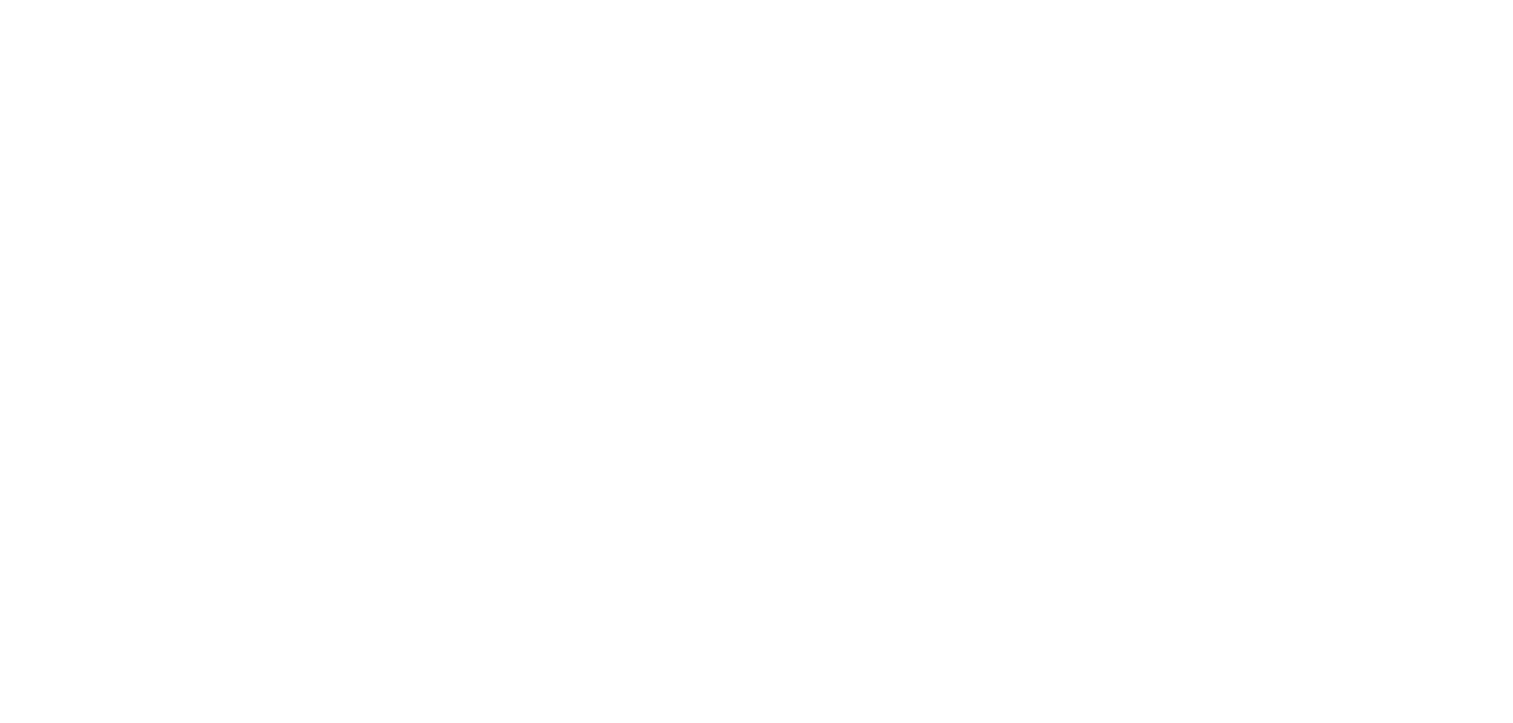 scroll, scrollTop: 0, scrollLeft: 0, axis: both 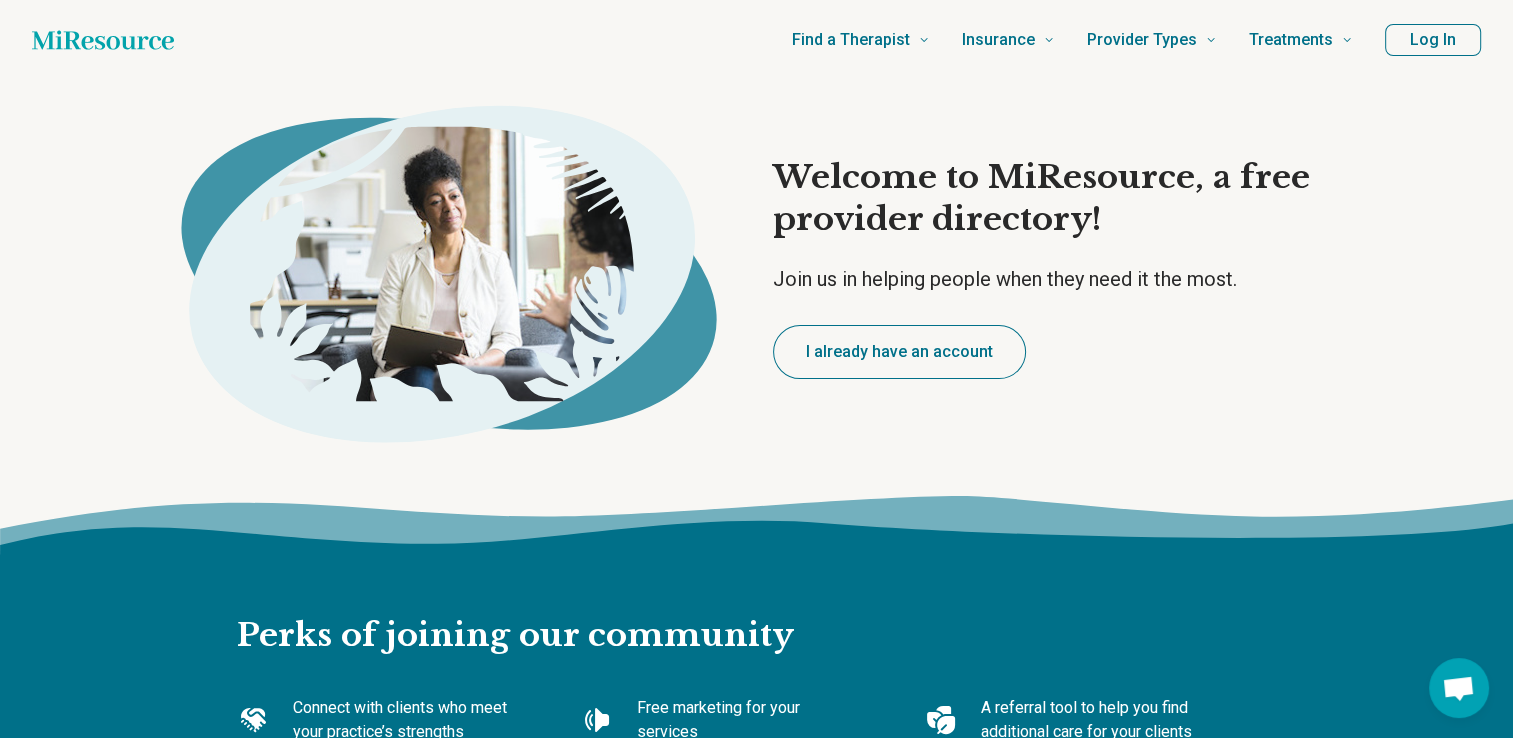 type on "*" 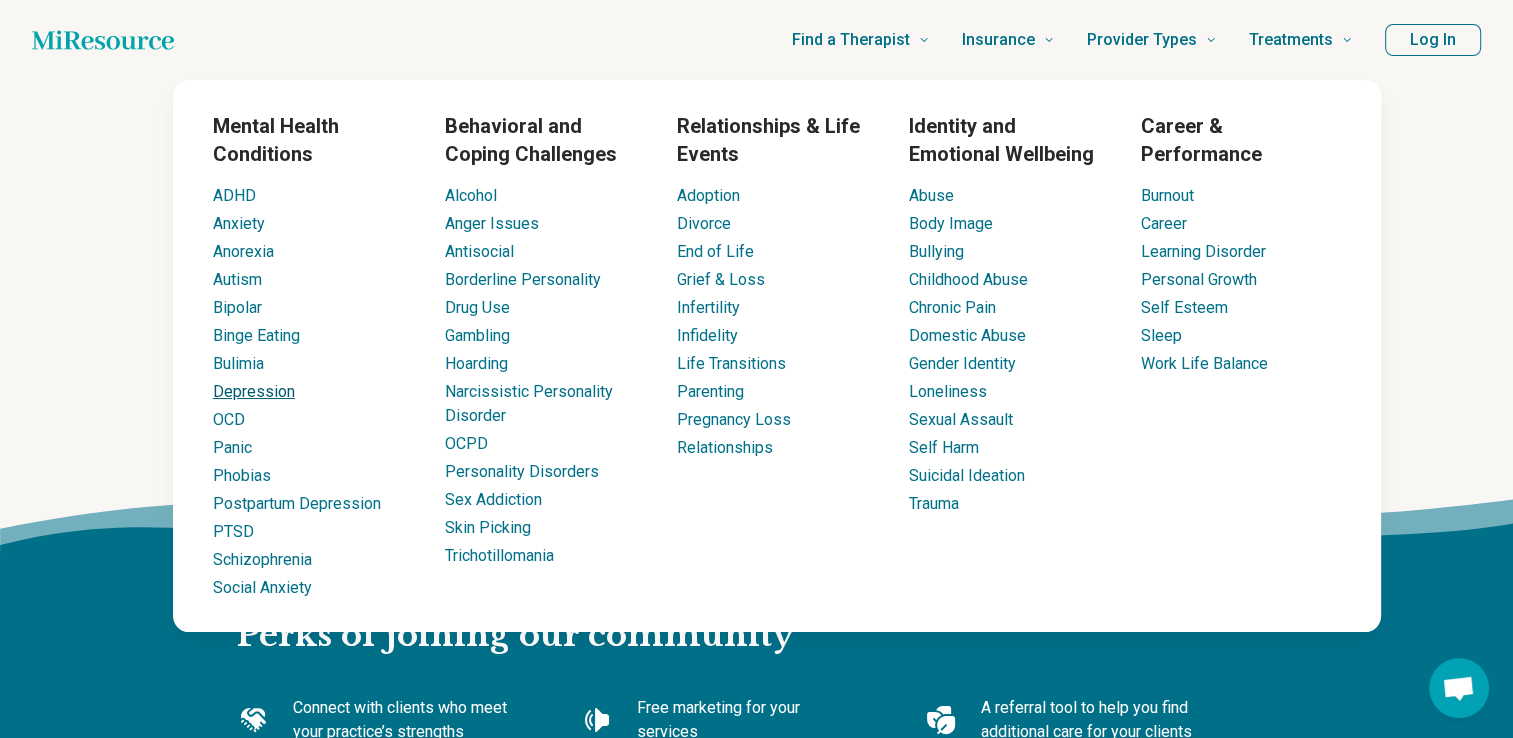 click on "Depression" at bounding box center (254, 391) 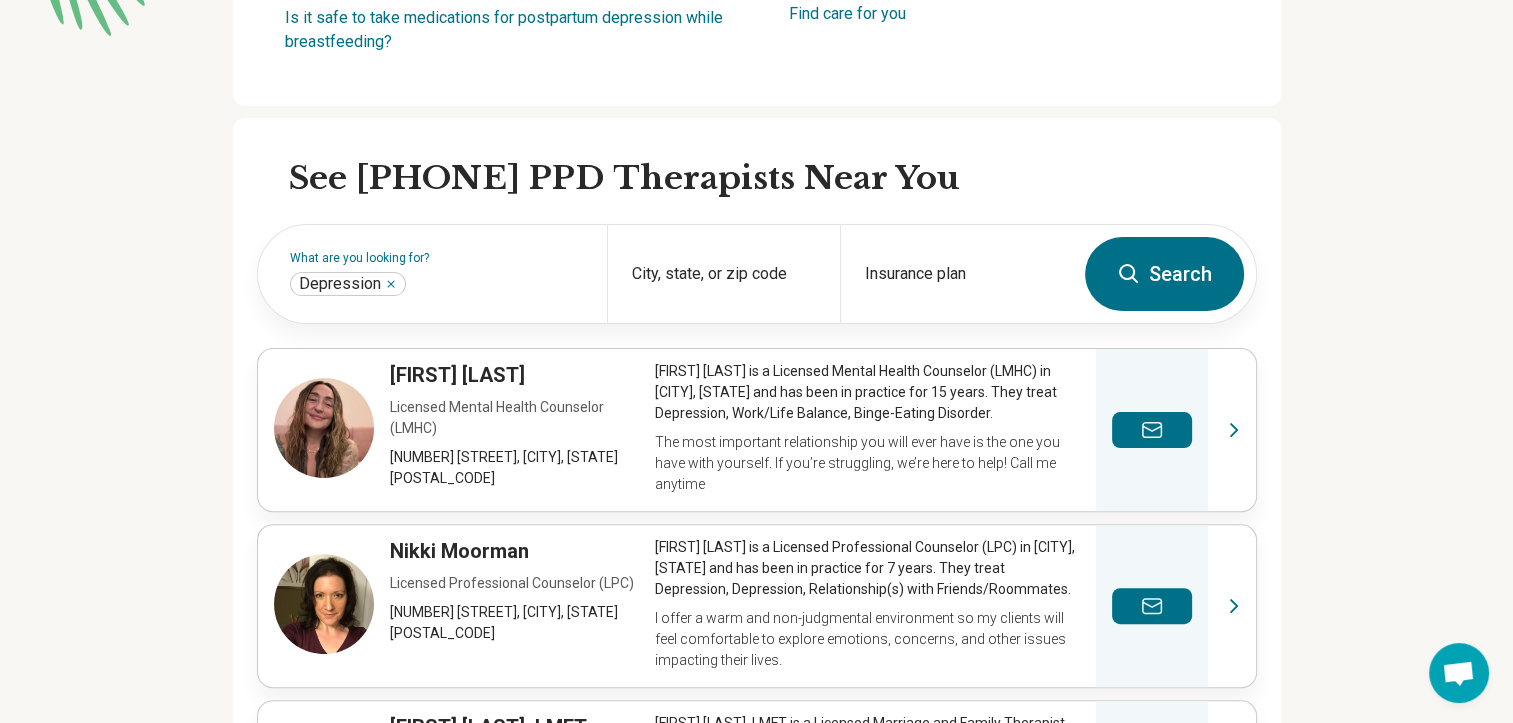 scroll, scrollTop: 490, scrollLeft: 0, axis: vertical 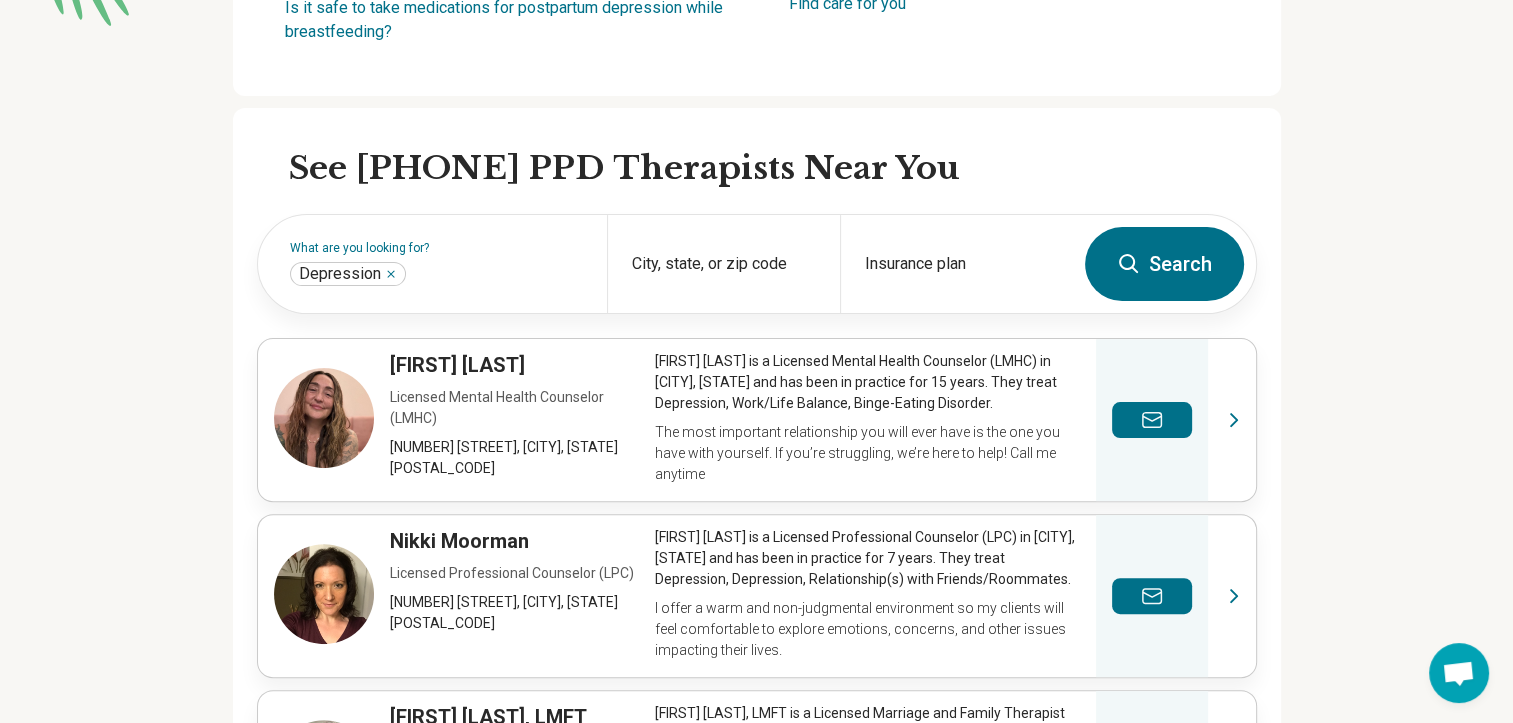 click 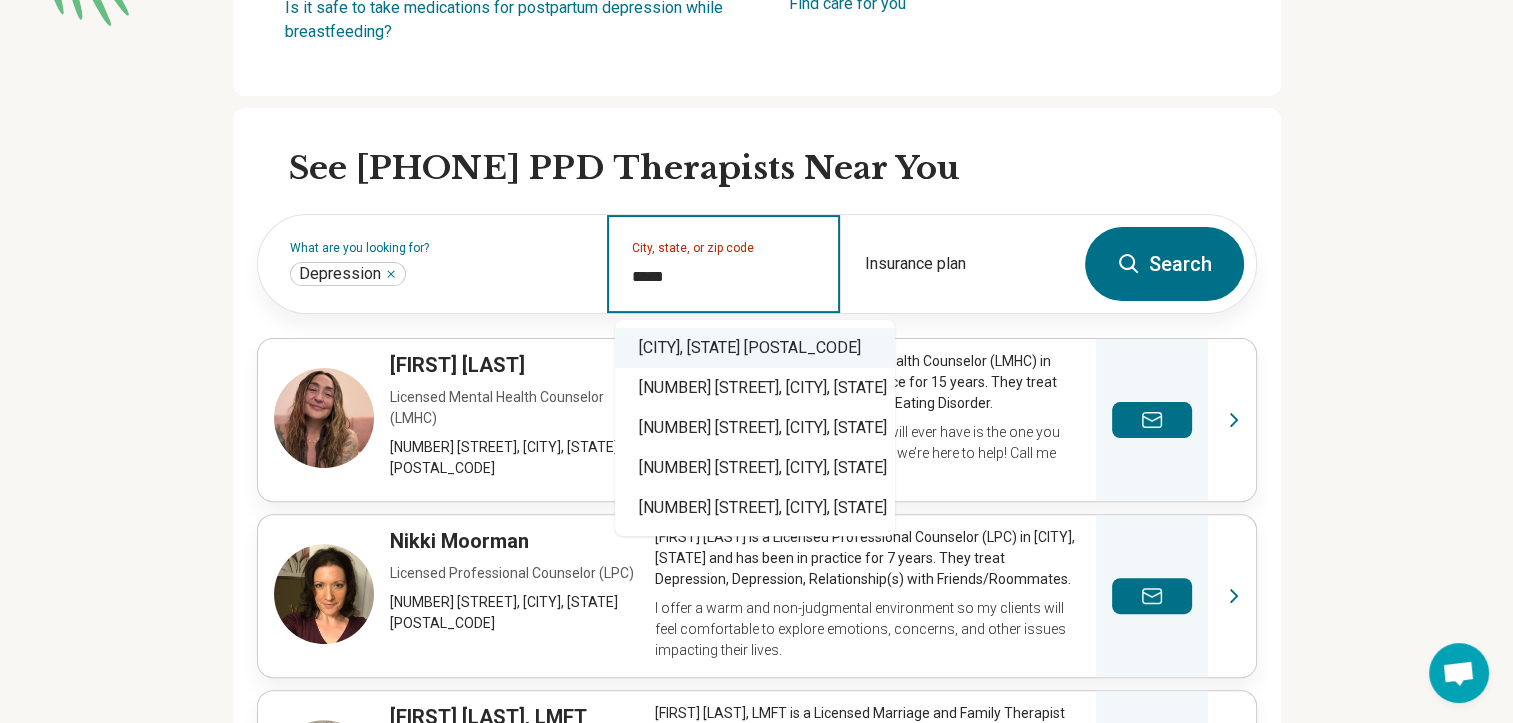 click on "[CITY], [STATE] [POSTAL_CODE]" at bounding box center (755, 348) 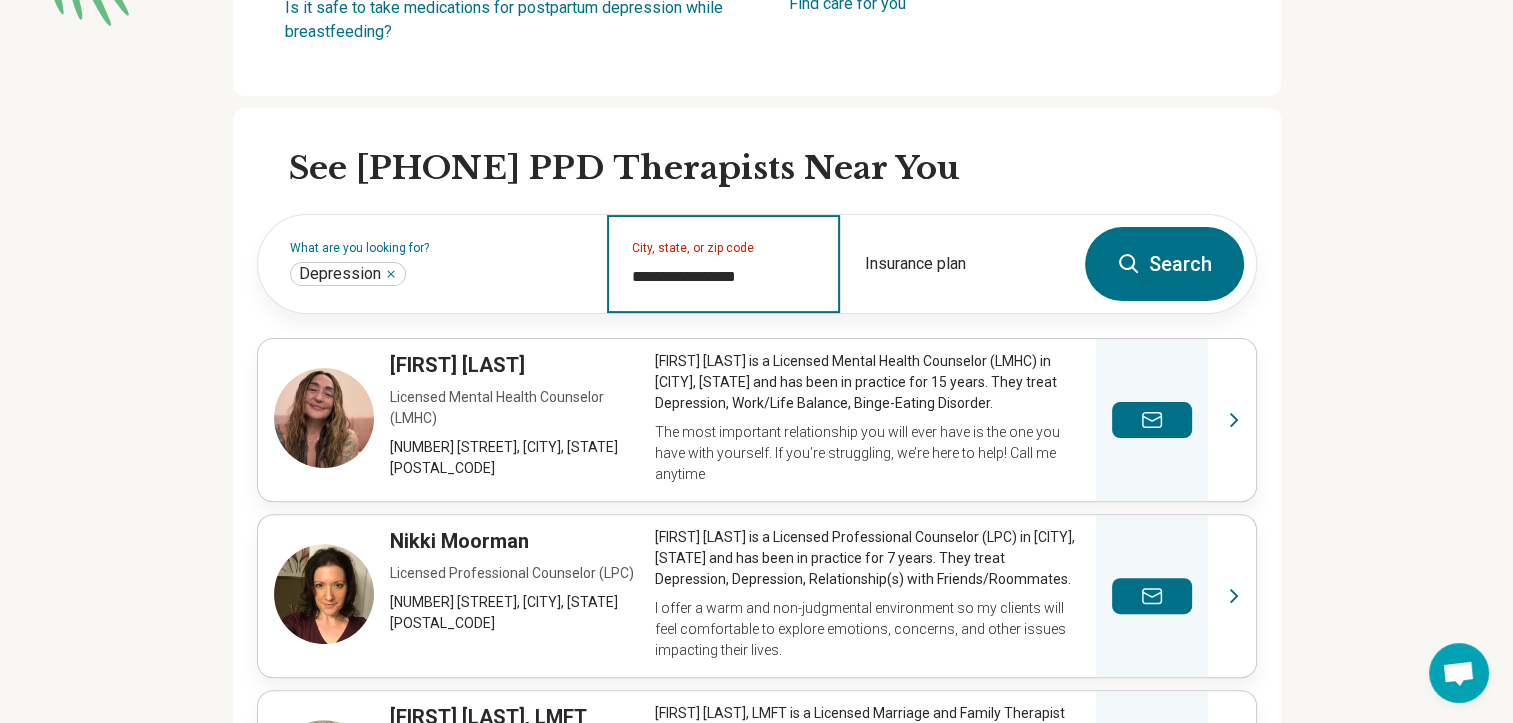 type on "**********" 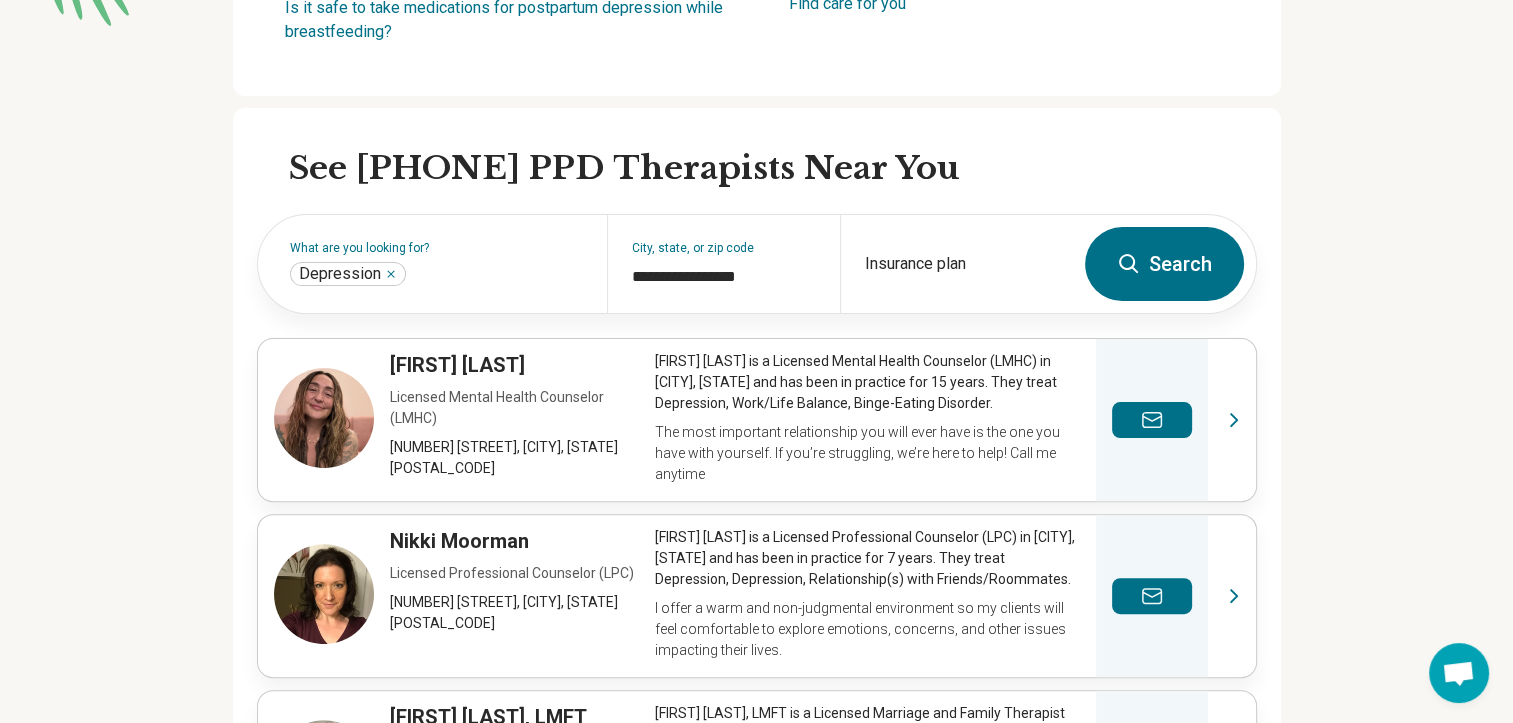 click on "Search" at bounding box center [1164, 264] 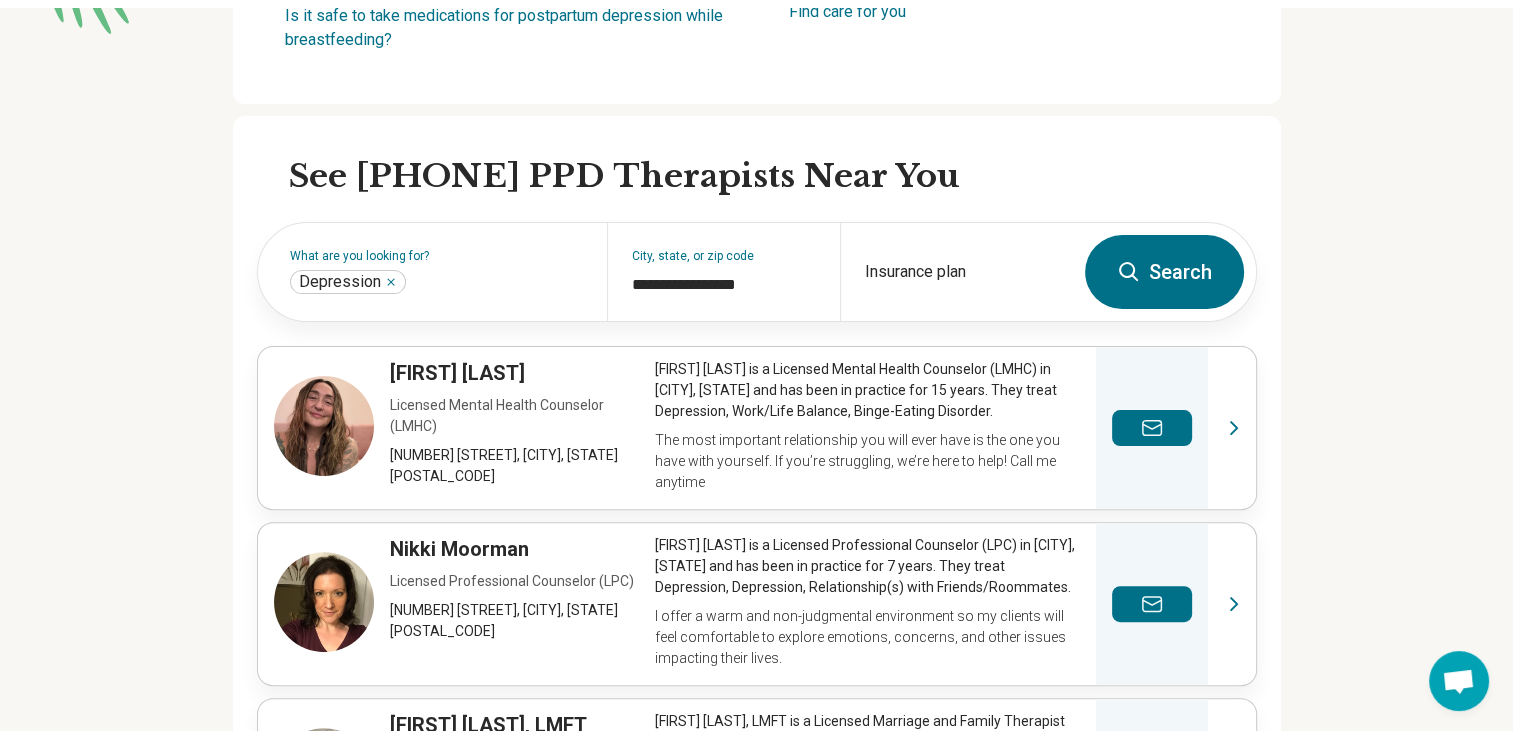 scroll, scrollTop: 0, scrollLeft: 0, axis: both 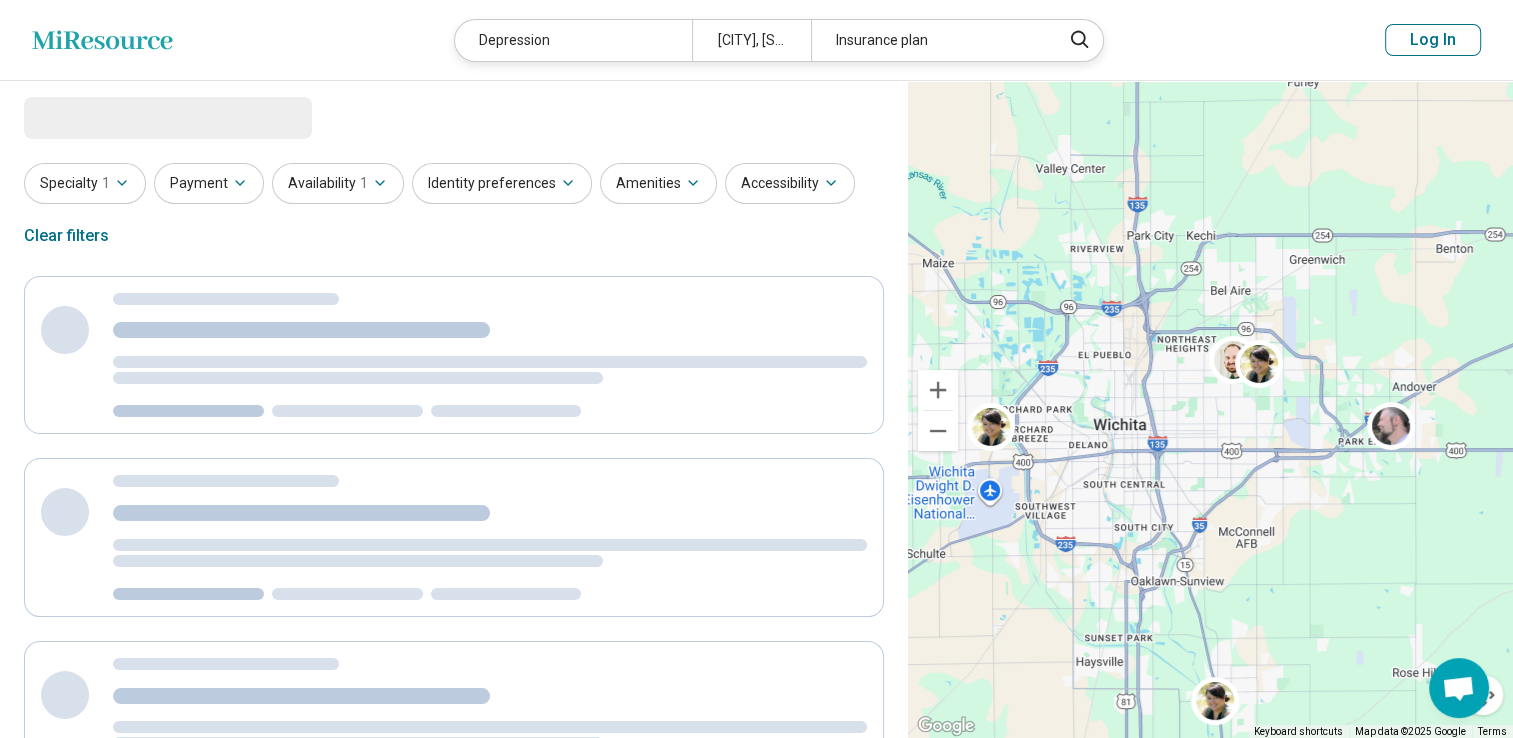 select on "***" 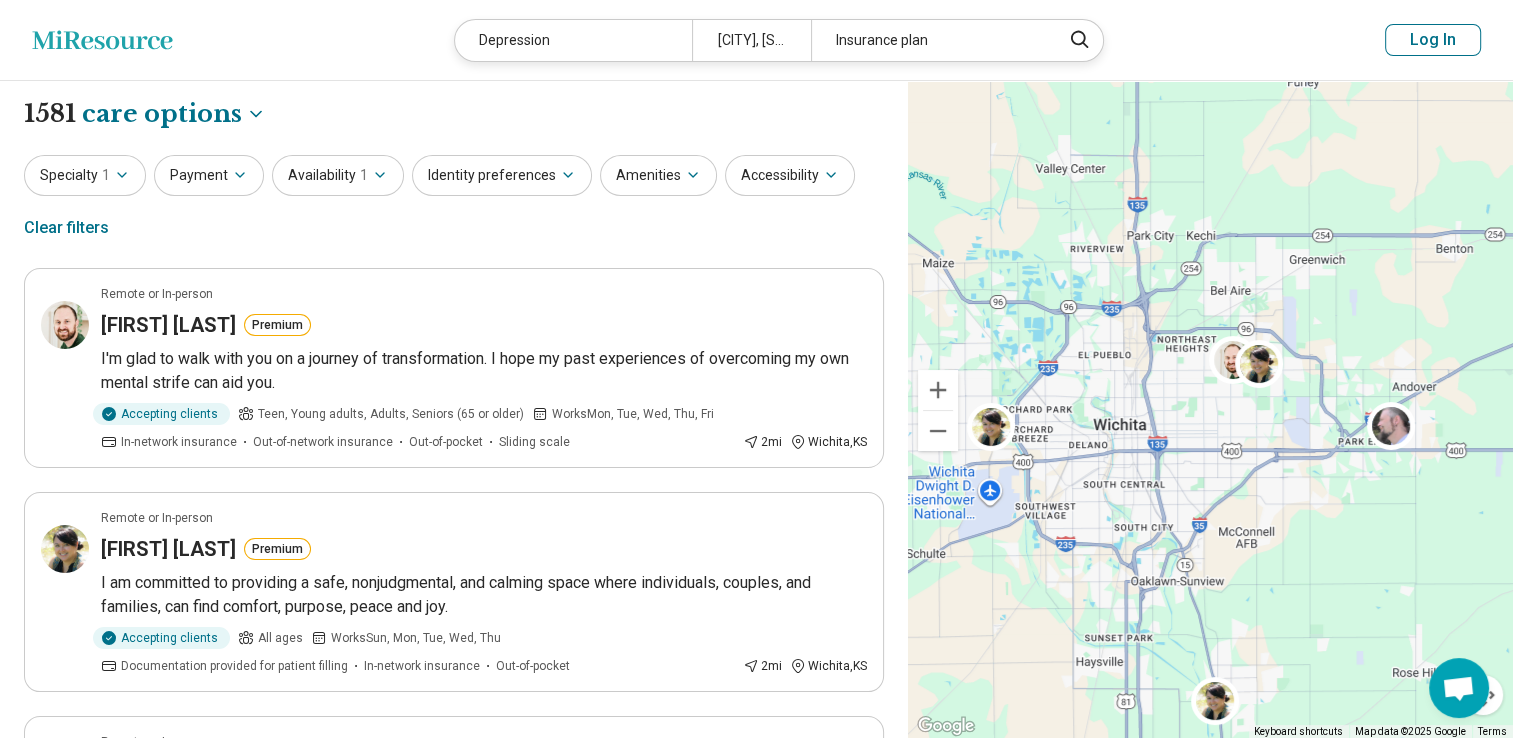 click on "Log In" at bounding box center (1433, 40) 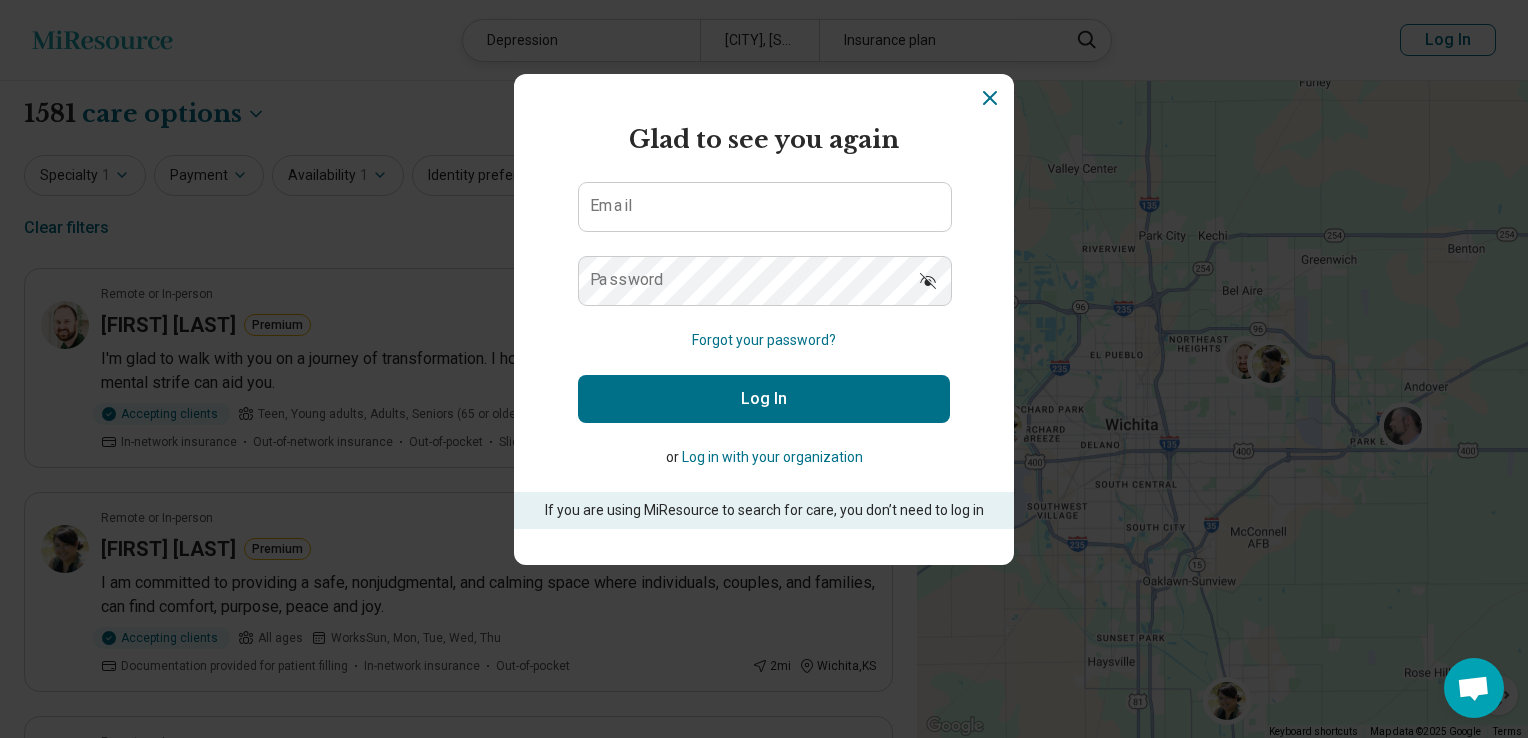 click 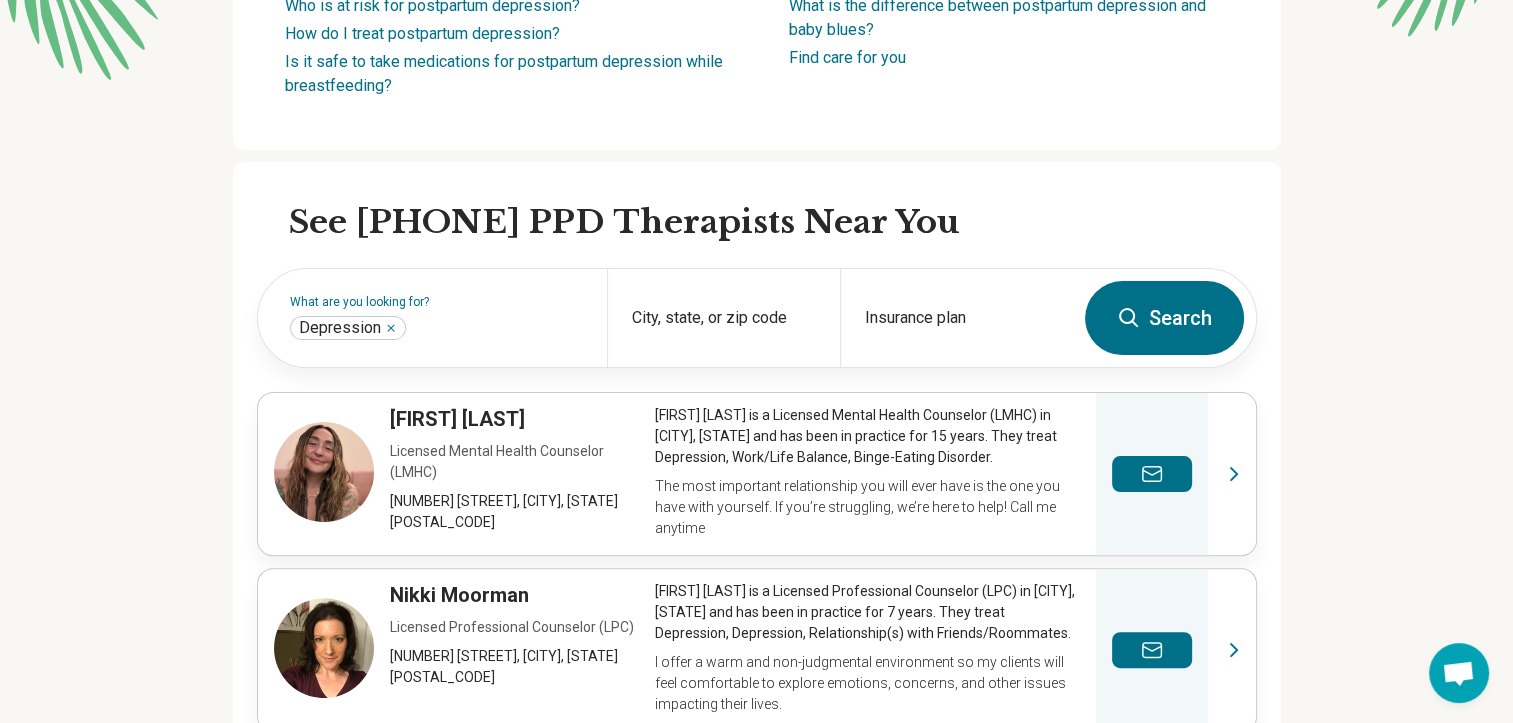 scroll, scrollTop: 490, scrollLeft: 0, axis: vertical 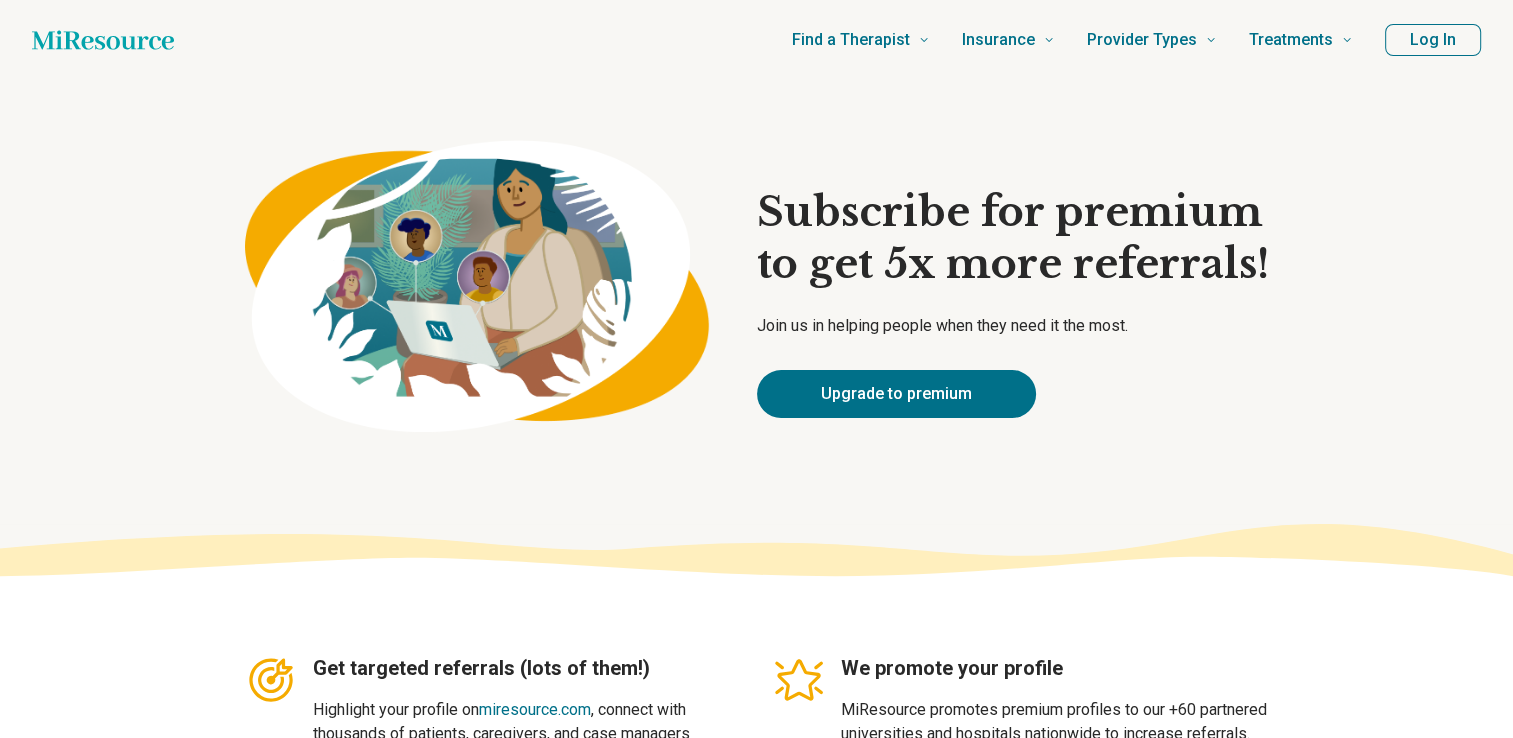 type 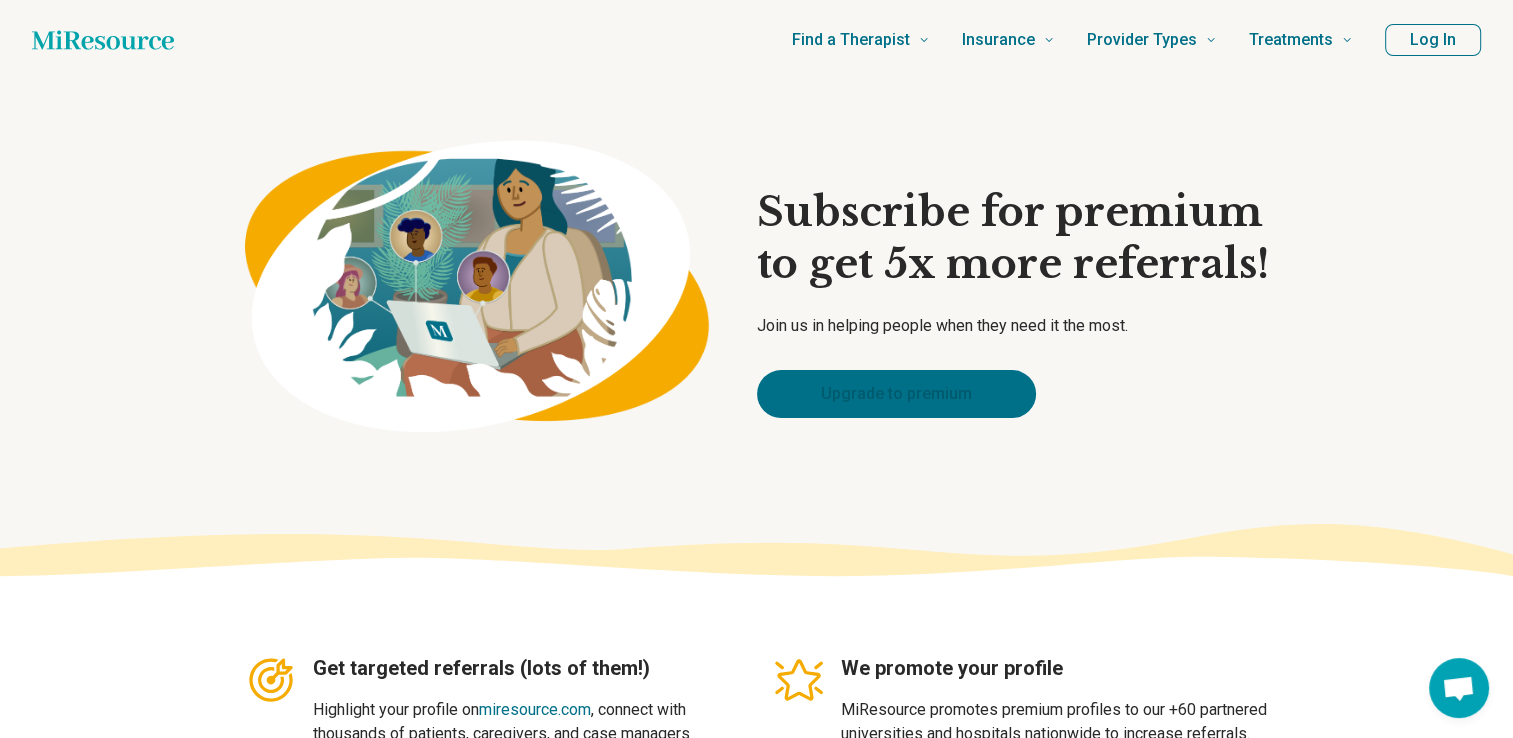 click on "Upgrade to premium" at bounding box center (896, 394) 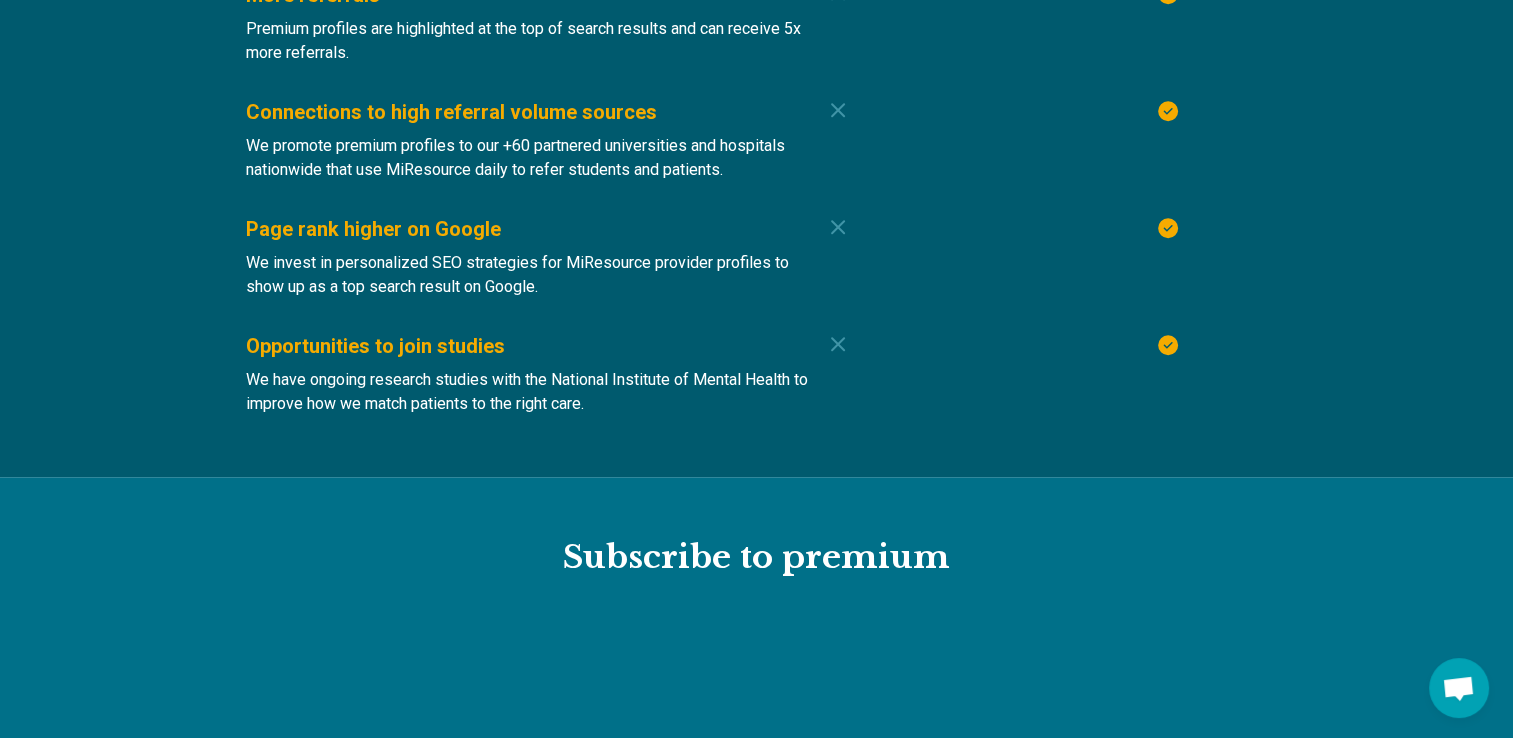 scroll, scrollTop: 2060, scrollLeft: 0, axis: vertical 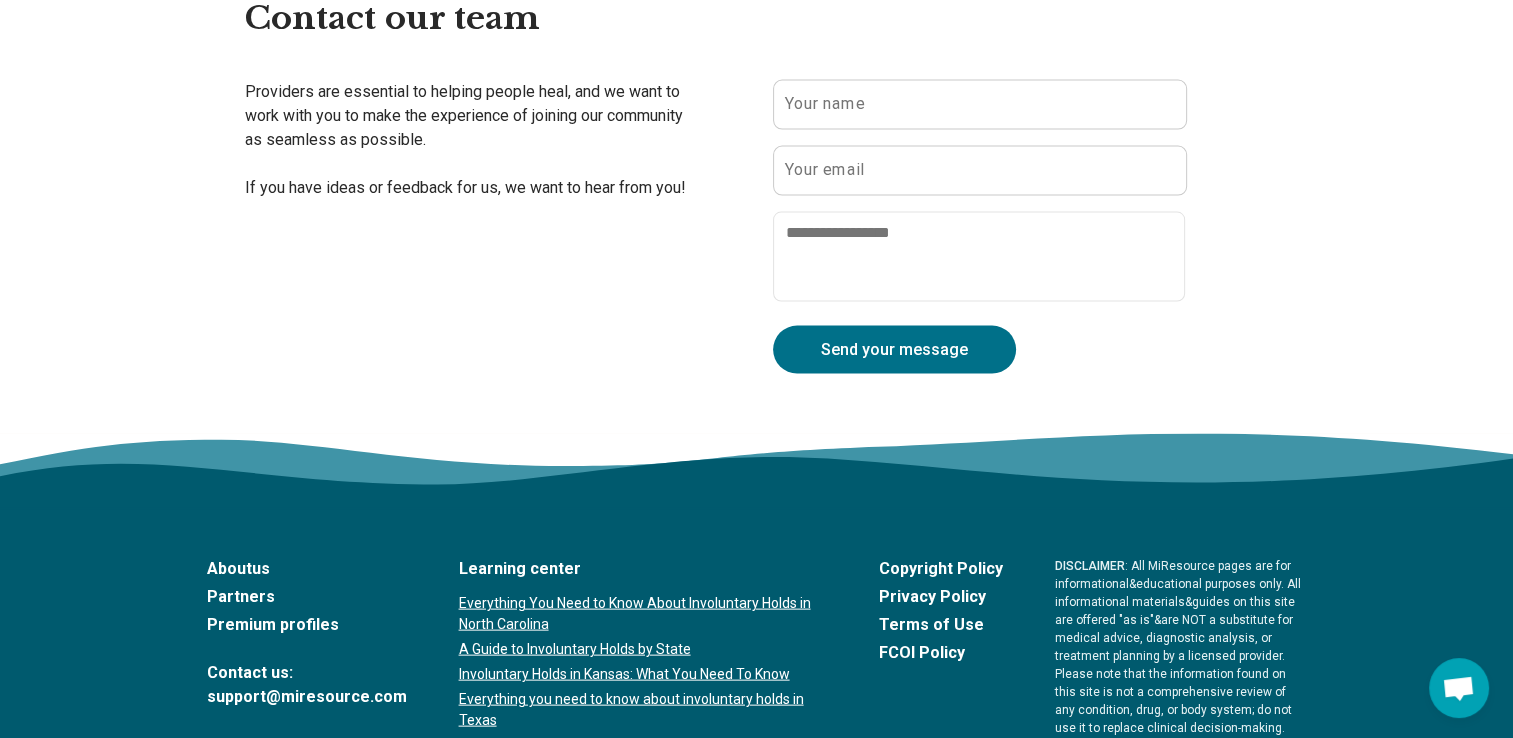 click on "Partners" at bounding box center (307, 597) 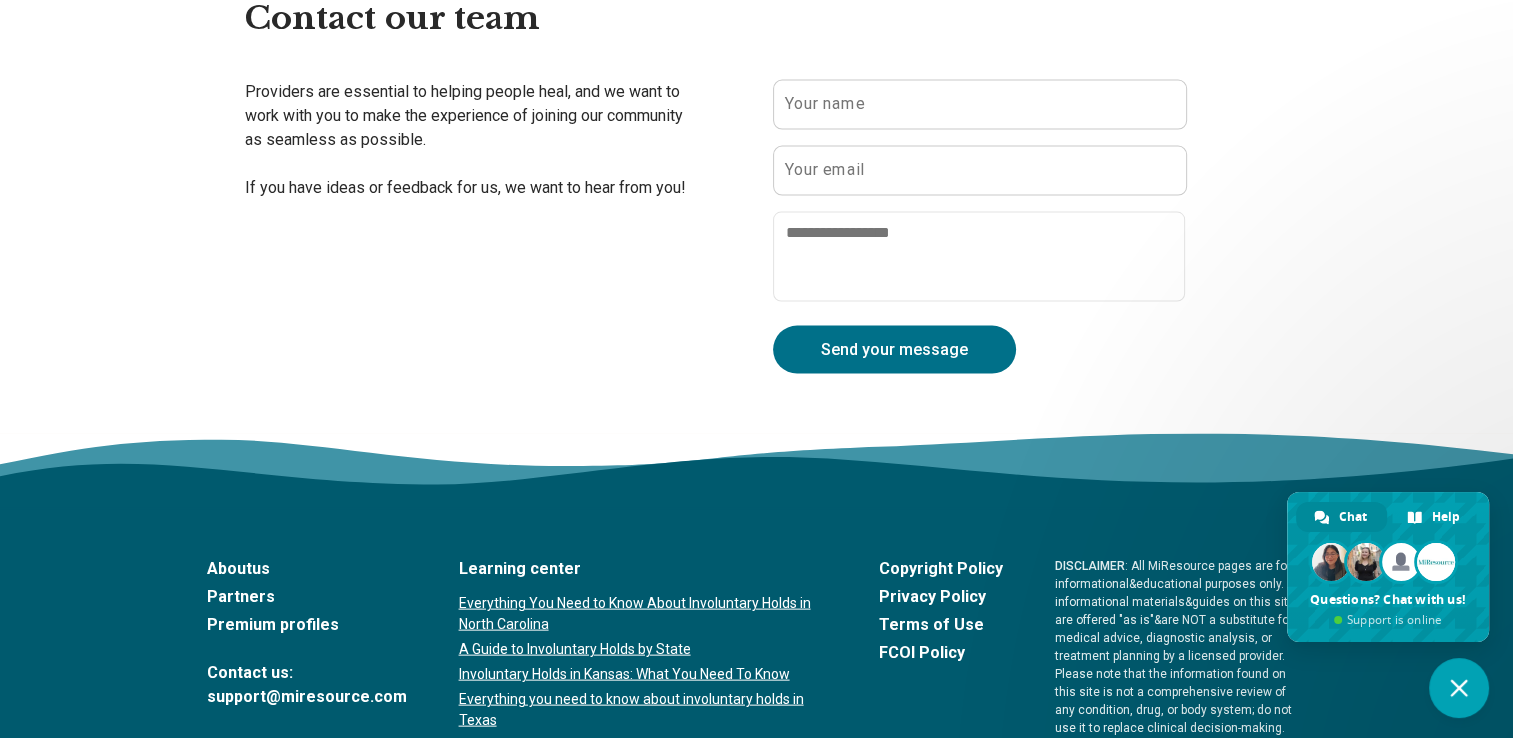 type on "**********" 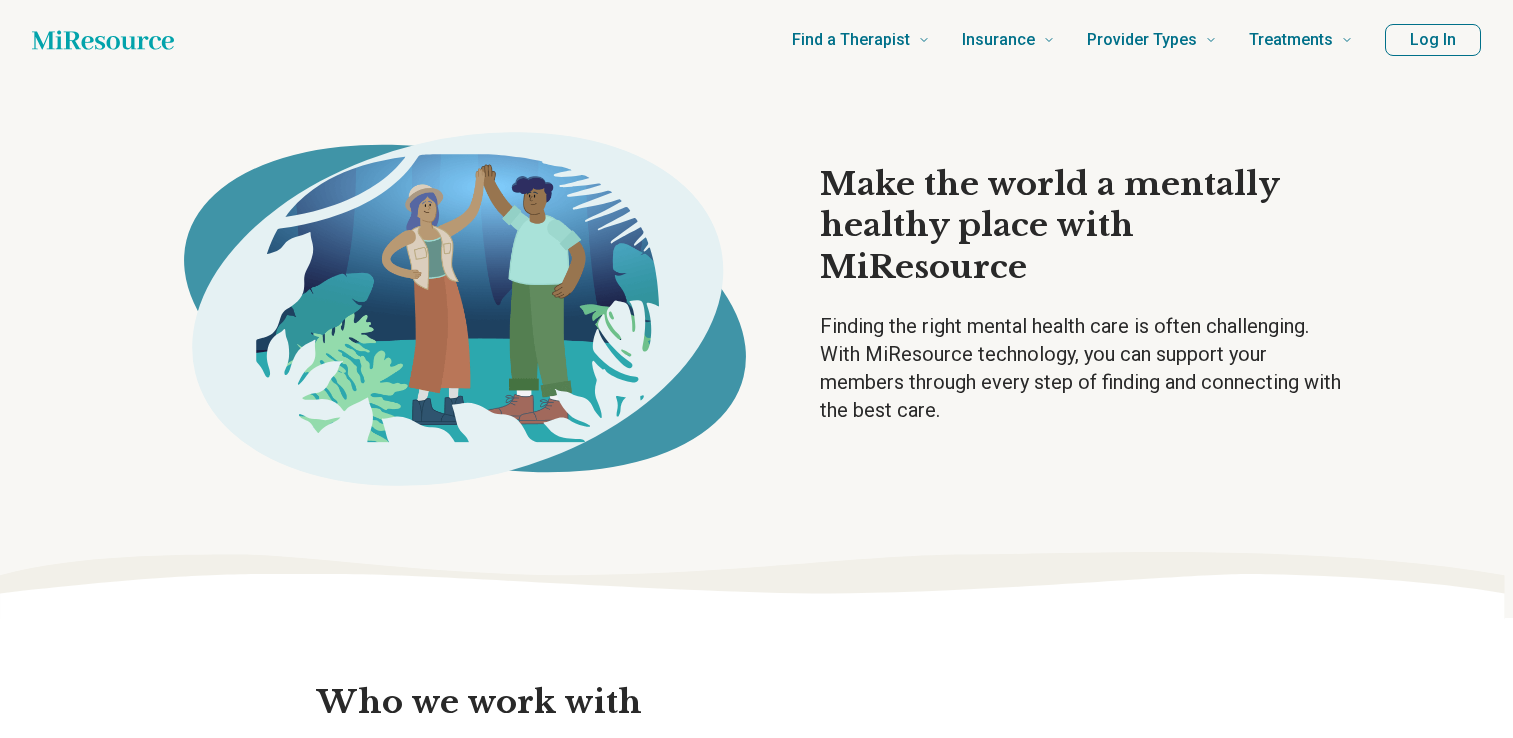scroll, scrollTop: 0, scrollLeft: 0, axis: both 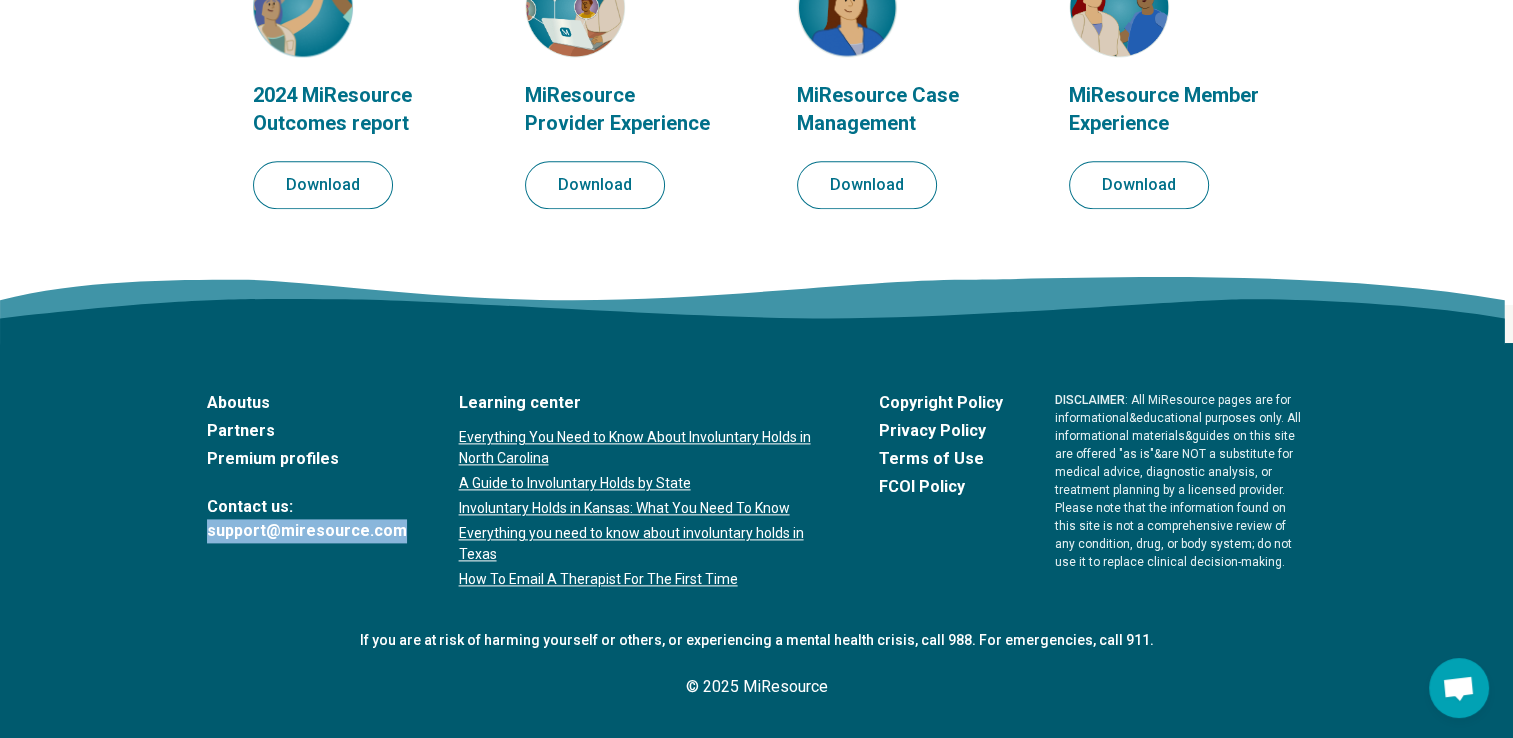 drag, startPoint x: 401, startPoint y: 534, endPoint x: 206, endPoint y: 522, distance: 195.36888 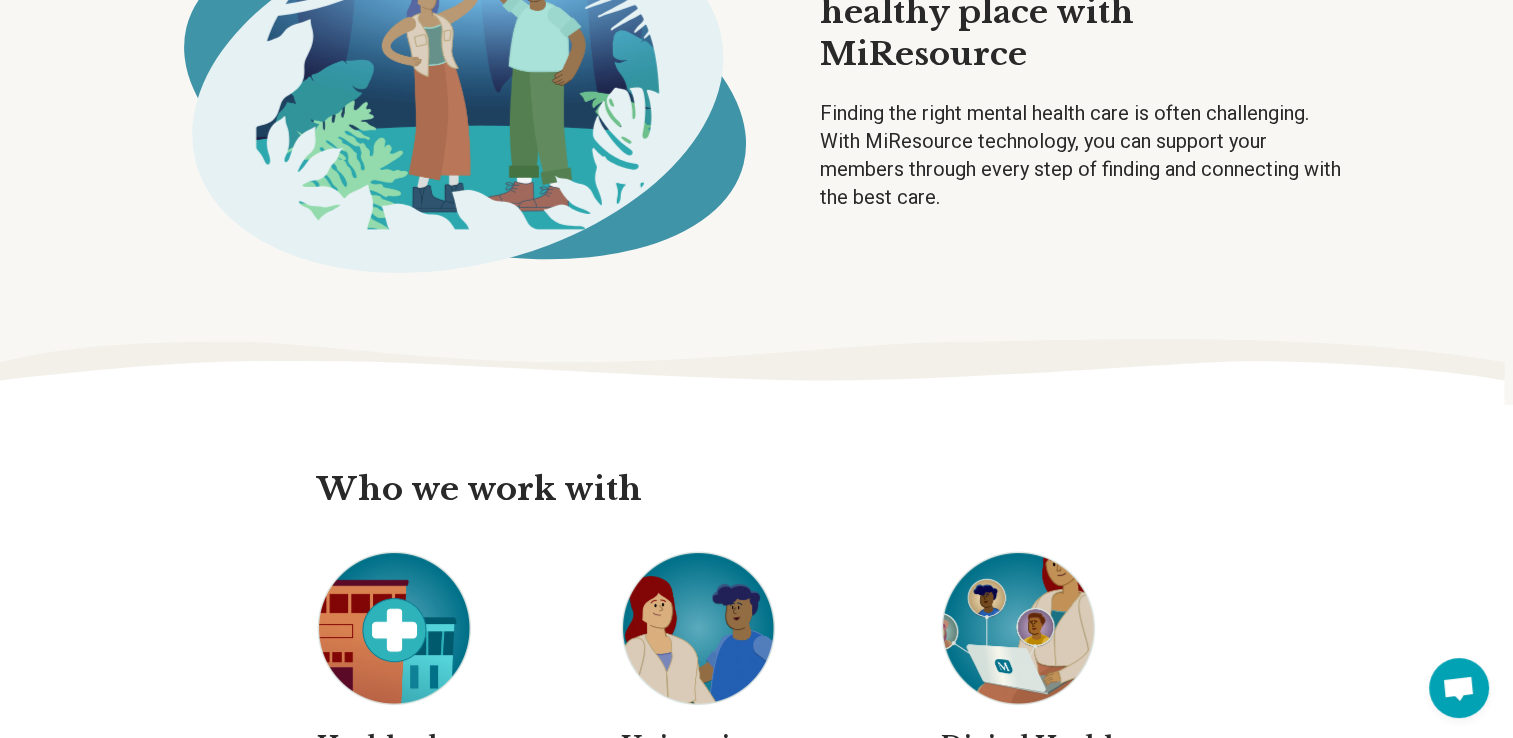 scroll, scrollTop: 0, scrollLeft: 0, axis: both 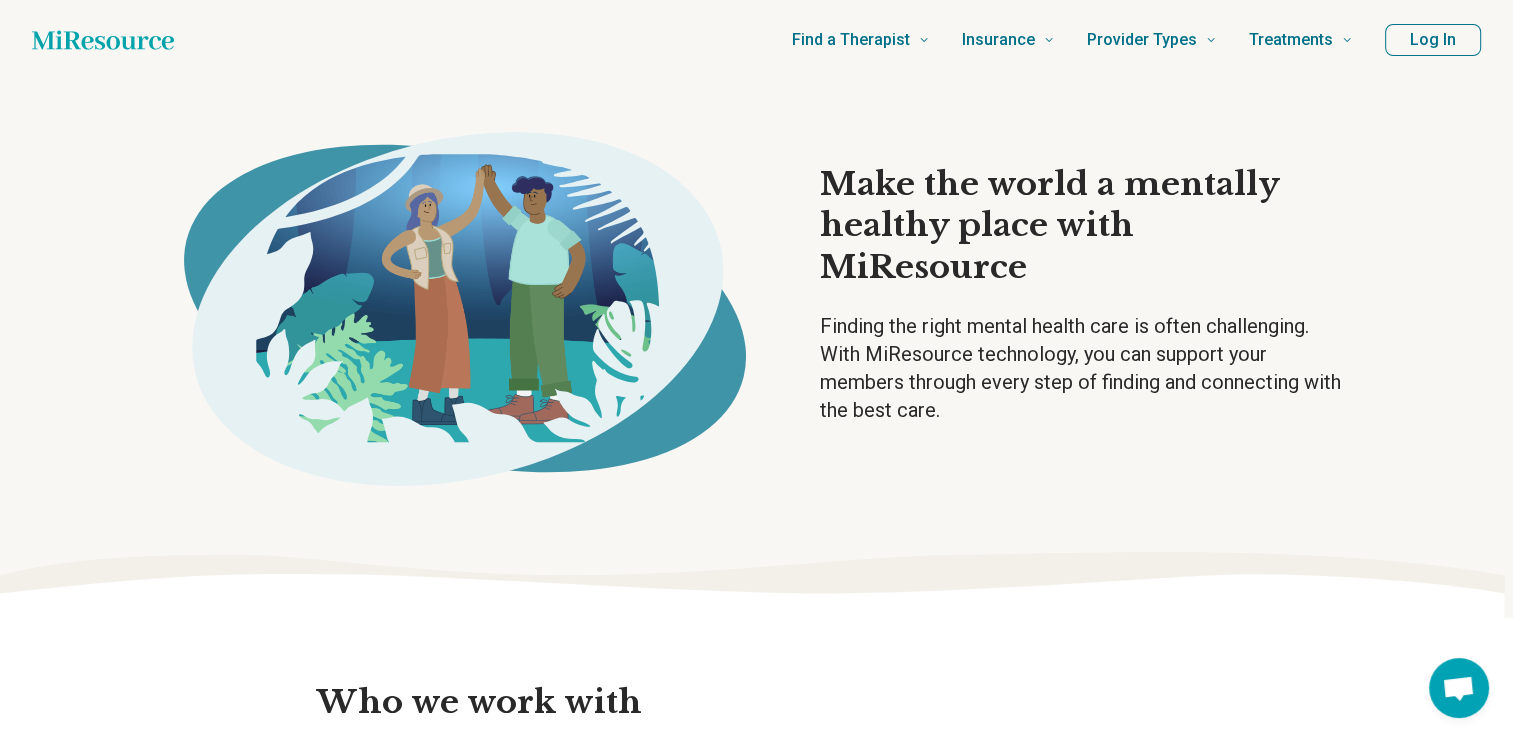 click on "Log In" at bounding box center [1433, 40] 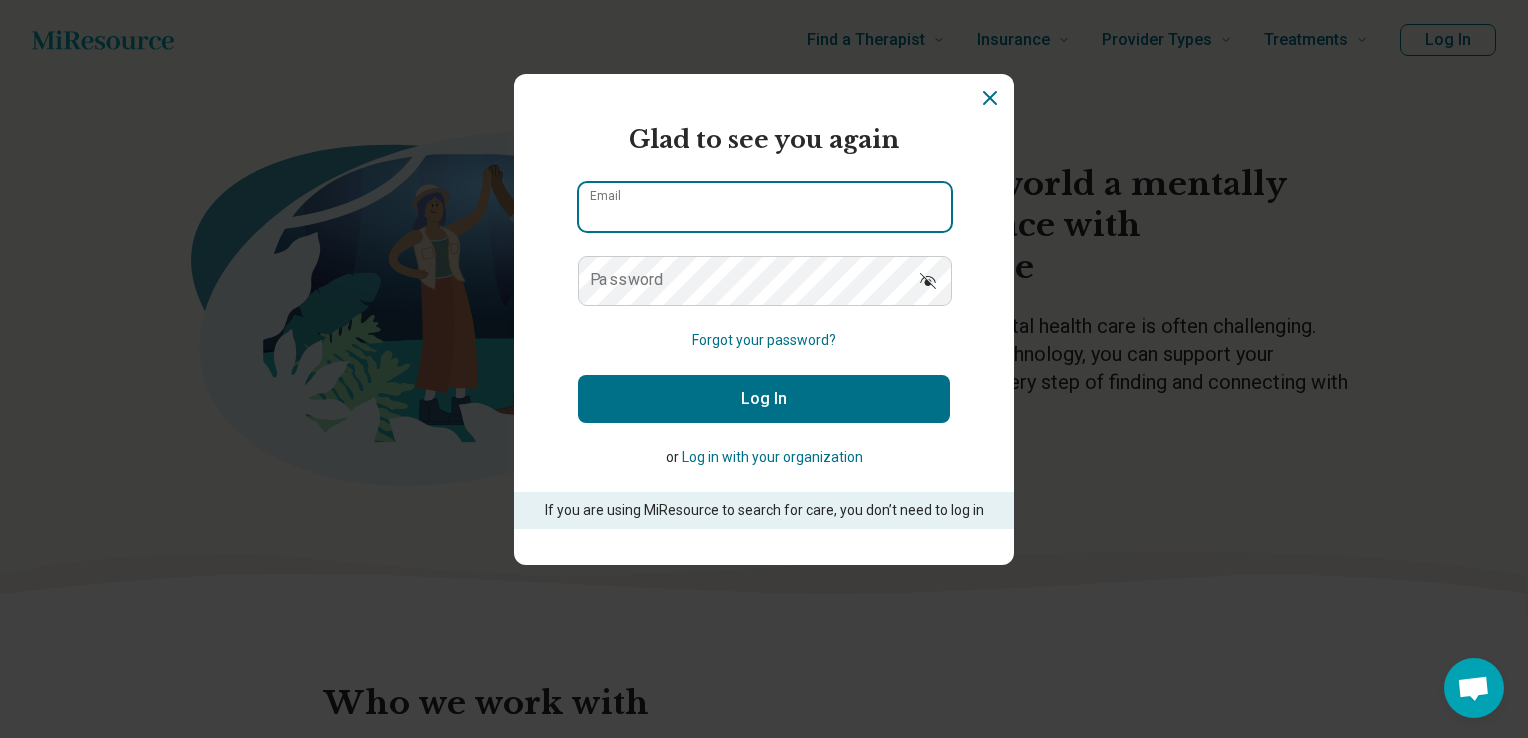 click on "Email" at bounding box center [765, 207] 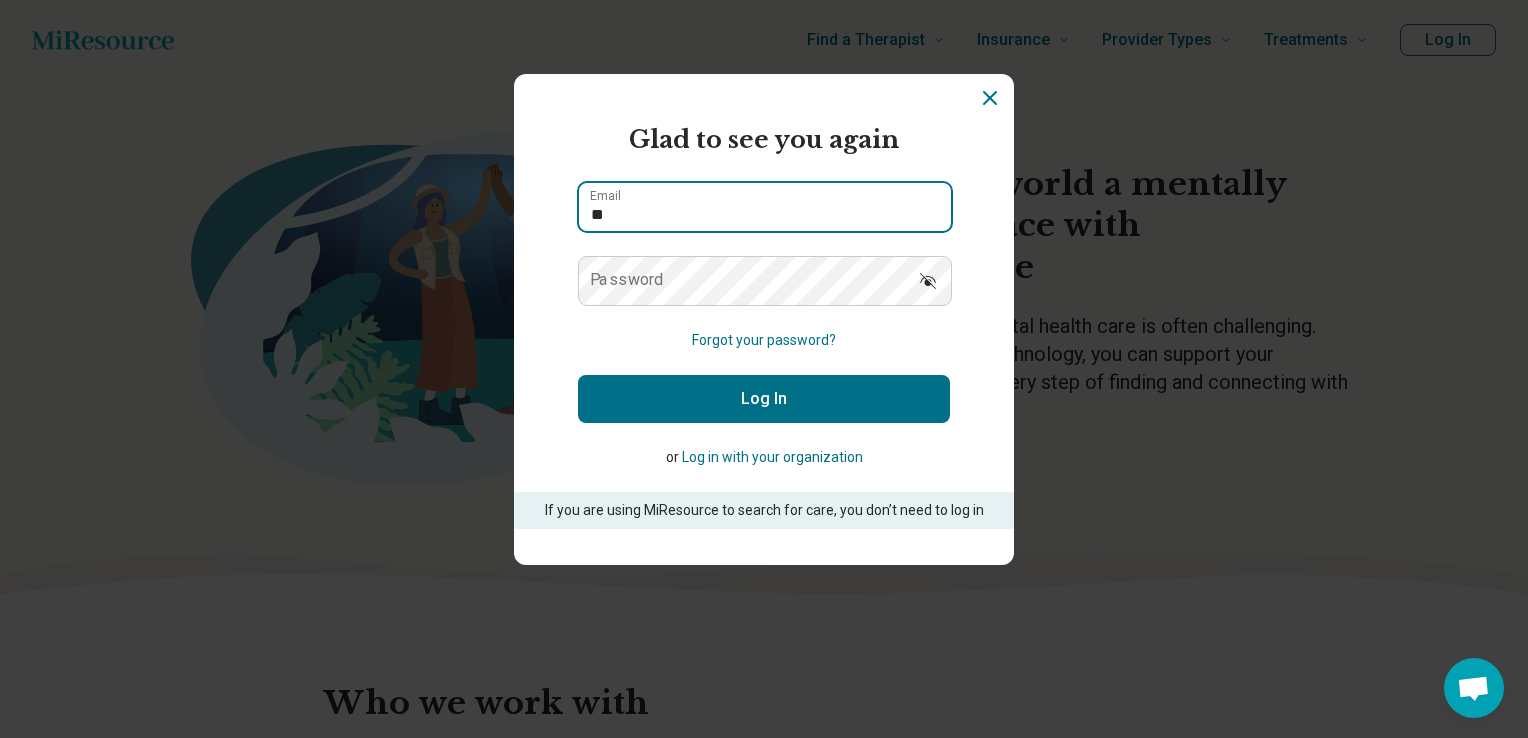 type on "**********" 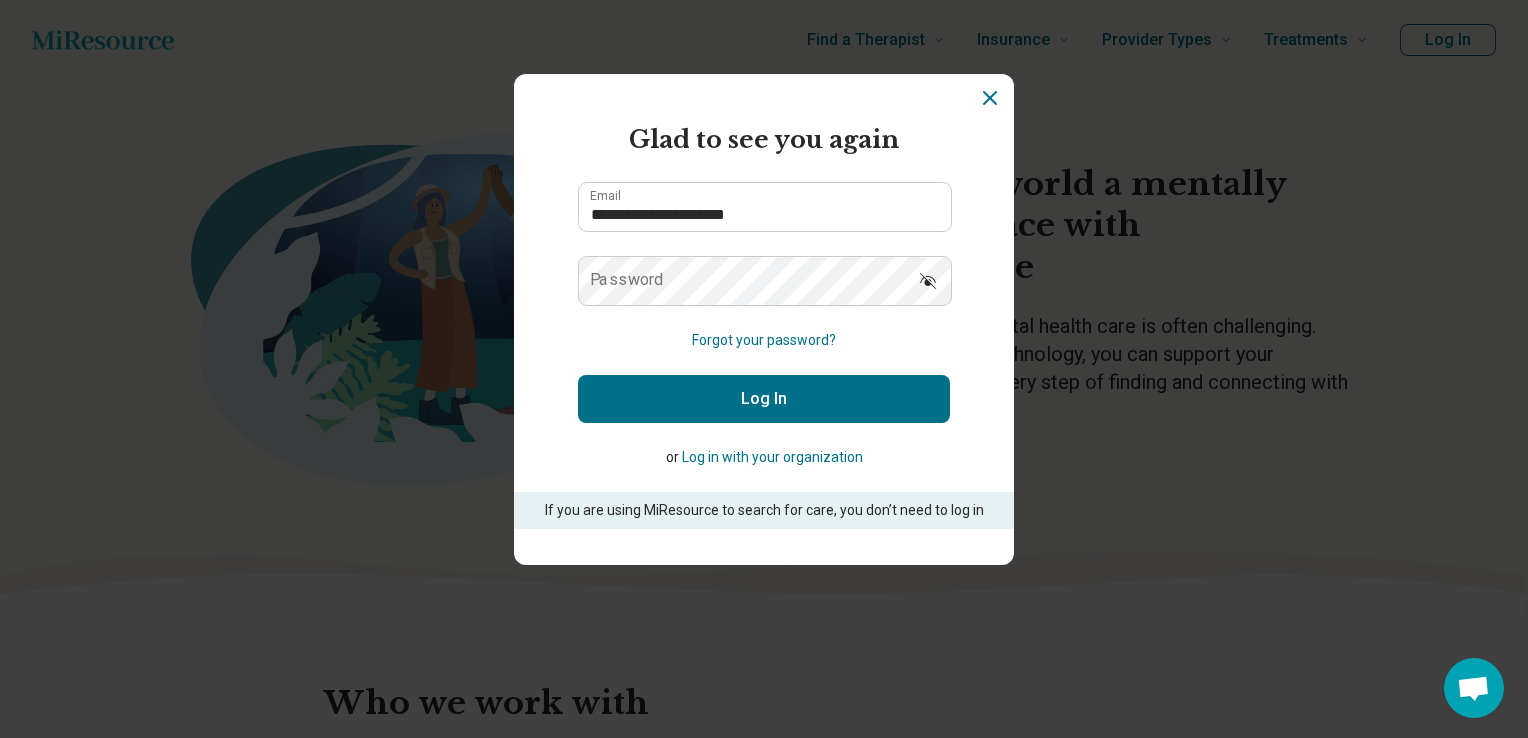 click on "Forgot your password?" at bounding box center [764, 340] 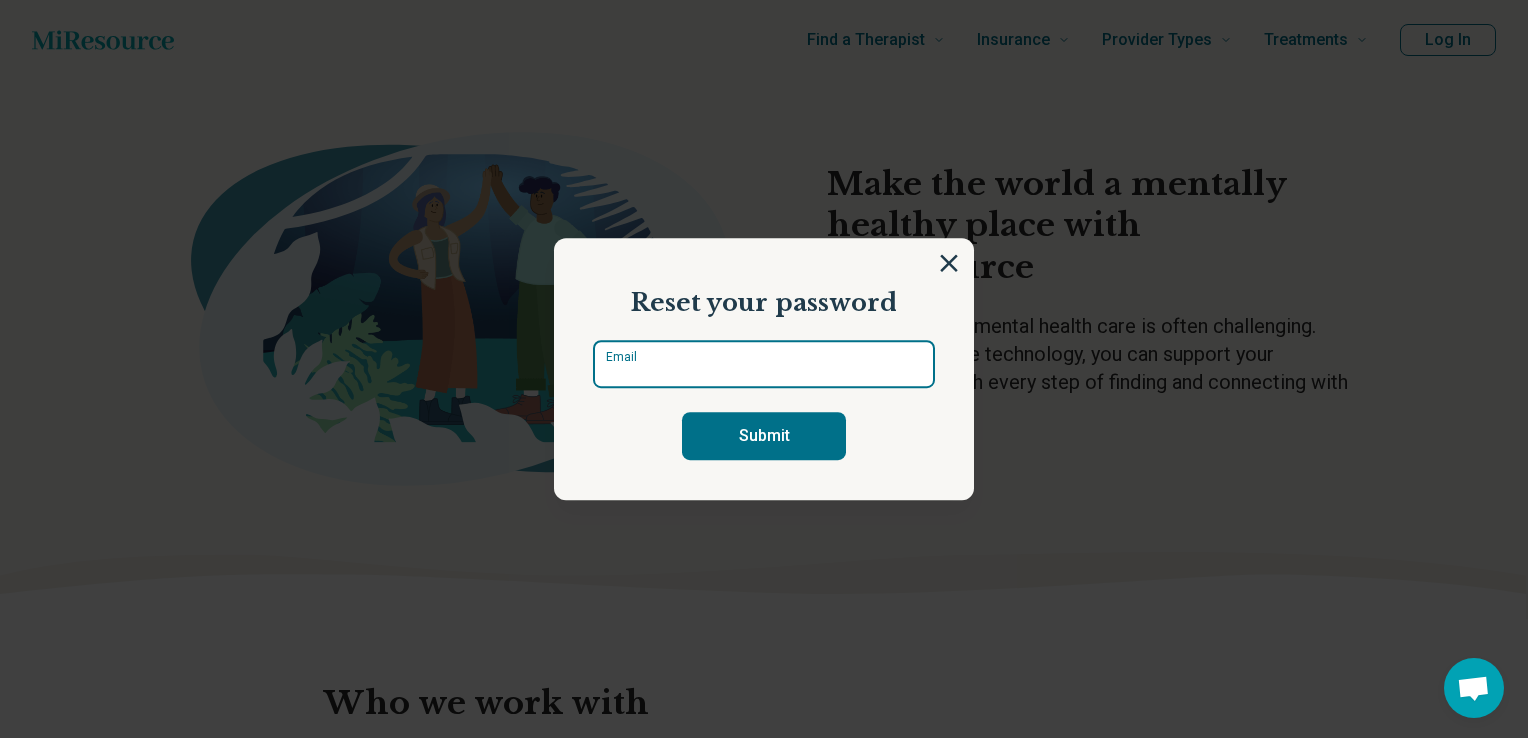 type on "*" 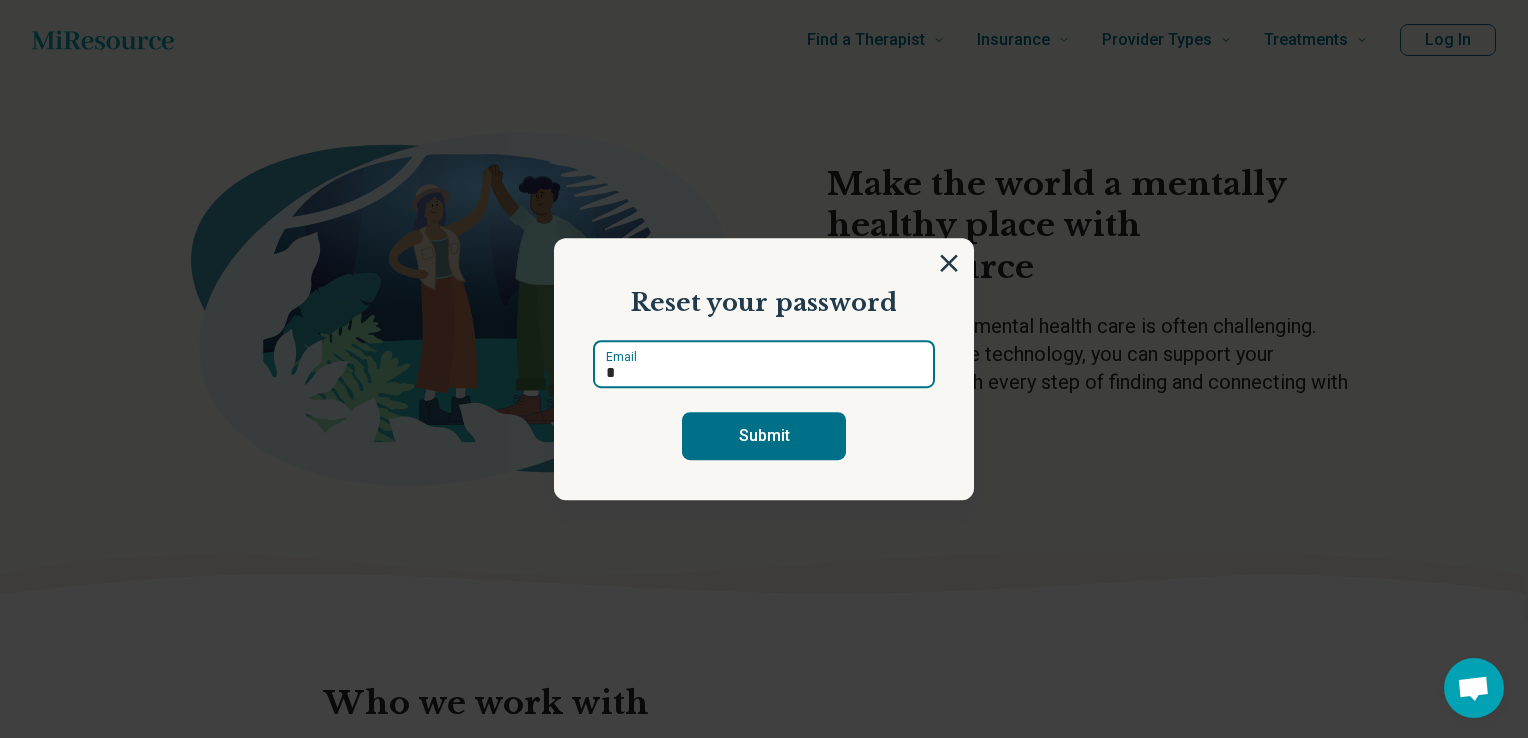 click on "*" at bounding box center (764, 364) 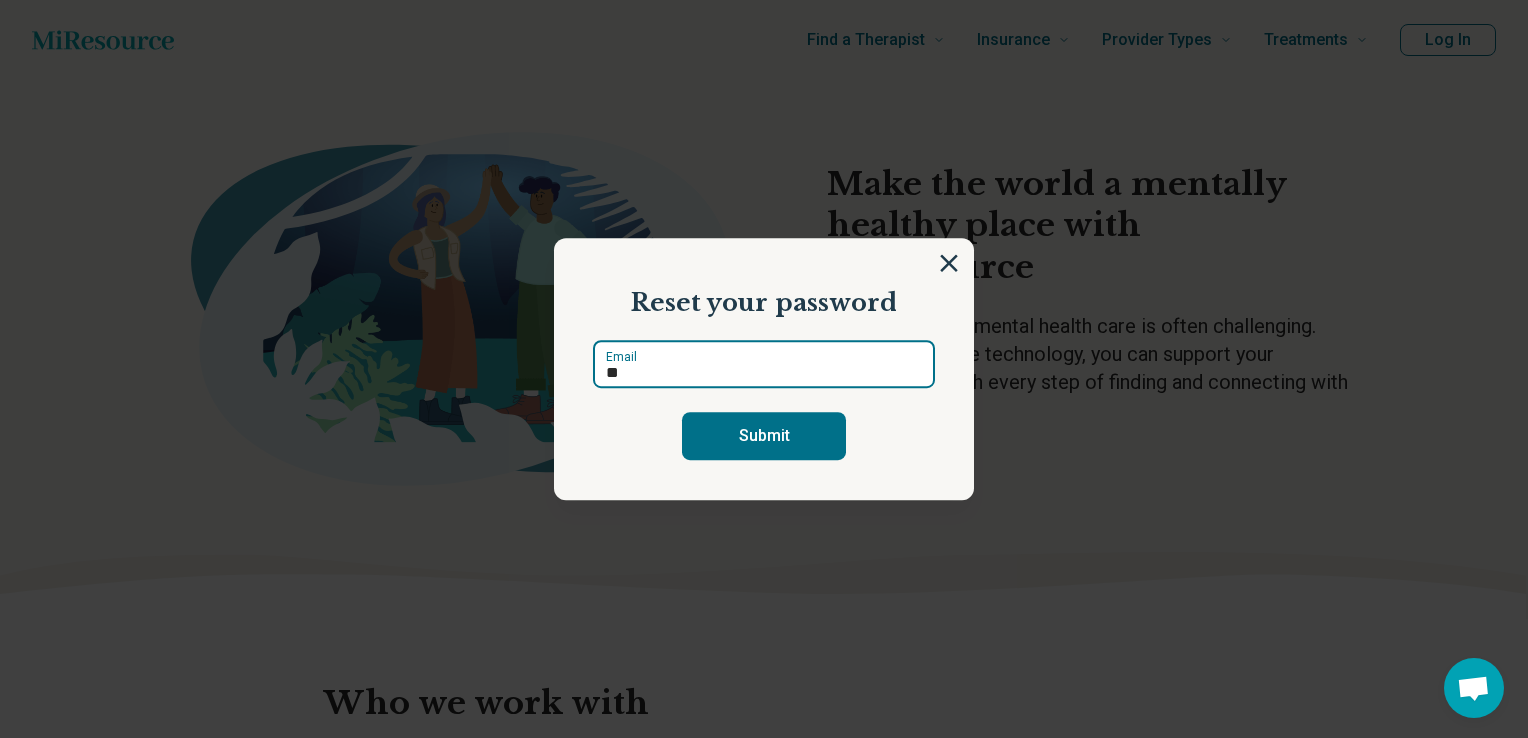 click on "Reset your password ** Email Submit" at bounding box center (764, 369) 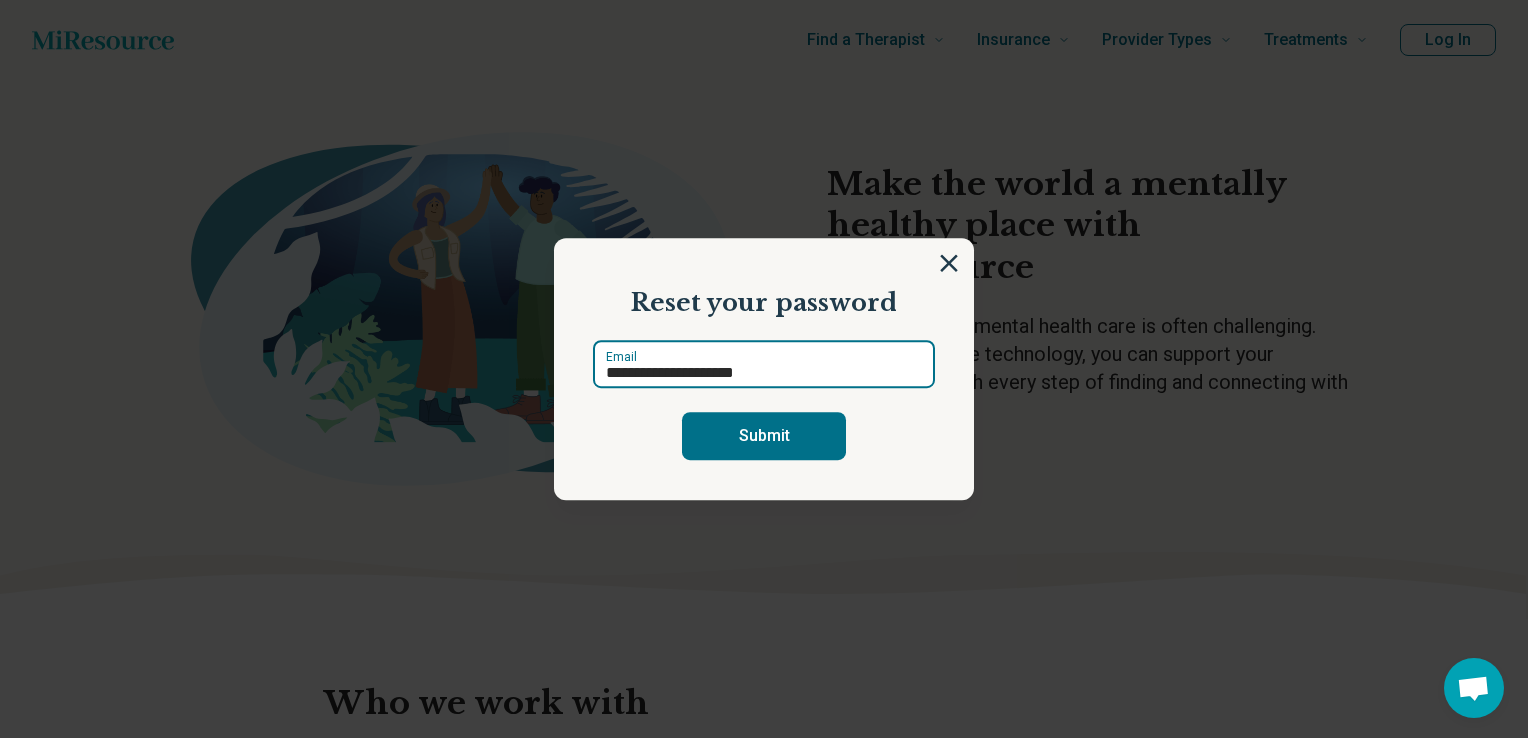 type on "**********" 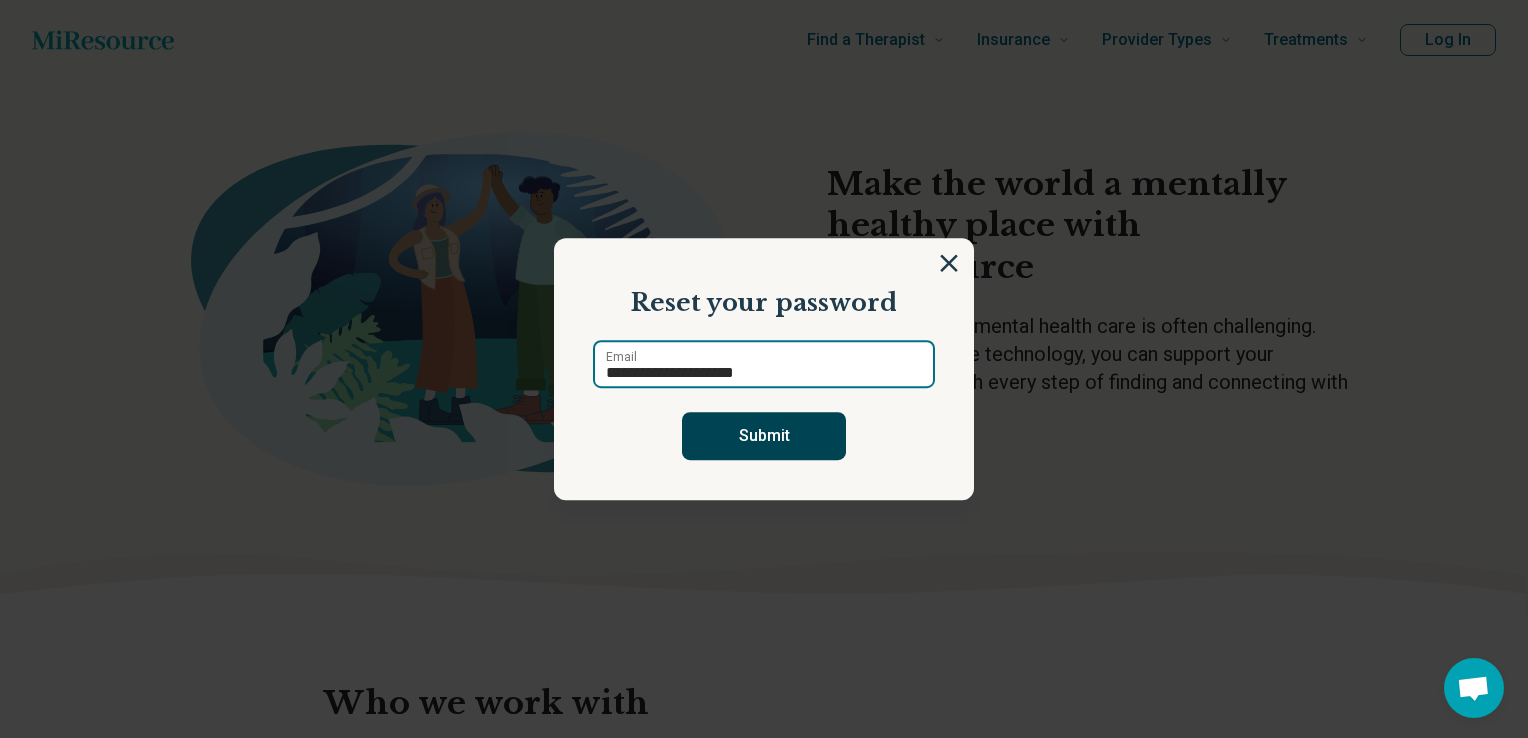 type 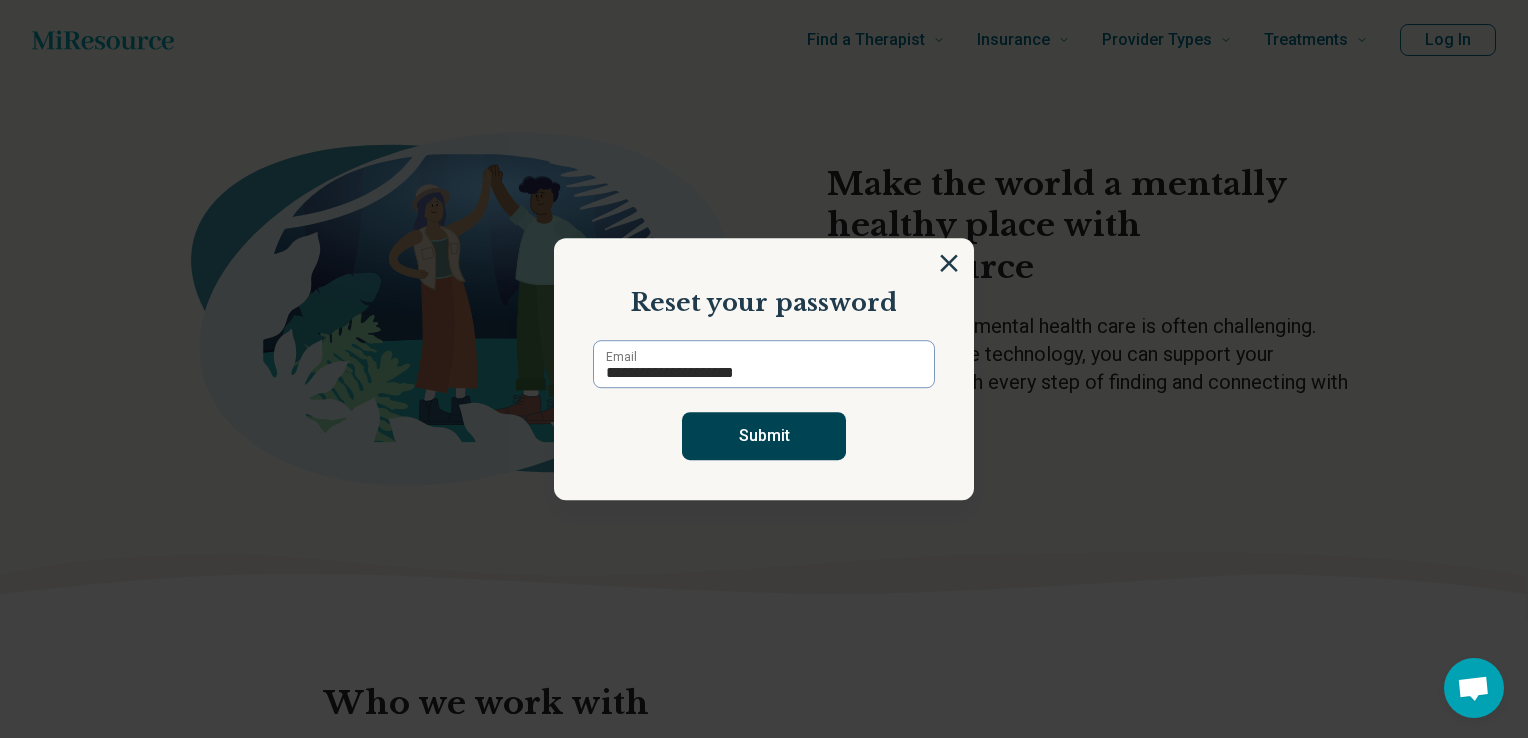 click on "Submit" at bounding box center (764, 436) 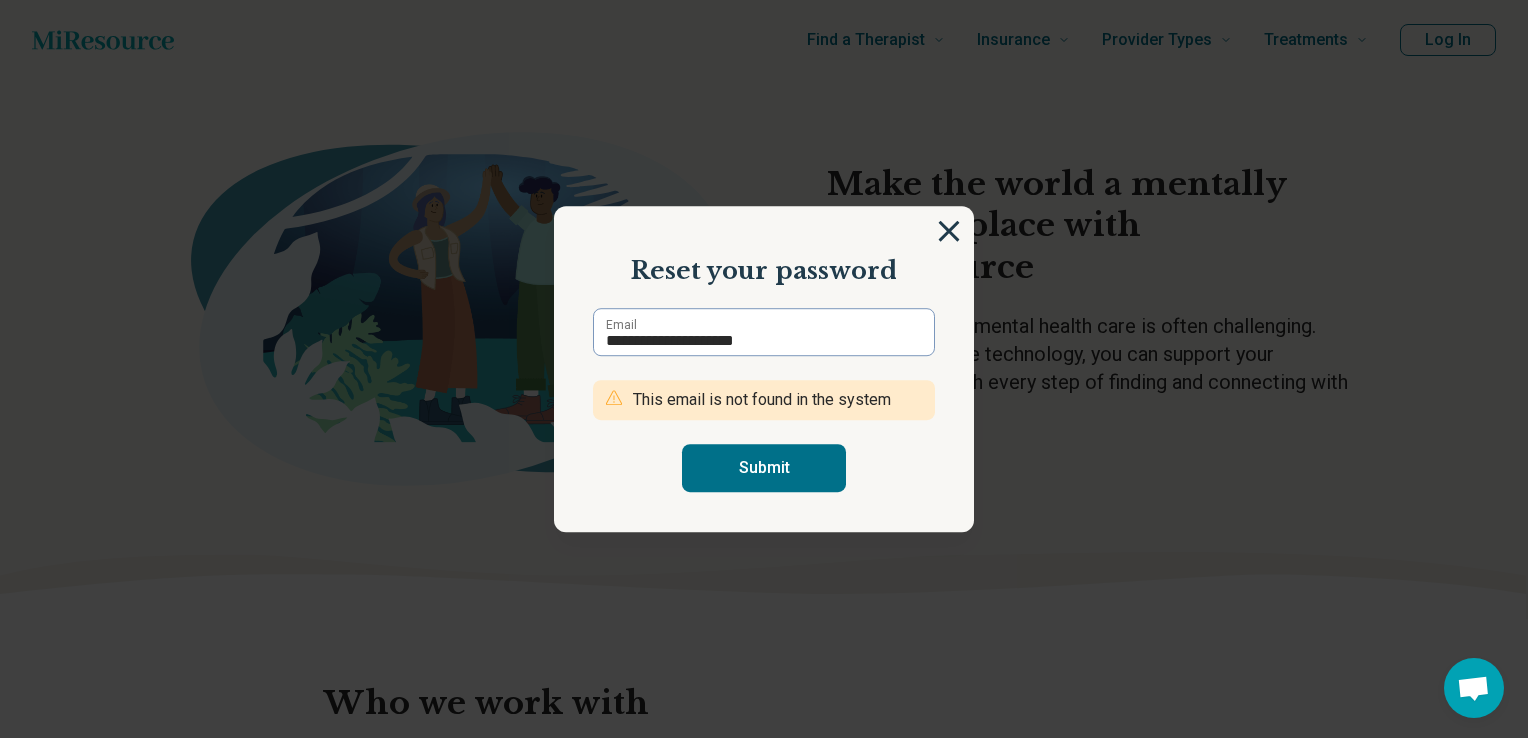 click at bounding box center [949, 231] 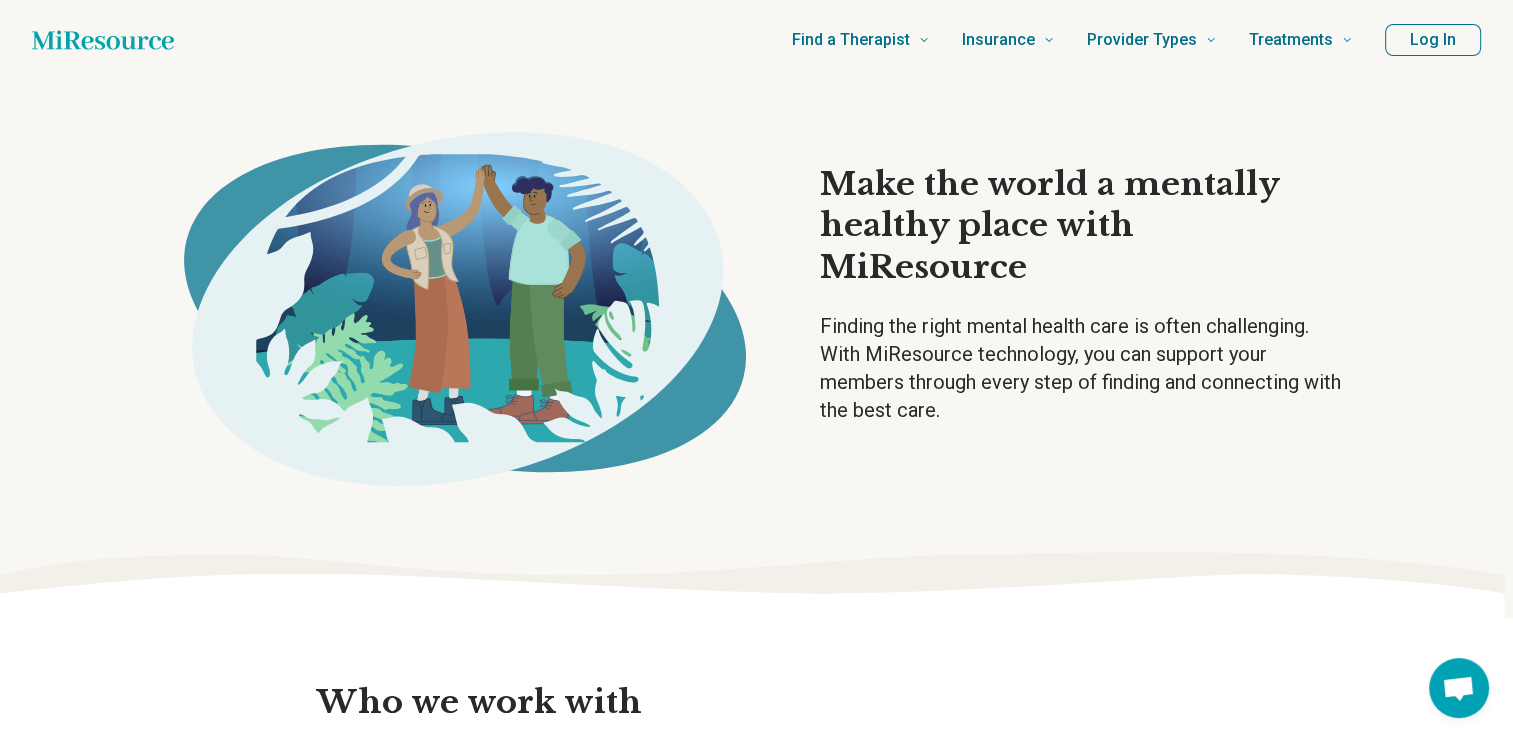 click 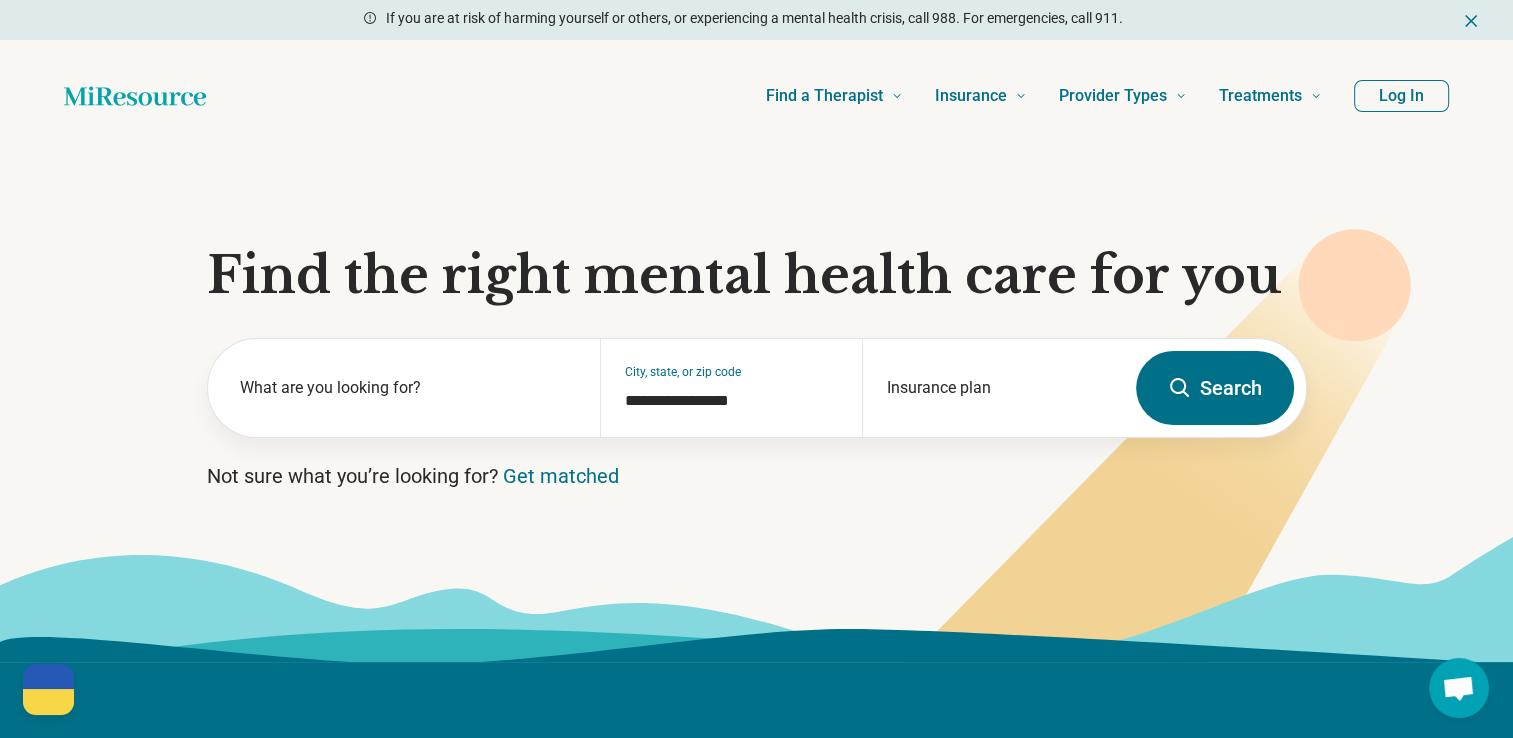 click at bounding box center (1458, 690) 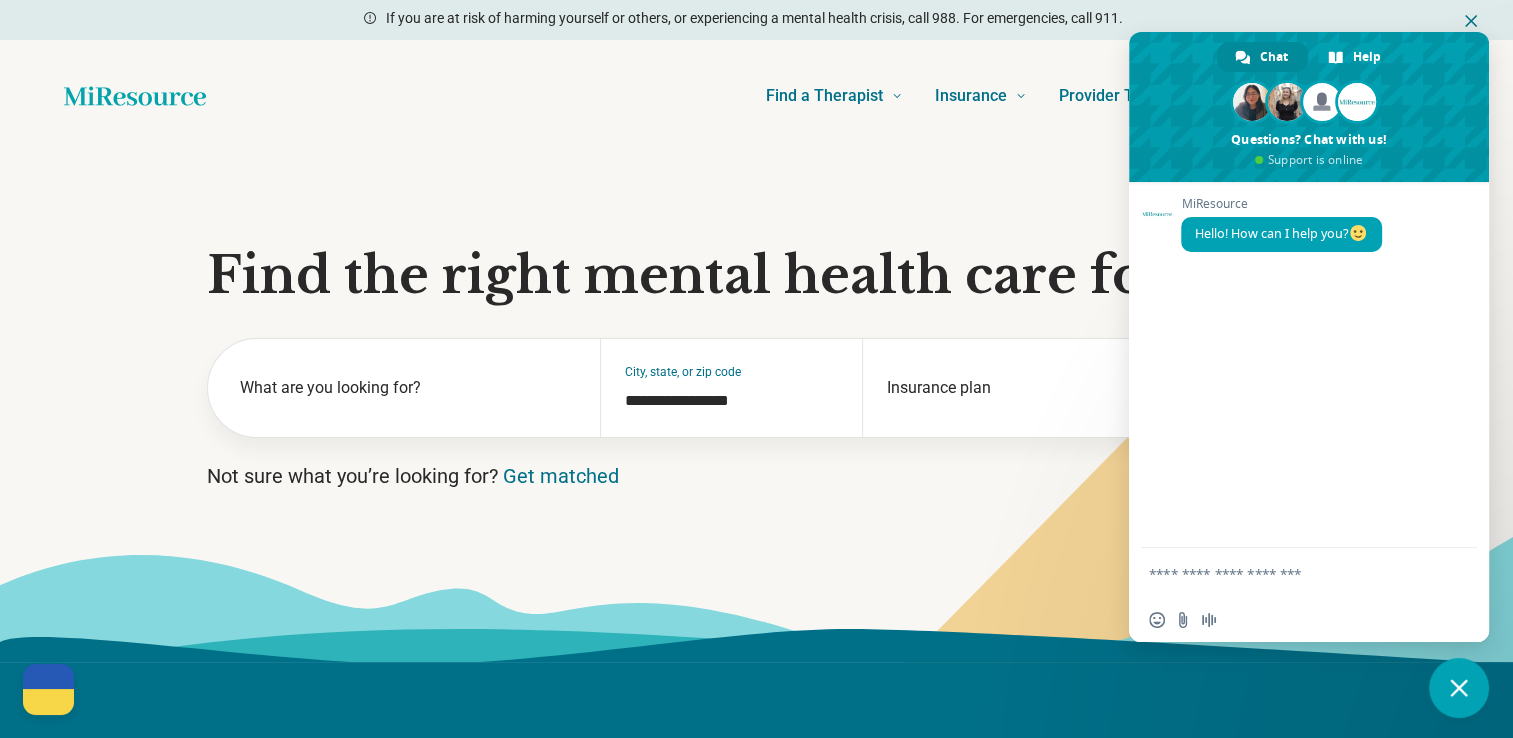 click at bounding box center [1289, 573] 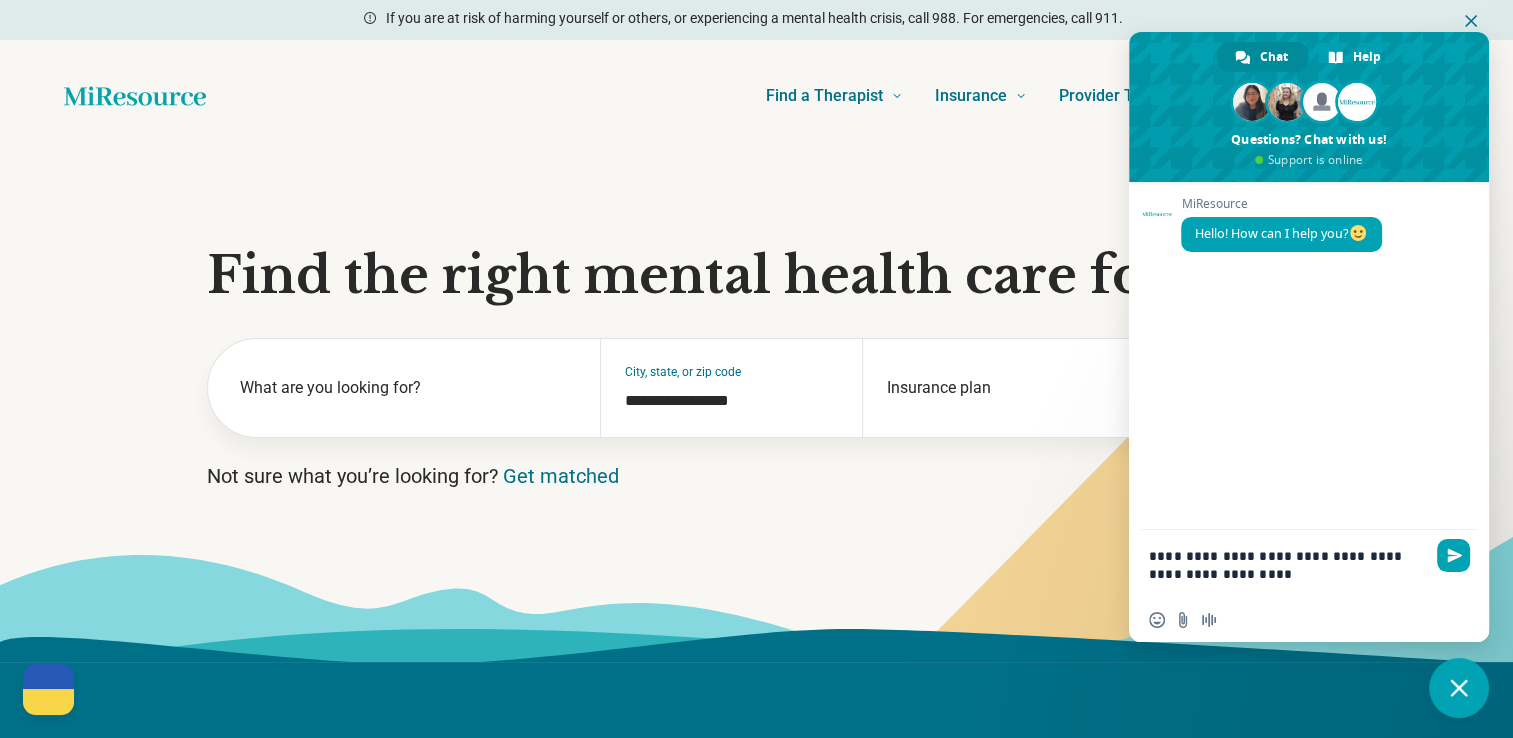 type on "**********" 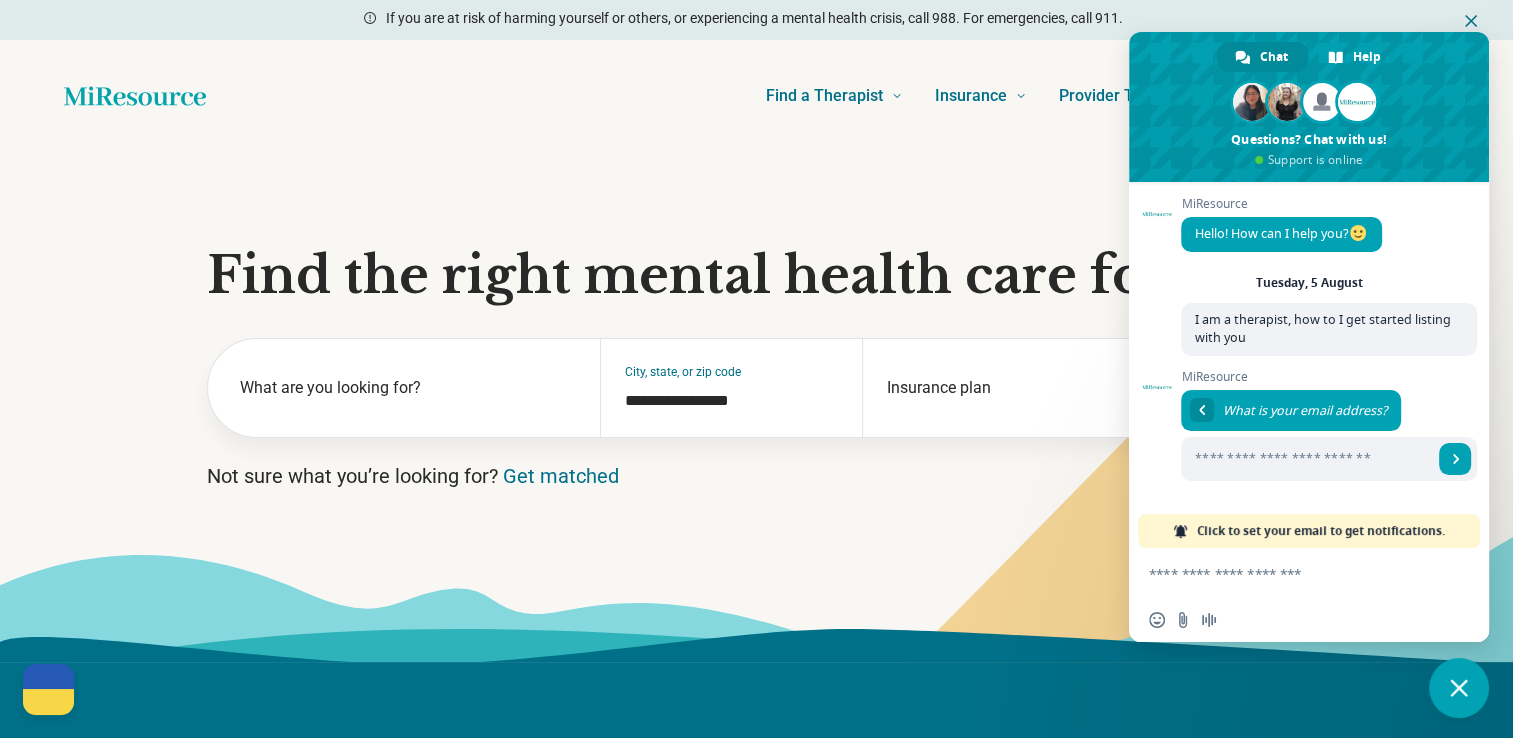 scroll, scrollTop: 0, scrollLeft: 0, axis: both 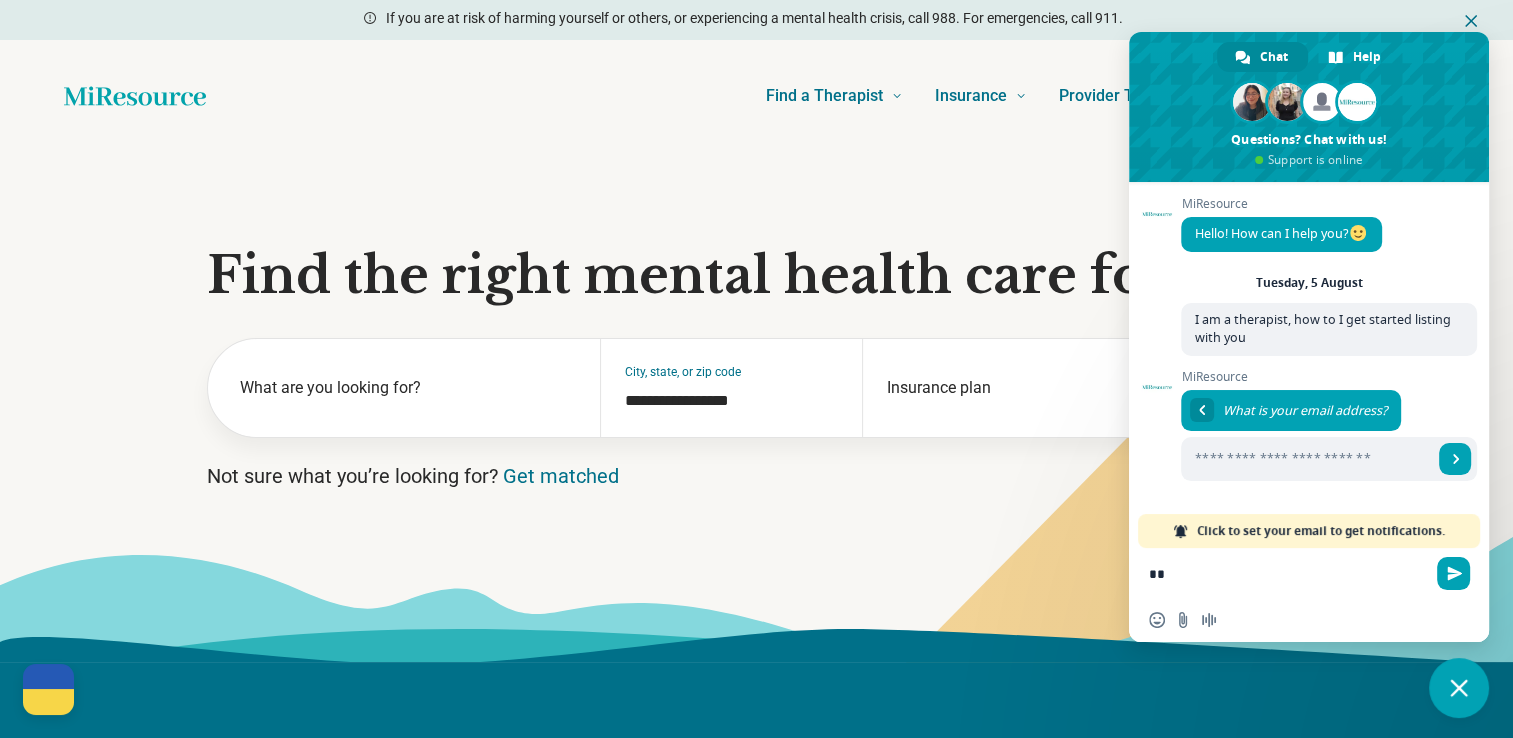 type on "*" 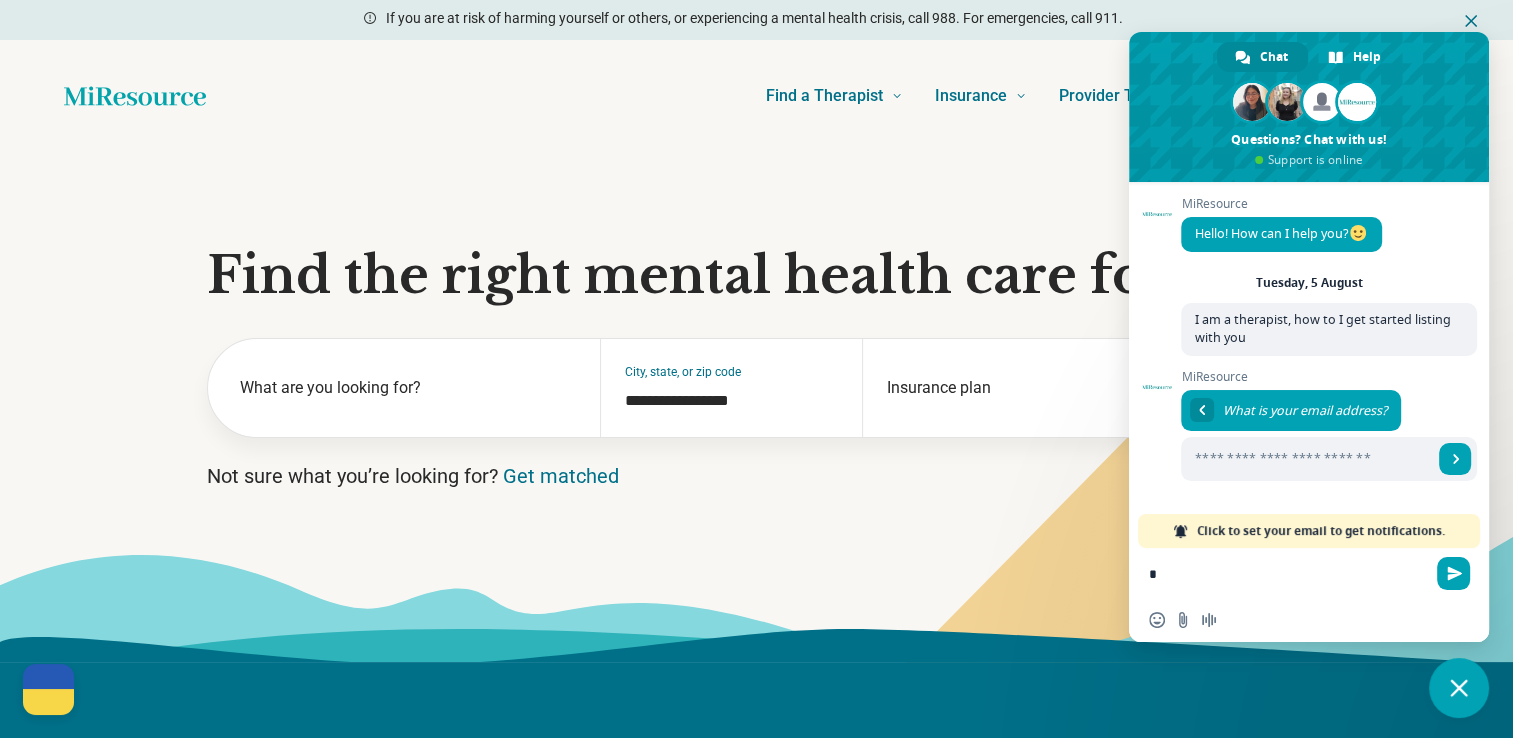 type 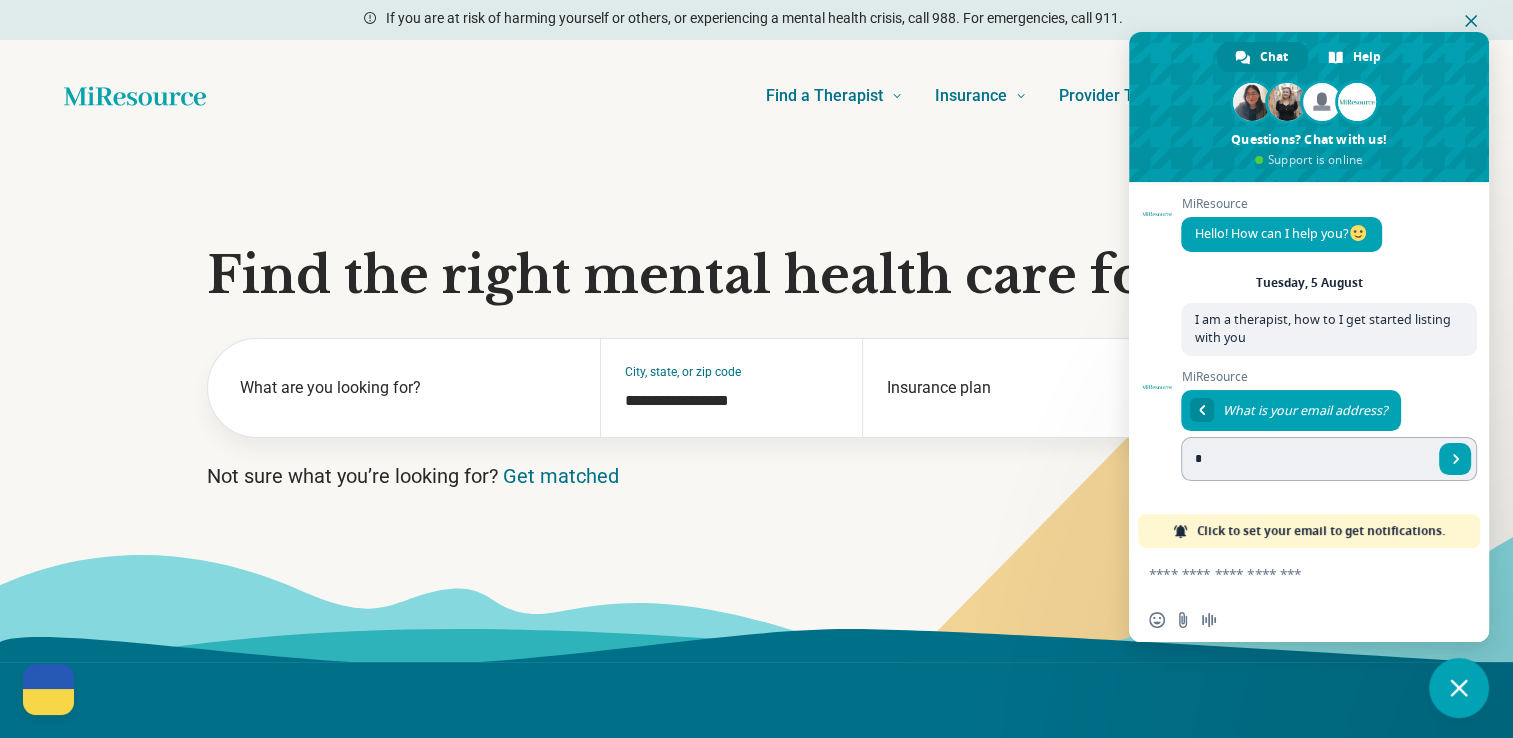 click on "*" at bounding box center (1307, 459) 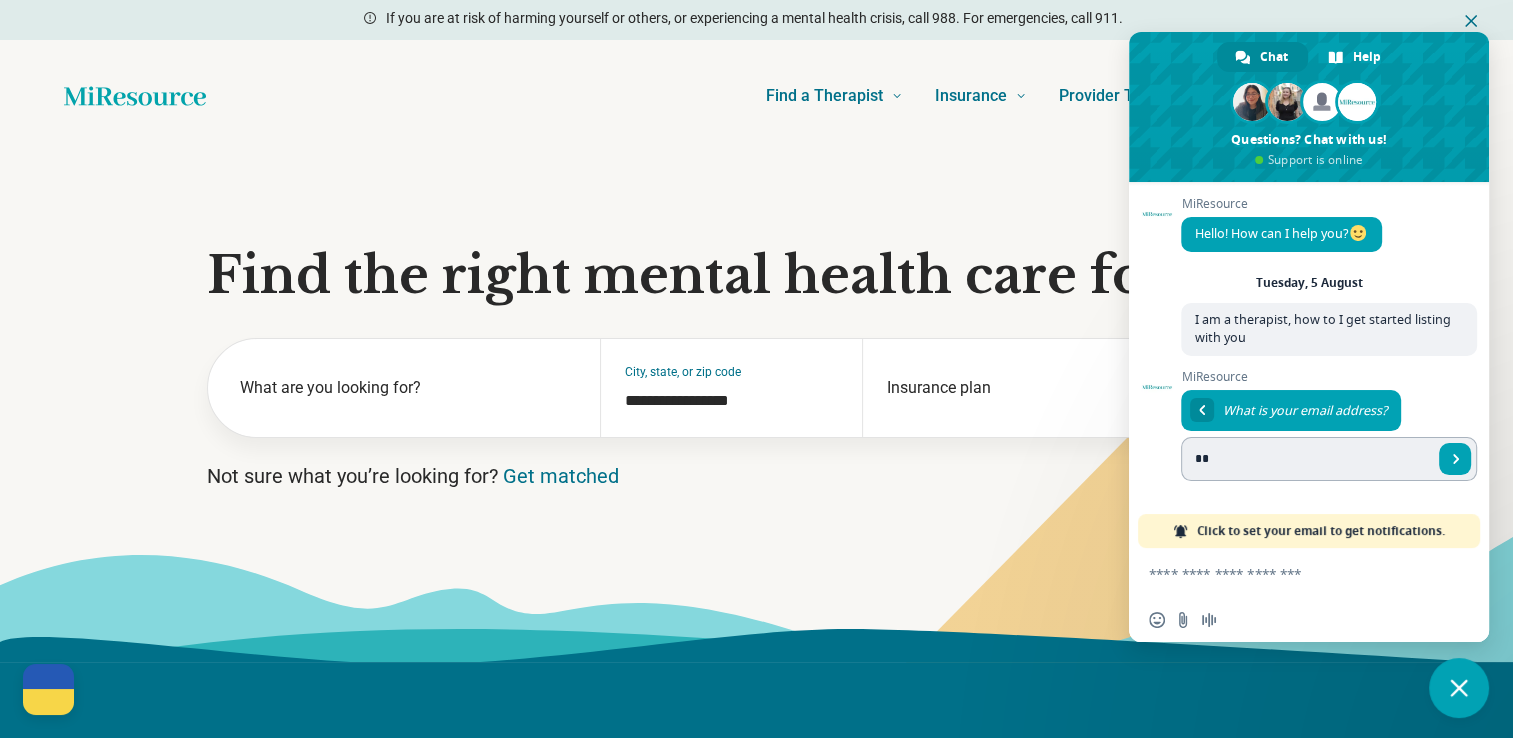 type on "**********" 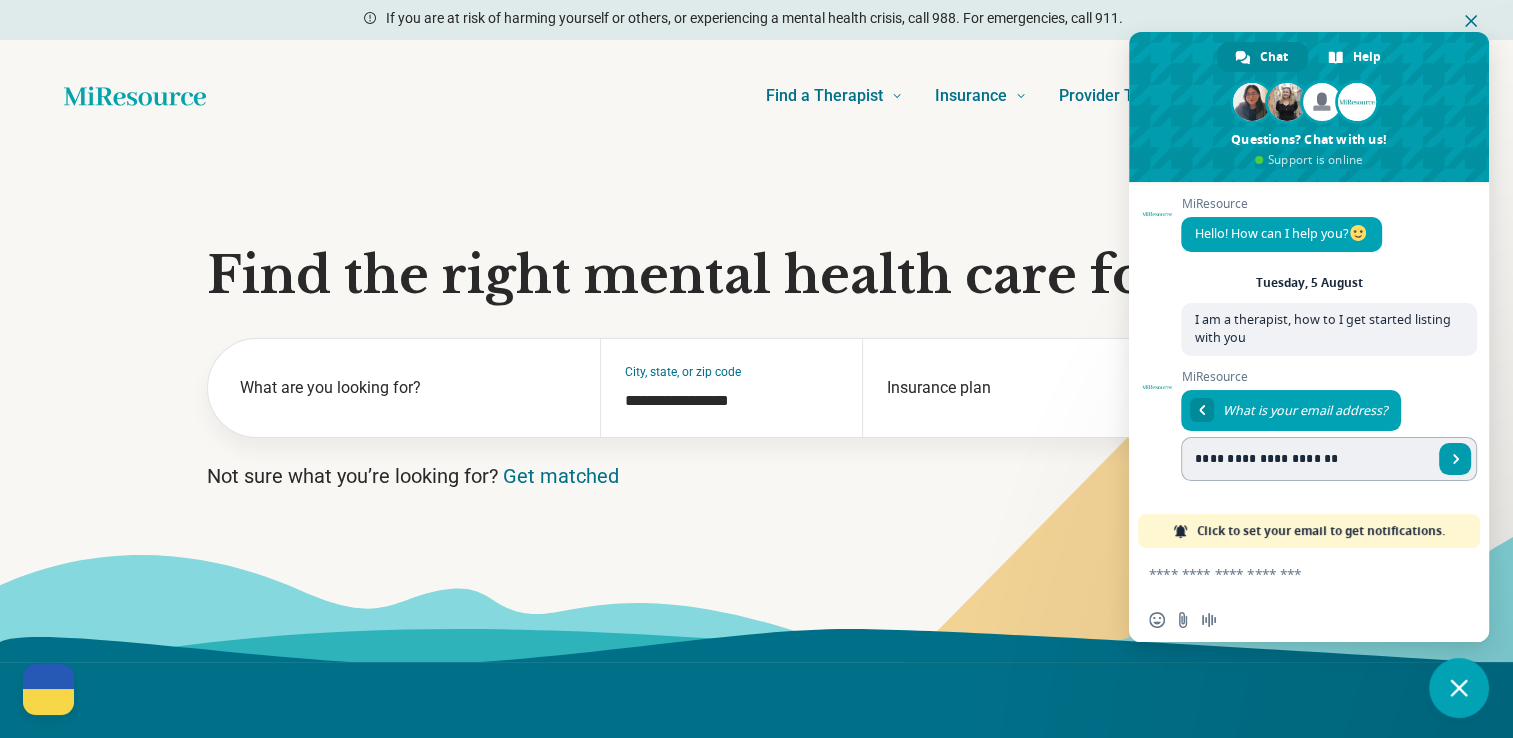 click at bounding box center (1456, 459) 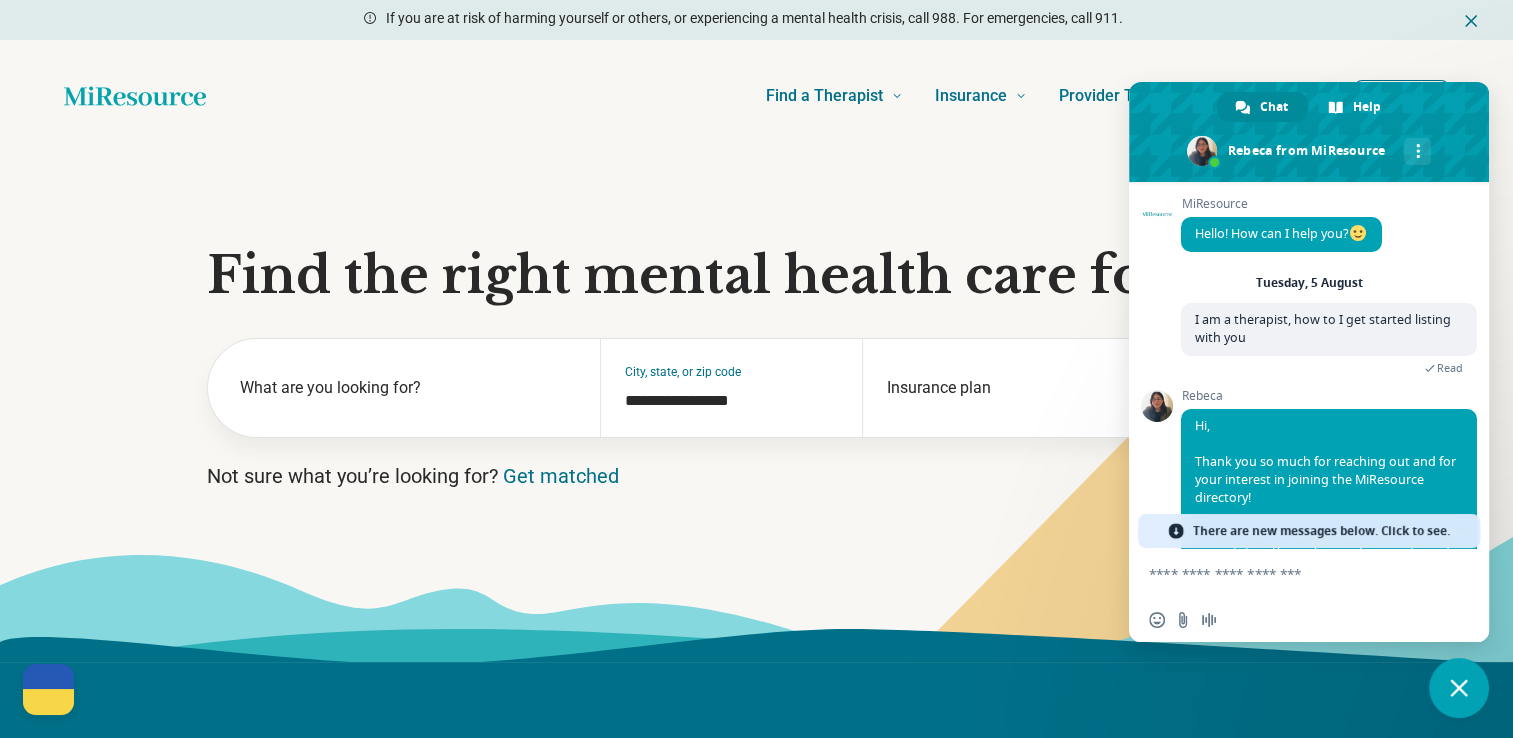 scroll, scrollTop: 240, scrollLeft: 0, axis: vertical 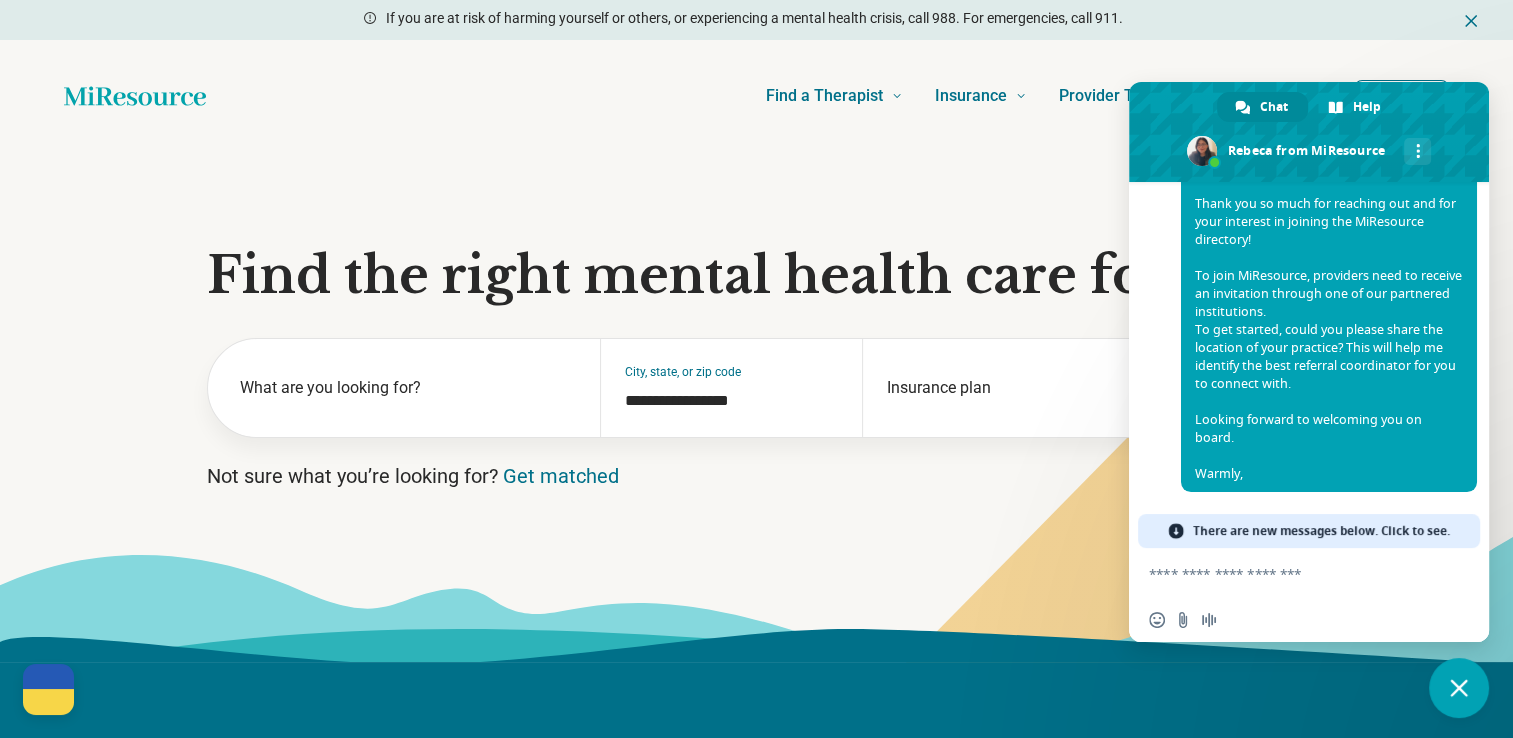 click at bounding box center (1289, 573) 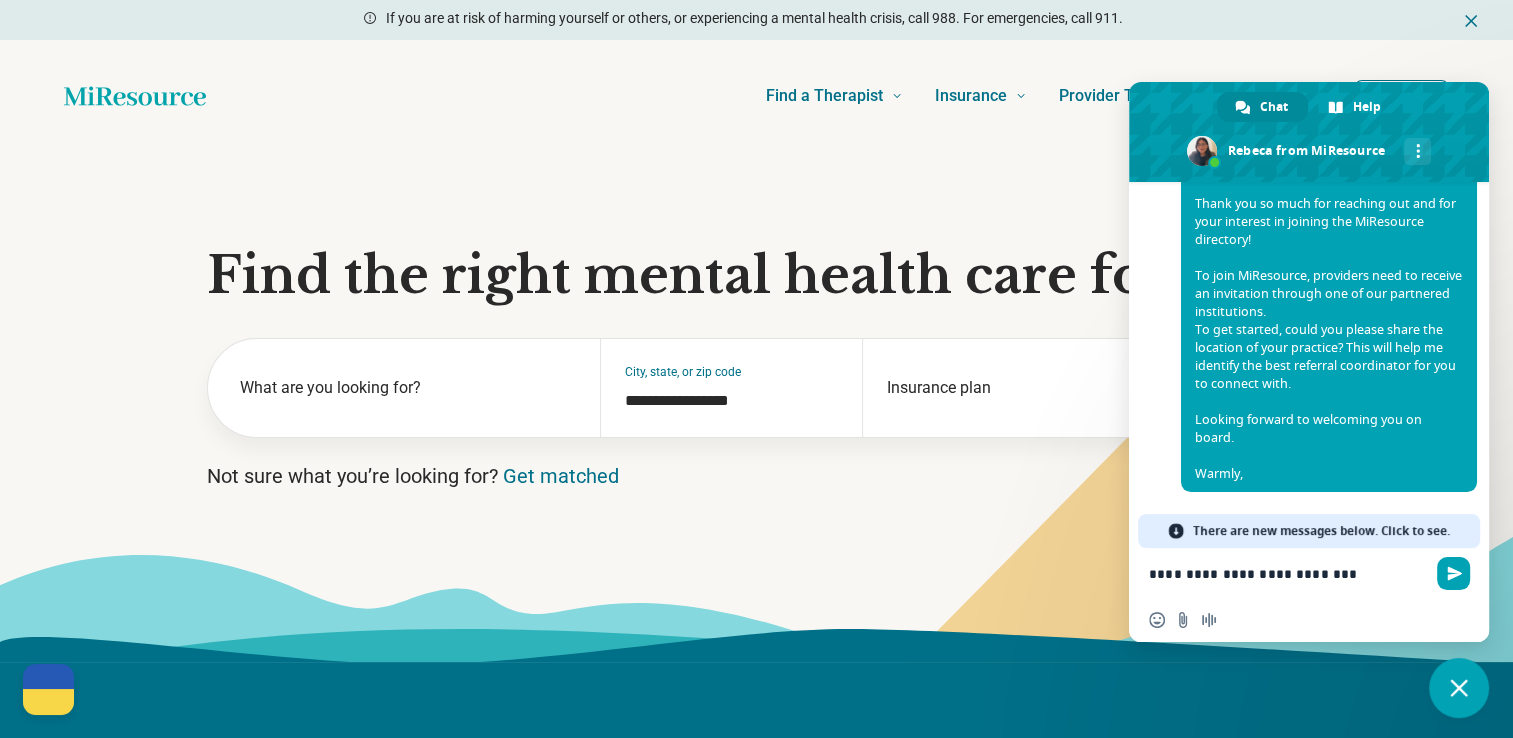 type on "**********" 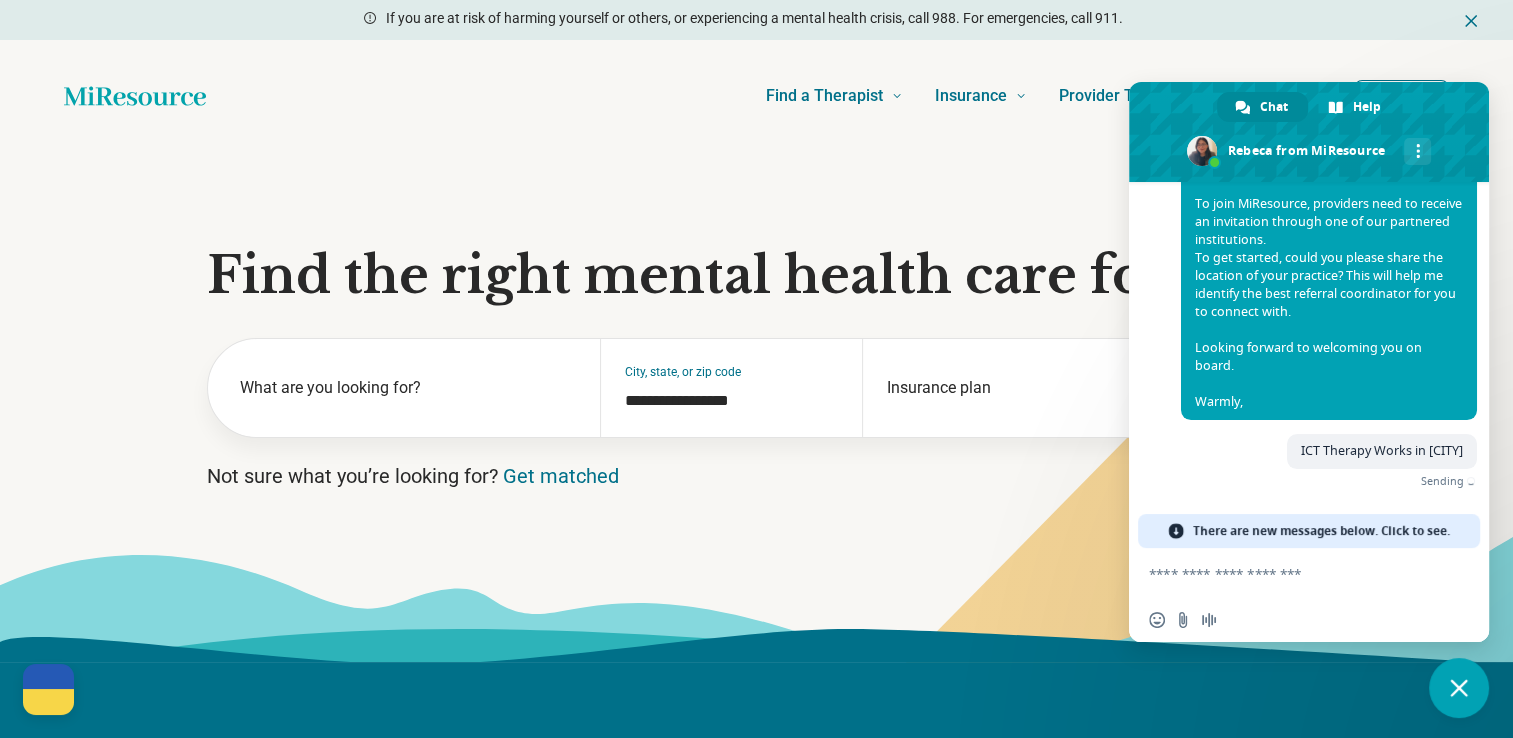scroll, scrollTop: 290, scrollLeft: 0, axis: vertical 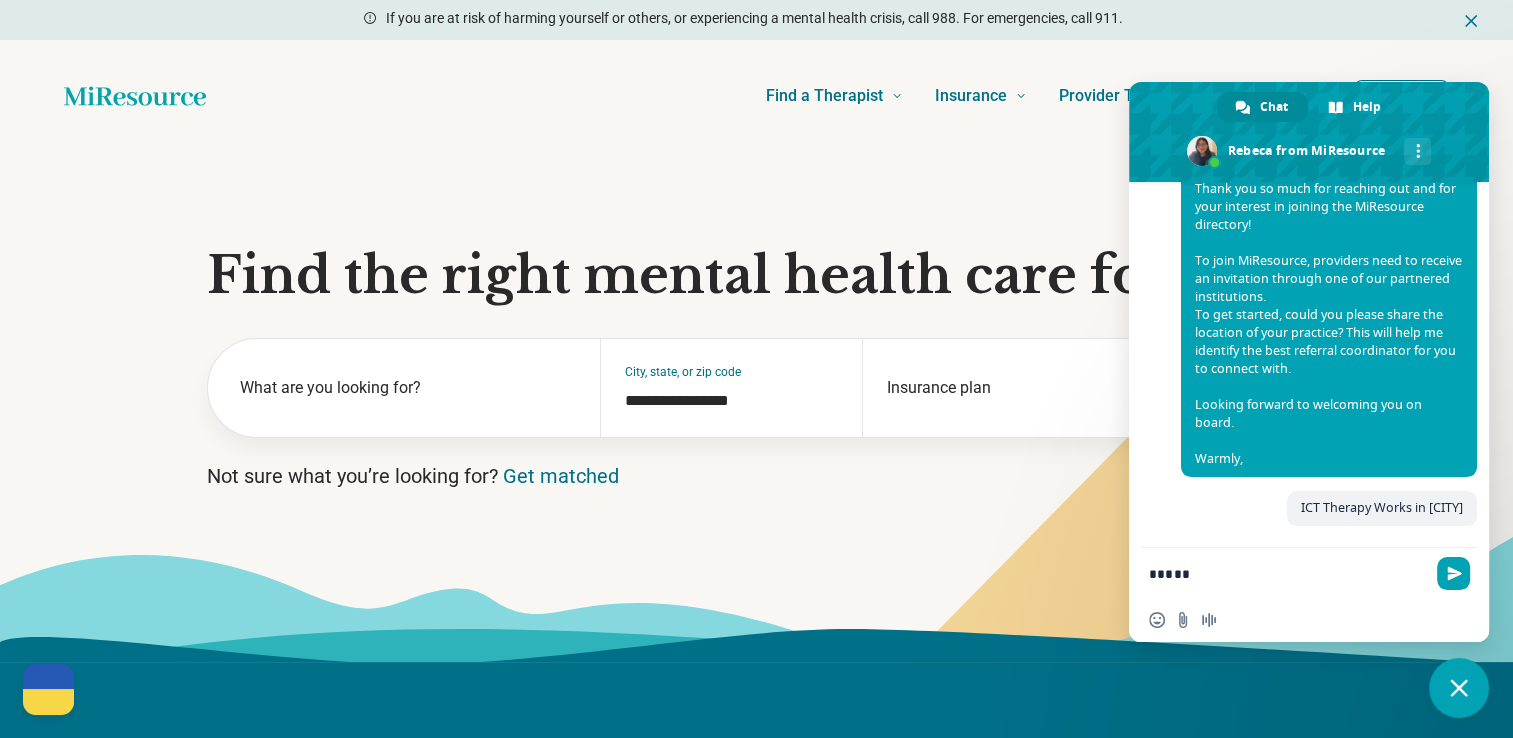 type on "******" 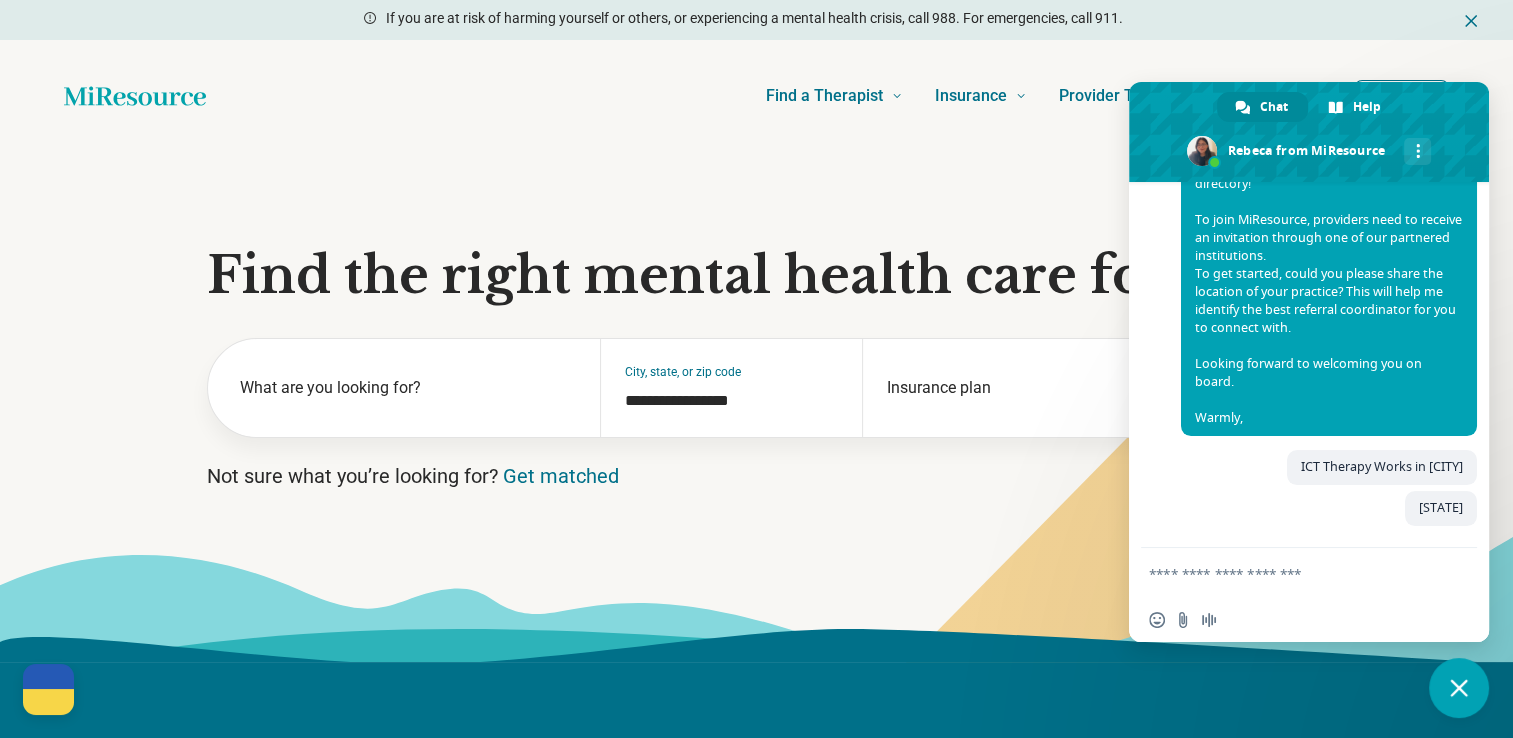 scroll, scrollTop: 332, scrollLeft: 0, axis: vertical 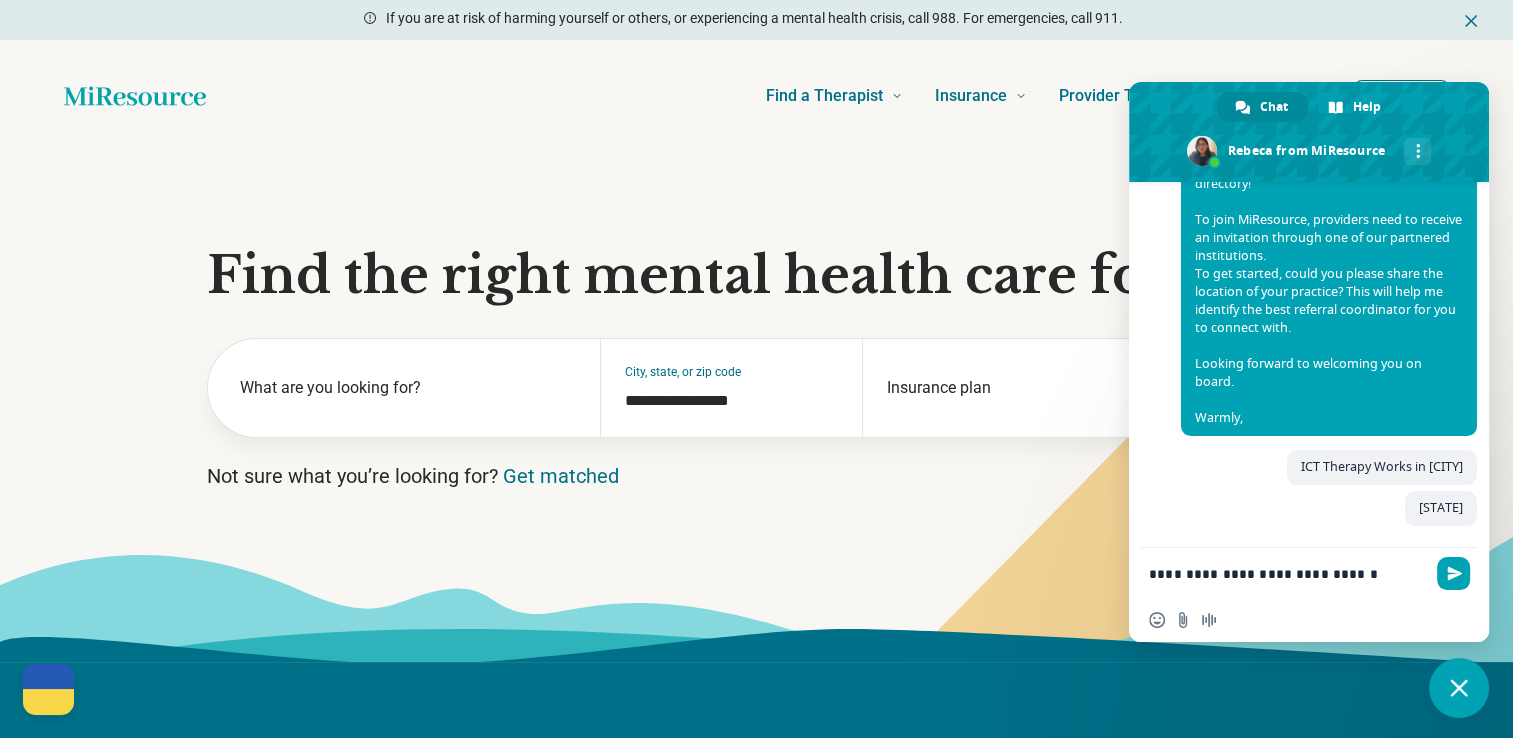 type on "**********" 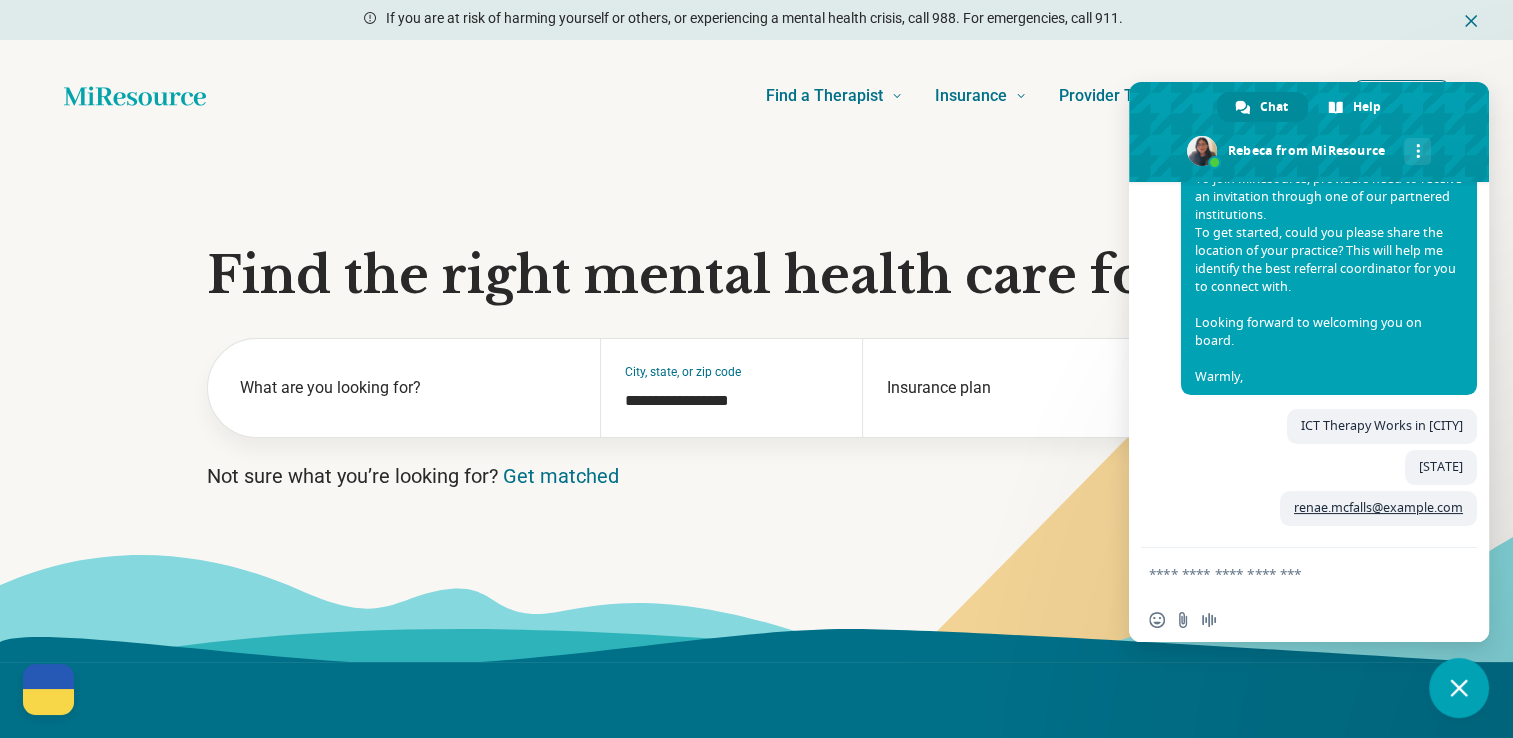 scroll, scrollTop: 373, scrollLeft: 0, axis: vertical 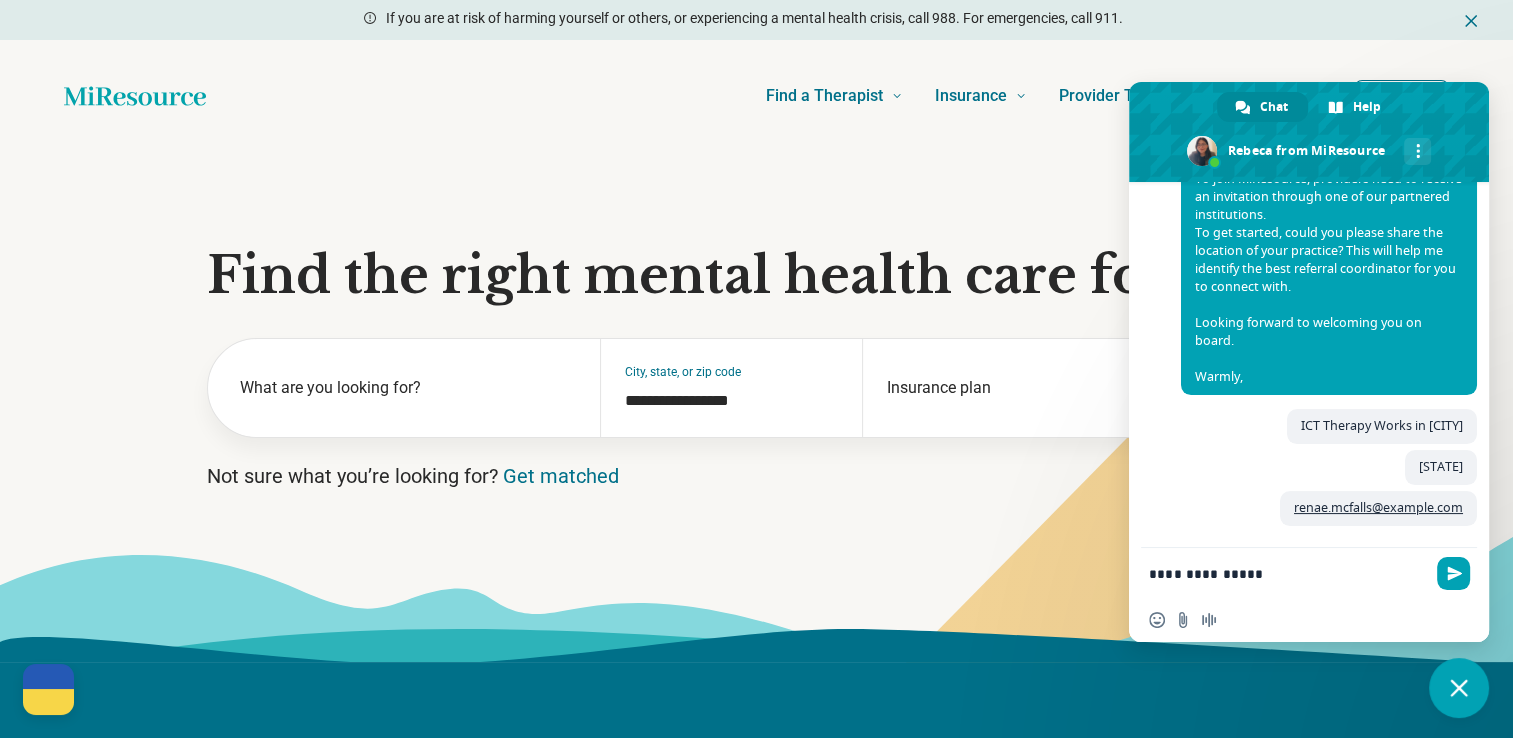 type on "**********" 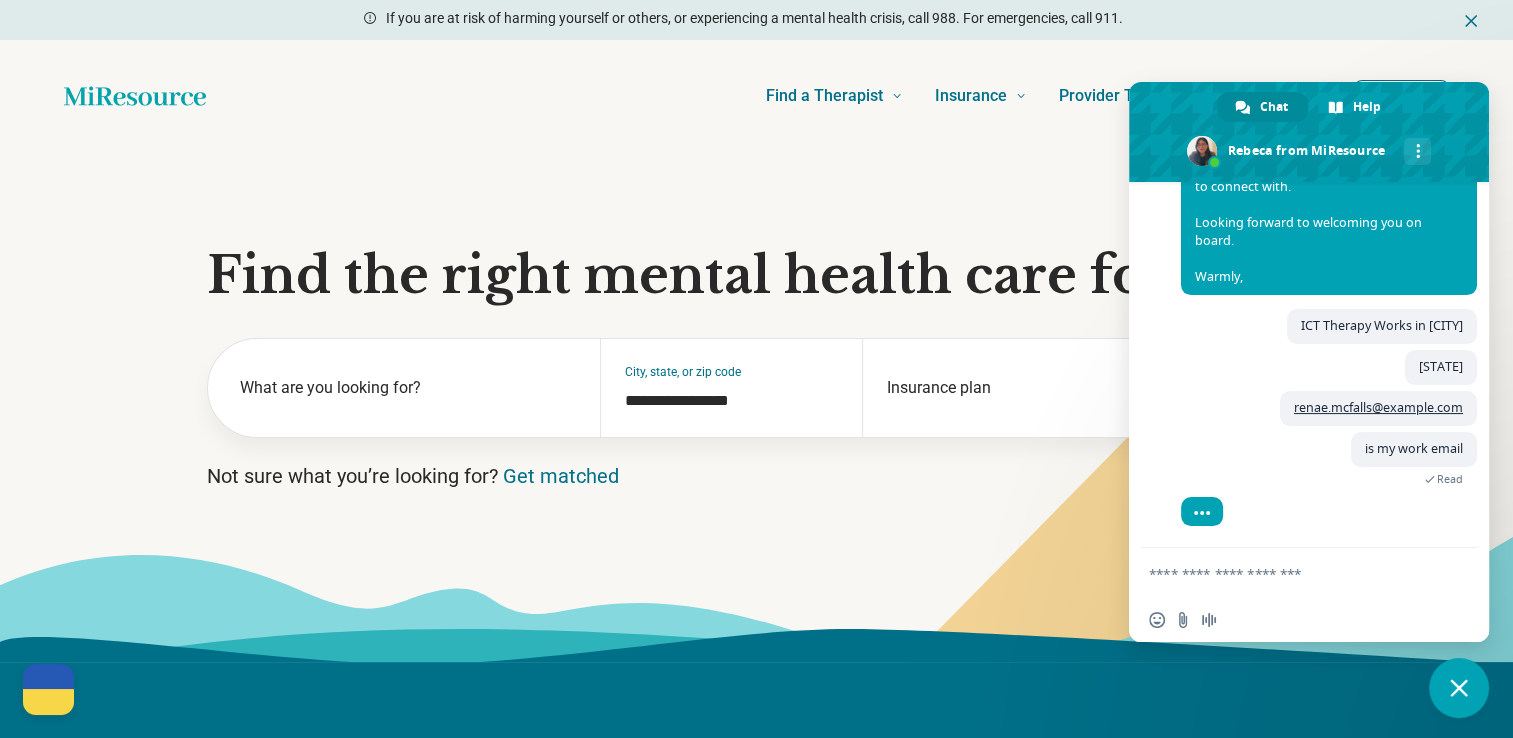 scroll, scrollTop: 616, scrollLeft: 0, axis: vertical 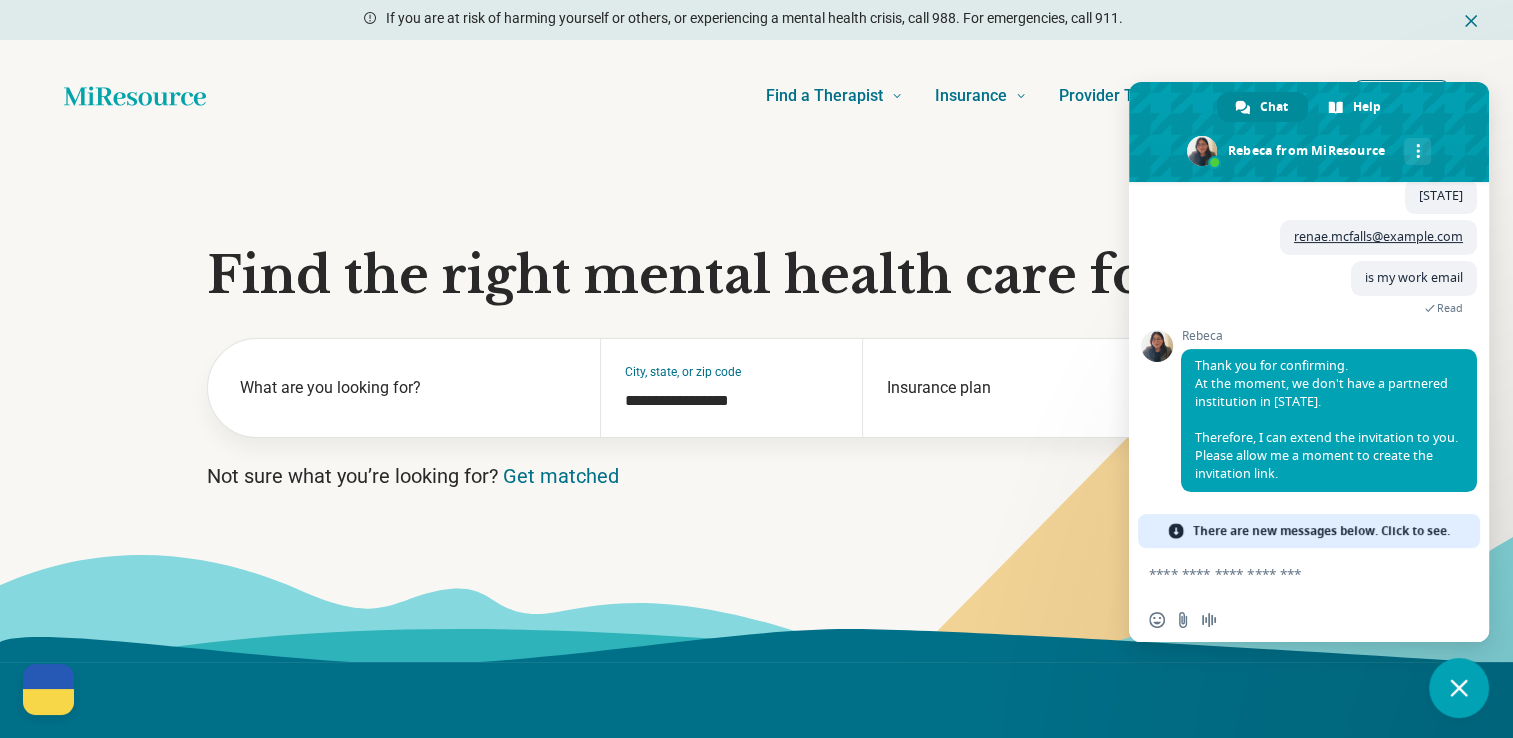 click on "There are new messages below. Click to see." at bounding box center [1321, 531] 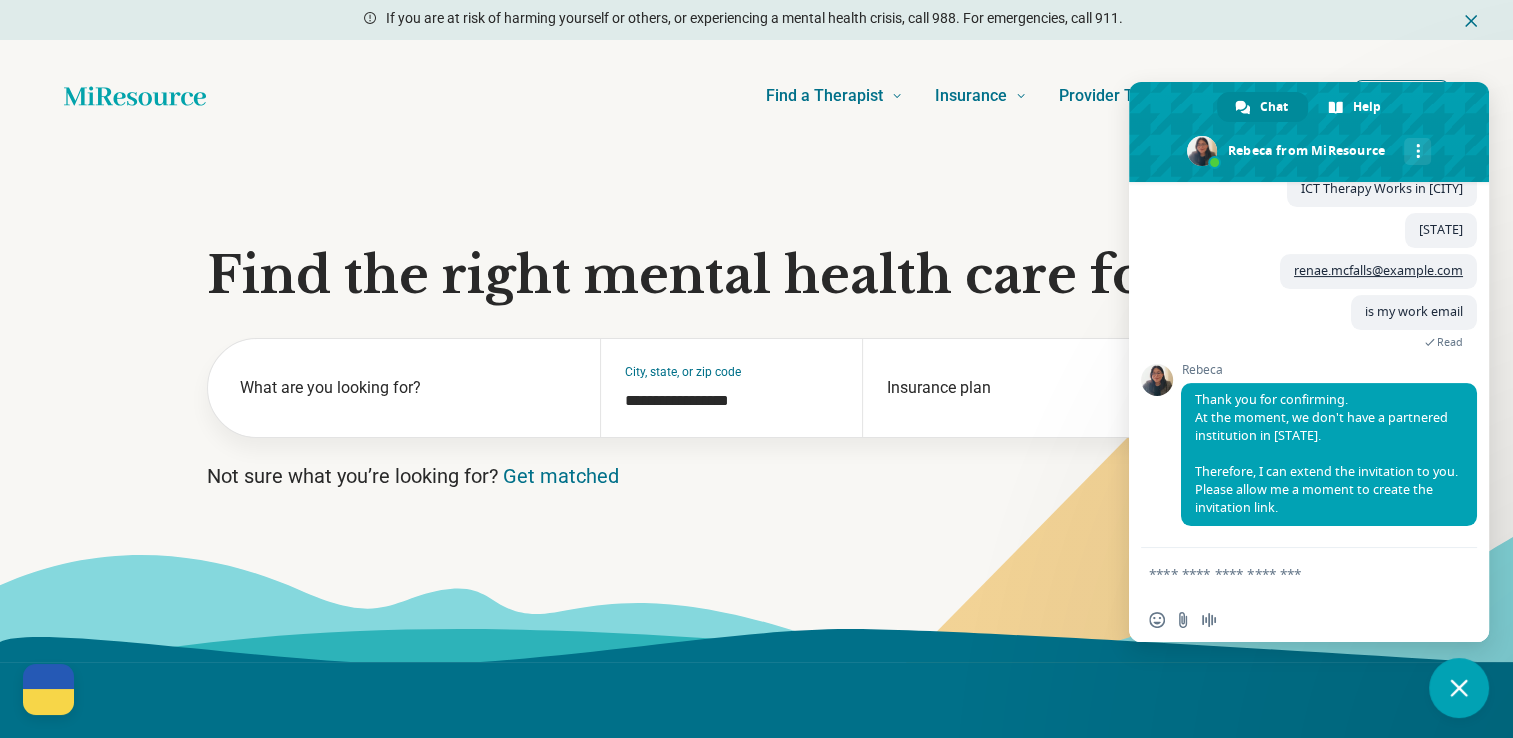 scroll, scrollTop: 616, scrollLeft: 0, axis: vertical 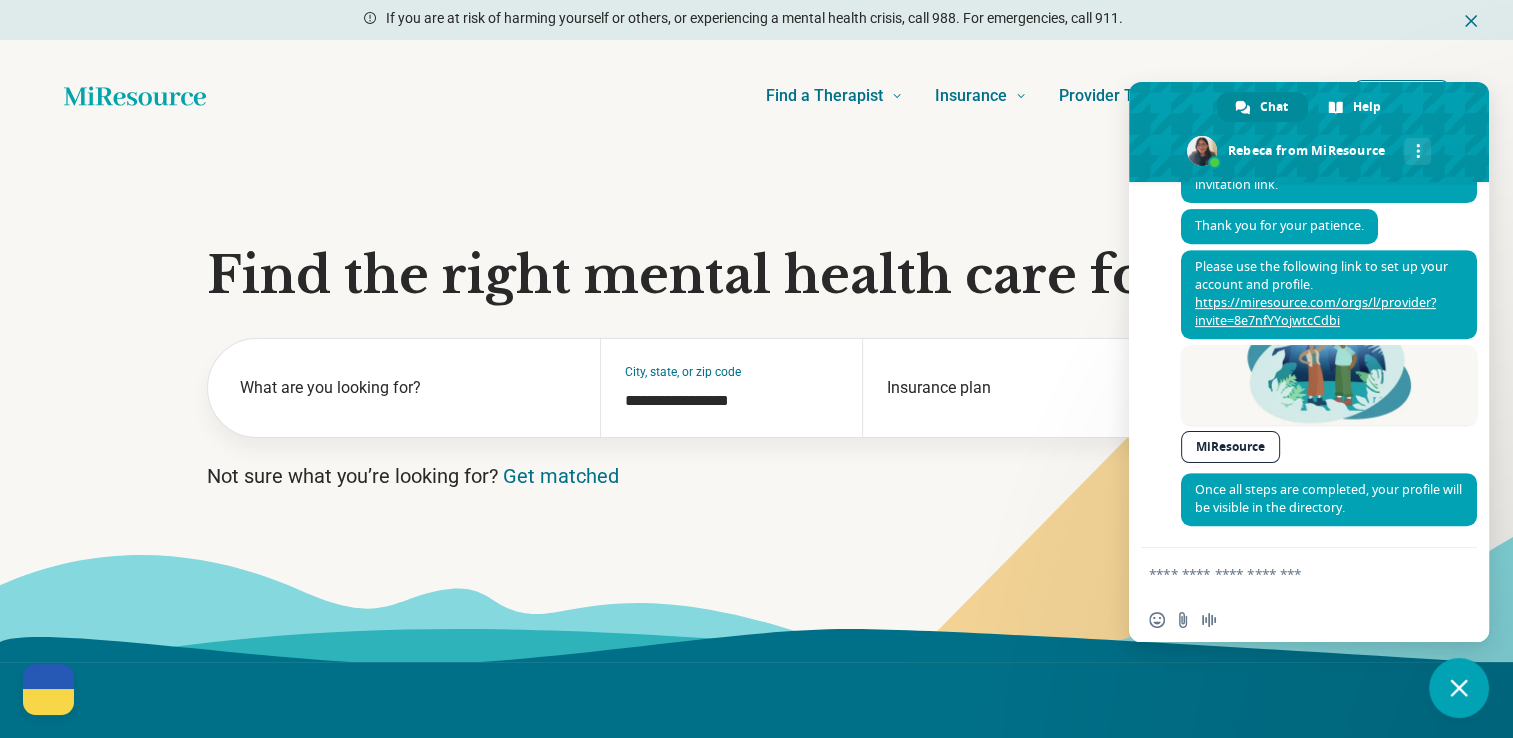 click at bounding box center [1289, 573] 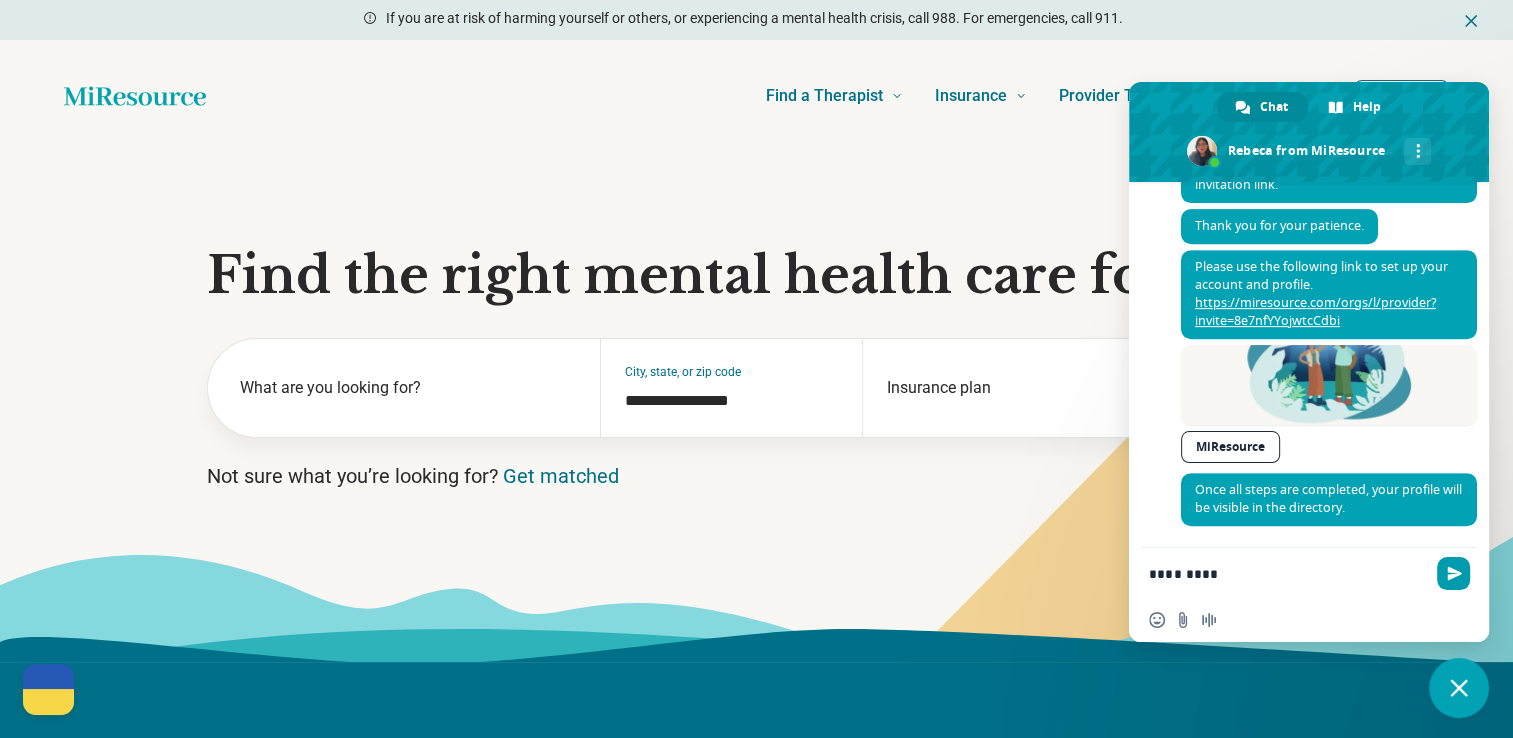 type on "*********" 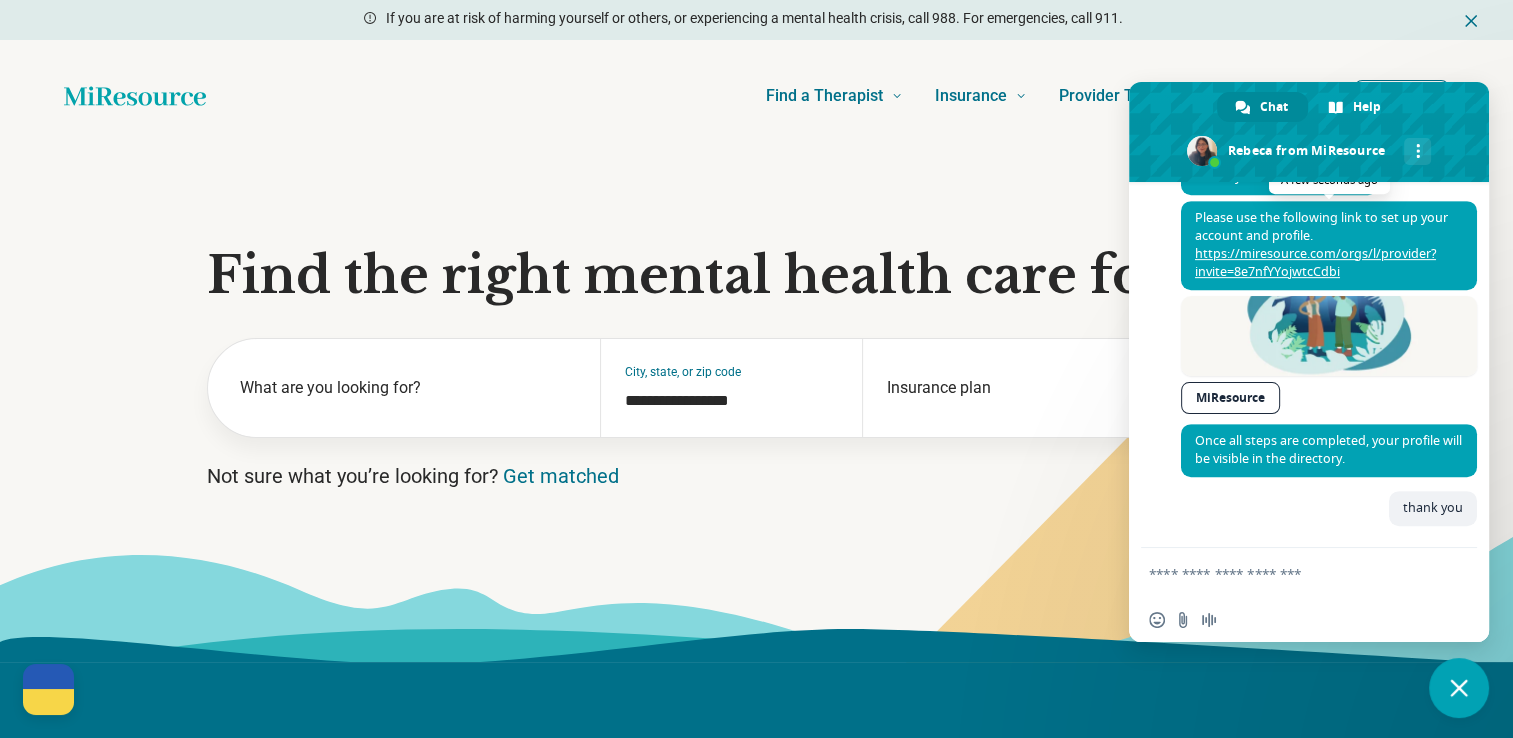 scroll, scrollTop: 995, scrollLeft: 0, axis: vertical 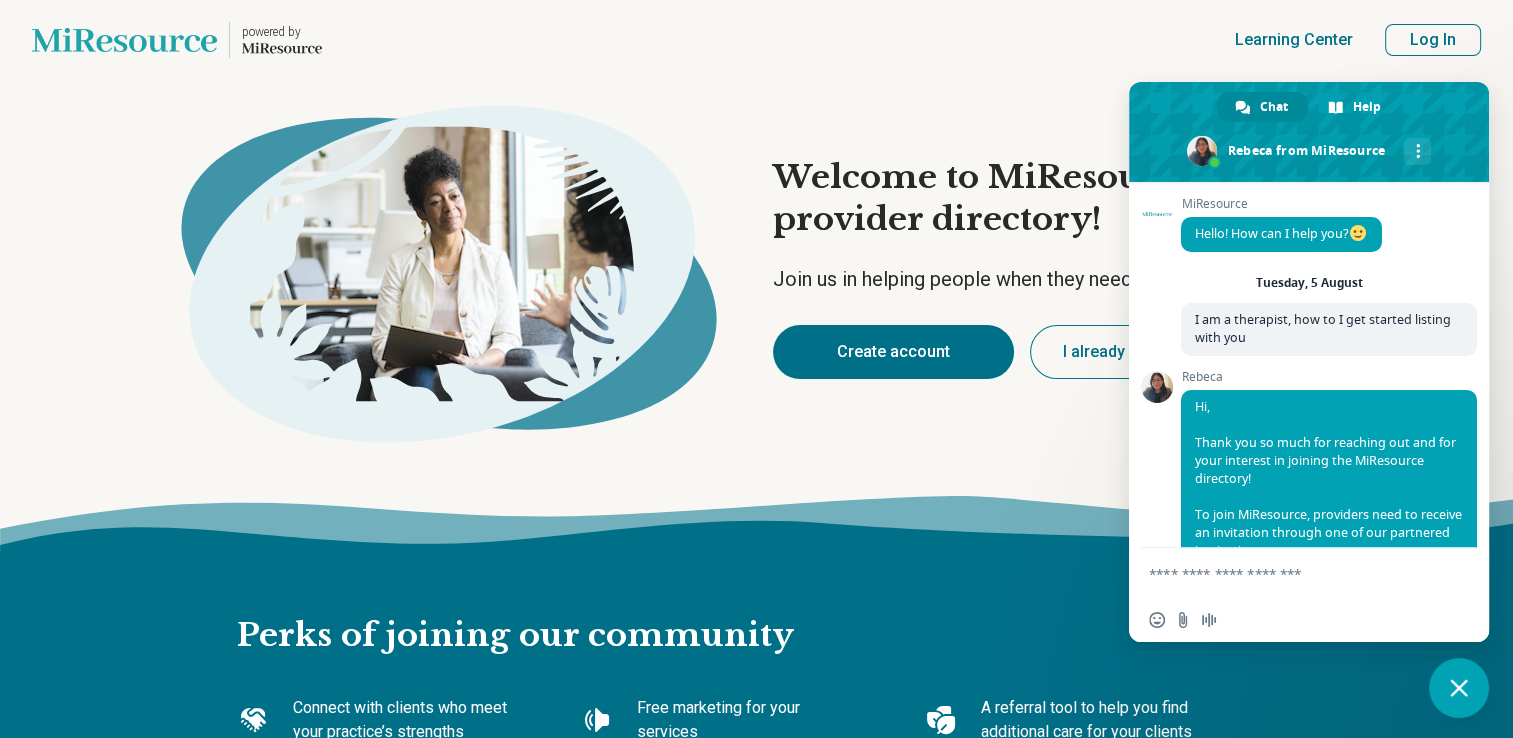type on "*" 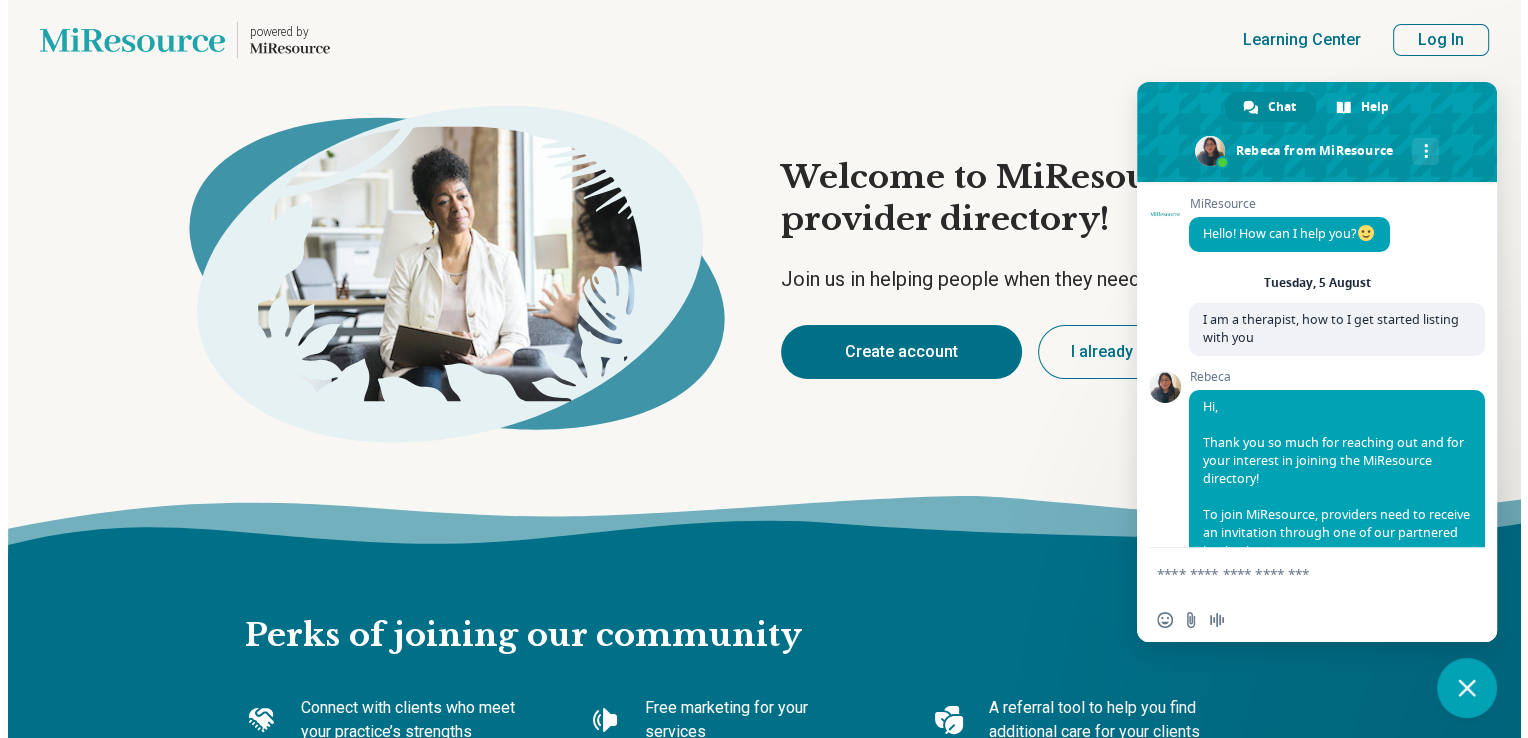 scroll, scrollTop: 995, scrollLeft: 0, axis: vertical 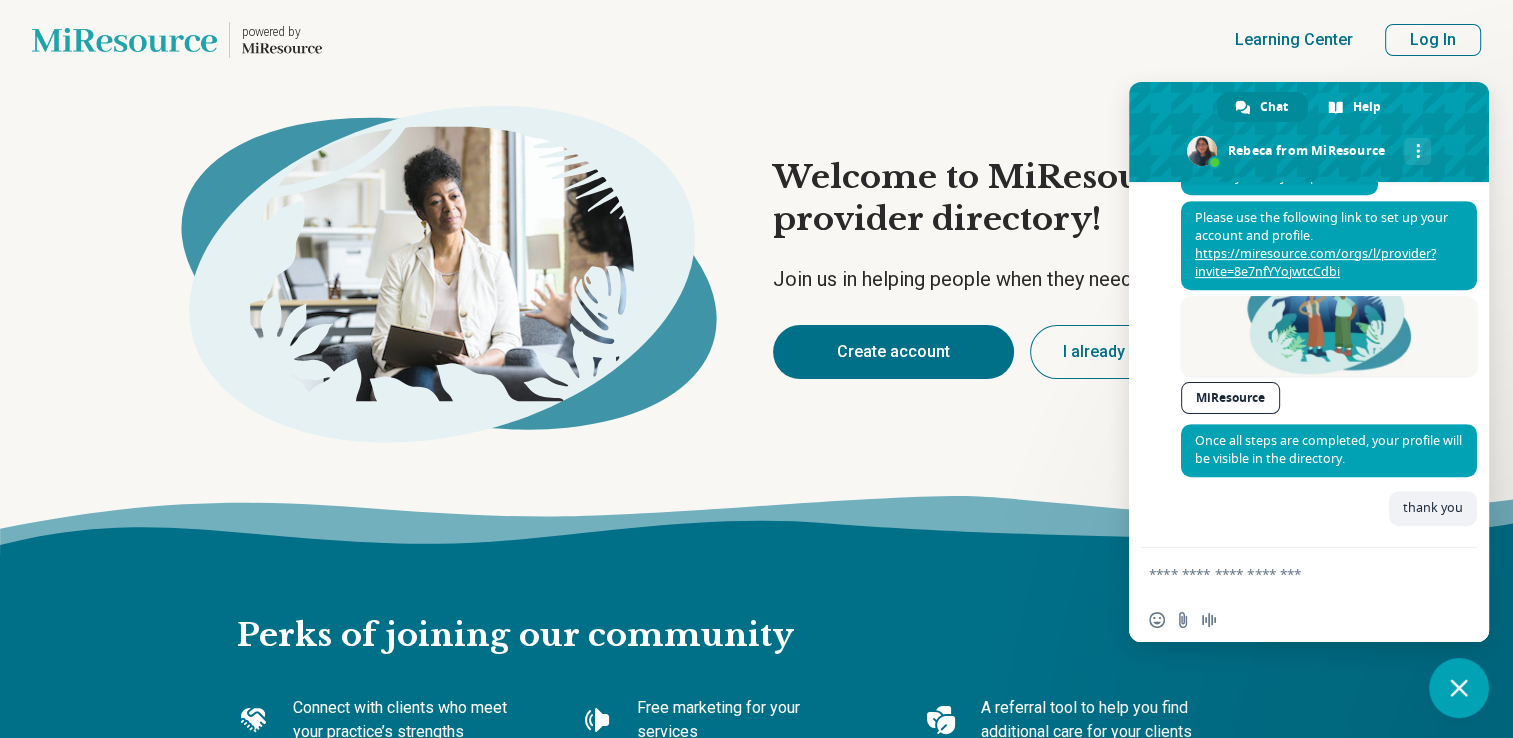 click on "Create account" at bounding box center (893, 352) 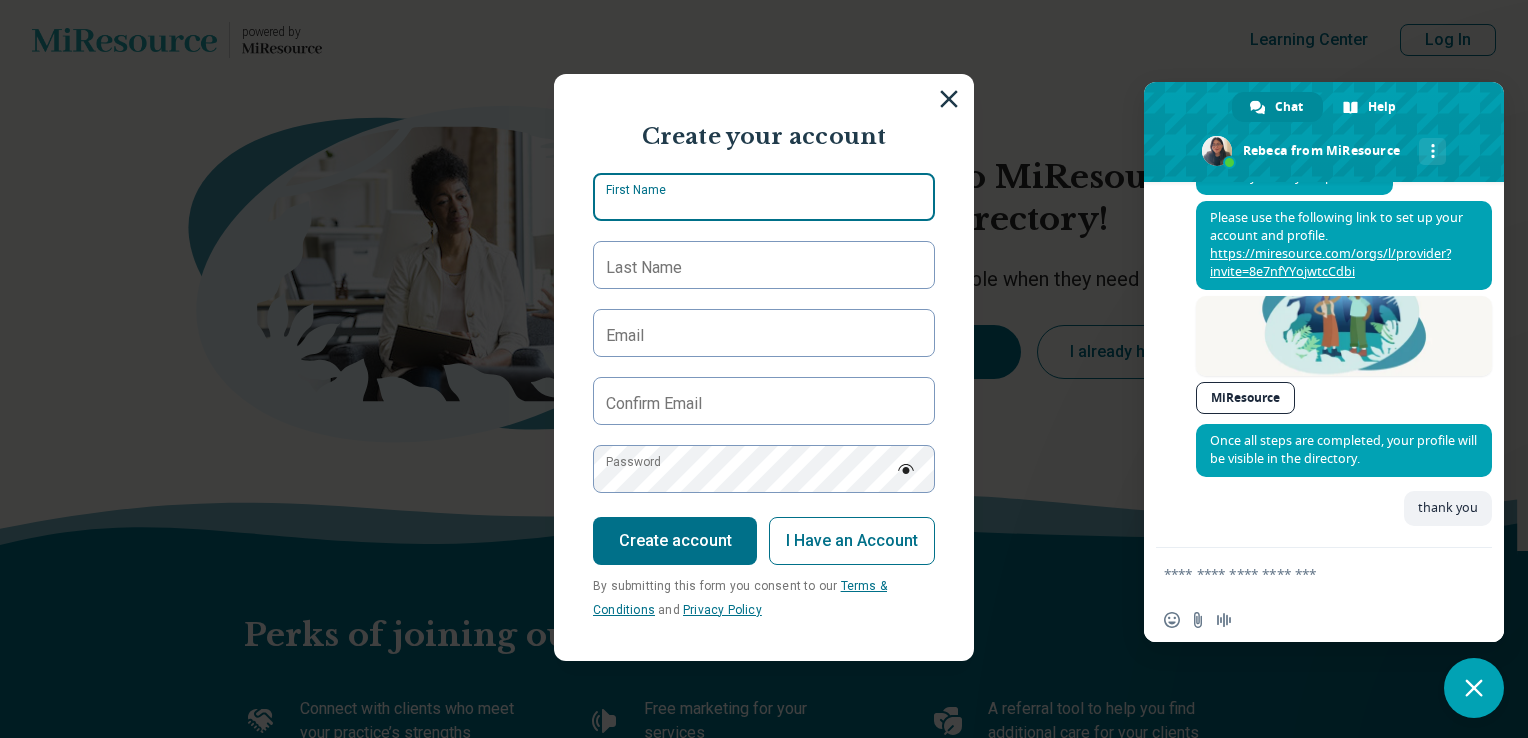 click on "First Name" at bounding box center (764, 197) 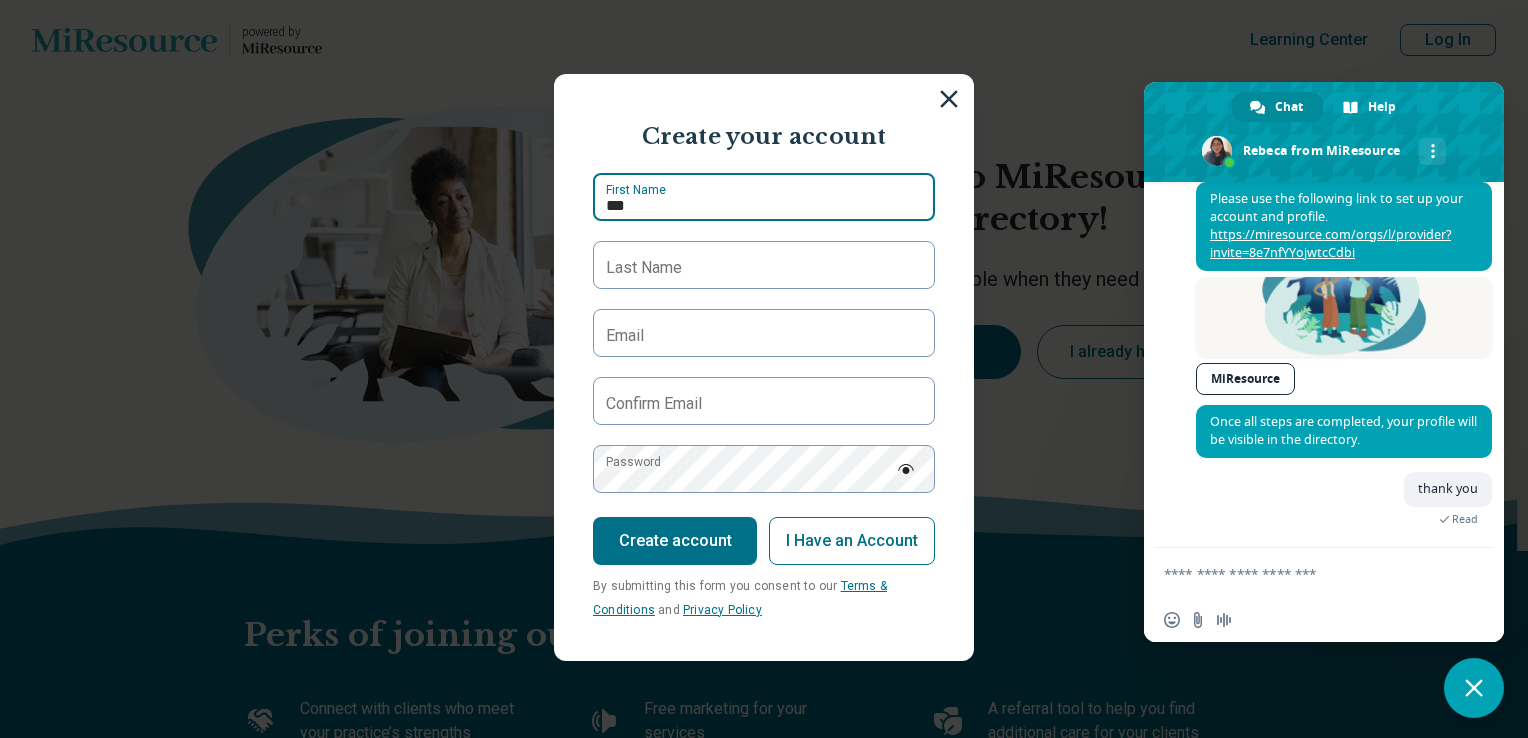 scroll, scrollTop: 976, scrollLeft: 0, axis: vertical 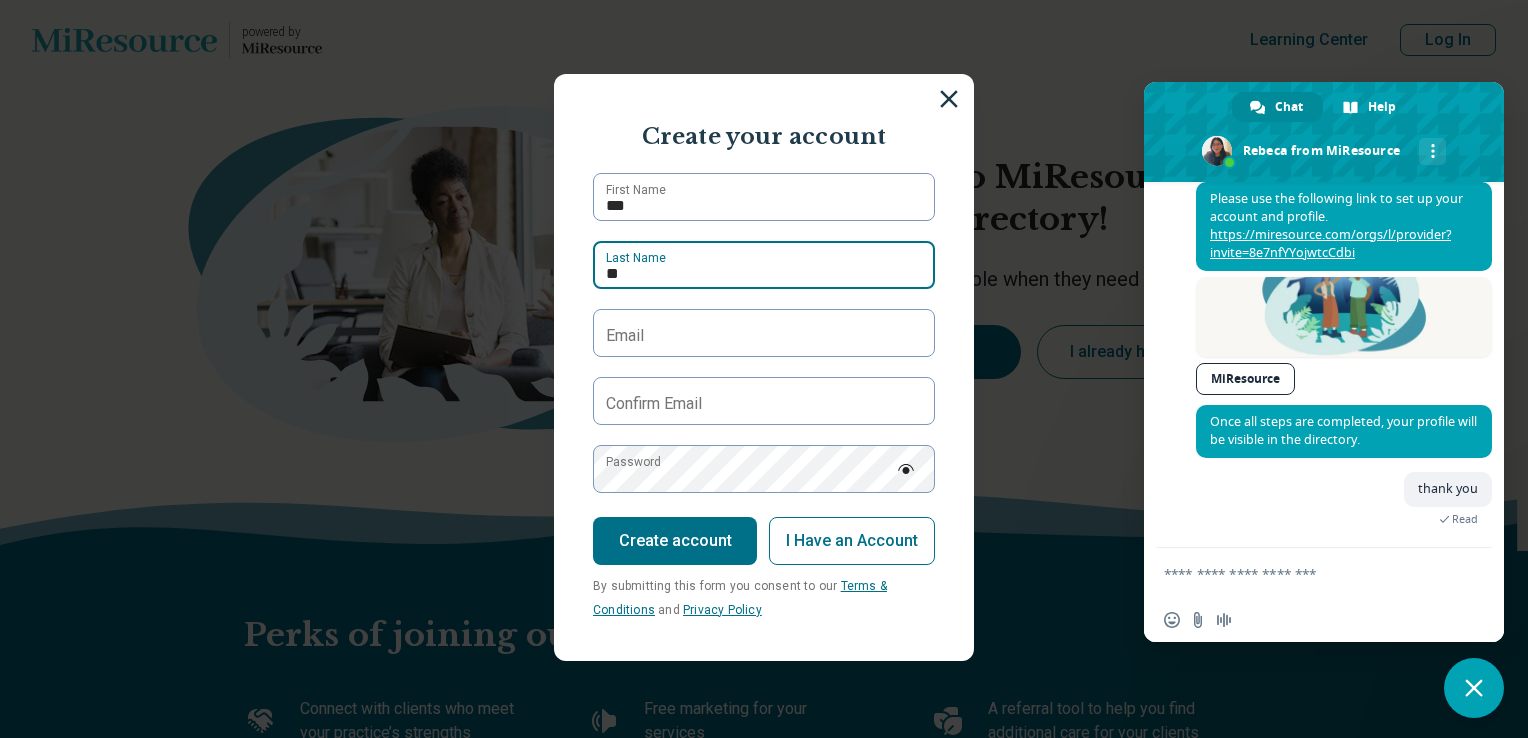 type on "*******" 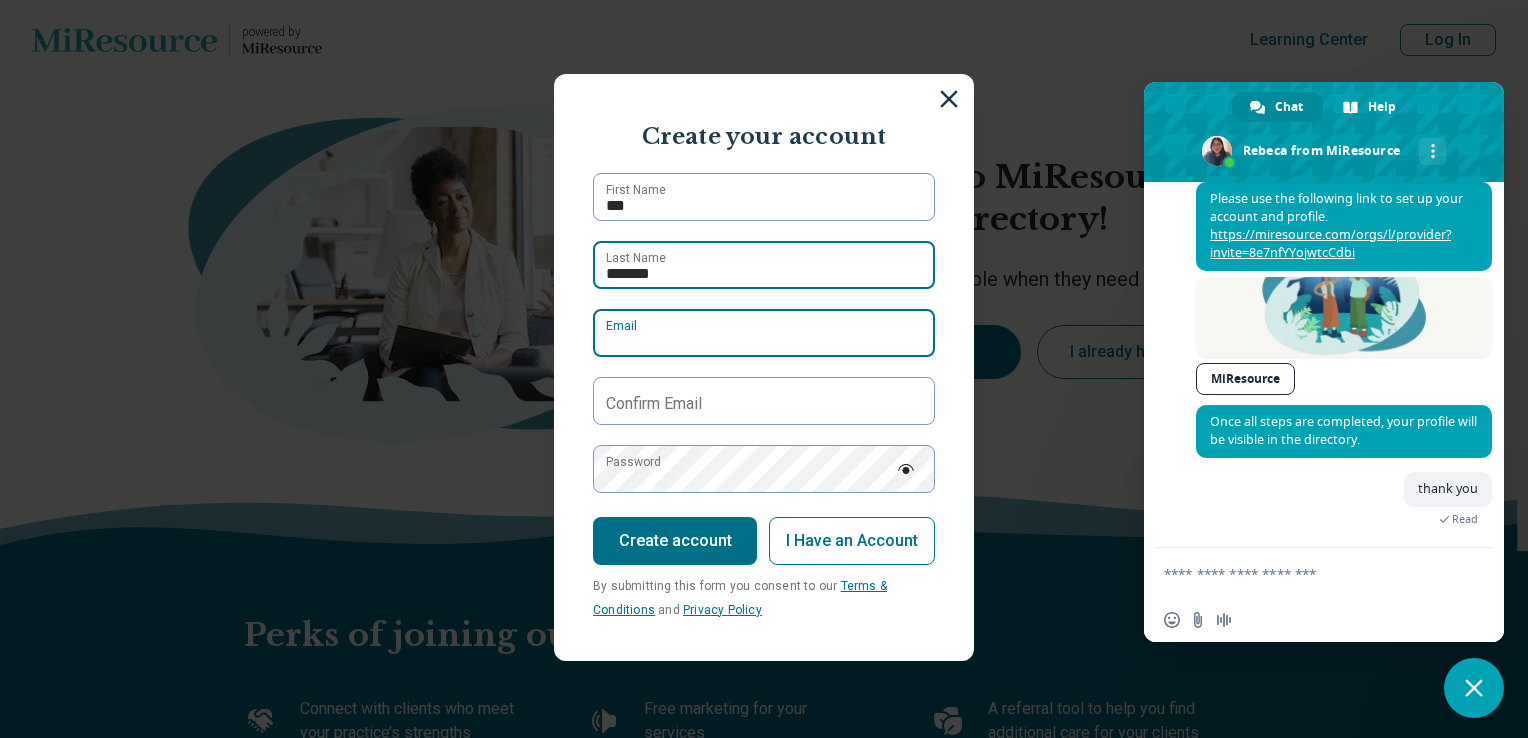 type on "**********" 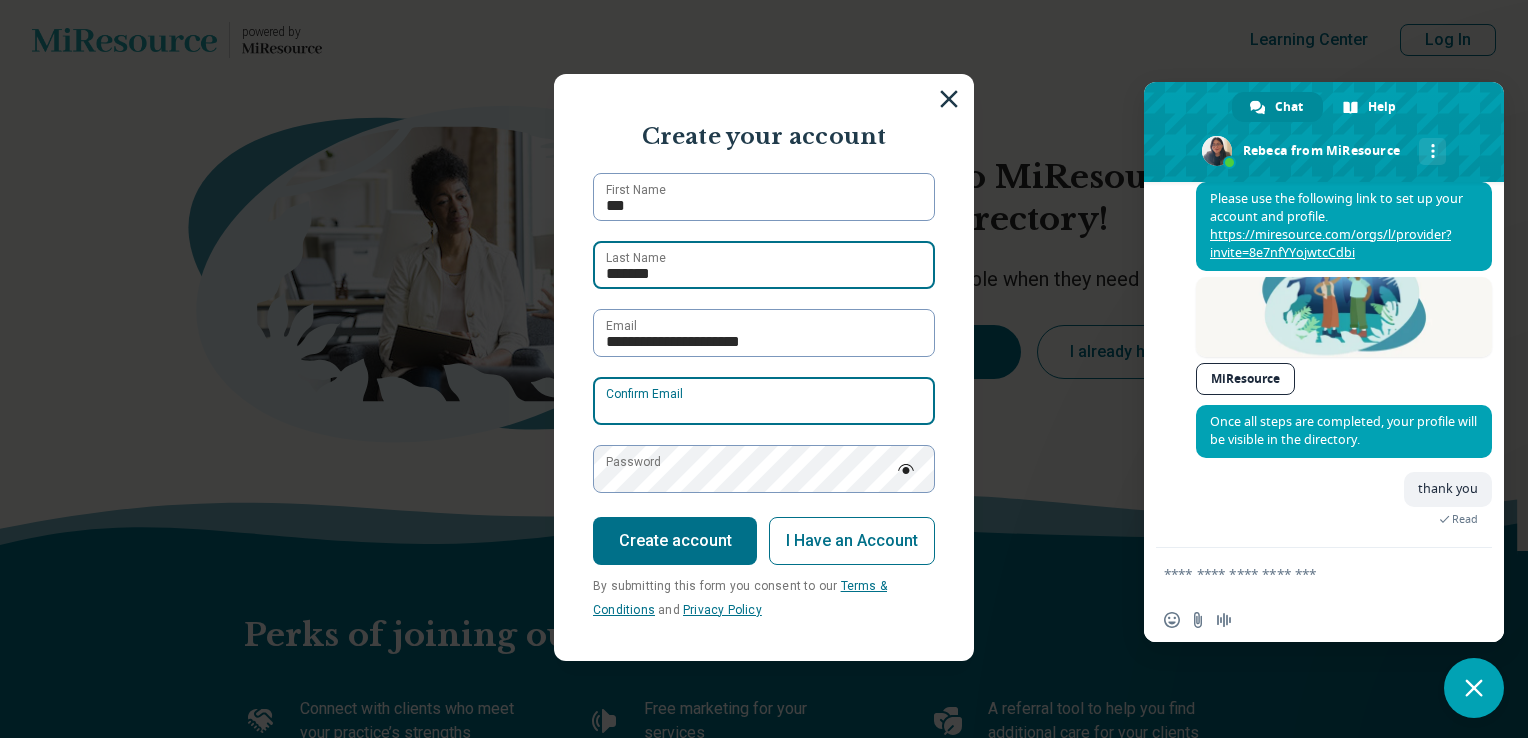 type on "**********" 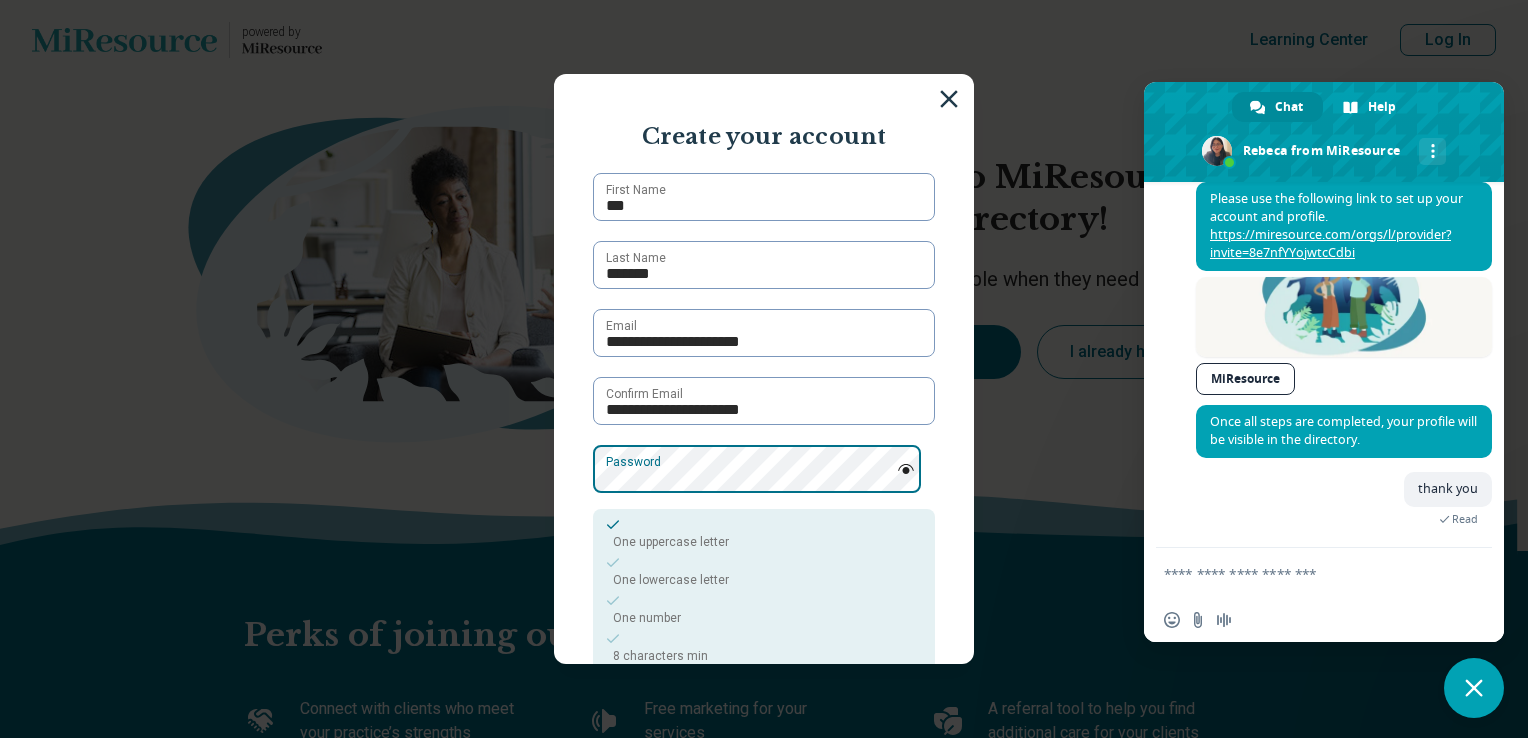 scroll, scrollTop: 1035, scrollLeft: 0, axis: vertical 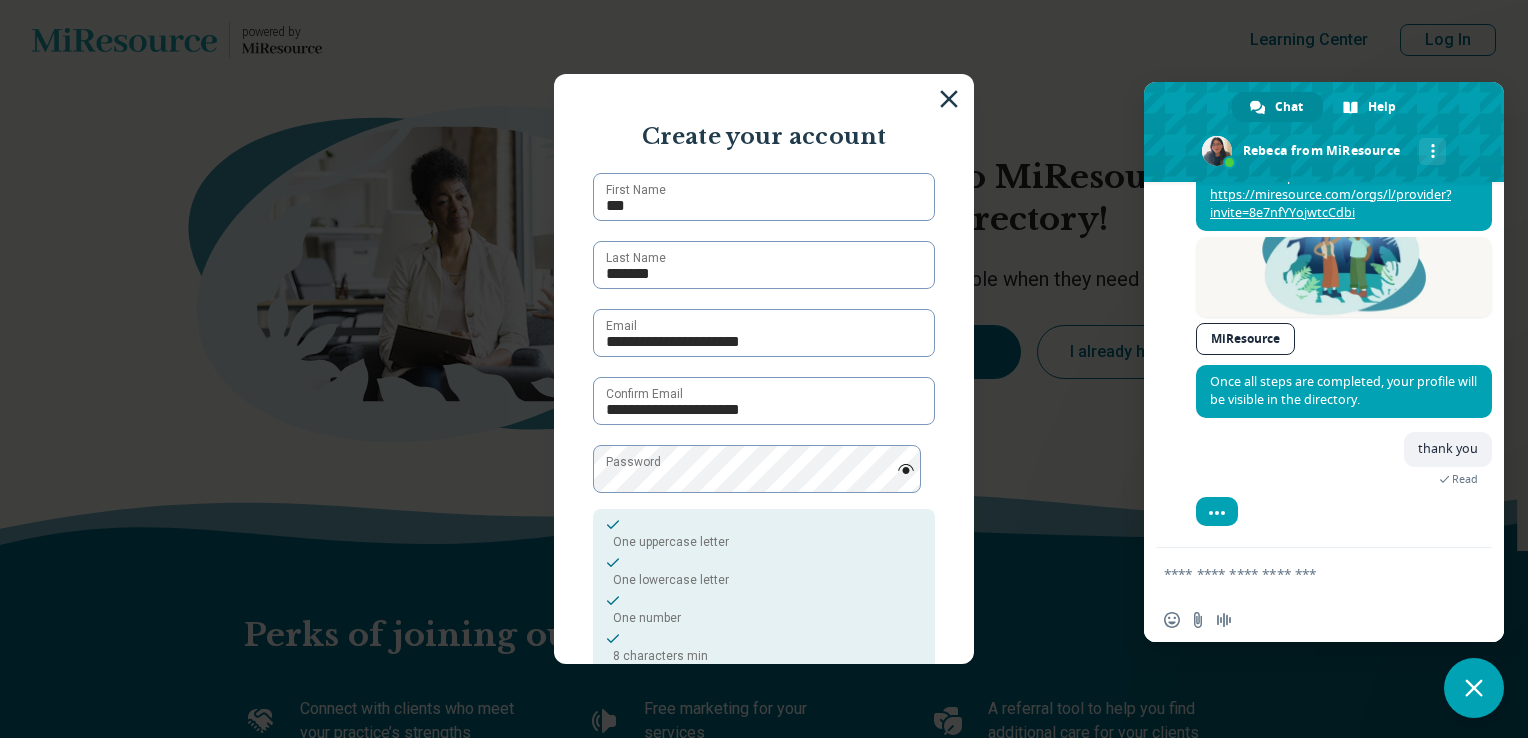 type 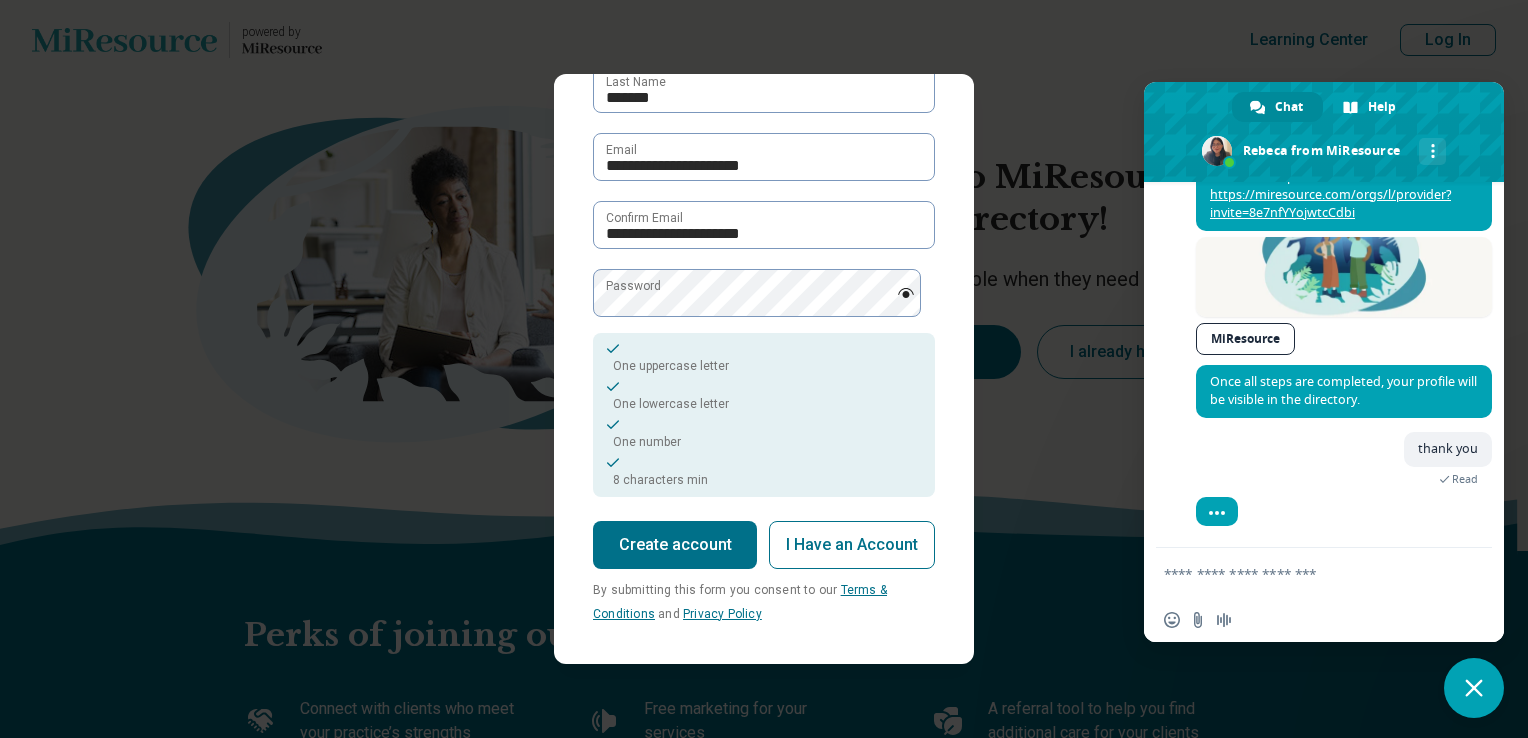 click on "Create account" at bounding box center [675, 545] 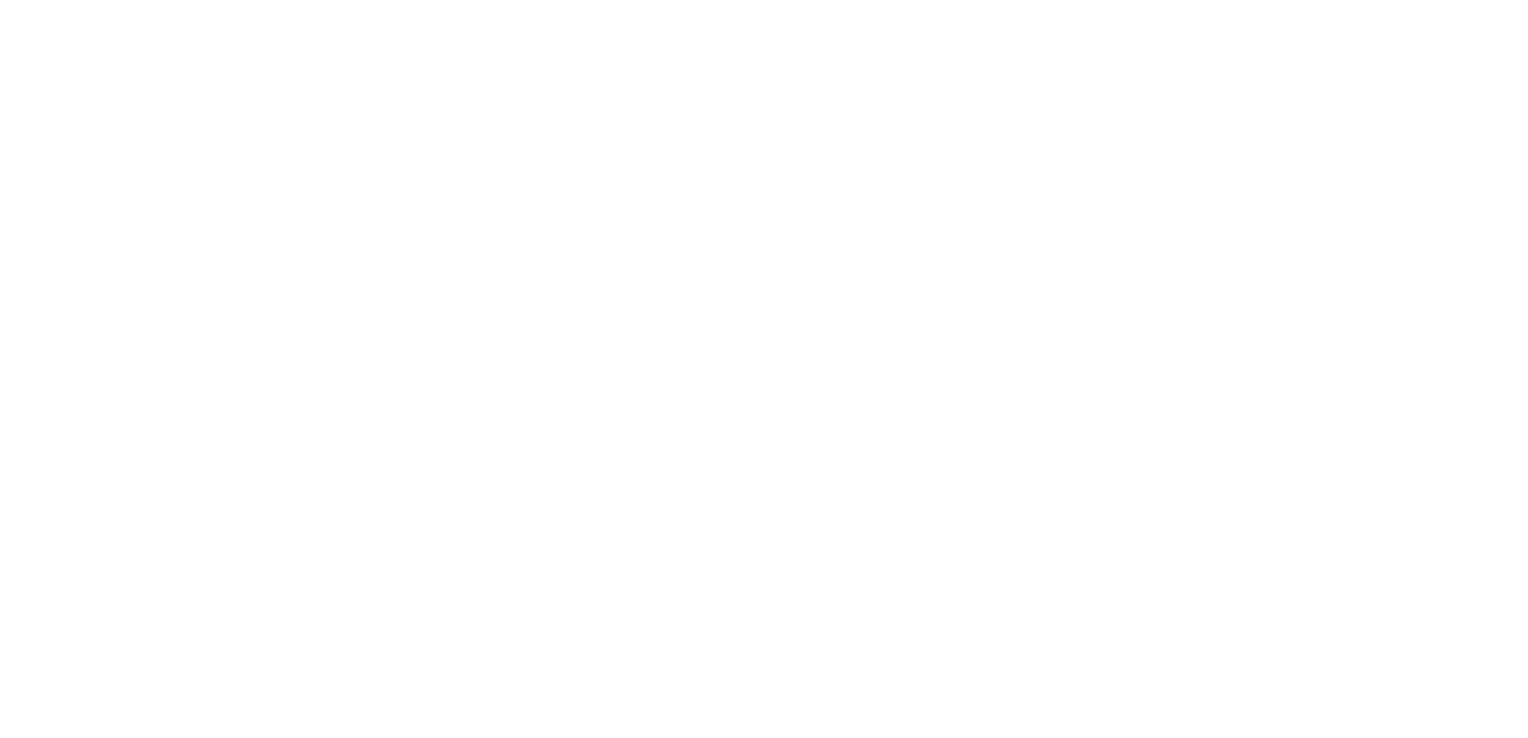 scroll, scrollTop: 0, scrollLeft: 0, axis: both 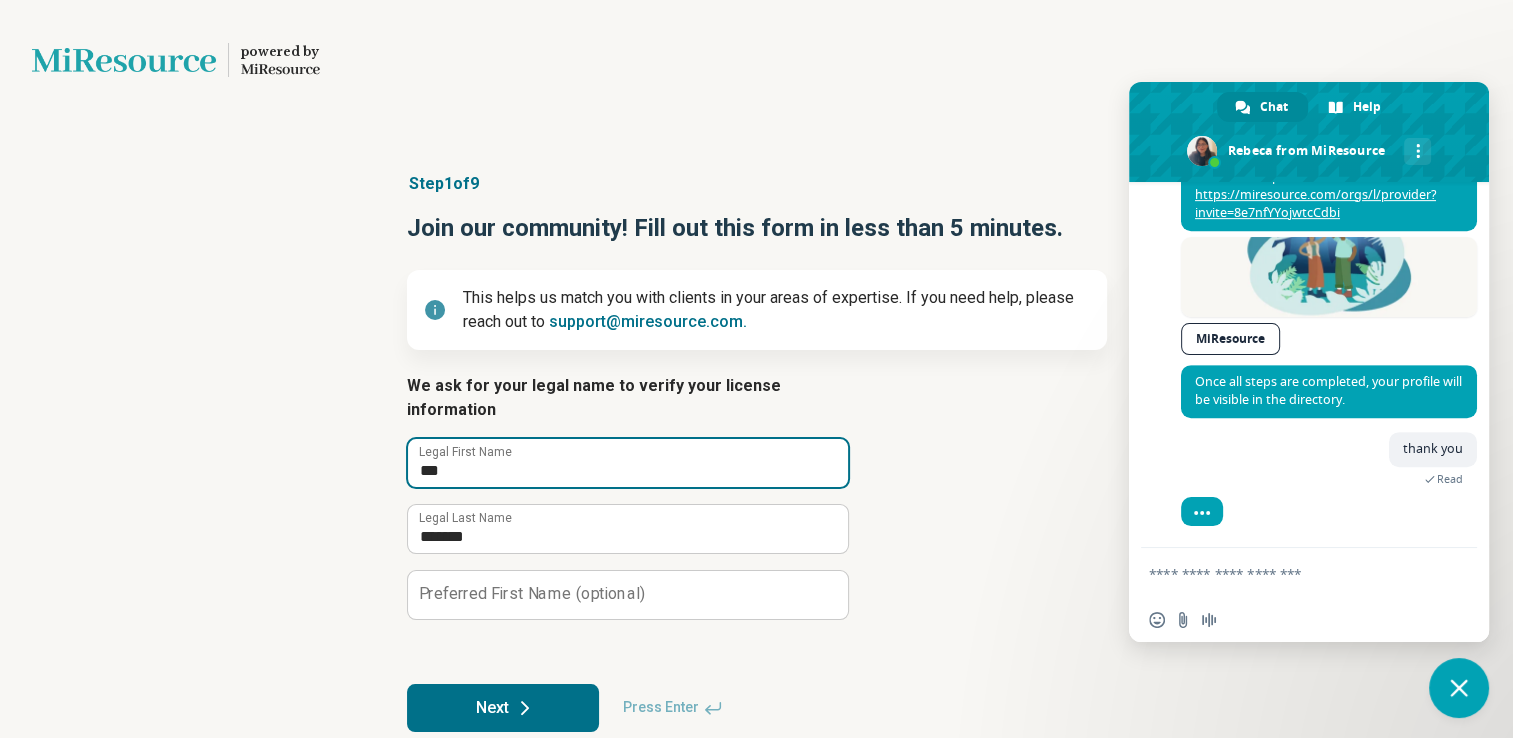 click on "***" at bounding box center (628, 463) 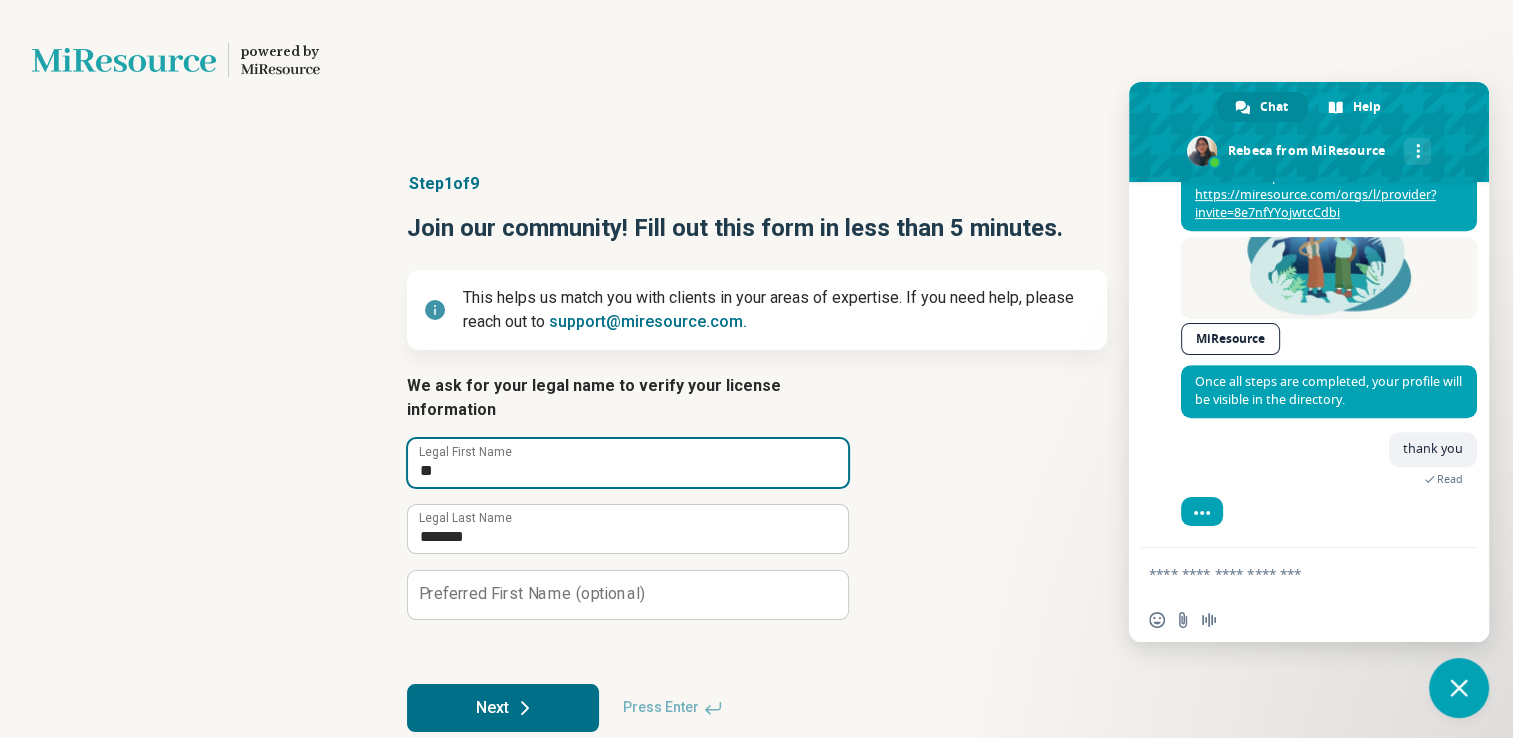type on "*" 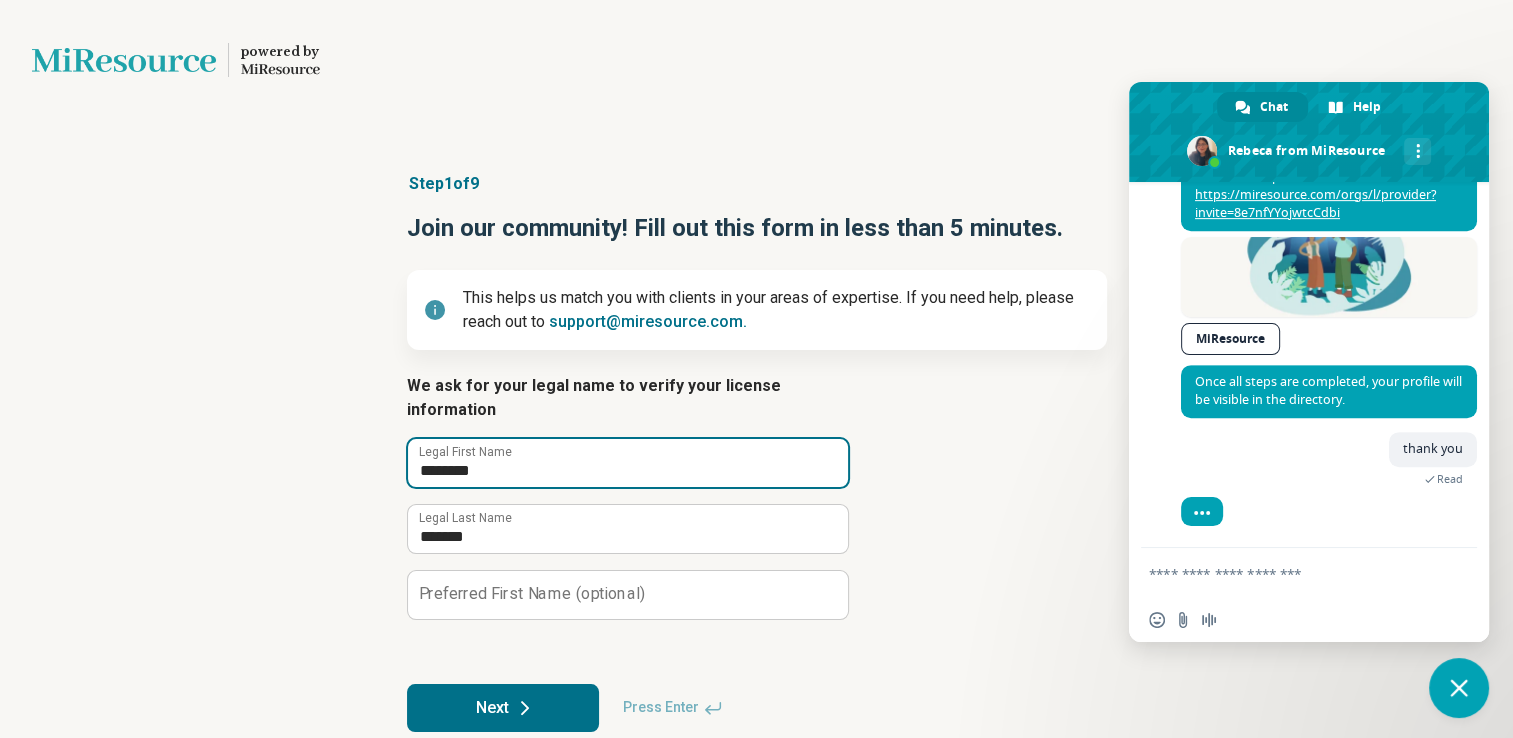 type on "*******" 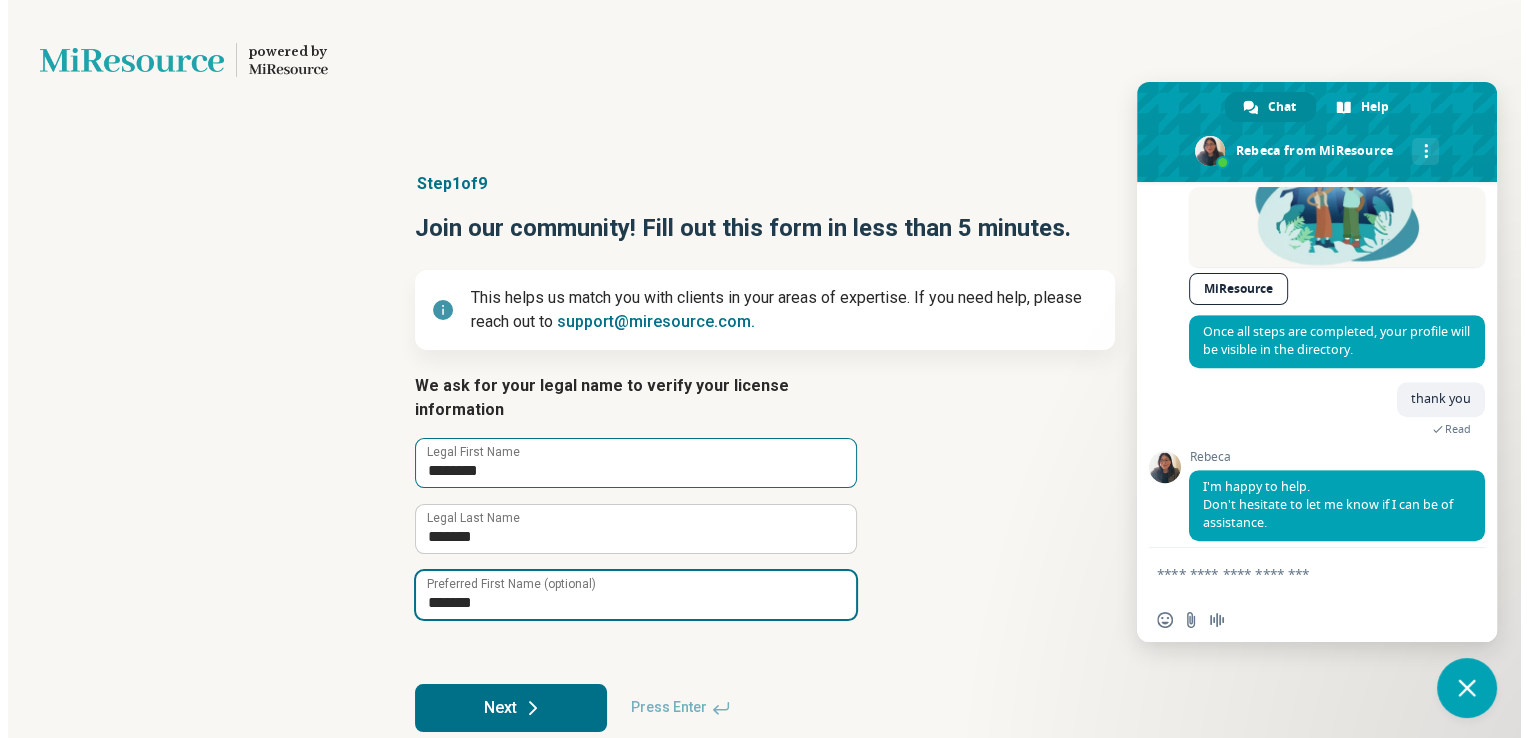 scroll, scrollTop: 1102, scrollLeft: 0, axis: vertical 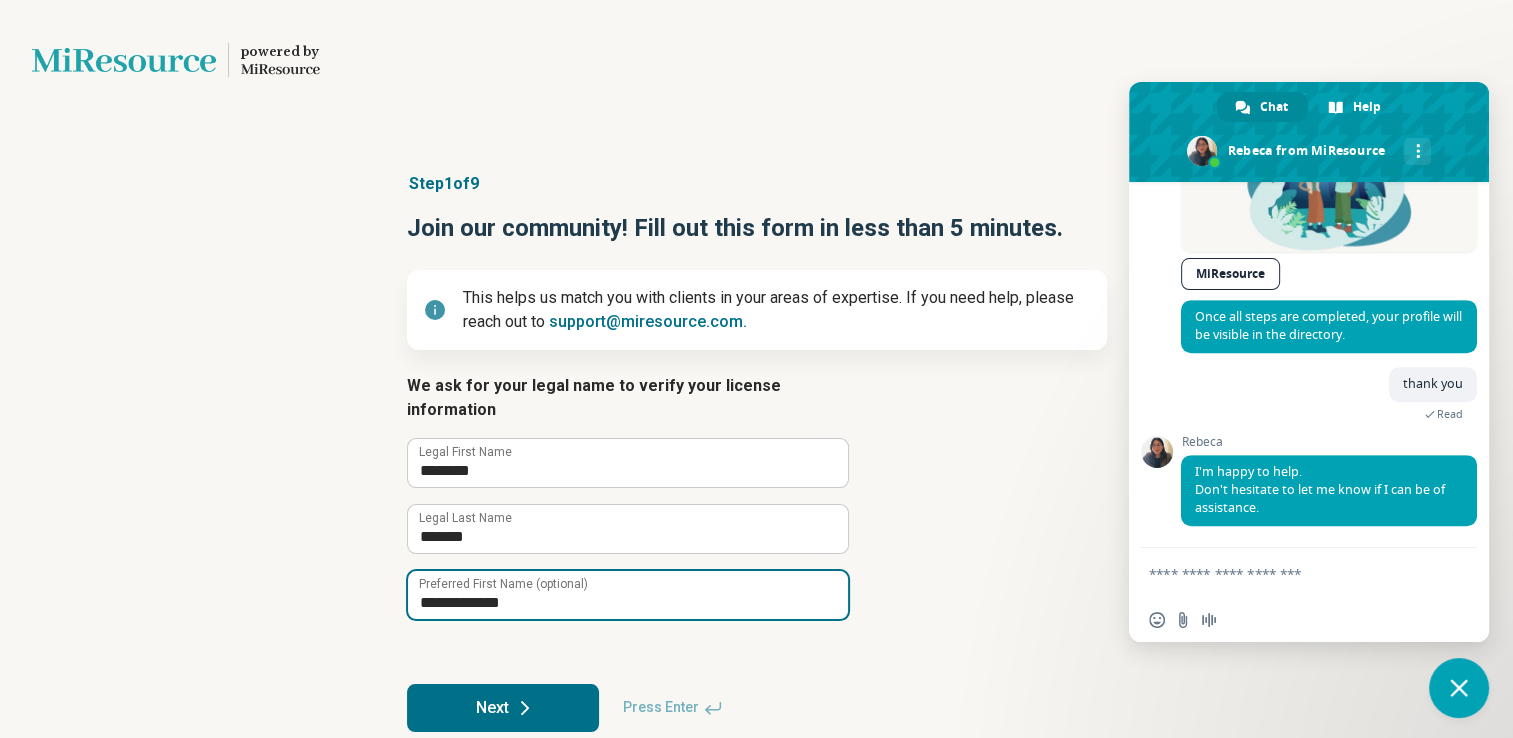 type on "**********" 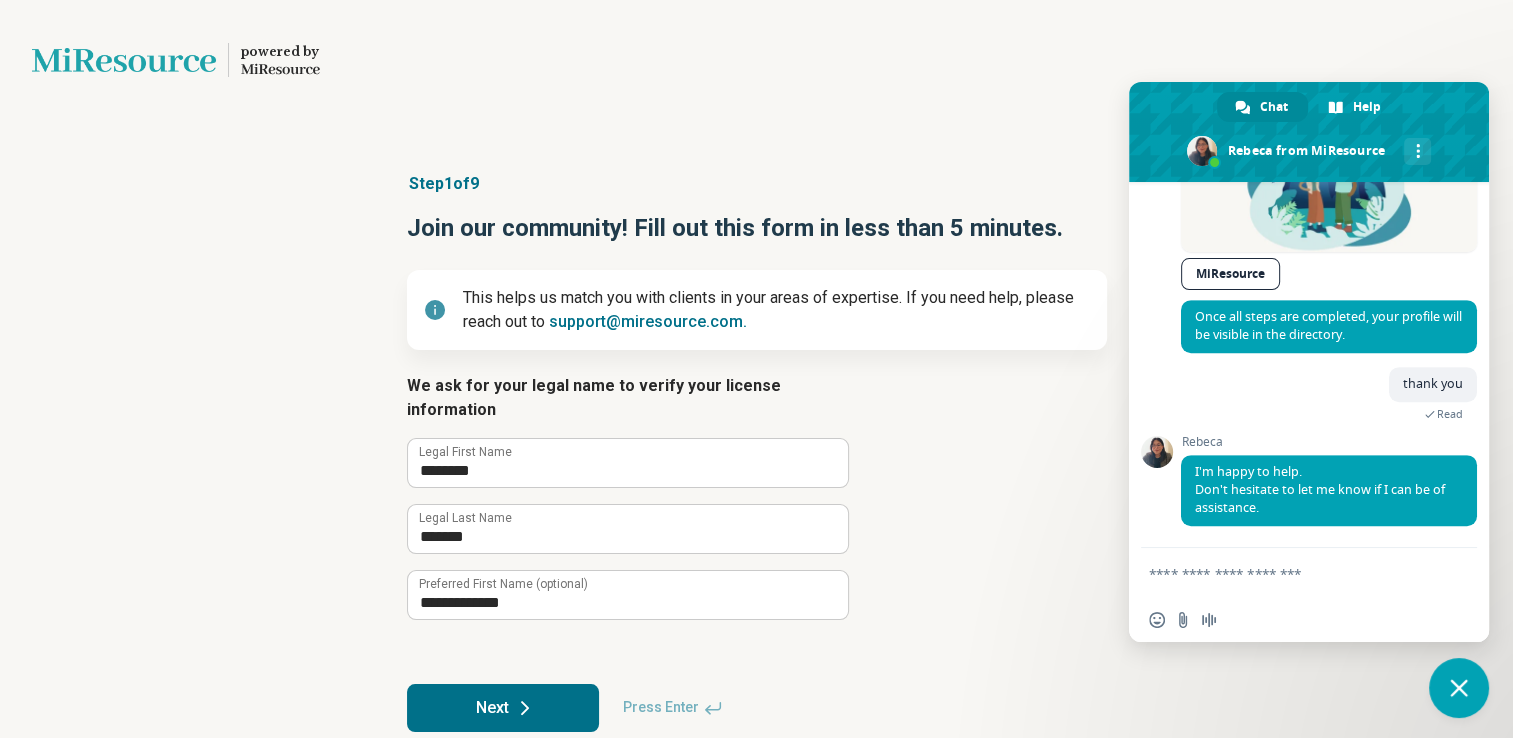 click on "Next" at bounding box center [503, 708] 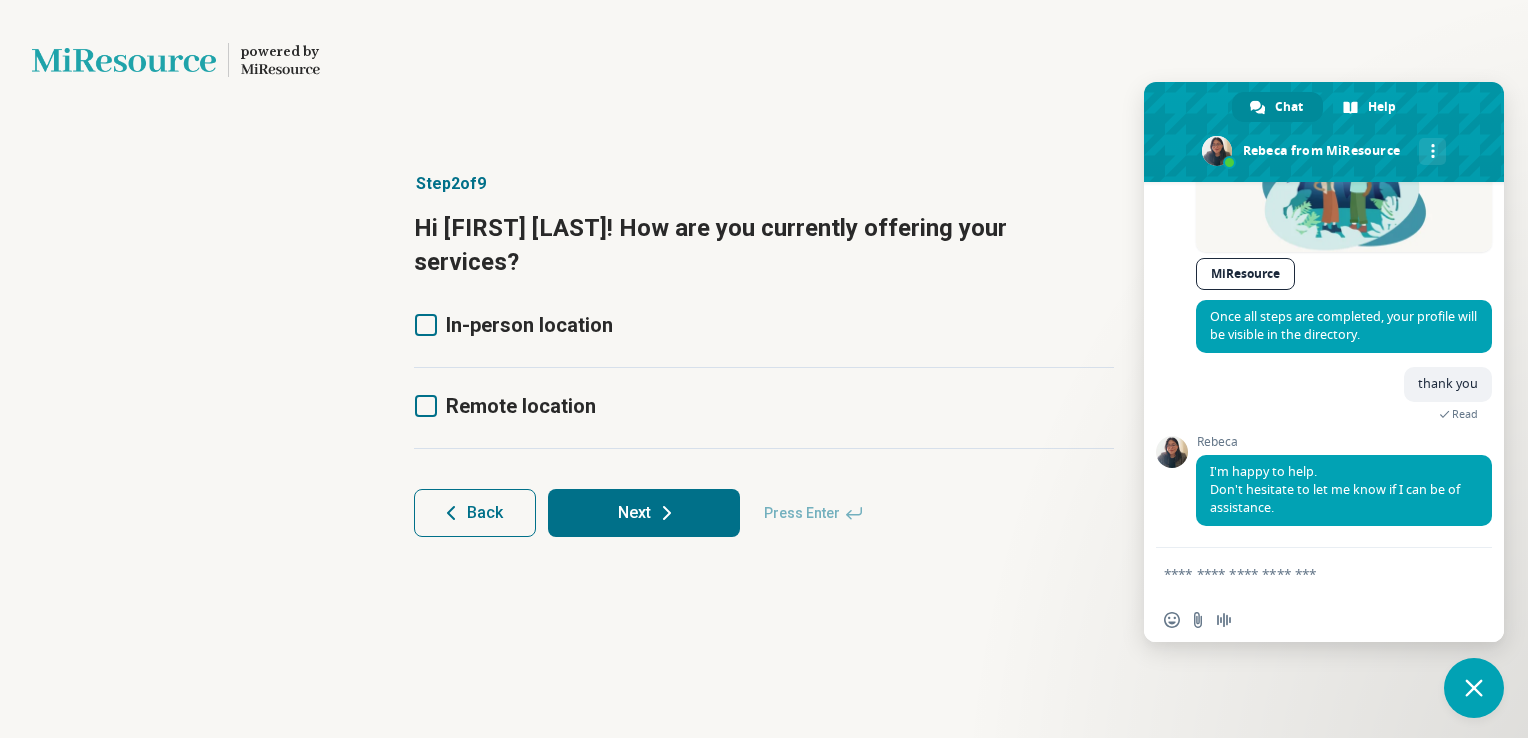 click 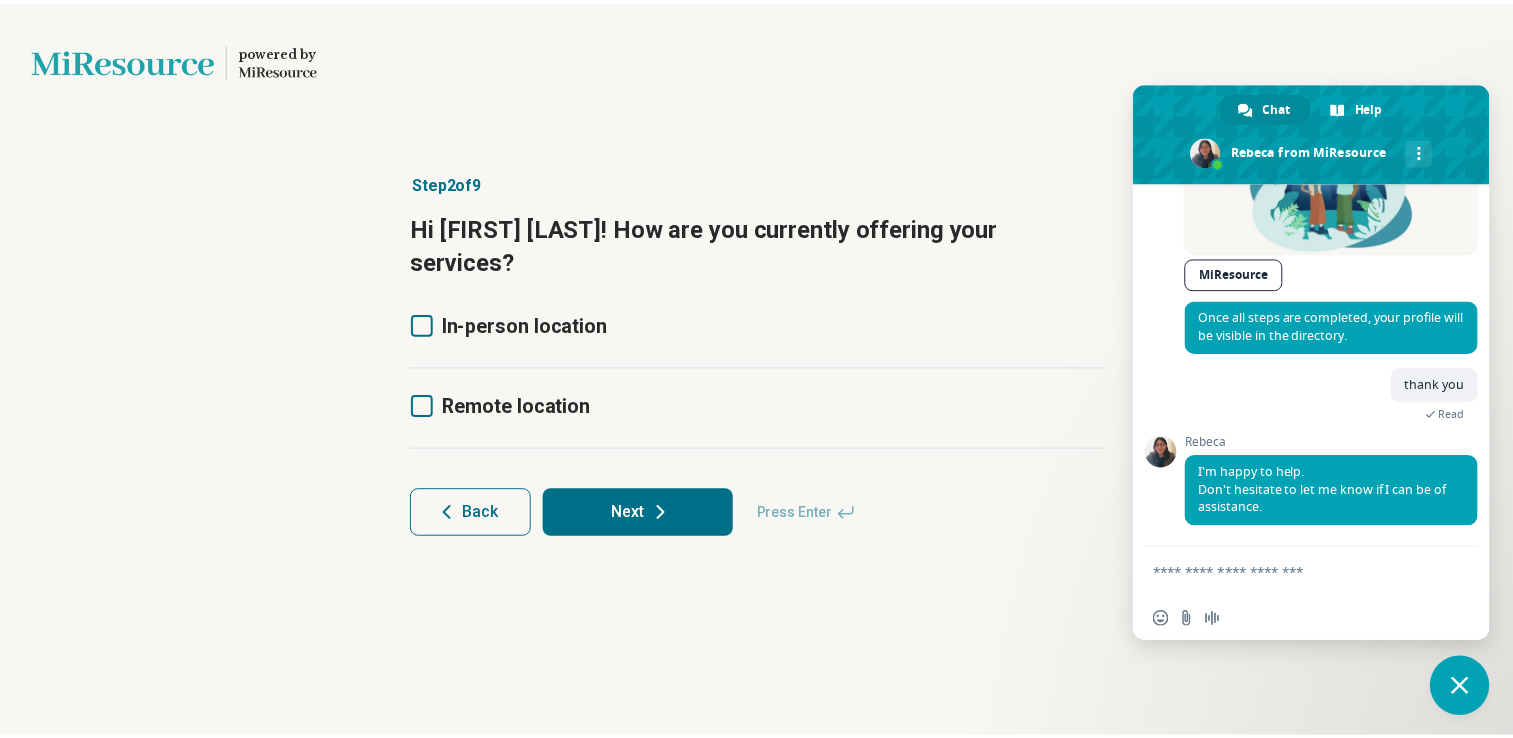 scroll, scrollTop: 0, scrollLeft: 0, axis: both 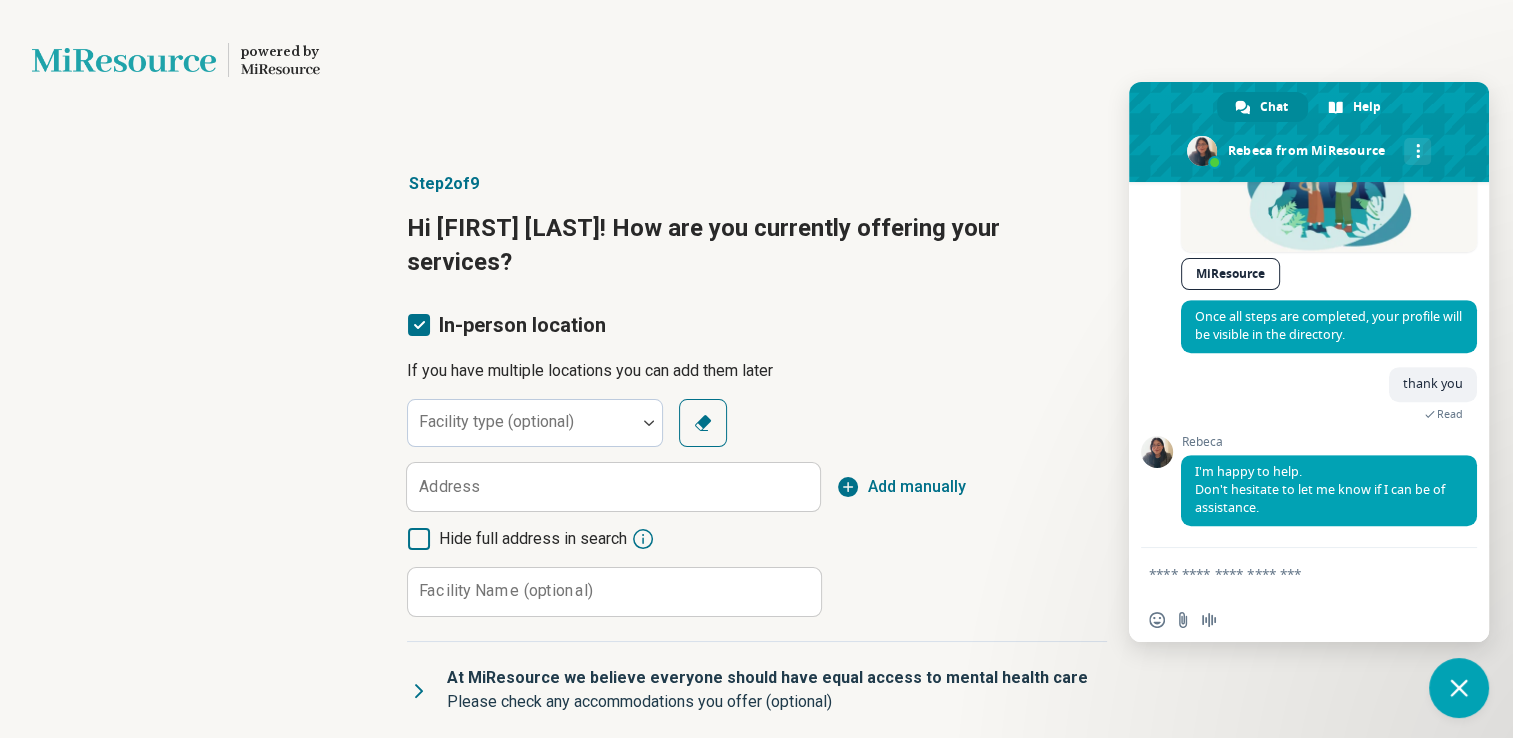 click at bounding box center (1459, 688) 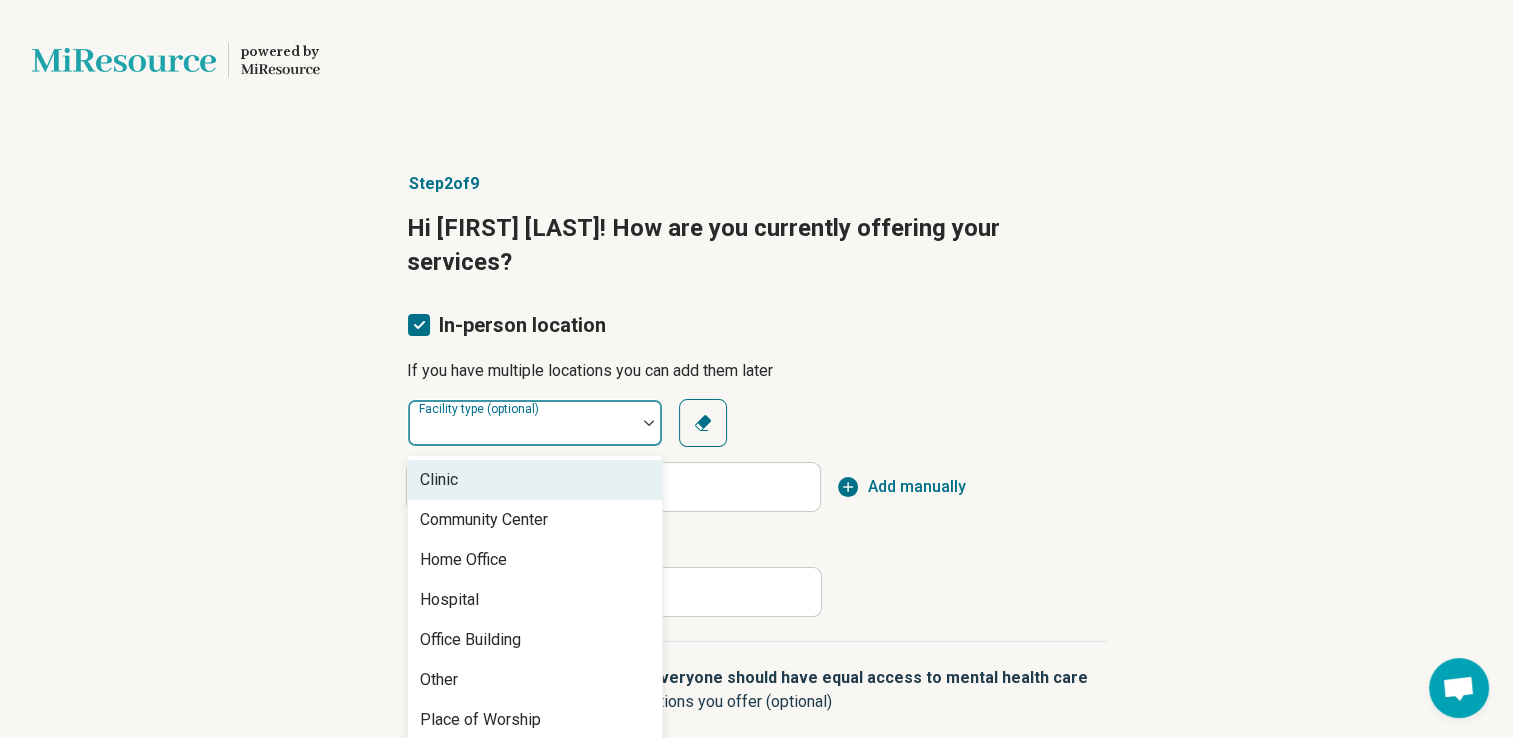 scroll, scrollTop: 12, scrollLeft: 0, axis: vertical 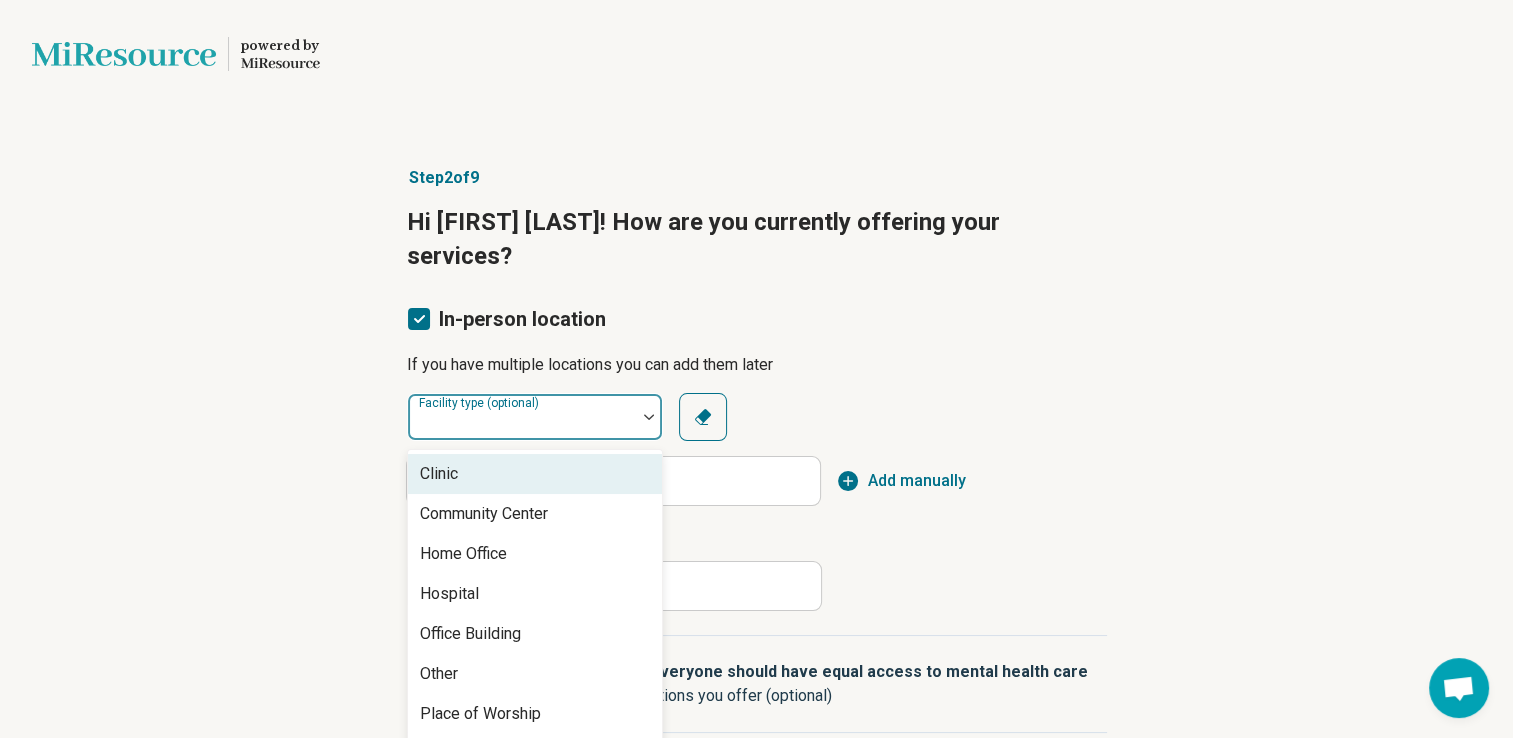 click at bounding box center [522, 425] 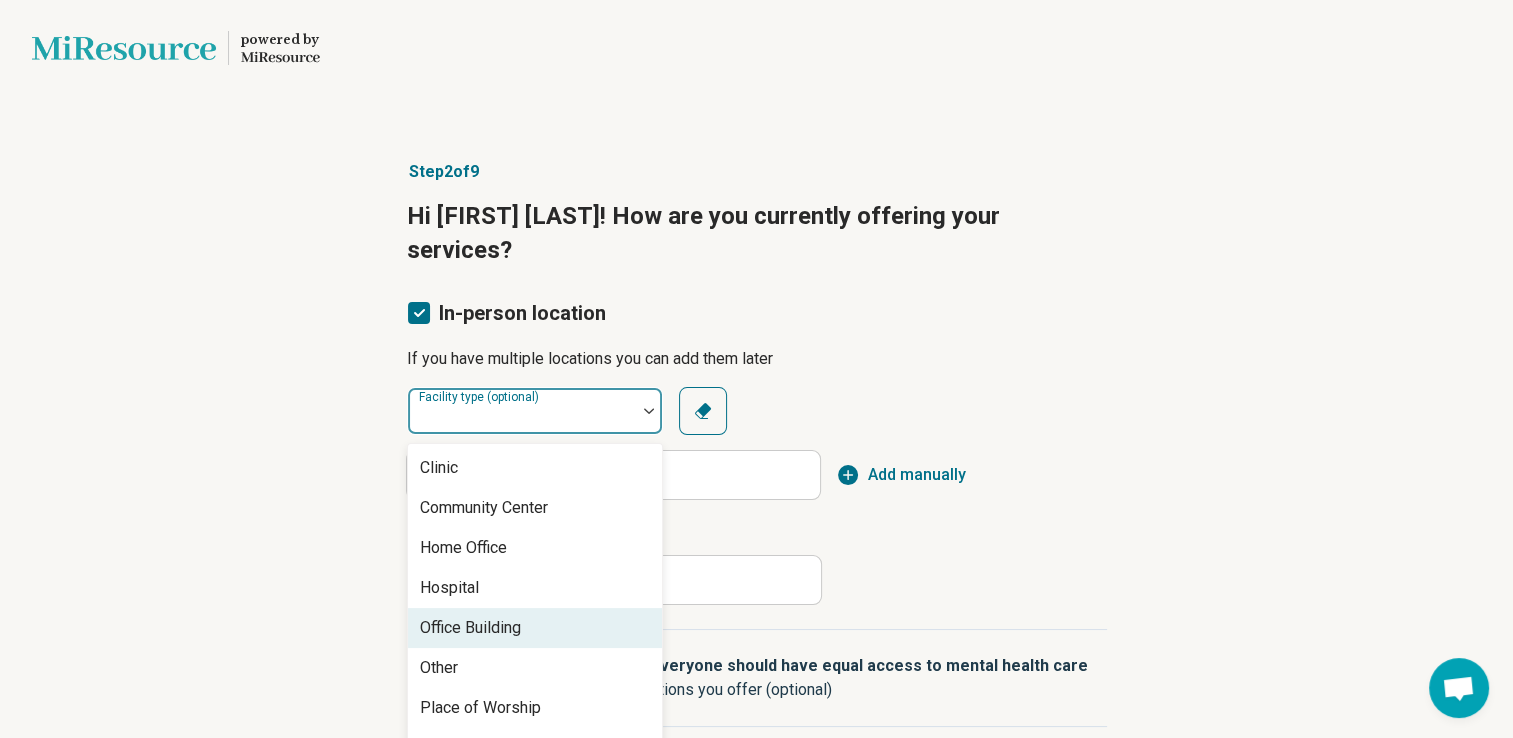 click on "Office Building" at bounding box center (470, 628) 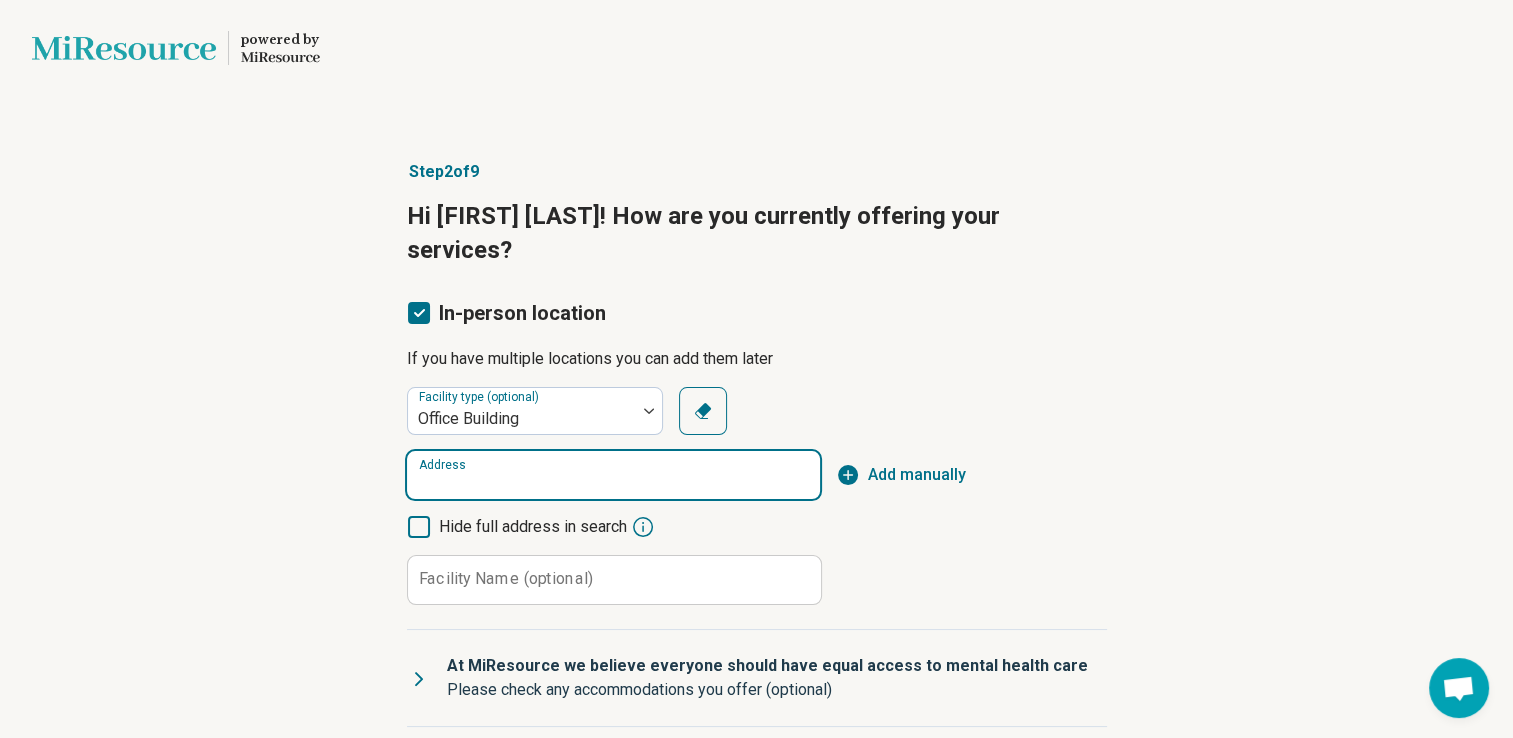 click on "Address" at bounding box center [613, 475] 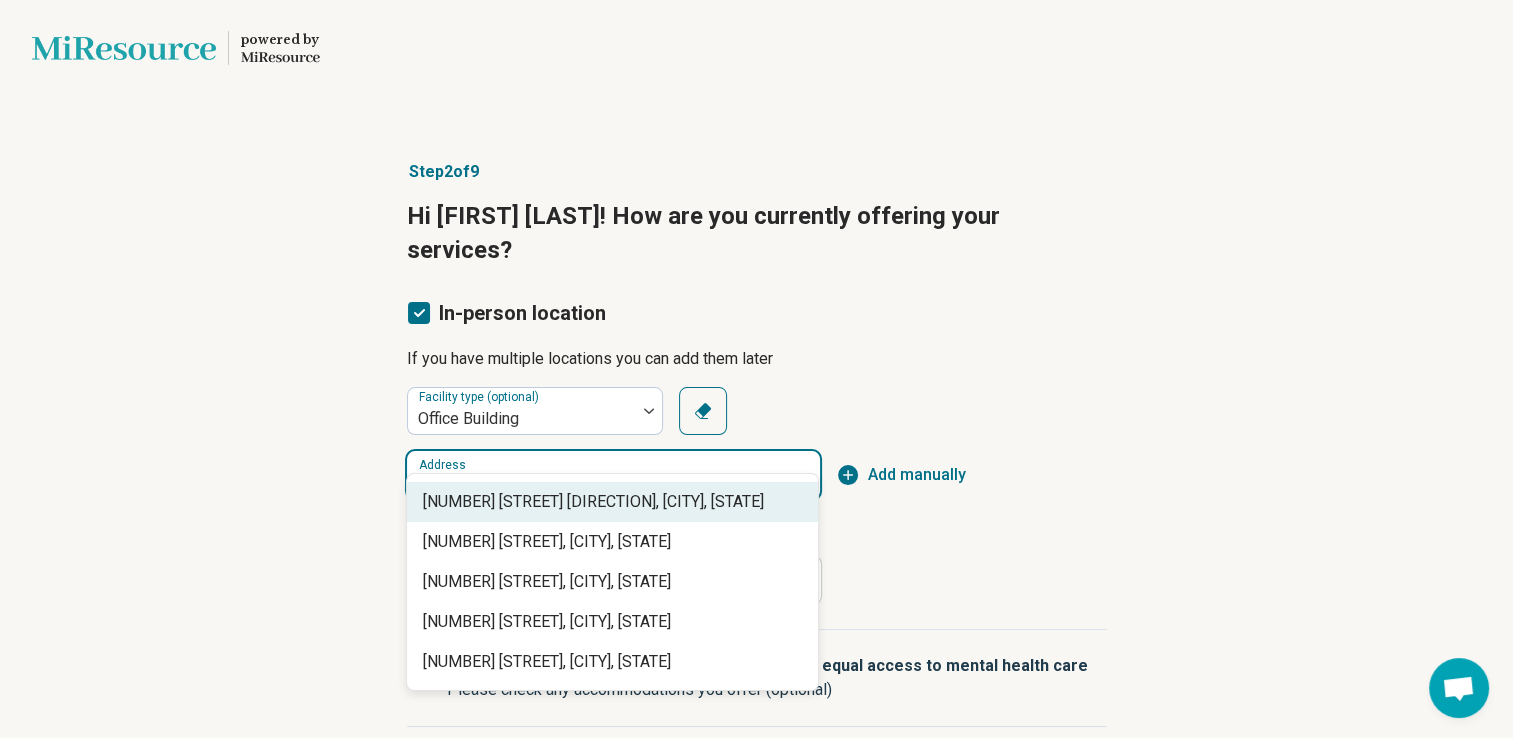 click on "[NUMBER] [STREET] [DIRECTION], [CITY], [STATE]" at bounding box center (616, 502) 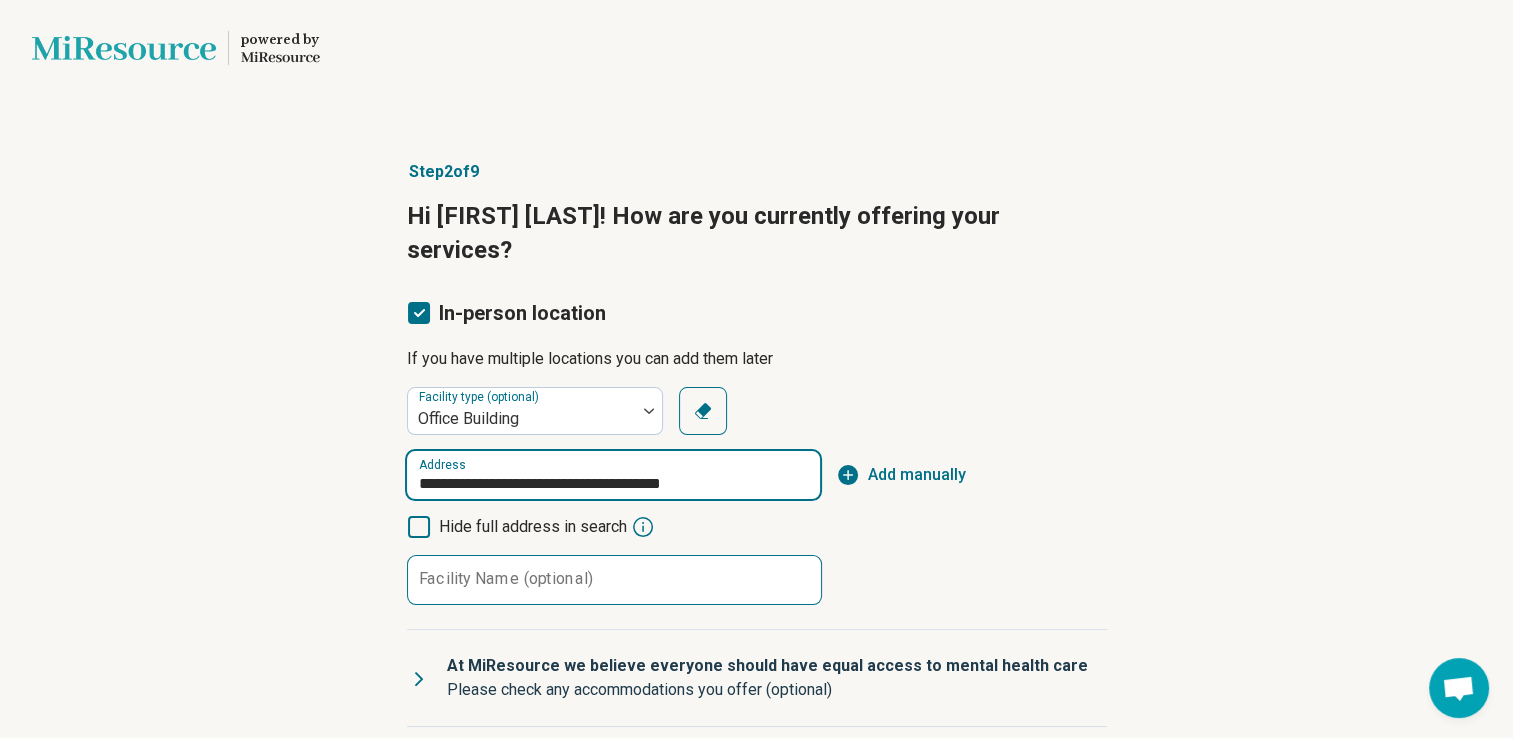 type on "**********" 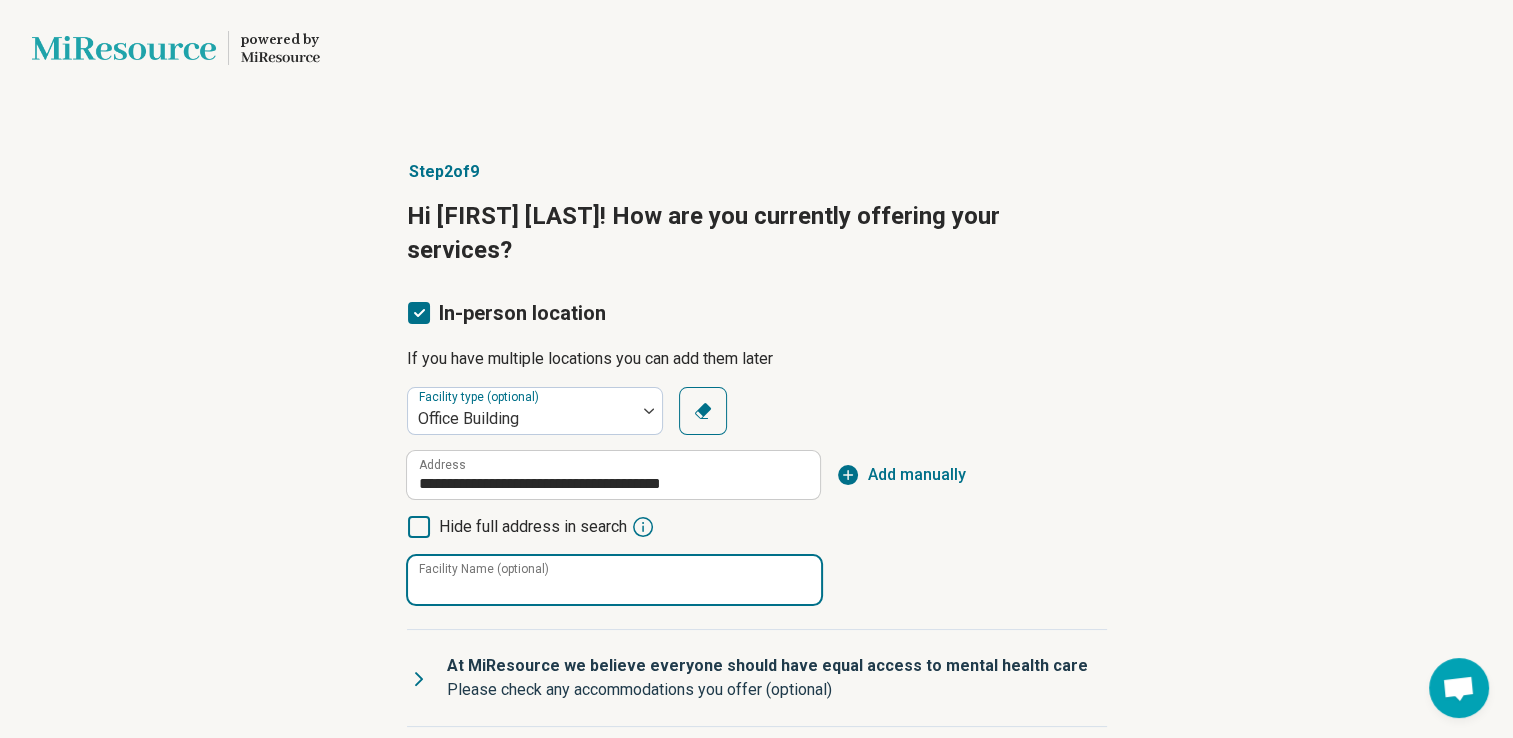 click on "Facility Name (optional)" at bounding box center (614, 580) 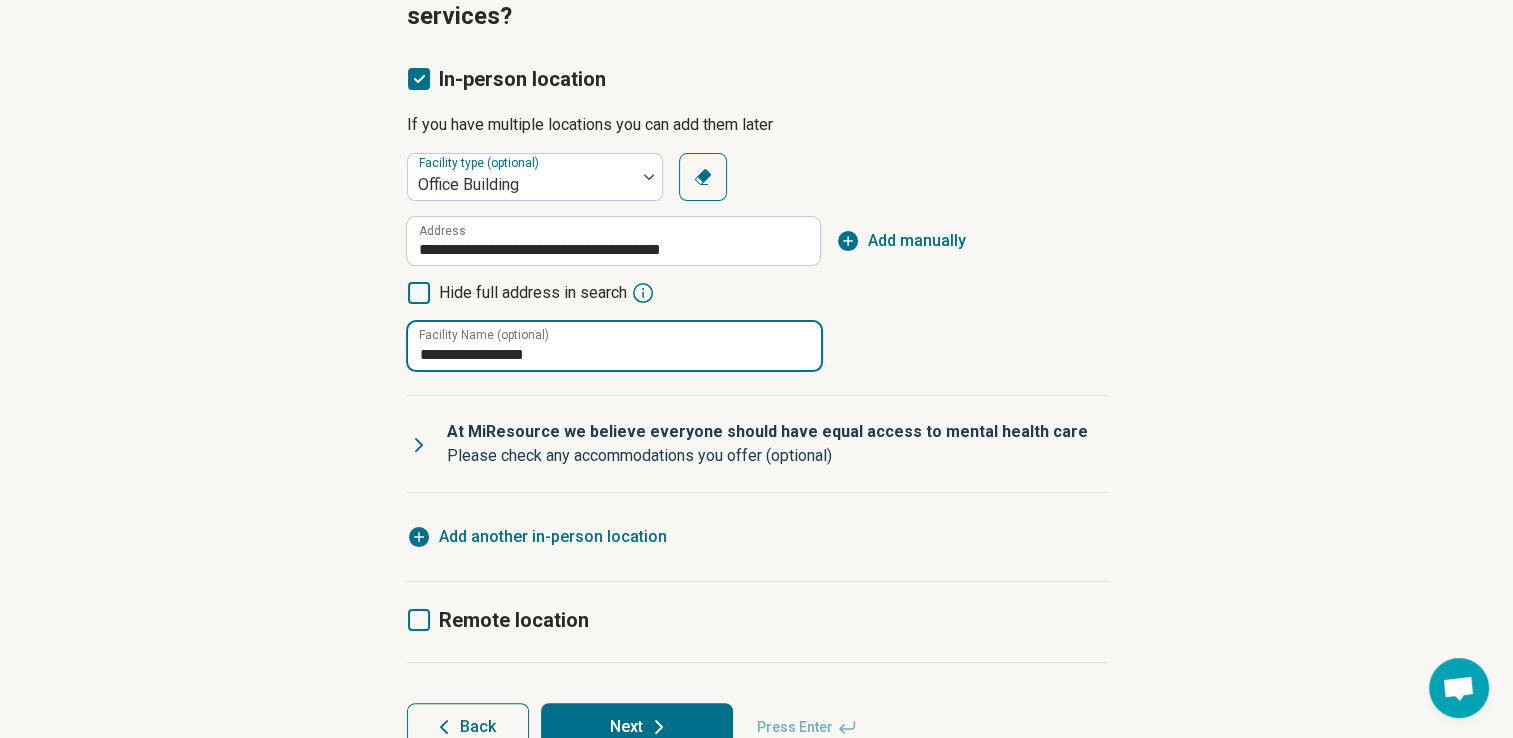 scroll, scrollTop: 263, scrollLeft: 0, axis: vertical 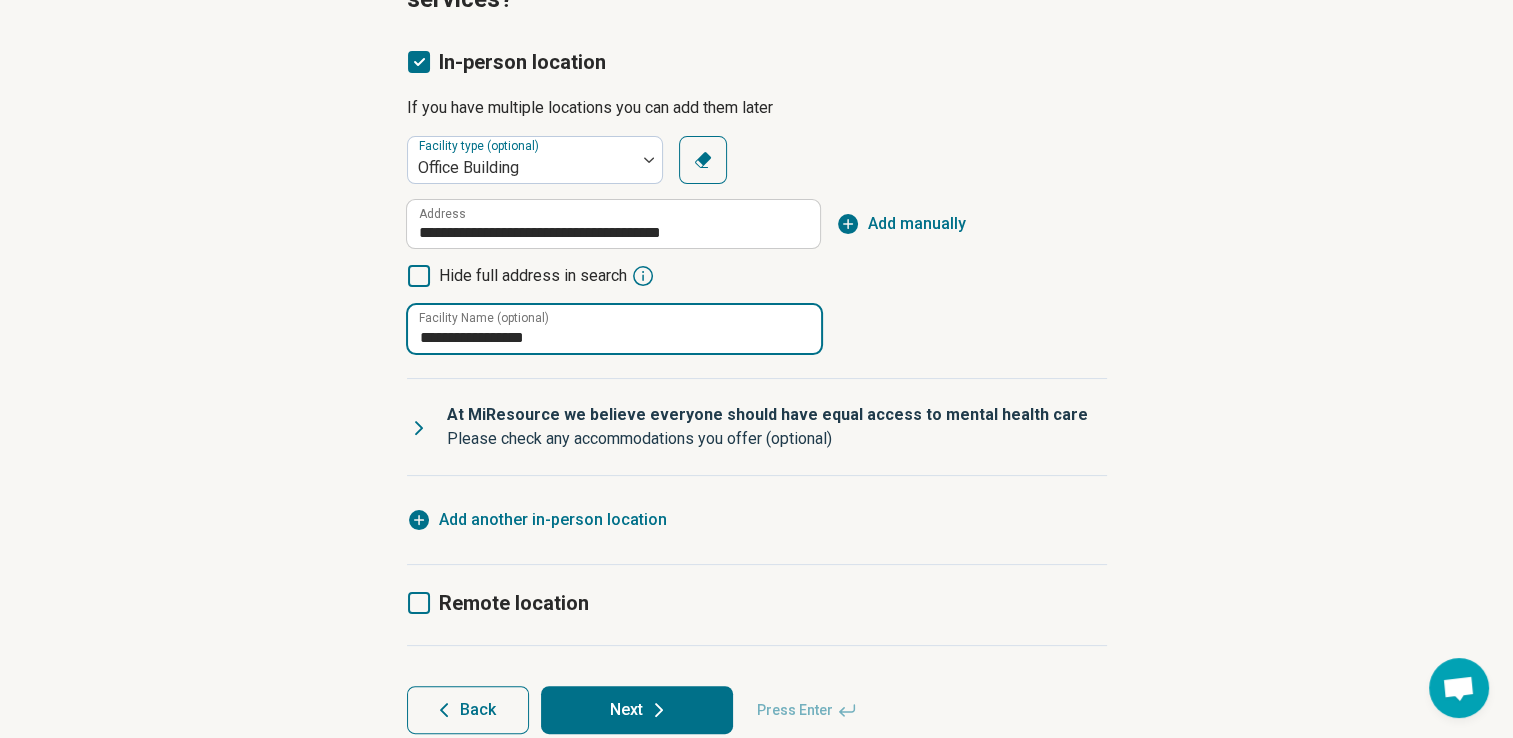 type on "**********" 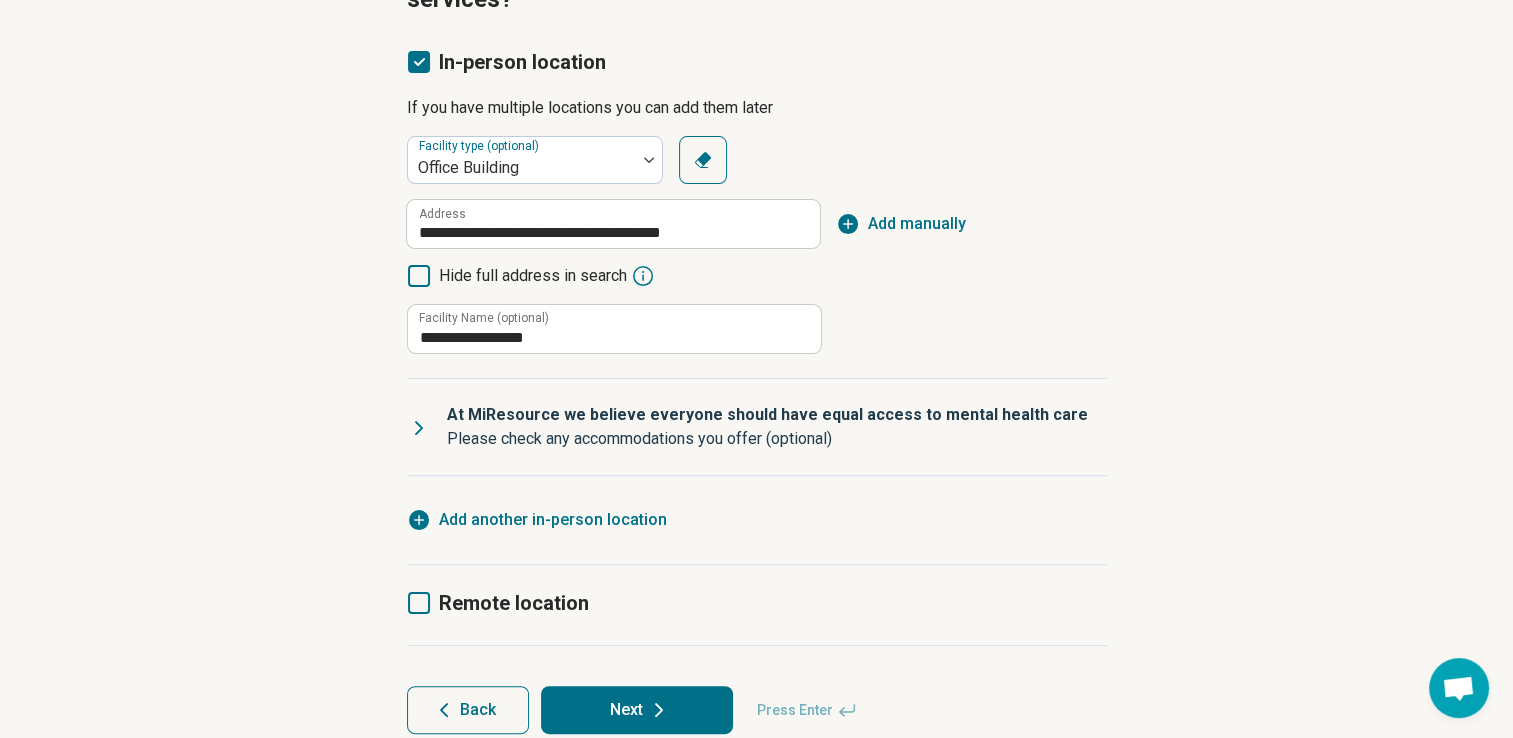 click 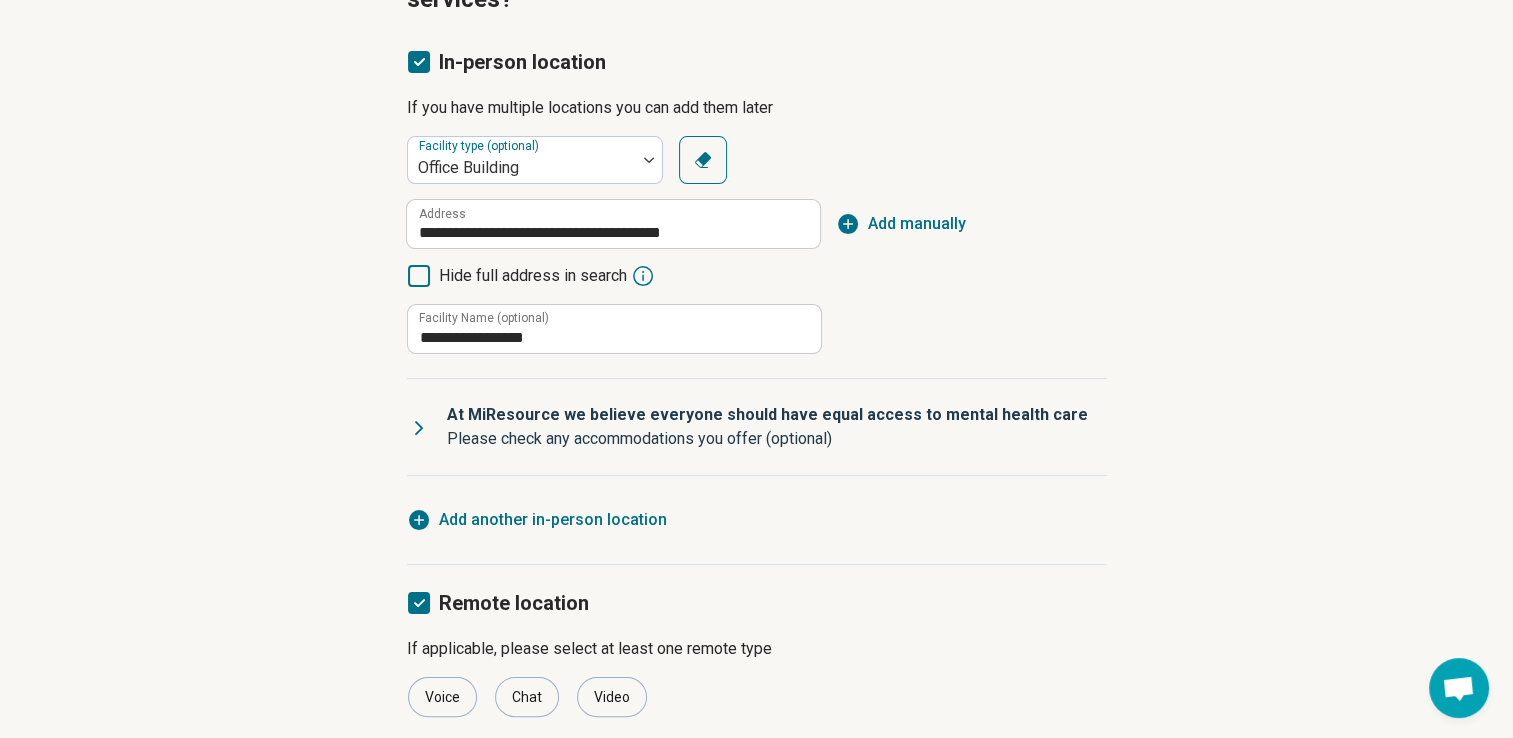 click on "Video" at bounding box center [612, 697] 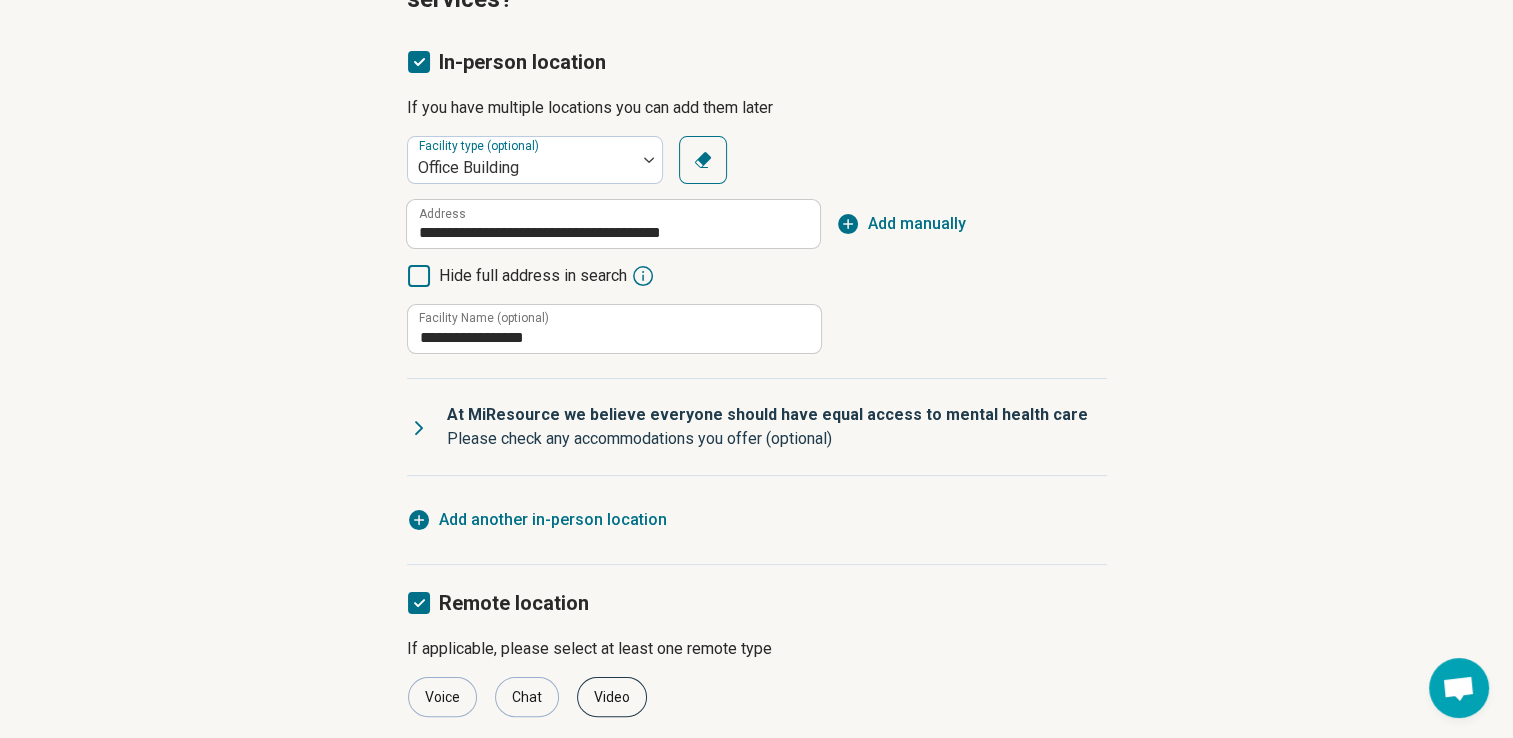 scroll, scrollTop: 359, scrollLeft: 0, axis: vertical 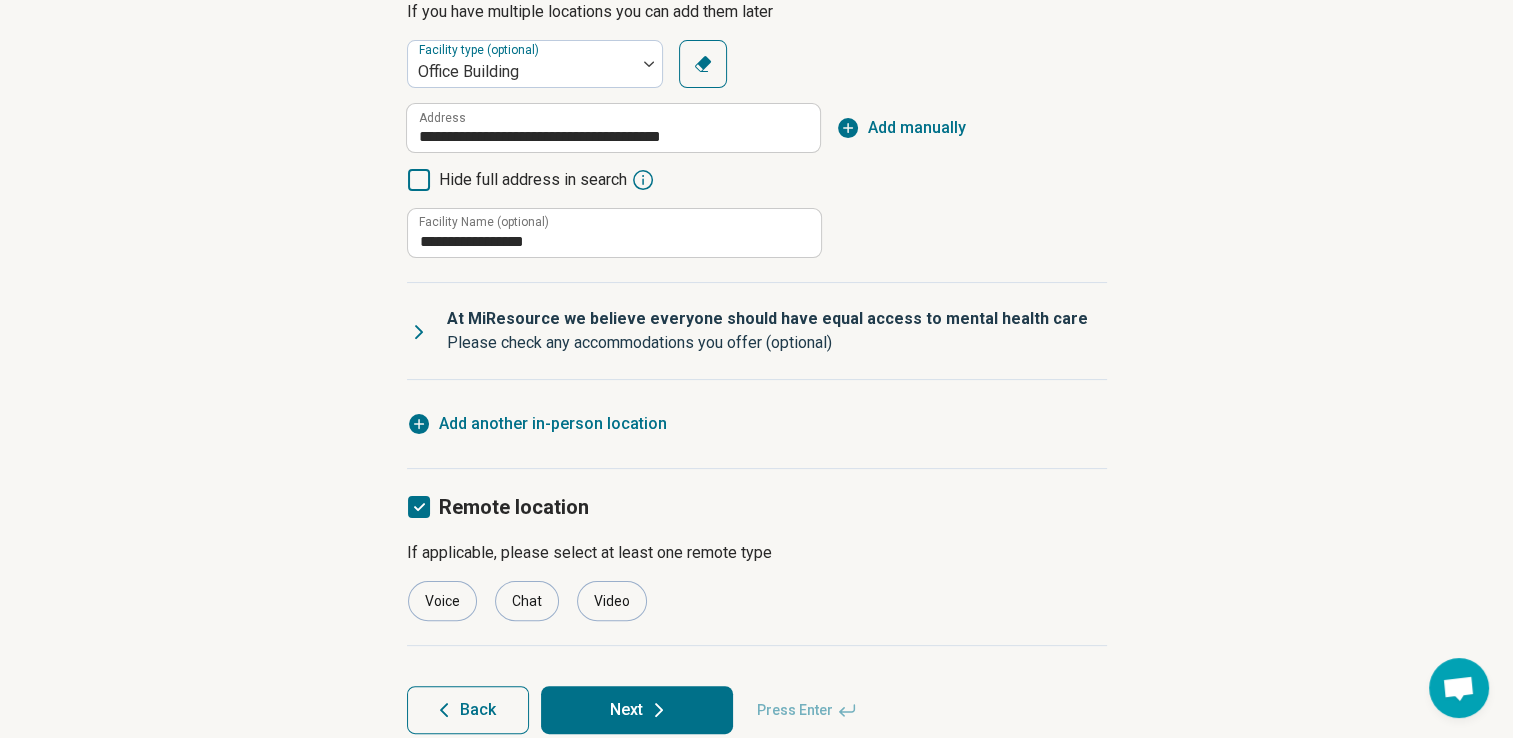 click on "Next" at bounding box center (637, 710) 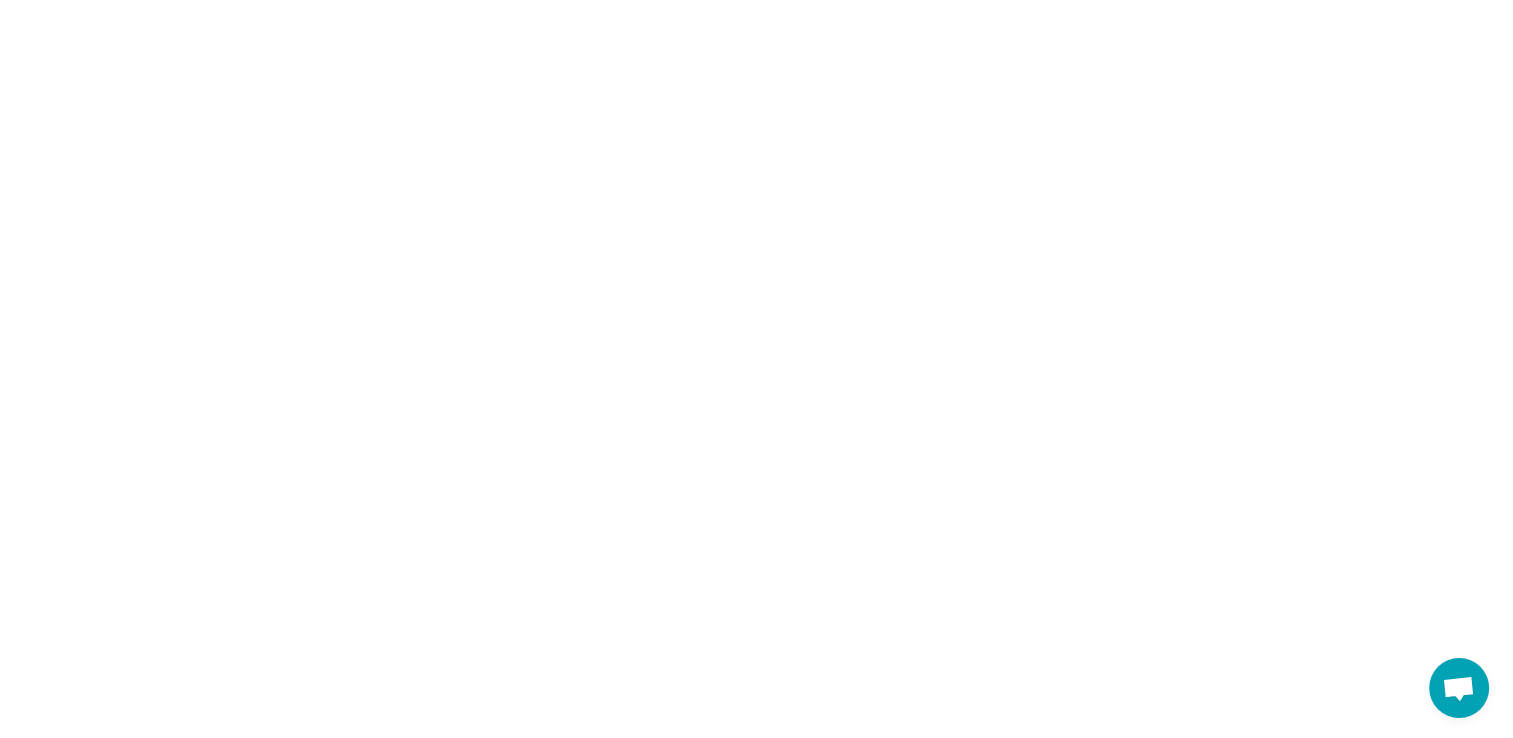 scroll, scrollTop: 0, scrollLeft: 0, axis: both 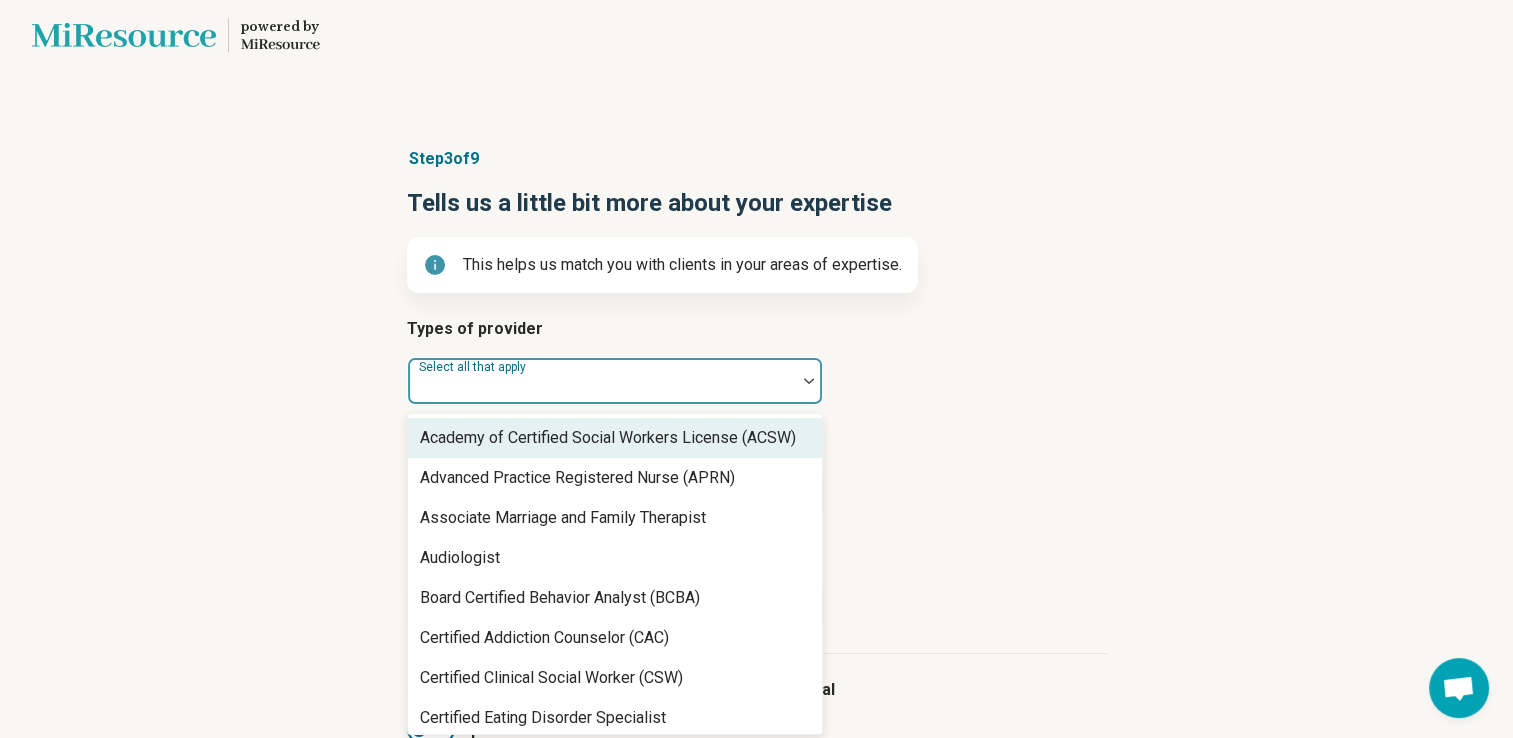 click on "Types of provider 68 results available. Use Up and Down to choose options, press Enter to select the currently focused option, press Escape to exit the menu, press Tab to select the option and exit the menu. Select all that apply Academy of Certified Social Workers License (ACSW) Advanced Practice Registered Nurse (APRN) Associate Marriage and Family Therapist Audiologist Board Certified Behavior Analyst (BCBA) Certified Addiction Counselor (CAC) Certified Clinical Social Worker (CSW) Certified Eating Disorder Specialist Certified Group Psychotherapist (CGP) Certified Mental Performance Consultant Certified Social Worker (CSW) Certified Trauma Professional Community Resource Counselor Credentialed Sexual Abuse Youth Clinician (CSAYC) Diplomate in Clinical Social Work (DCSW) Education Specialist (EdS) Executive Function Coach Hypnotherapist Independent Substance Abuse Counselor Licensed Addiction Counselor (LAC) Licensed Associate Counselor (LAC) Licensed Clinical Addictions Counselor (LCAC) Massage Therapist" at bounding box center [757, 485] 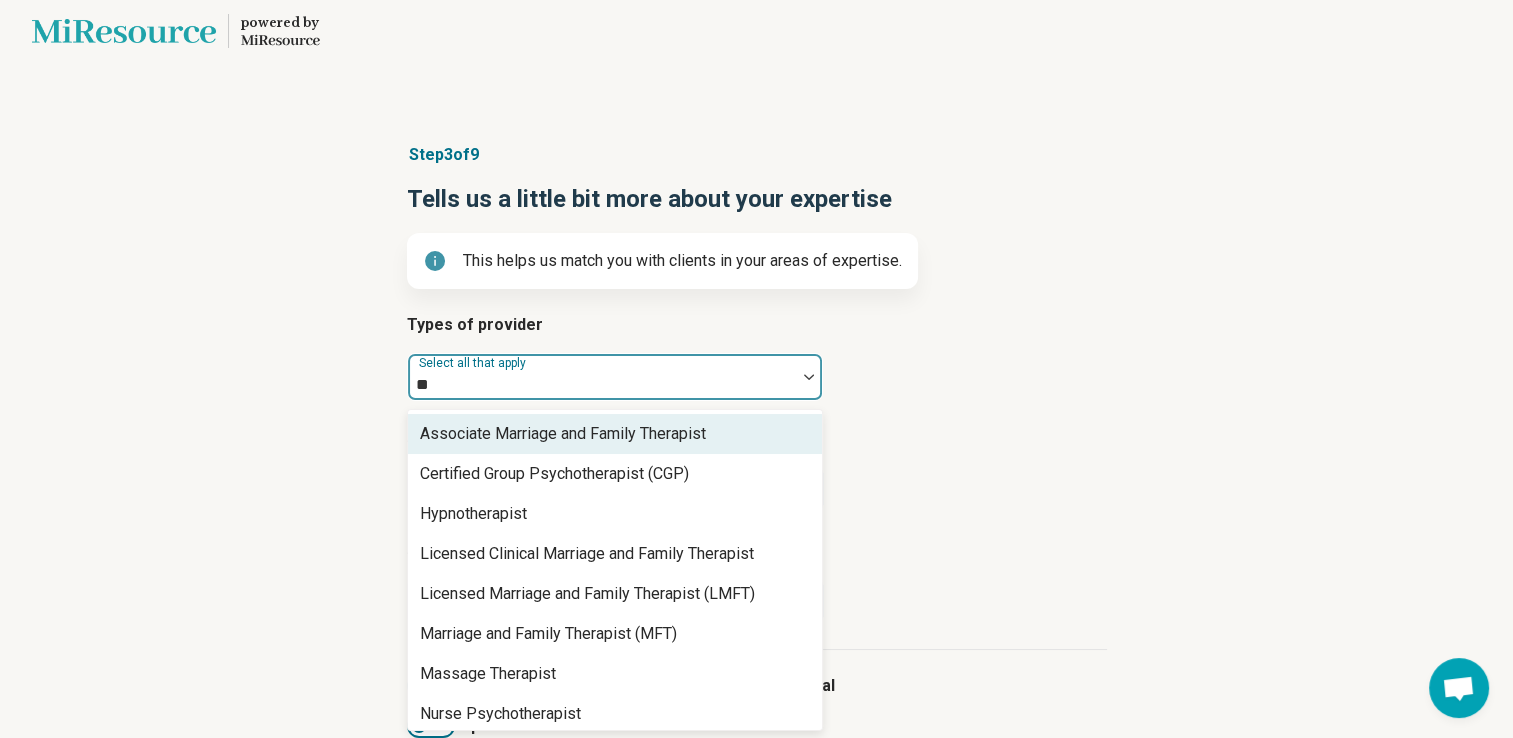 type on "*" 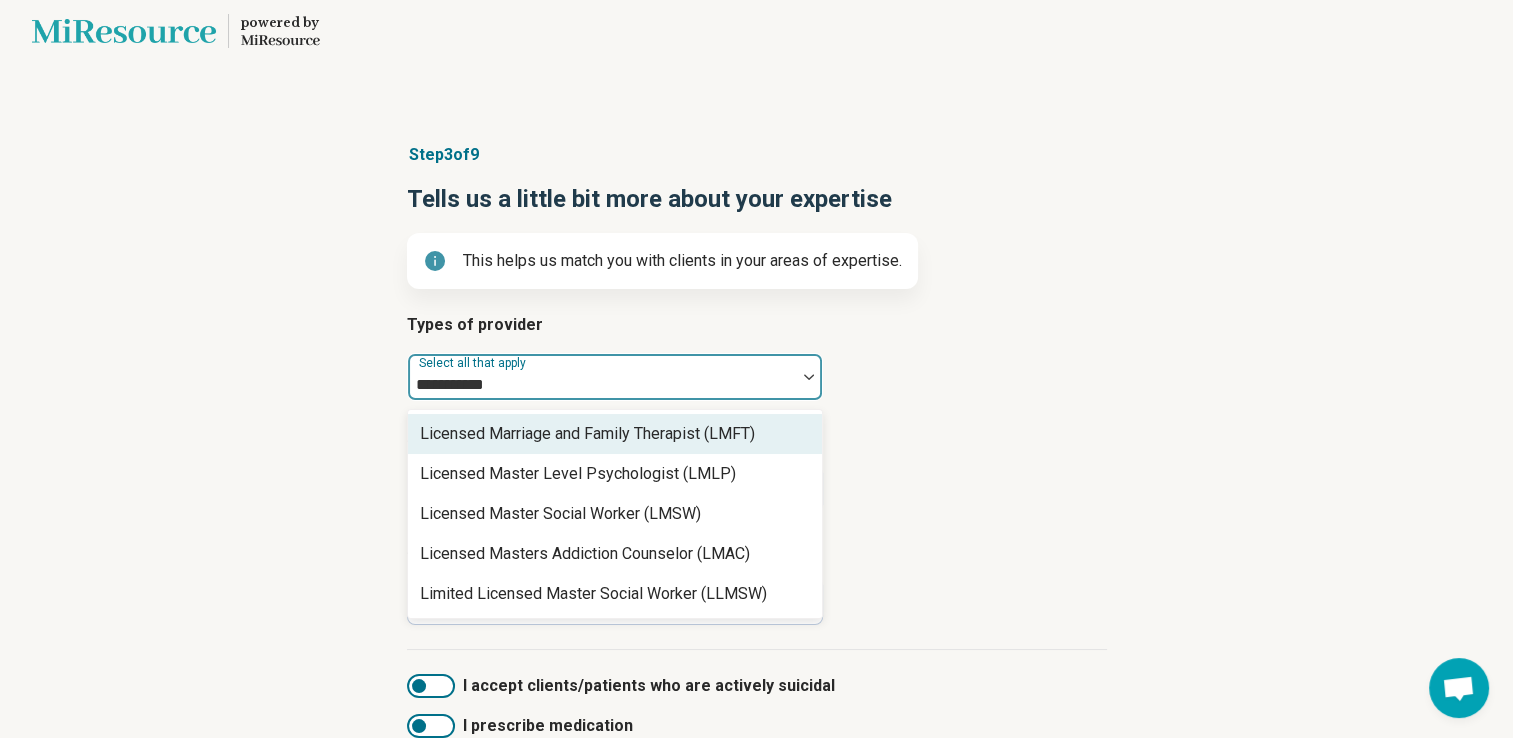 type on "**********" 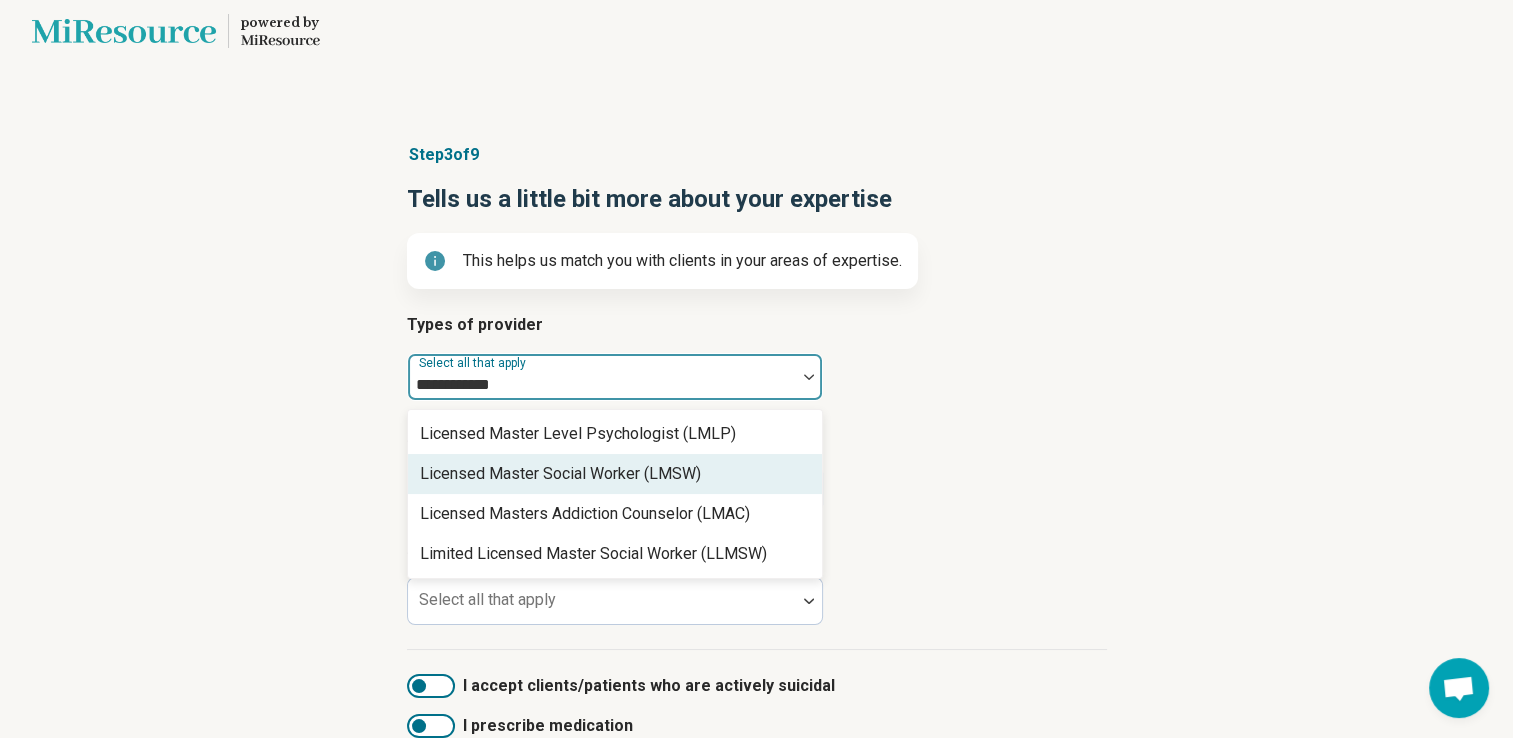 click on "Licensed Master Social Worker (LMSW)" at bounding box center (560, 474) 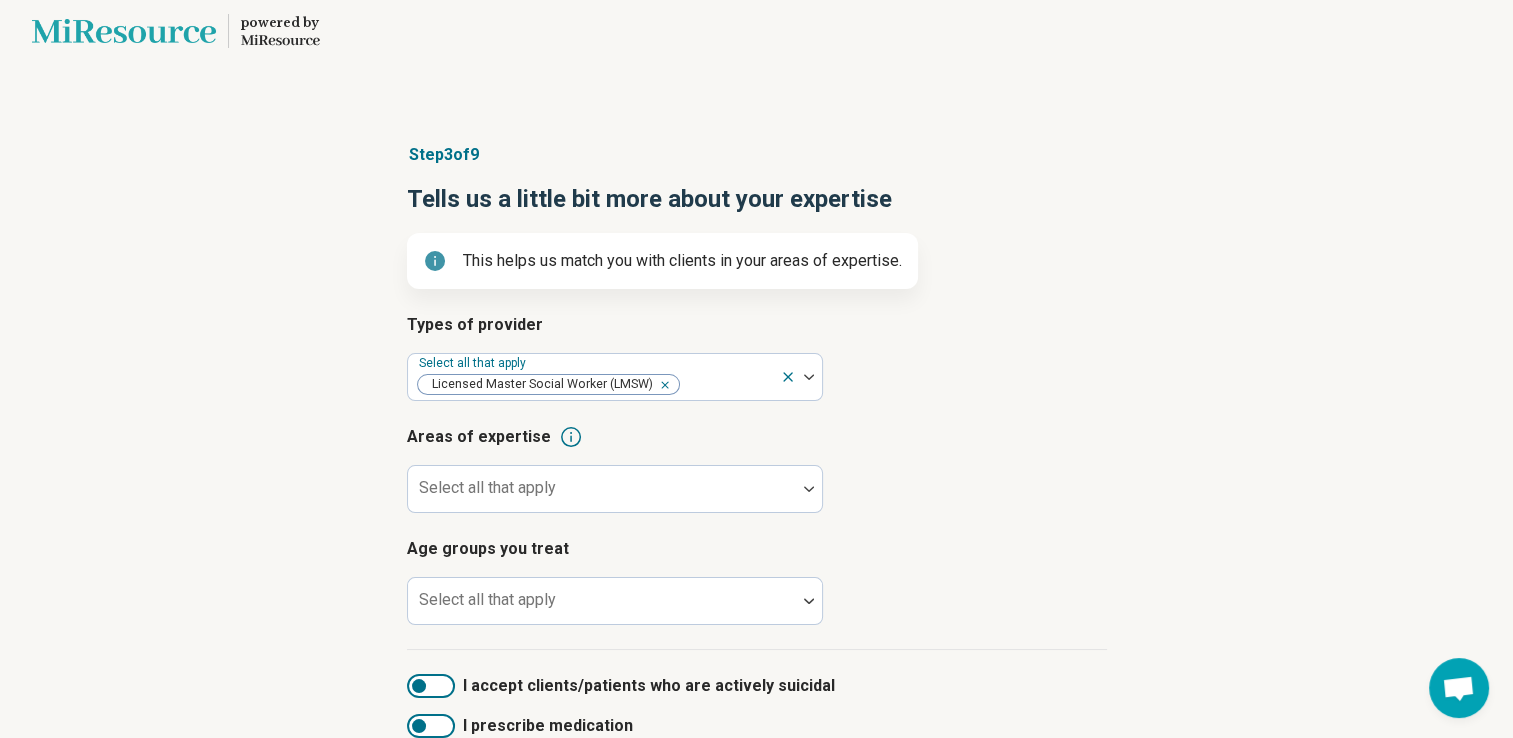 click on "Types of provider Select all that apply Licensed Master Social Worker (LMSW) Areas of expertise Select all that apply Age groups you treat Select all that apply" at bounding box center (757, 481) 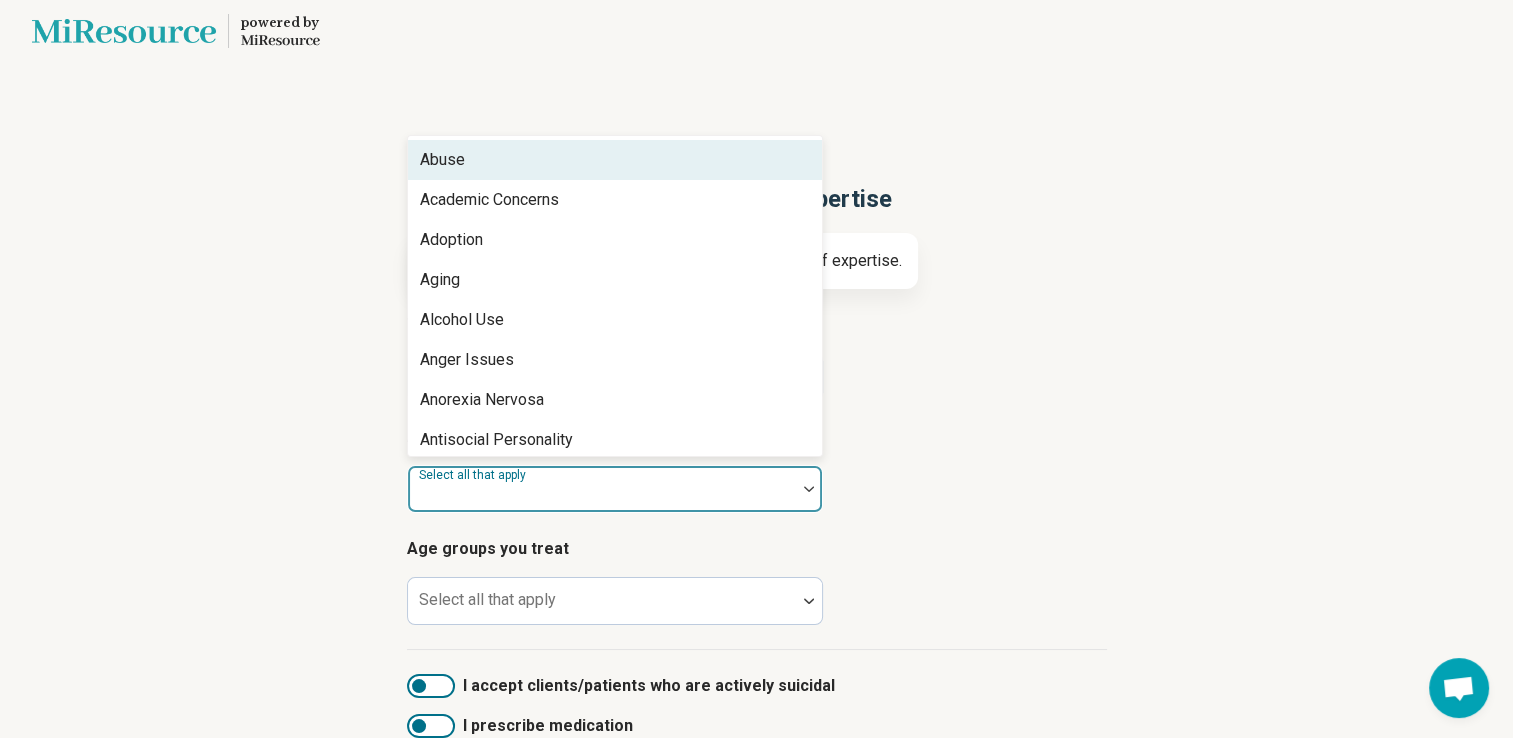 click at bounding box center [602, 497] 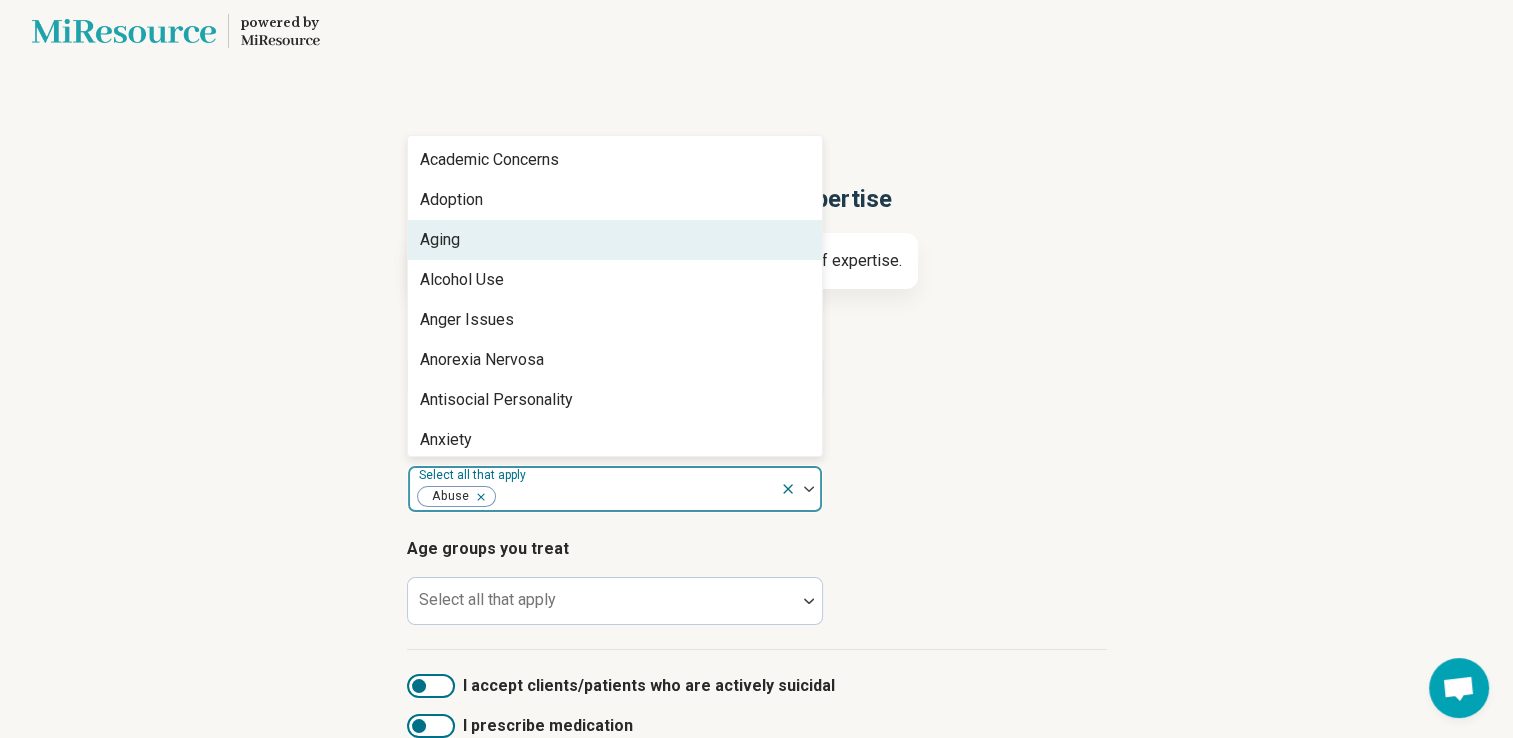 click on "Aging" at bounding box center [615, 240] 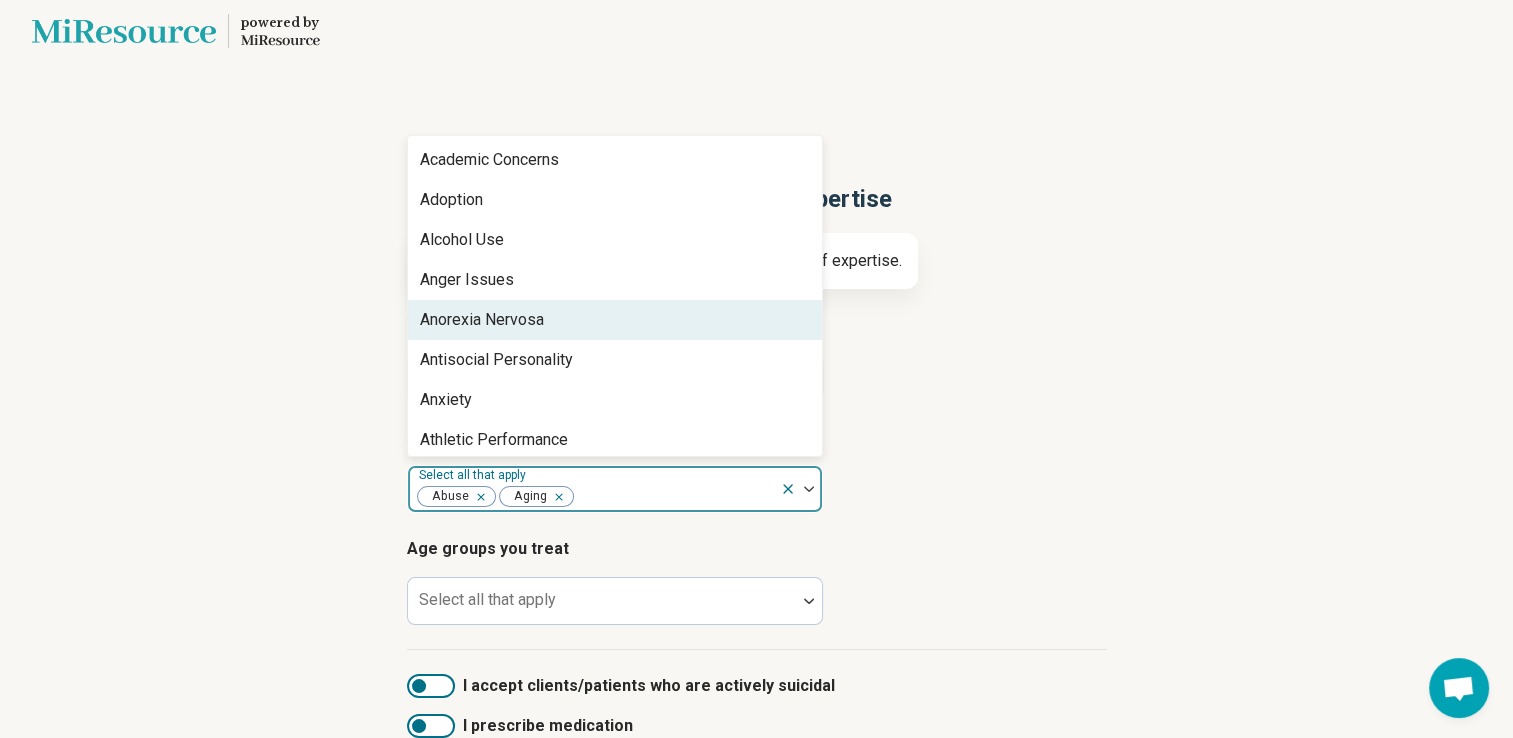 click on "Anorexia Nervosa" at bounding box center (615, 320) 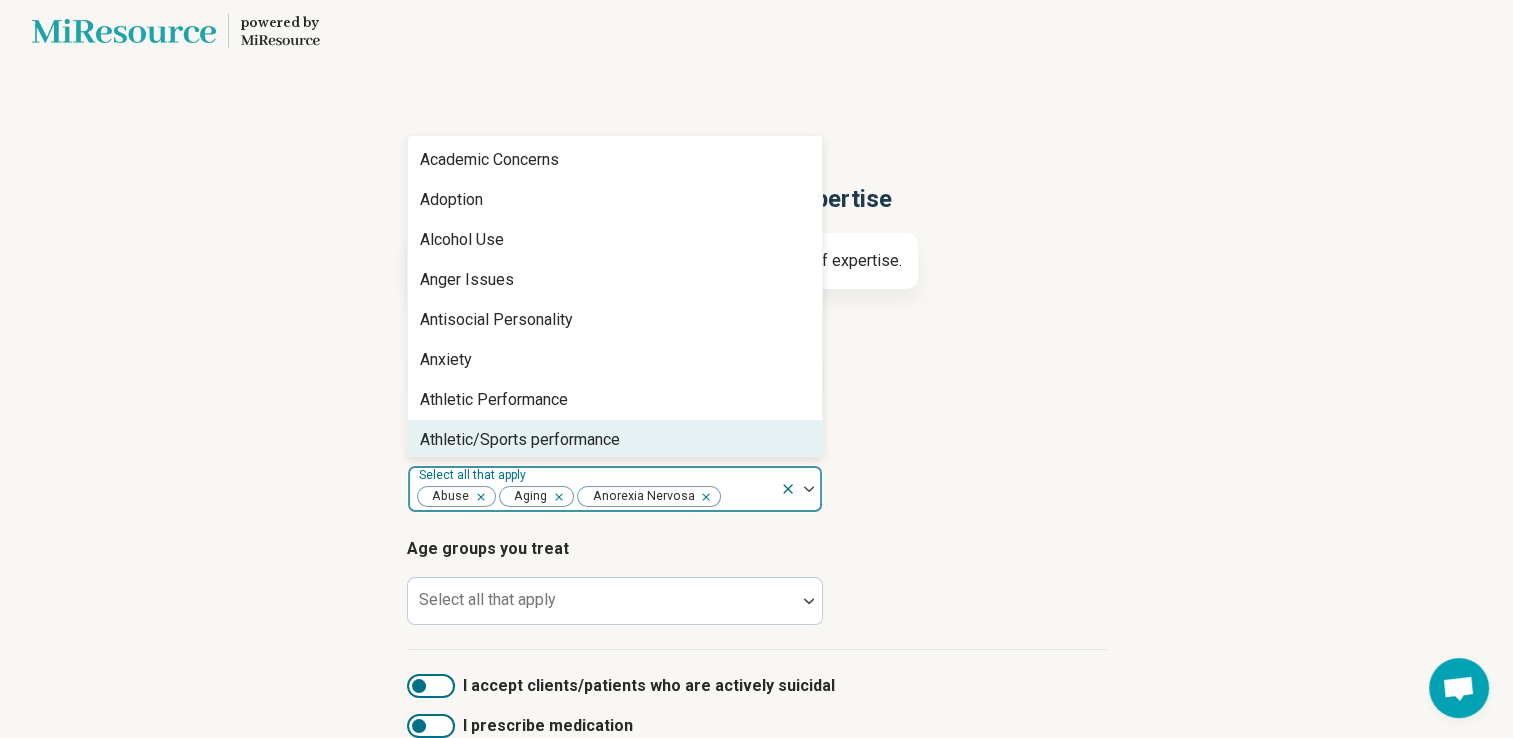 click 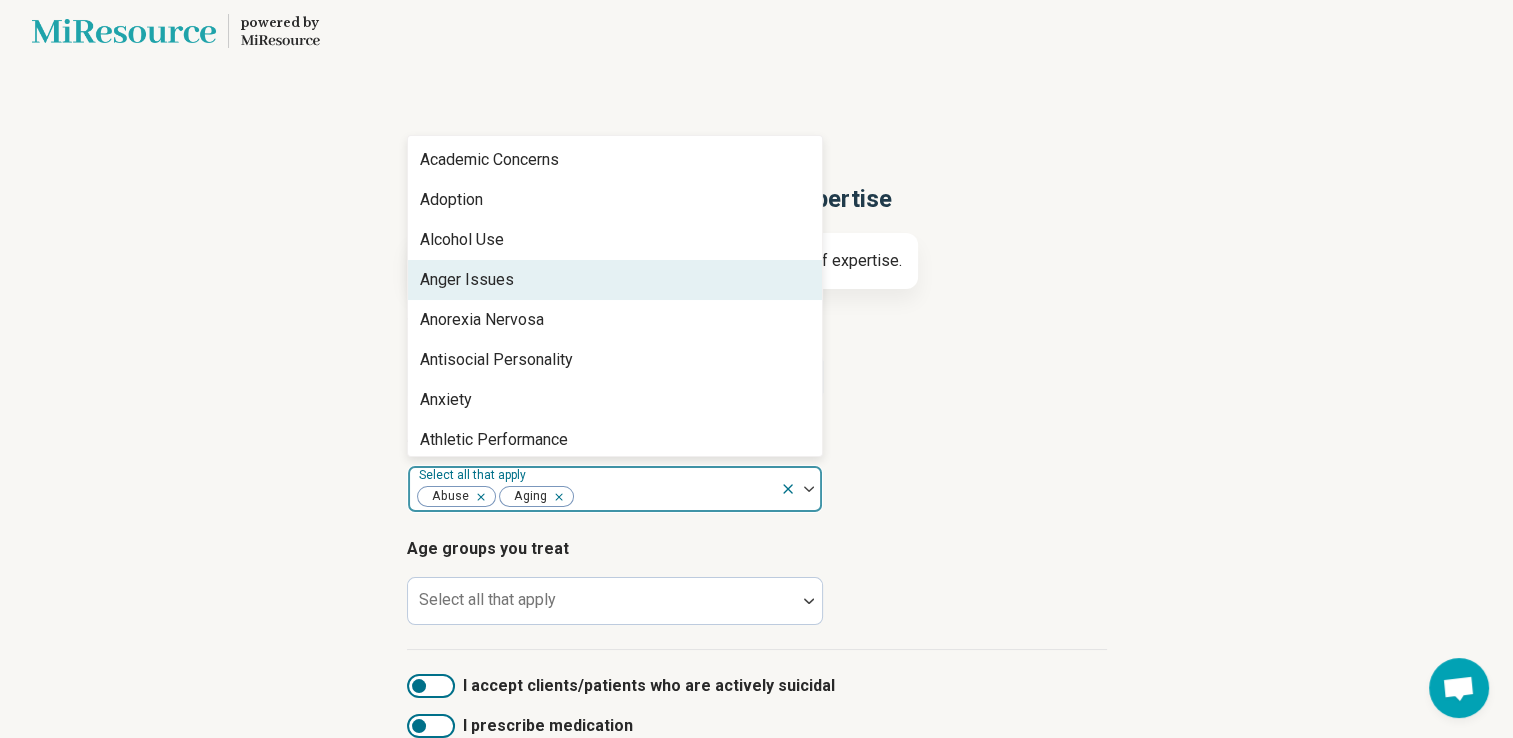 click on "Anger Issues" at bounding box center (615, 280) 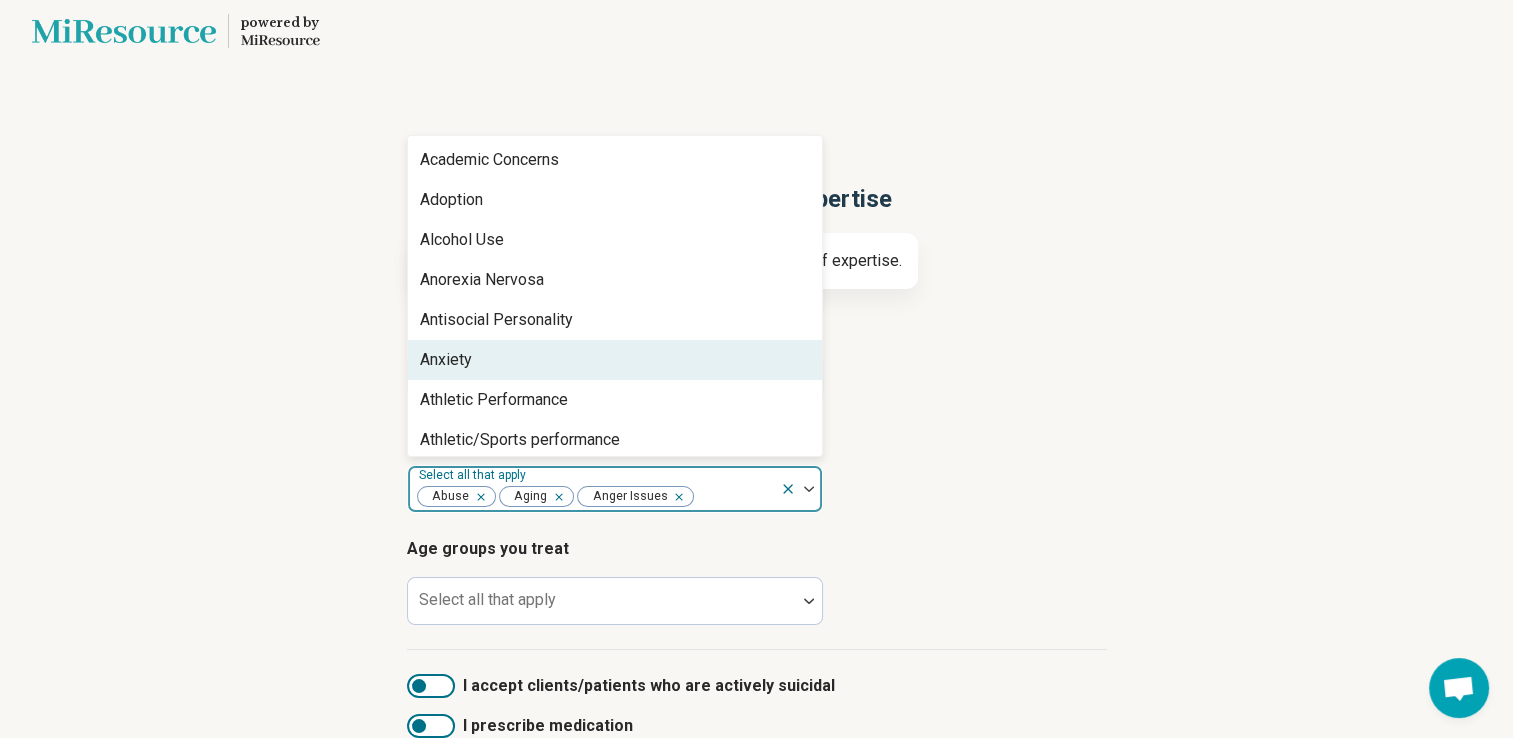 click on "Anxiety" at bounding box center (615, 360) 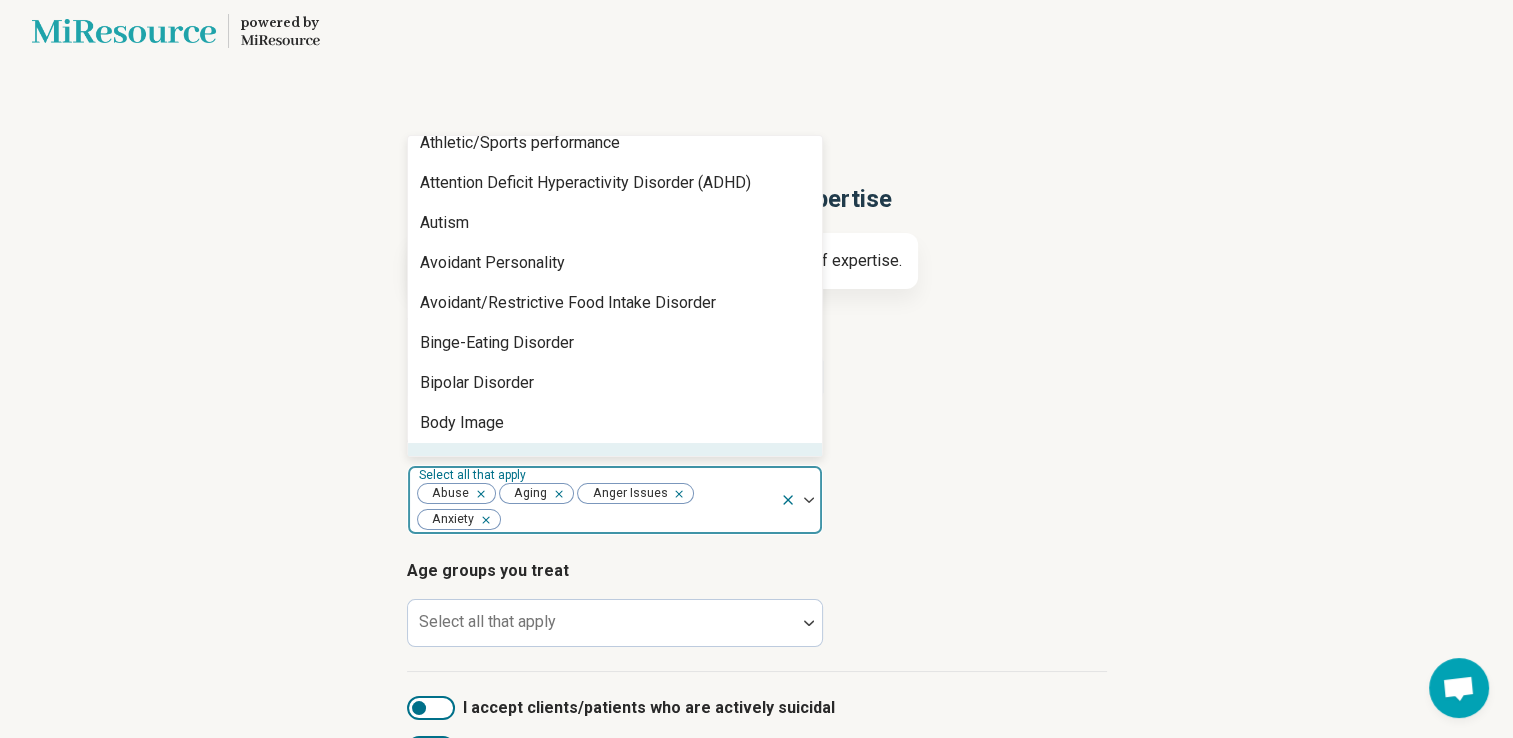 scroll, scrollTop: 297, scrollLeft: 0, axis: vertical 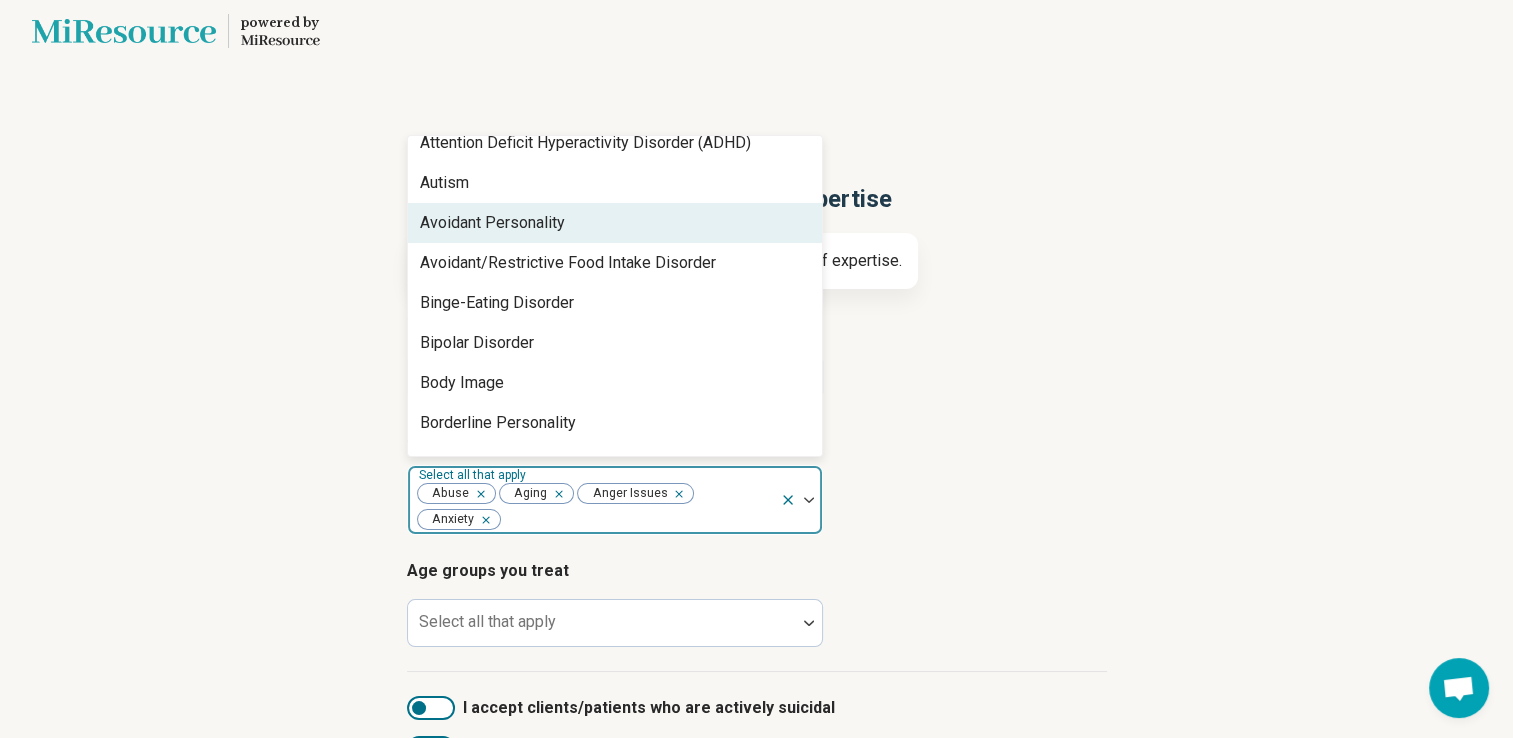 click on "Avoidant Personality" at bounding box center (492, 223) 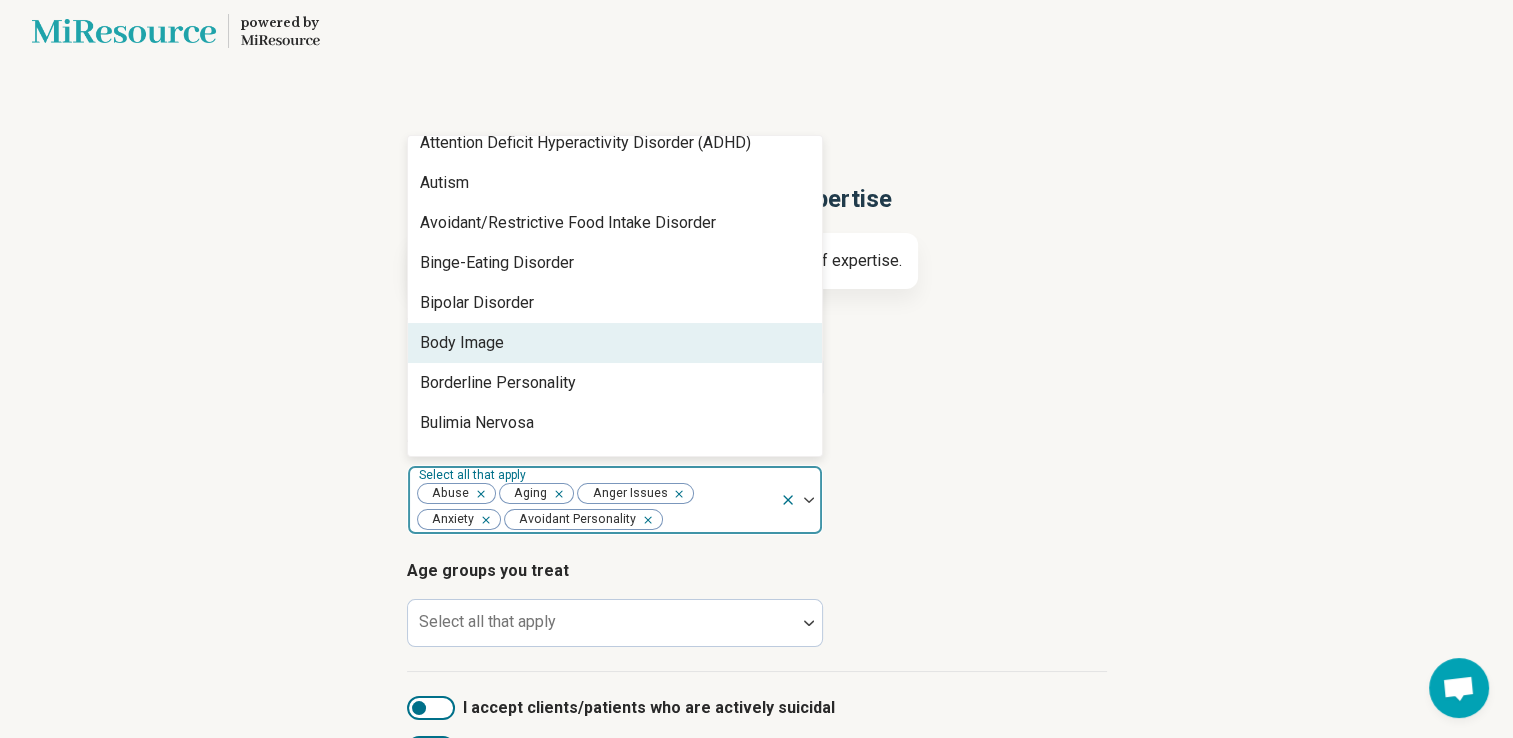 click on "Body Image" at bounding box center (615, 343) 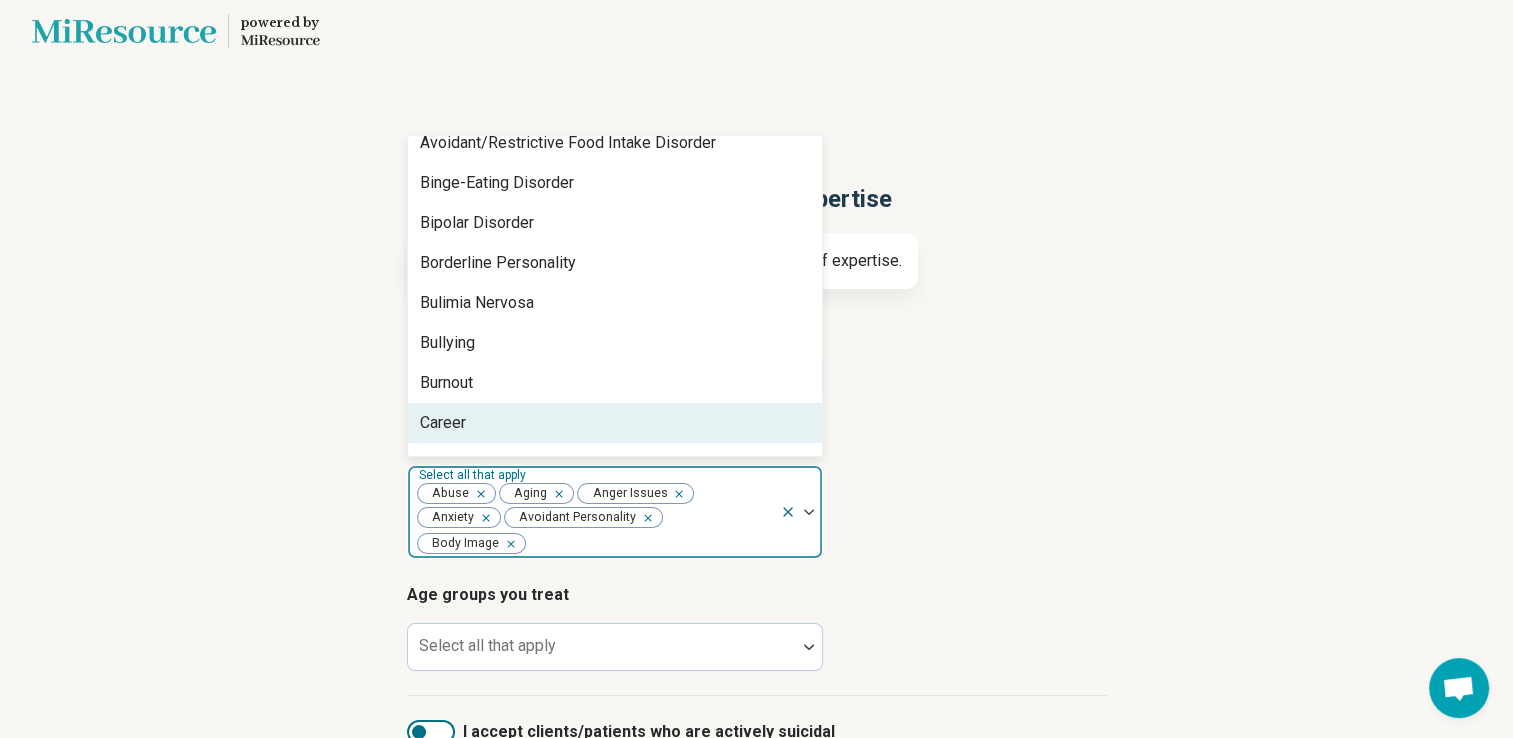 scroll, scrollTop: 417, scrollLeft: 0, axis: vertical 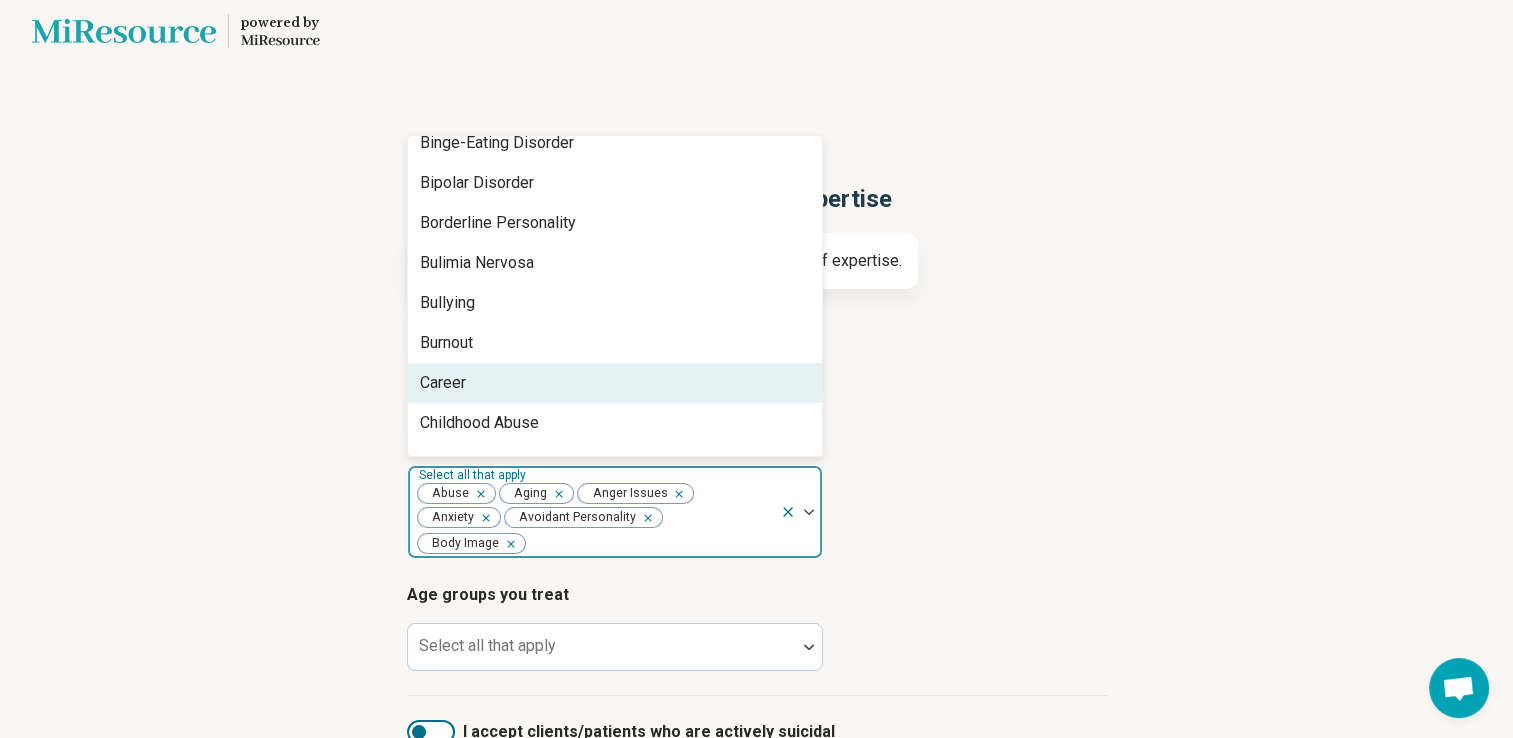 click on "Career" at bounding box center (615, 383) 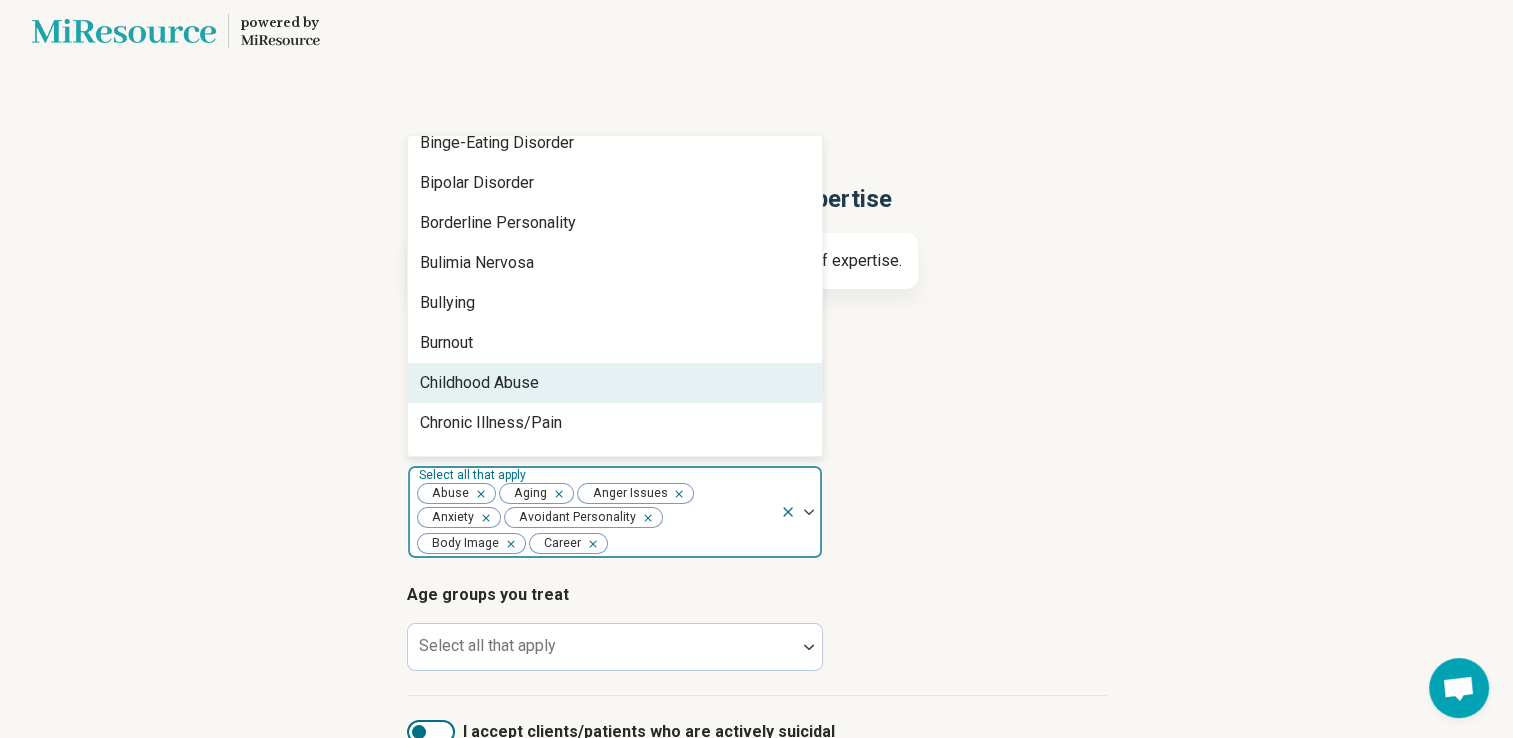 click on "Childhood Abuse" at bounding box center [615, 383] 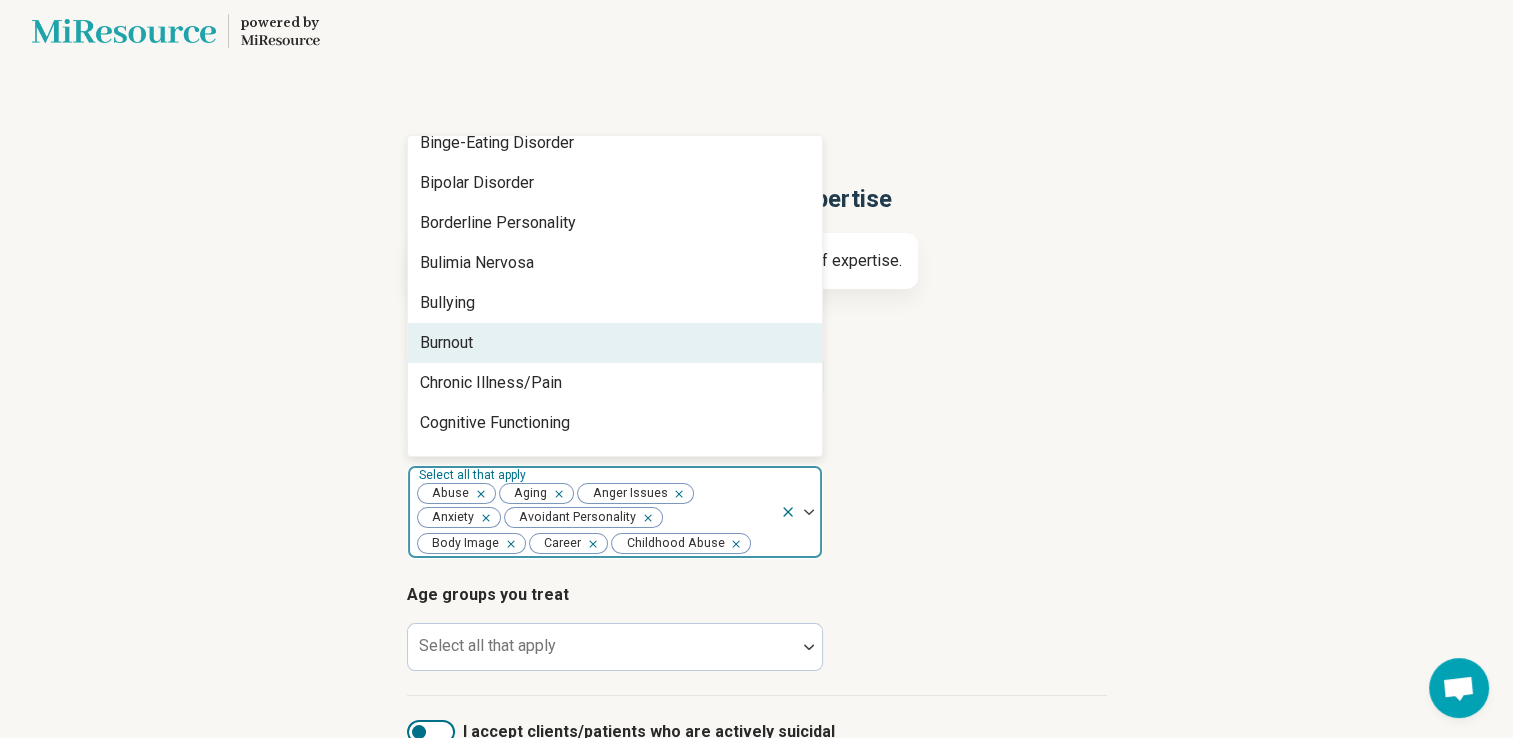 click on "Burnout" at bounding box center (615, 343) 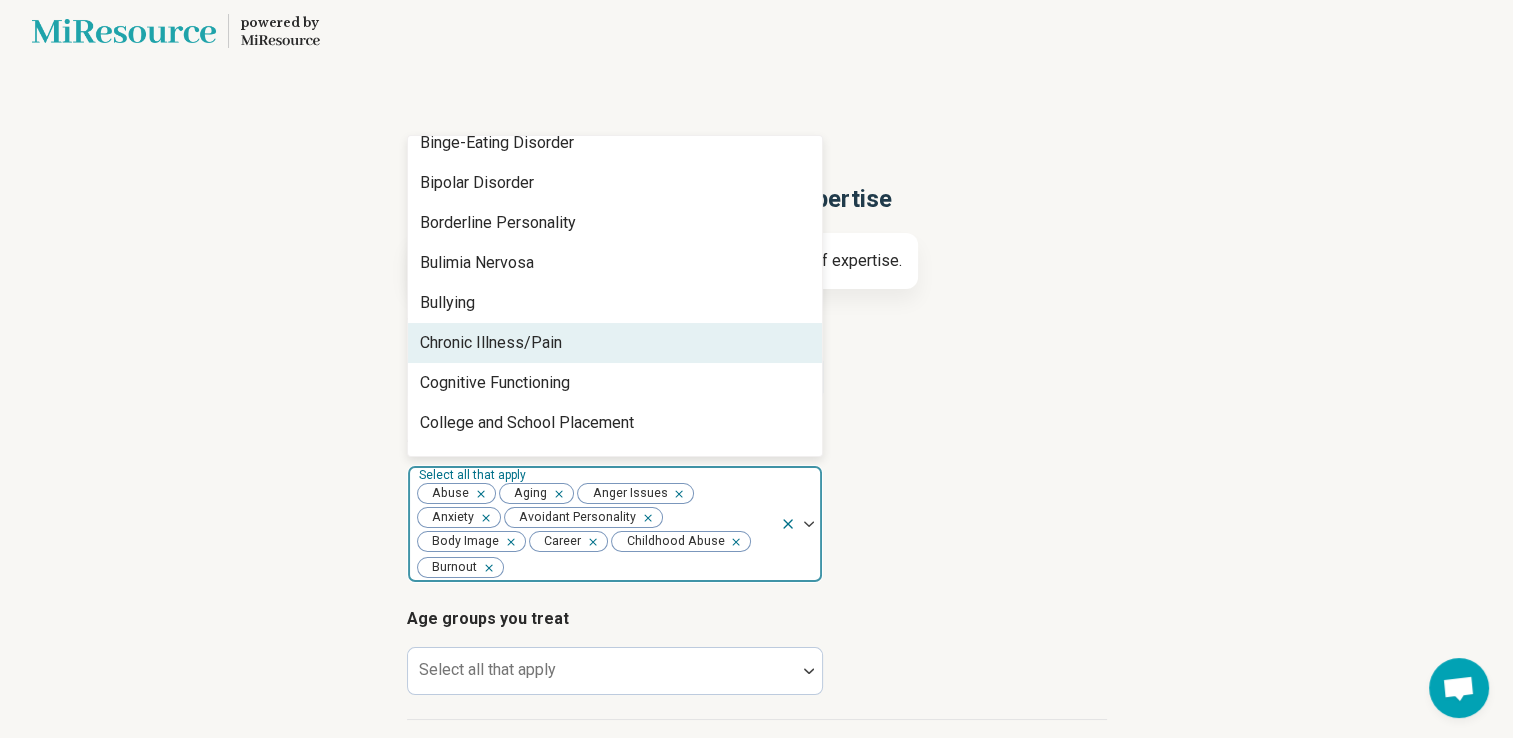 click on "Chronic Illness/Pain" at bounding box center [491, 343] 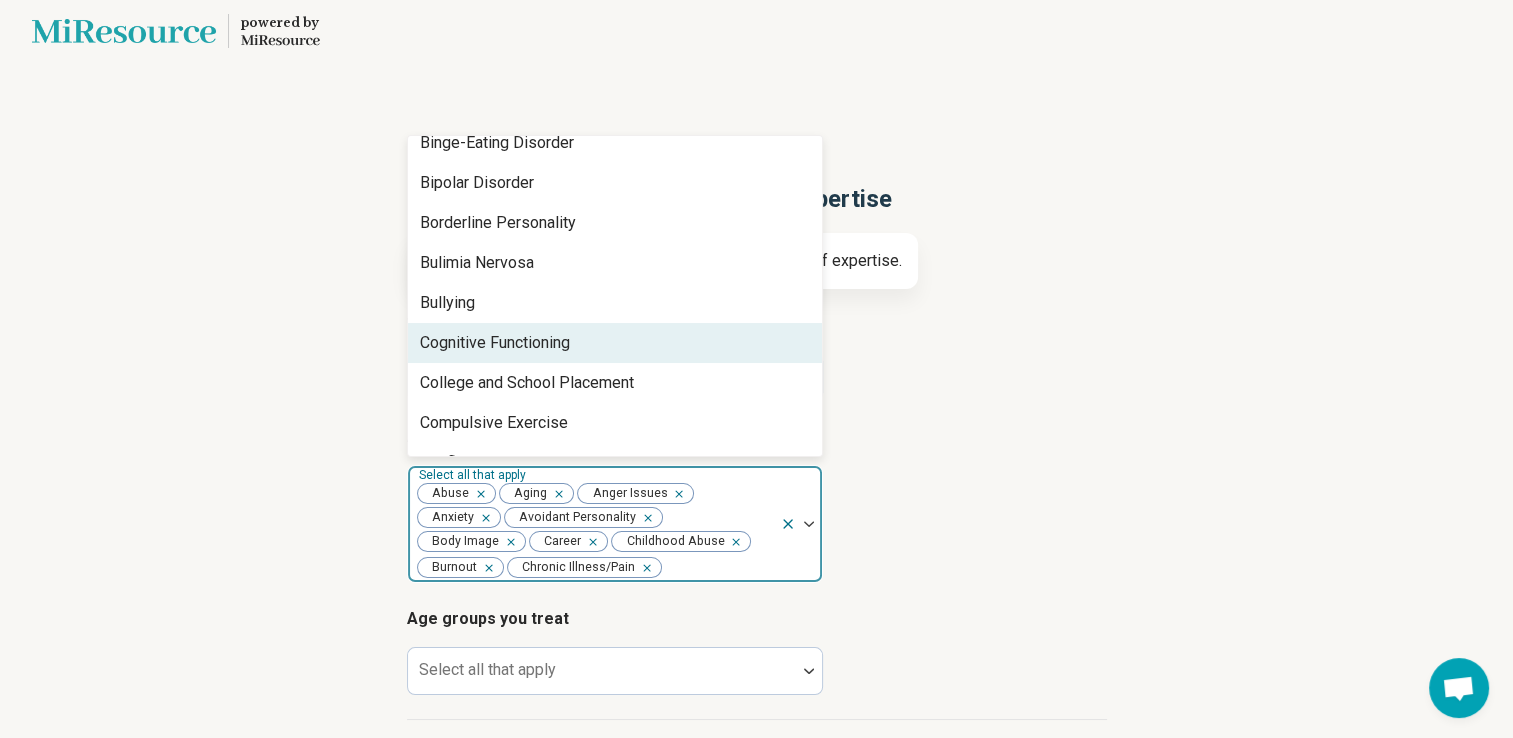 click on "Cognitive Functioning" at bounding box center (495, 343) 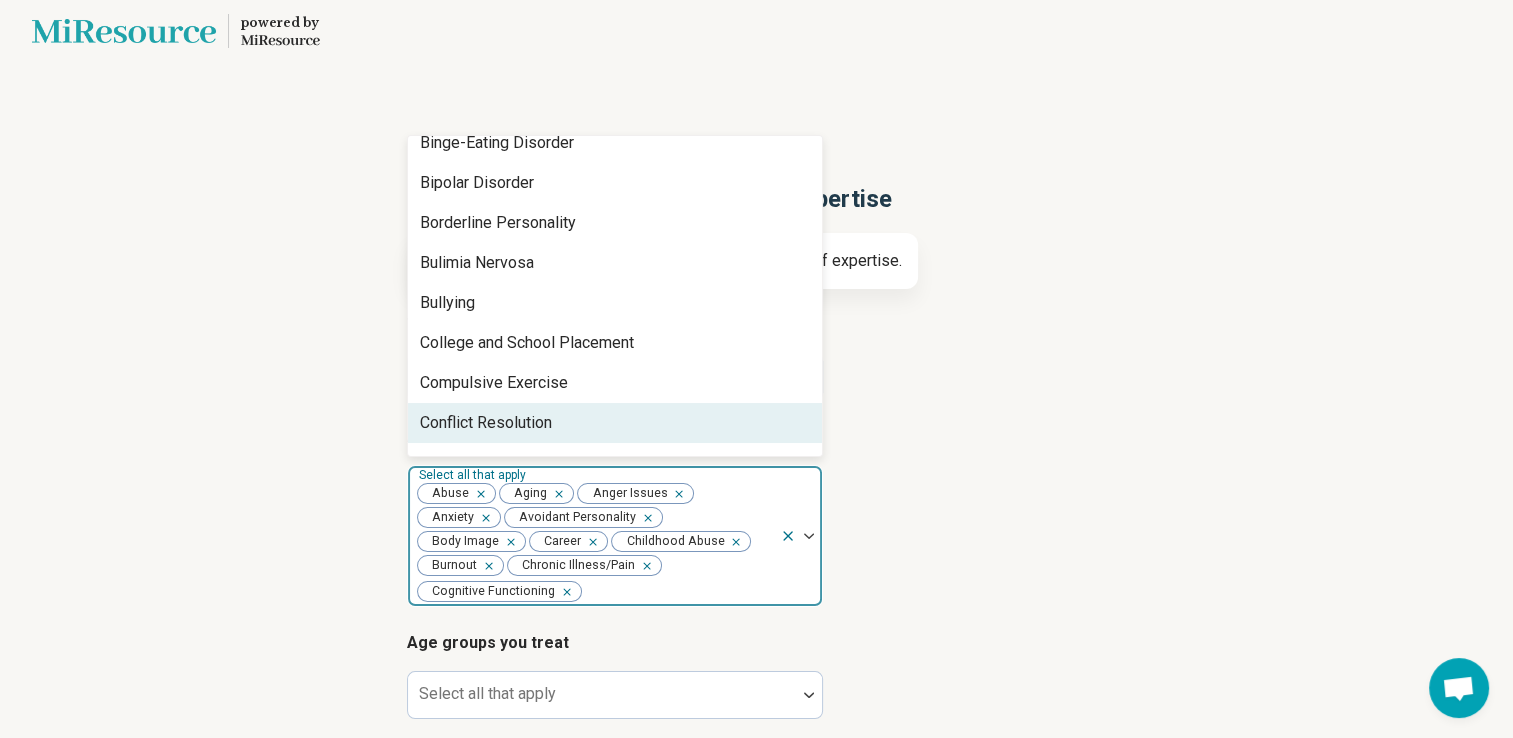 click on "Conflict Resolution" at bounding box center (615, 423) 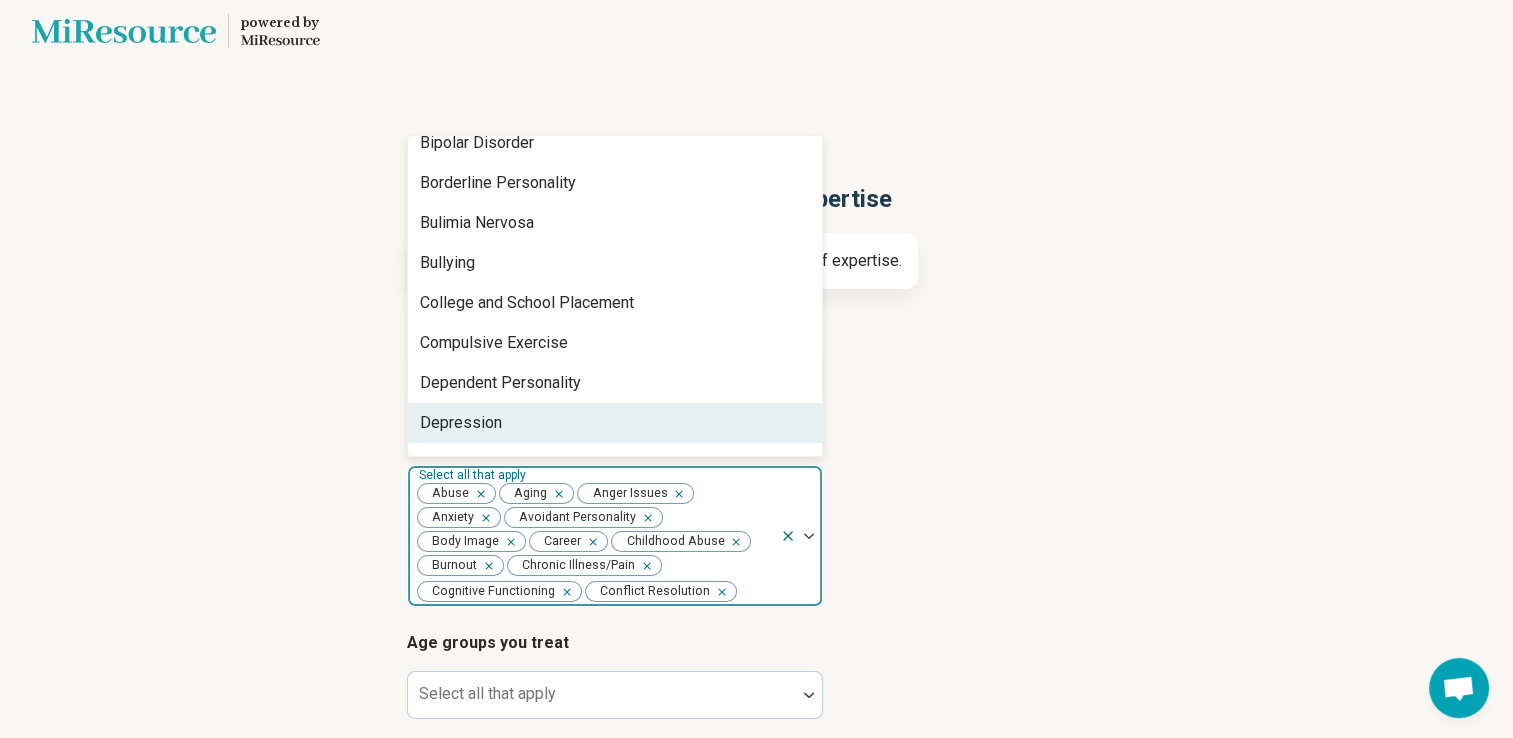 scroll, scrollTop: 497, scrollLeft: 0, axis: vertical 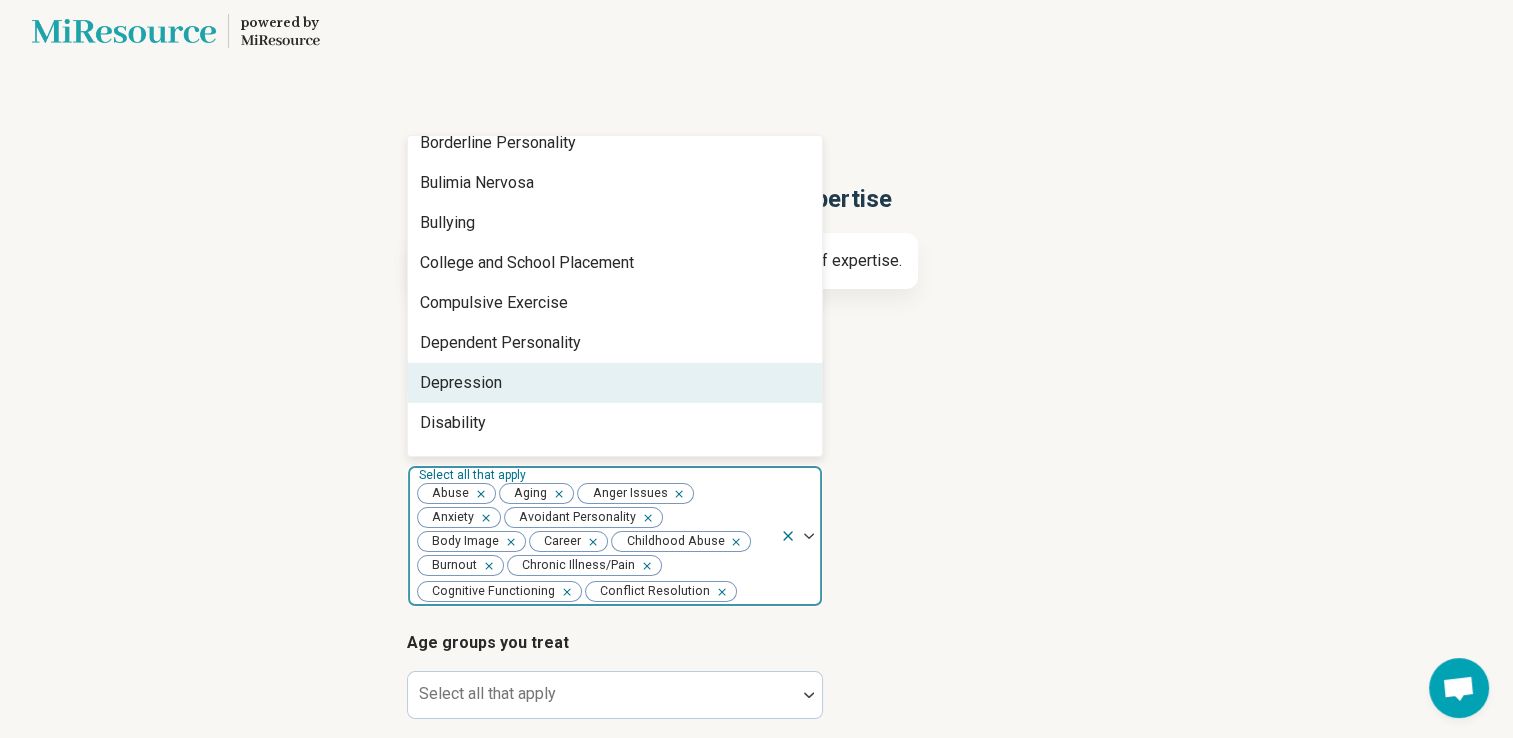click on "Depression" at bounding box center (615, 383) 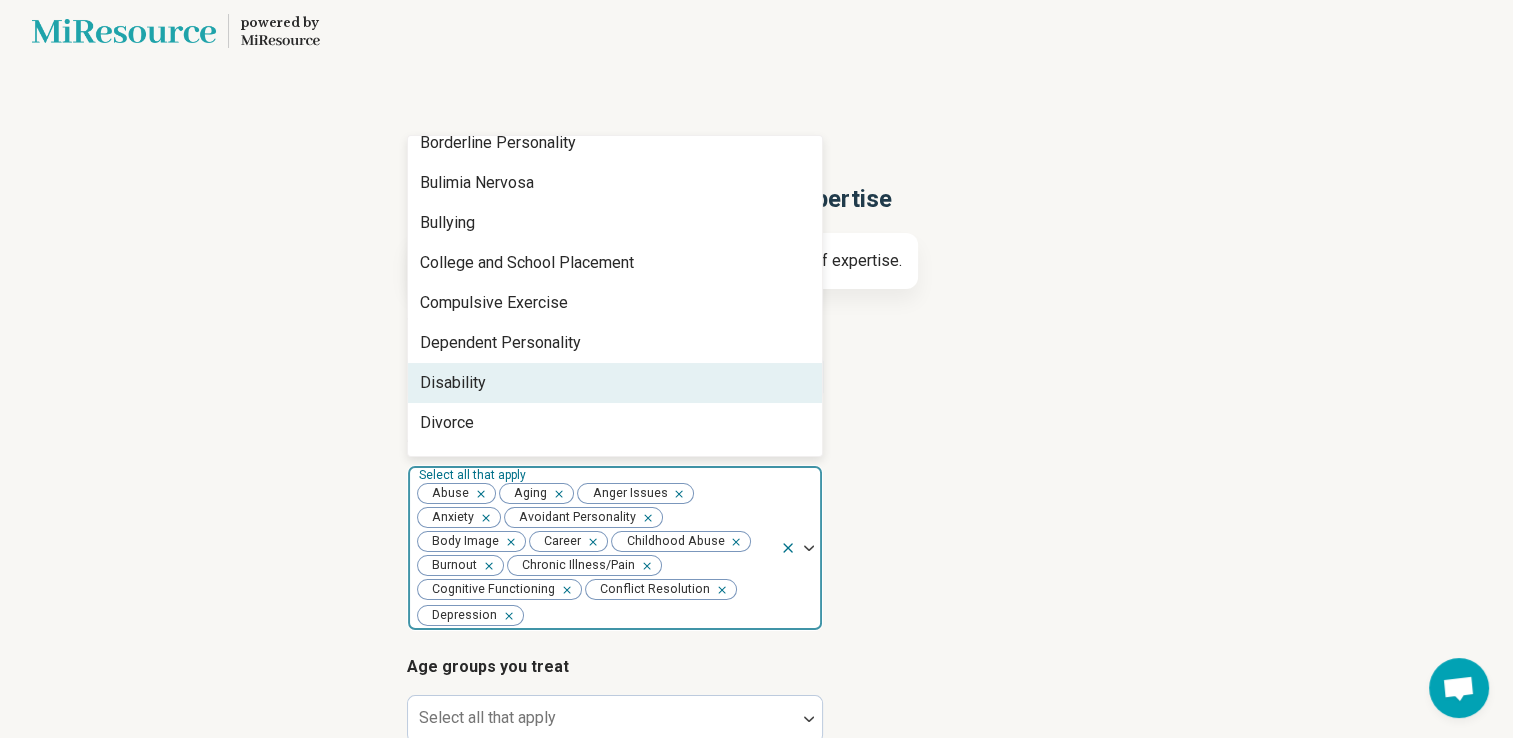 click on "Disability" at bounding box center [615, 383] 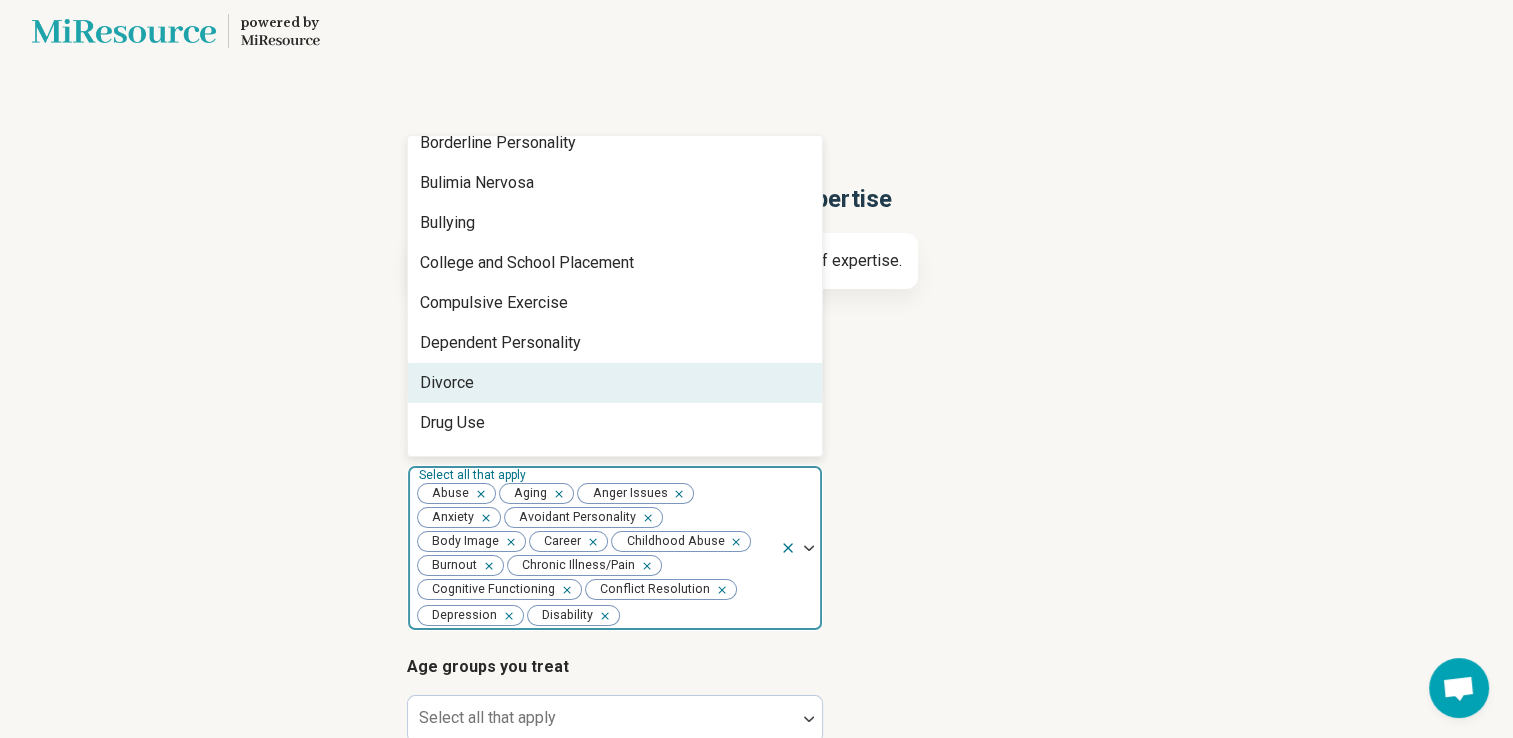 click on "Divorce" at bounding box center (615, 383) 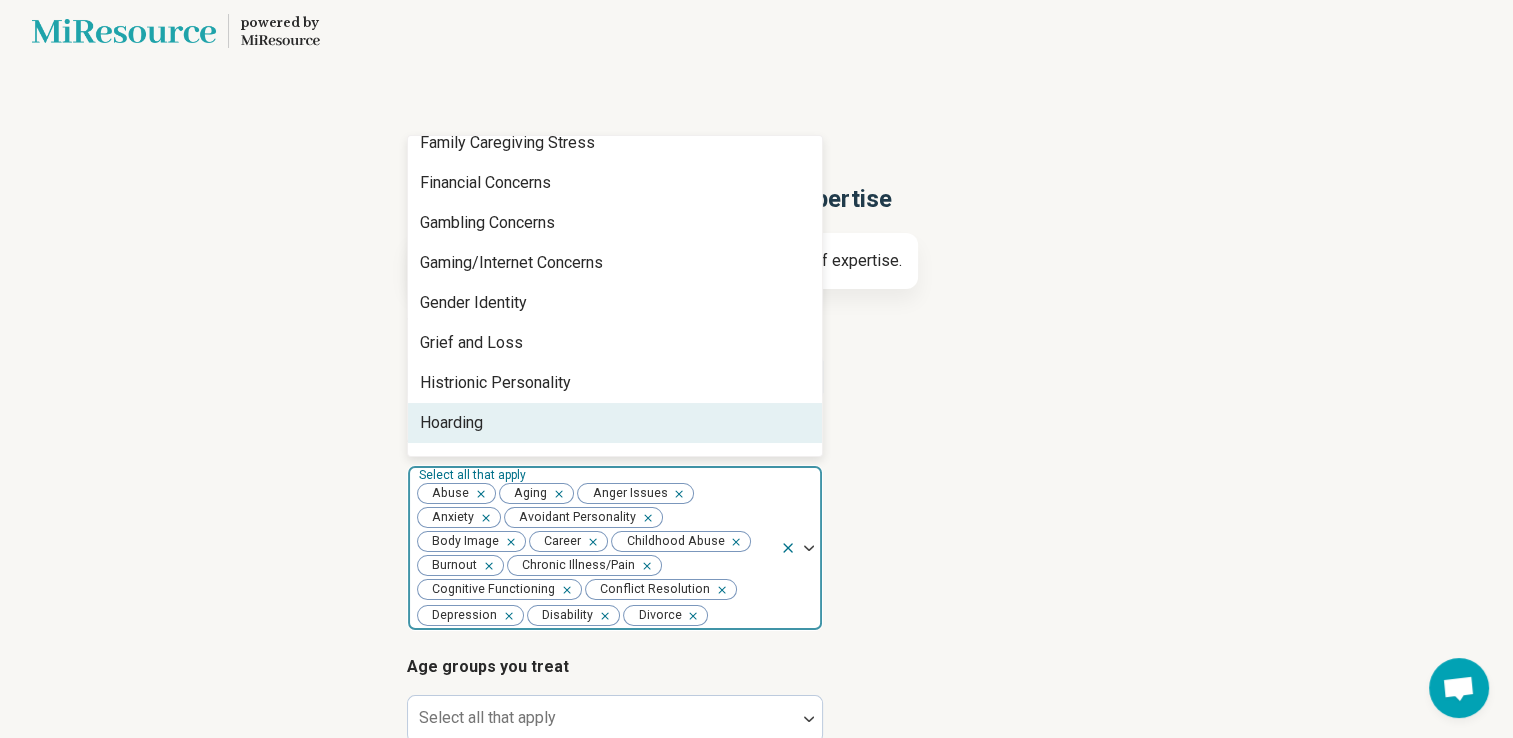 scroll, scrollTop: 937, scrollLeft: 0, axis: vertical 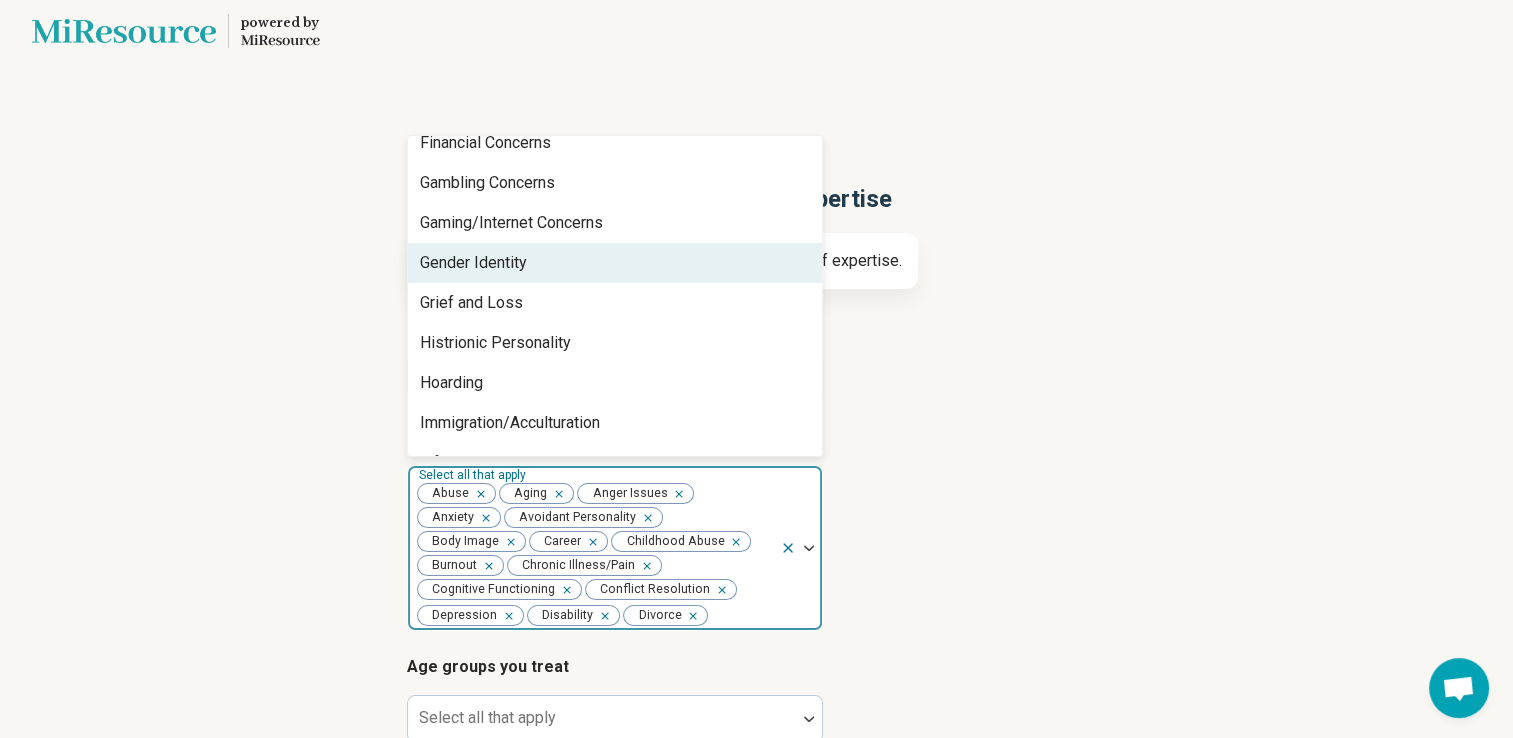 click on "Gender Identity" at bounding box center [615, 263] 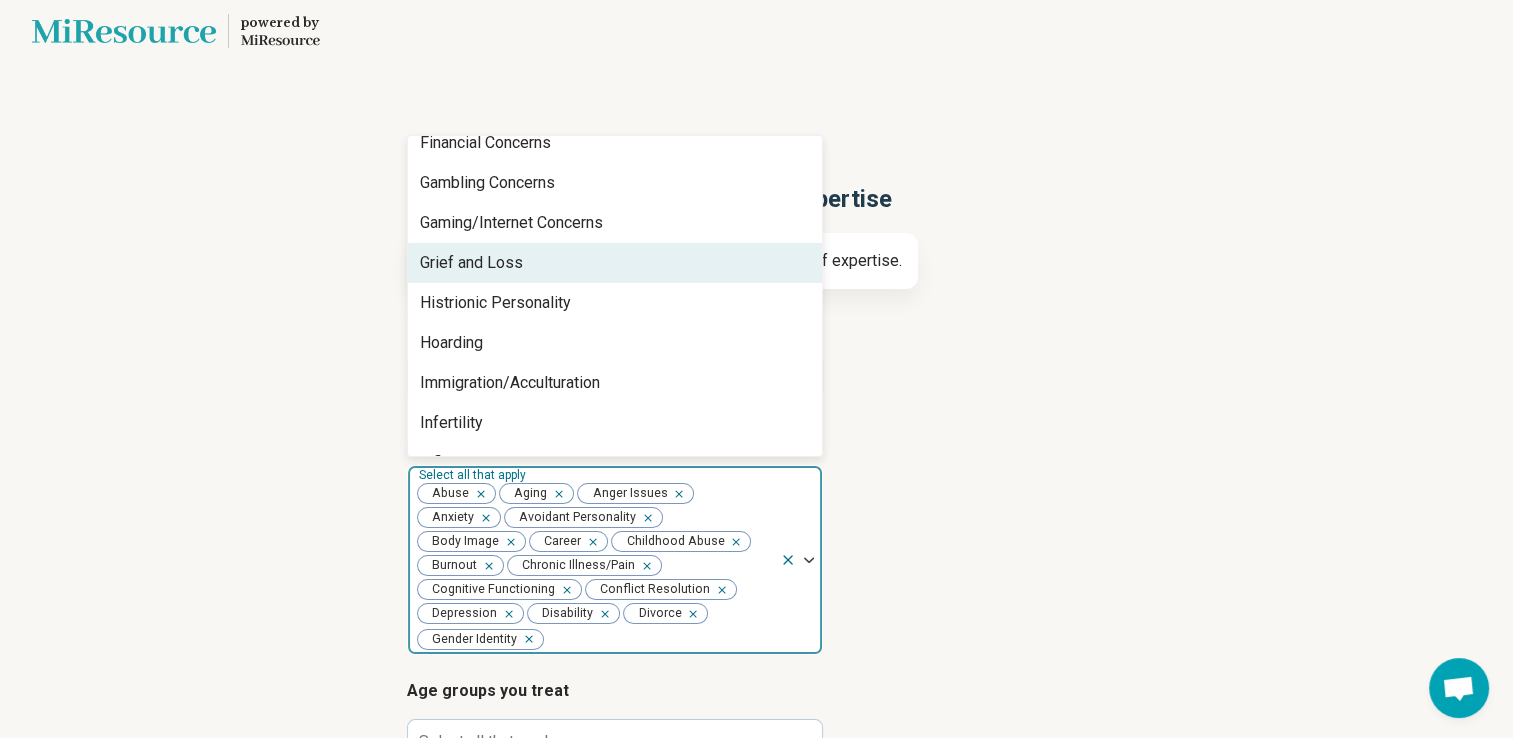click on "Grief and Loss" at bounding box center (615, 263) 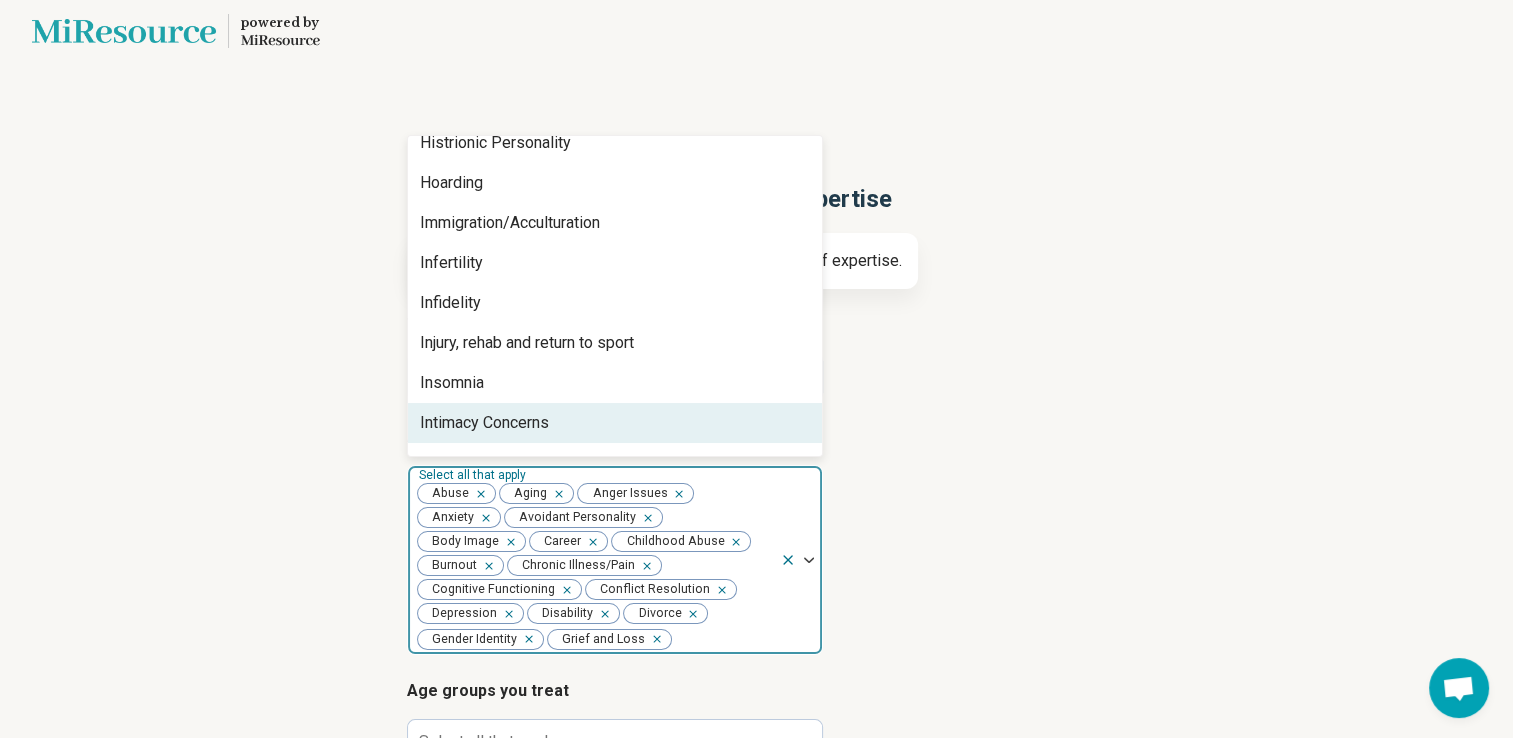 scroll, scrollTop: 1097, scrollLeft: 0, axis: vertical 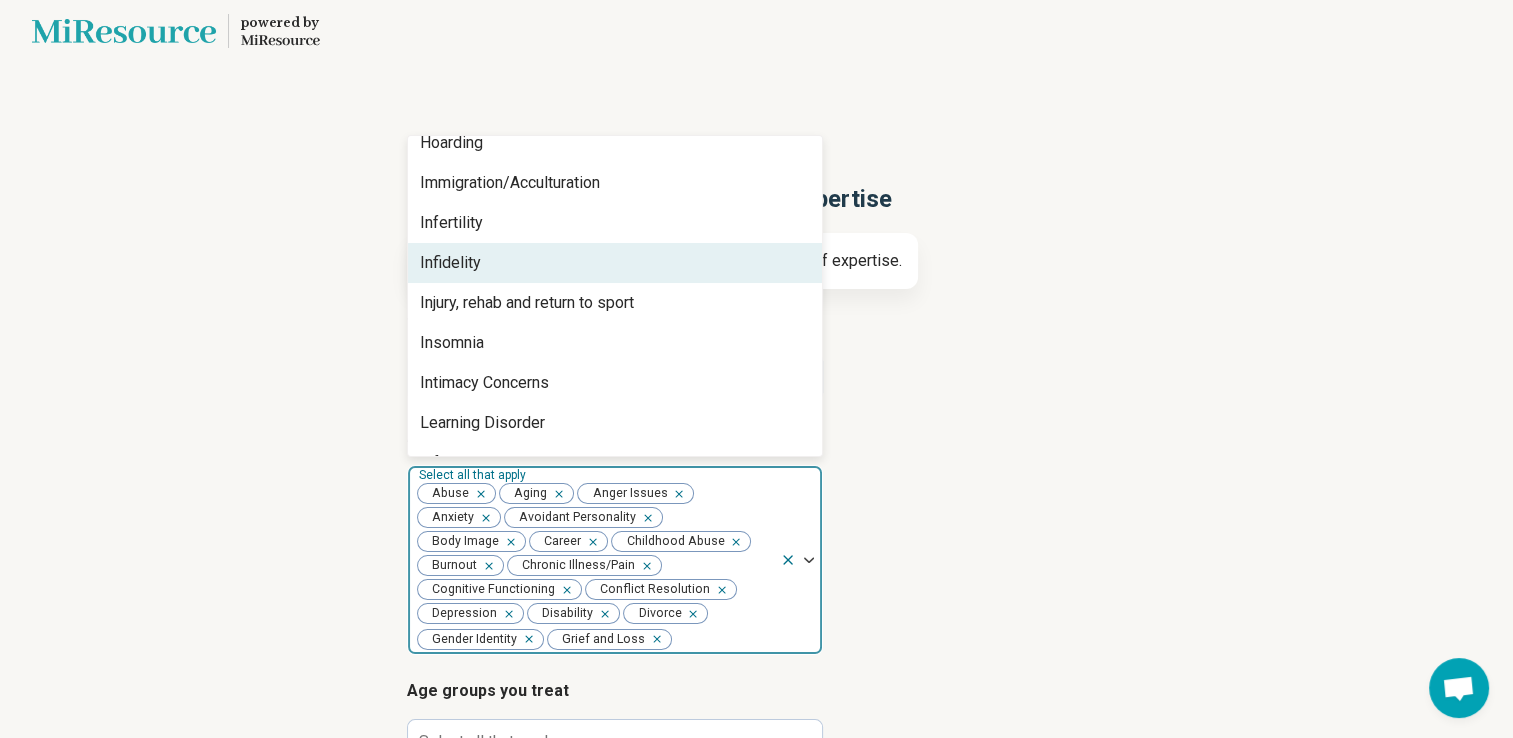 click on "Infidelity" at bounding box center [615, 263] 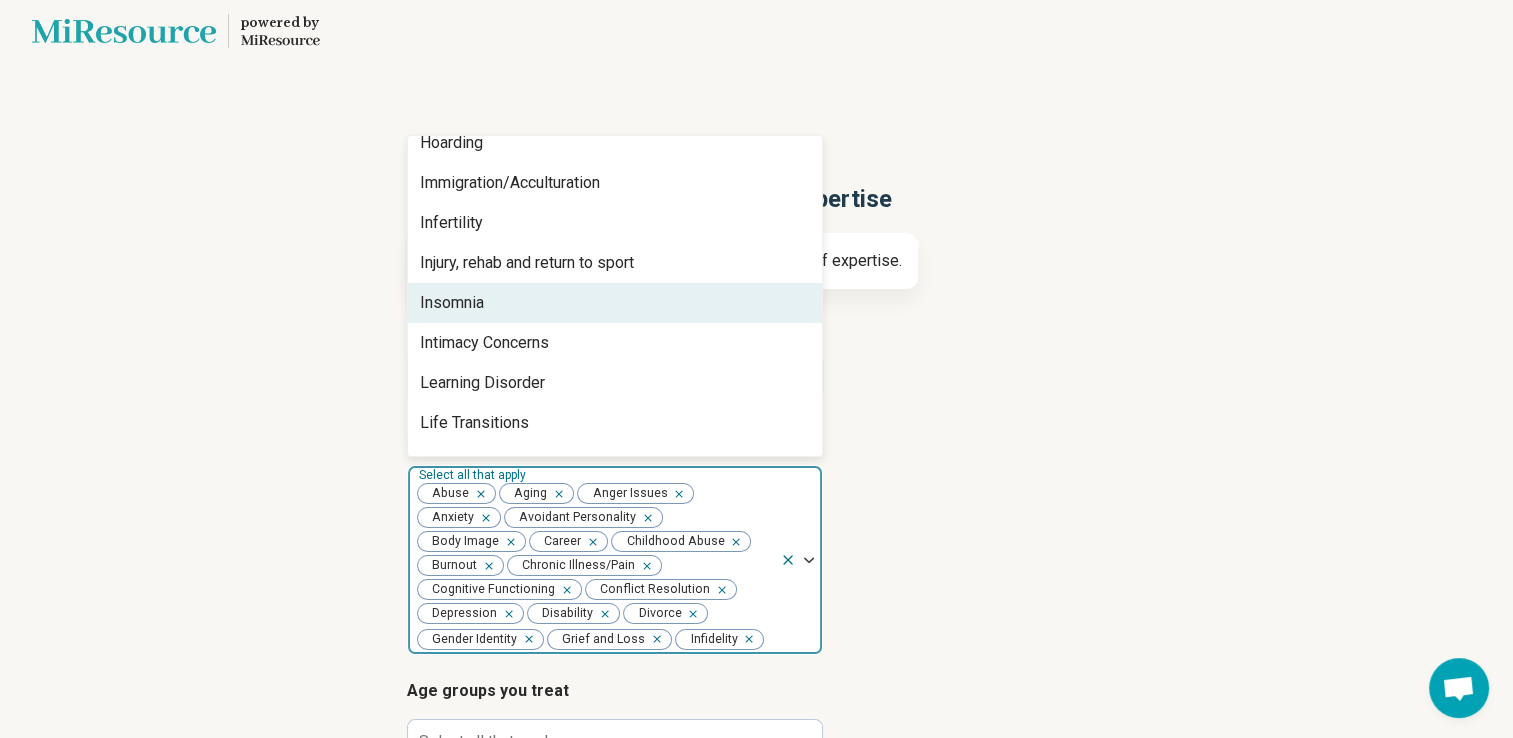 click on "Insomnia" at bounding box center (615, 303) 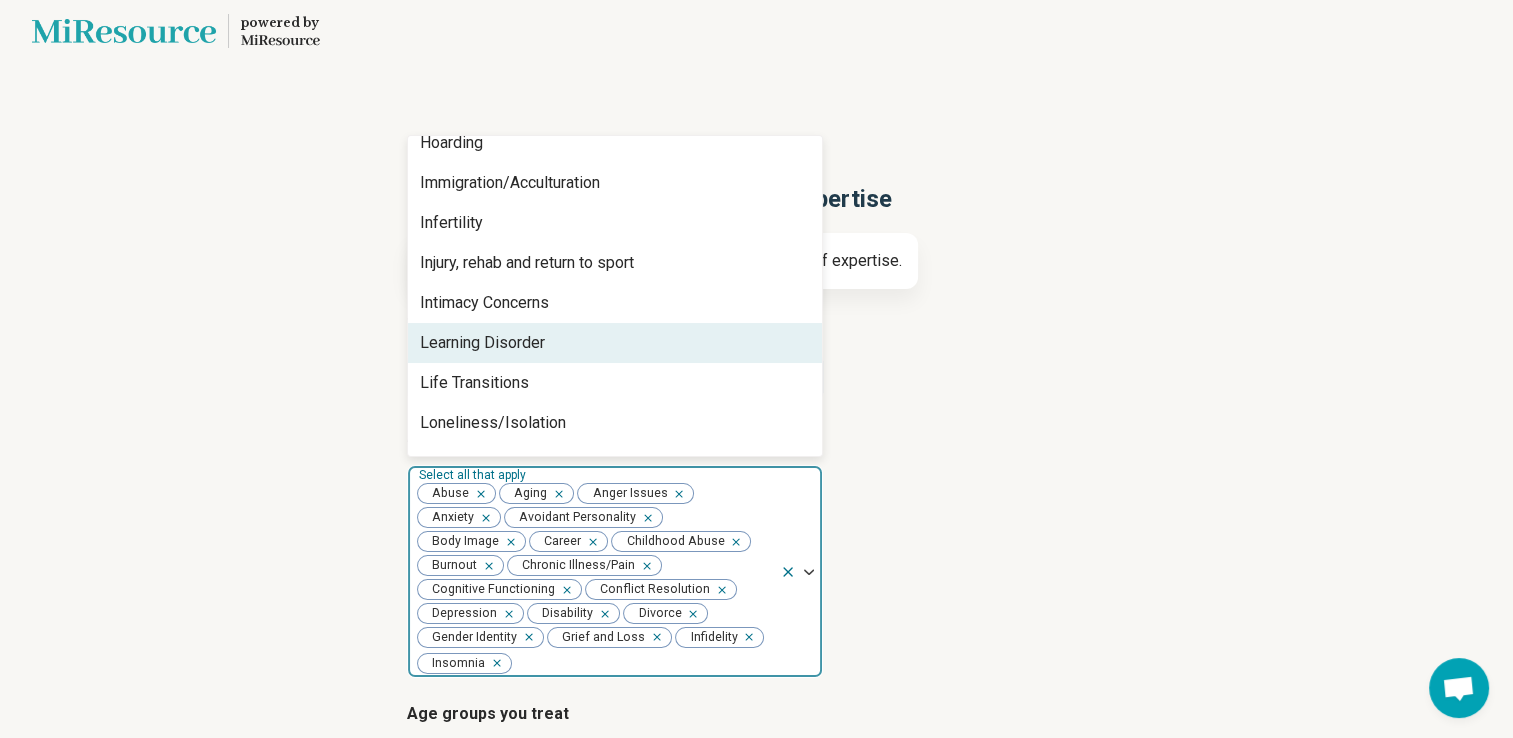 click on "Learning Disorder" at bounding box center [615, 343] 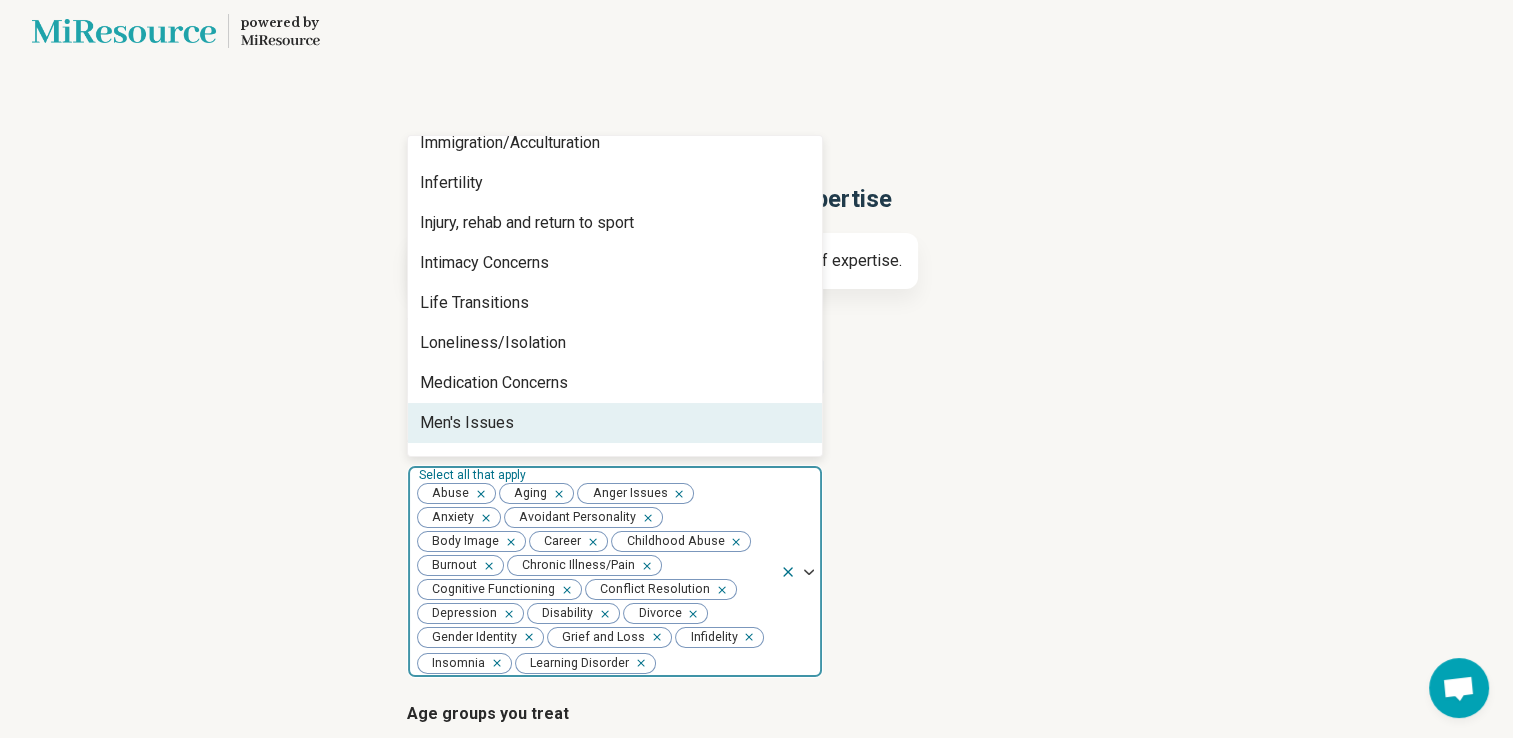 scroll, scrollTop: 1177, scrollLeft: 0, axis: vertical 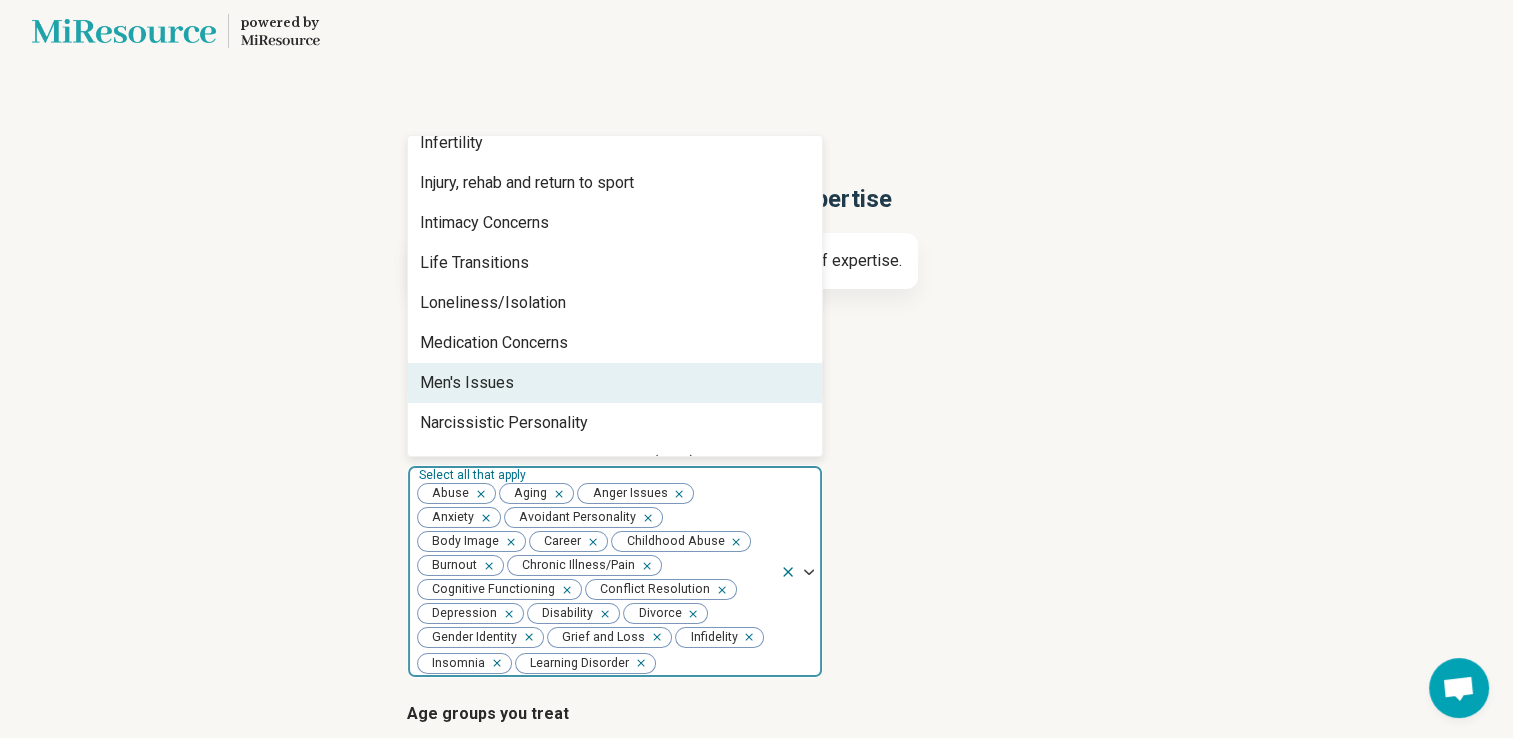 click on "Men's Issues" at bounding box center (615, 383) 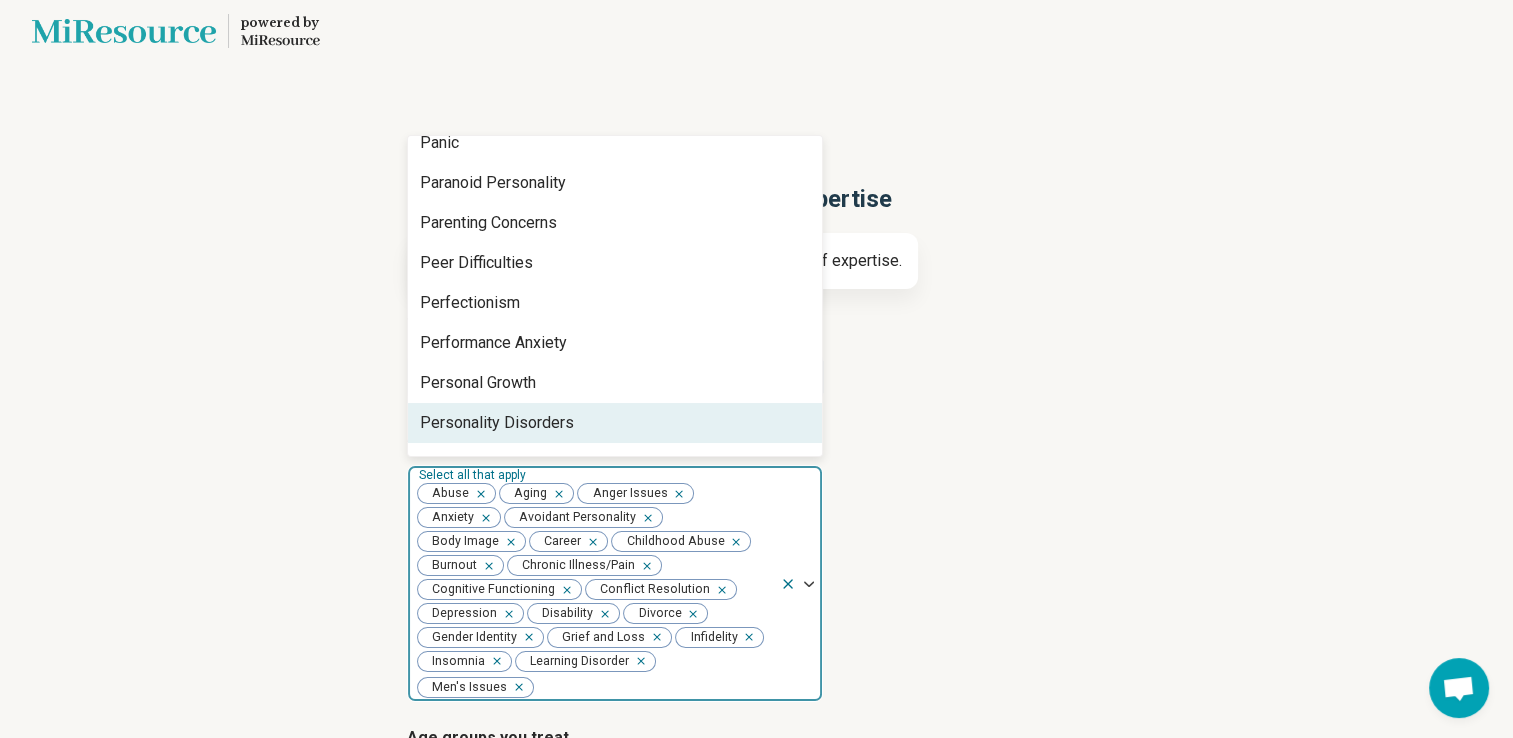 scroll, scrollTop: 1617, scrollLeft: 0, axis: vertical 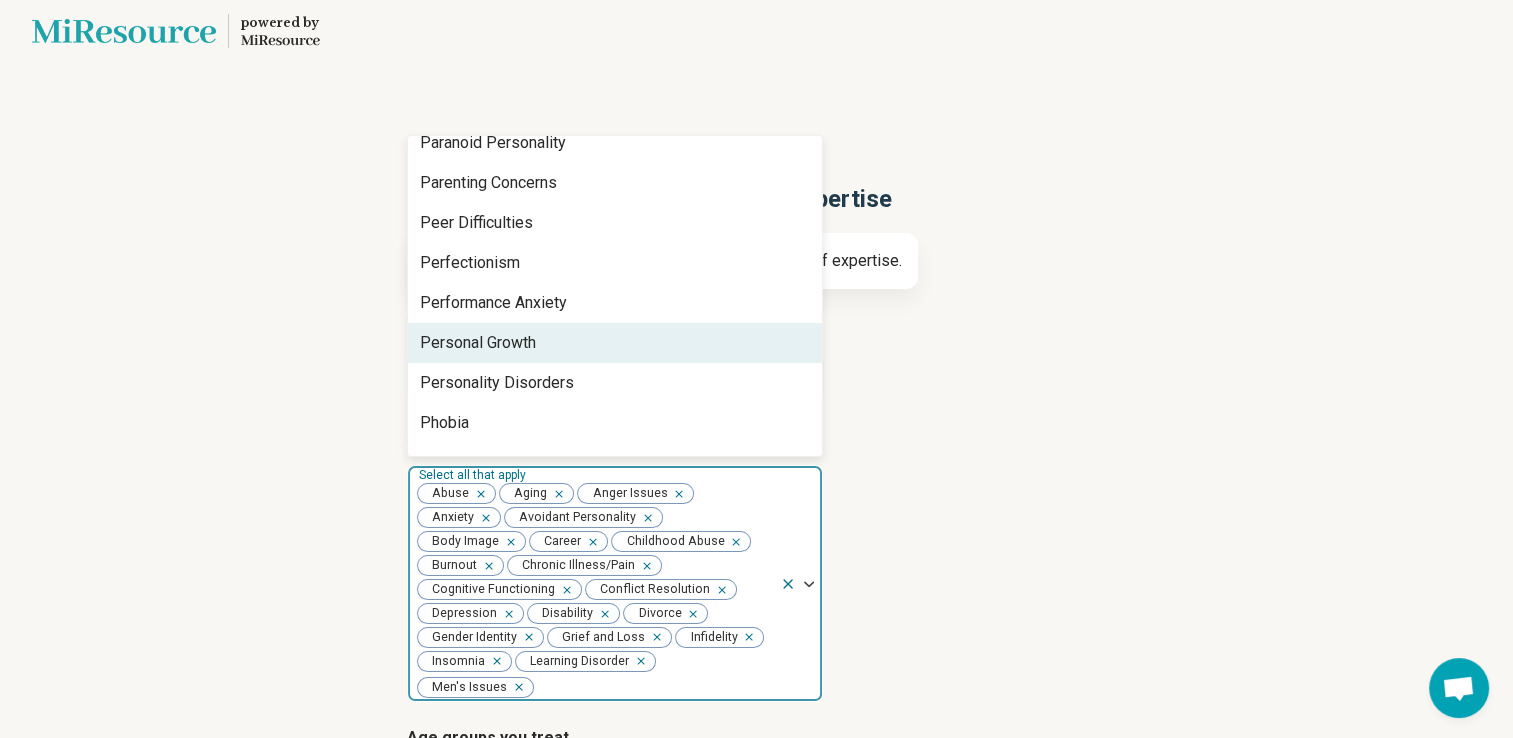 click on "Personal Growth" at bounding box center (615, 343) 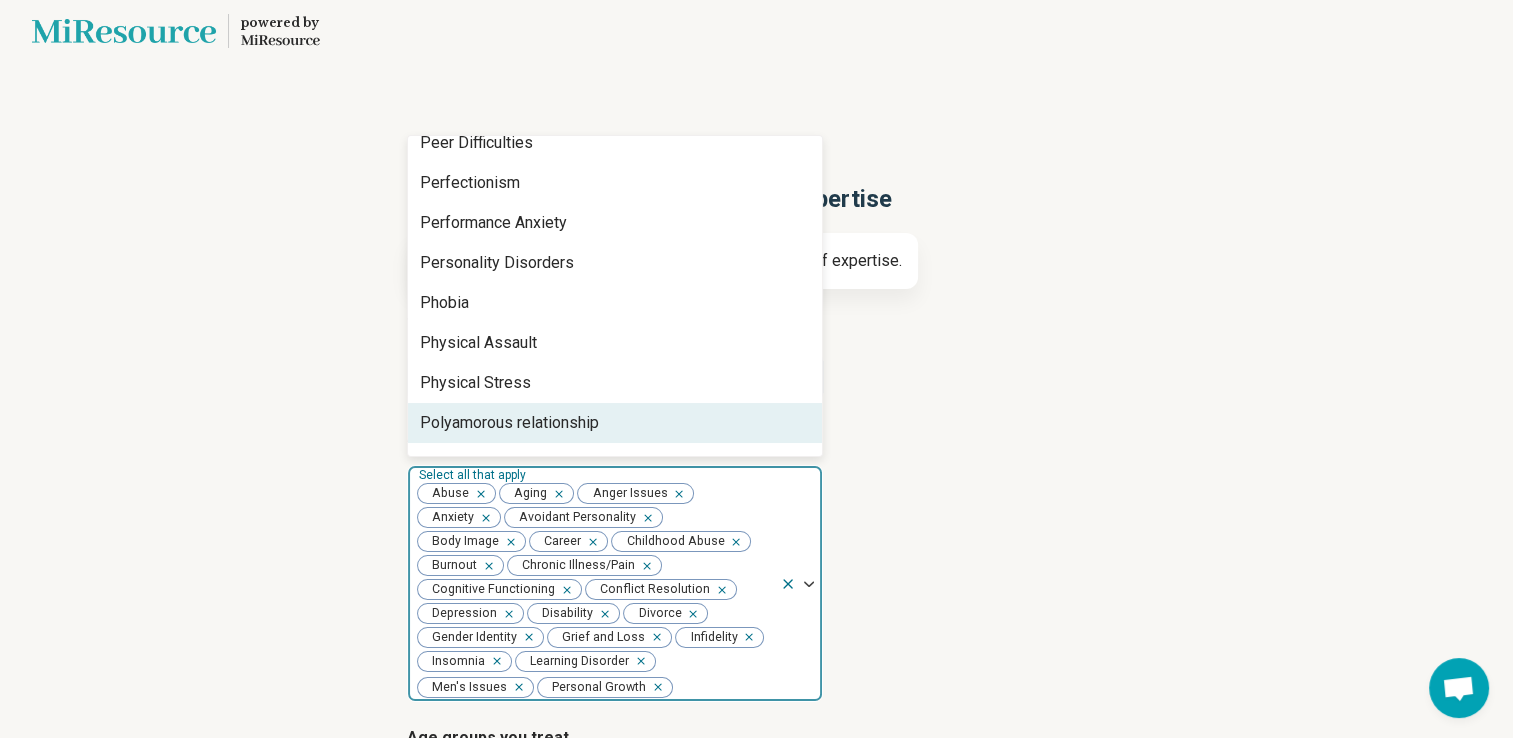 scroll, scrollTop: 1737, scrollLeft: 0, axis: vertical 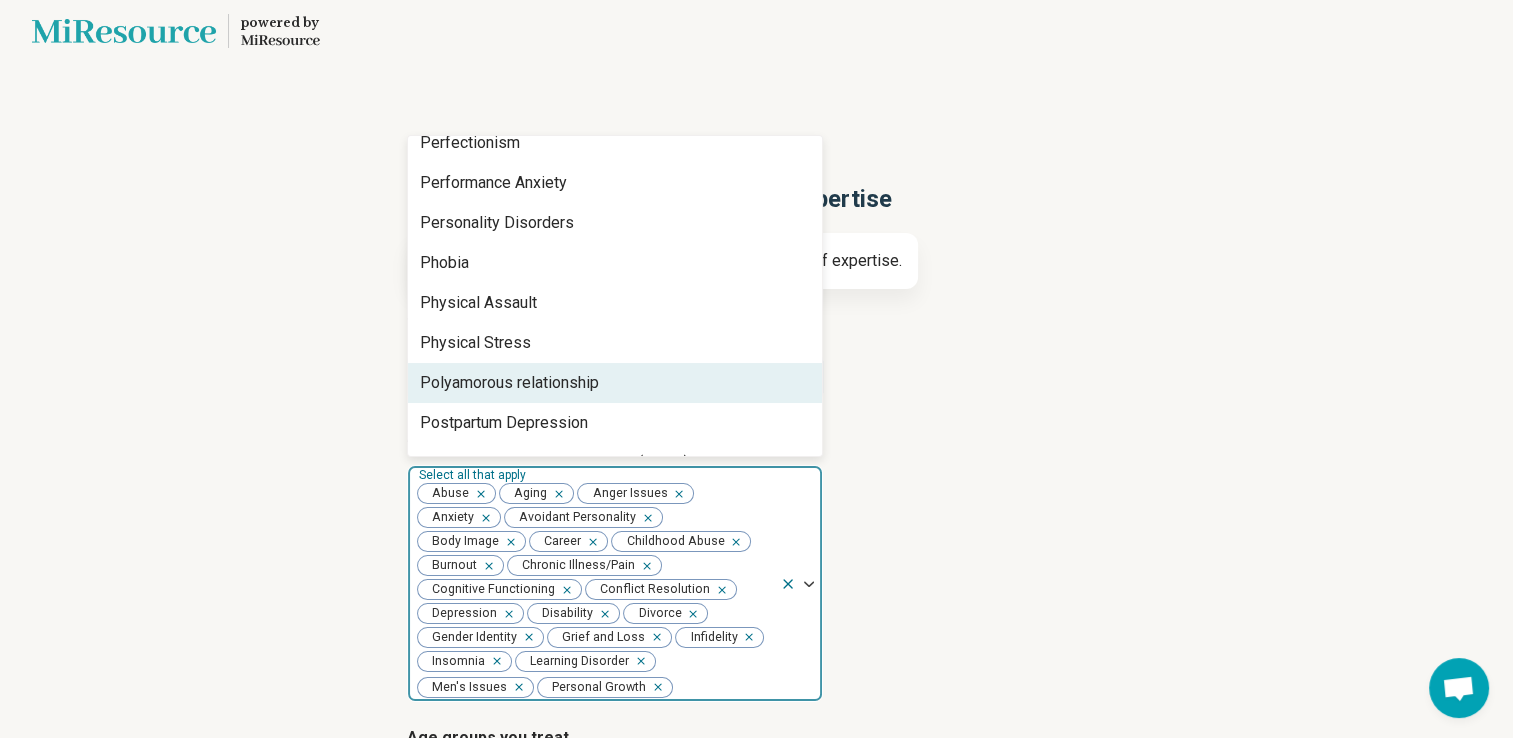 click on "Polyamorous relationship" at bounding box center (615, 383) 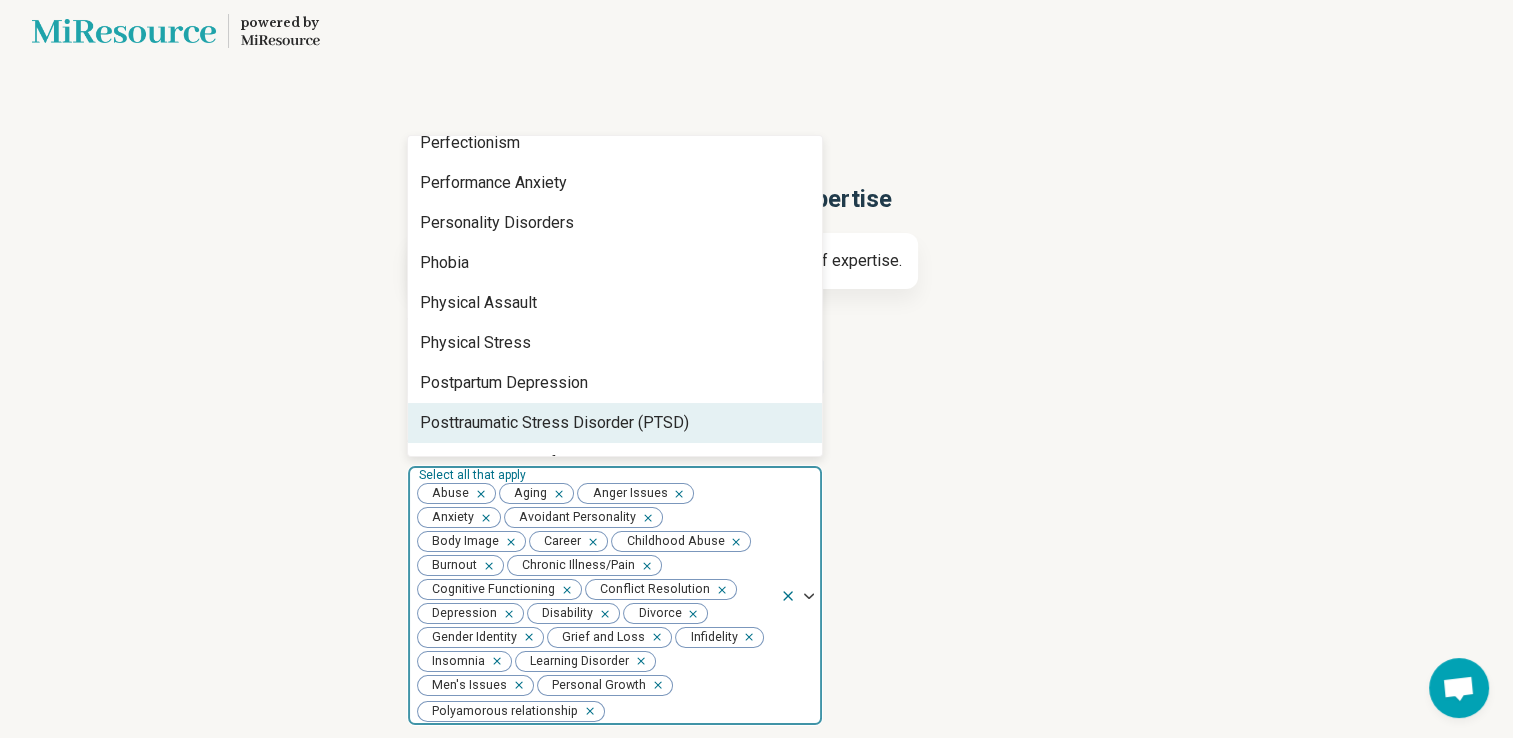 click on "Posttraumatic Stress Disorder (PTSD)" at bounding box center [554, 423] 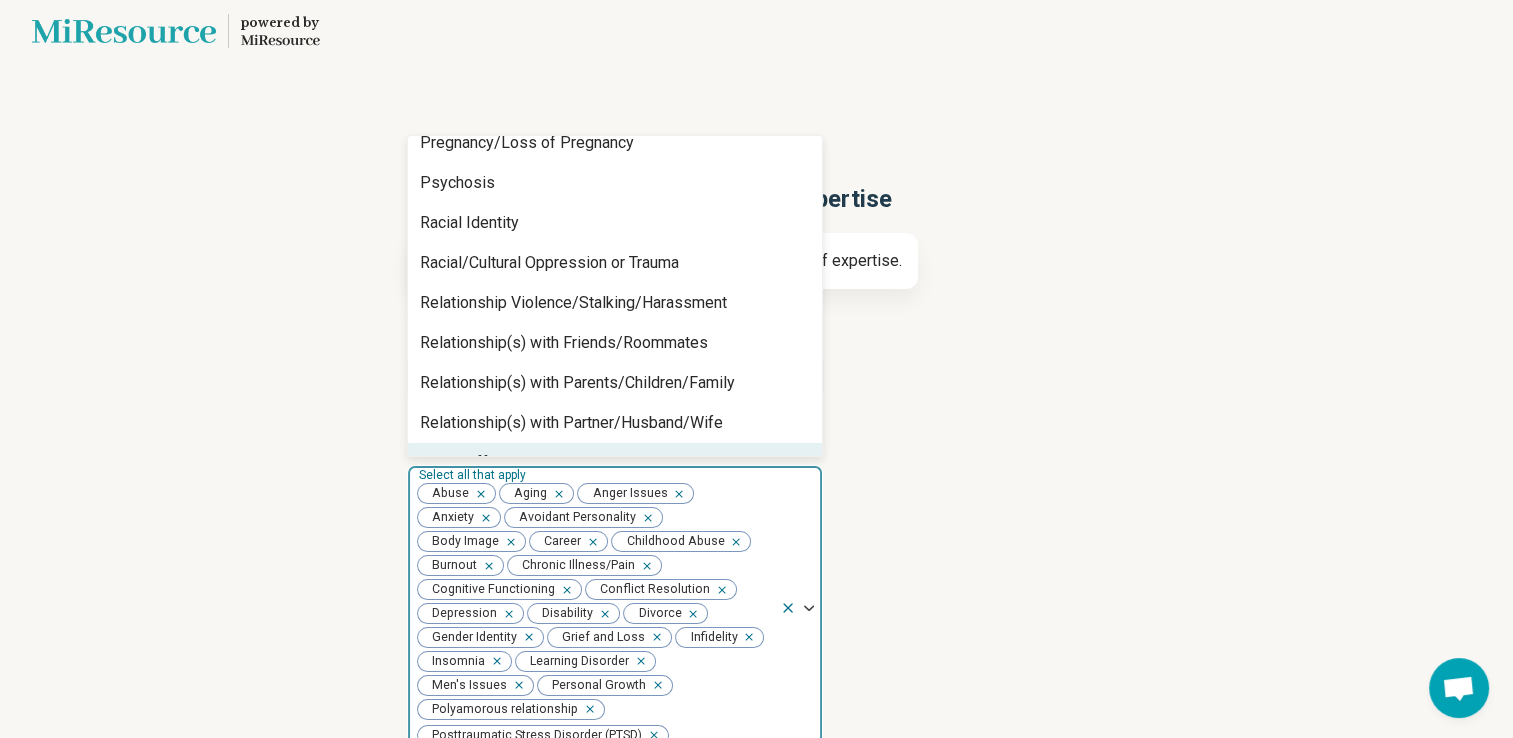 scroll, scrollTop: 2057, scrollLeft: 0, axis: vertical 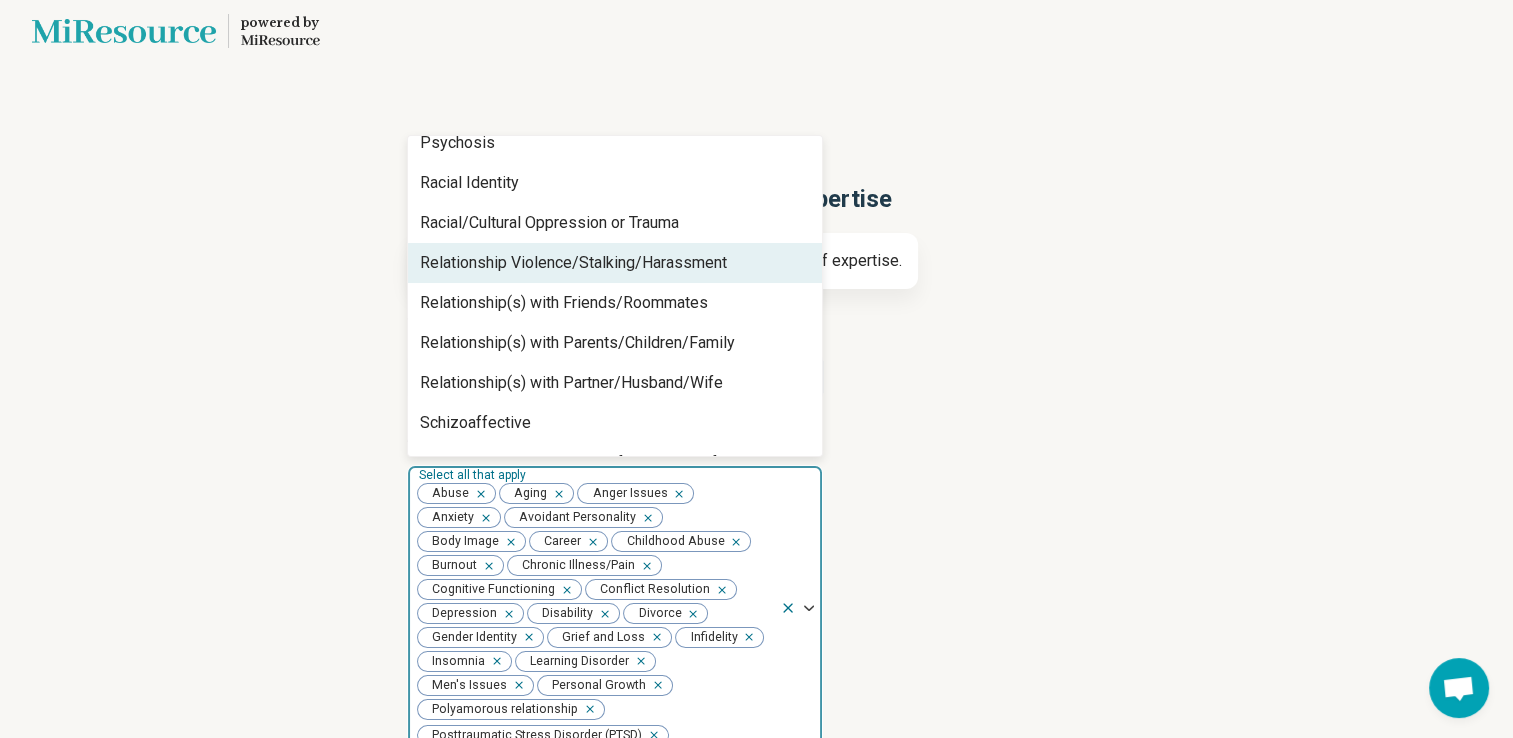 click on "Relationship Violence/Stalking/Harassment" at bounding box center [573, 263] 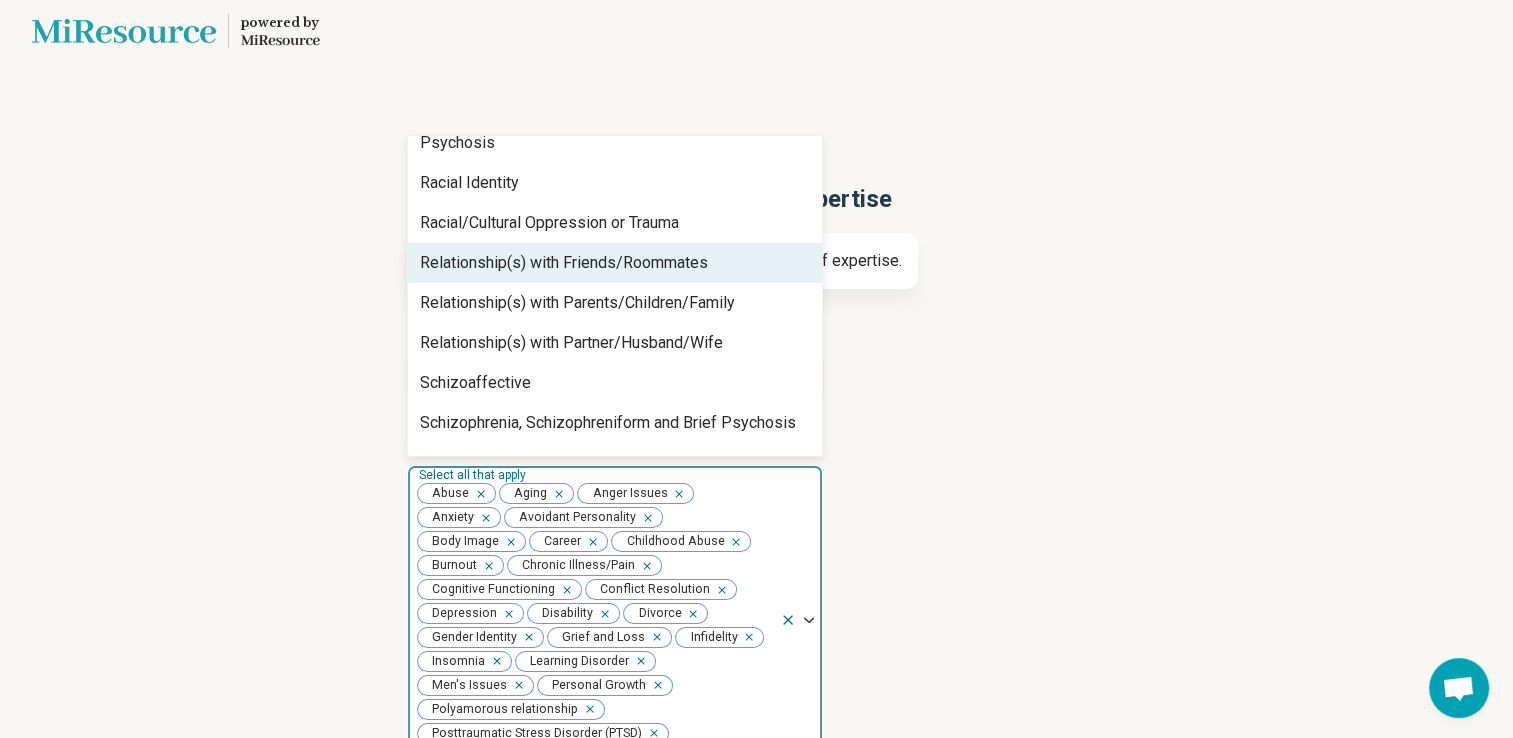 click on "Relationship(s) with Friends/Roommates" at bounding box center (615, 263) 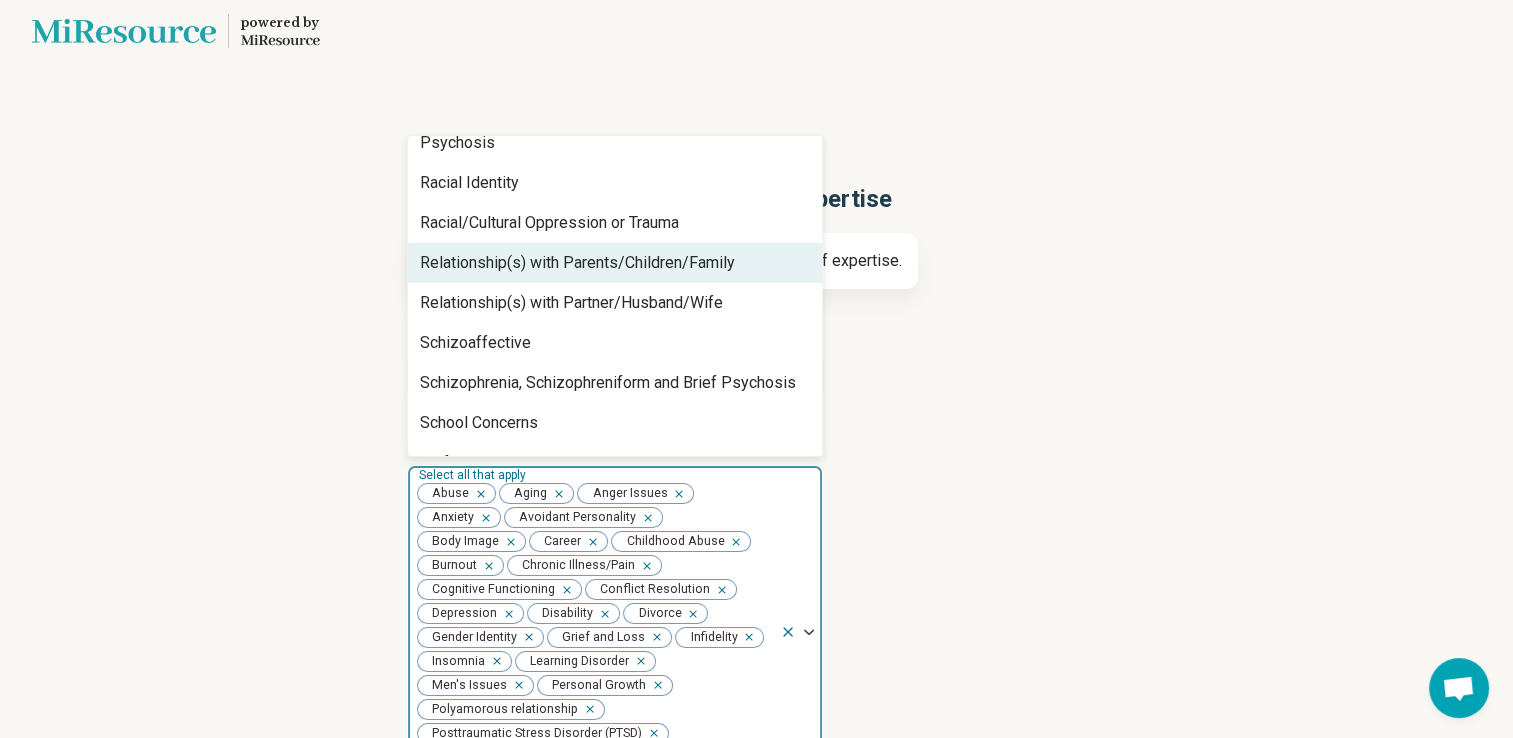 click on "Relationship(s) with Parents/Children/Family" at bounding box center (577, 263) 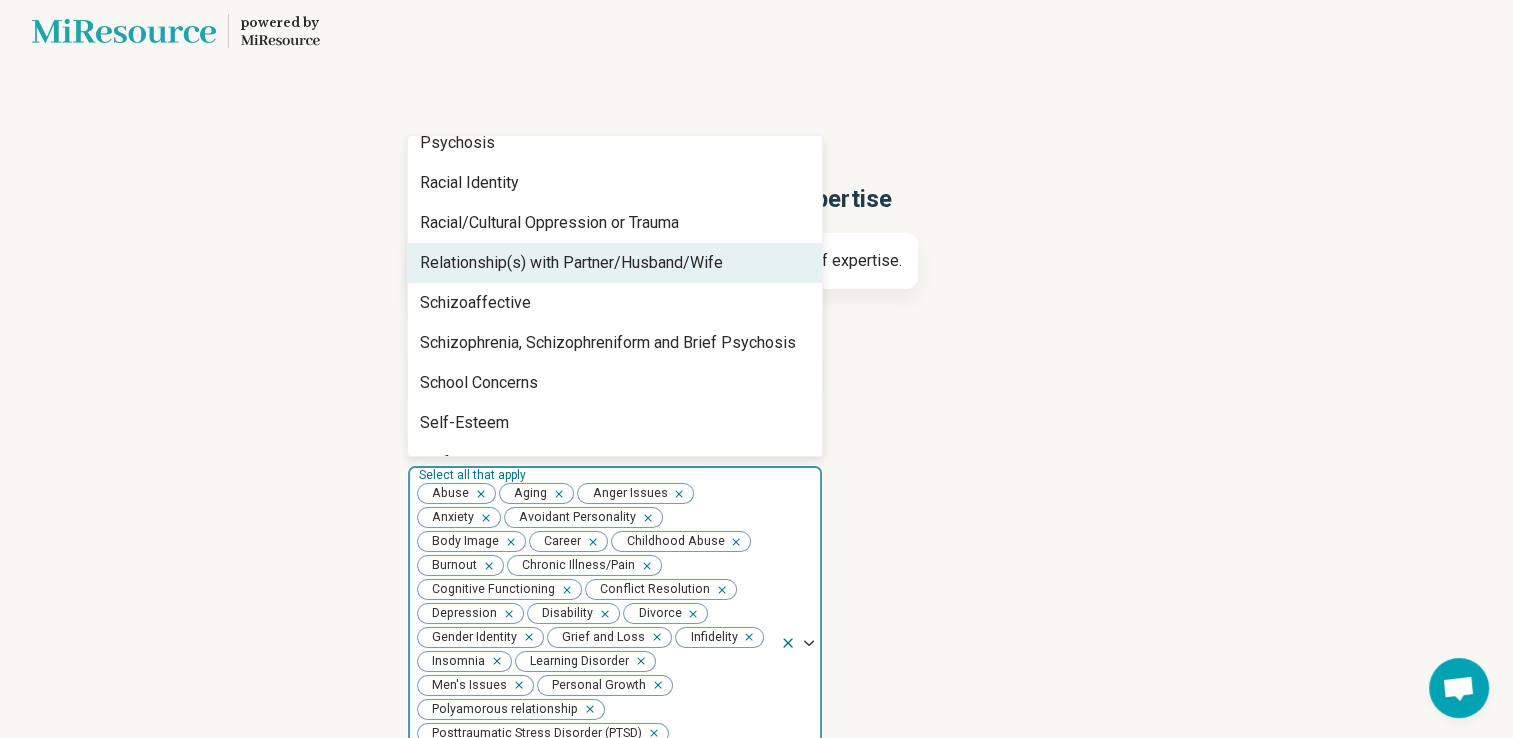 click on "Relationship(s) with Partner/Husband/Wife" at bounding box center (571, 263) 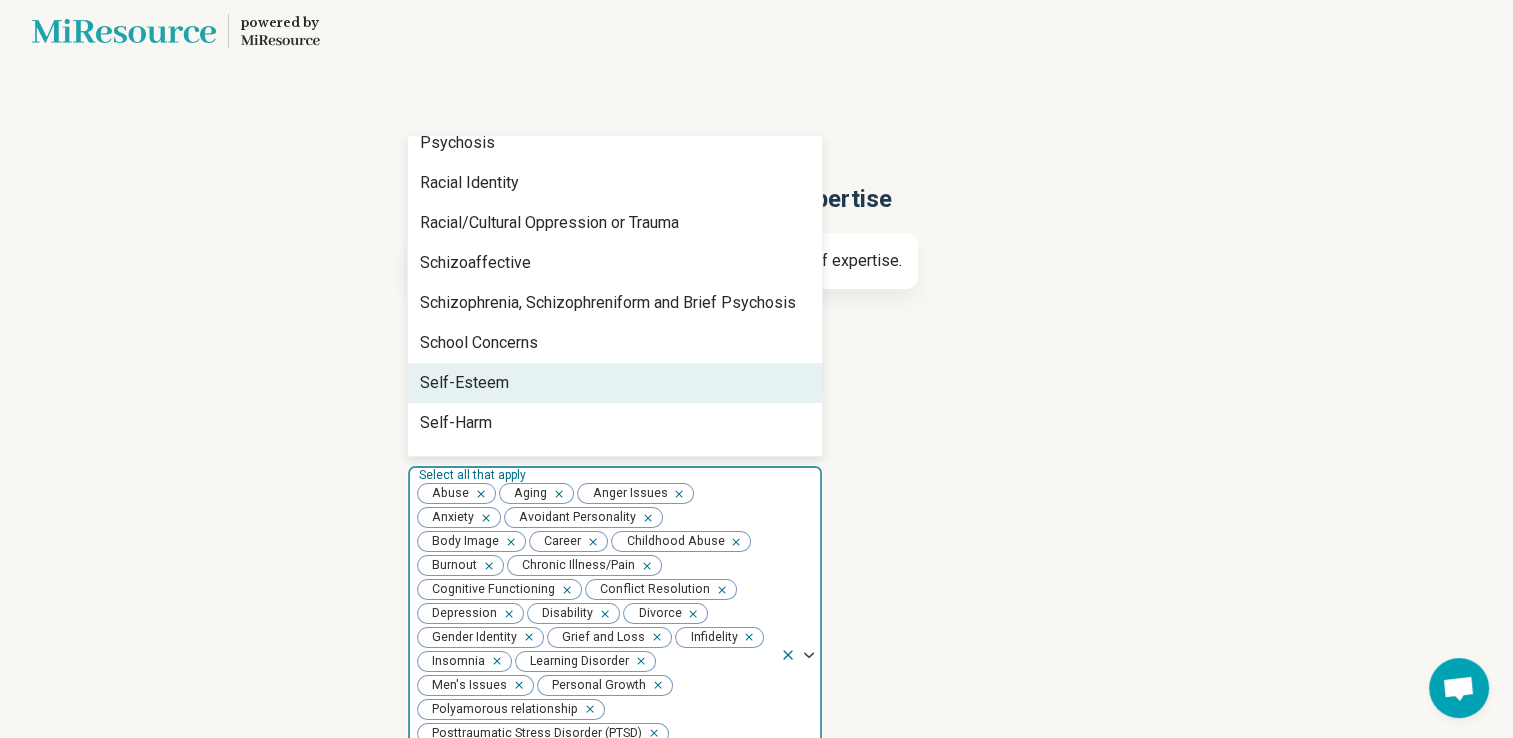 click on "Self-Esteem" at bounding box center (615, 383) 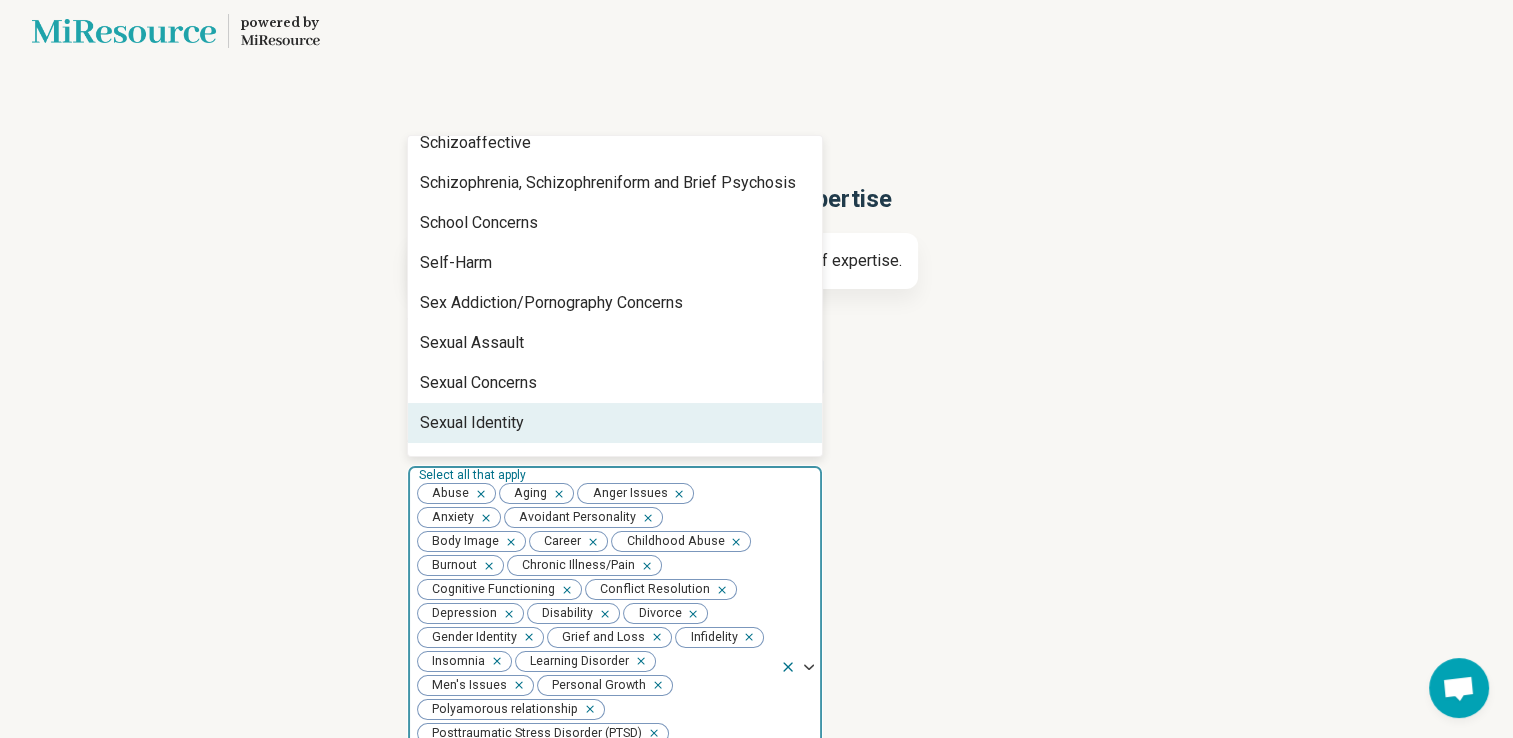 scroll, scrollTop: 2217, scrollLeft: 0, axis: vertical 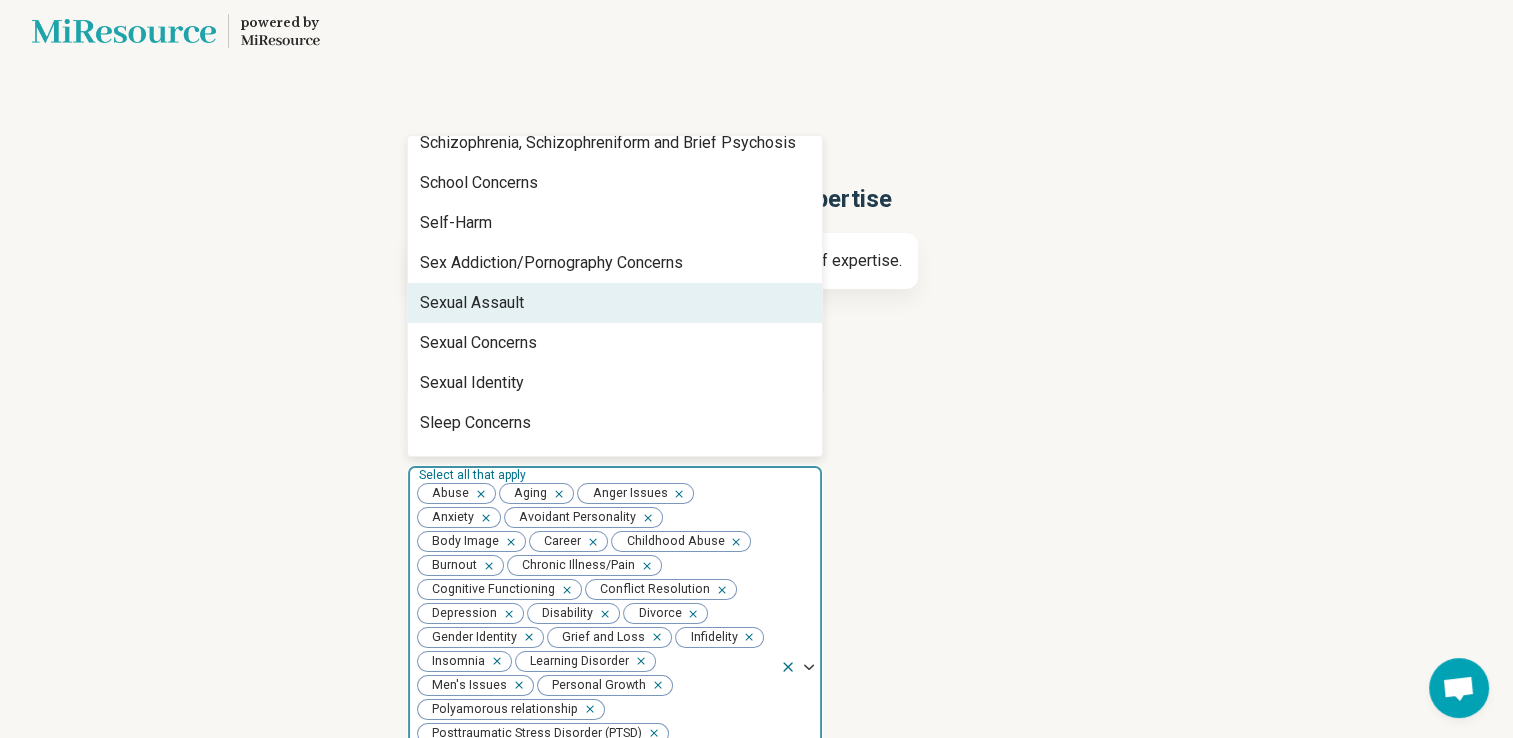 click on "Sexual Assault" at bounding box center (615, 303) 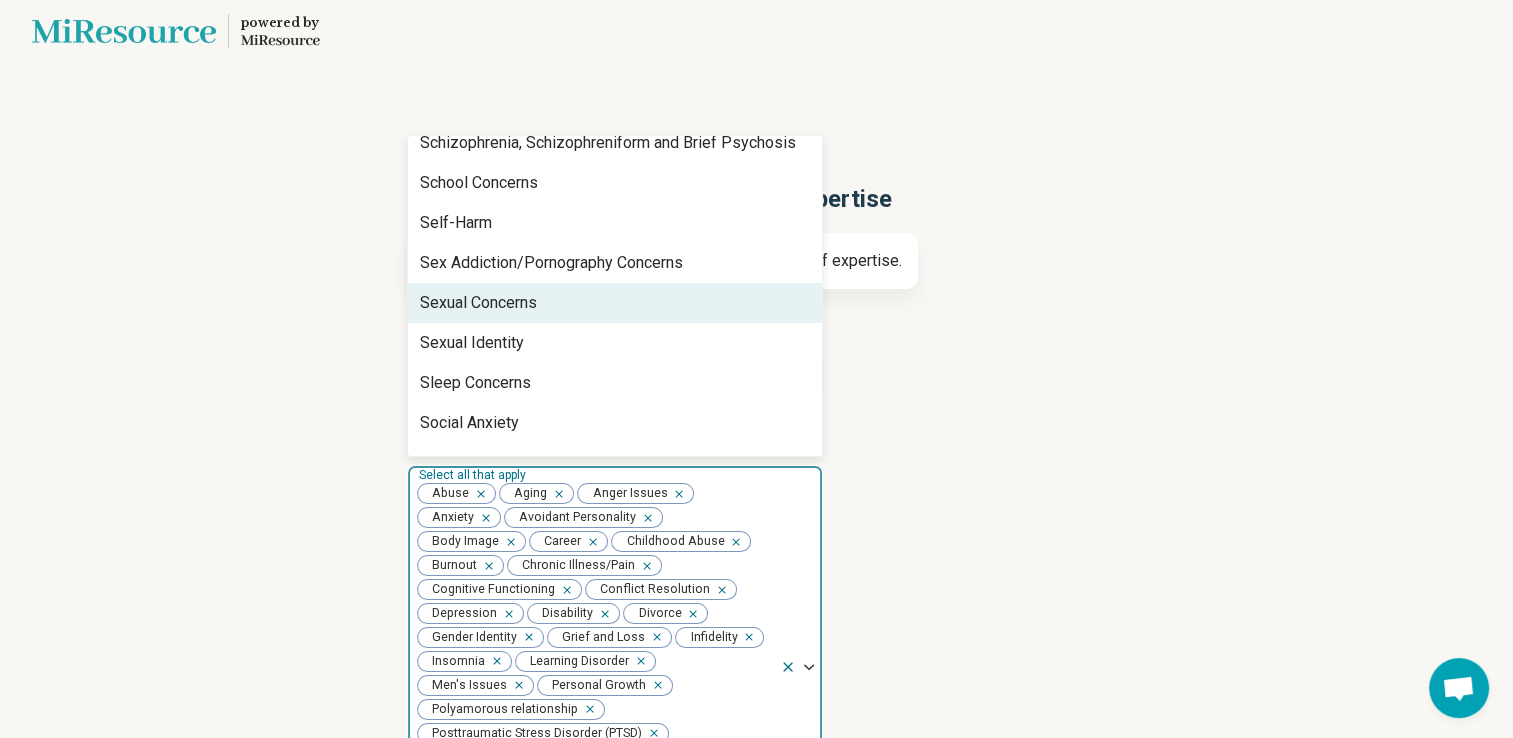 click on "Sexual Concerns" at bounding box center [615, 303] 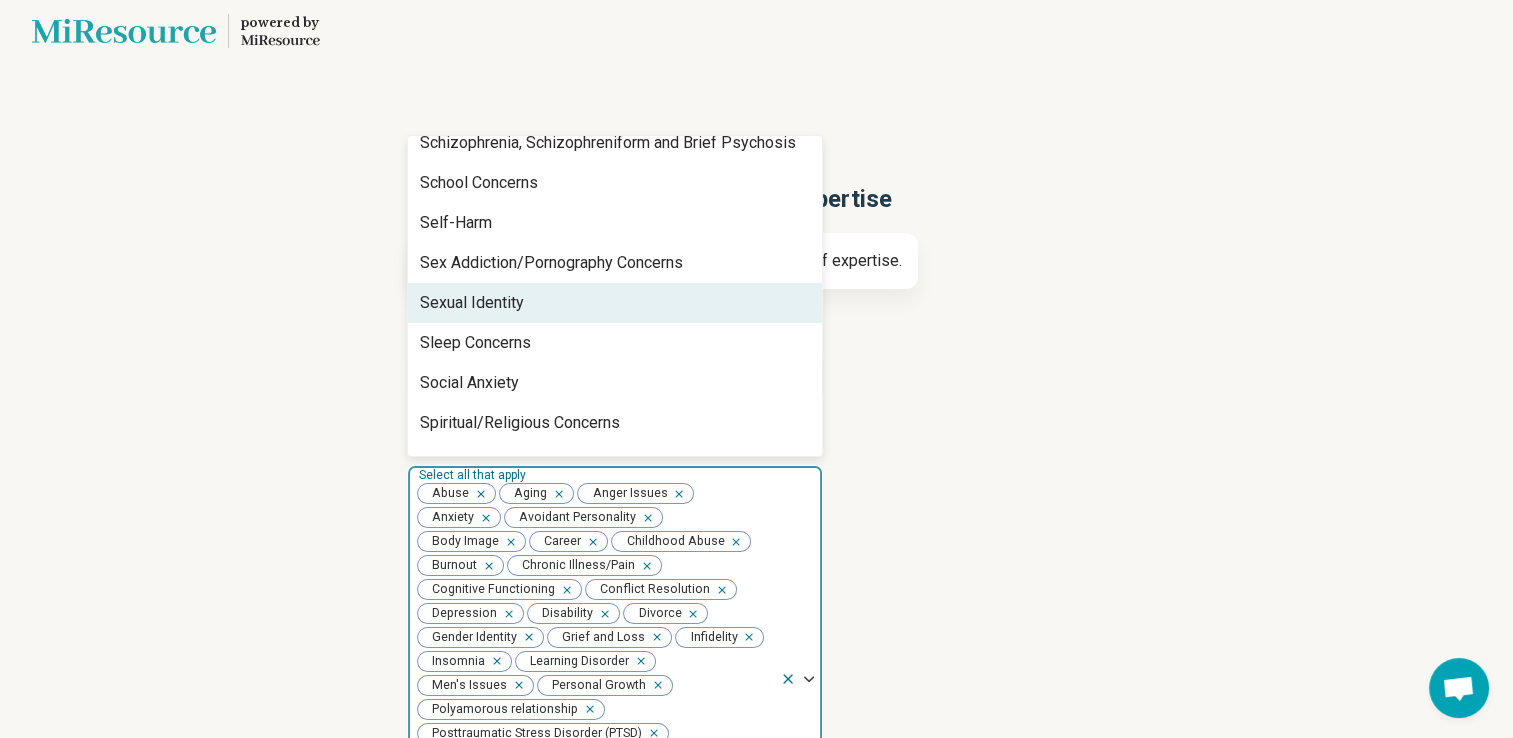 click on "Sexual Identity" at bounding box center [615, 303] 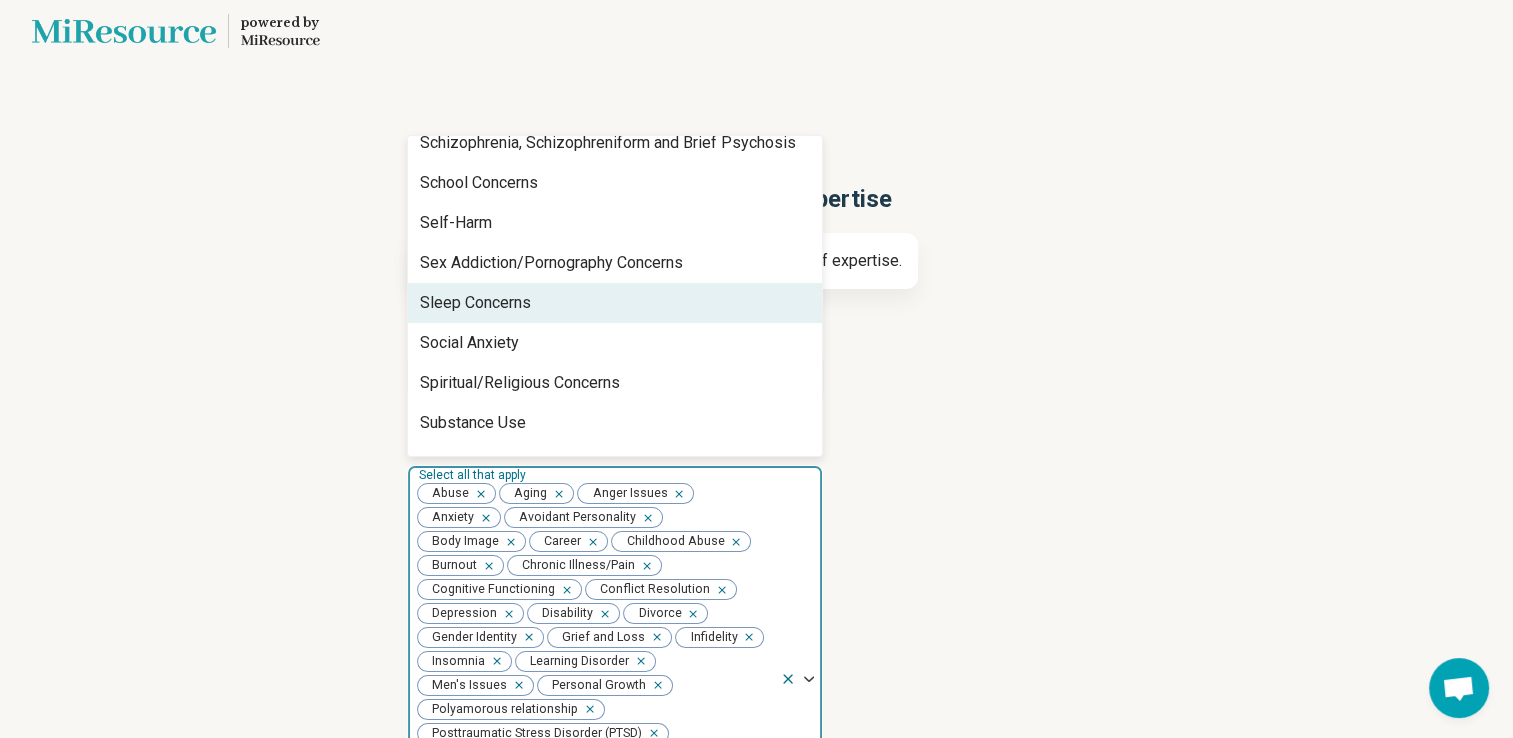 click on "Sleep Concerns" at bounding box center (615, 303) 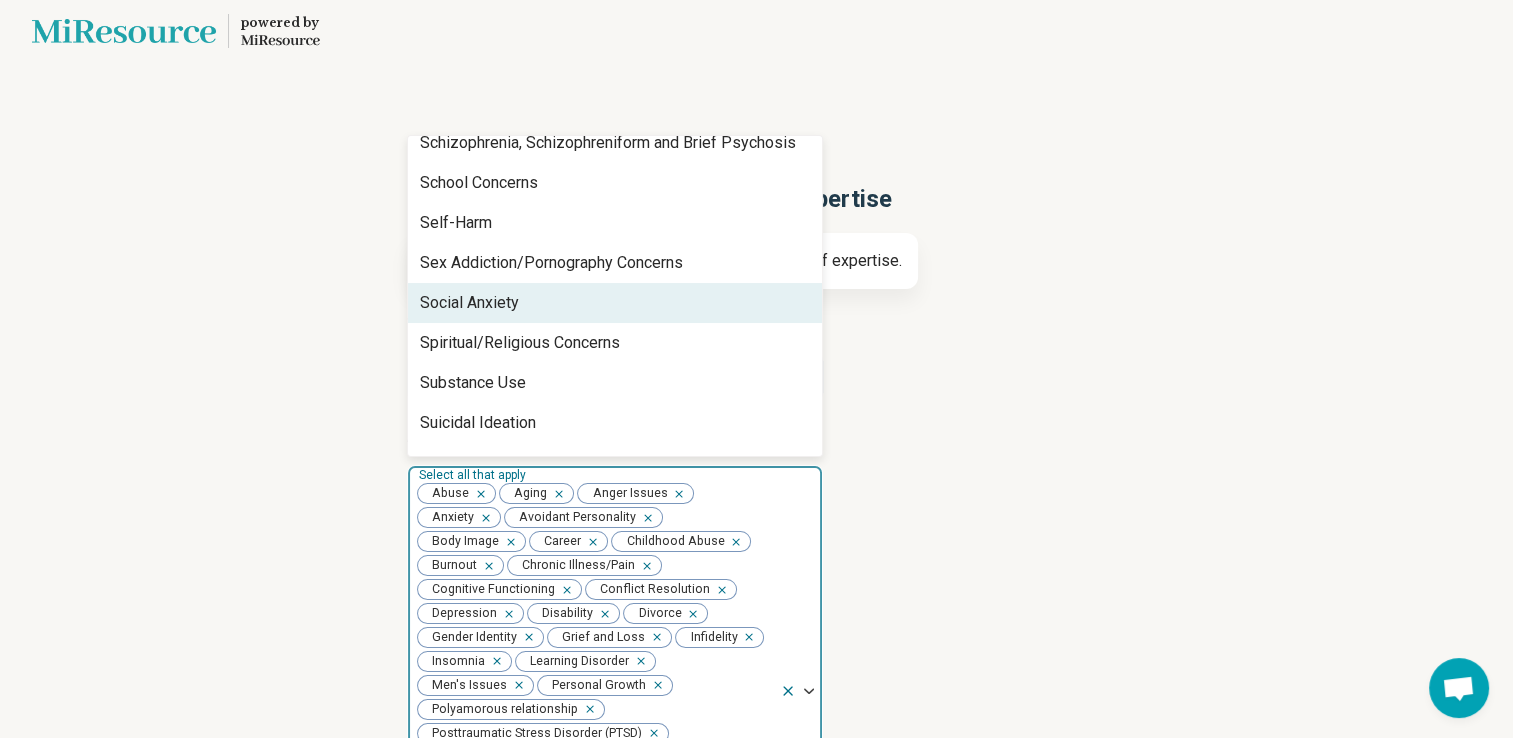 click on "Social Anxiety" at bounding box center [615, 303] 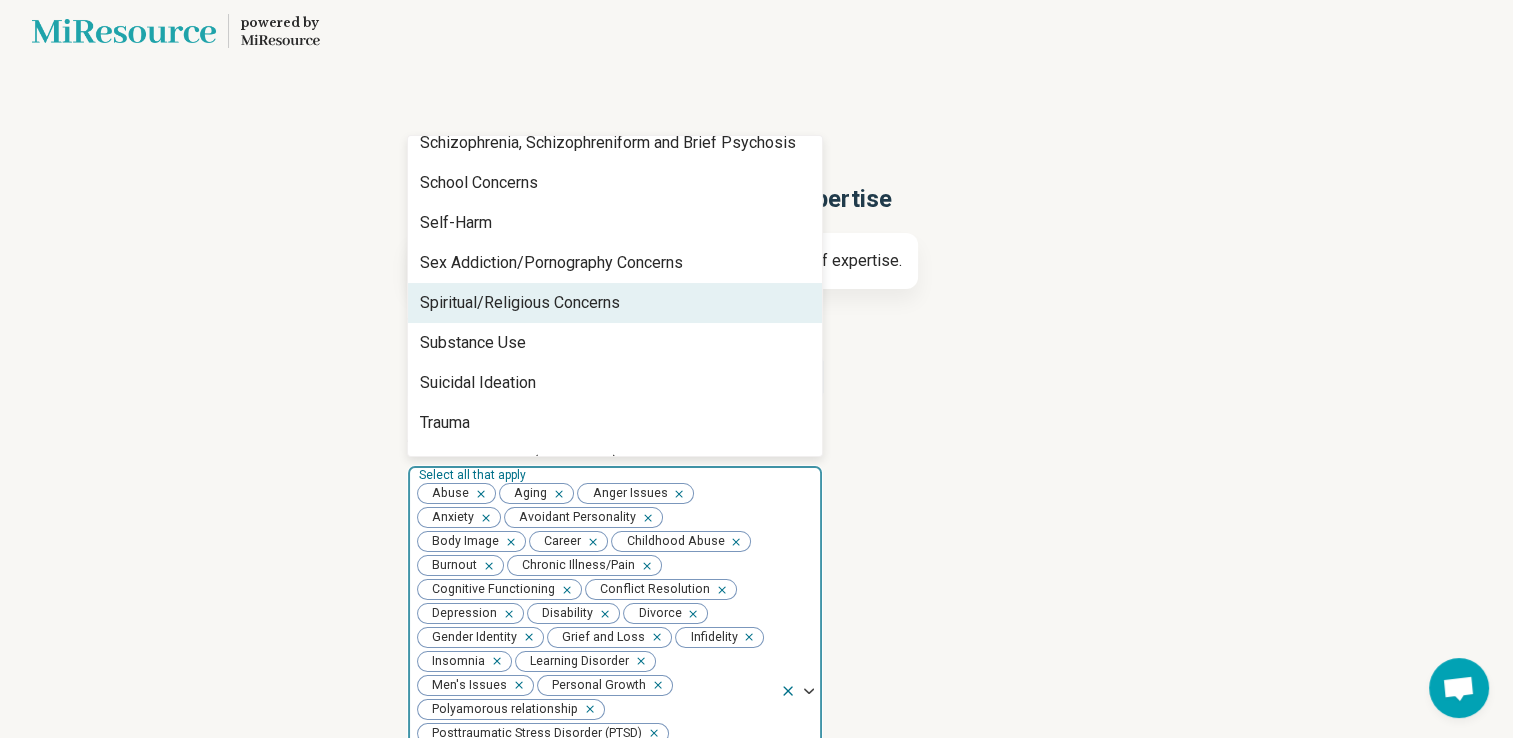 click on "Spiritual/Religious Concerns" at bounding box center (615, 303) 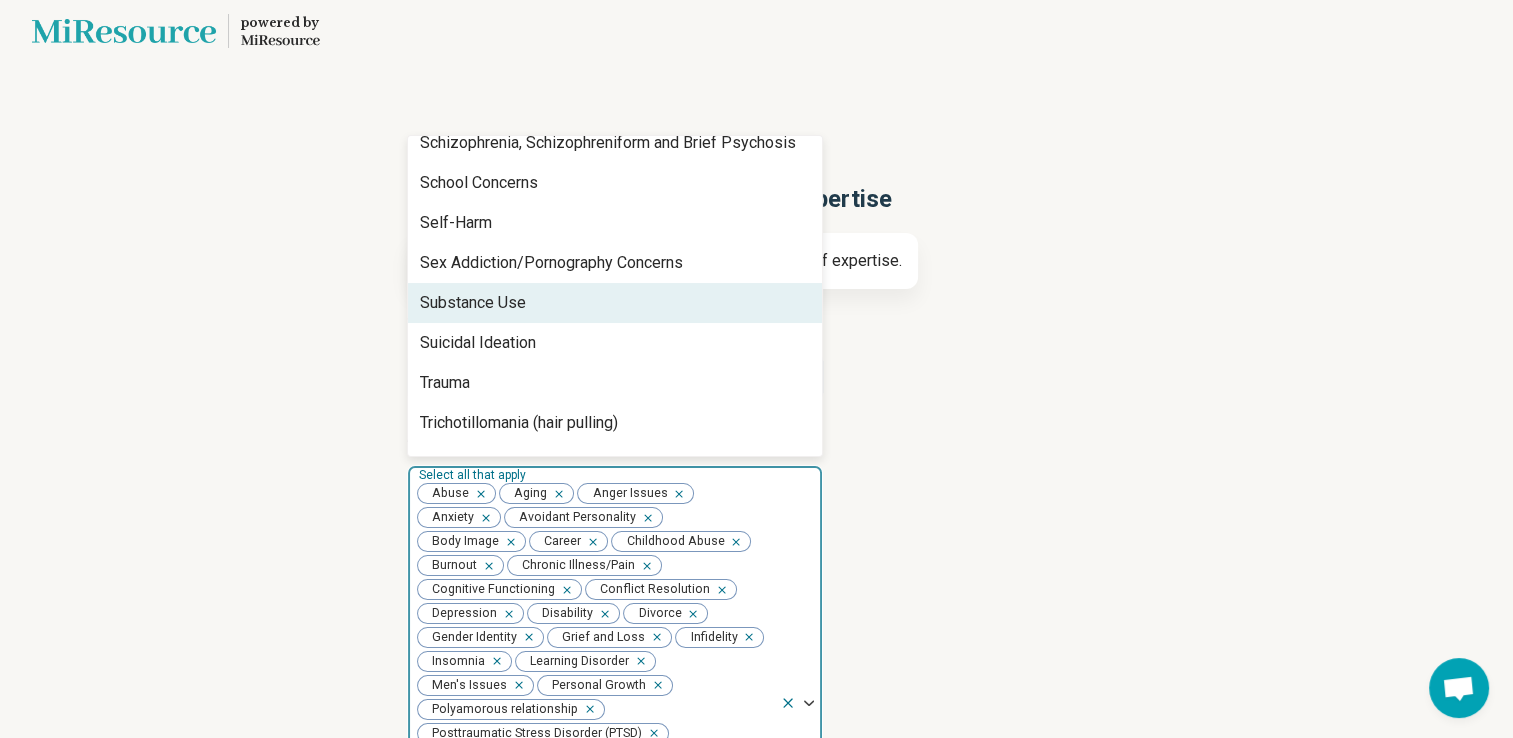 click on "Substance Use" at bounding box center [615, 303] 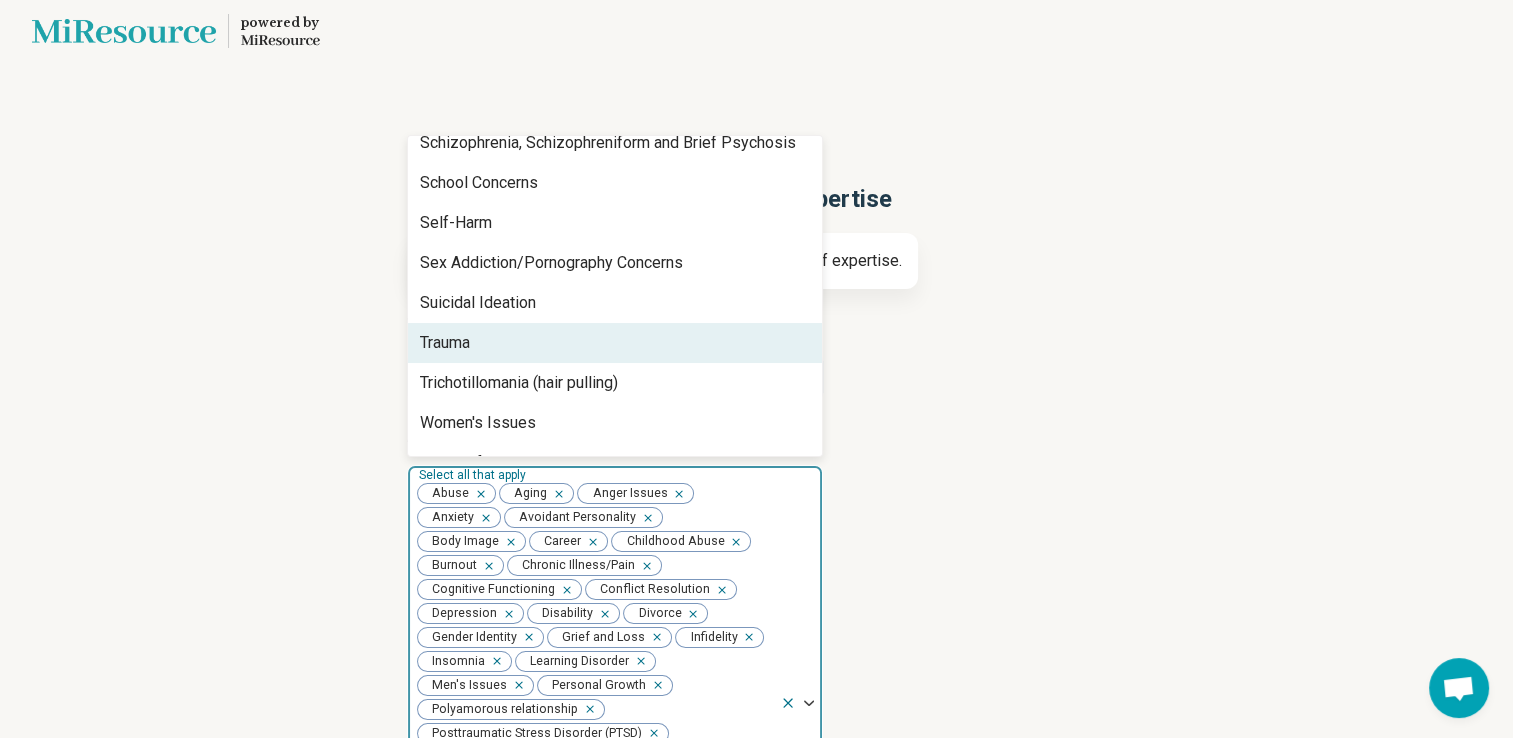 click on "Trauma" at bounding box center (615, 343) 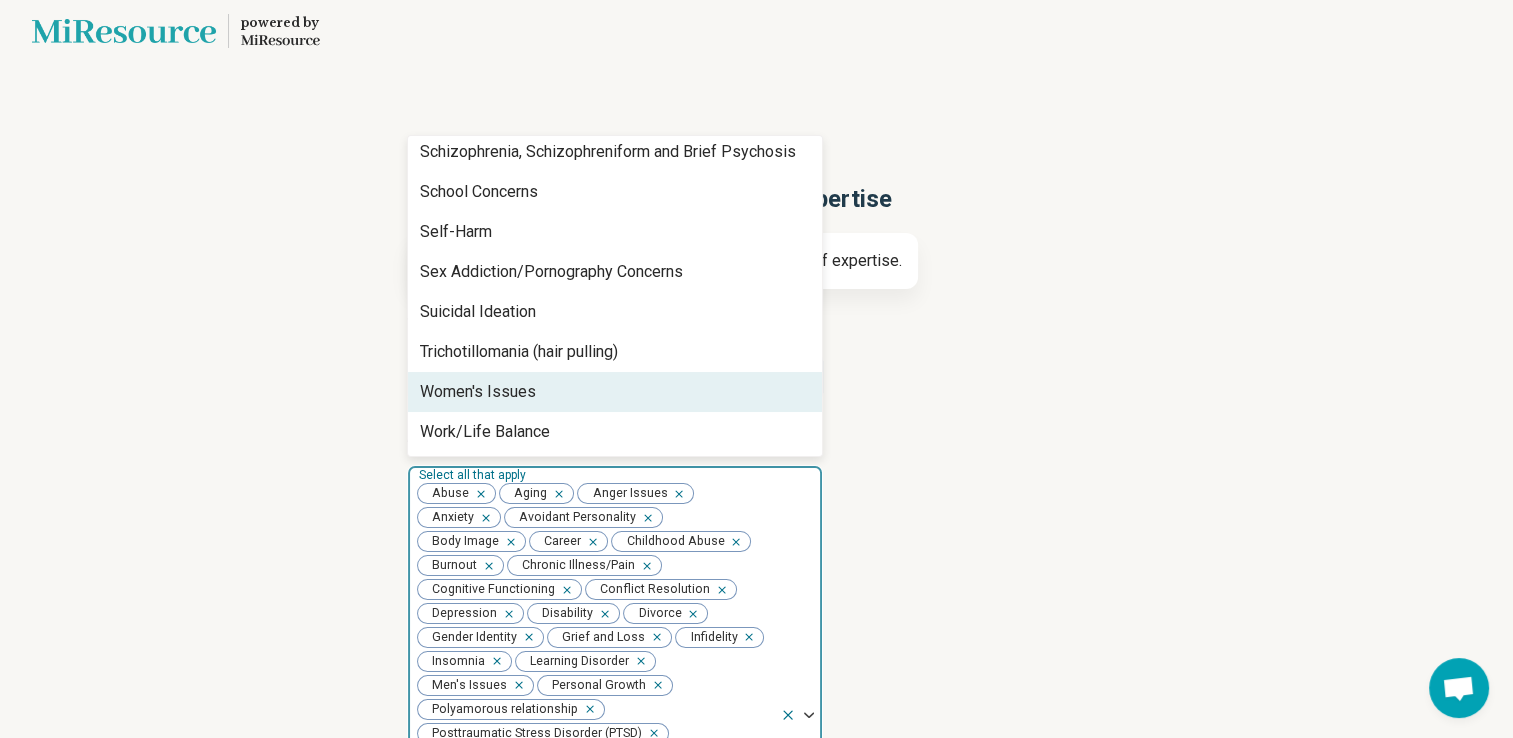 click on "Women's Issues" at bounding box center (615, 392) 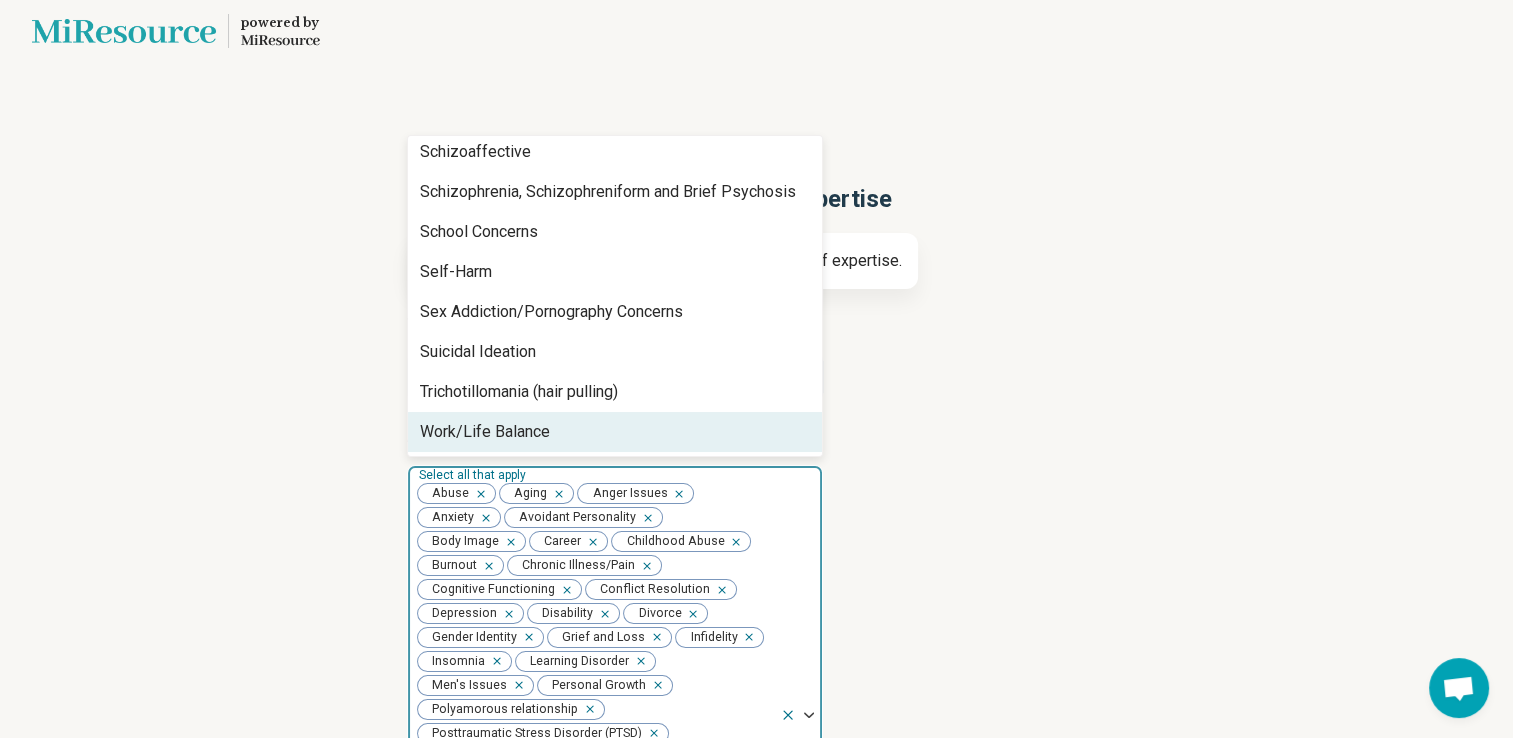 click on "Work/Life Balance" at bounding box center [615, 432] 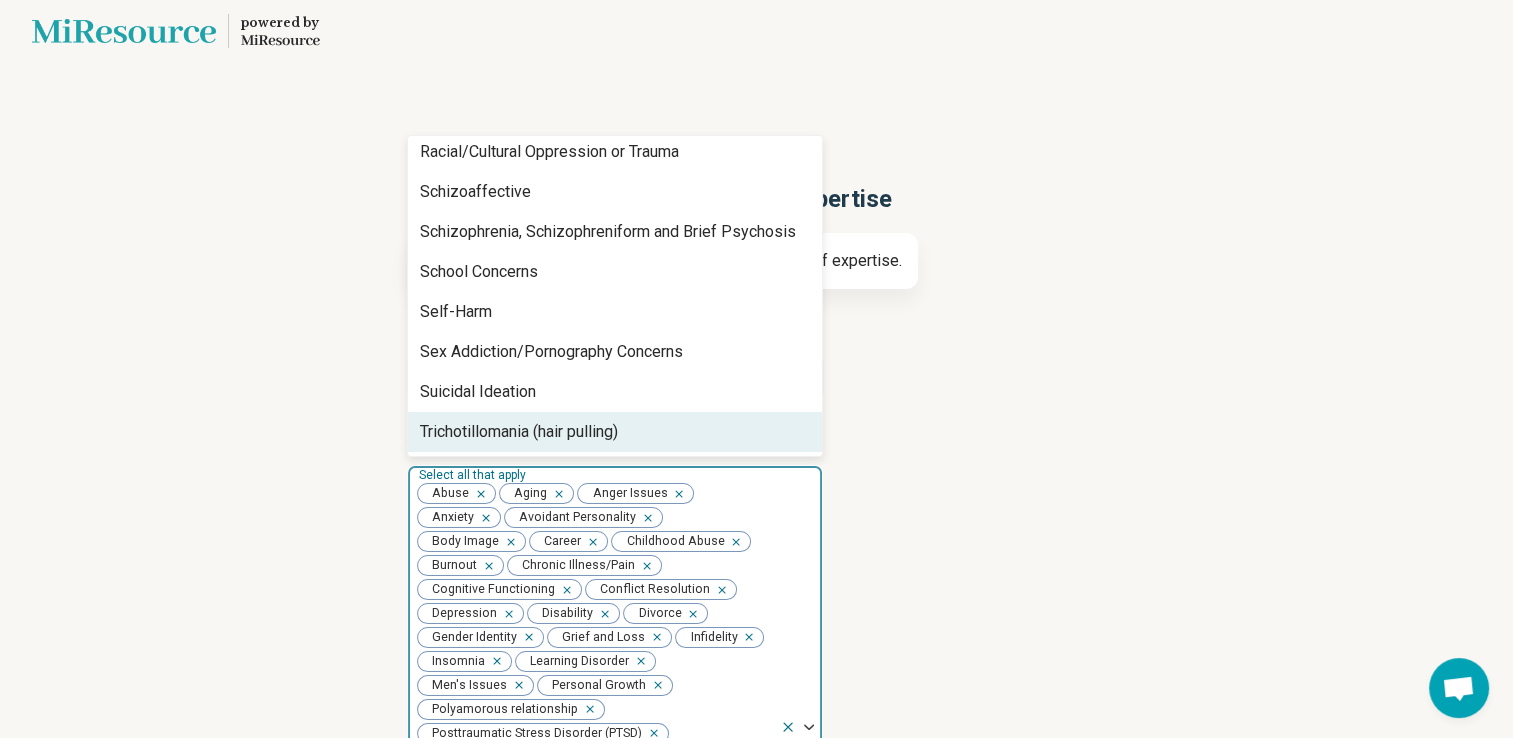 scroll, scrollTop: 0, scrollLeft: 0, axis: both 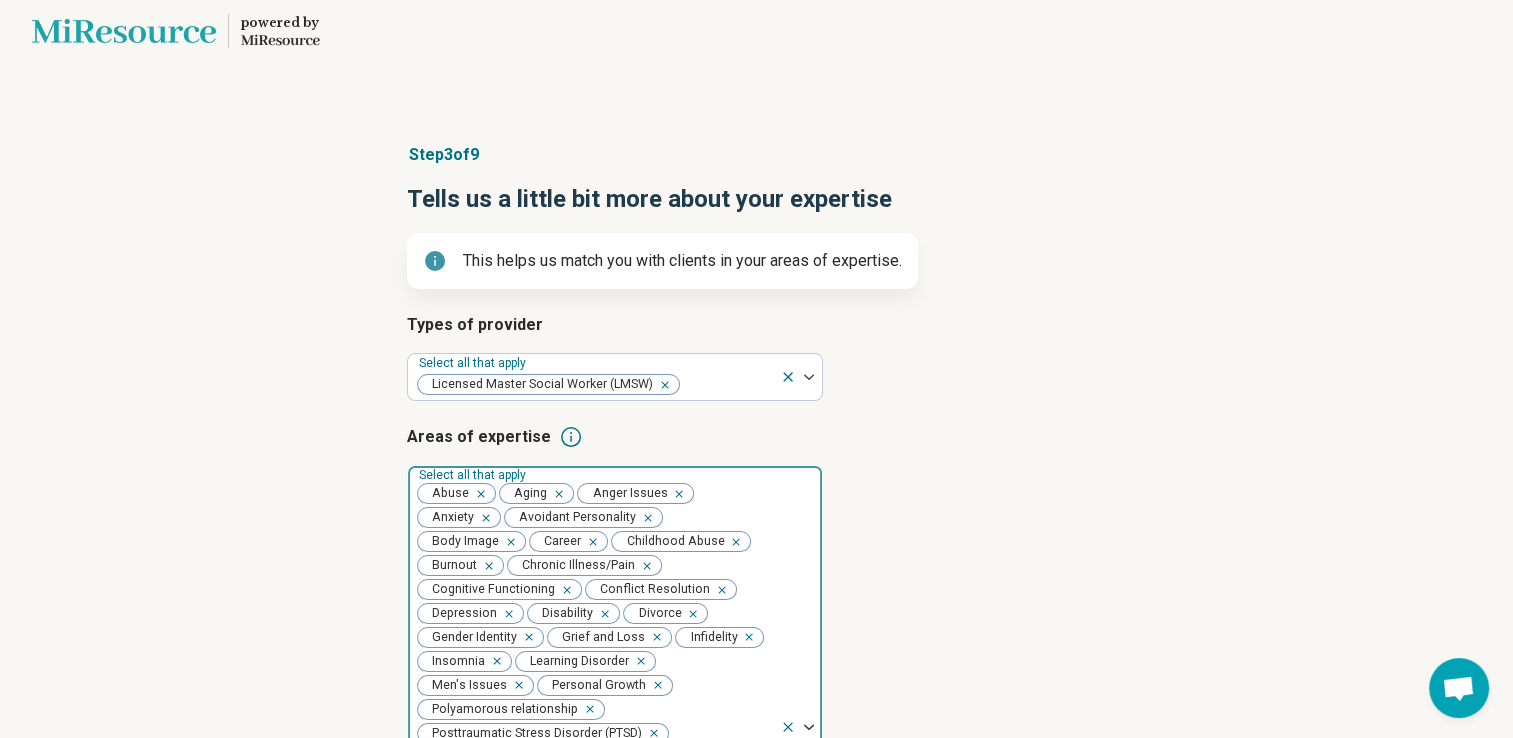 click on "Areas of expertise" at bounding box center (757, 437) 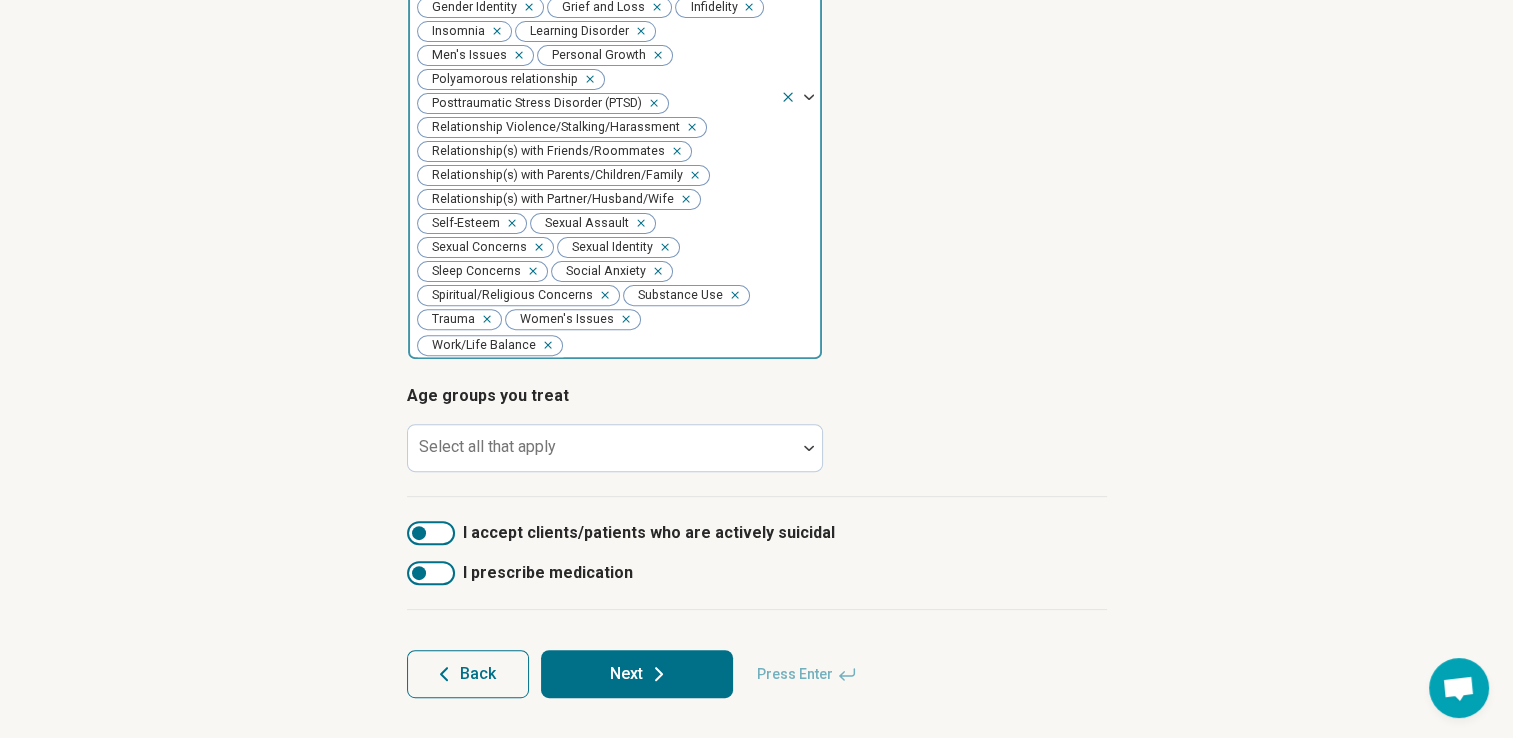scroll, scrollTop: 678, scrollLeft: 0, axis: vertical 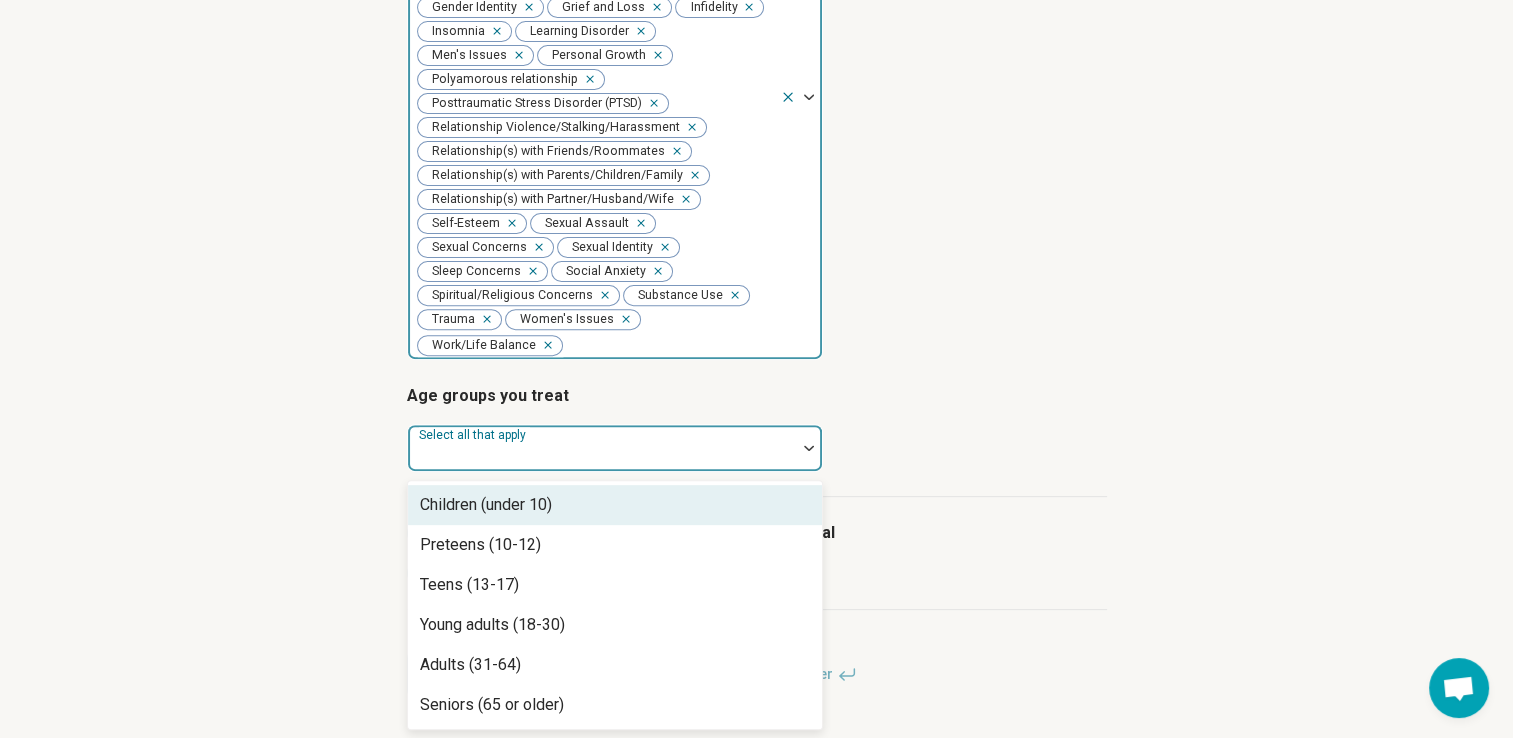 click at bounding box center [809, 448] 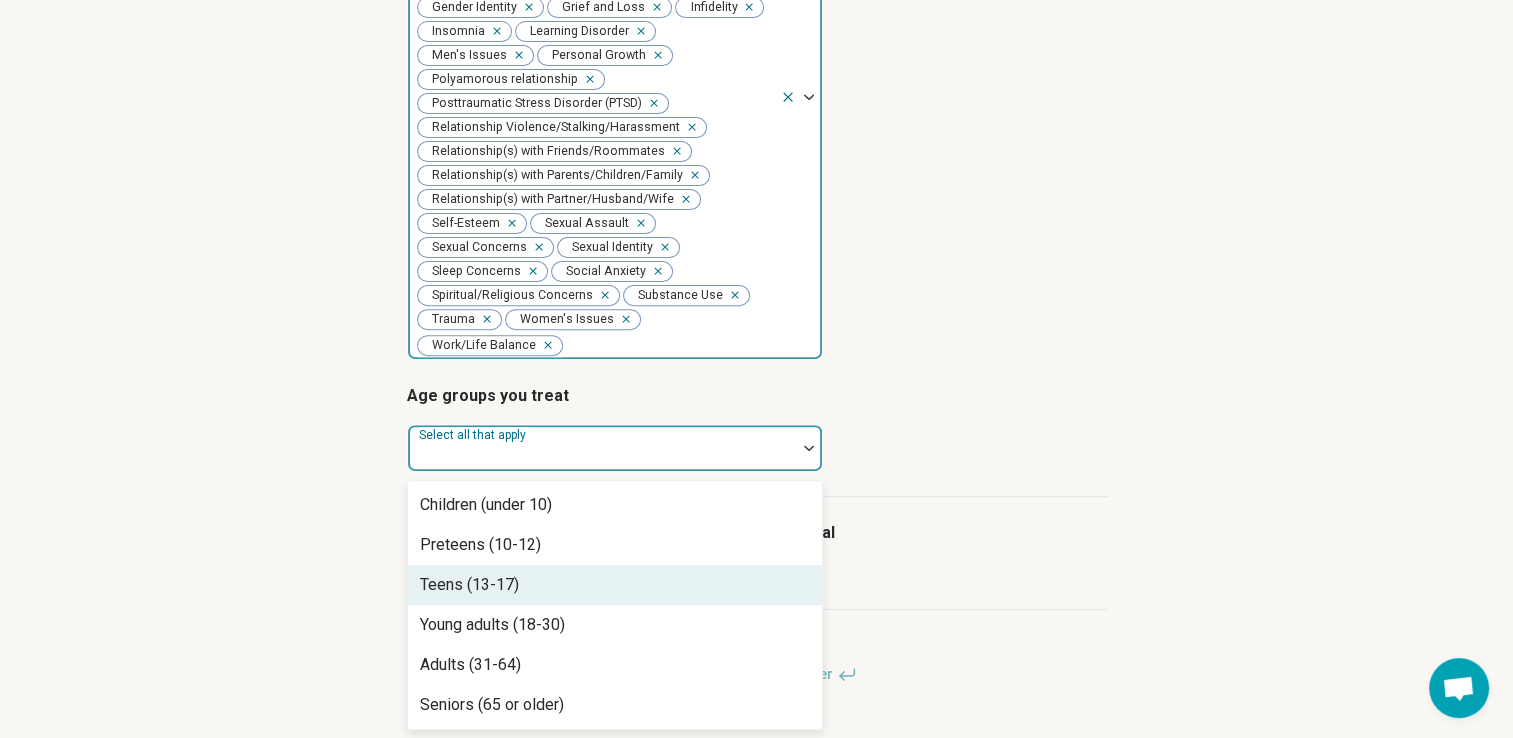 click on "Teens (13-17)" at bounding box center (615, 585) 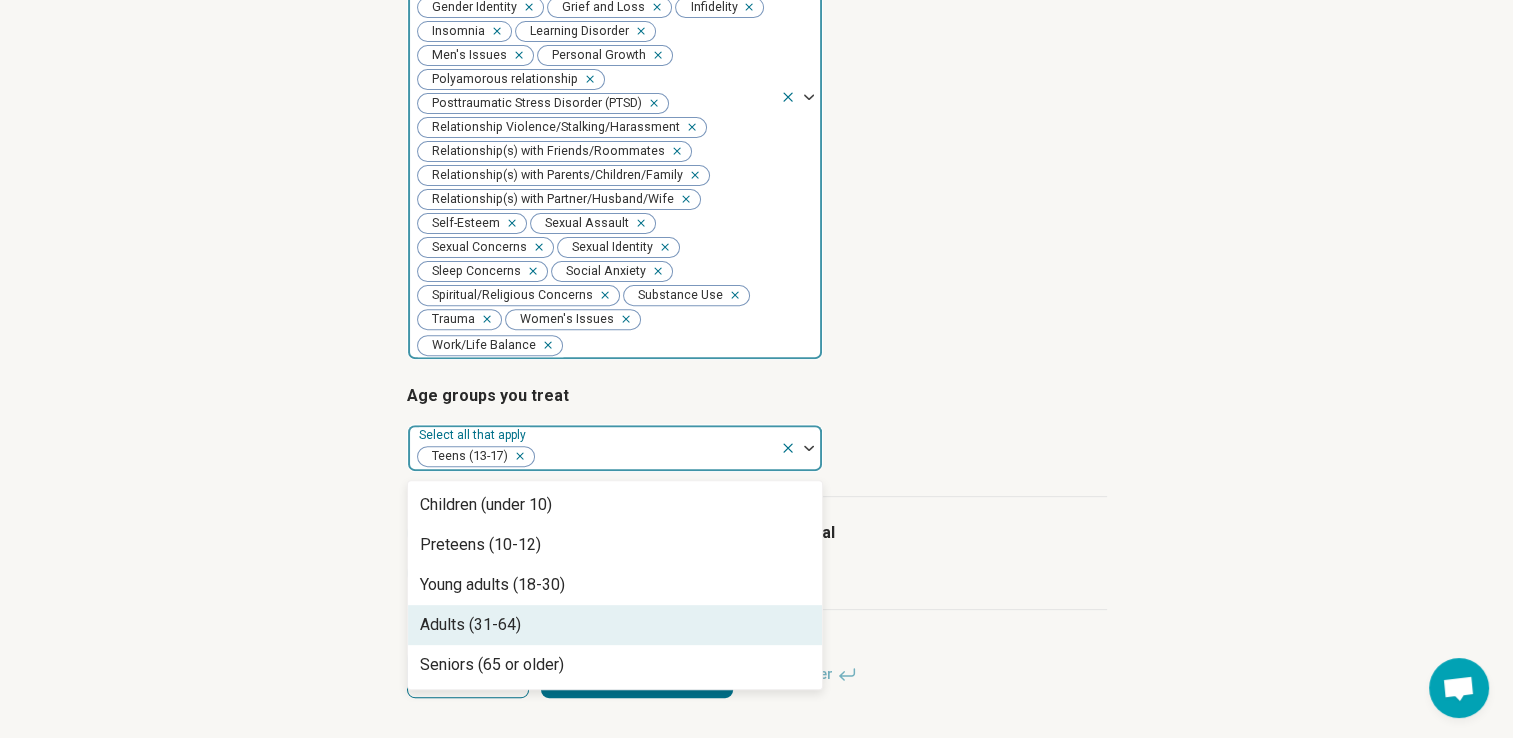 click on "Adults (31-64)" at bounding box center [615, 625] 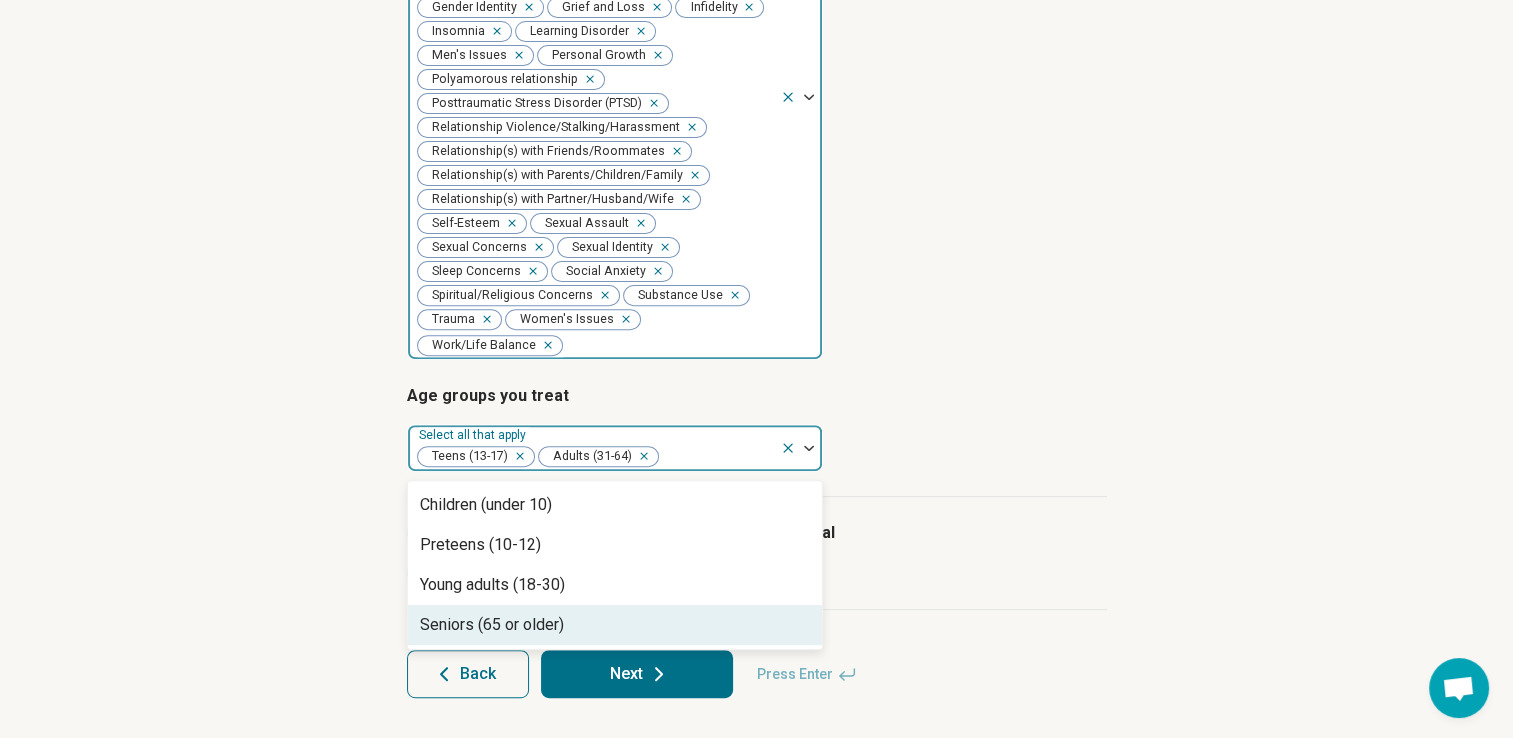 click on "Seniors (65 or older)" at bounding box center (615, 625) 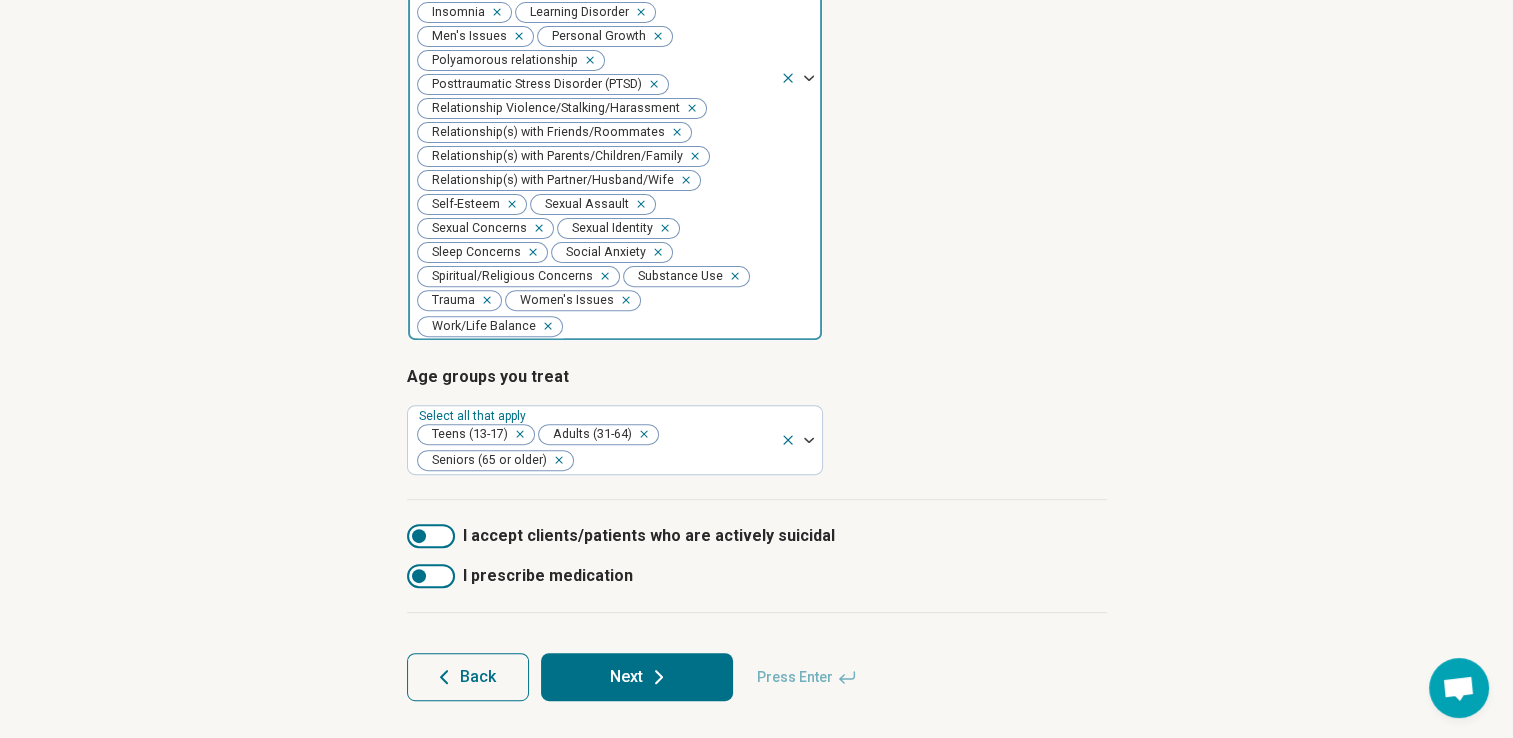 click on "Next" at bounding box center (637, 677) 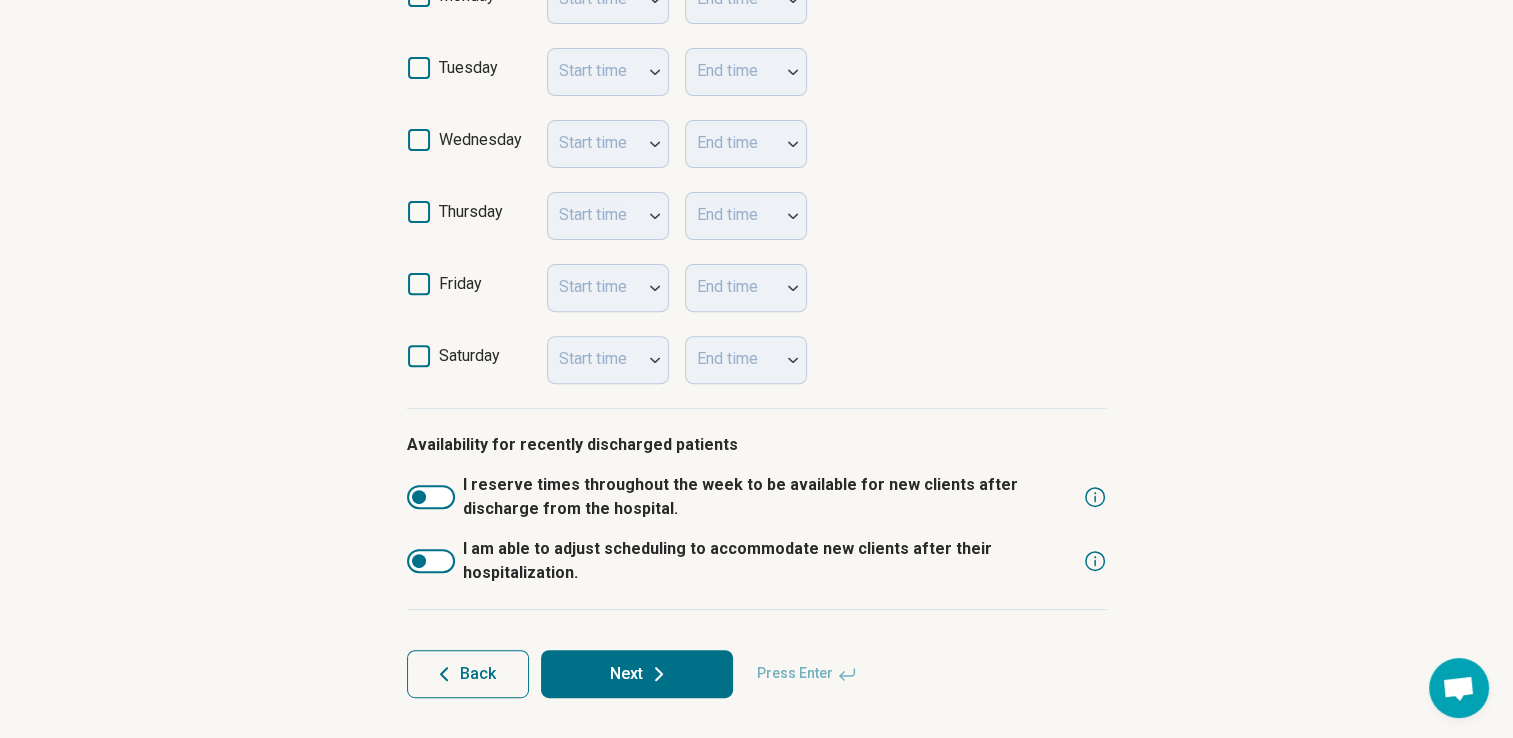 scroll, scrollTop: 656, scrollLeft: 0, axis: vertical 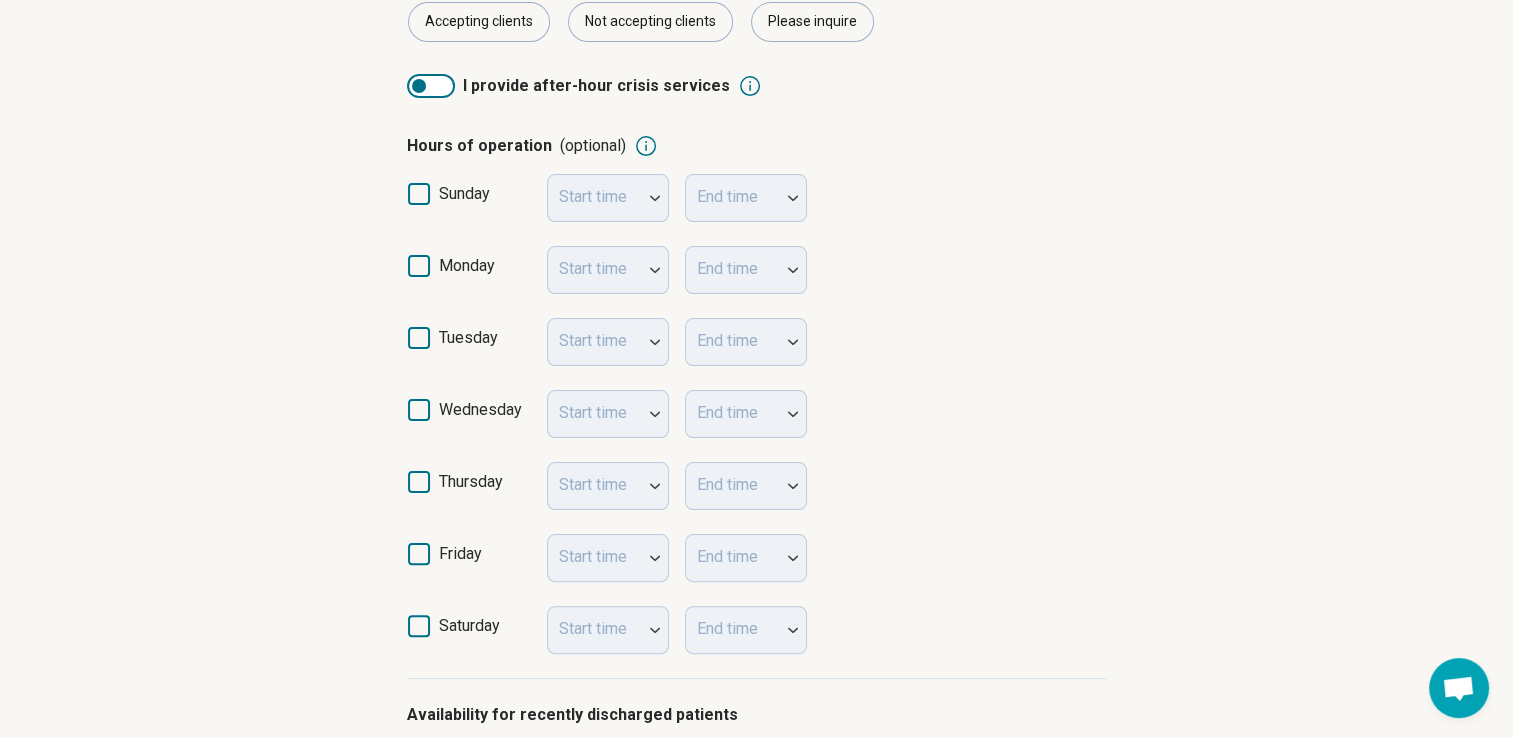 click 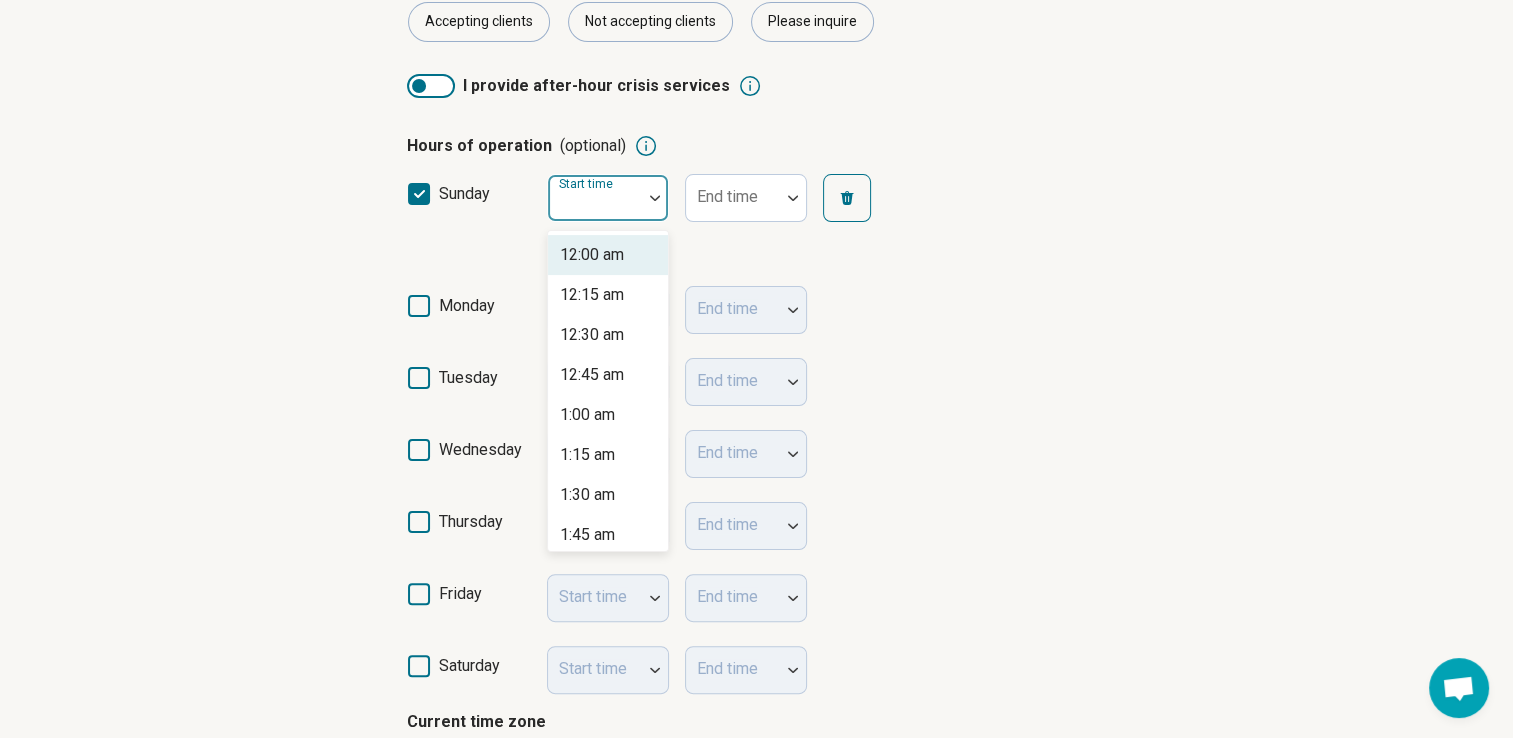 click at bounding box center (595, 206) 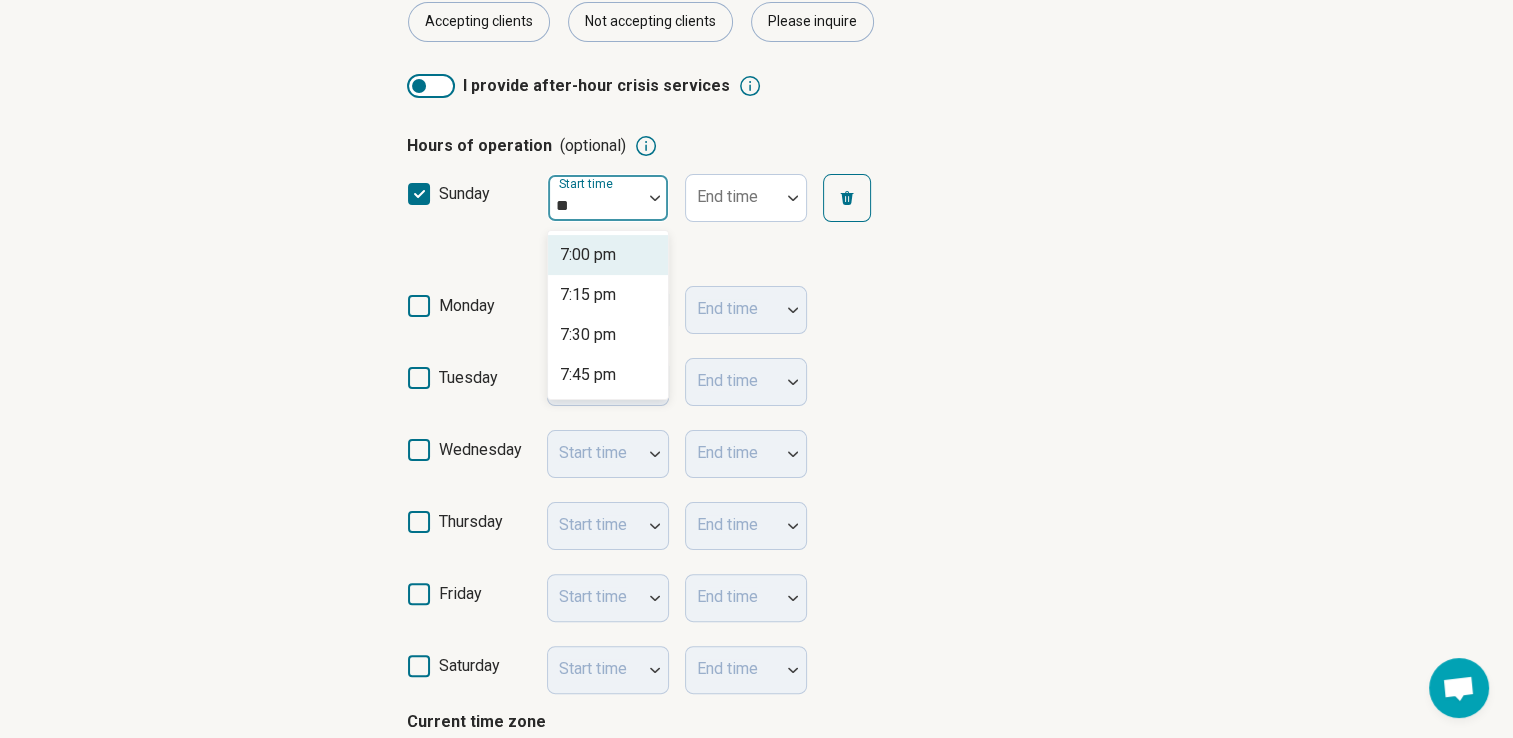 type on "*" 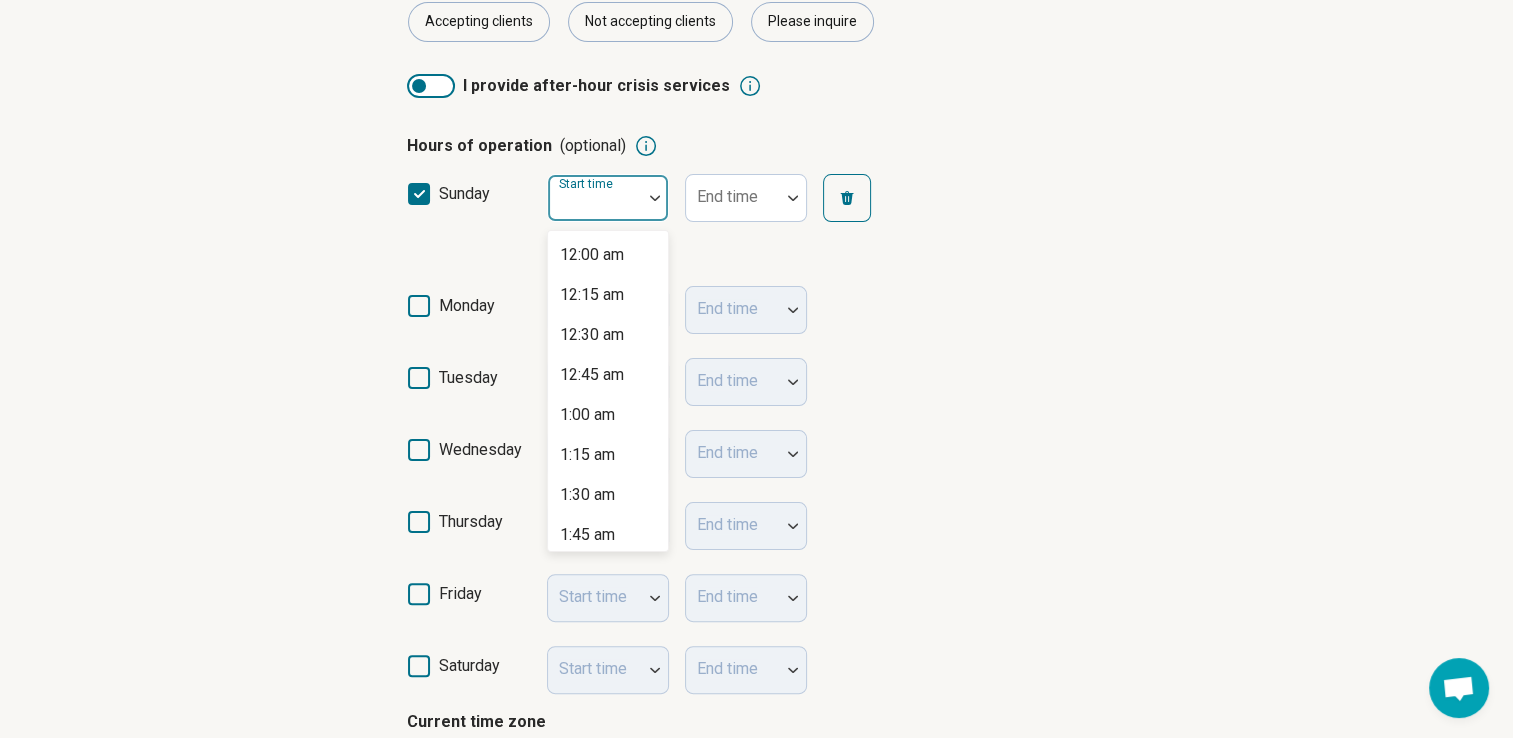 type on "*" 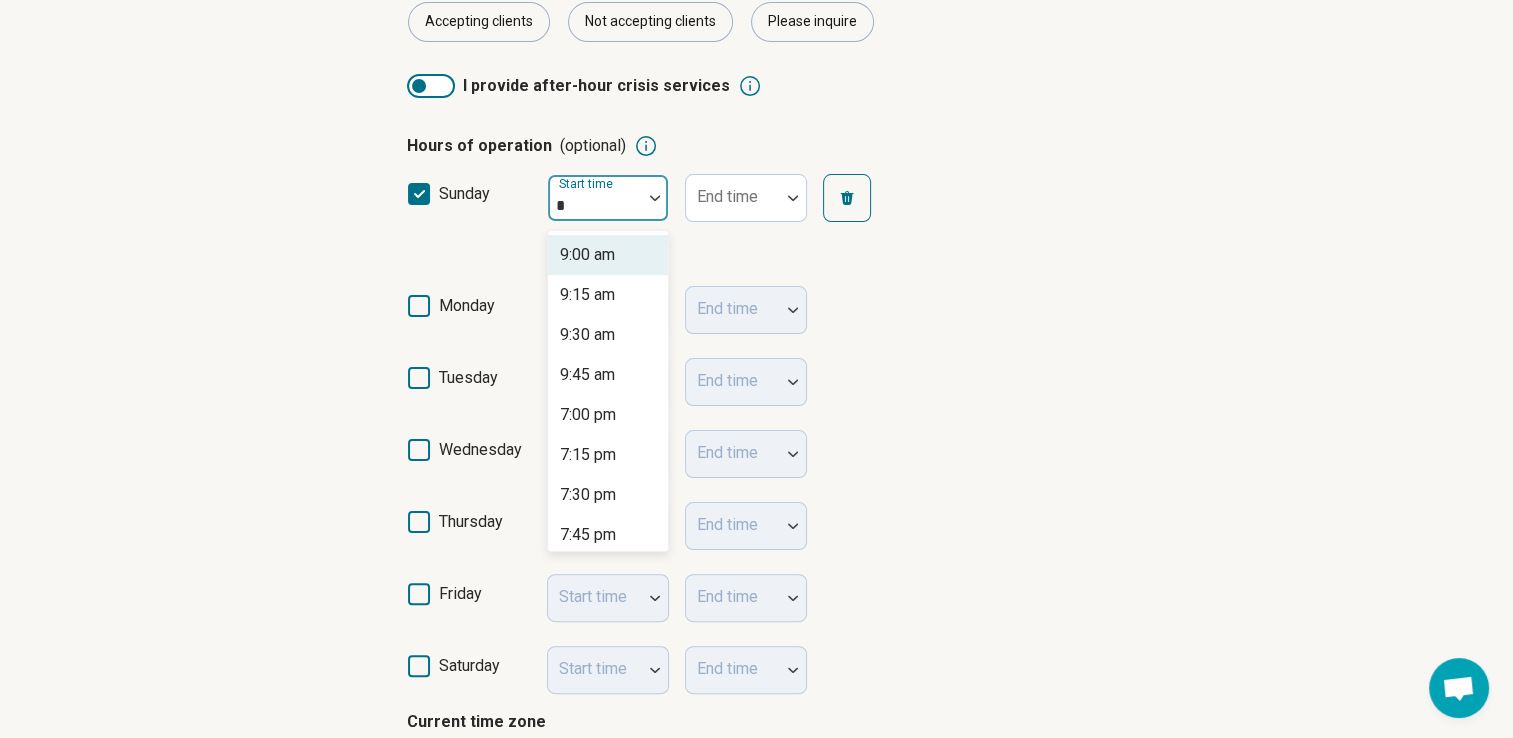 click on "9:00 am" at bounding box center (587, 255) 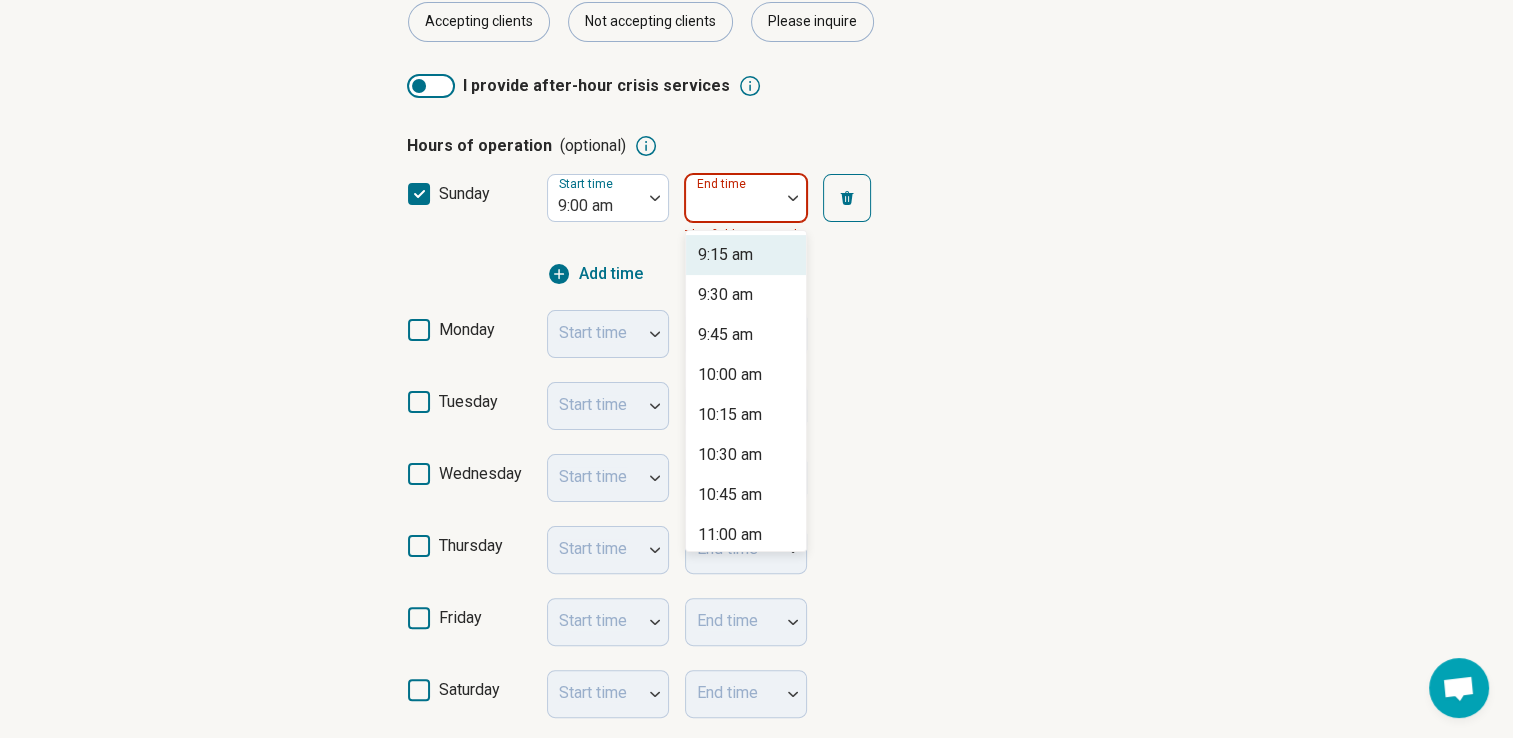 click at bounding box center (733, 206) 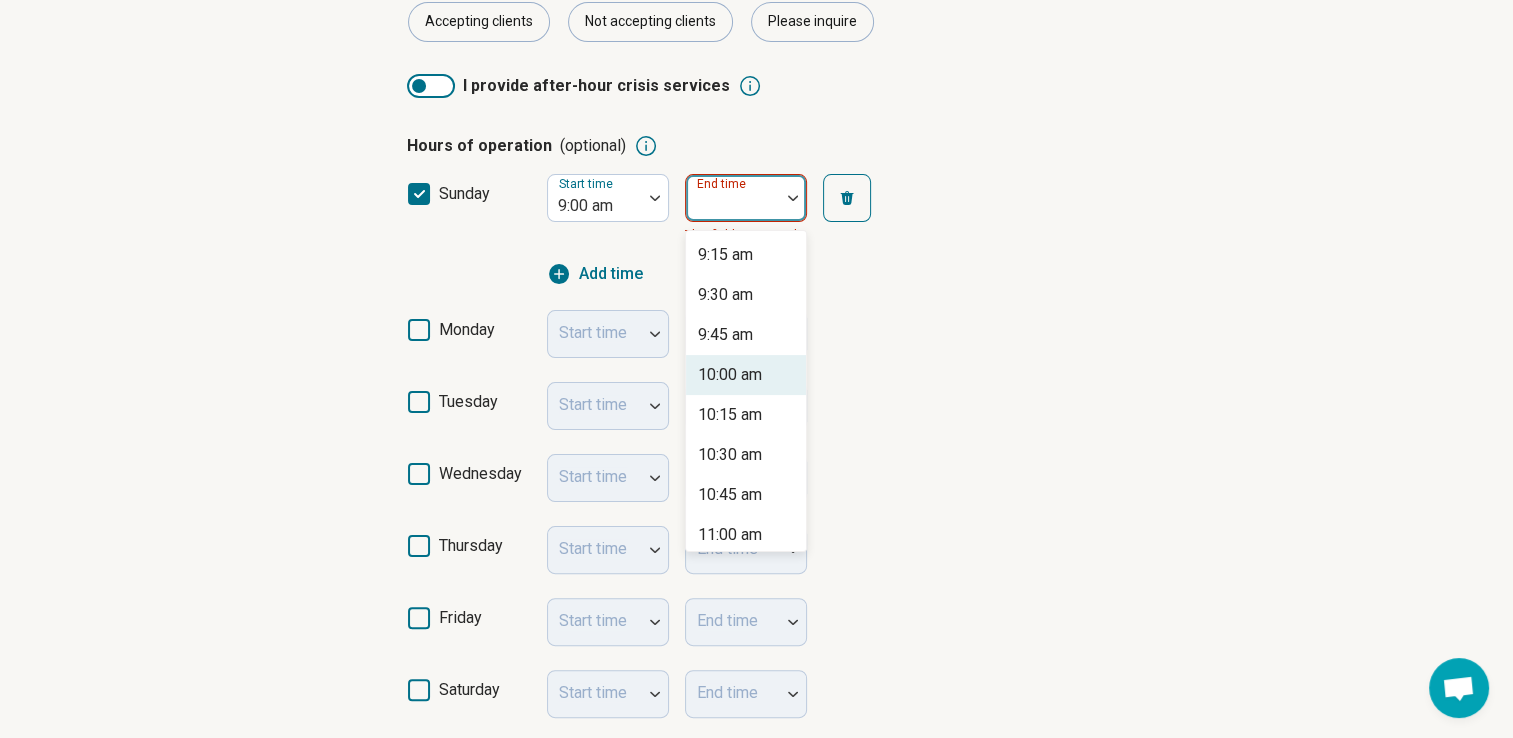 type on "*" 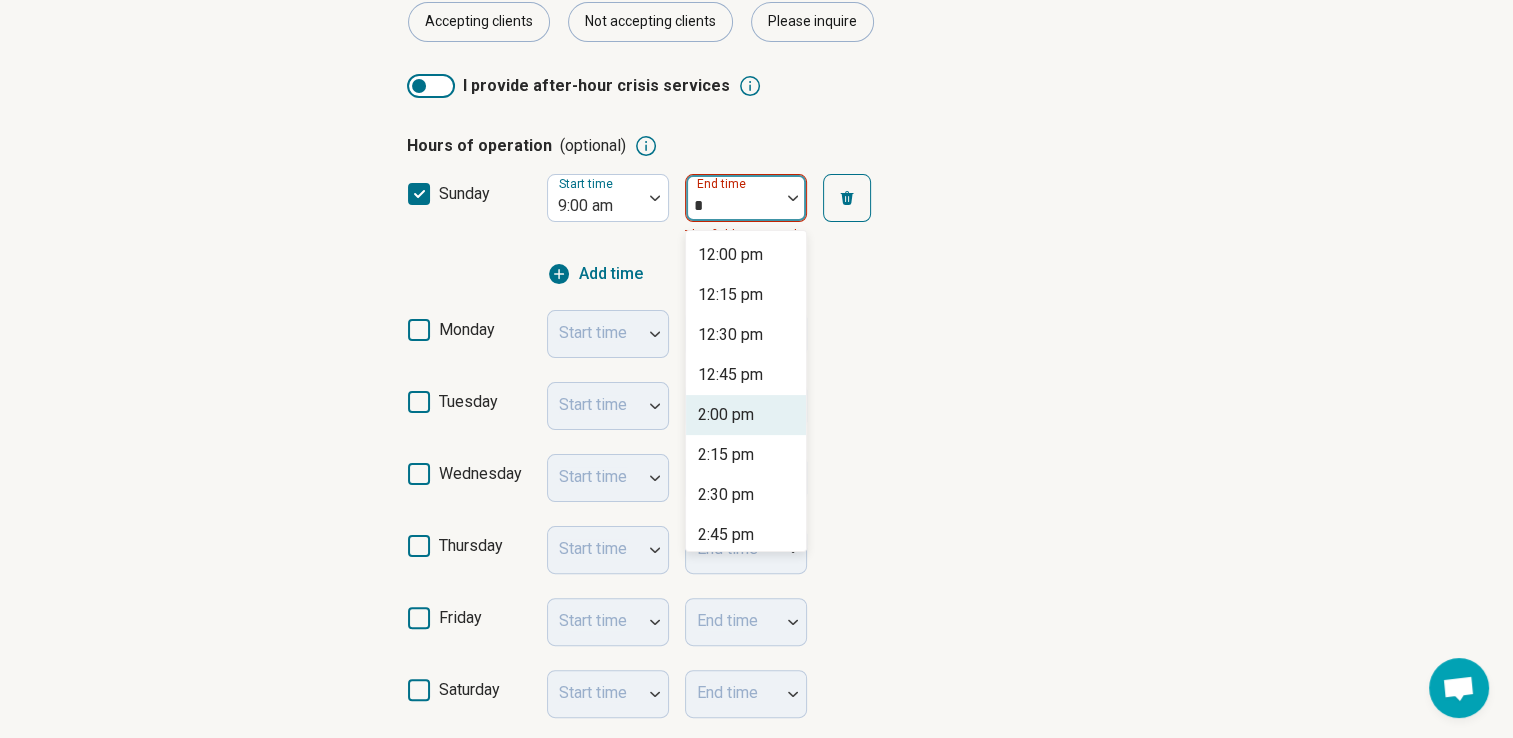 click on "2:00 pm" at bounding box center [726, 415] 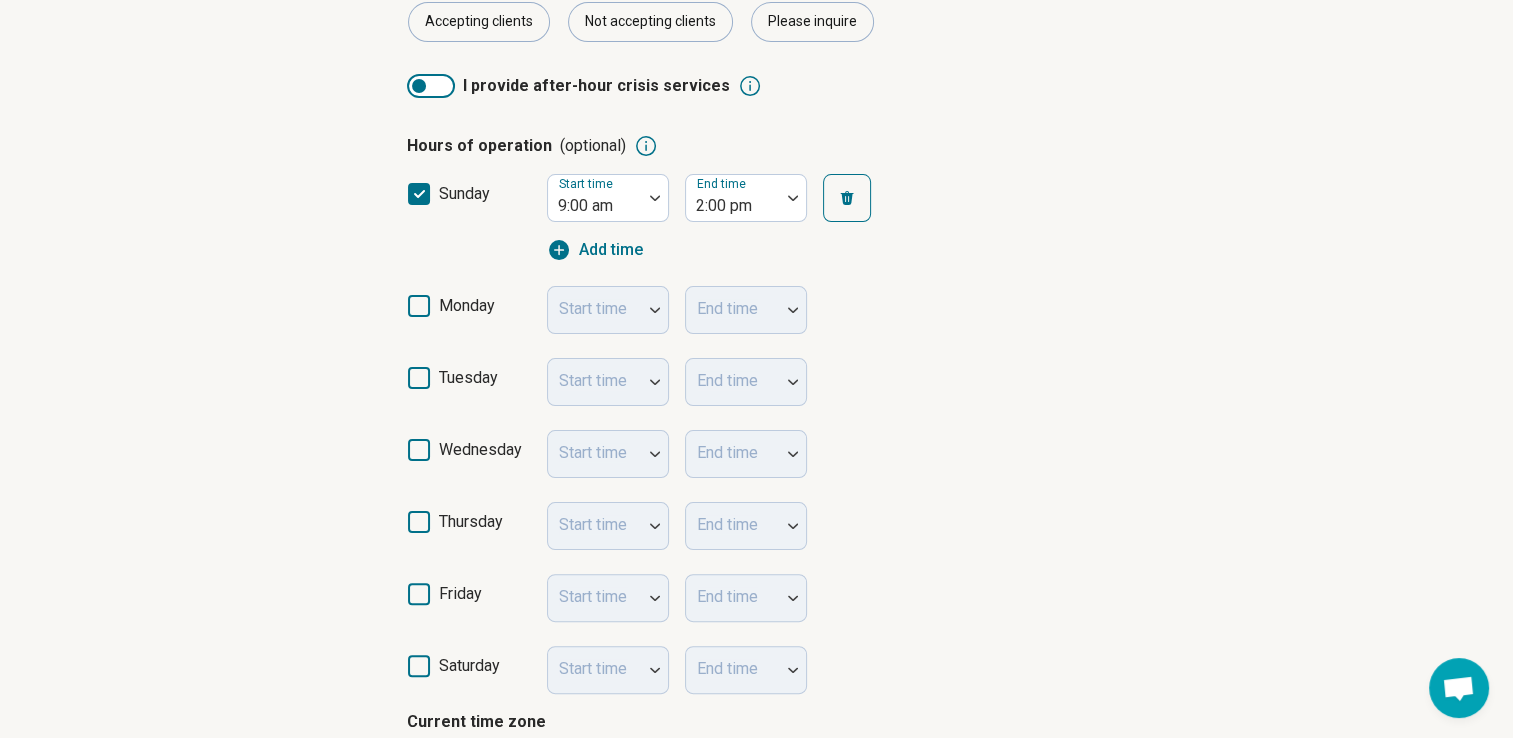 click 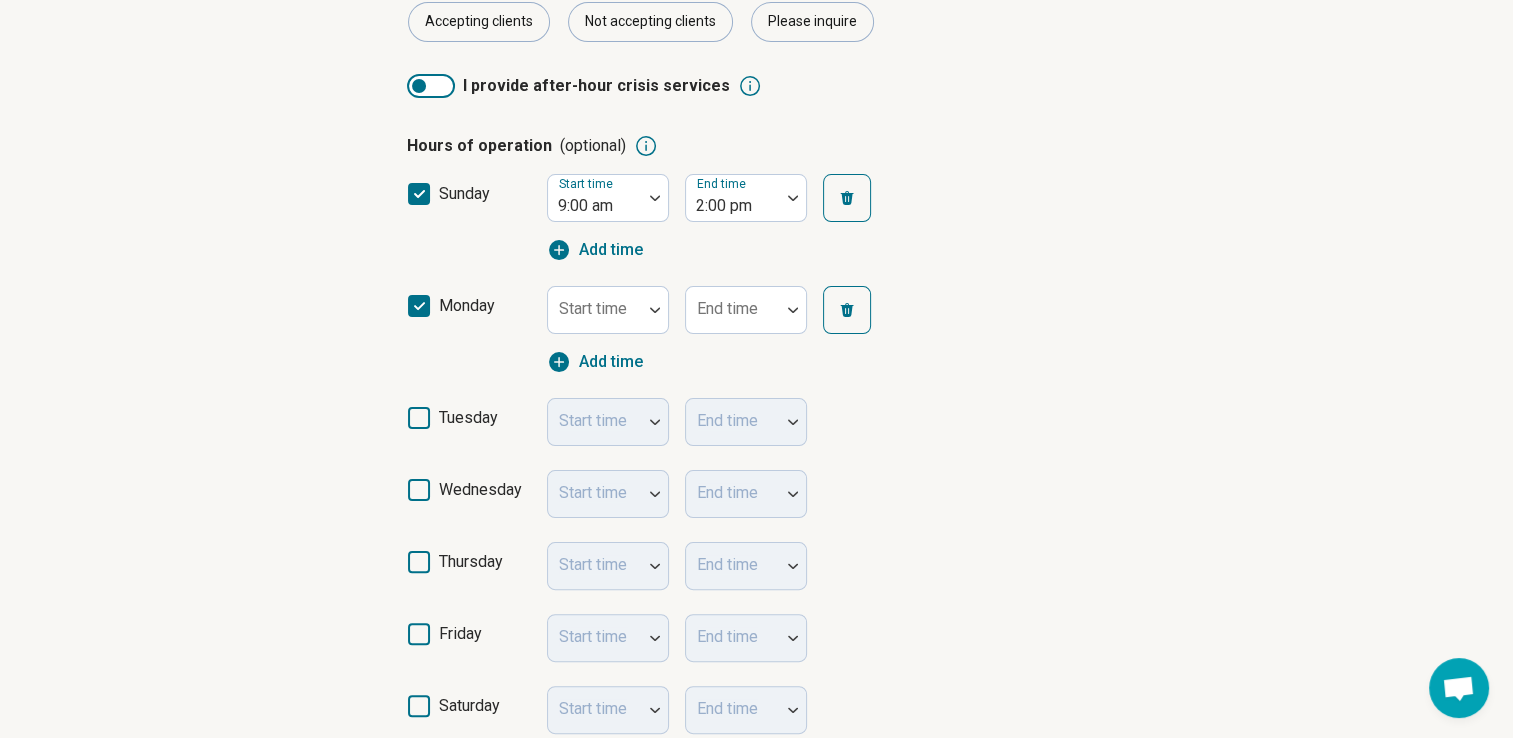 scroll, scrollTop: 10, scrollLeft: 0, axis: vertical 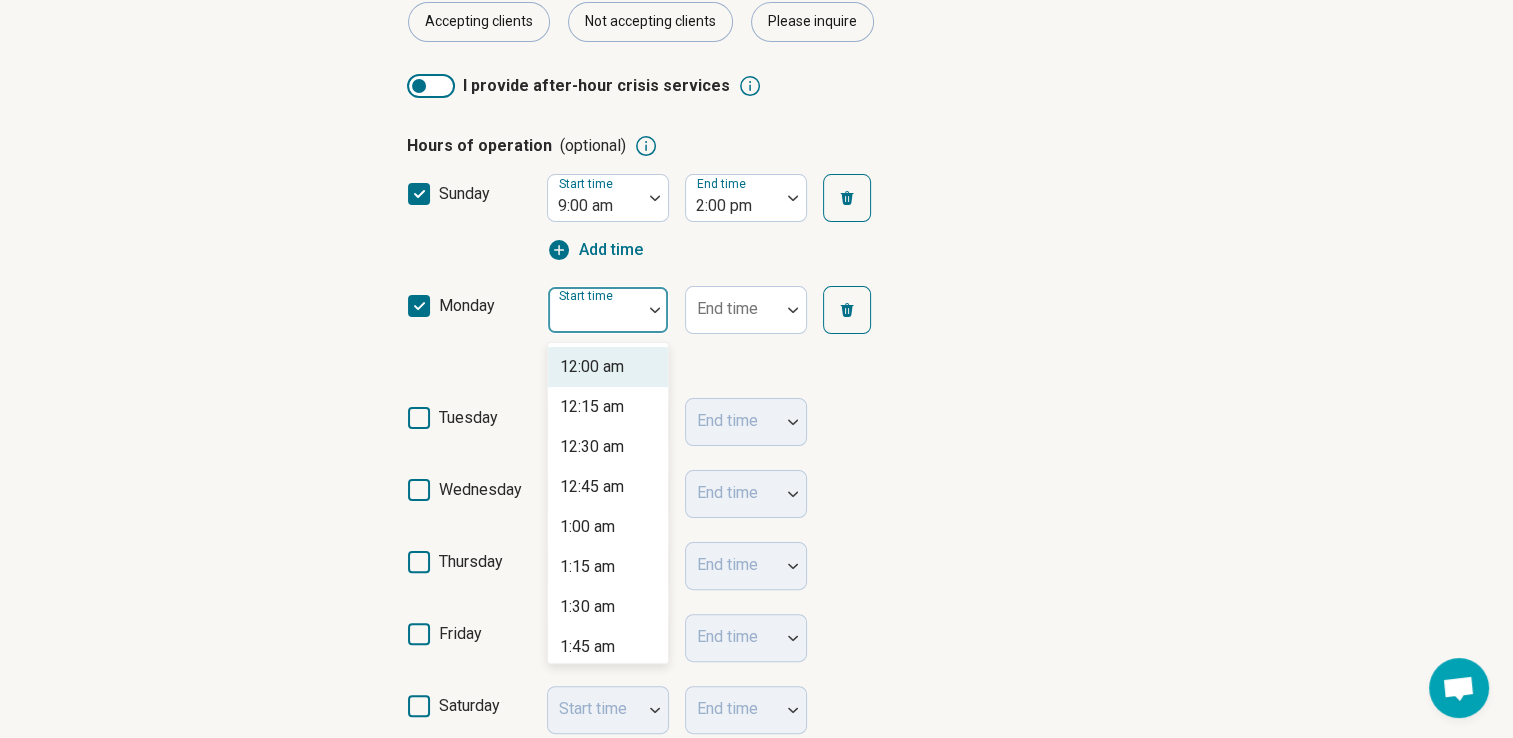 click on "Start time" at bounding box center [608, 310] 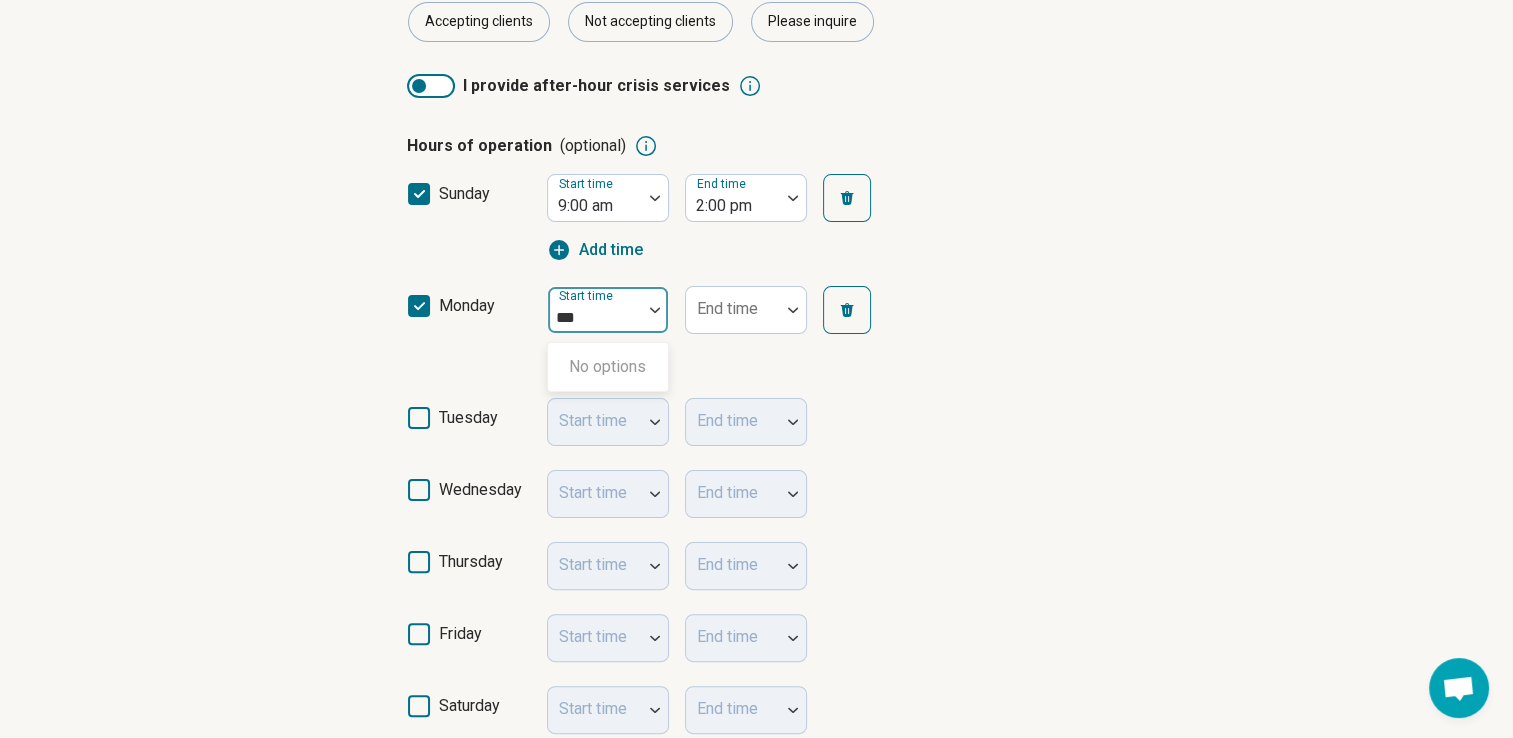 type on "***" 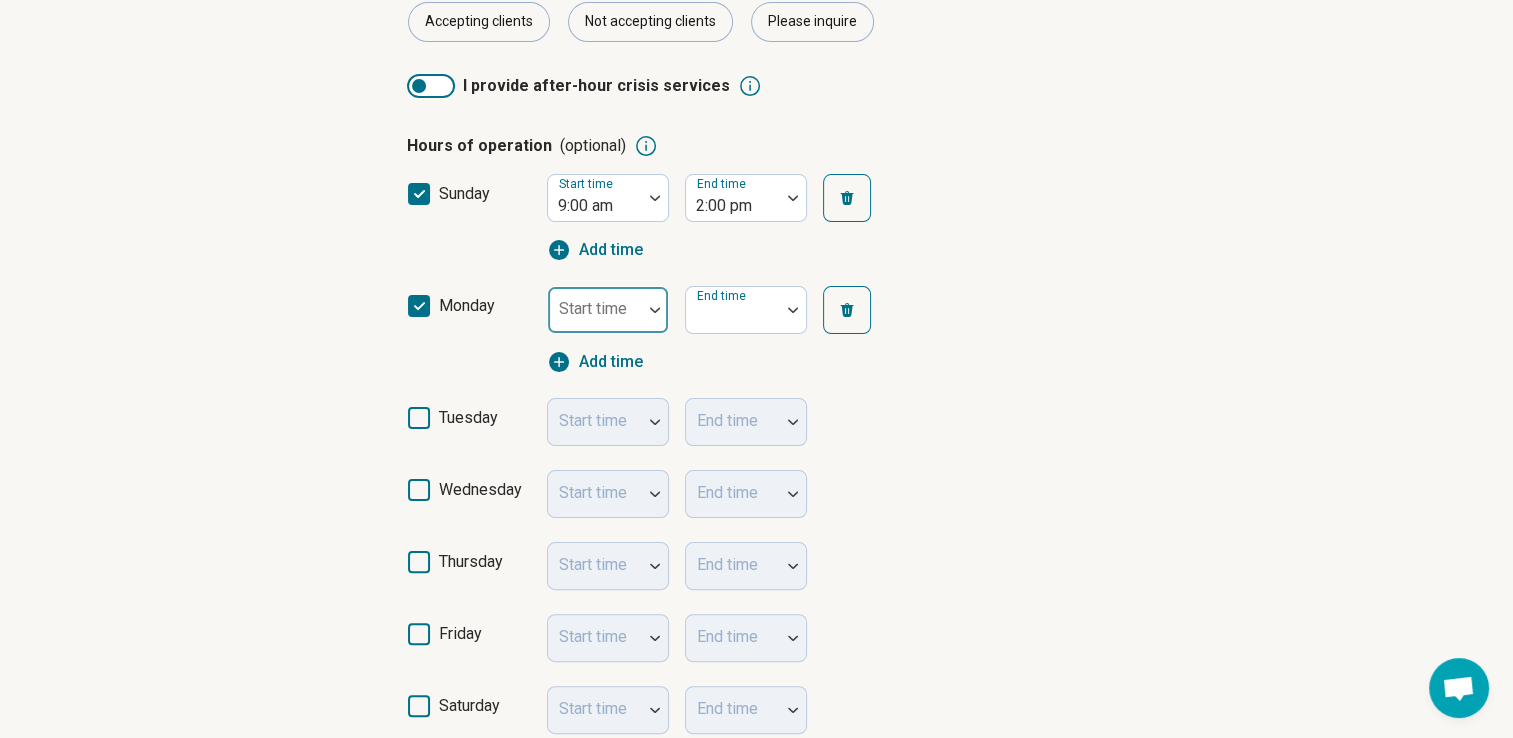 click at bounding box center (655, 310) 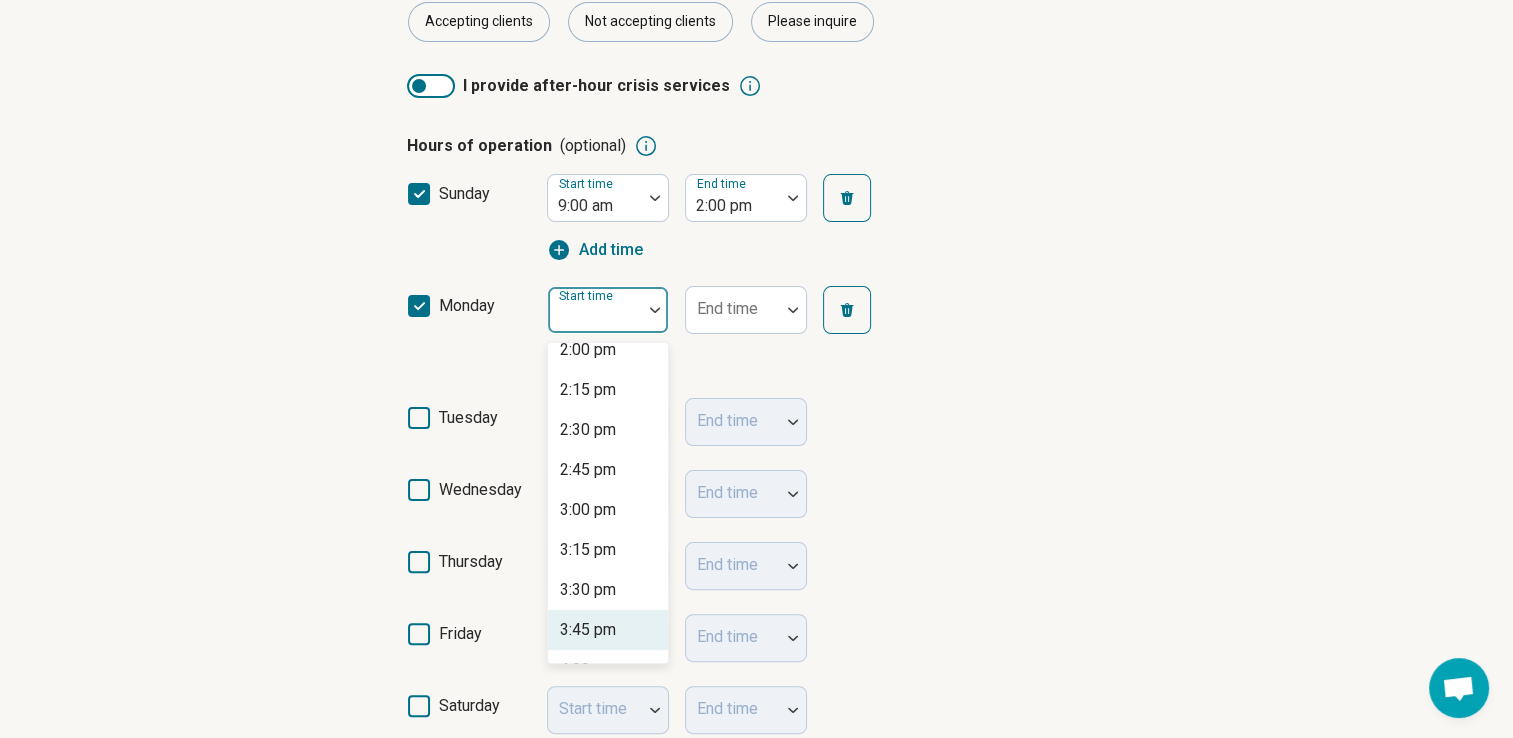 scroll, scrollTop: 2297, scrollLeft: 0, axis: vertical 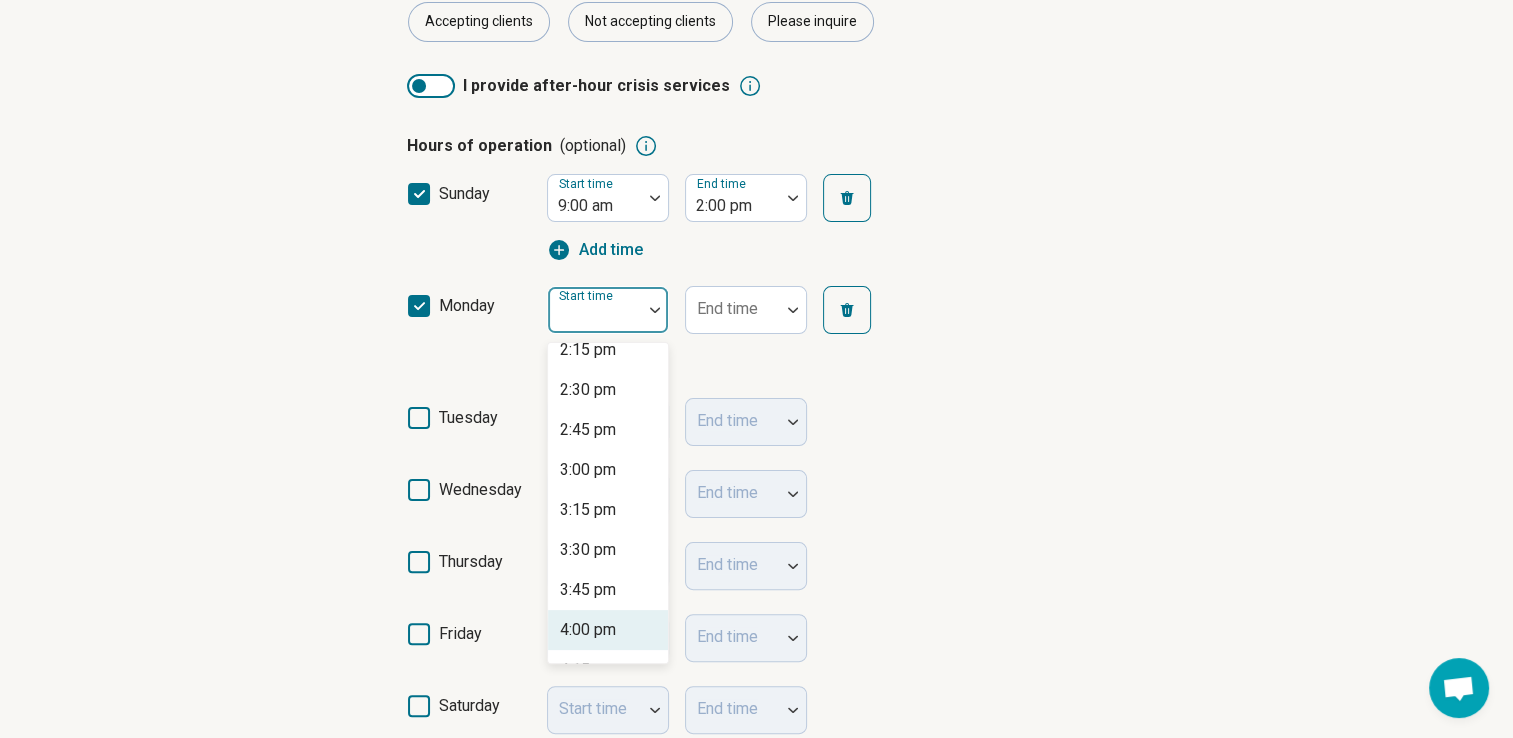 click on "4:00 pm" at bounding box center [608, 630] 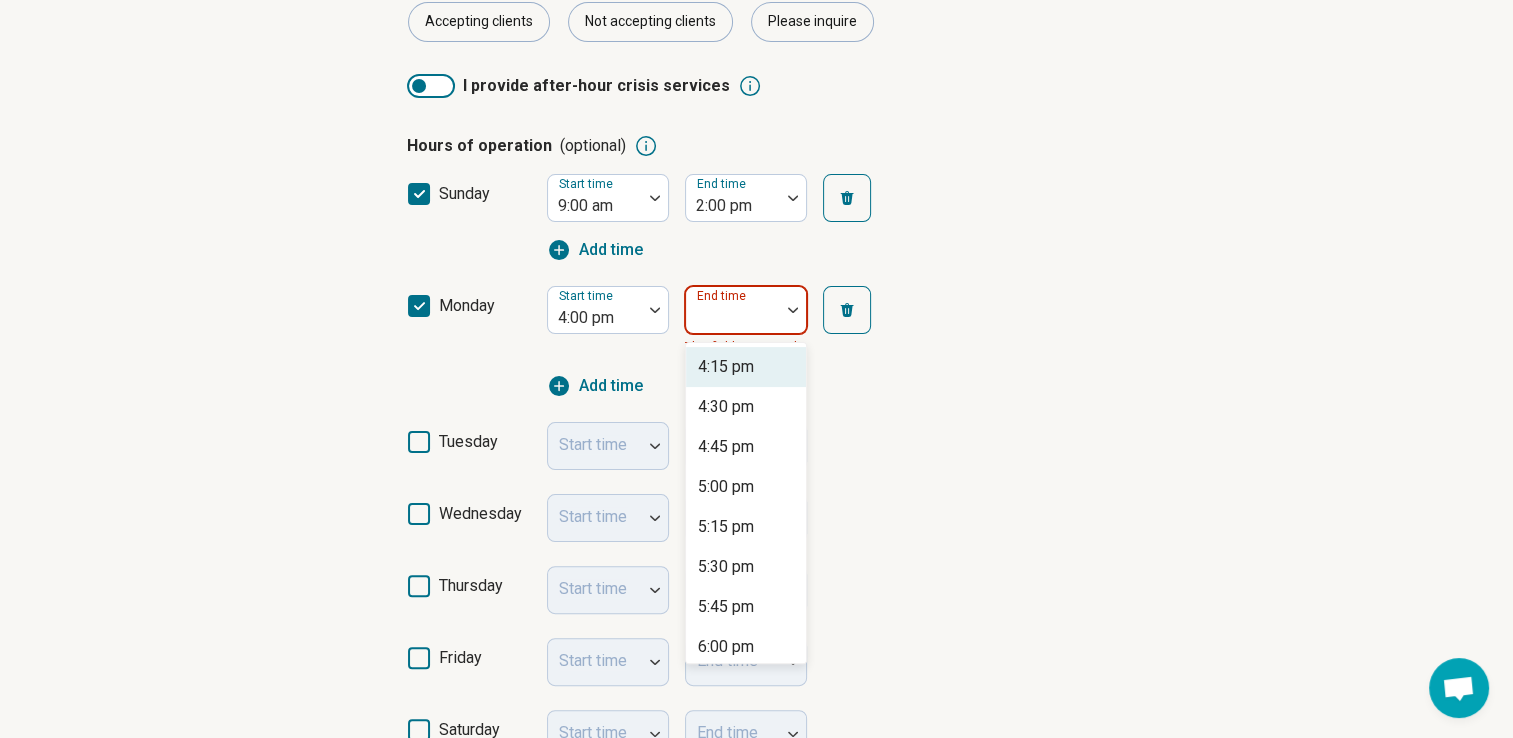click at bounding box center [793, 310] 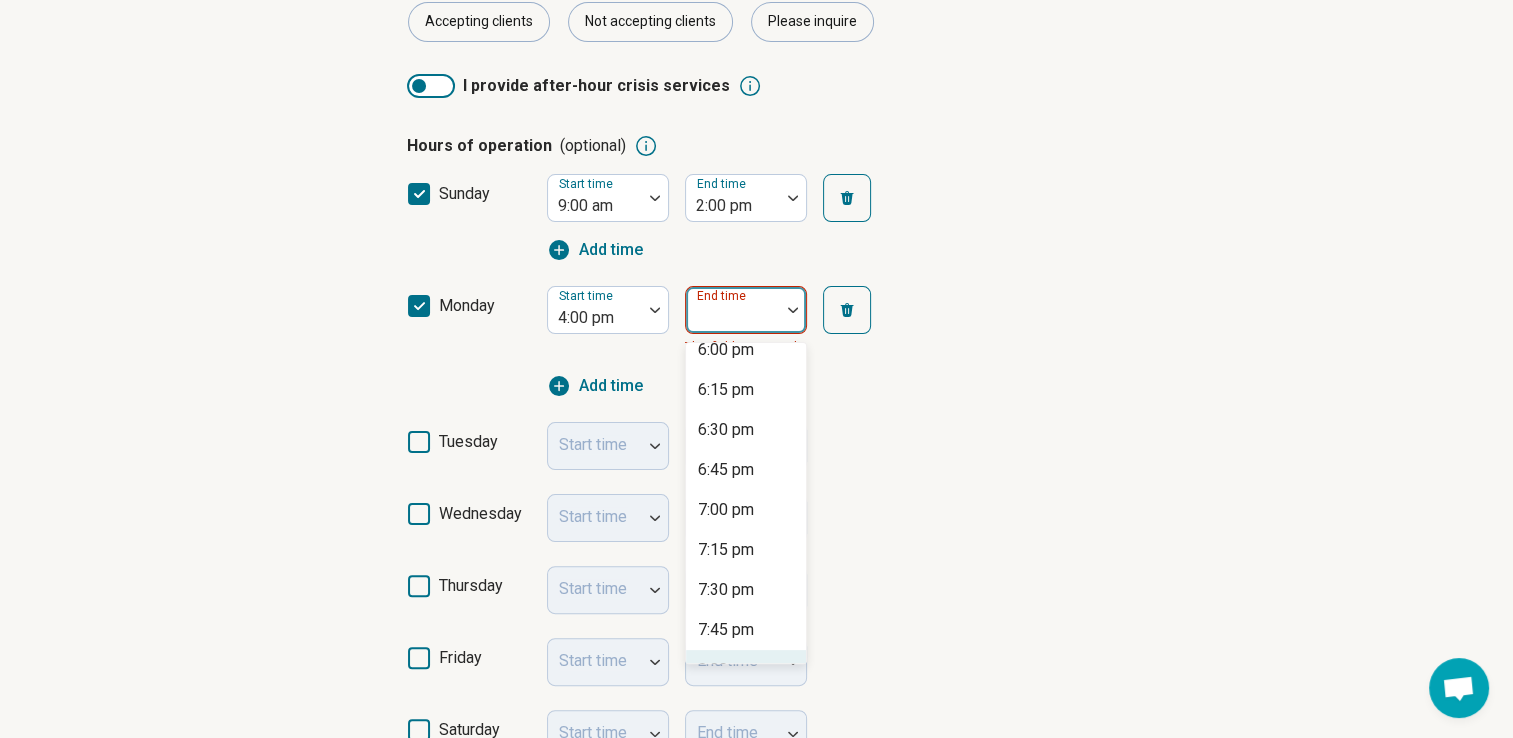 scroll, scrollTop: 337, scrollLeft: 0, axis: vertical 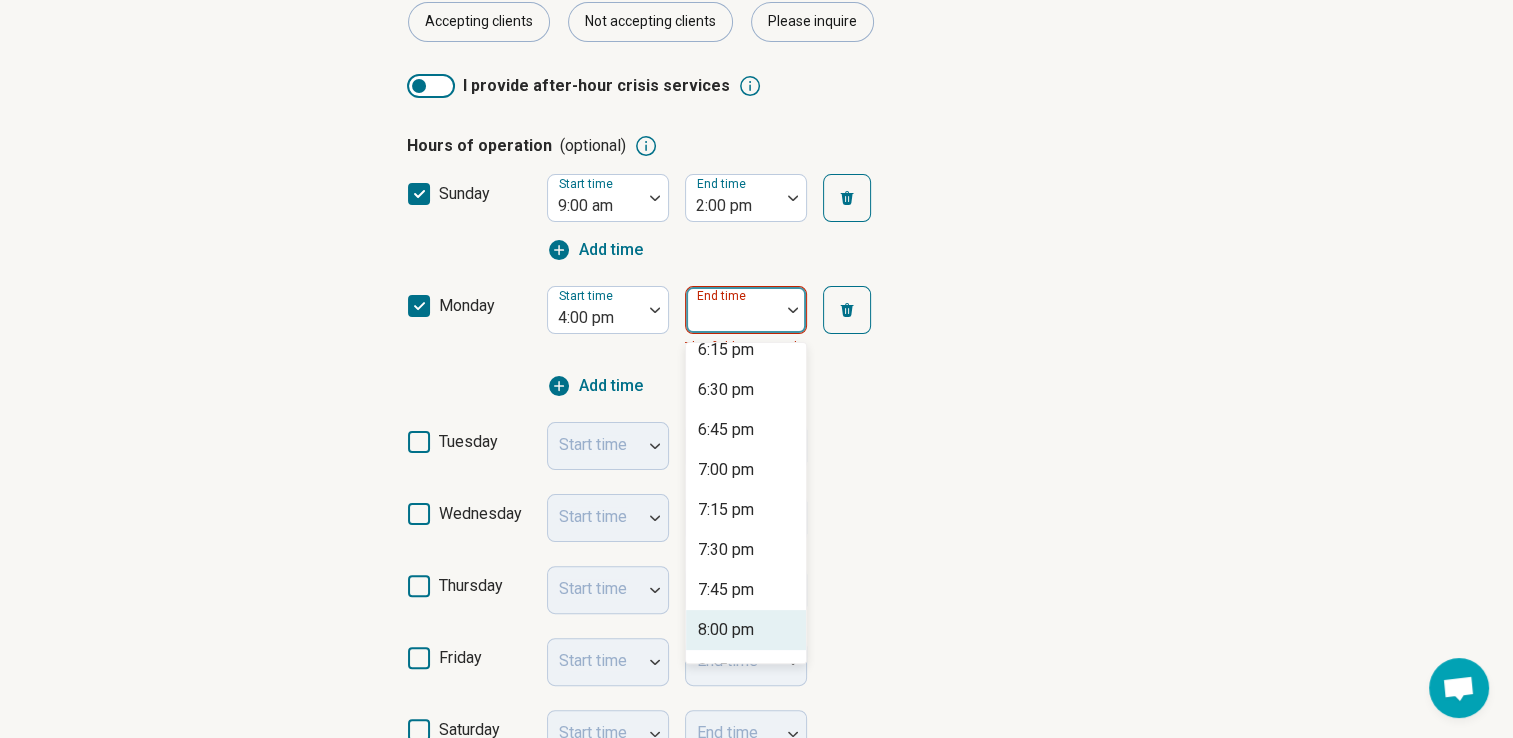 click on "8:00 pm" at bounding box center (746, 630) 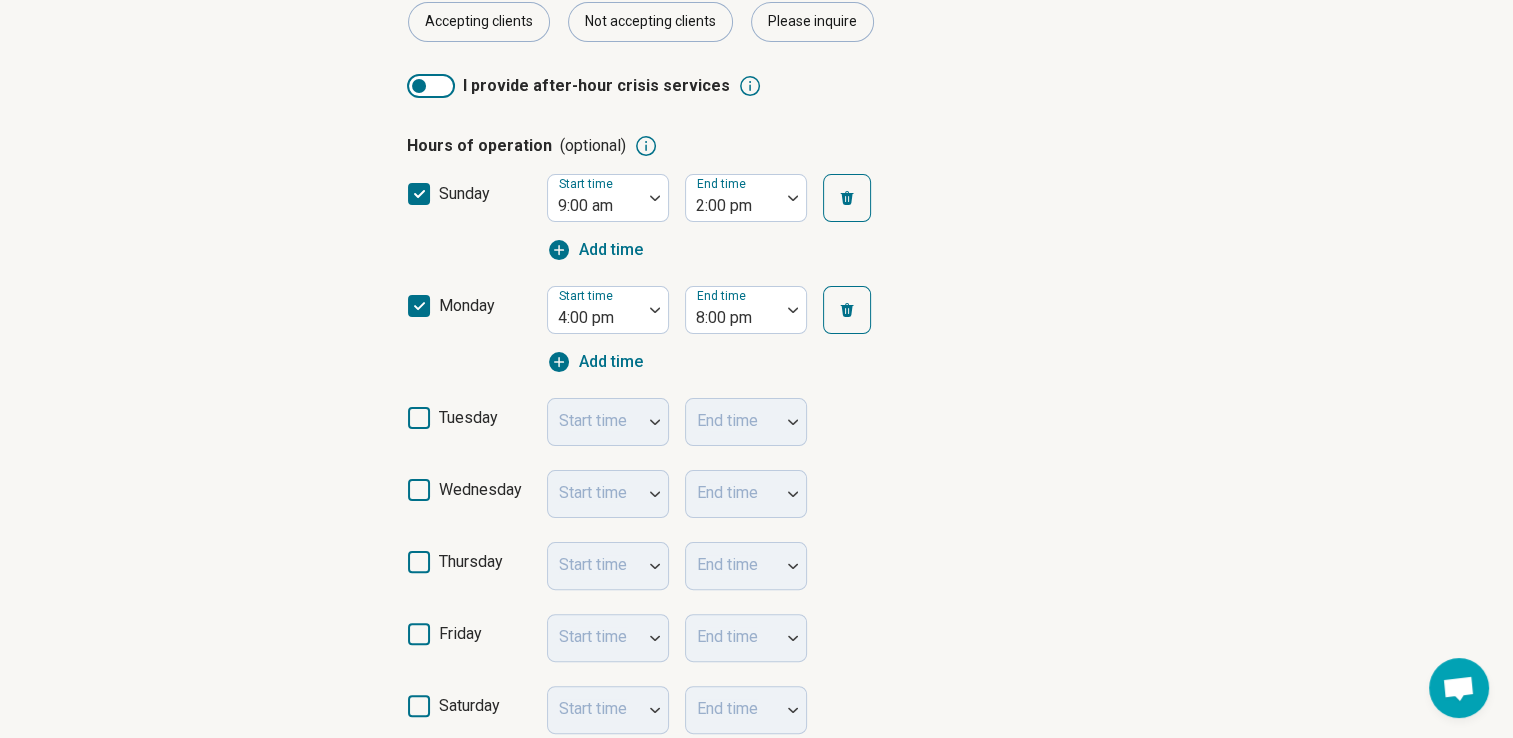 click 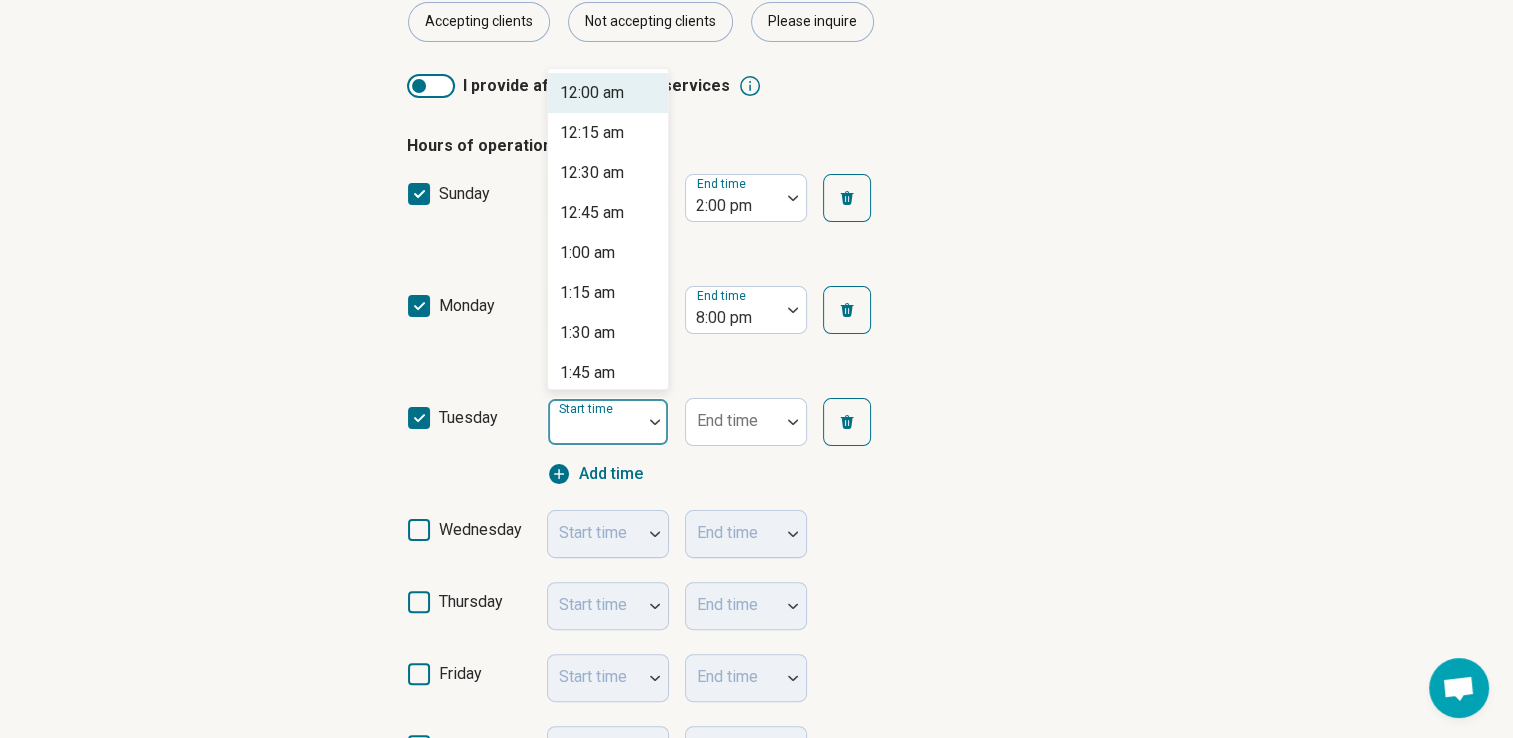 click on "Start time" at bounding box center (608, 422) 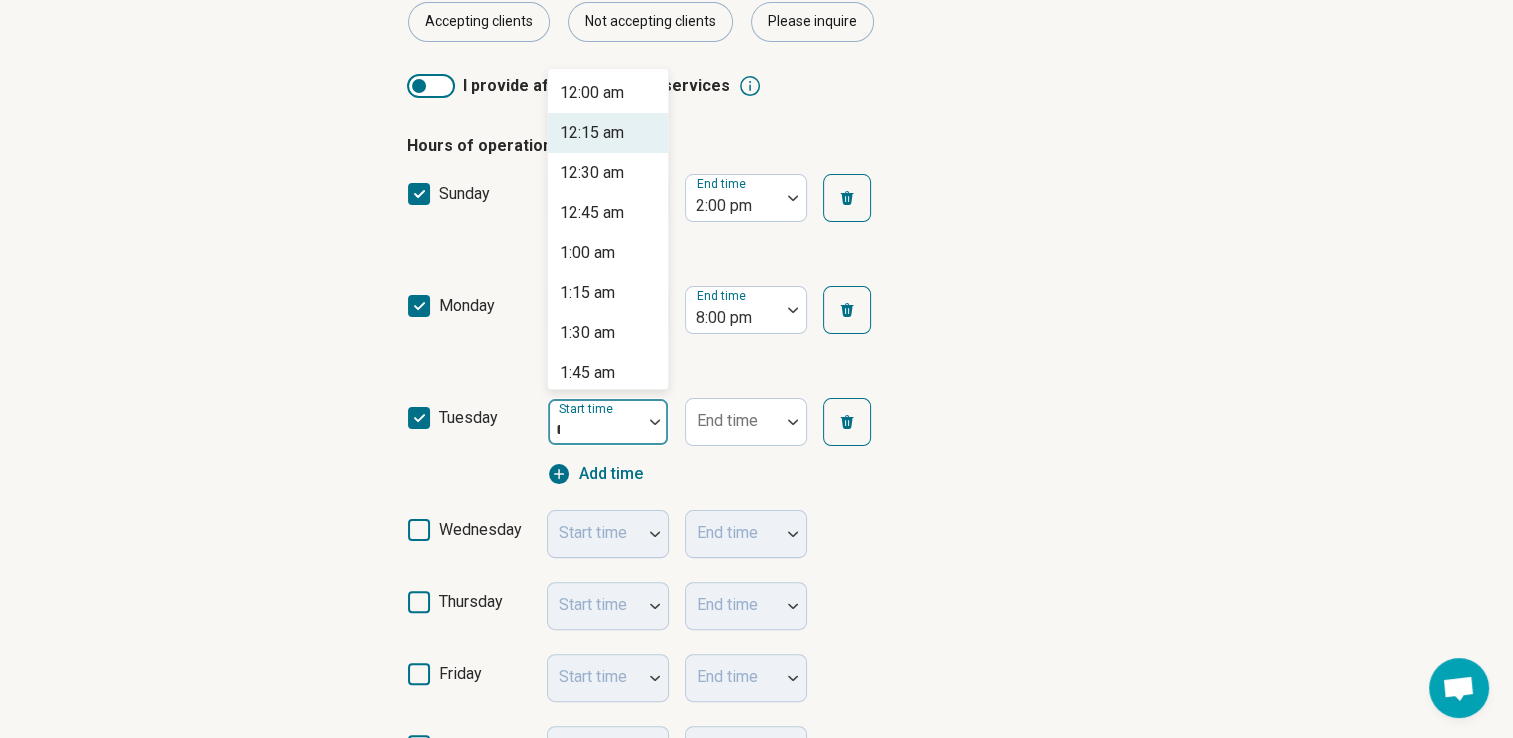 type on "**" 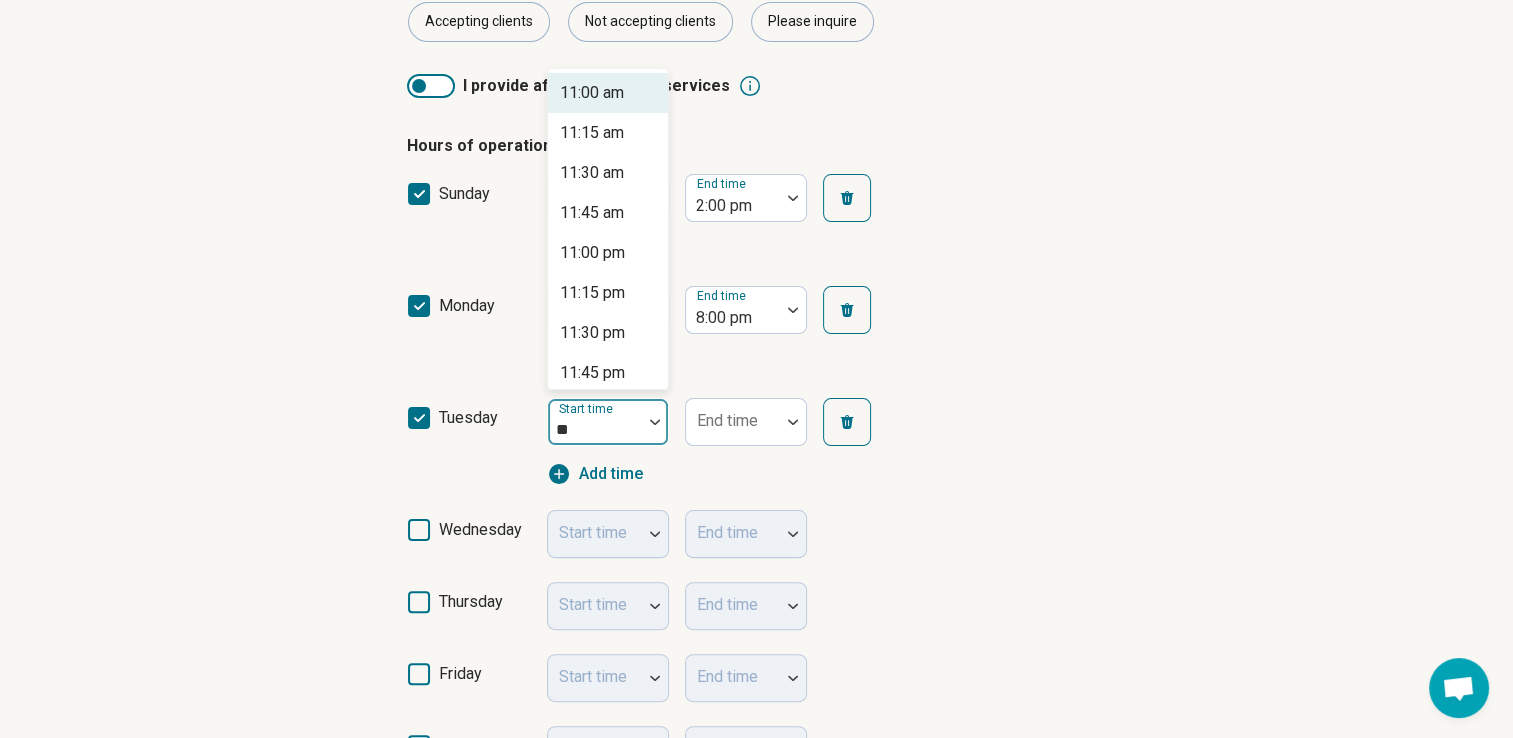 click on "11:00 am" at bounding box center [608, 93] 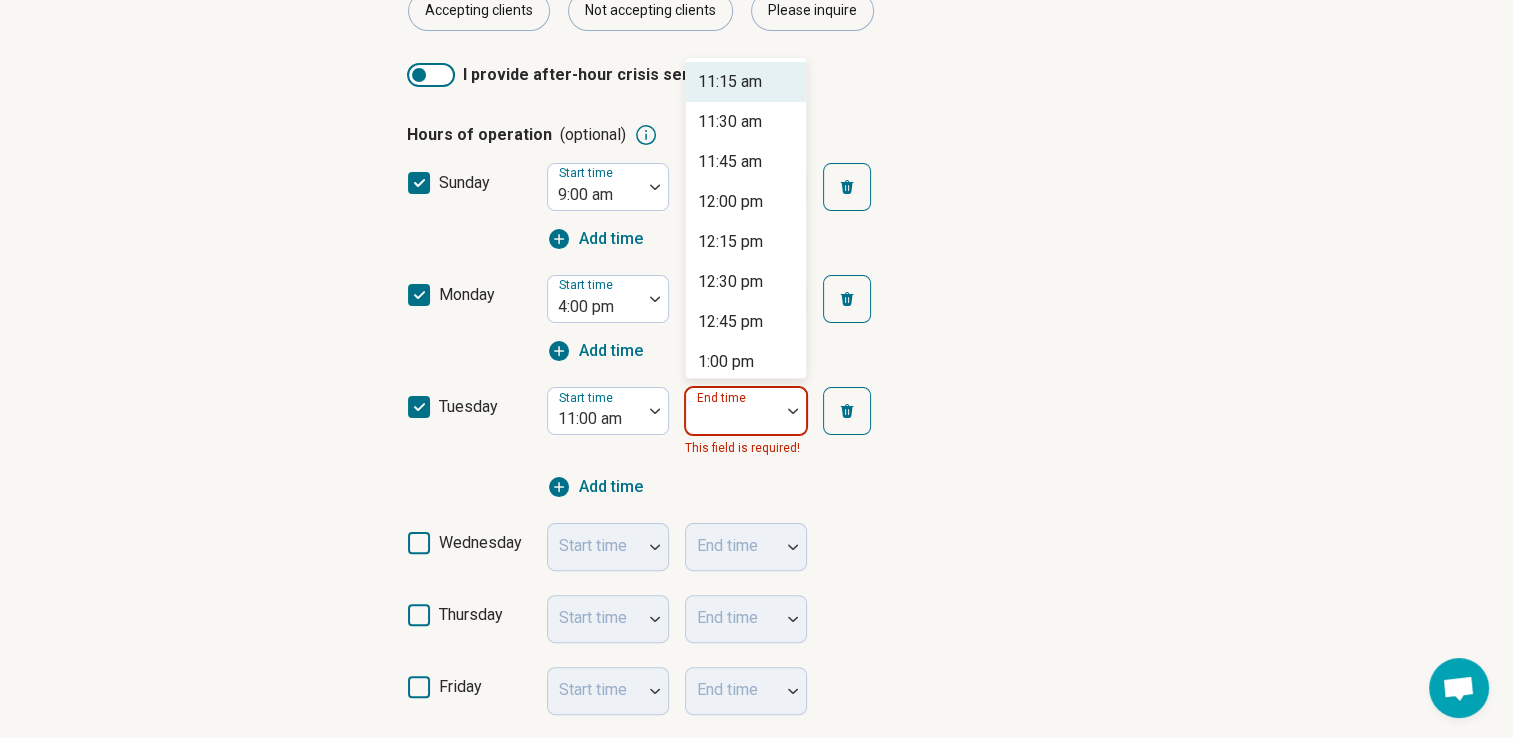 click on "End time" at bounding box center (746, 411) 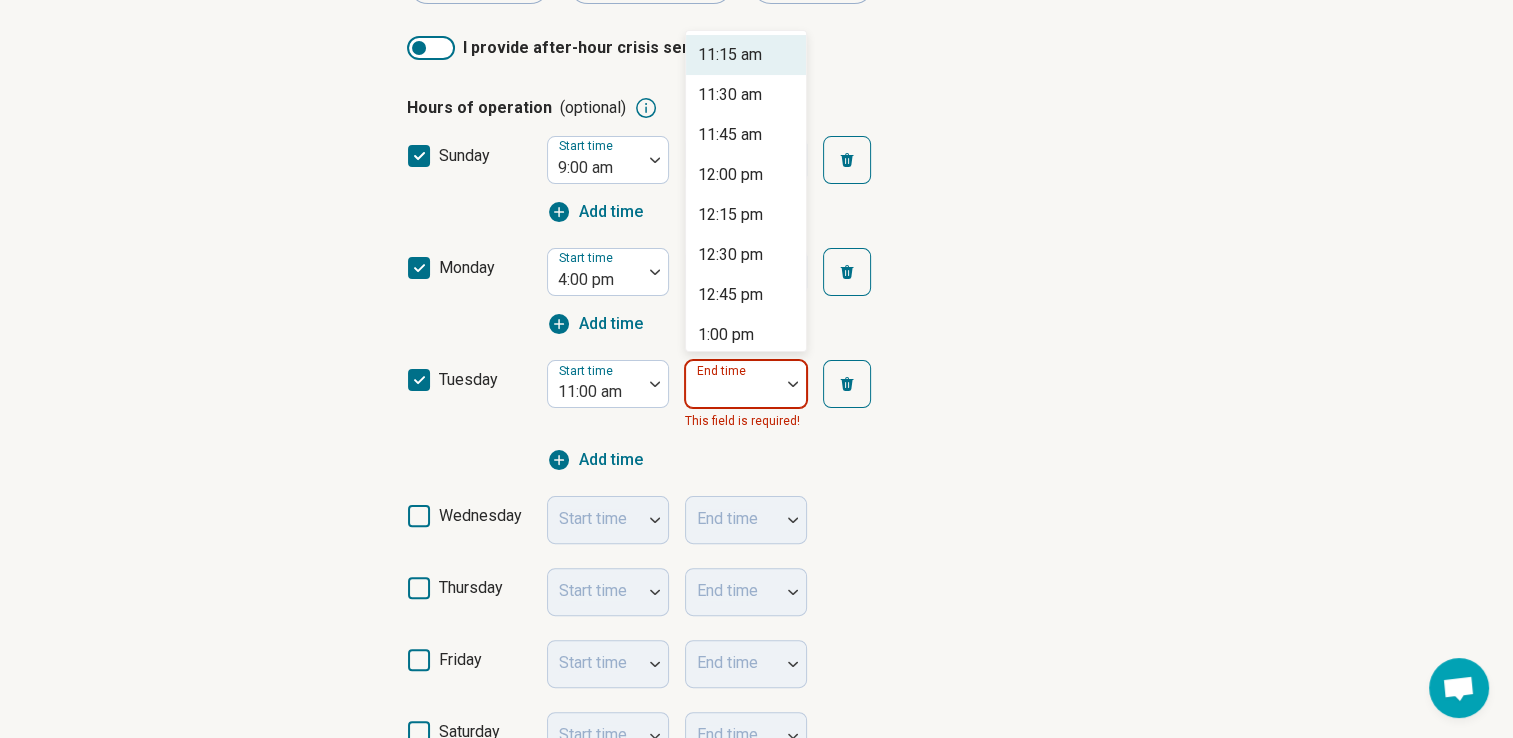 scroll, scrollTop: 433, scrollLeft: 0, axis: vertical 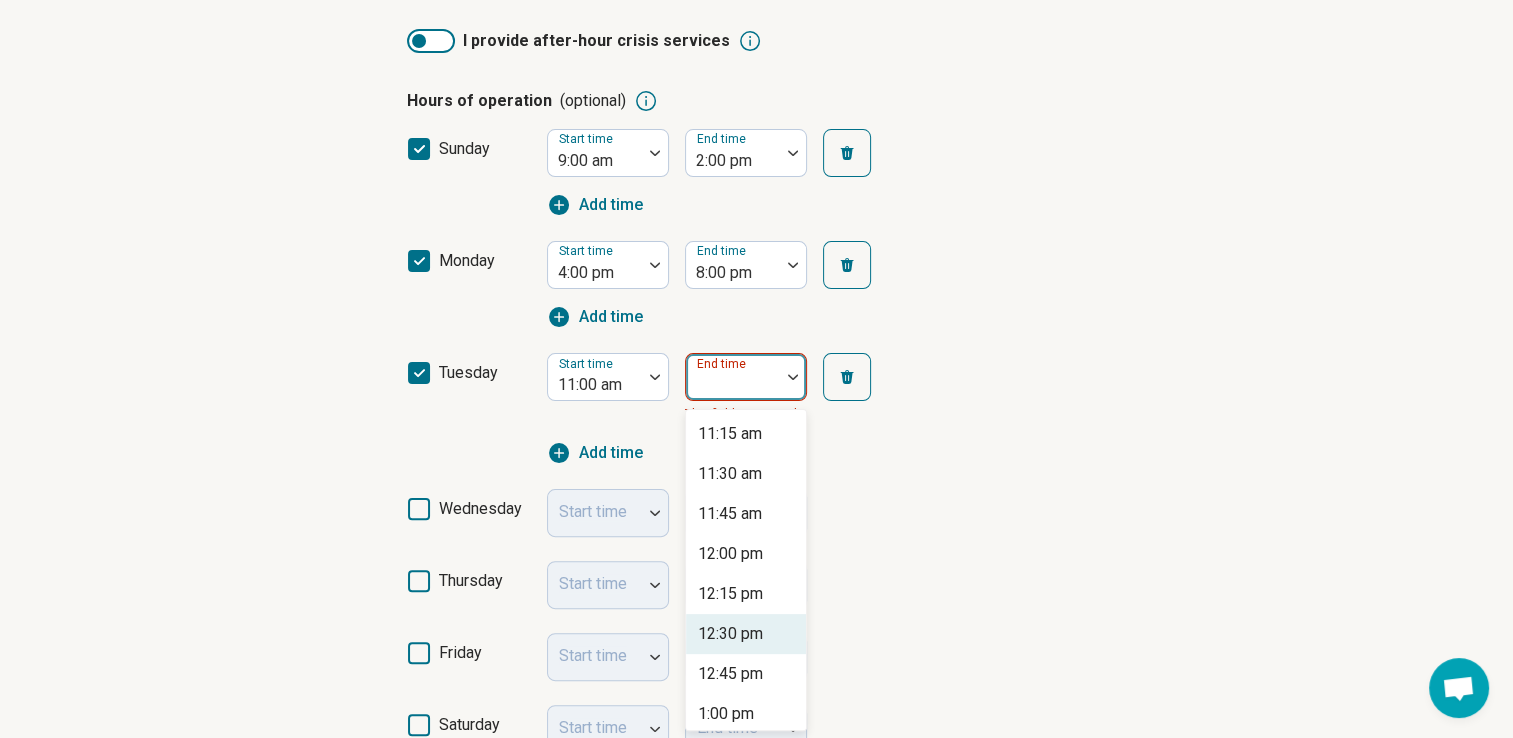 type on "*" 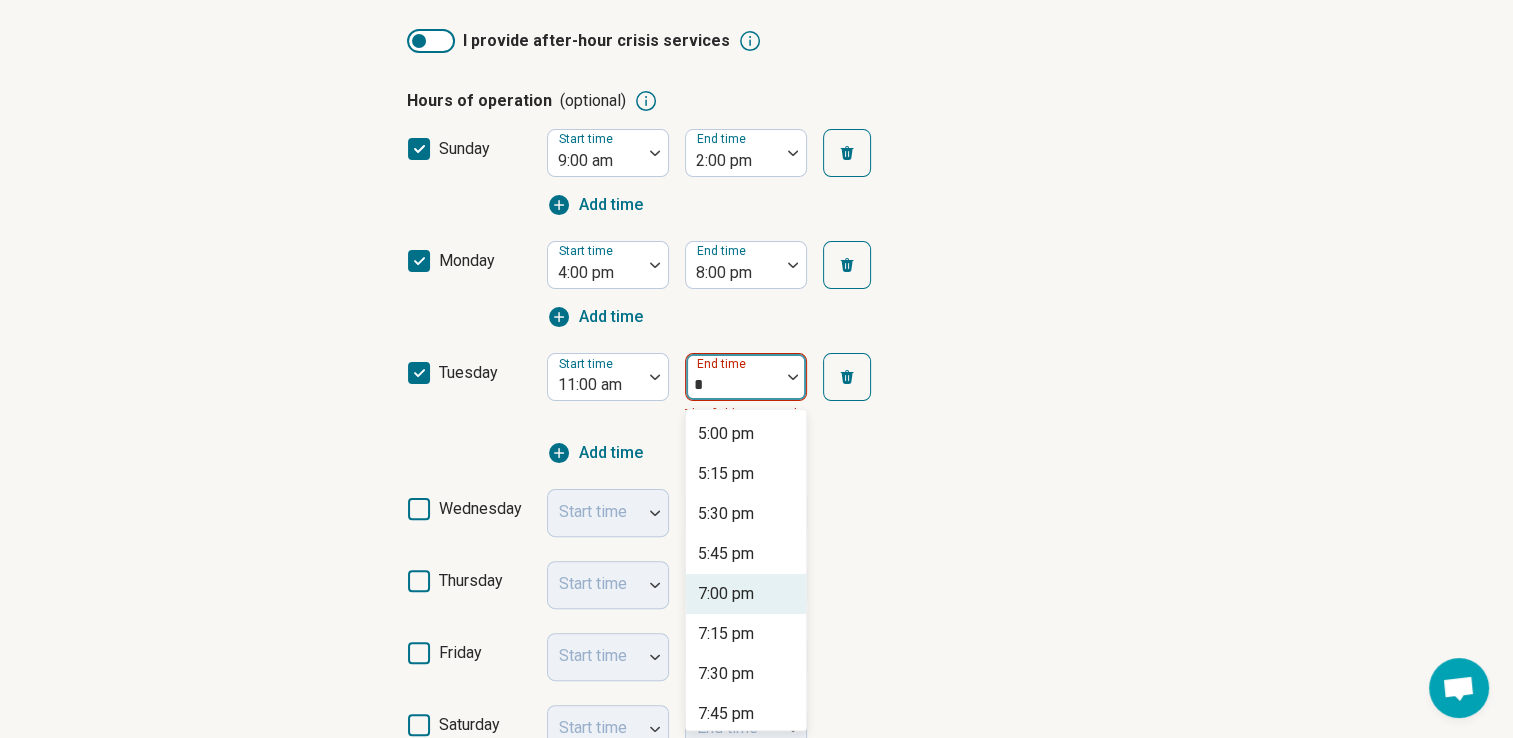 click on "7:00 pm" at bounding box center [726, 594] 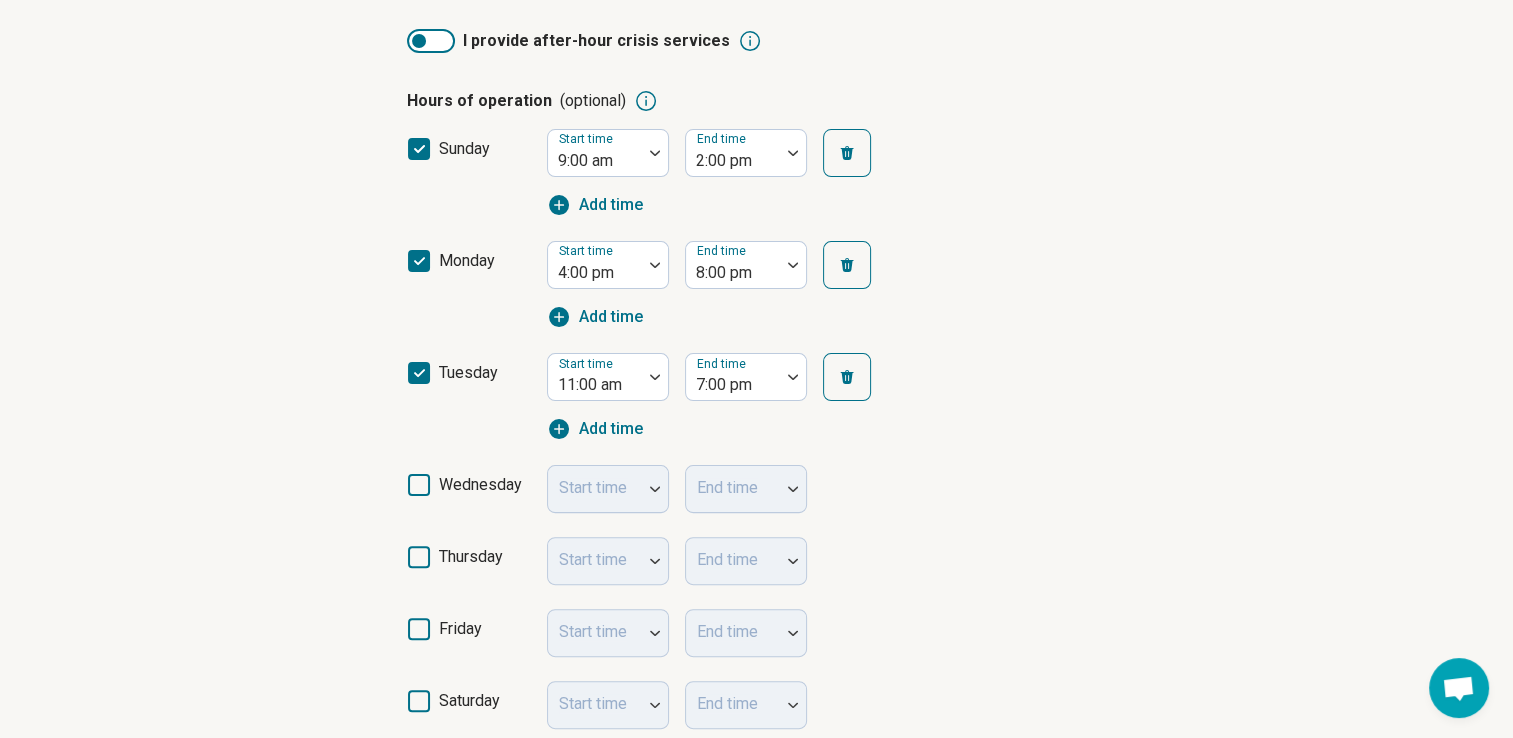 click 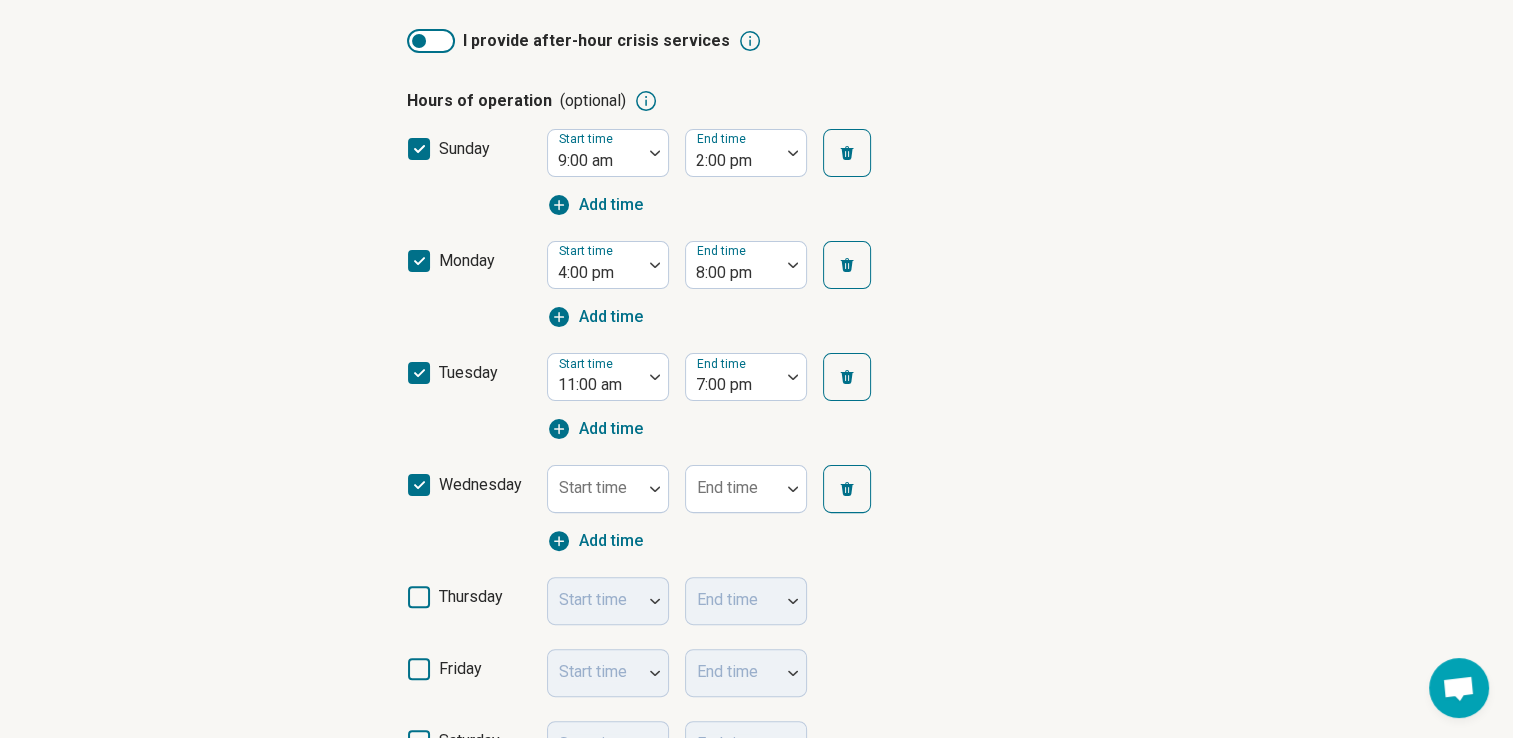 scroll, scrollTop: 10, scrollLeft: 0, axis: vertical 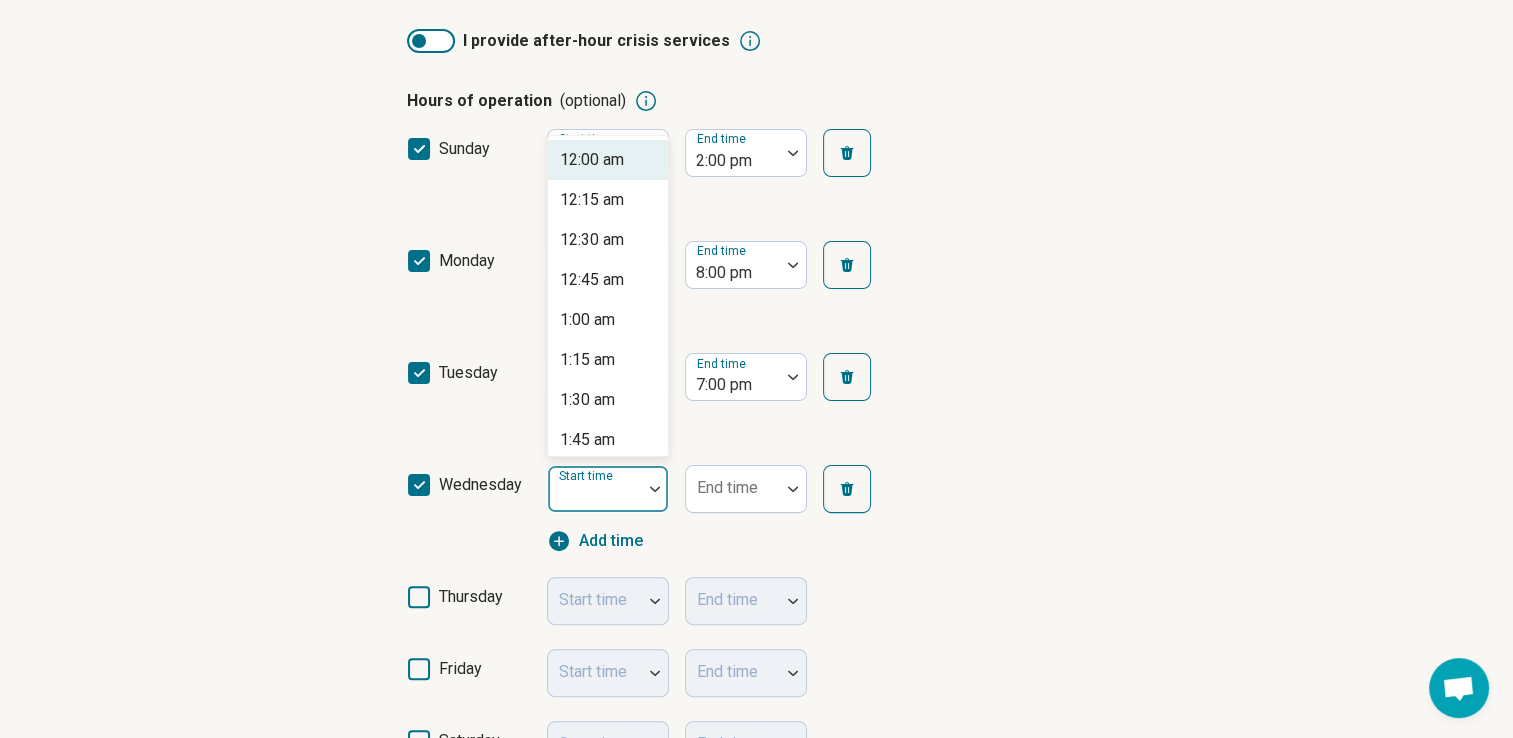 click at bounding box center [595, 497] 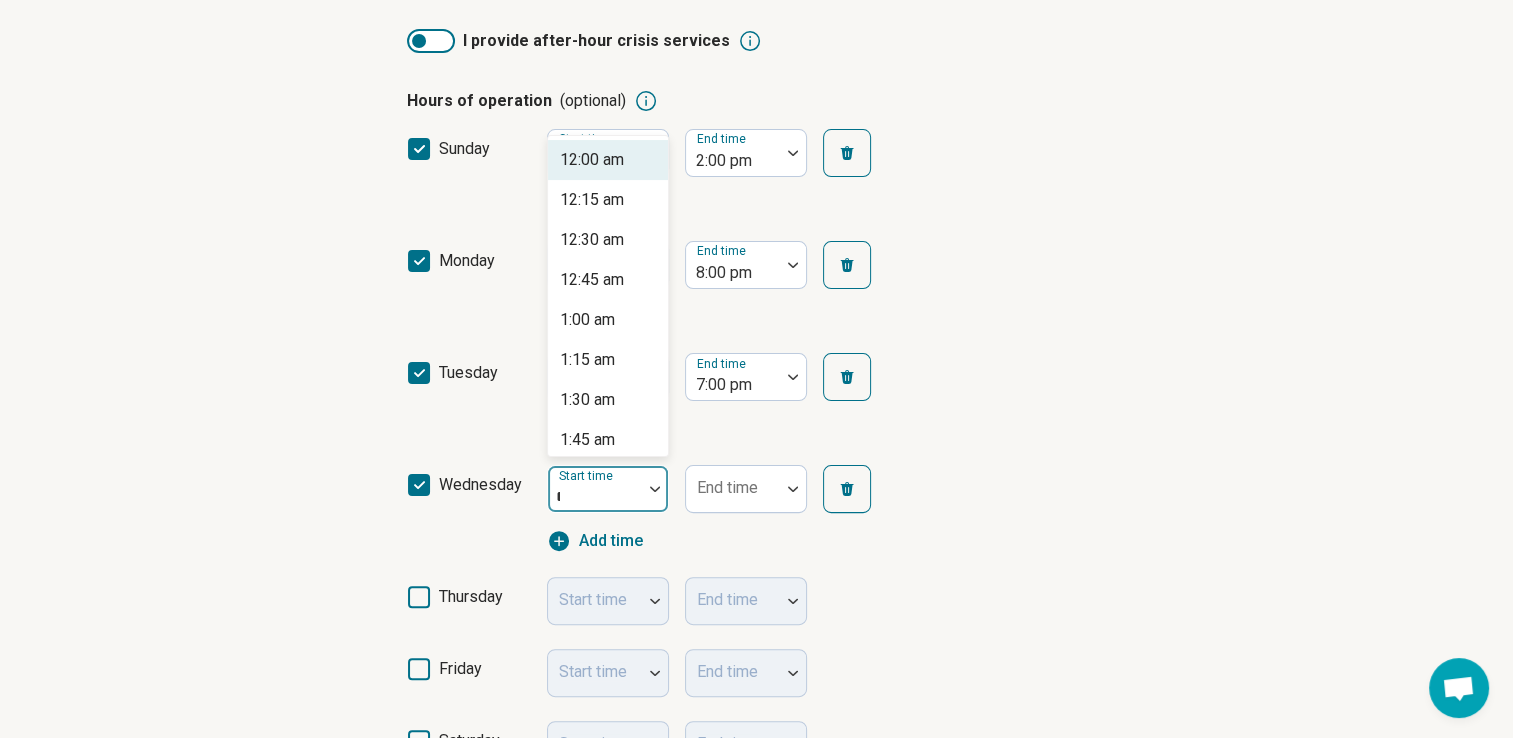 type on "**" 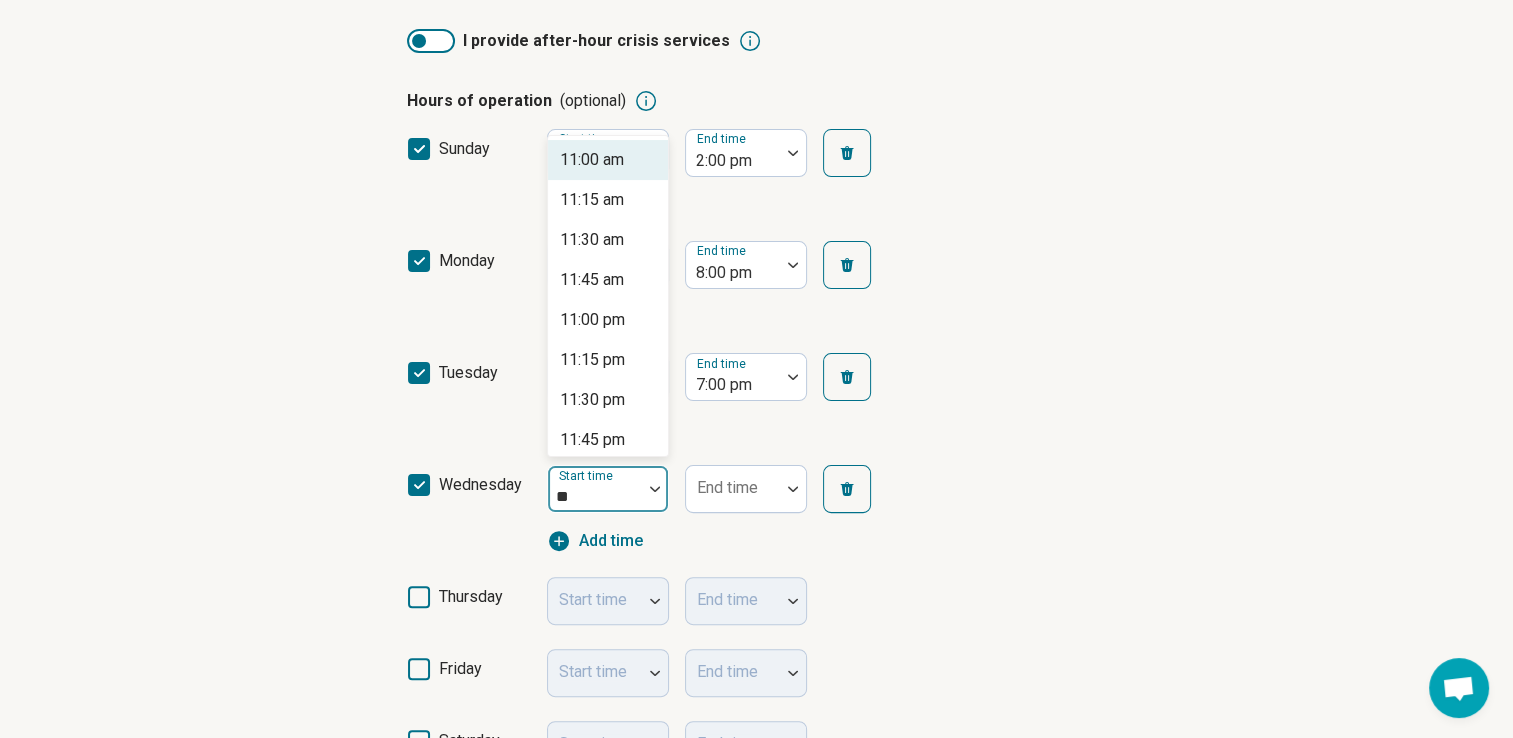 click on "11:00 am" at bounding box center (608, 160) 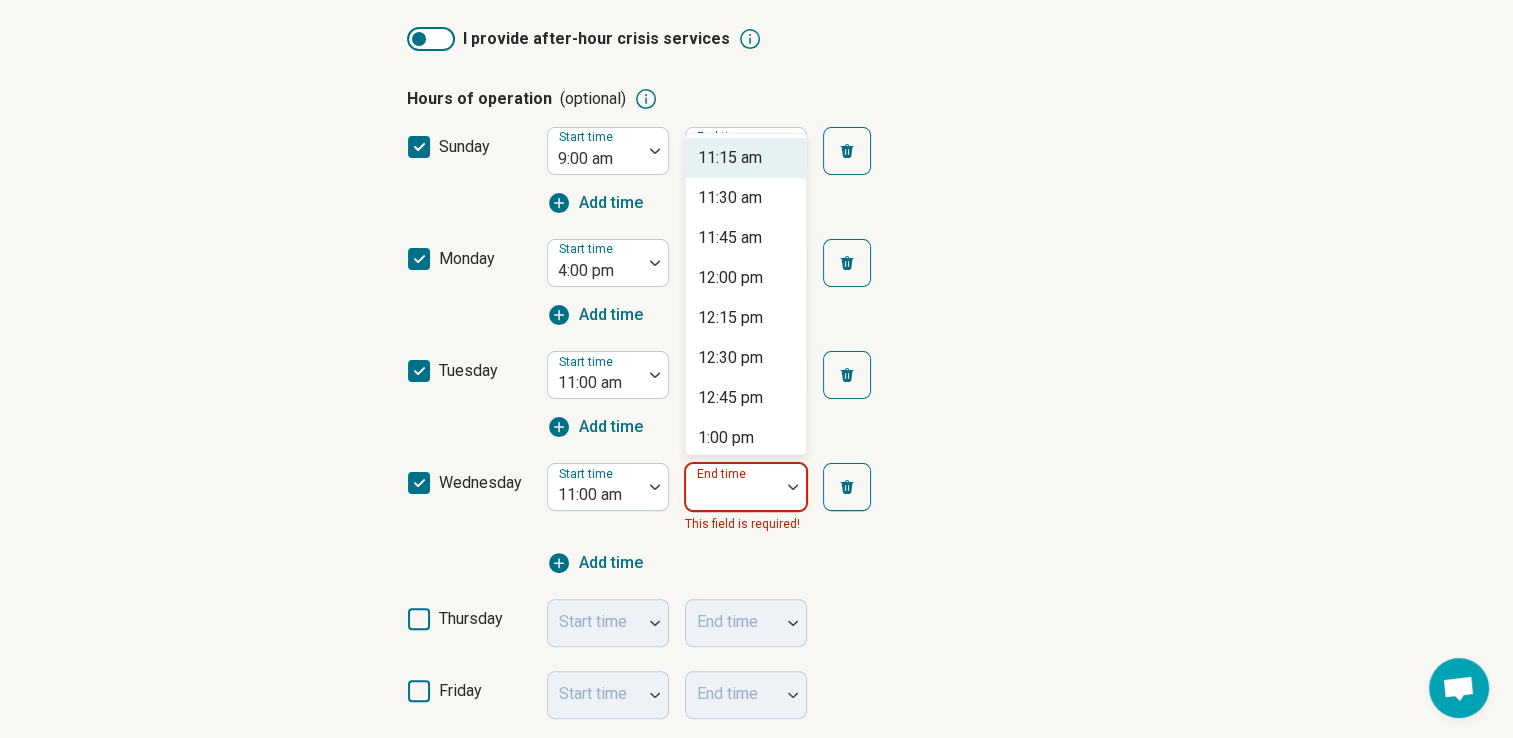 click on "End time" at bounding box center [746, 487] 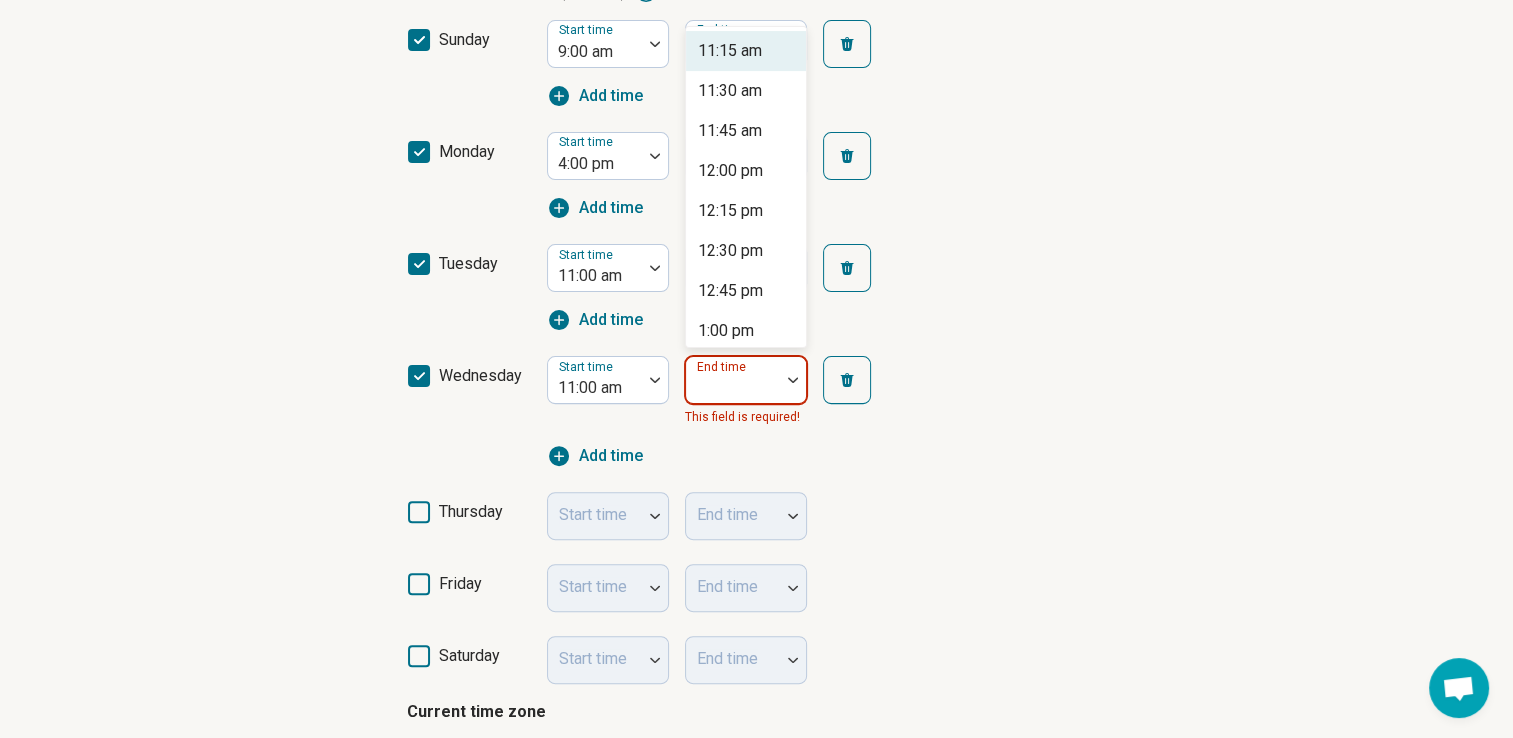 scroll, scrollTop: 545, scrollLeft: 0, axis: vertical 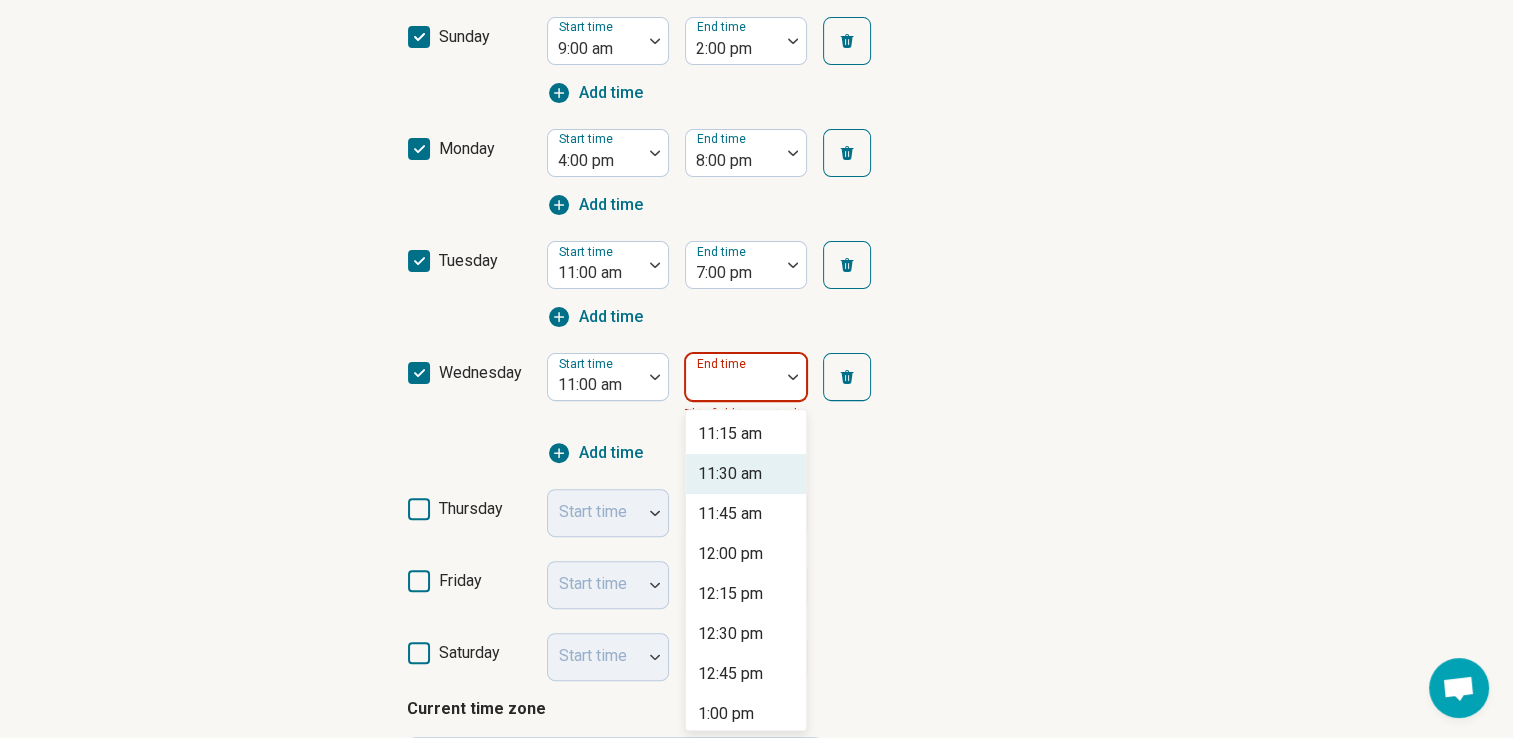 type on "*" 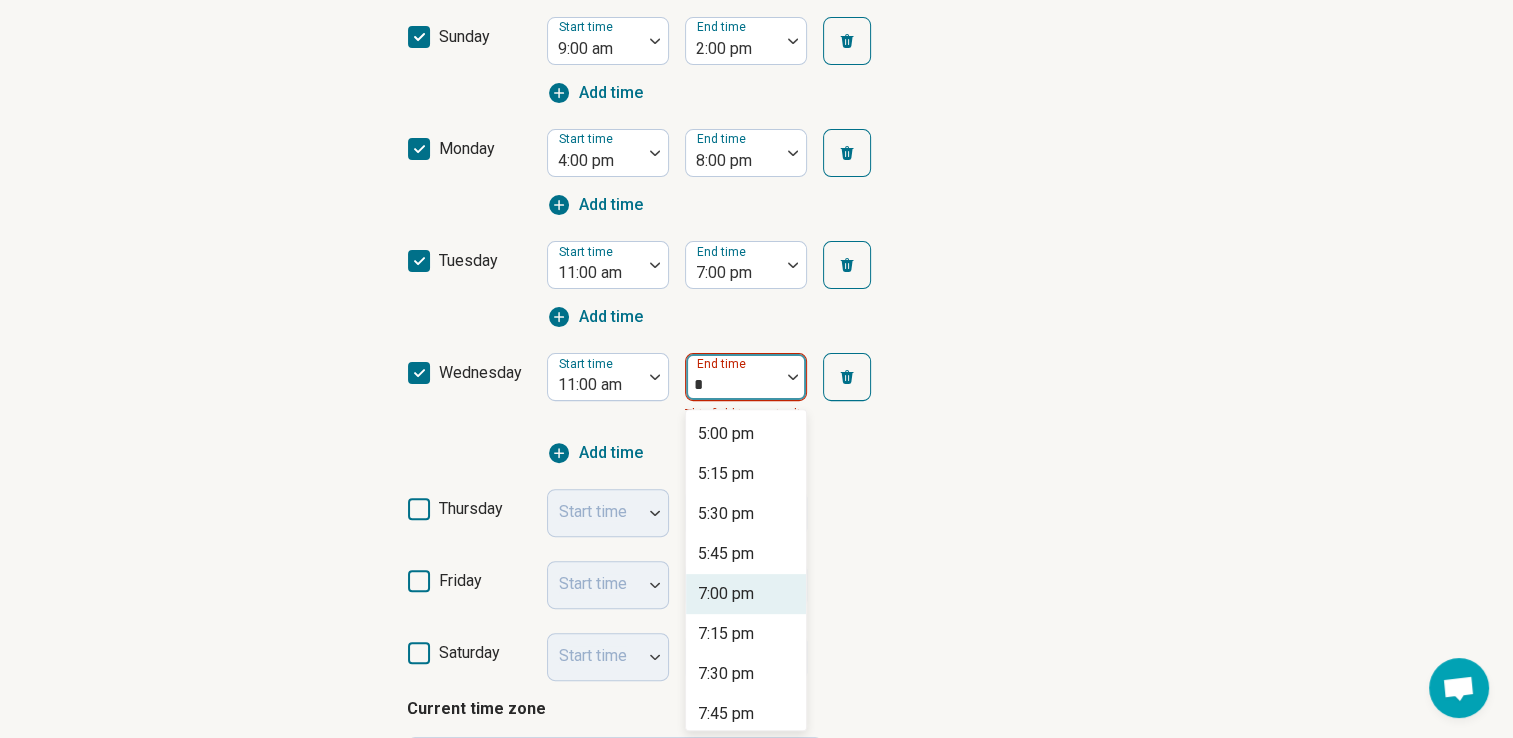 click on "7:00 pm" at bounding box center (726, 594) 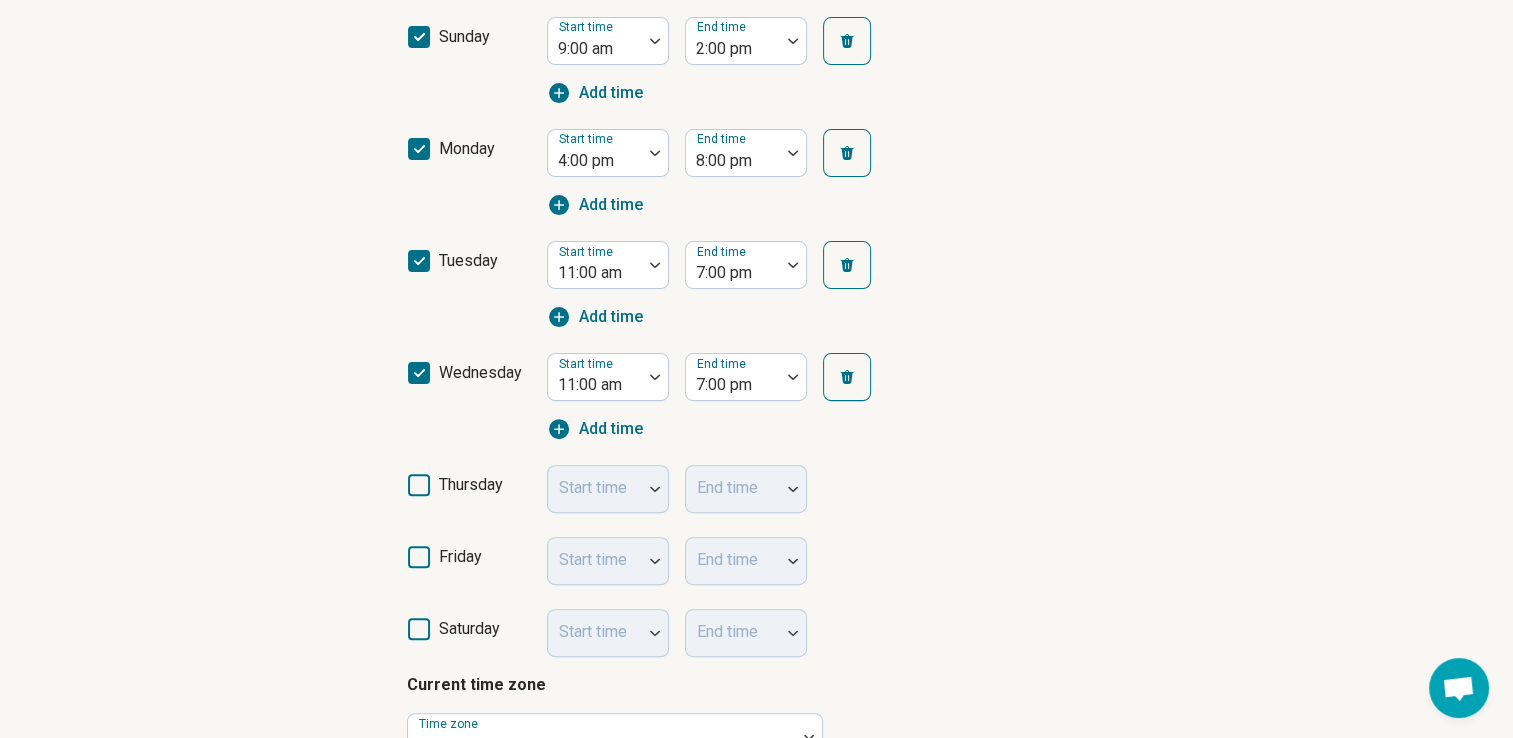 click 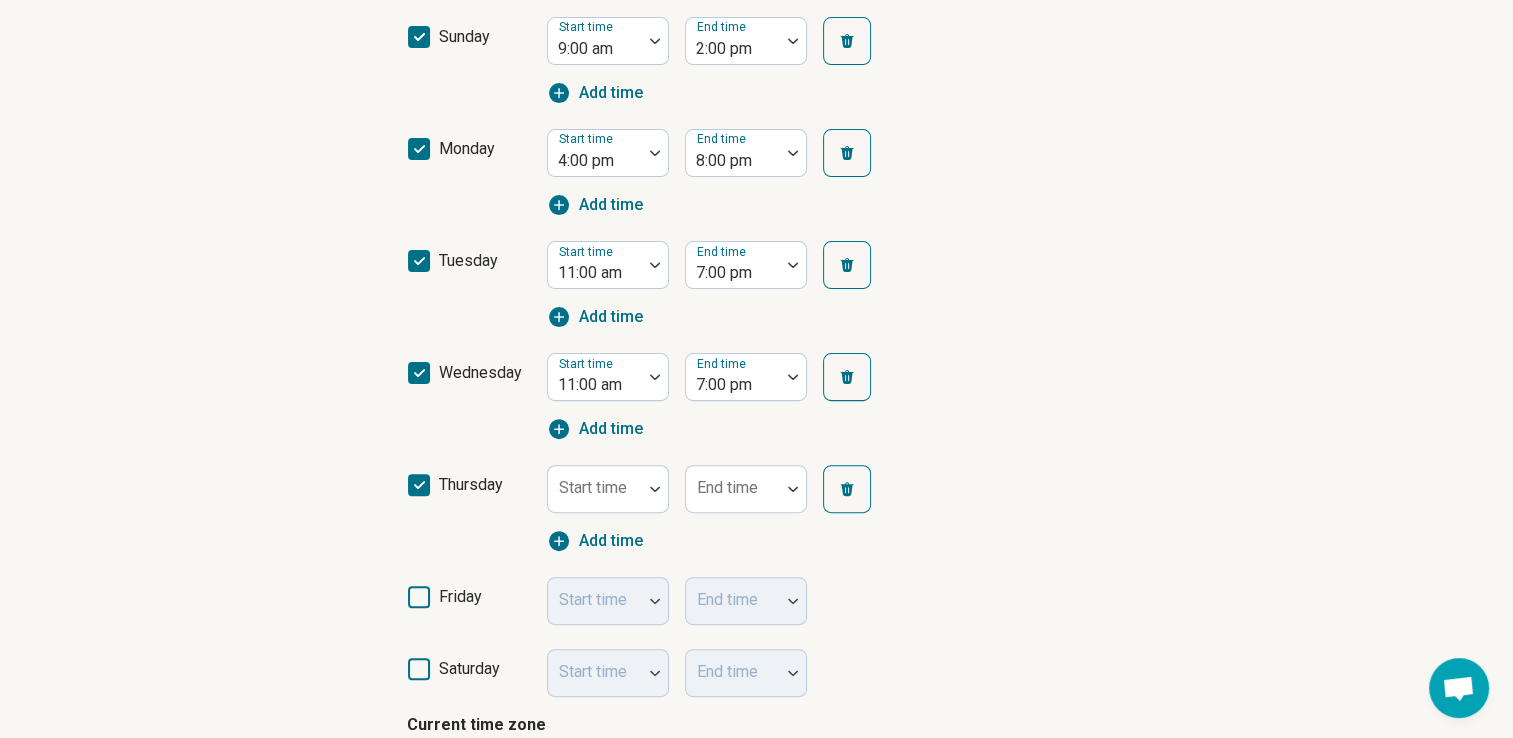 scroll, scrollTop: 10, scrollLeft: 0, axis: vertical 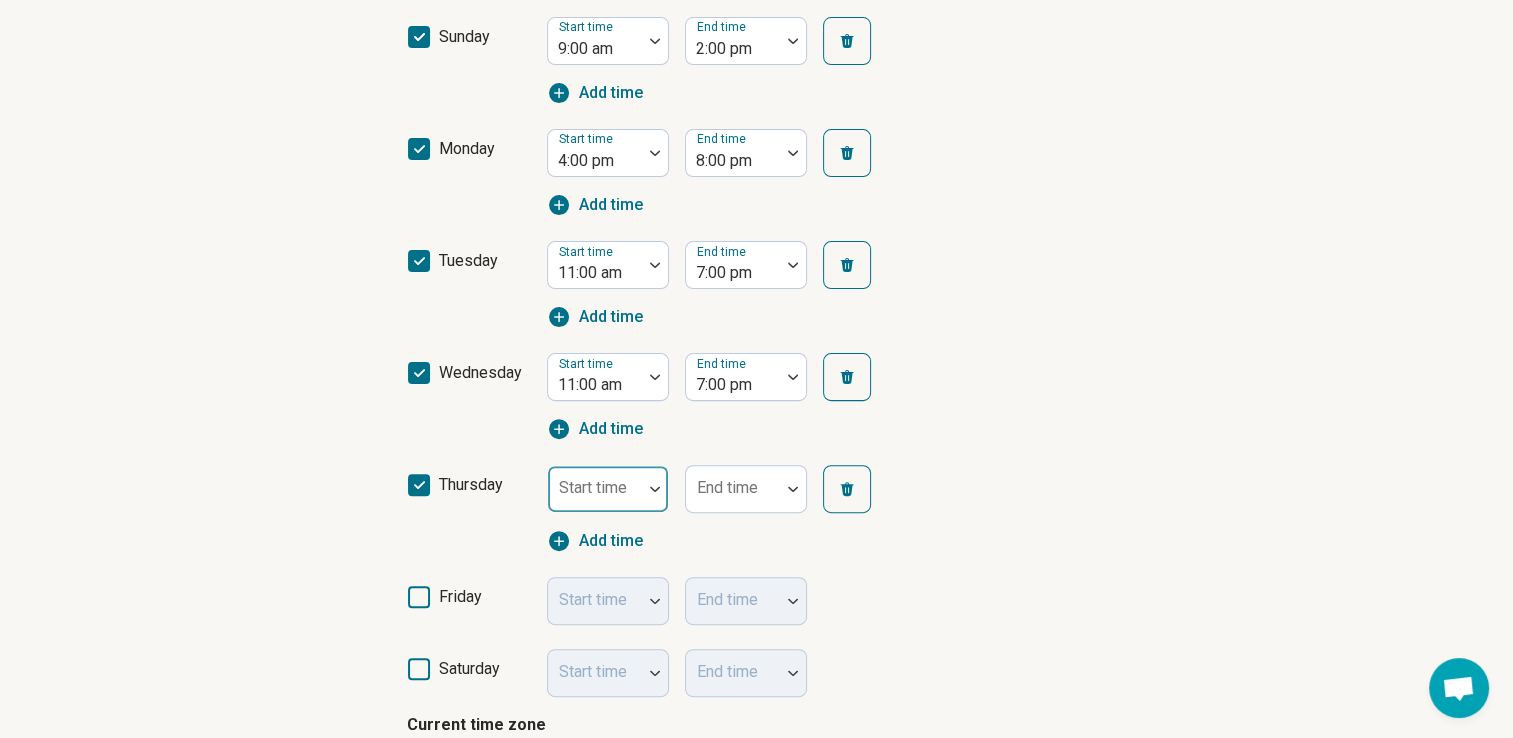 click on "Start time" at bounding box center [608, 489] 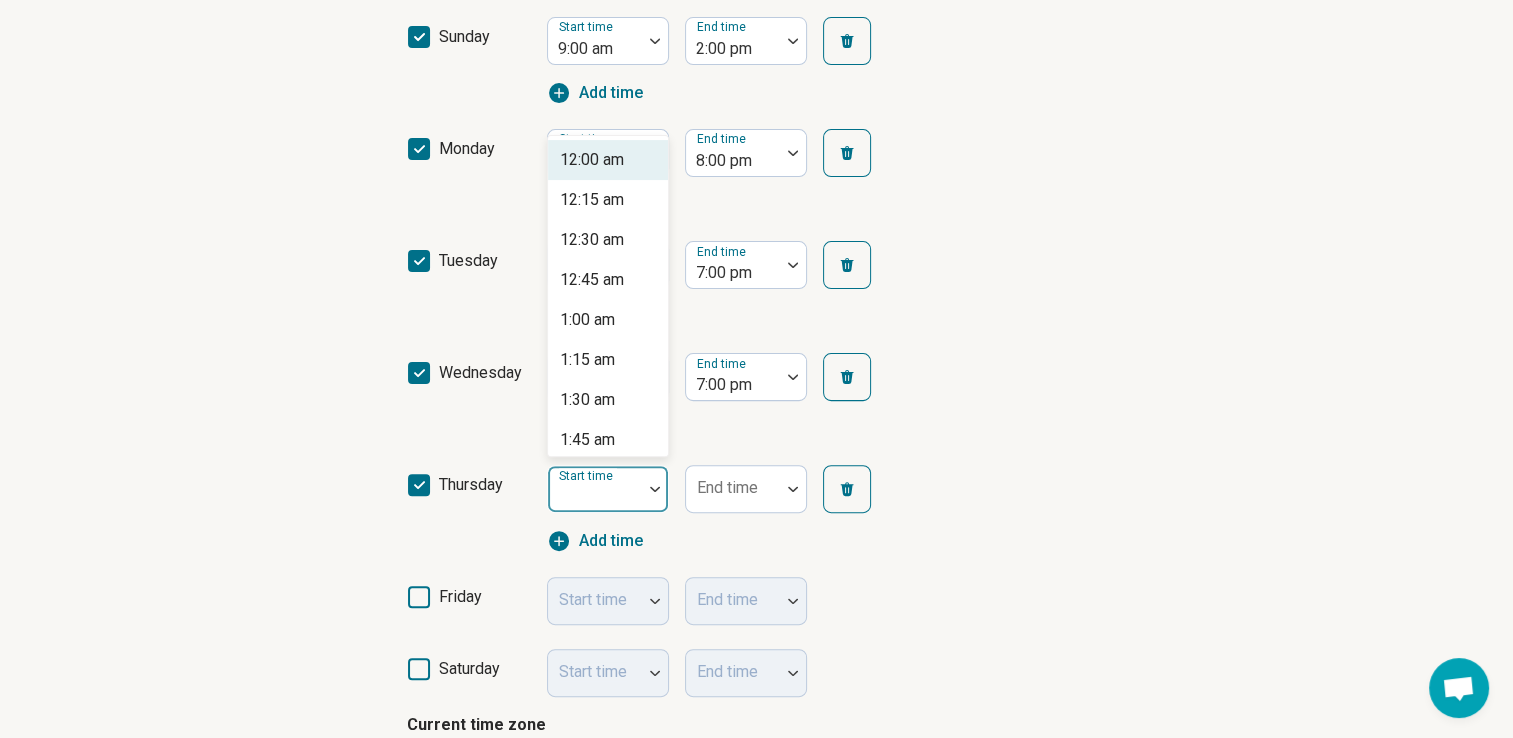 type on "*" 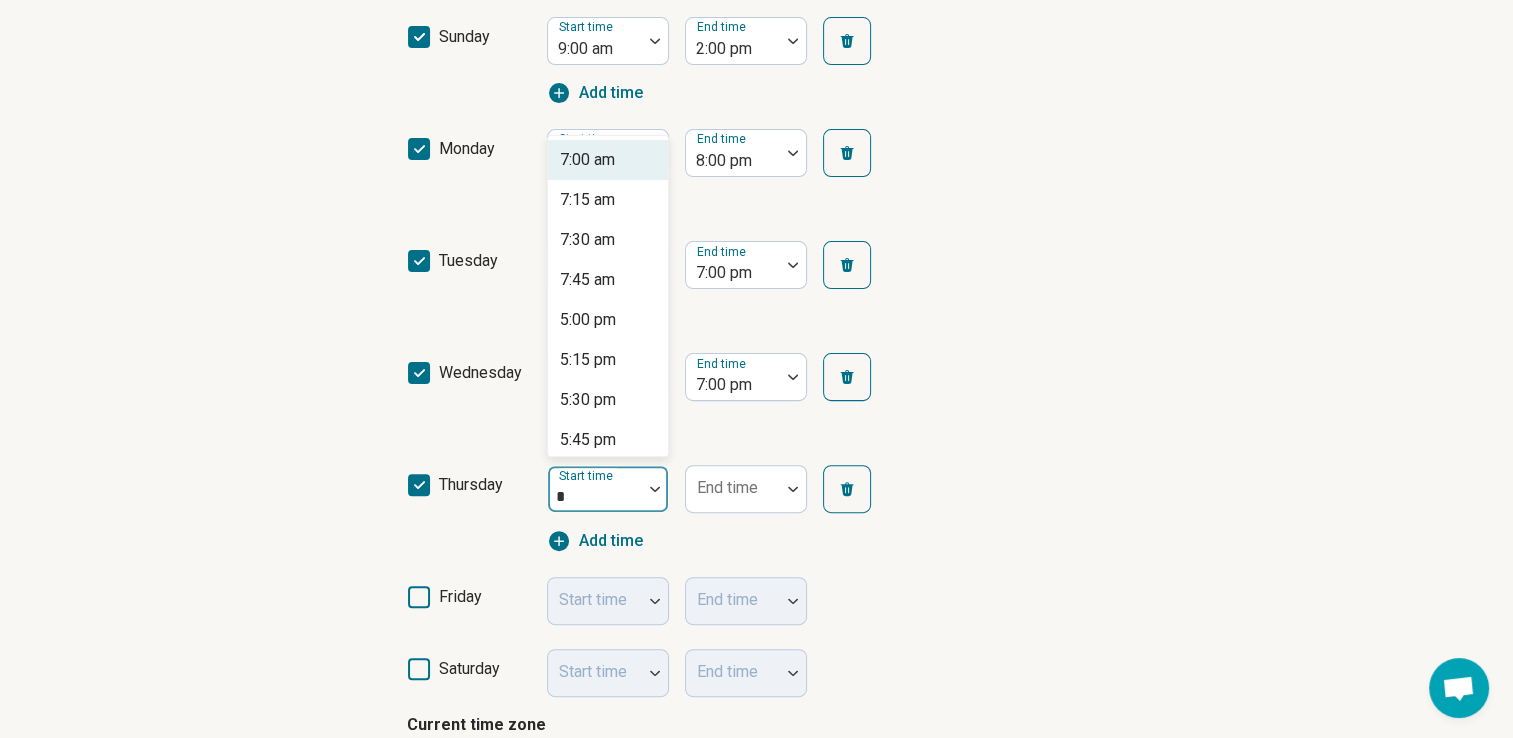 click on "7:00 am" at bounding box center [608, 160] 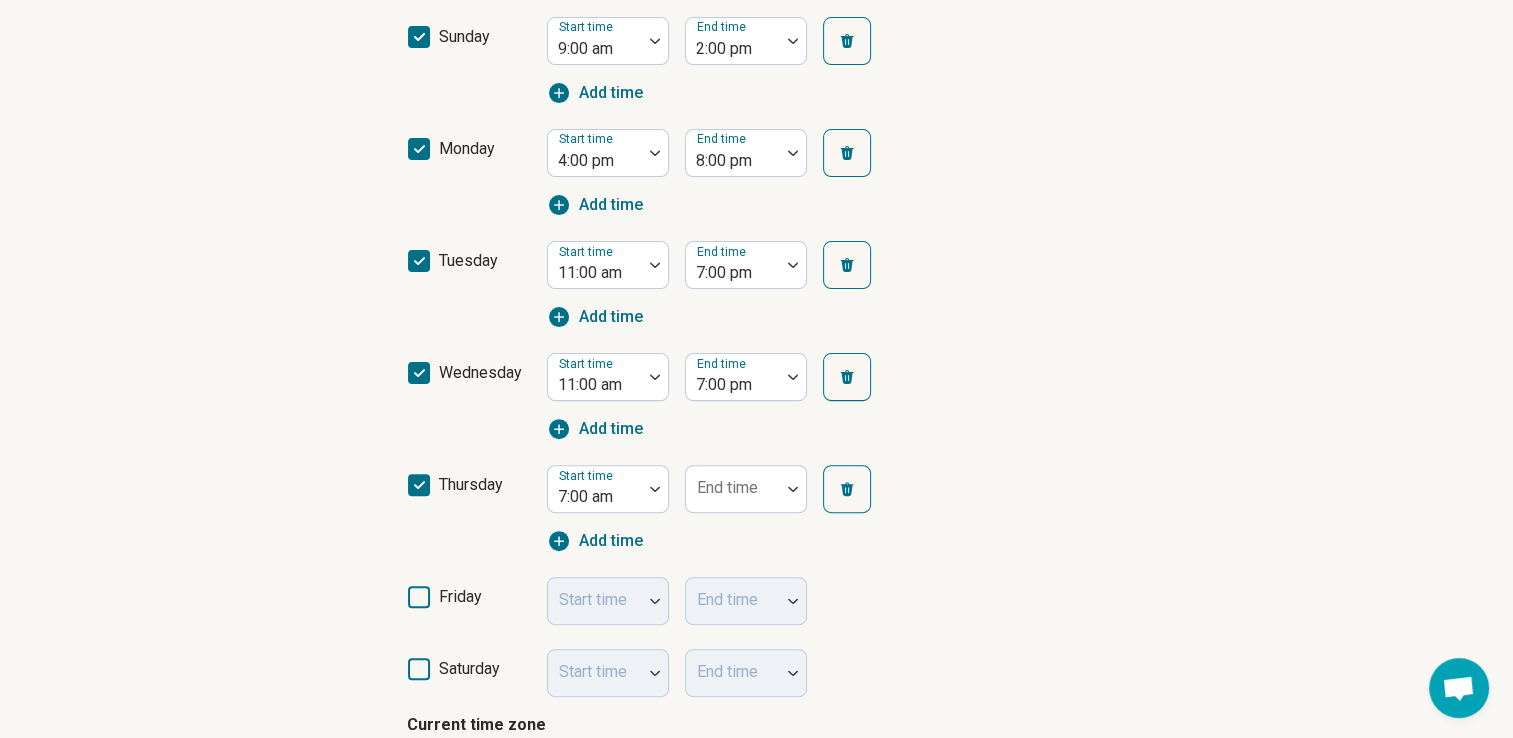 click at bounding box center (595, 161) 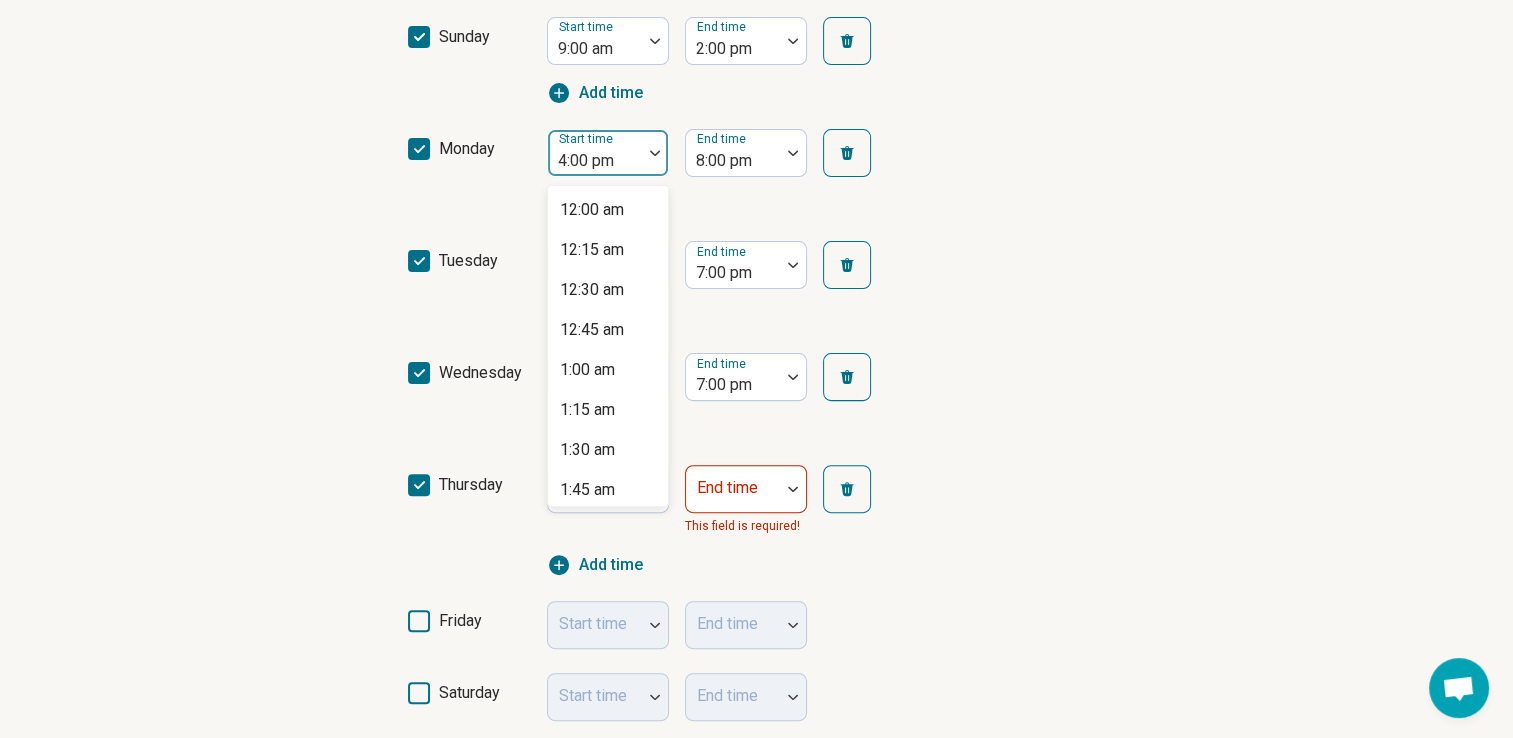 scroll, scrollTop: 2297, scrollLeft: 0, axis: vertical 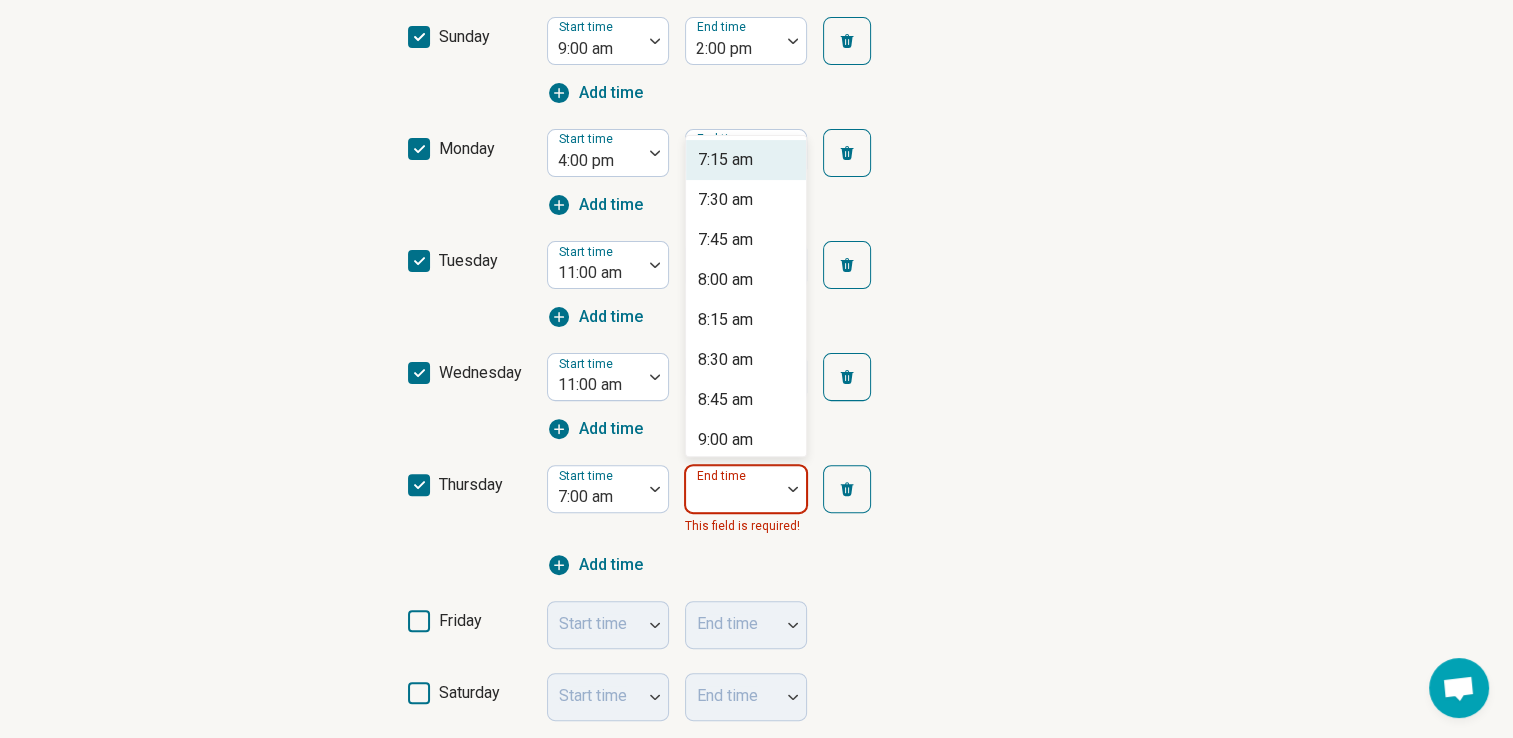 click on "End time" at bounding box center (723, 475) 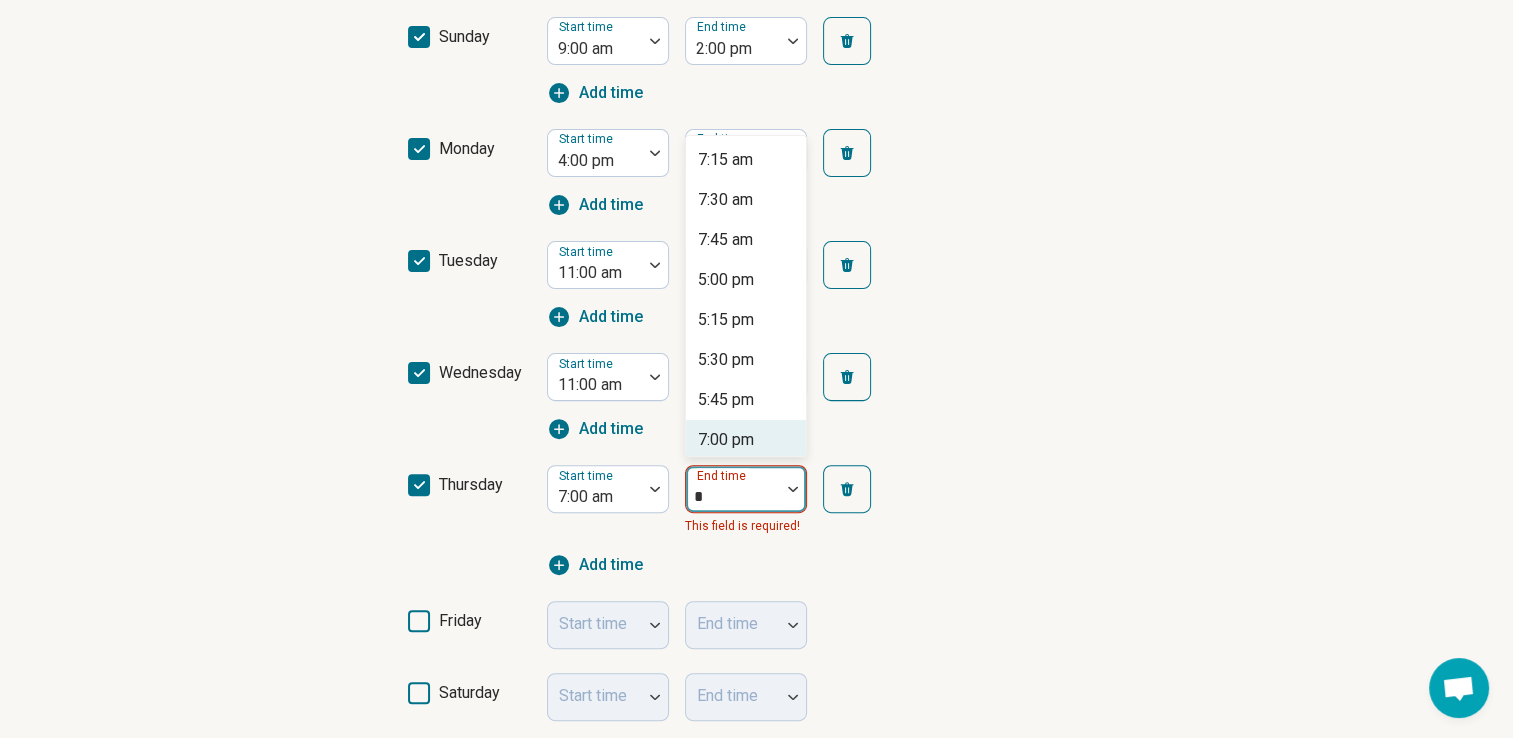click on "7:00 pm" at bounding box center [746, 440] 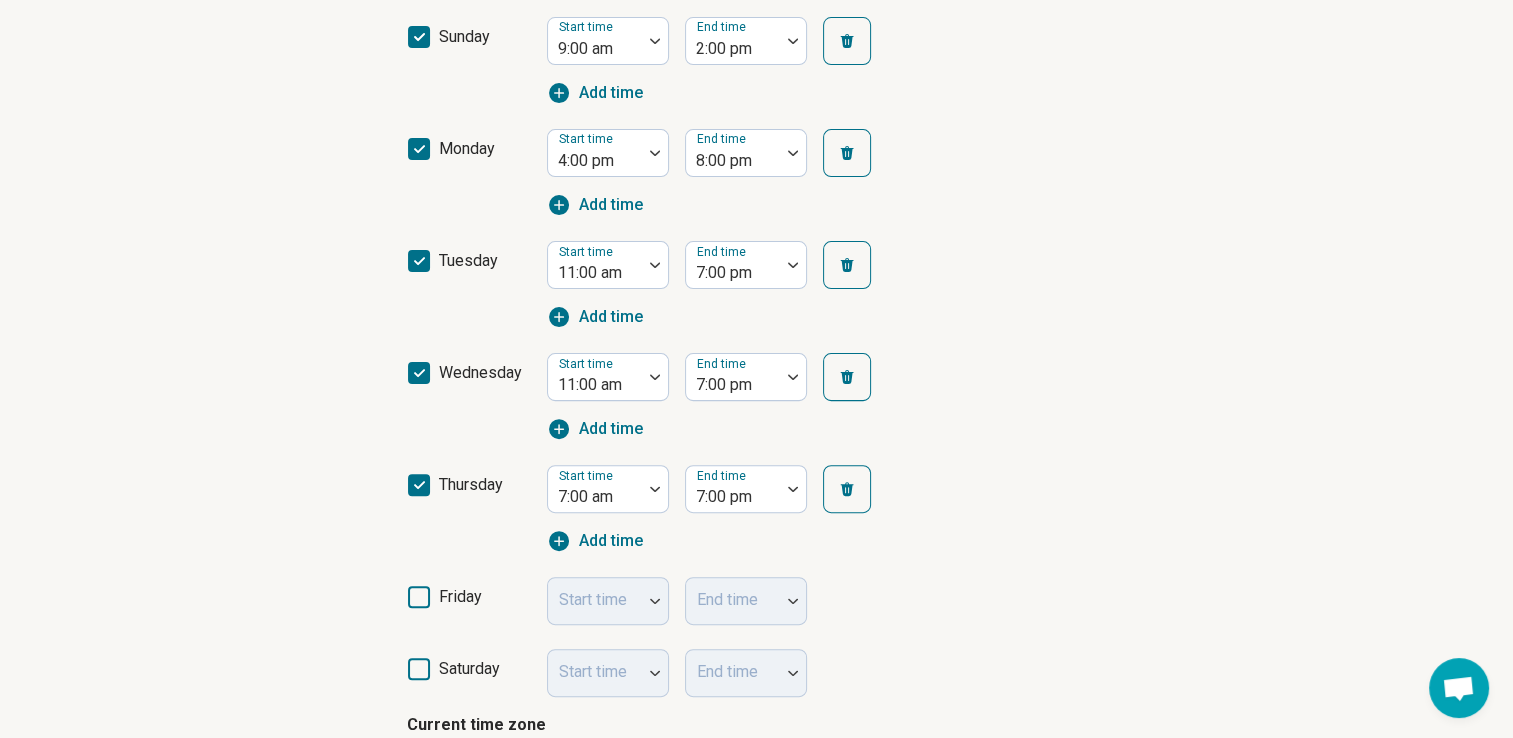 click 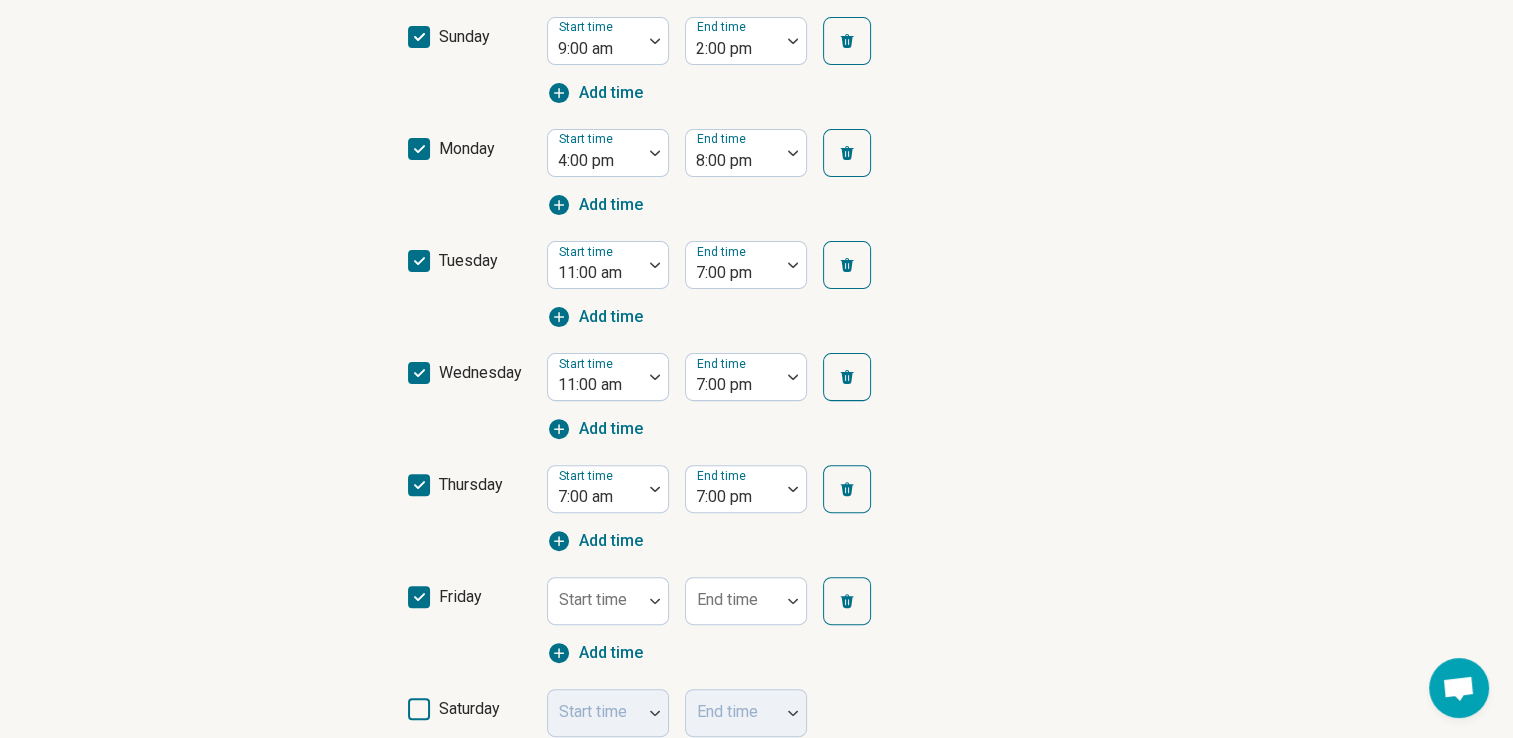 scroll, scrollTop: 10, scrollLeft: 0, axis: vertical 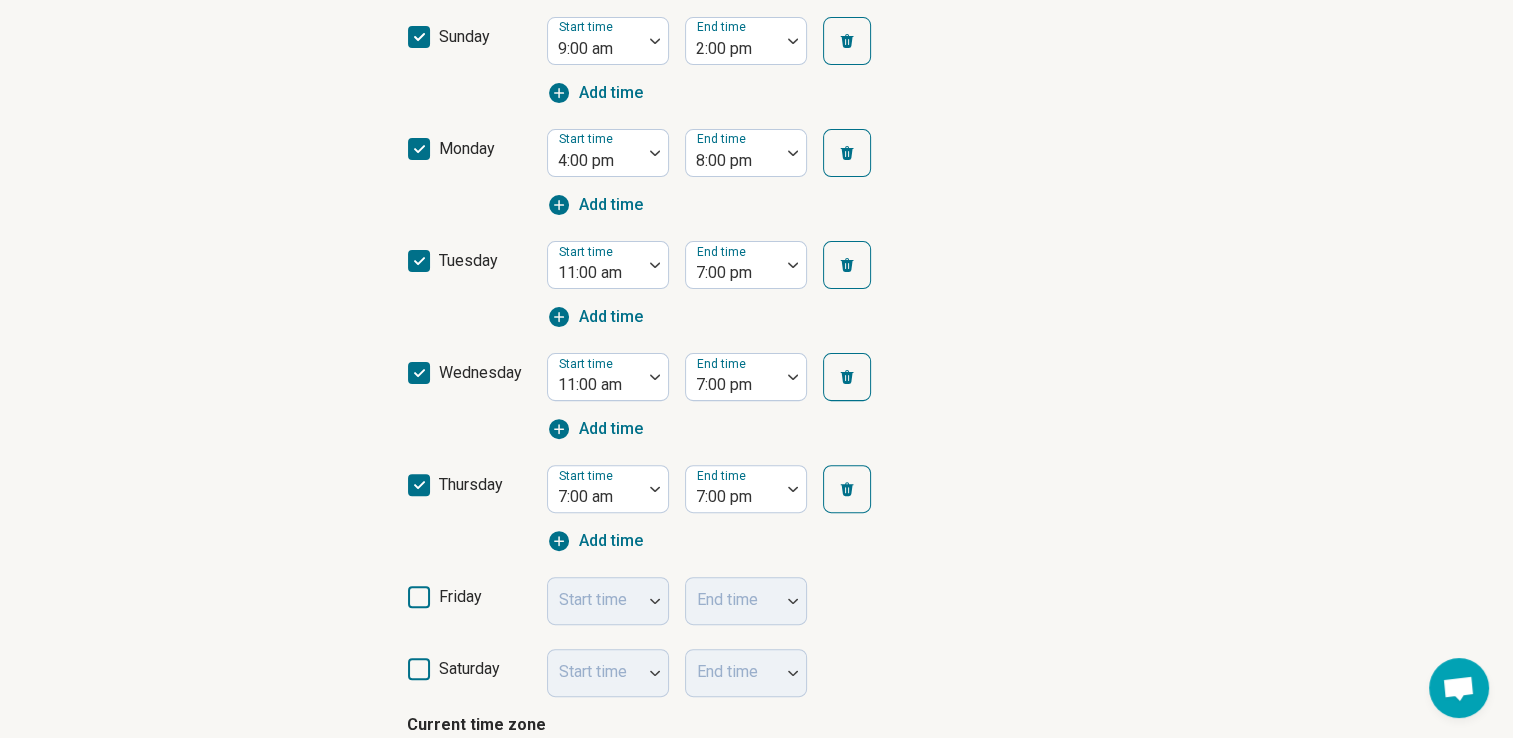 click 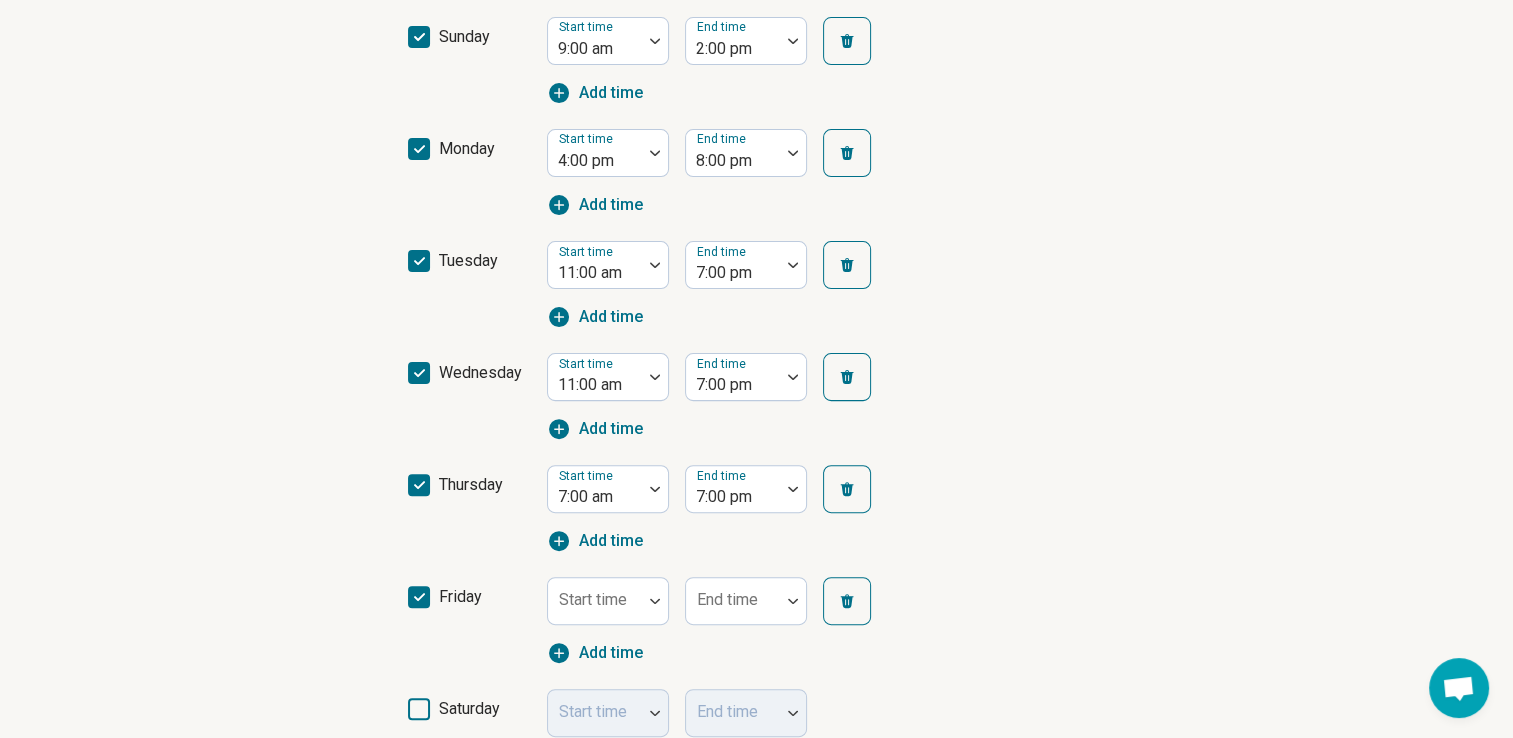 click 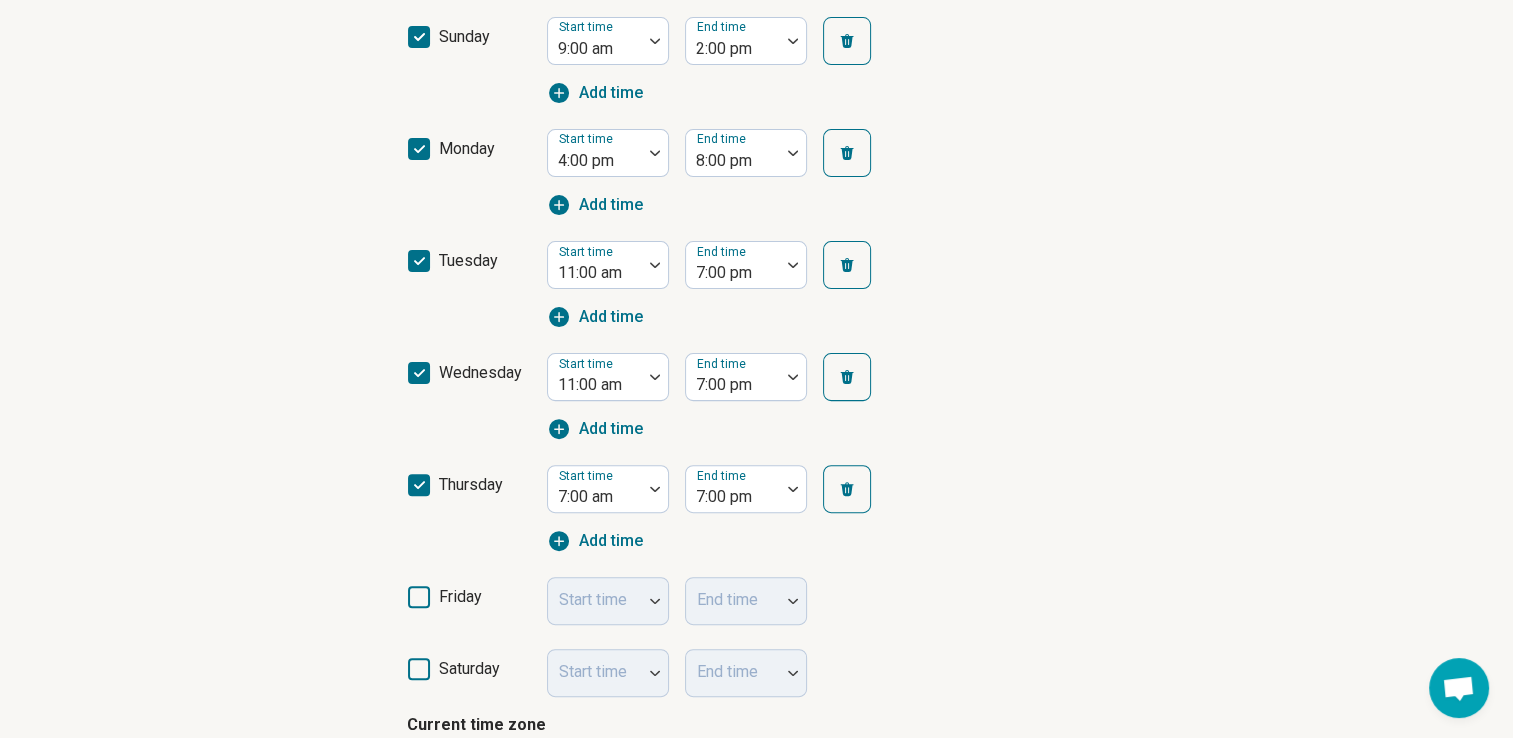 click 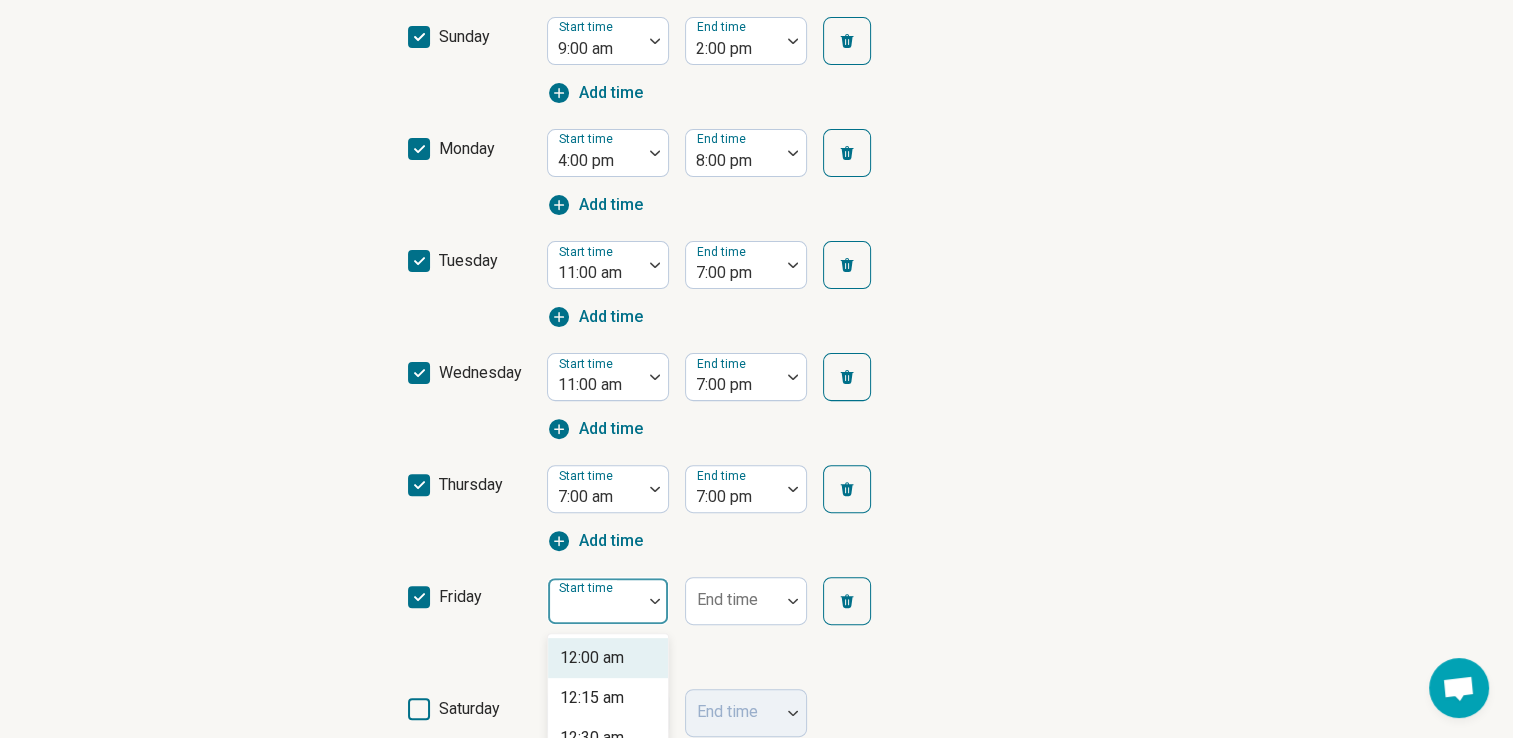 click on "Start time" at bounding box center (608, 601) 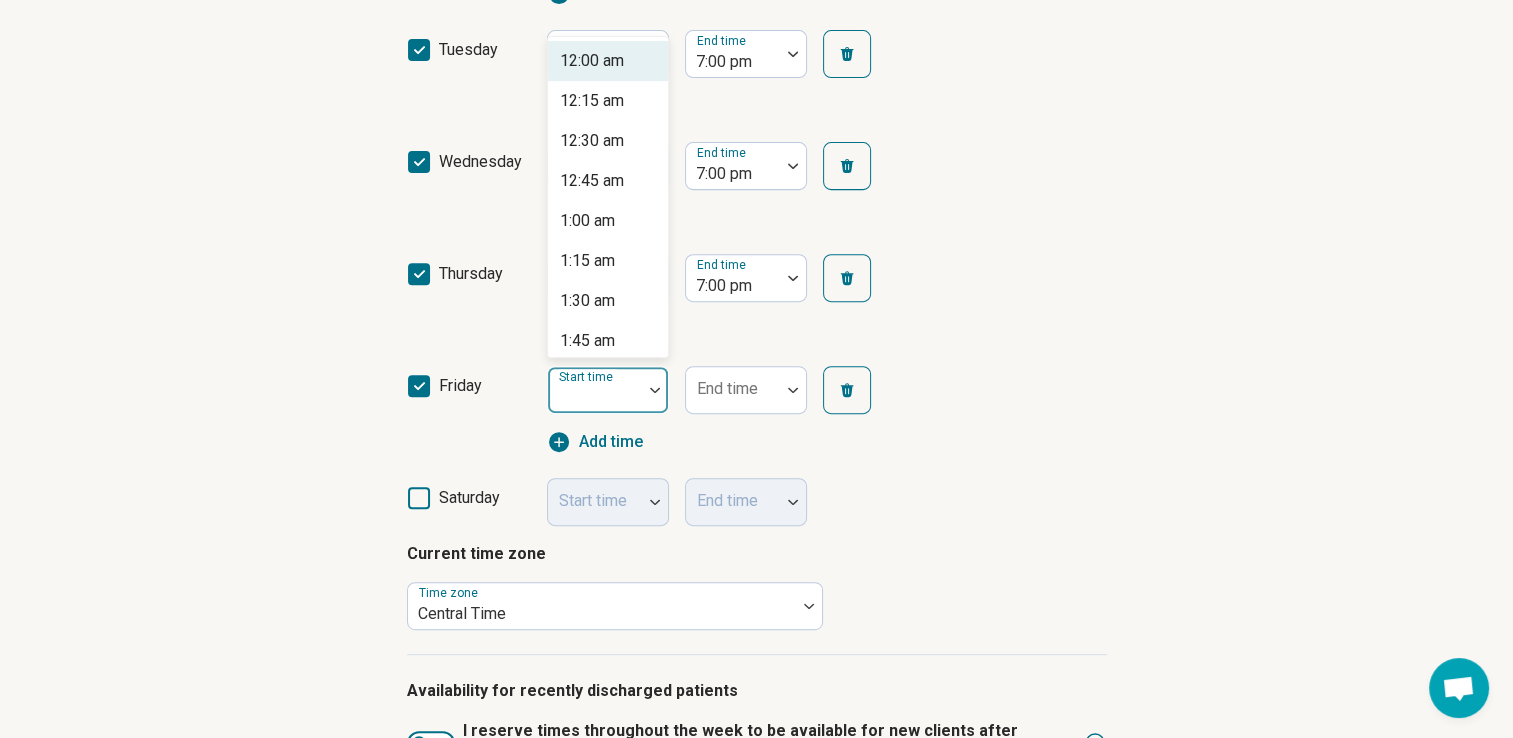 scroll, scrollTop: 768, scrollLeft: 0, axis: vertical 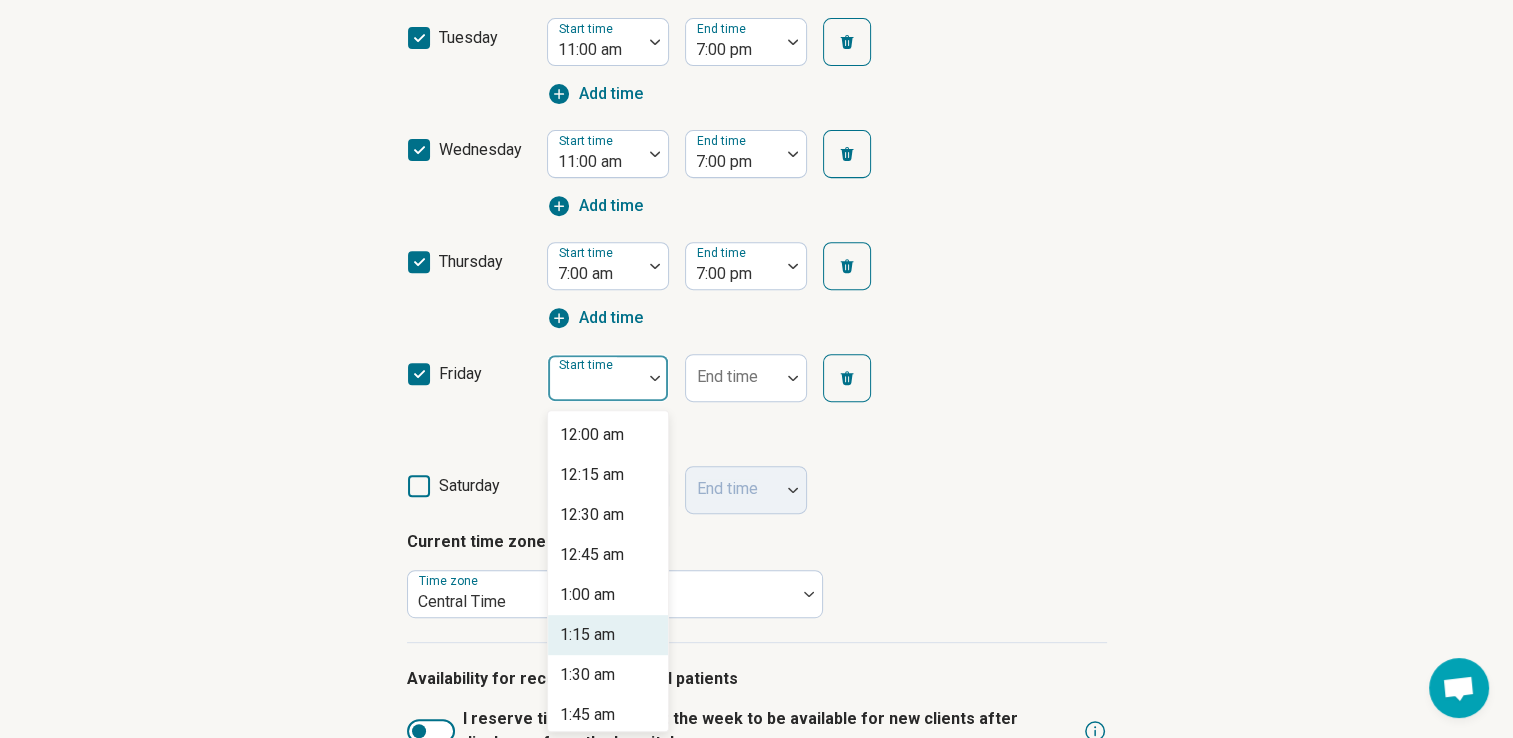 type on "*" 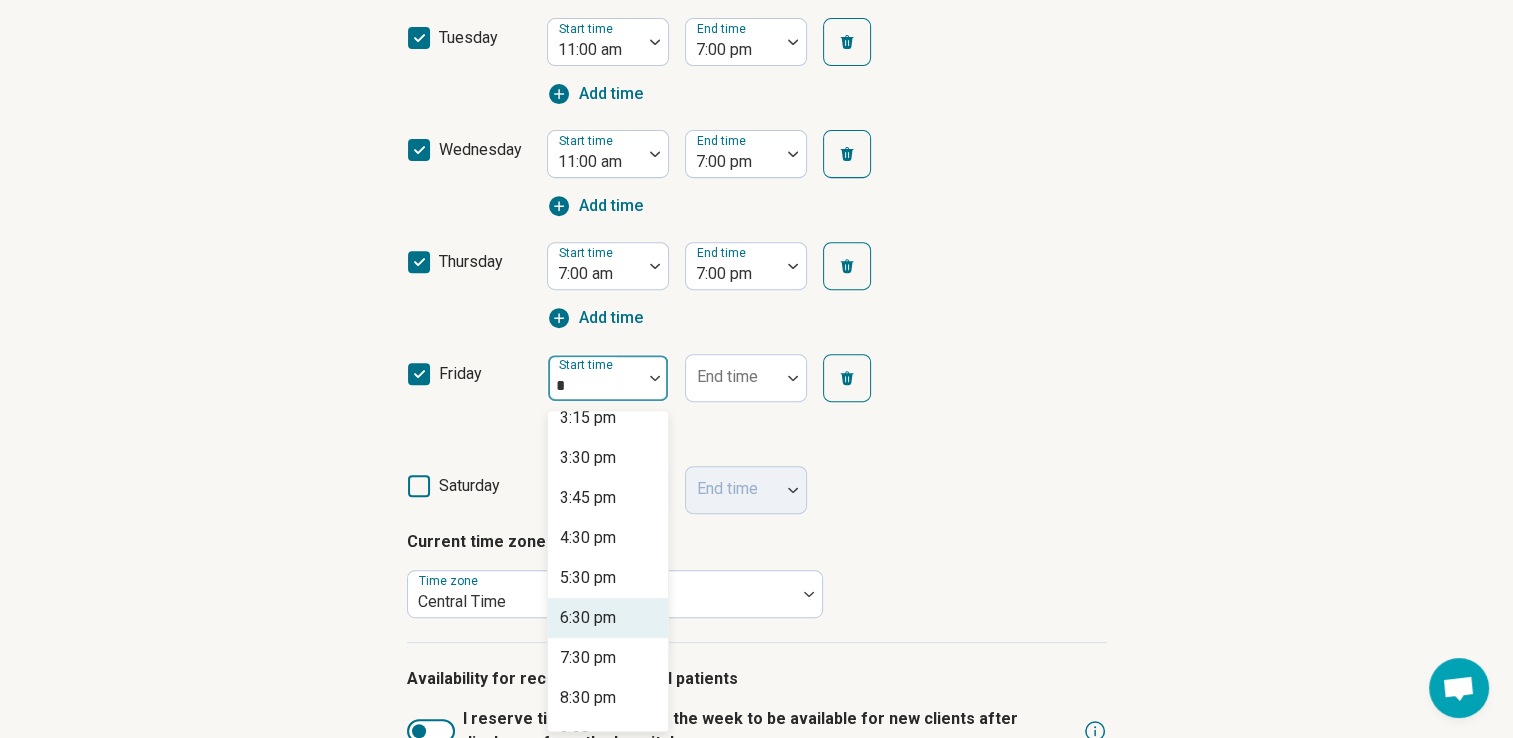 scroll, scrollTop: 977, scrollLeft: 0, axis: vertical 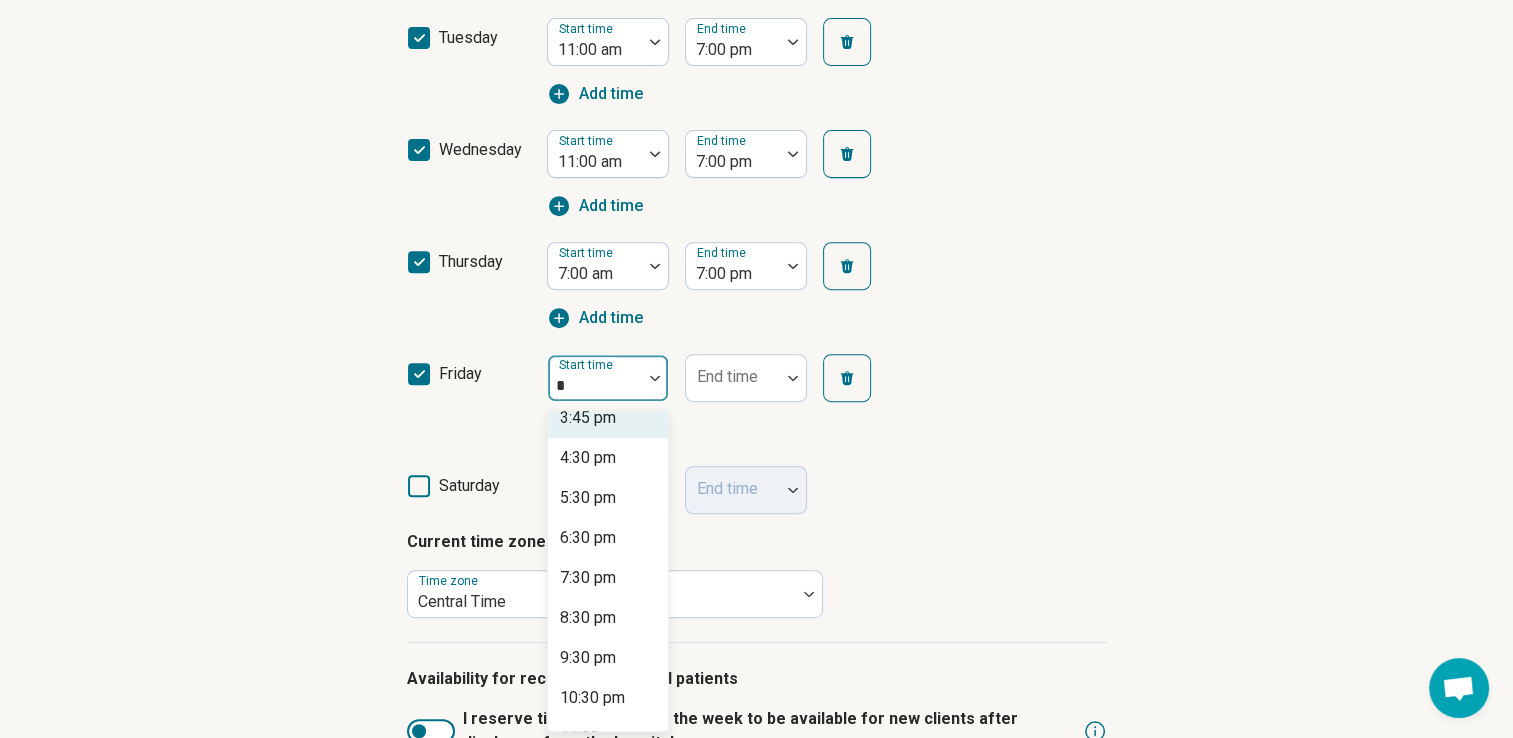 click on "3:45 pm" at bounding box center [608, 418] 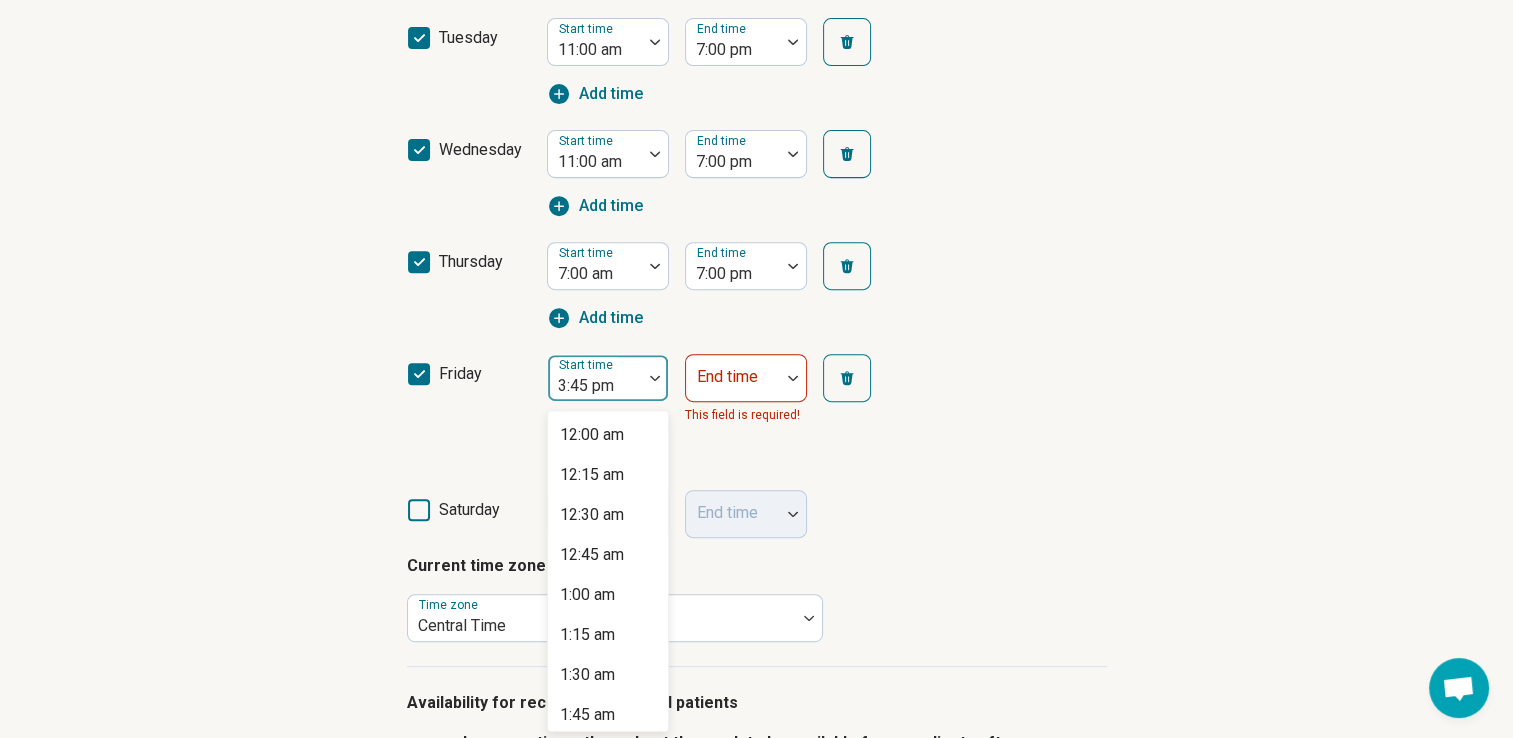 scroll, scrollTop: 2257, scrollLeft: 0, axis: vertical 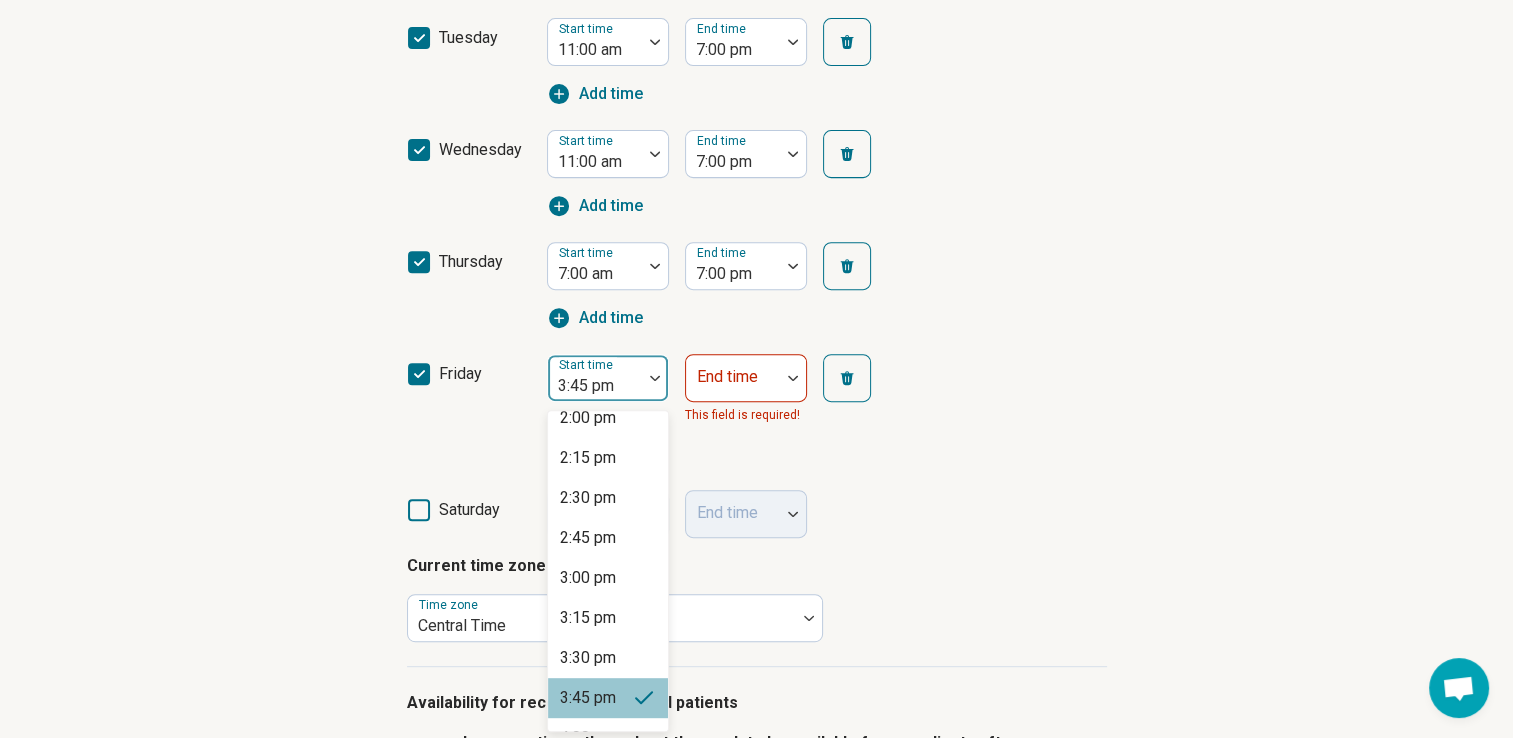 click at bounding box center [595, 386] 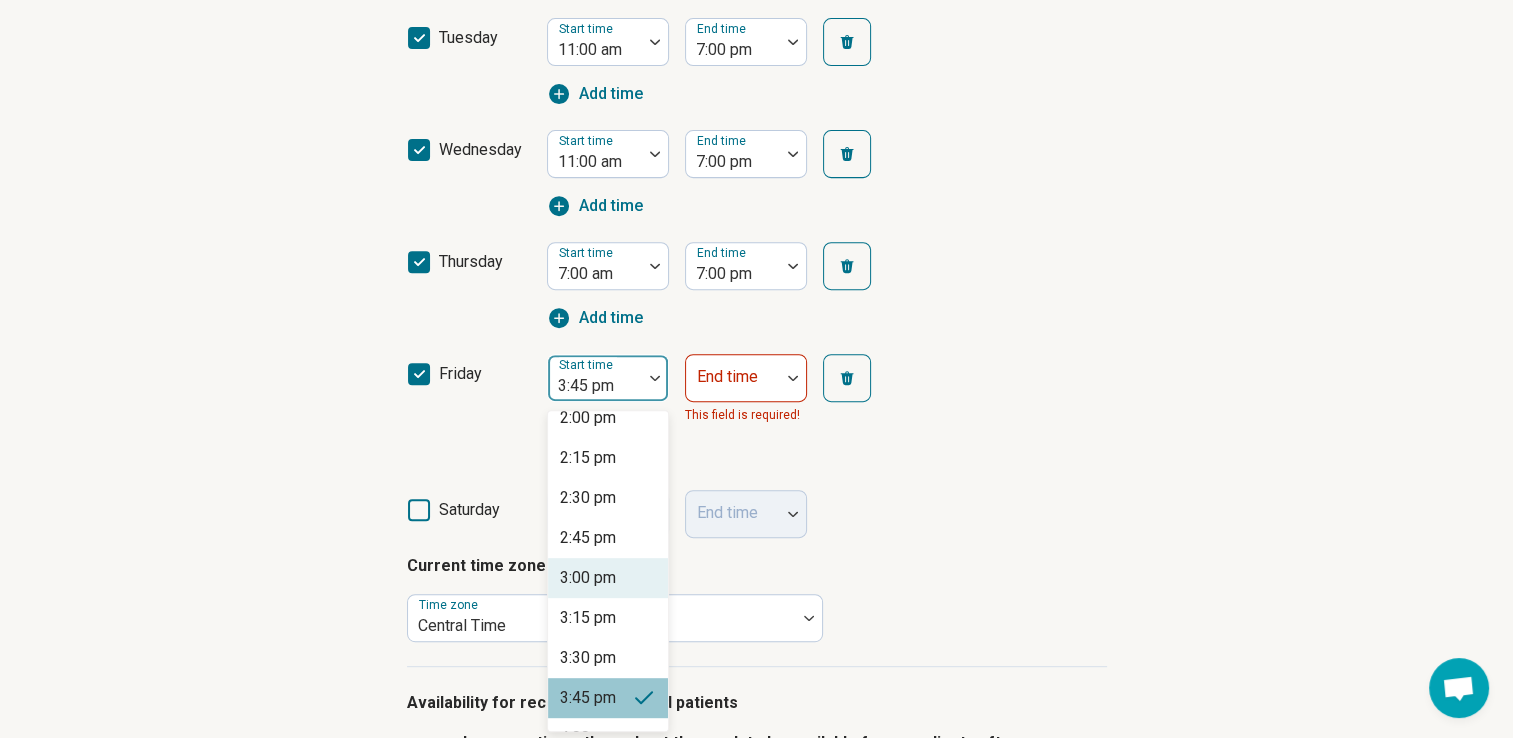 click on "3:00 pm" at bounding box center [588, 578] 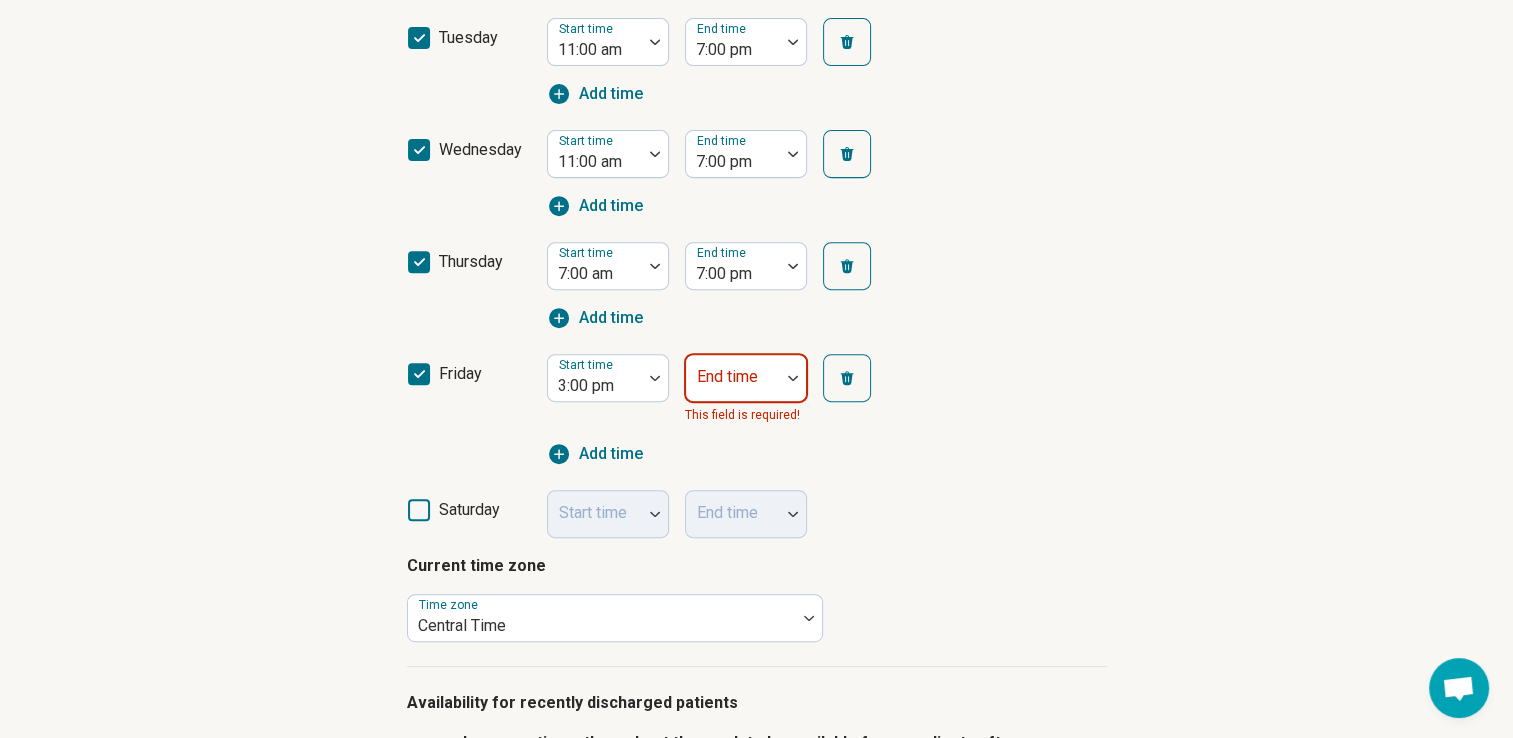 click on "End time" at bounding box center [746, 378] 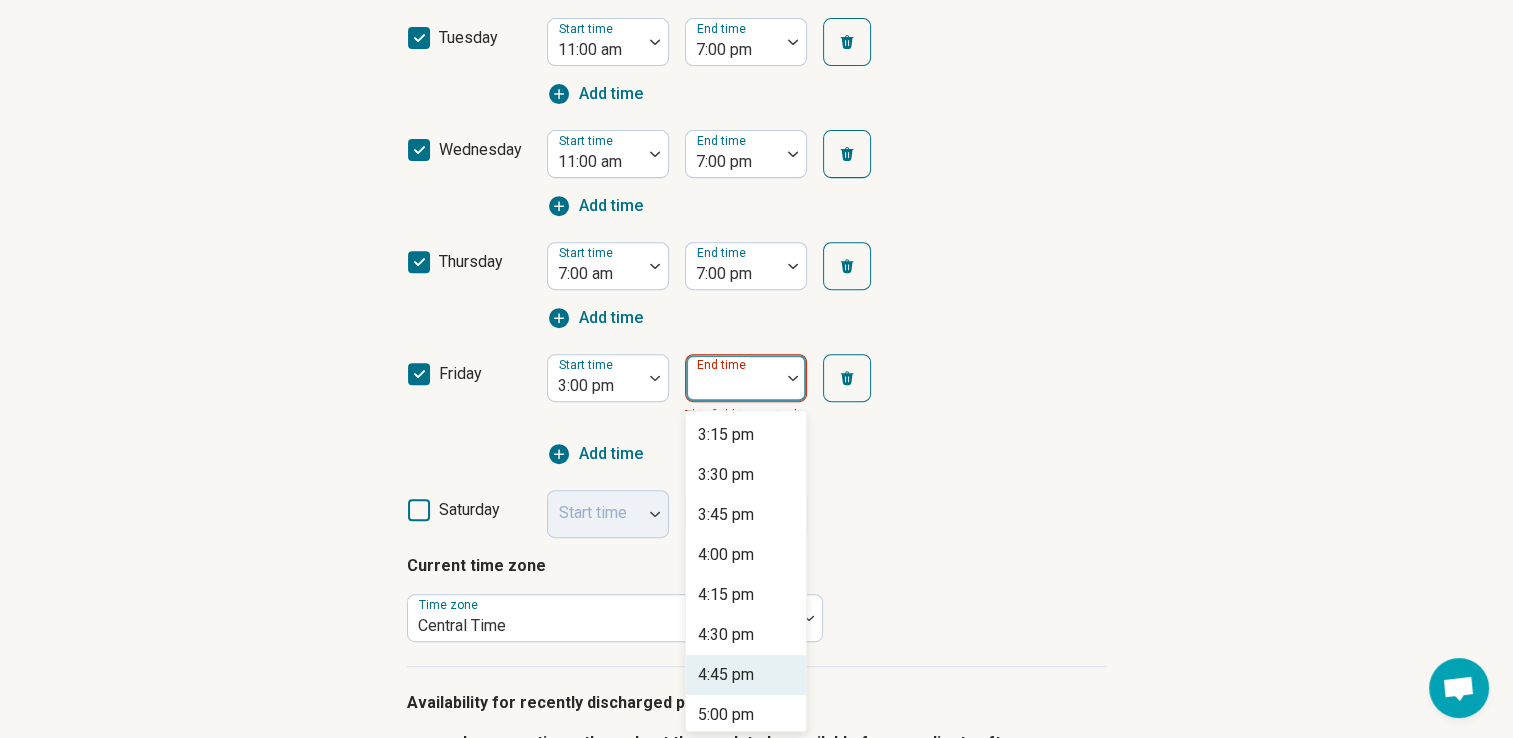 type on "*" 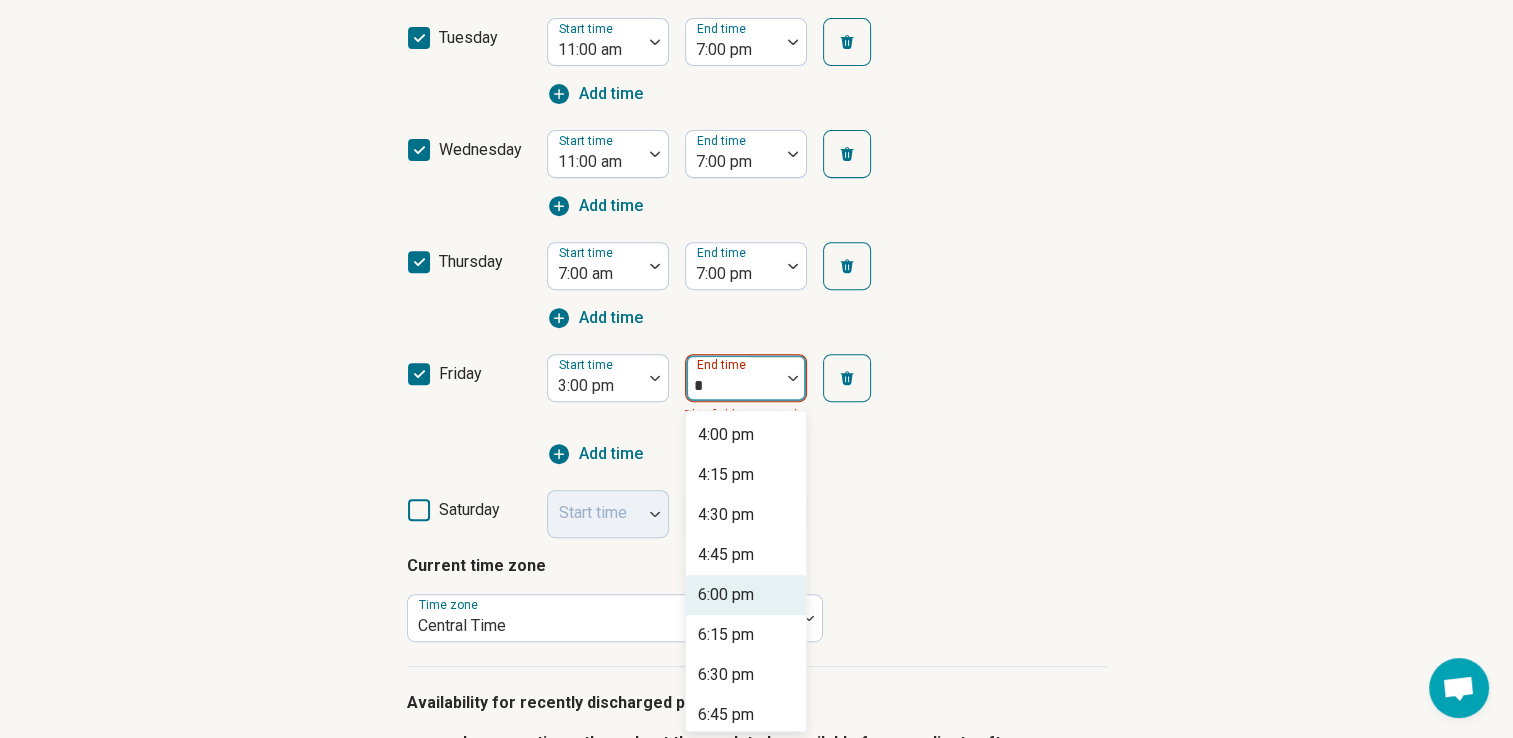 click on "6:00 pm" at bounding box center (726, 595) 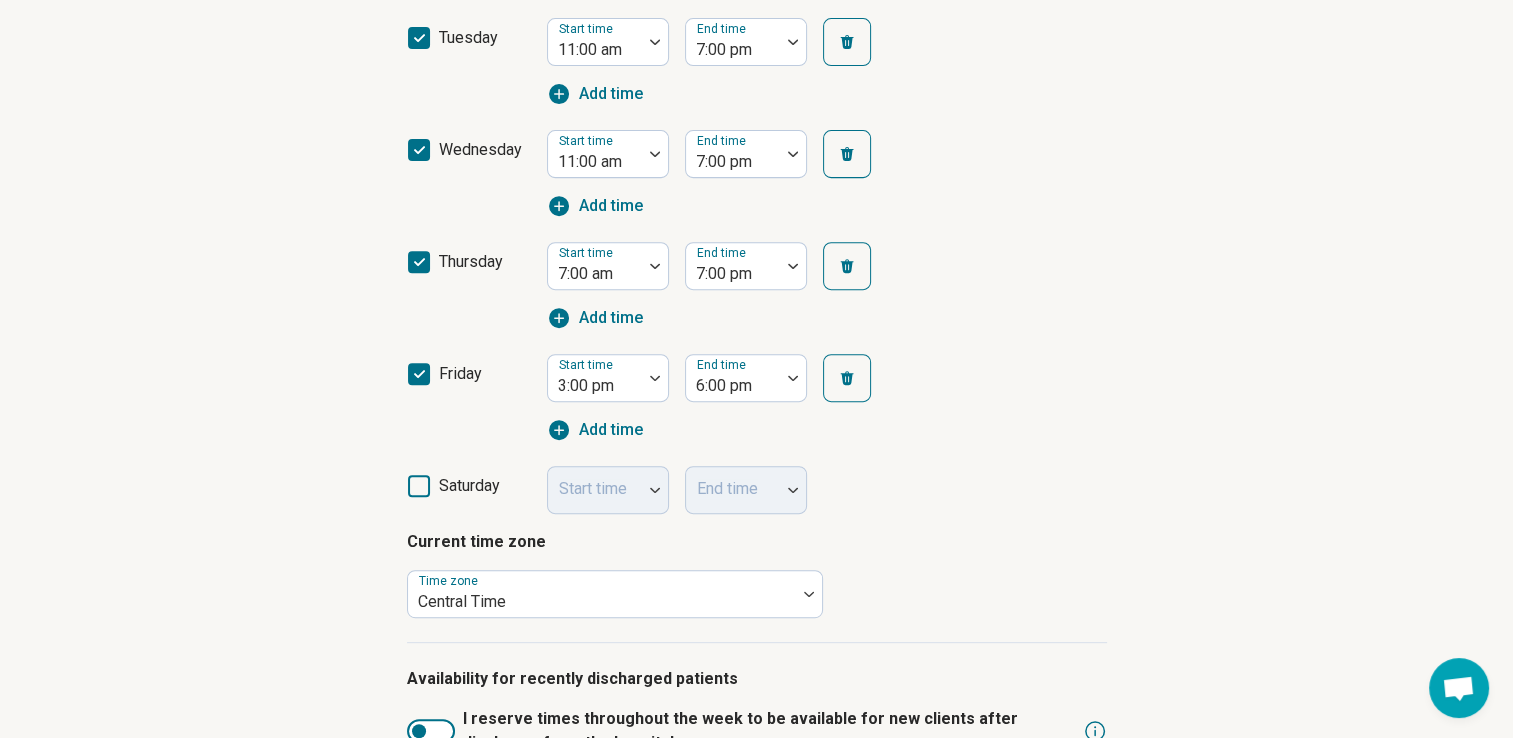 click 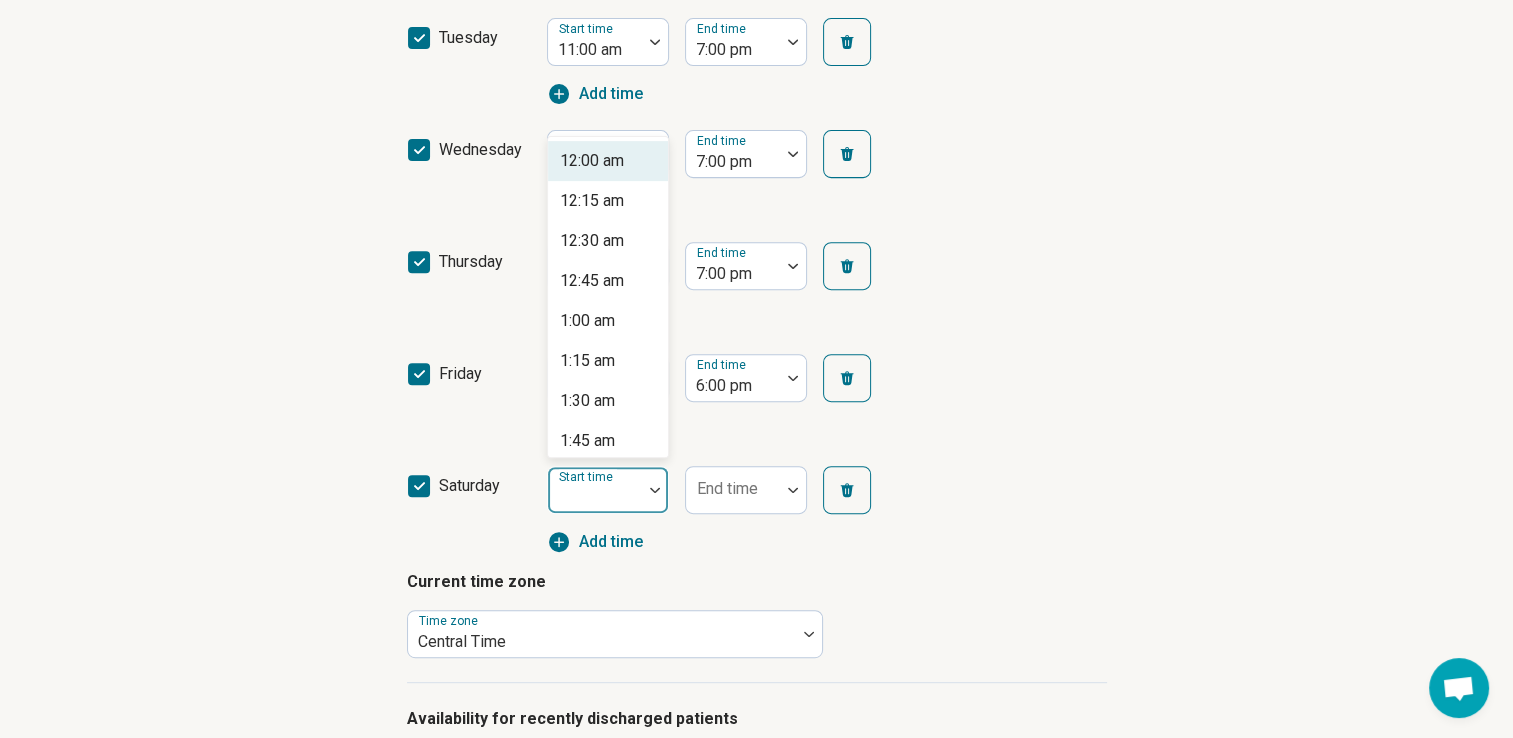click on "Start time" at bounding box center [608, 490] 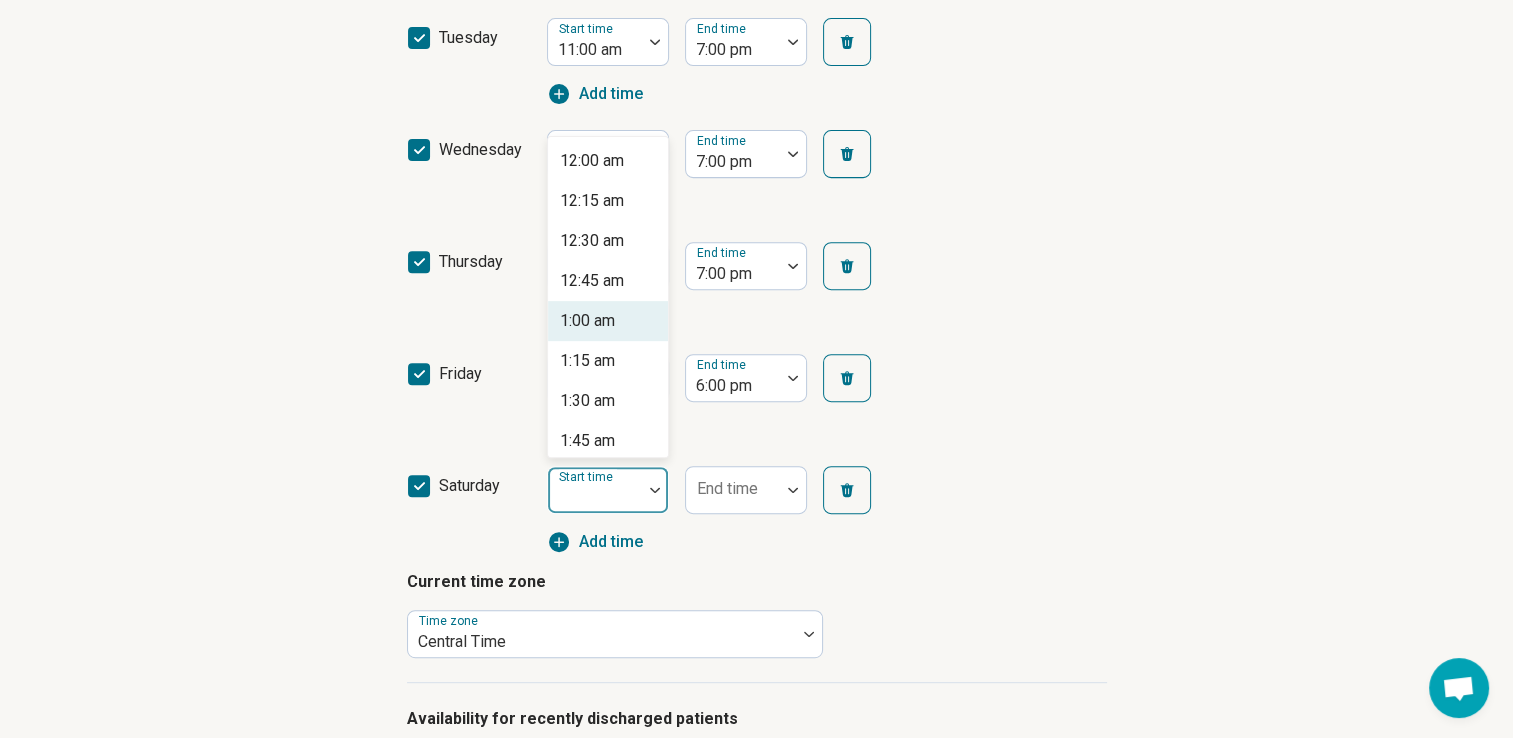 type on "*" 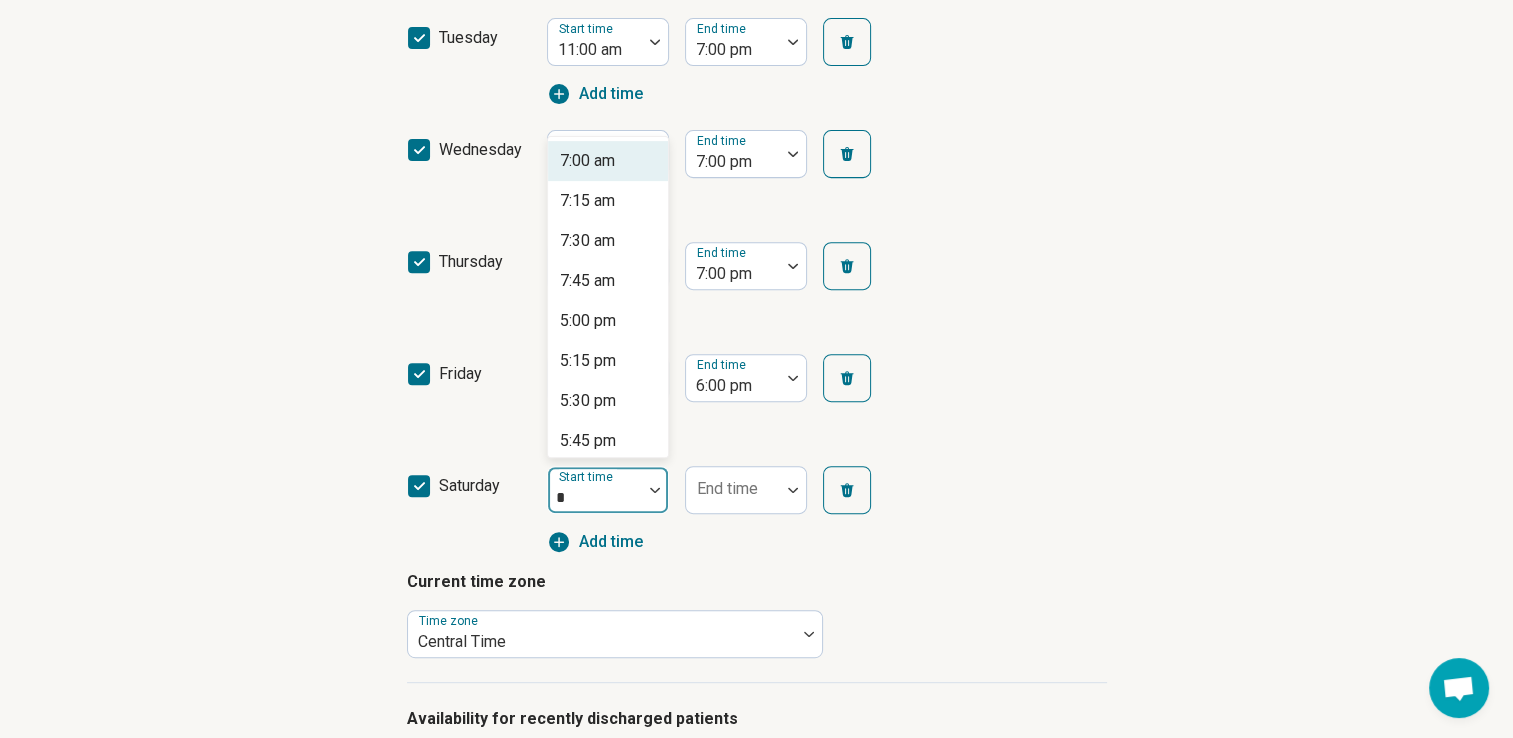click on "7:00 am" at bounding box center (587, 161) 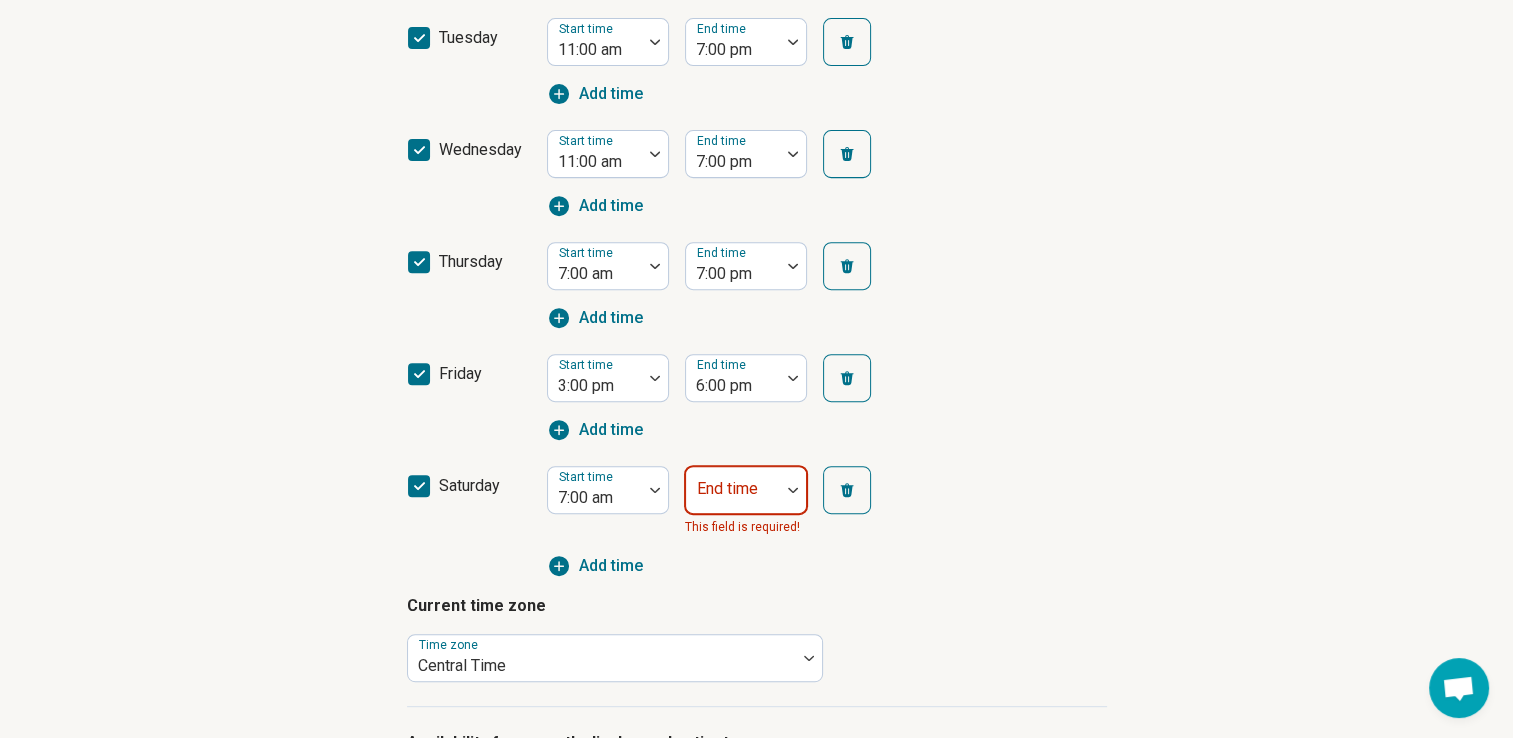click at bounding box center (793, 490) 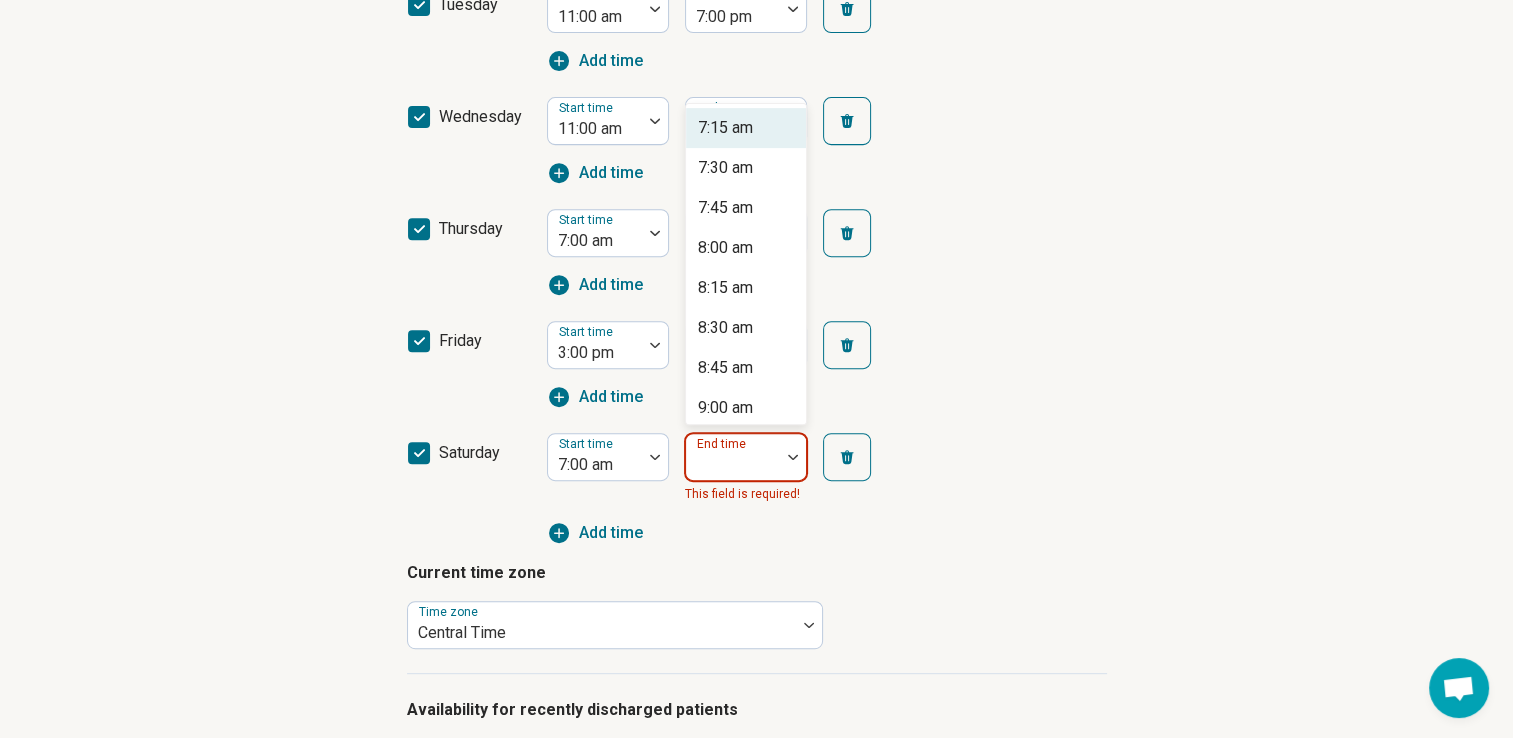 scroll, scrollTop: 881, scrollLeft: 0, axis: vertical 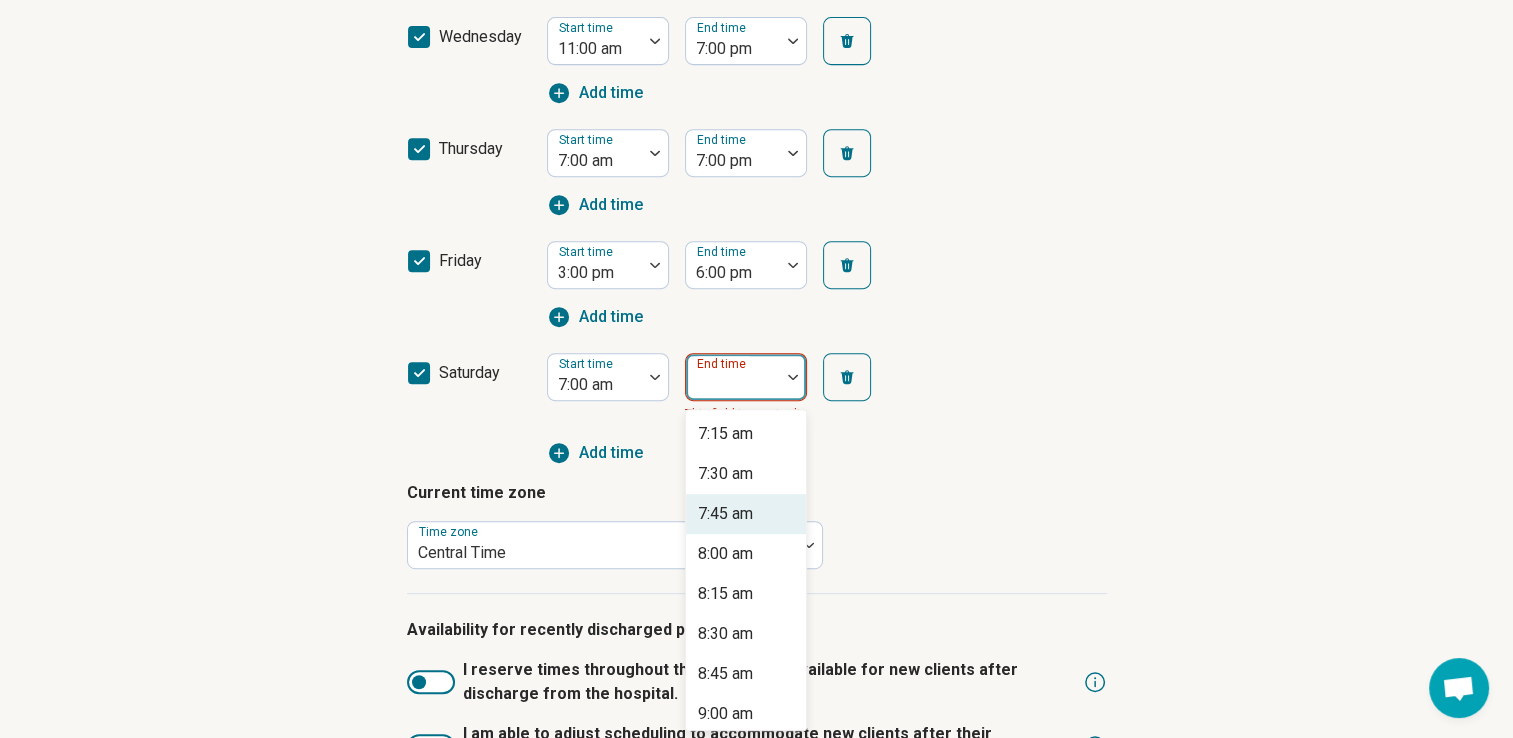 type on "*" 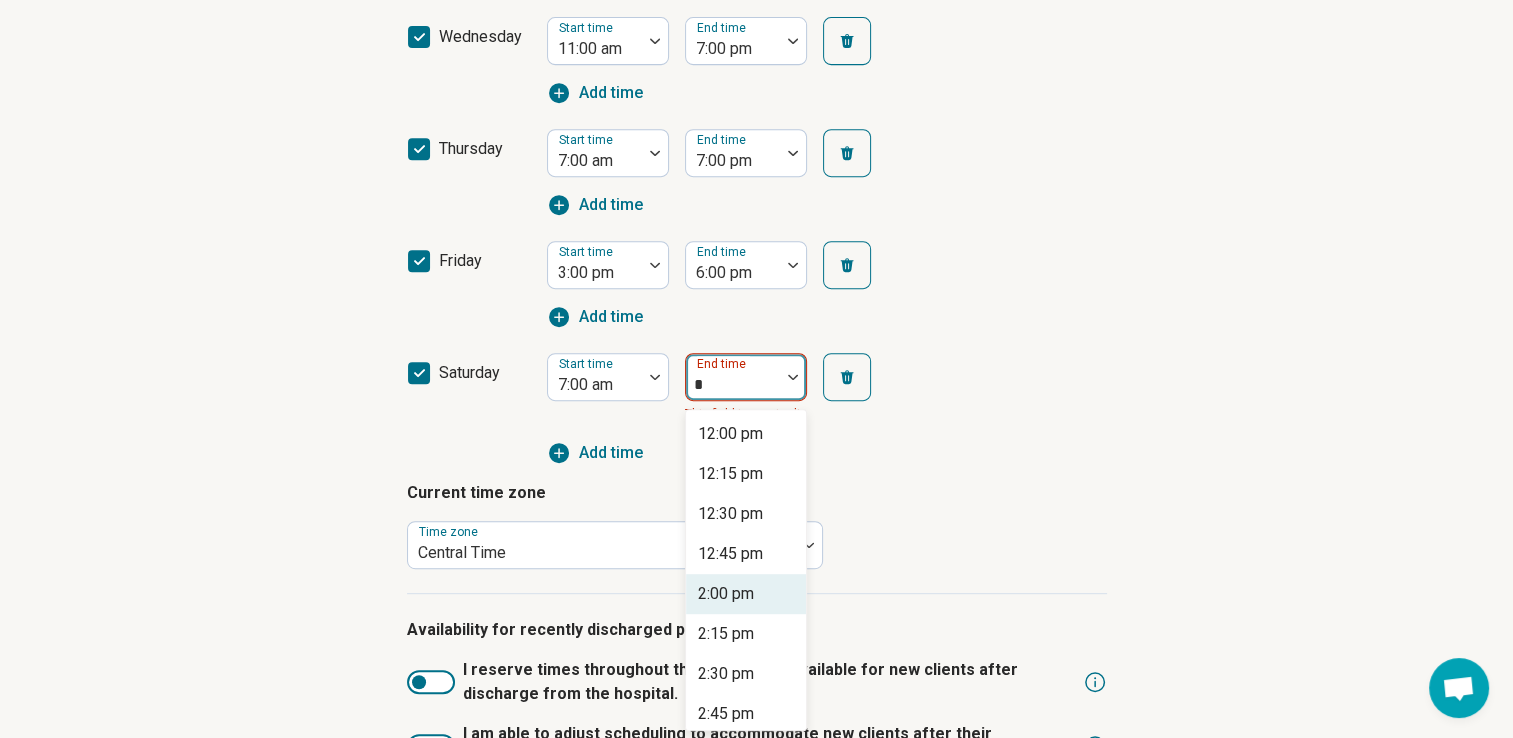 click on "2:00 pm" at bounding box center [746, 594] 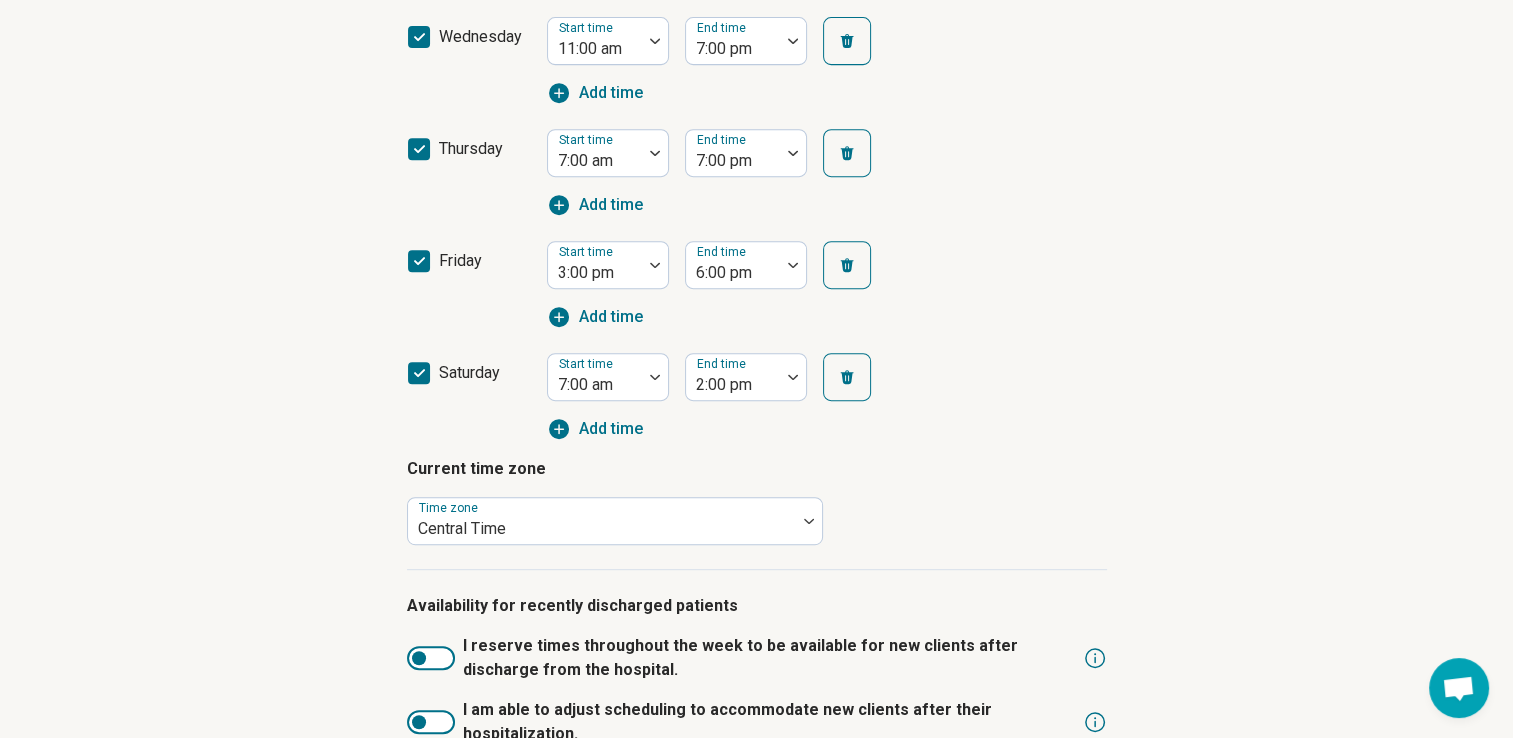 scroll, scrollTop: 1040, scrollLeft: 0, axis: vertical 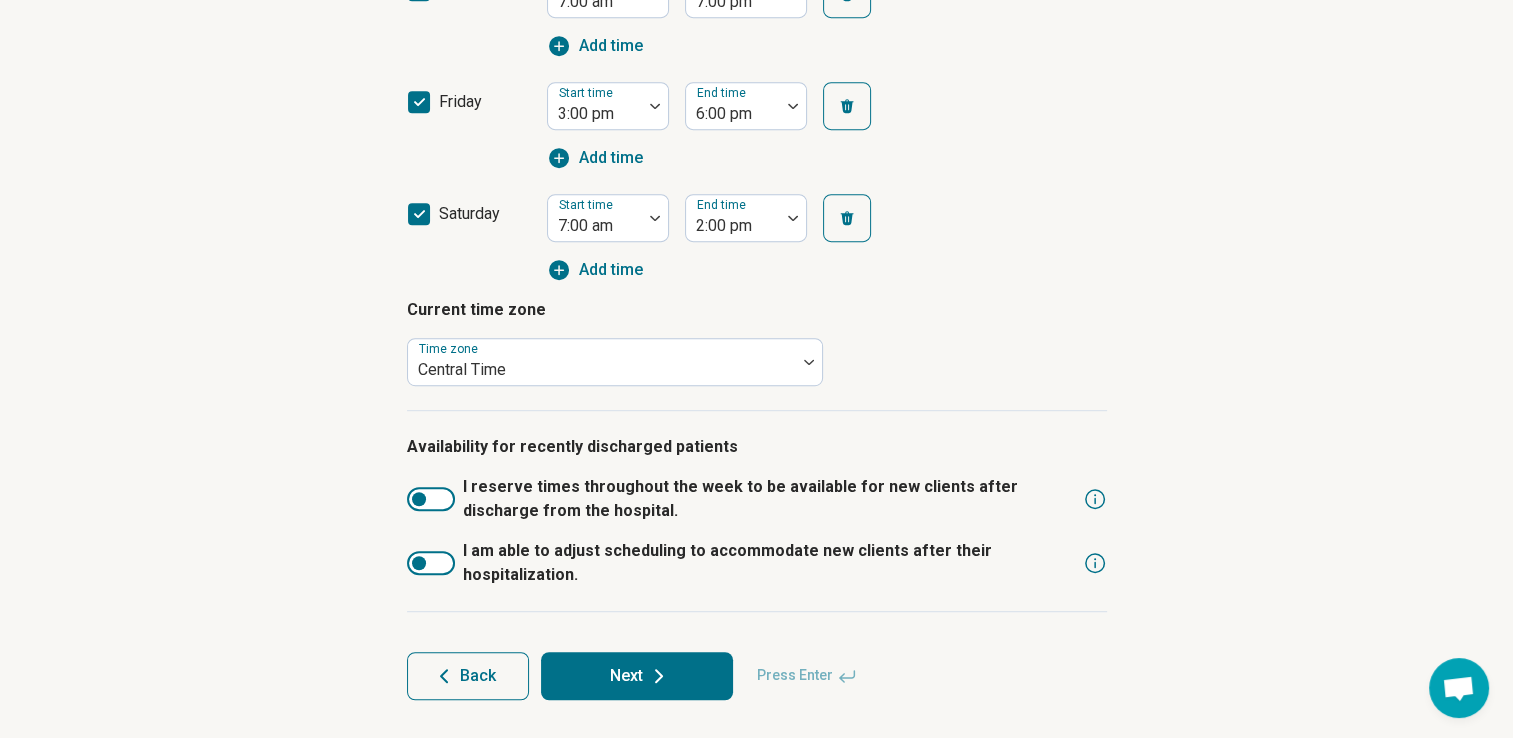 click at bounding box center (431, 563) 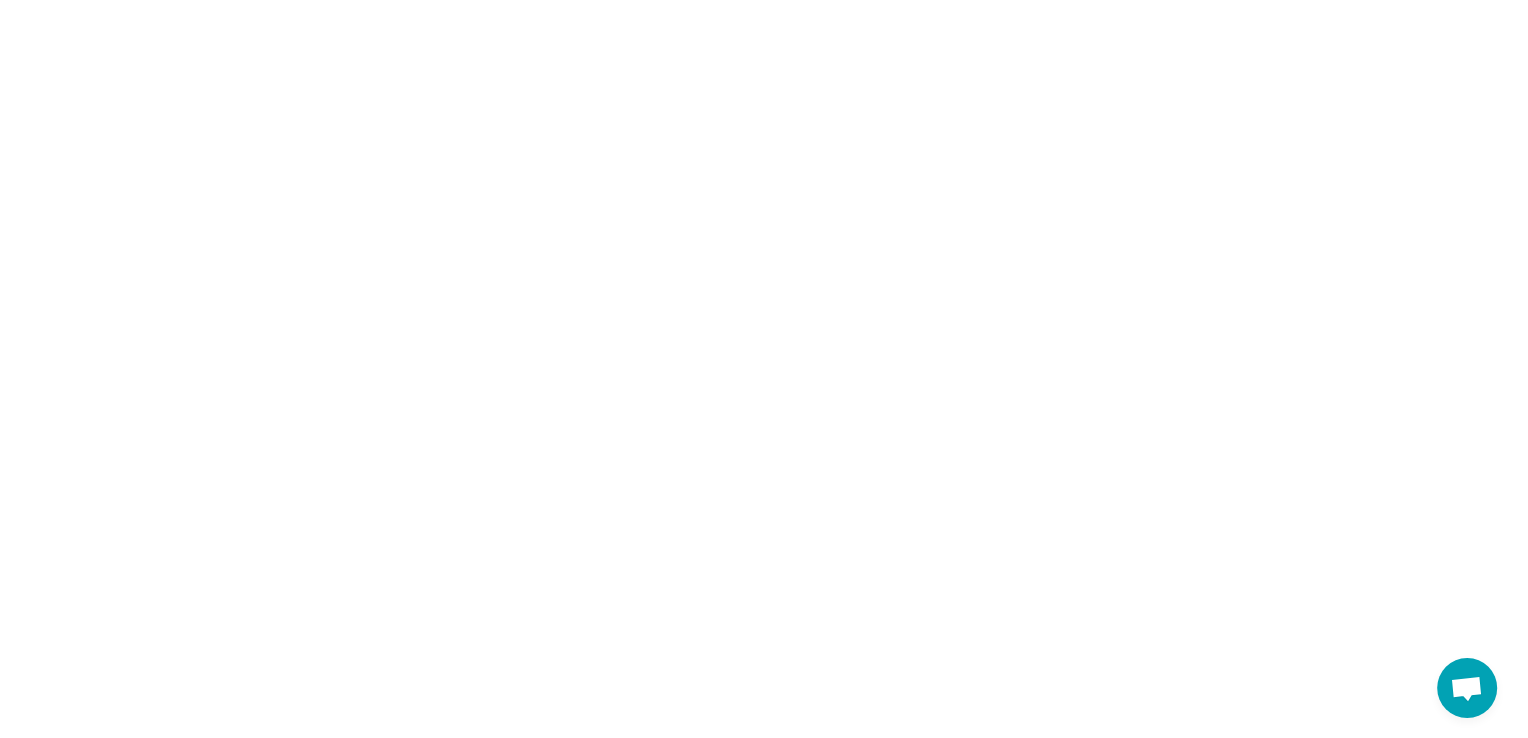 scroll, scrollTop: 0, scrollLeft: 0, axis: both 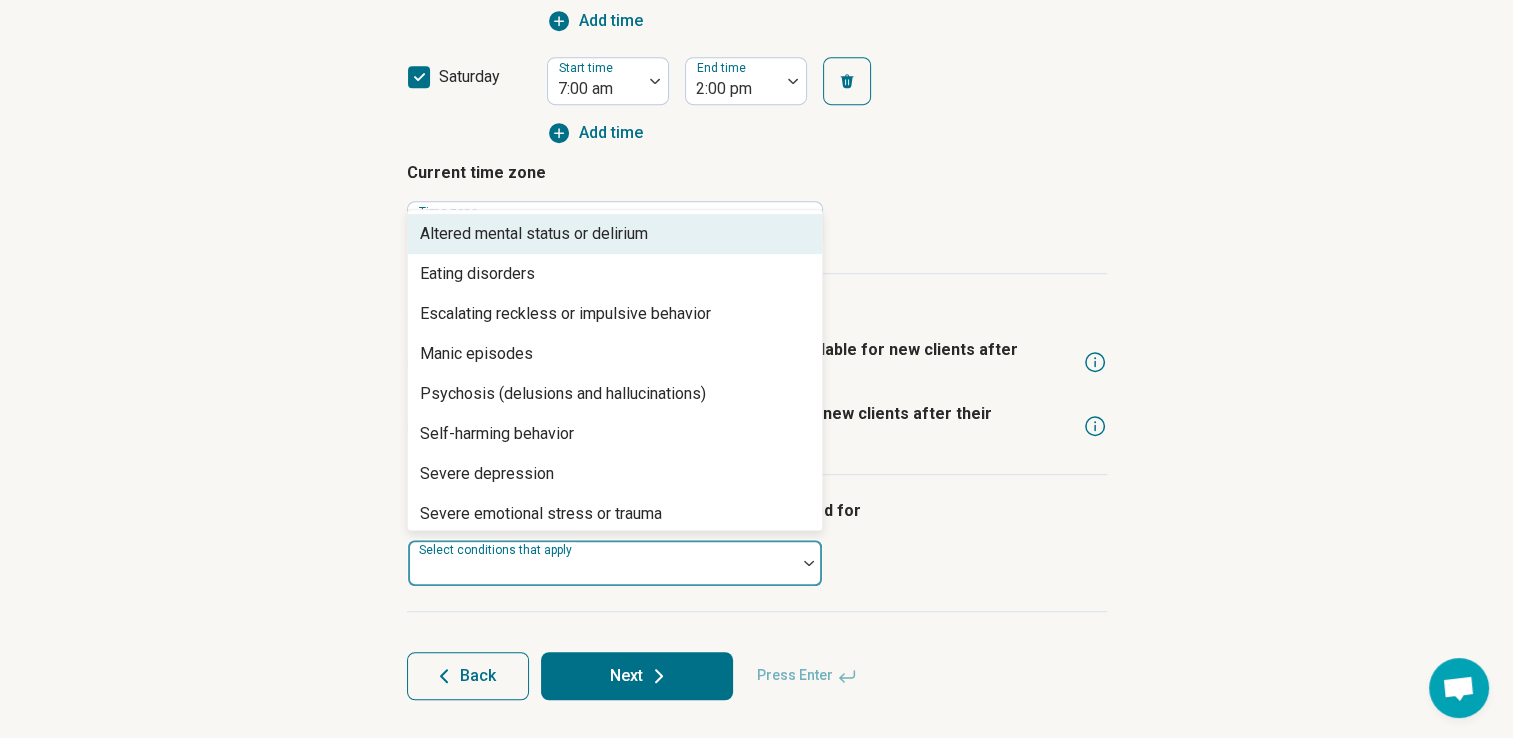 click at bounding box center [602, 571] 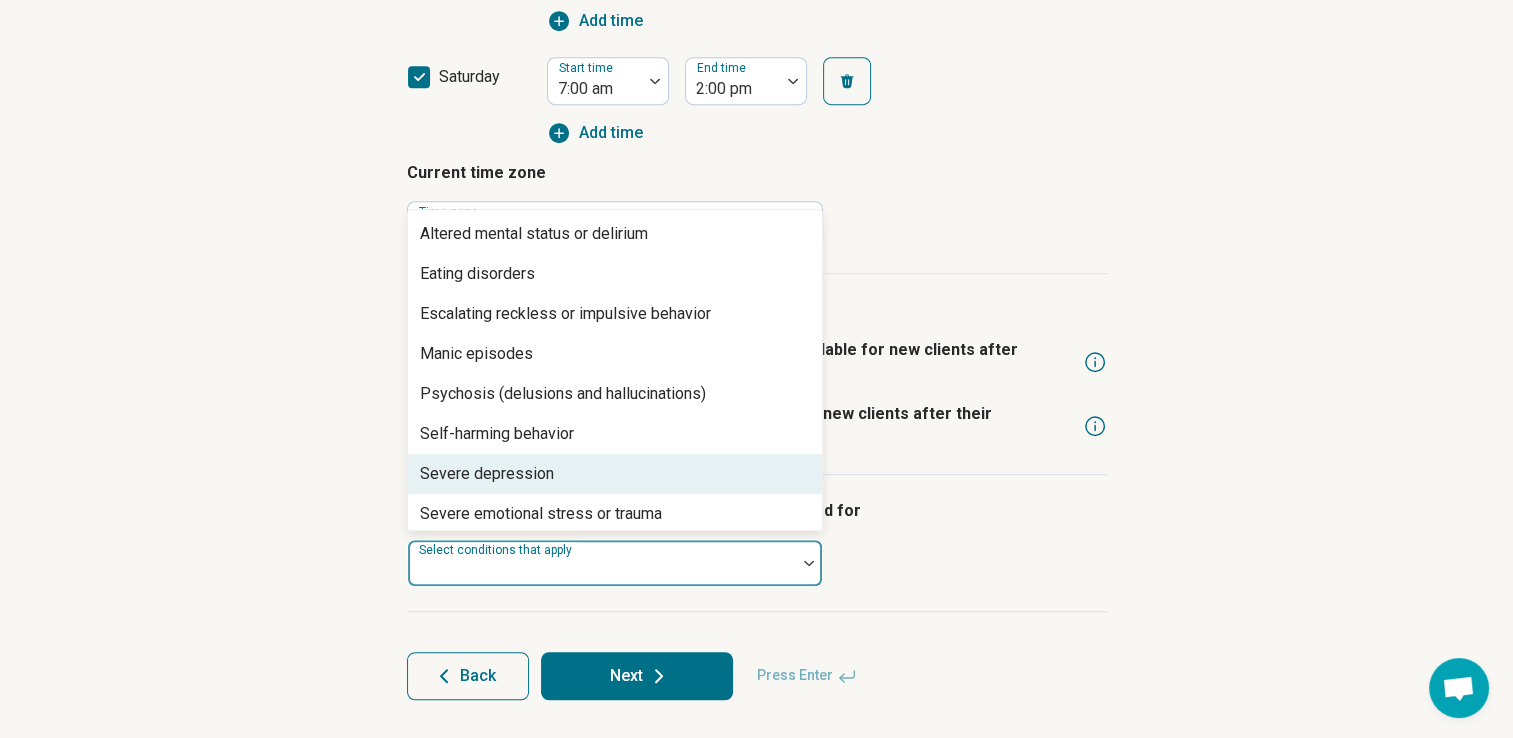 click on "Severe depression" at bounding box center (615, 474) 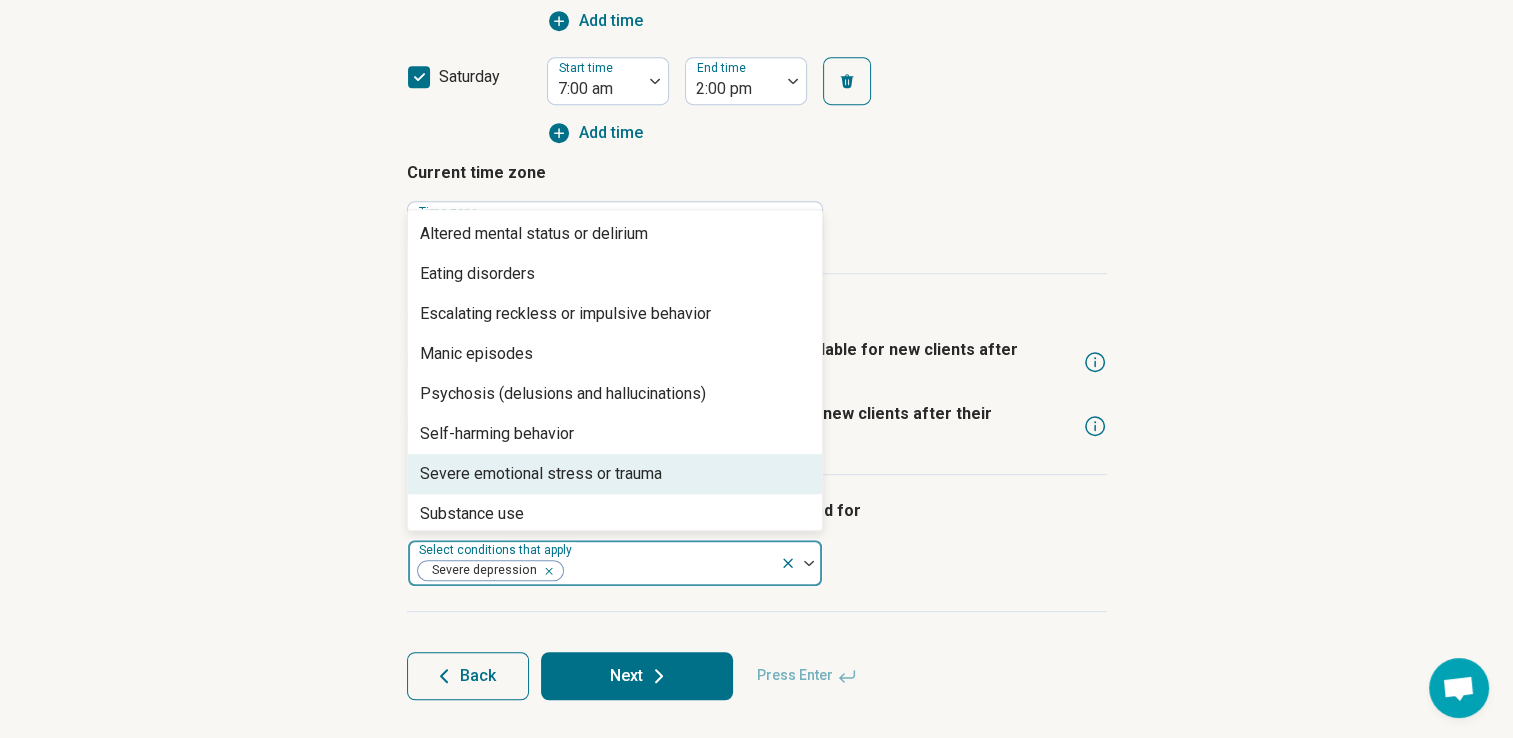 click on "Severe emotional stress or trauma" at bounding box center (541, 474) 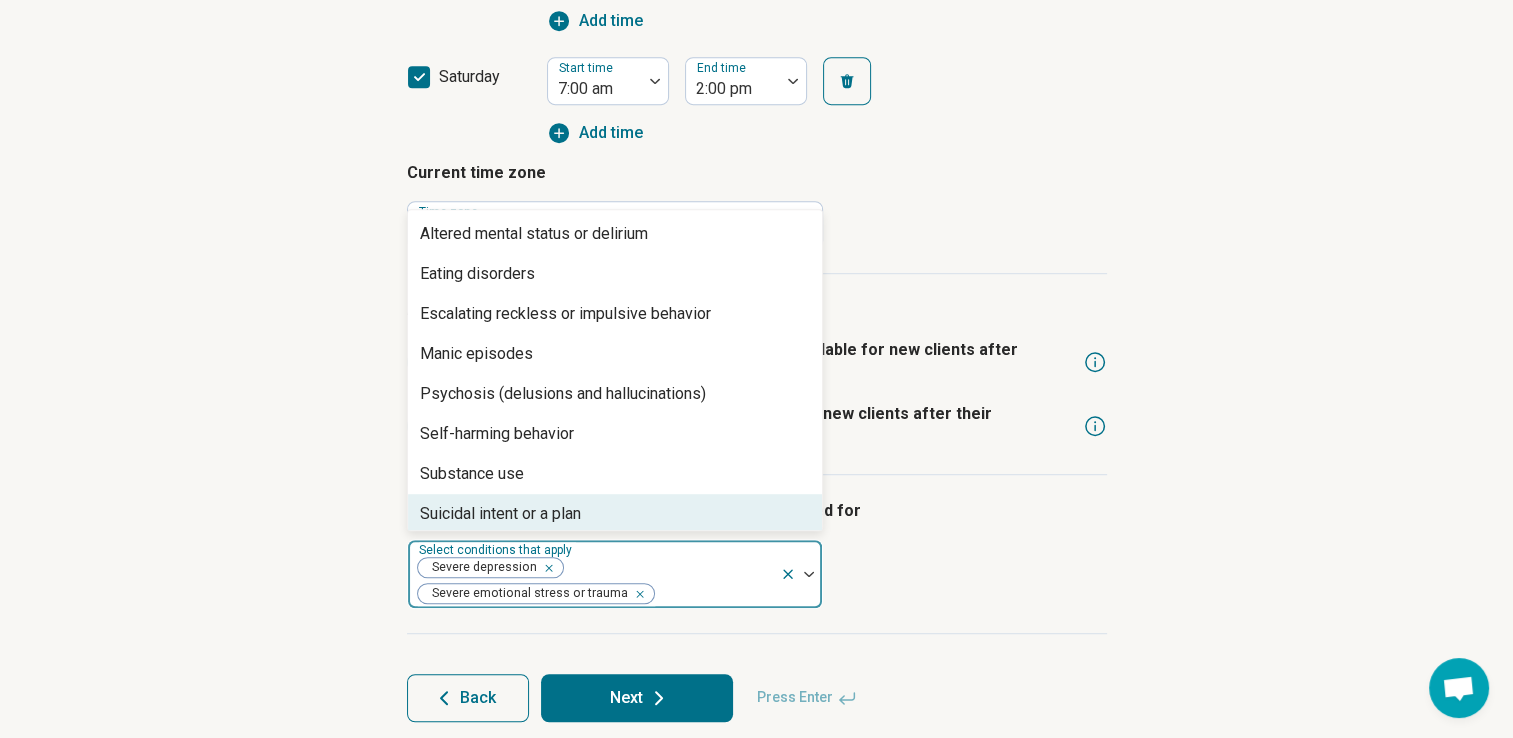 click on "Suicidal intent or a plan" at bounding box center [615, 514] 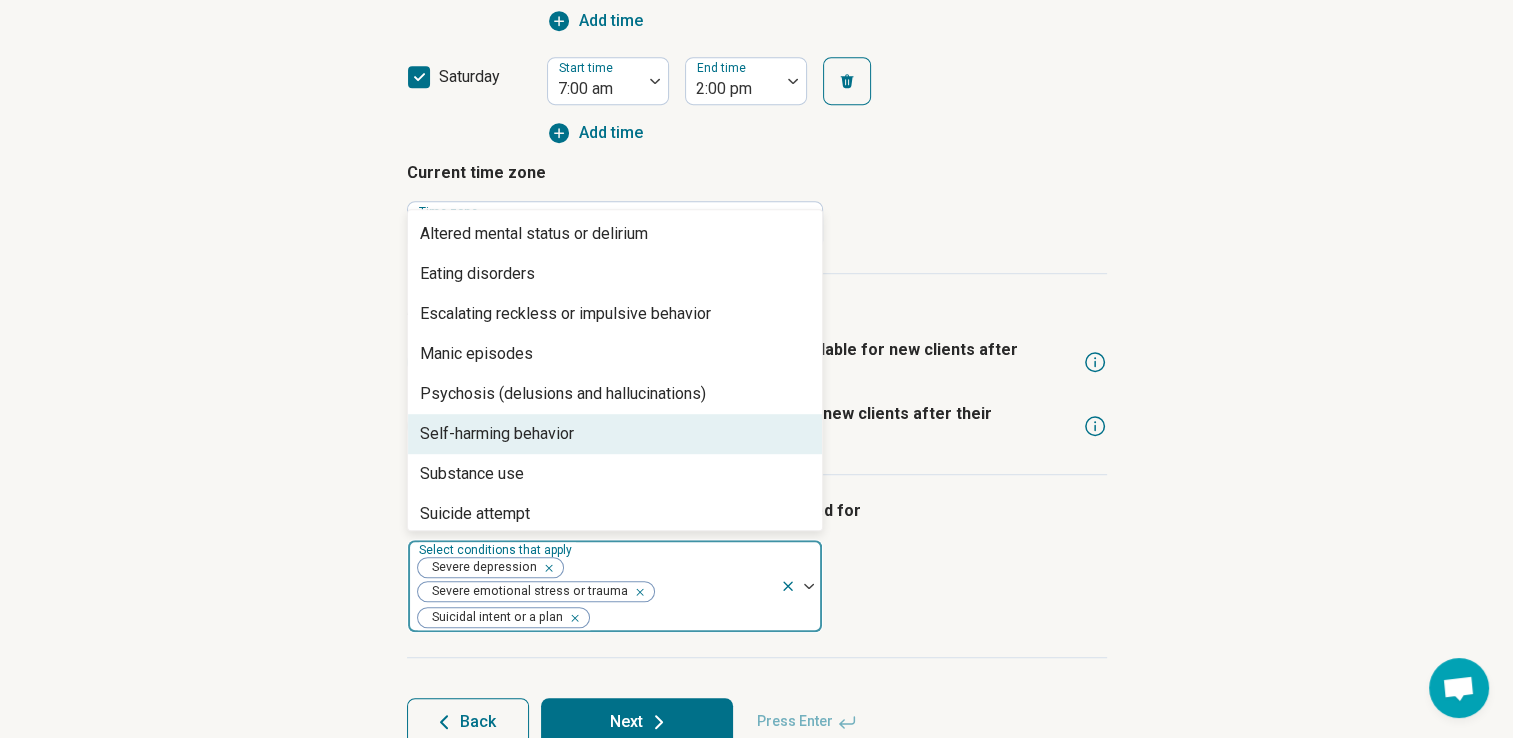 click on "I am comfortable seeing patients who were hospitalized for" at bounding box center (757, 511) 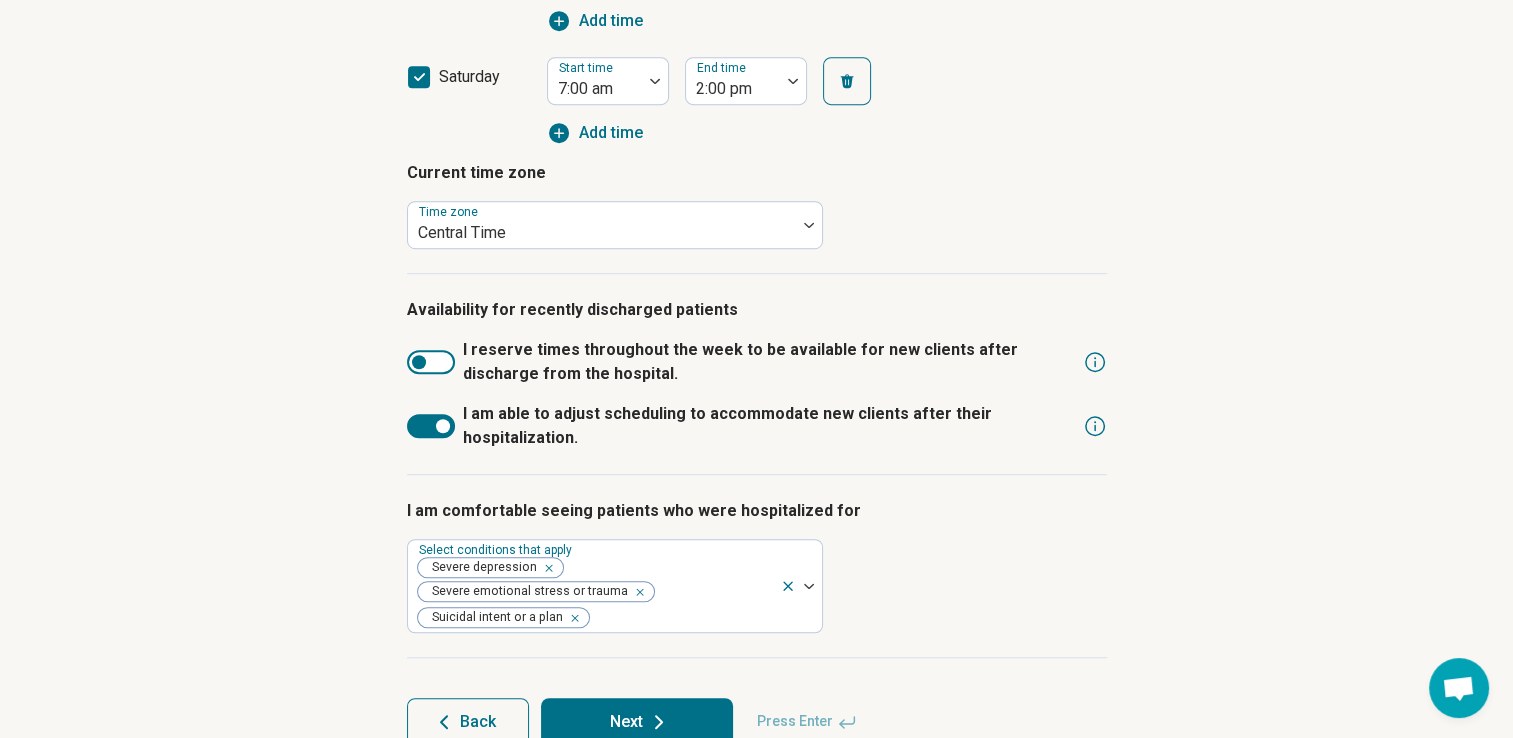 click on "Next" at bounding box center (637, 722) 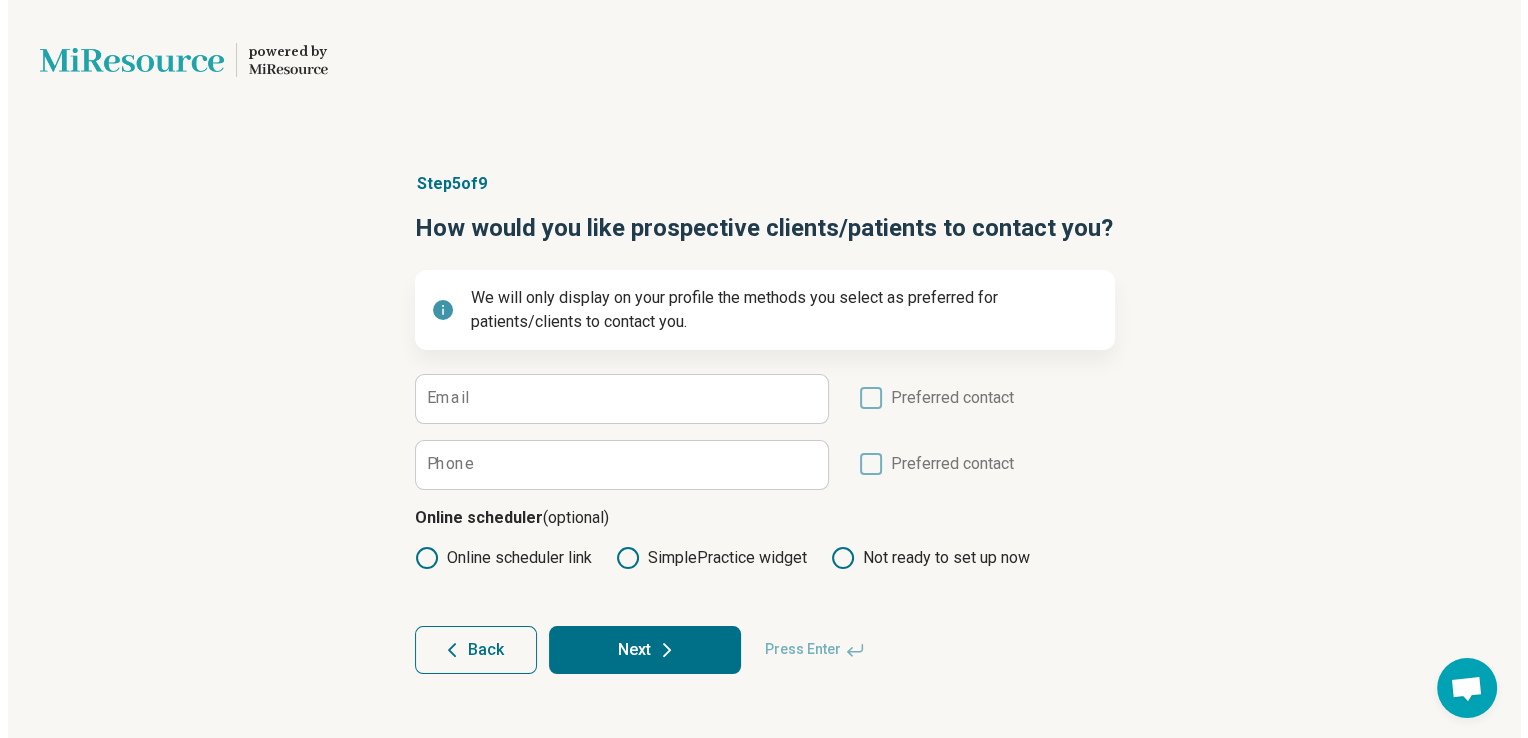 scroll, scrollTop: 0, scrollLeft: 0, axis: both 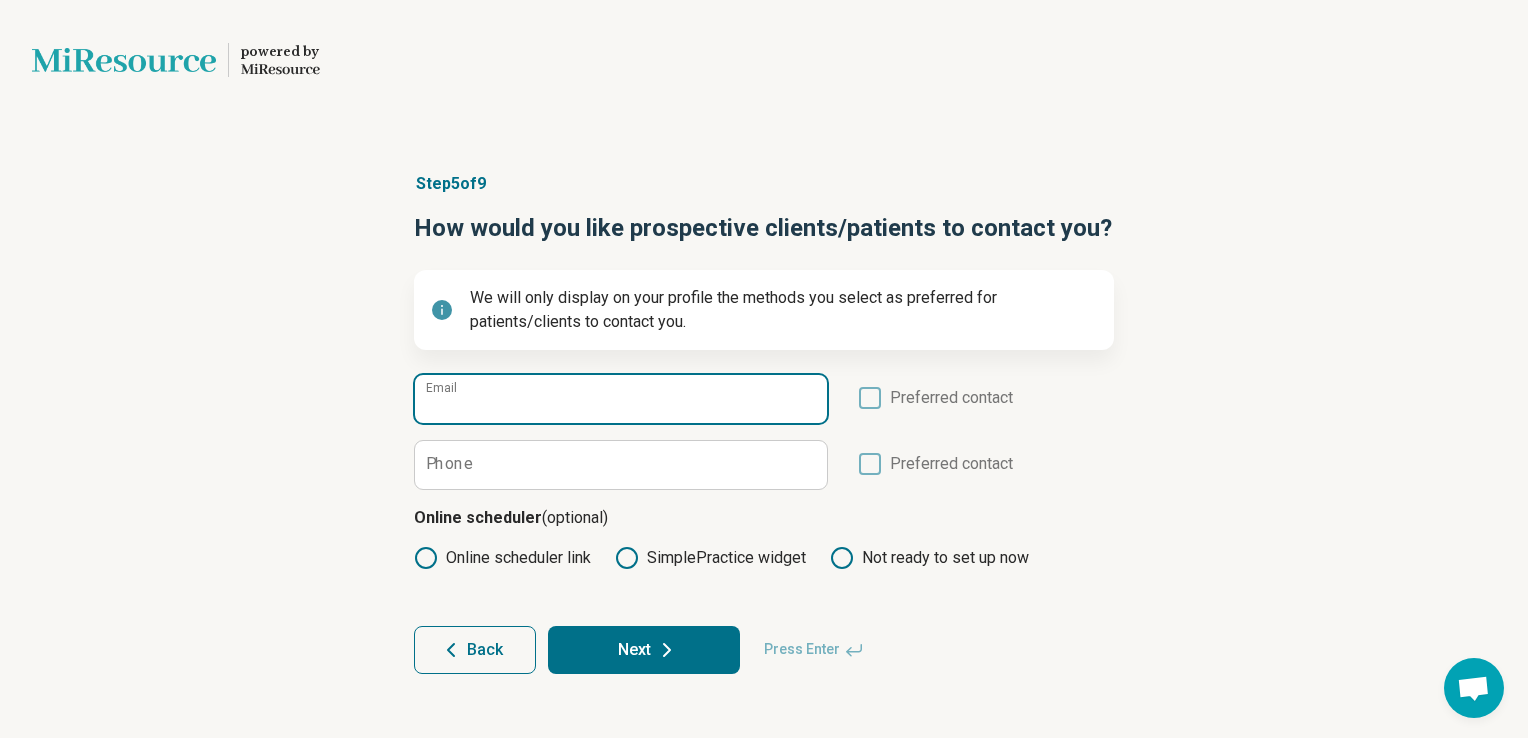 click on "Email" at bounding box center (621, 399) 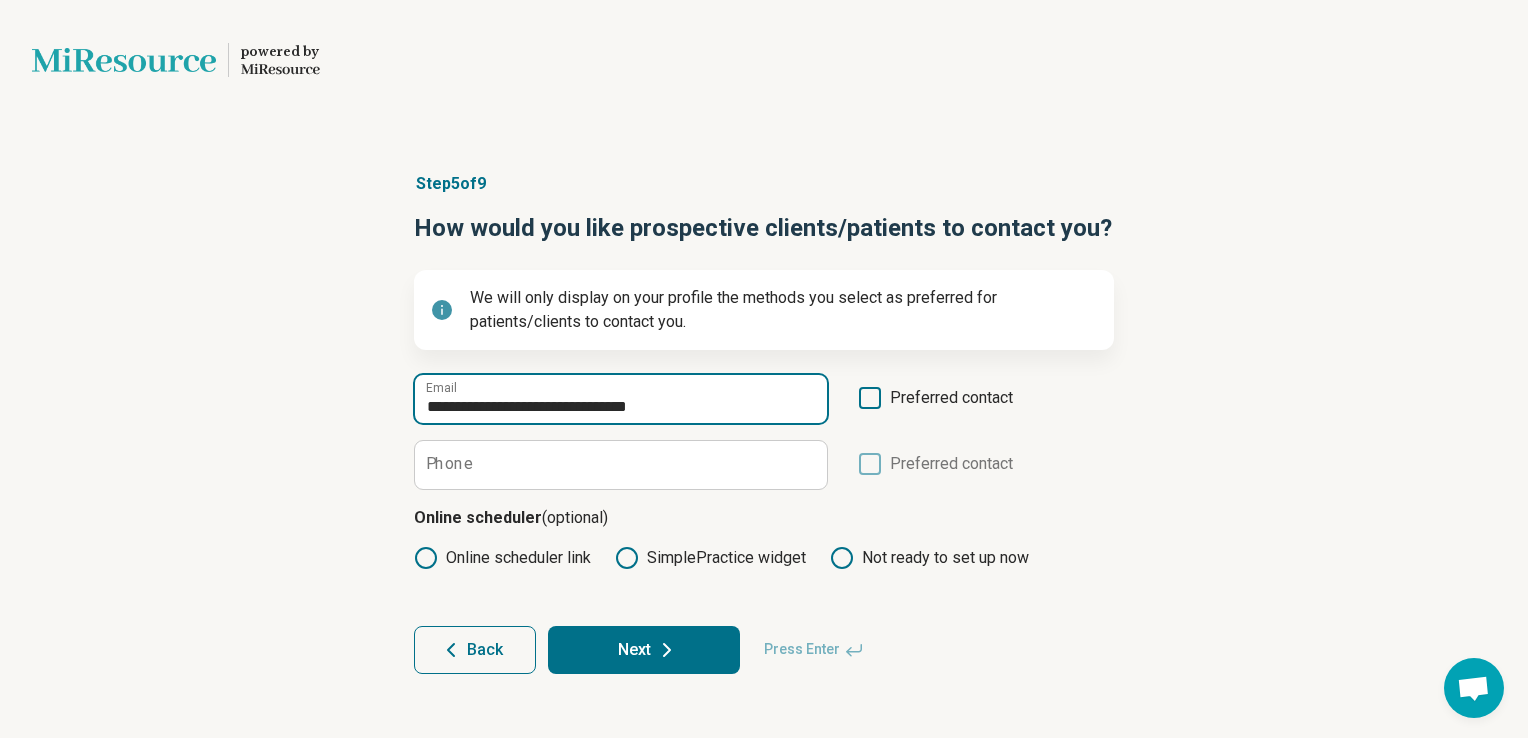 type on "**********" 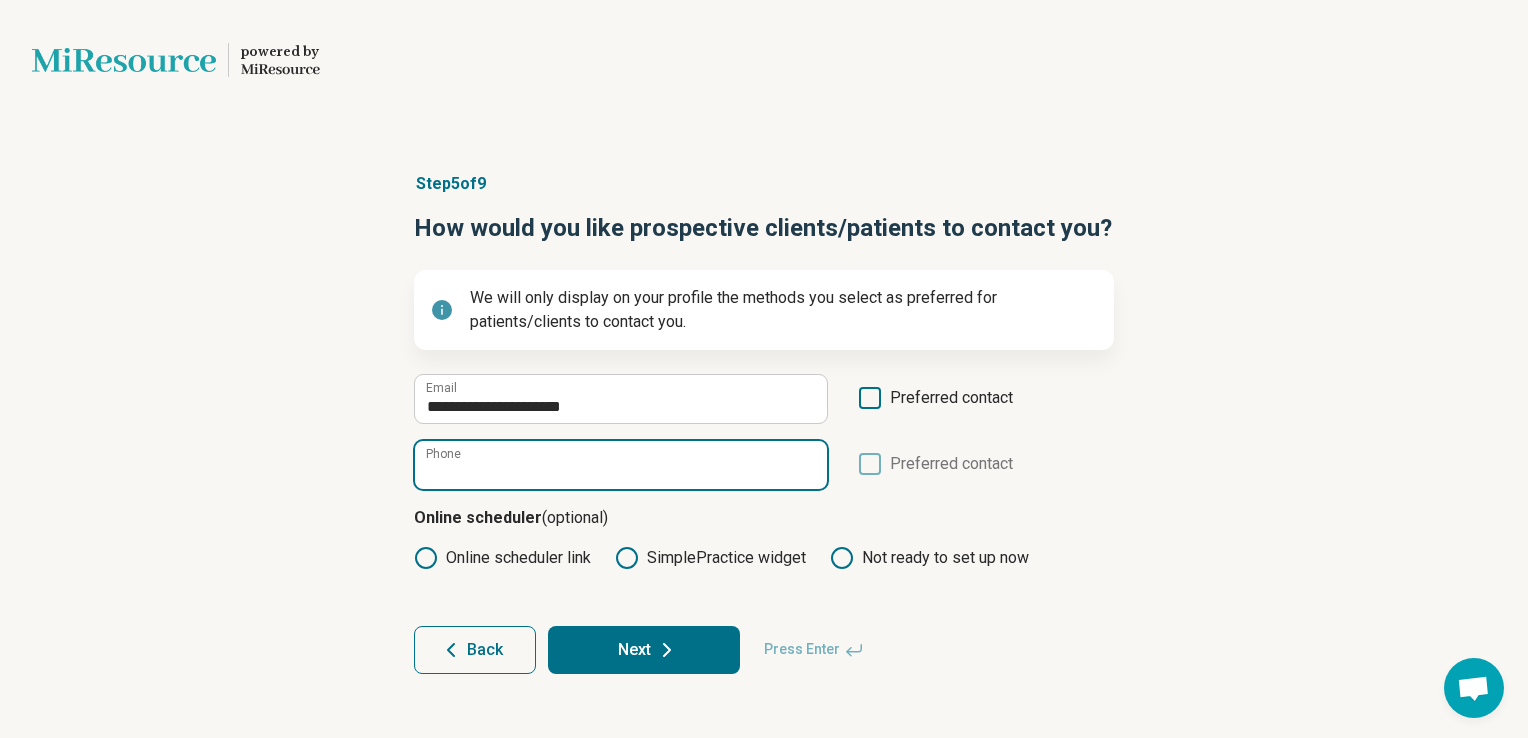 click on "Phone" at bounding box center [621, 465] 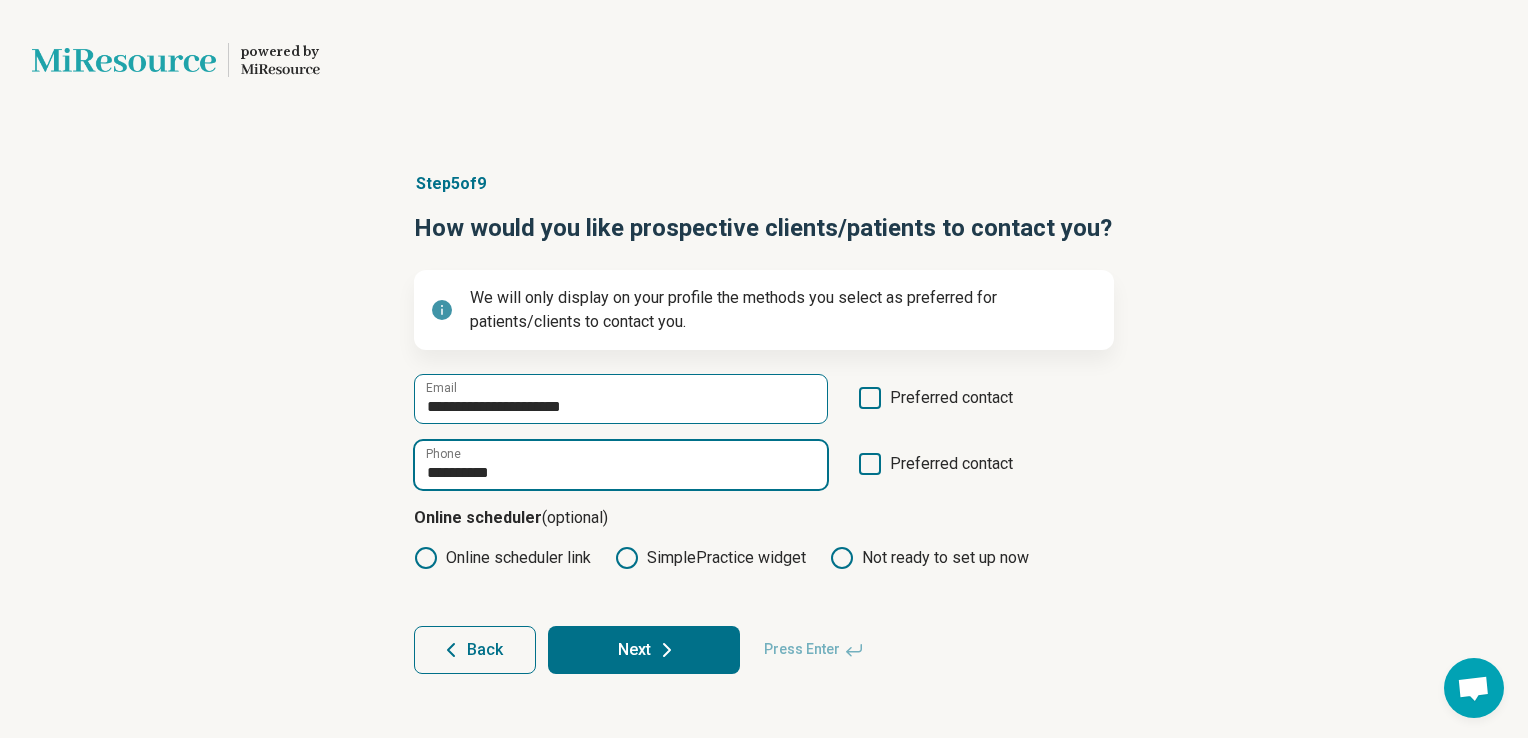 type on "**********" 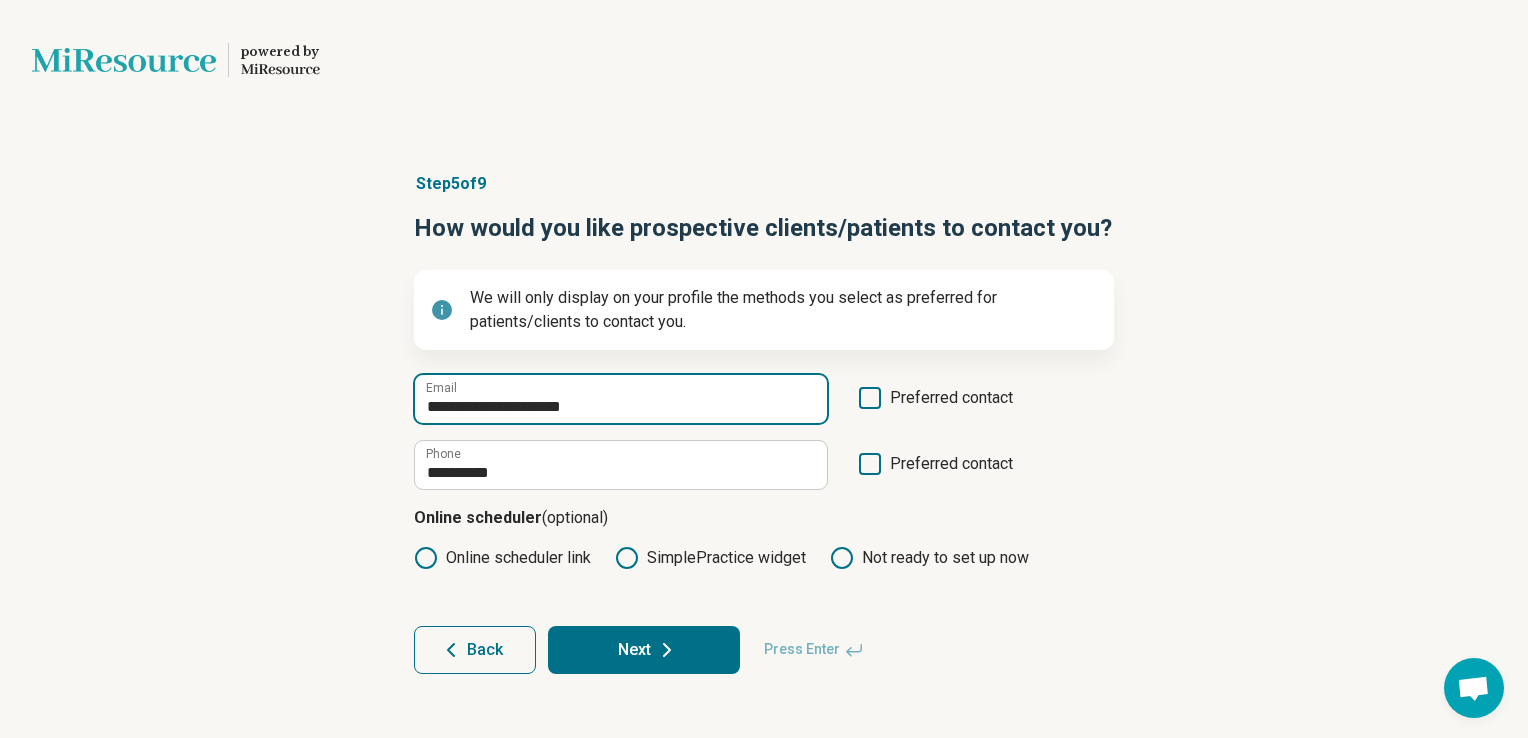 click on "**********" at bounding box center [621, 399] 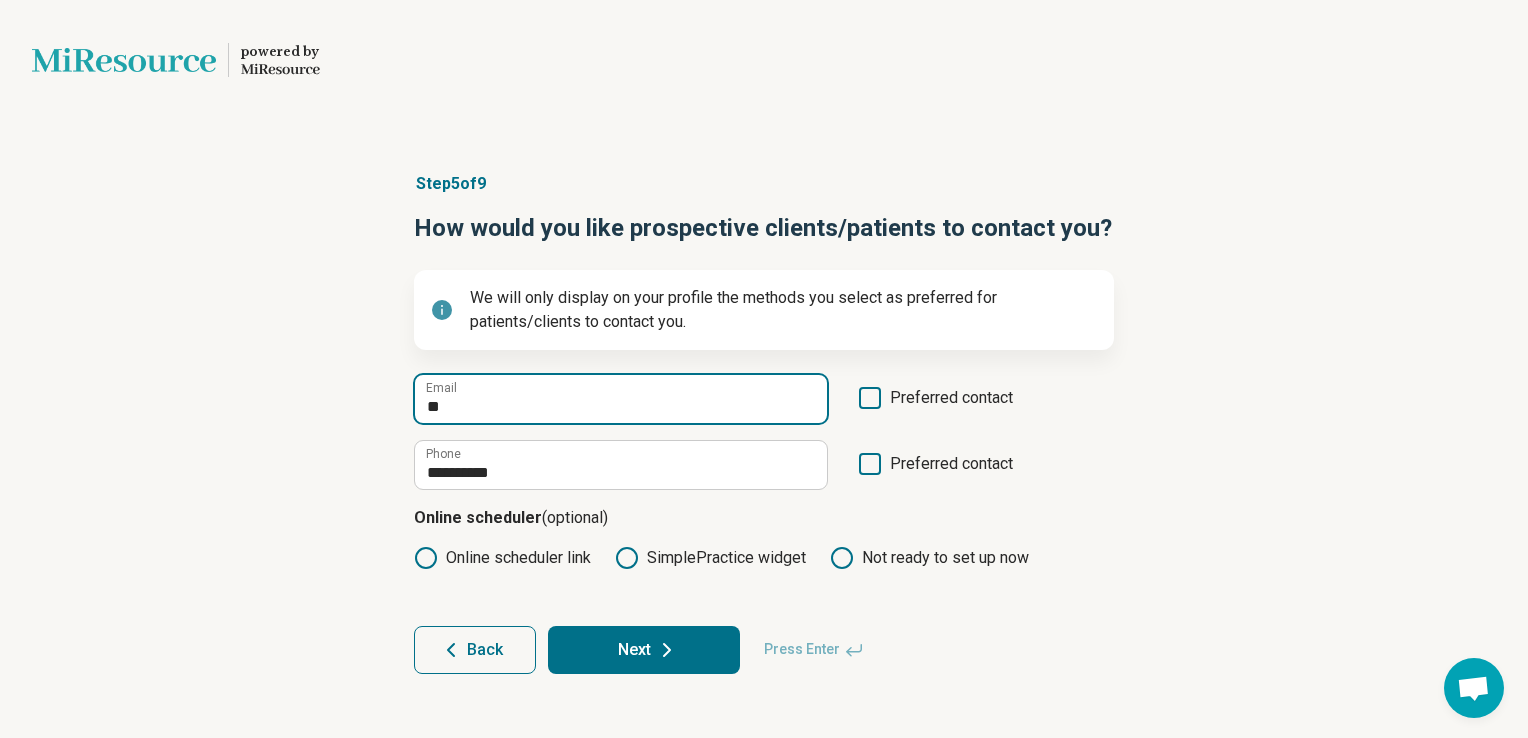 type on "*" 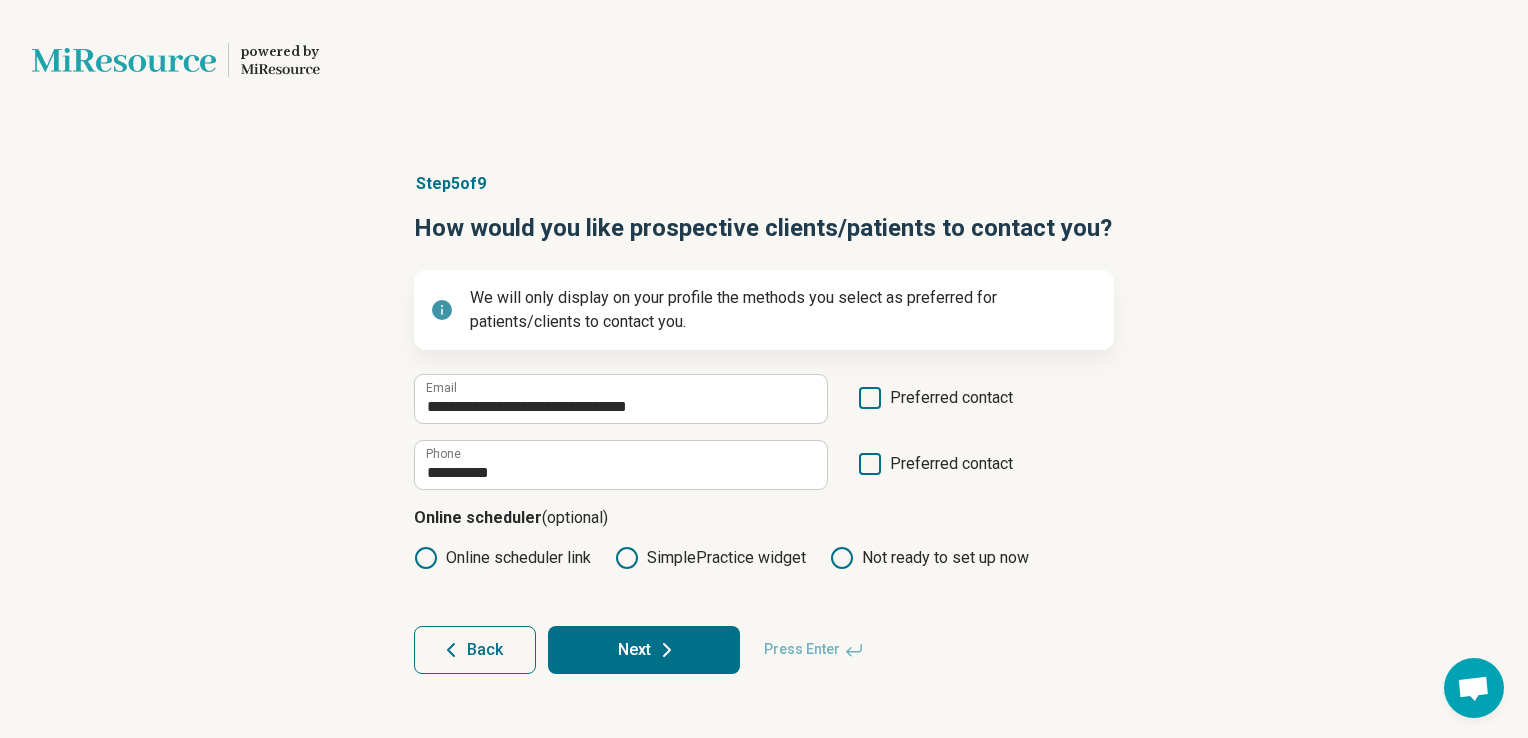 click 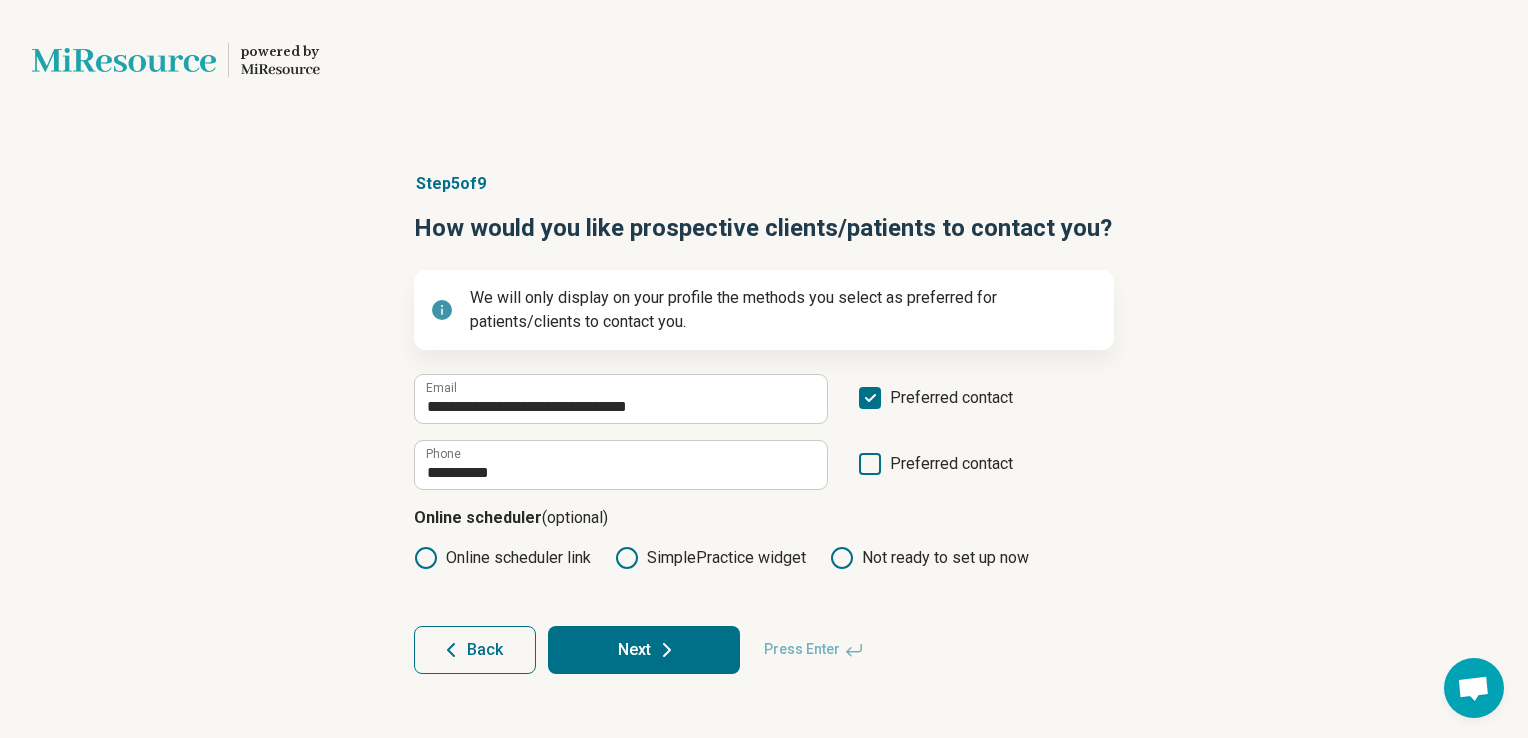 click 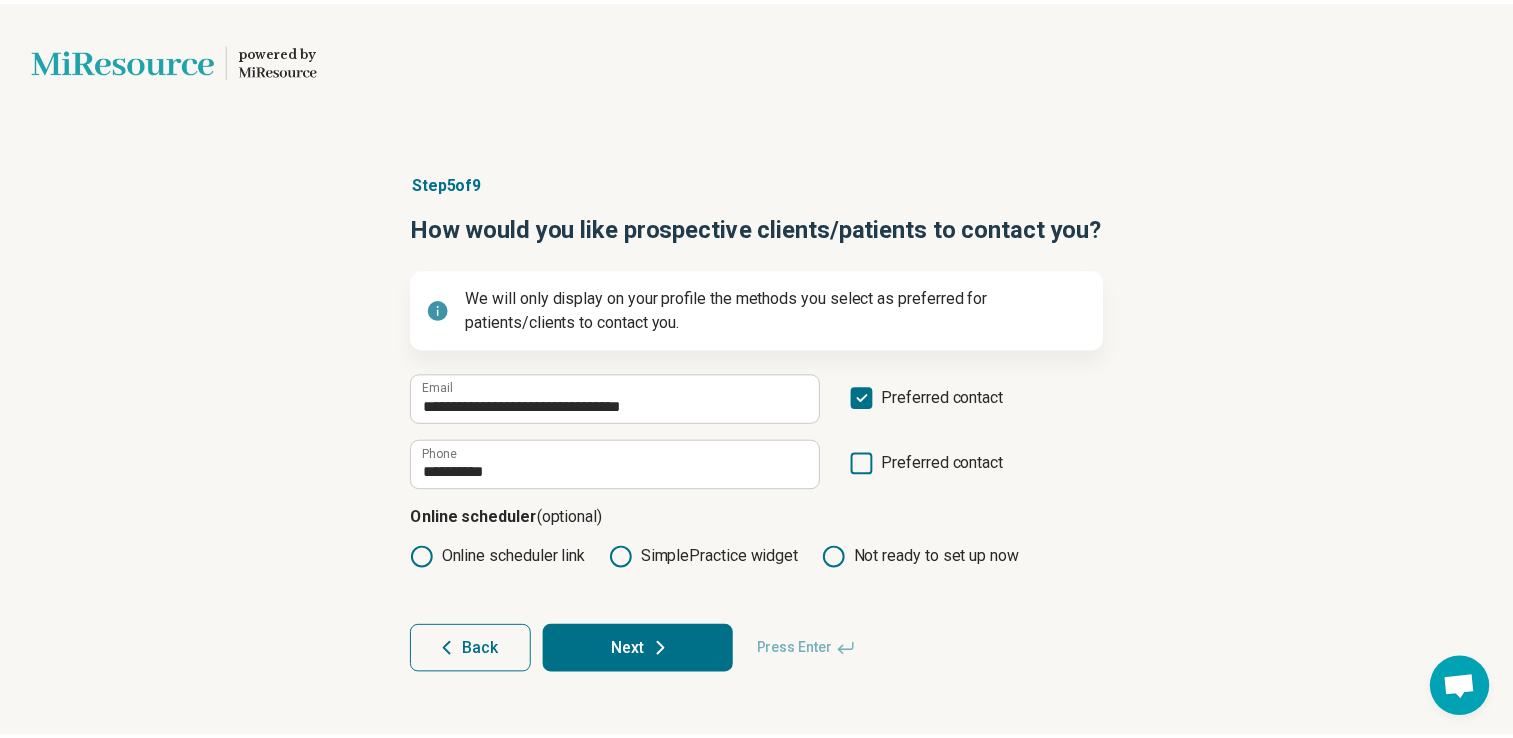 scroll, scrollTop: 10, scrollLeft: 0, axis: vertical 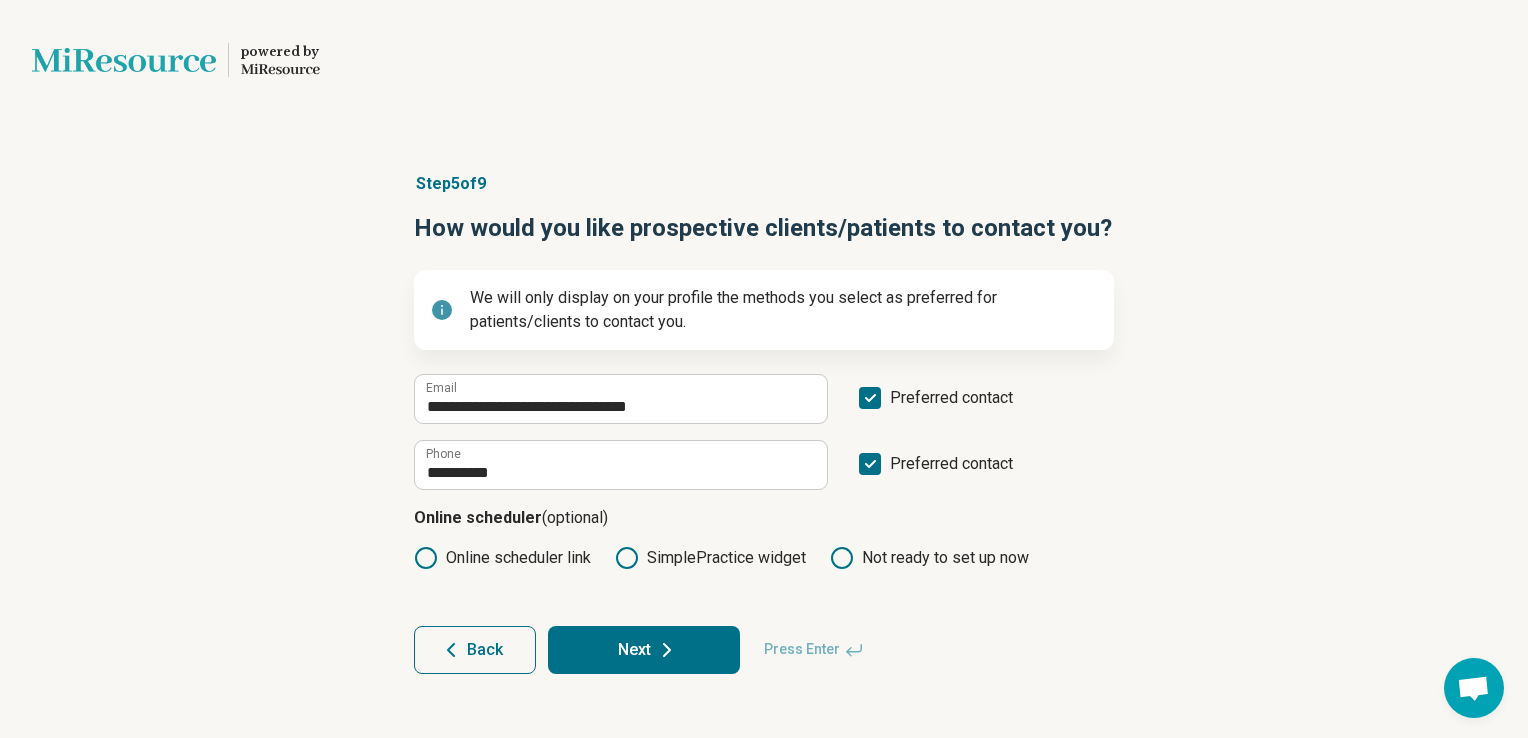 click 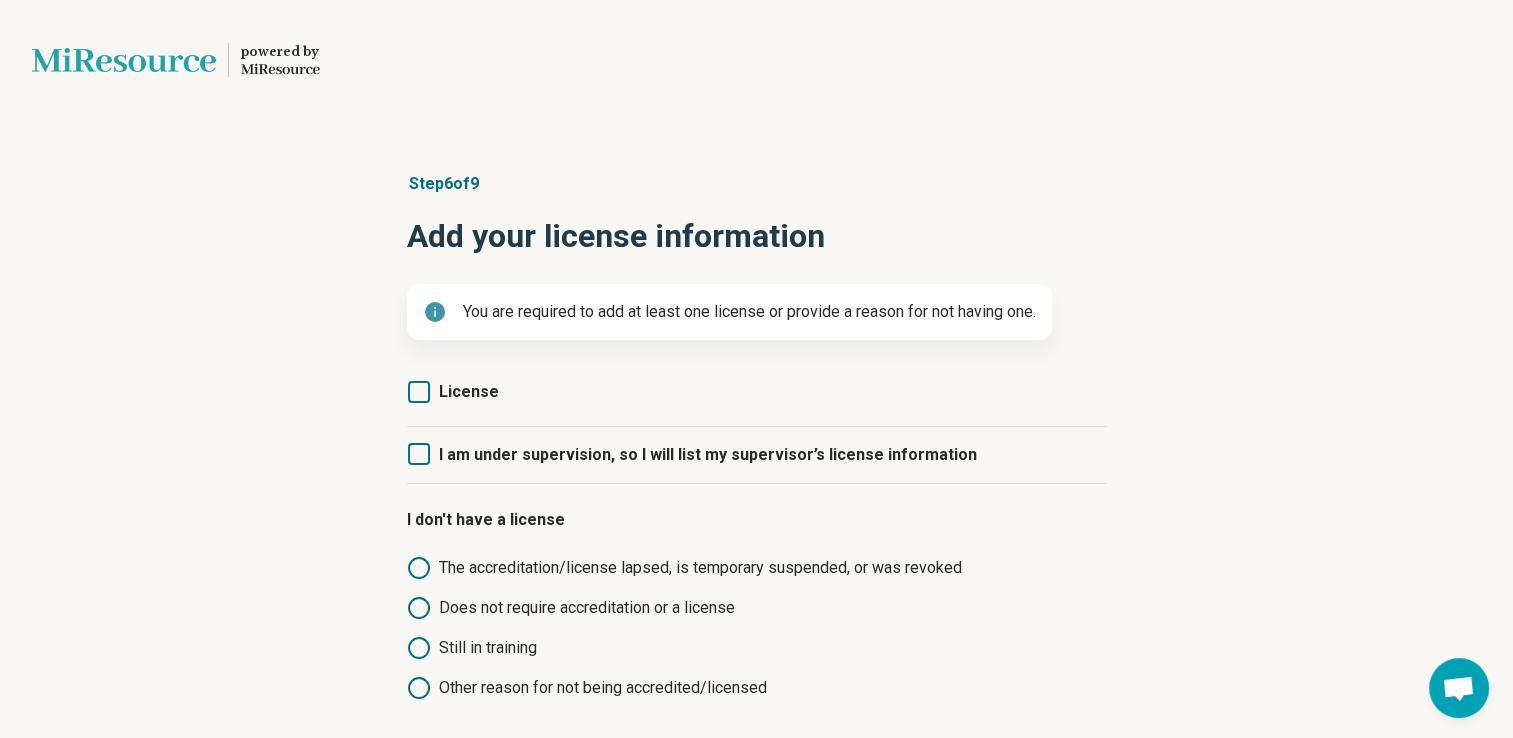 click 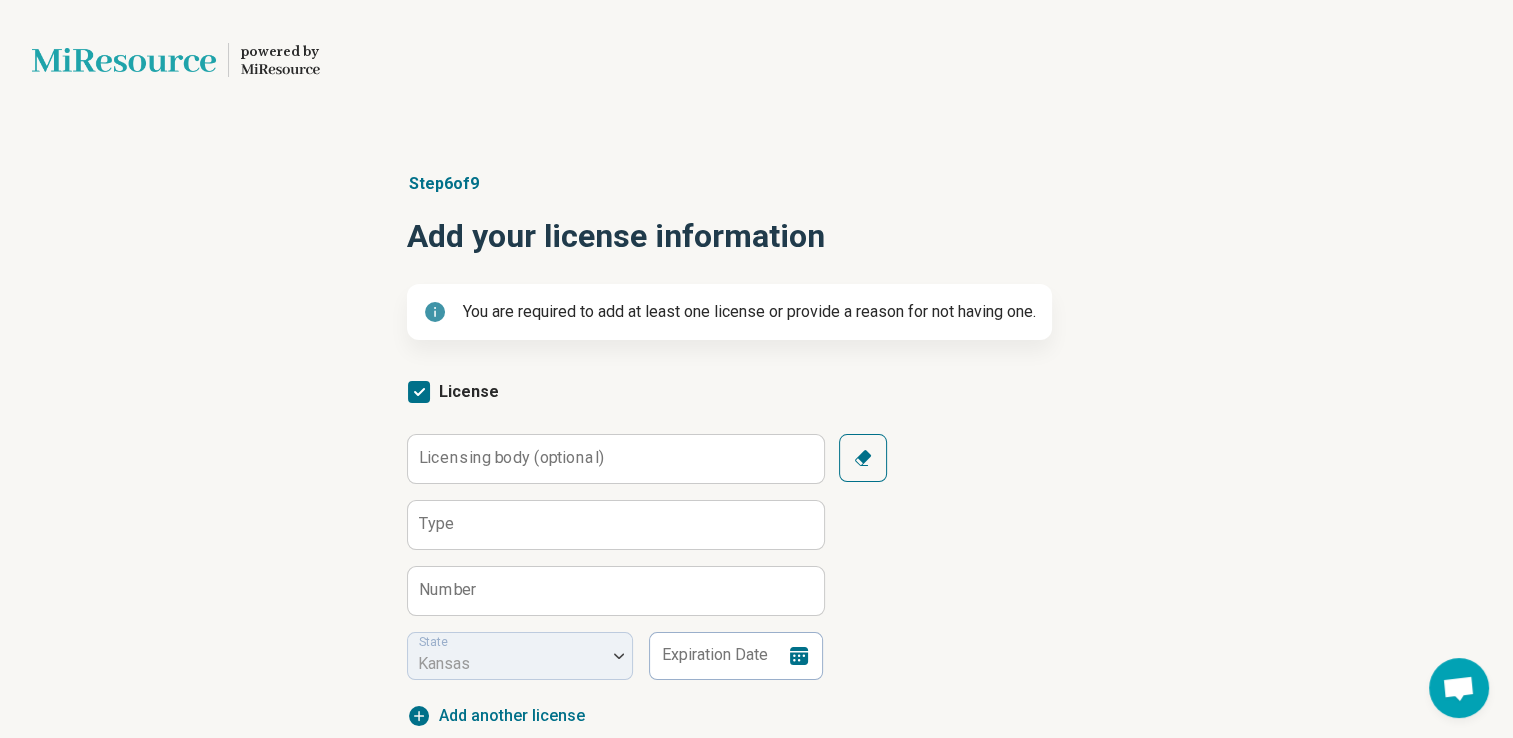 scroll, scrollTop: 10, scrollLeft: 0, axis: vertical 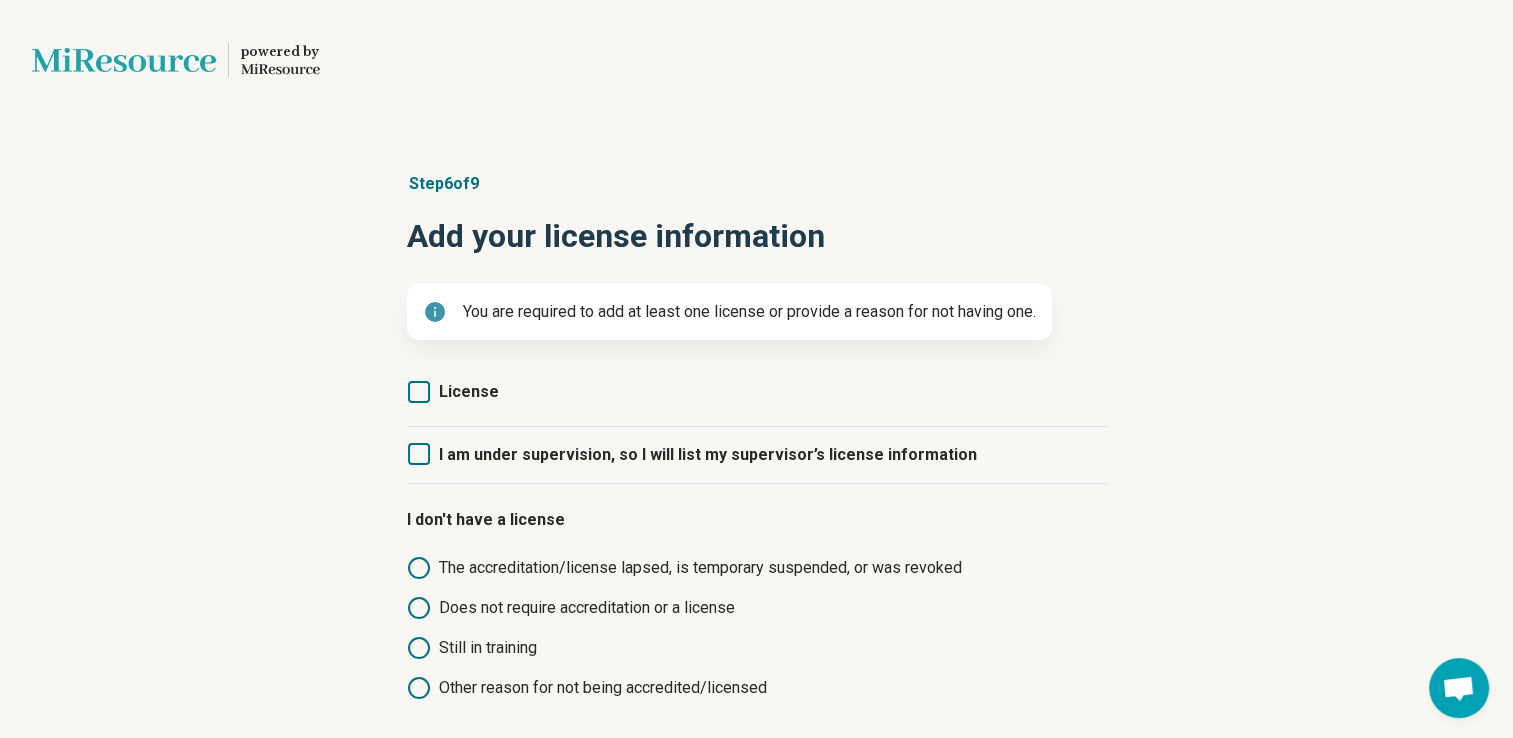 click 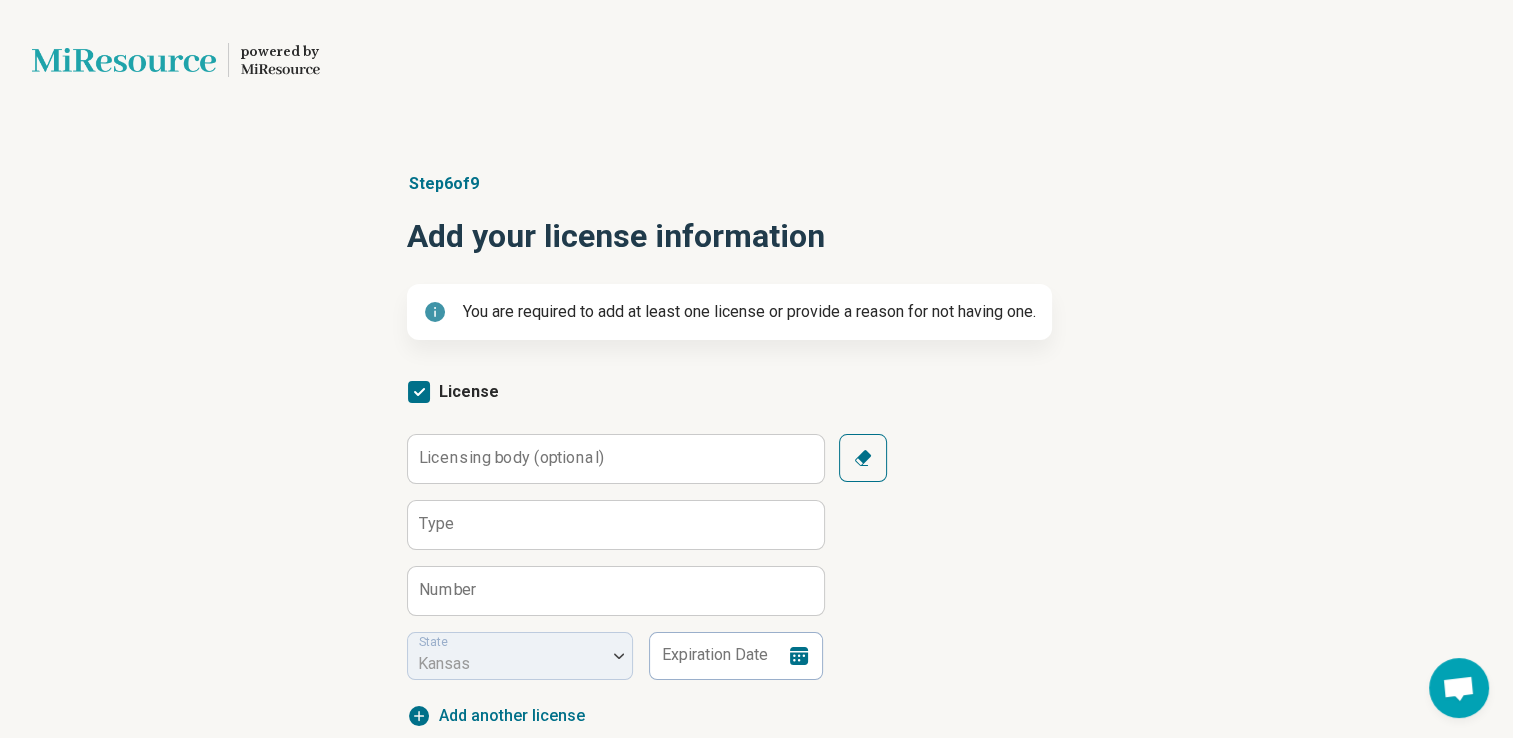click on "Licensing body (optional)" at bounding box center [511, 458] 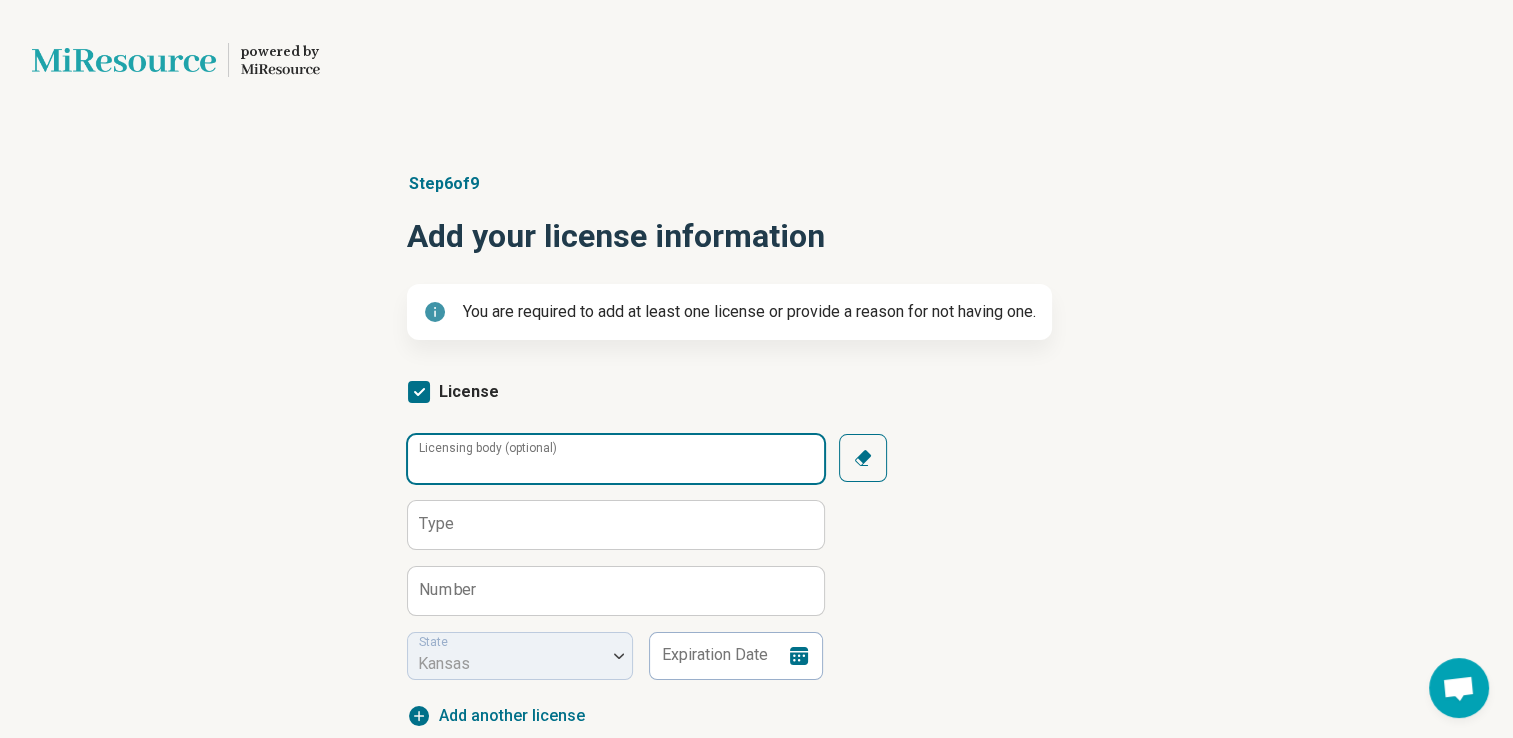 click on "Licensing body (optional)" at bounding box center (616, 459) 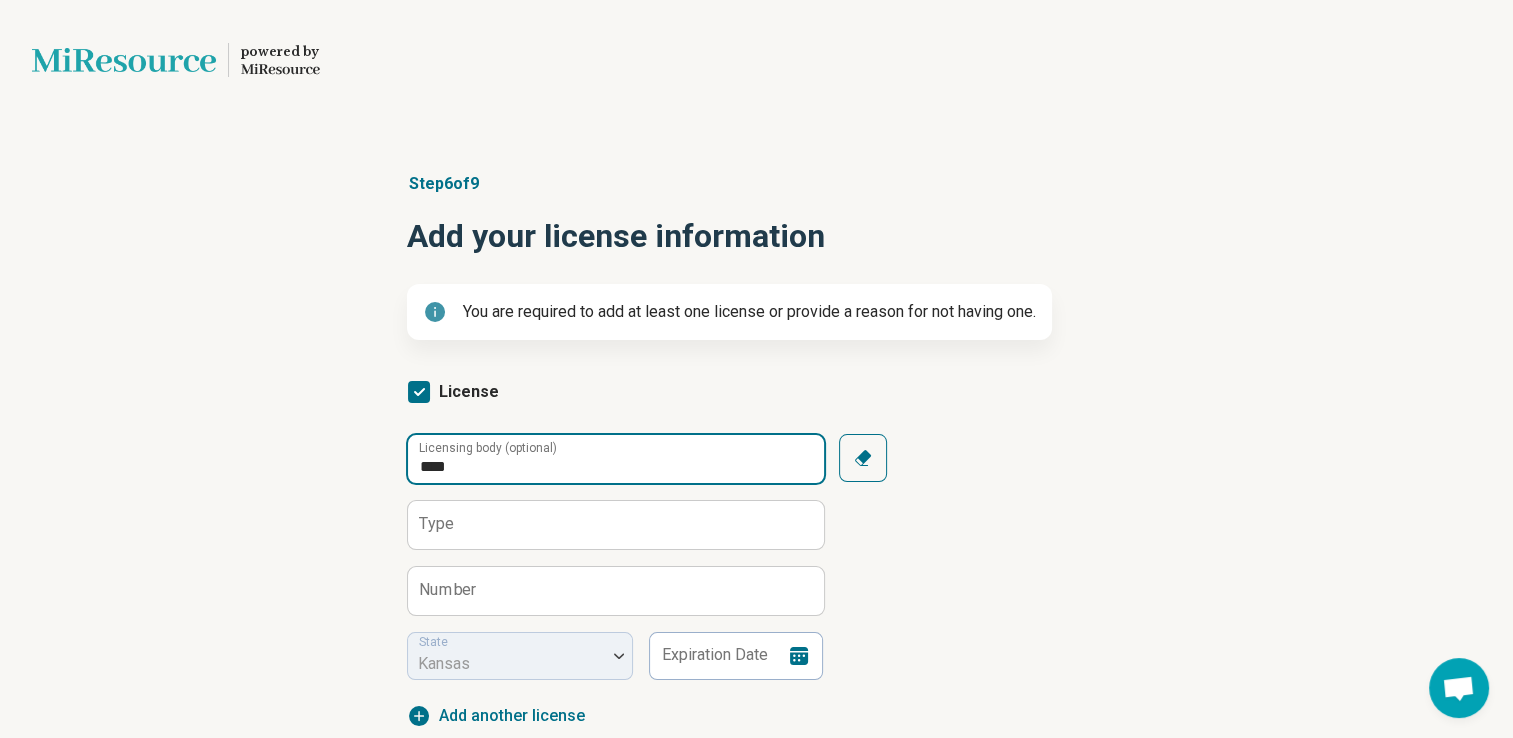 type on "****" 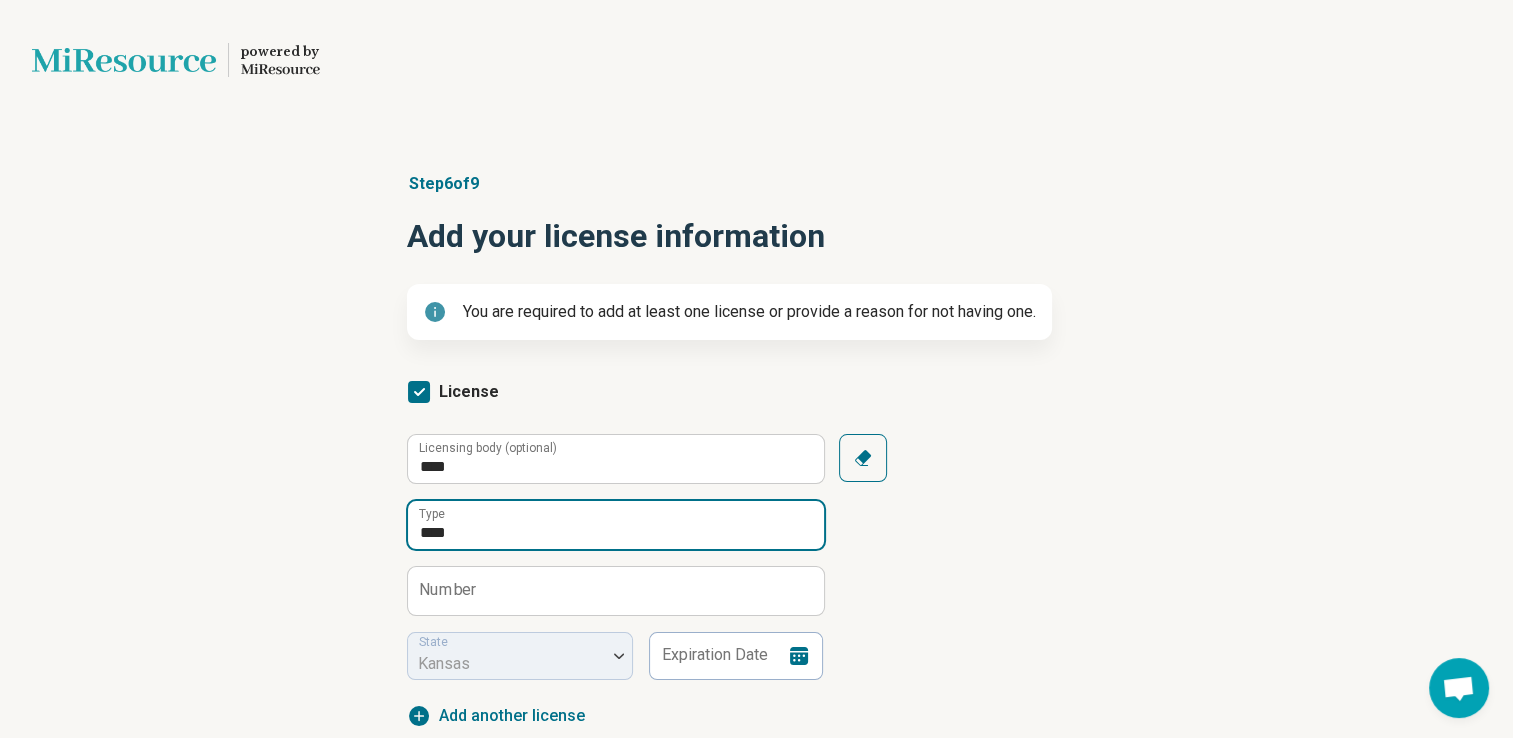 type on "****" 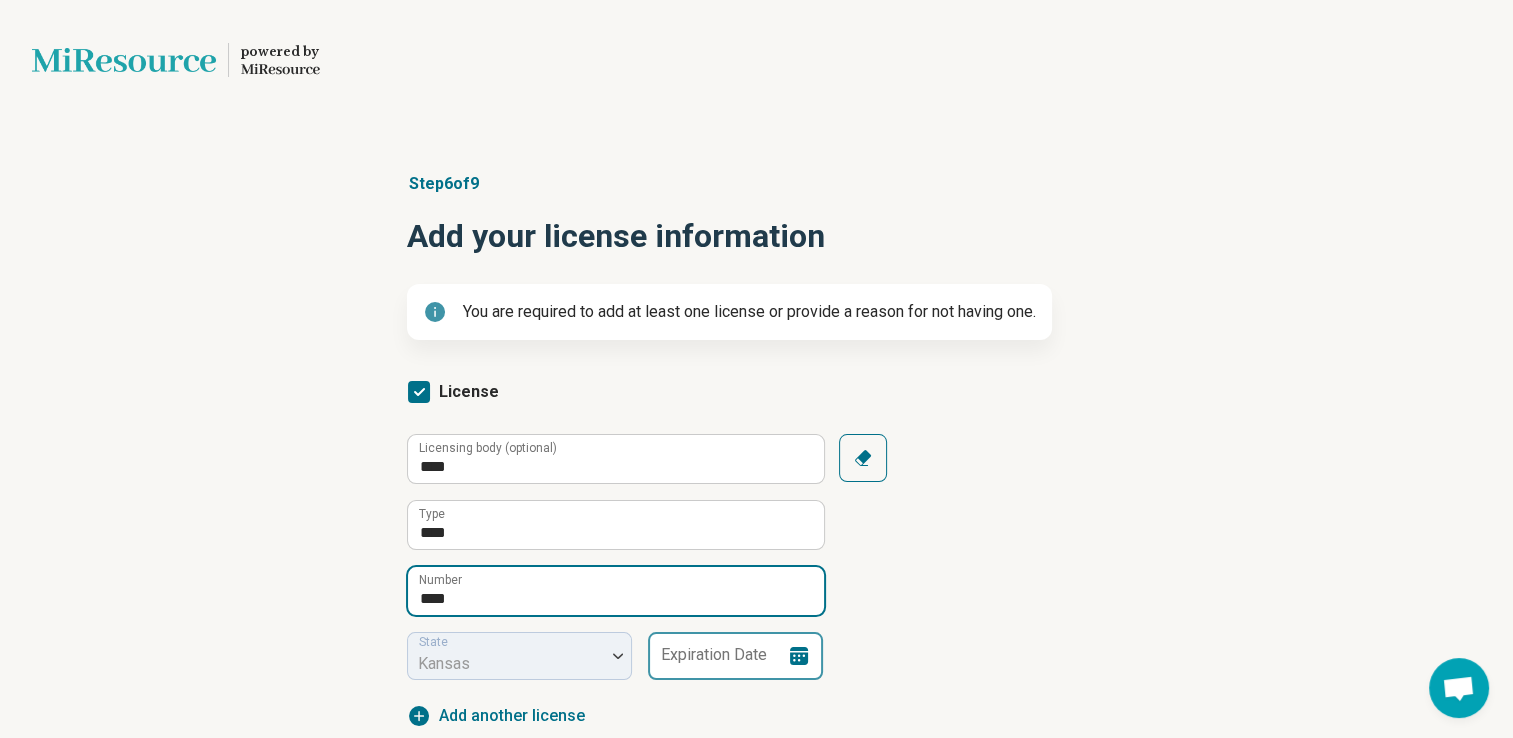 type on "****" 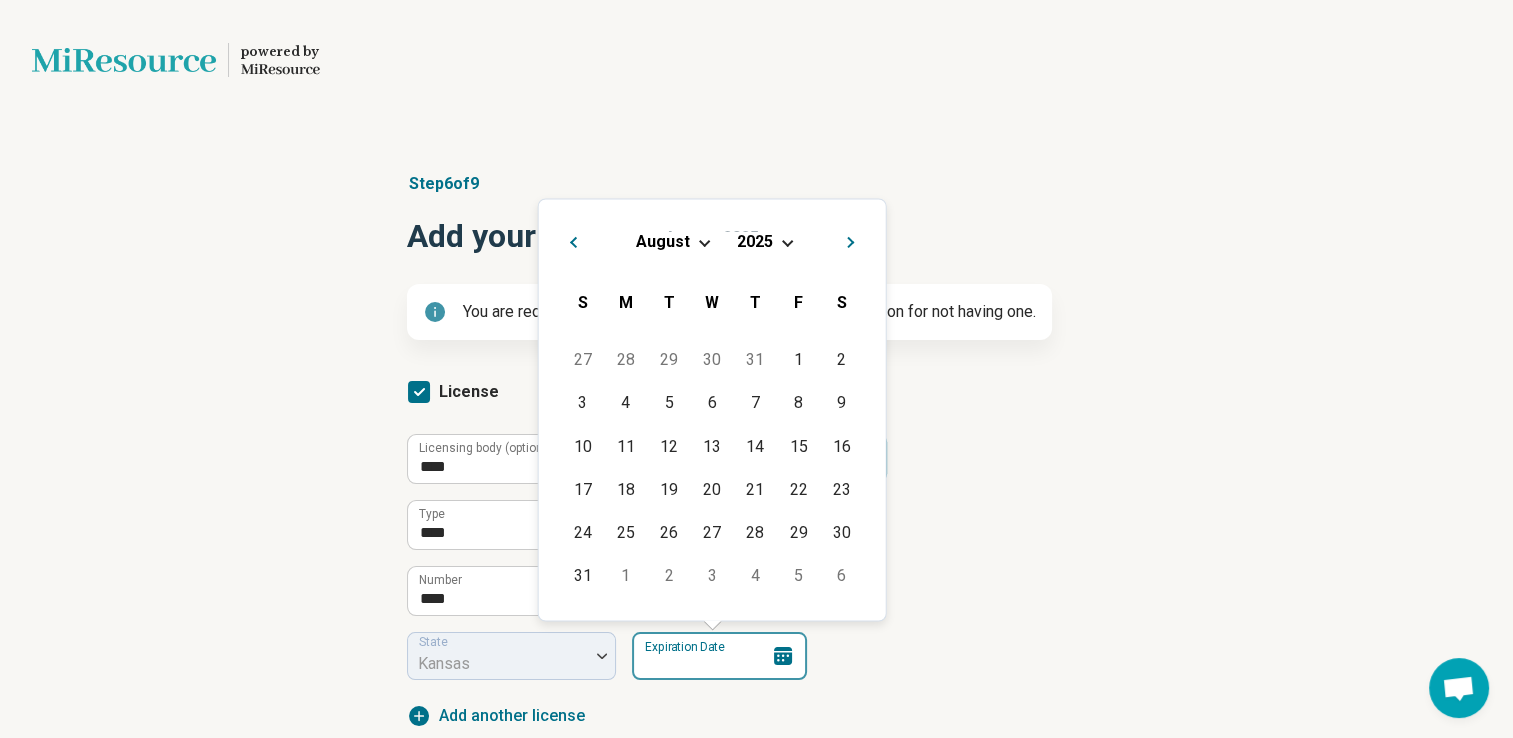 click on "Expiration Date" at bounding box center [719, 656] 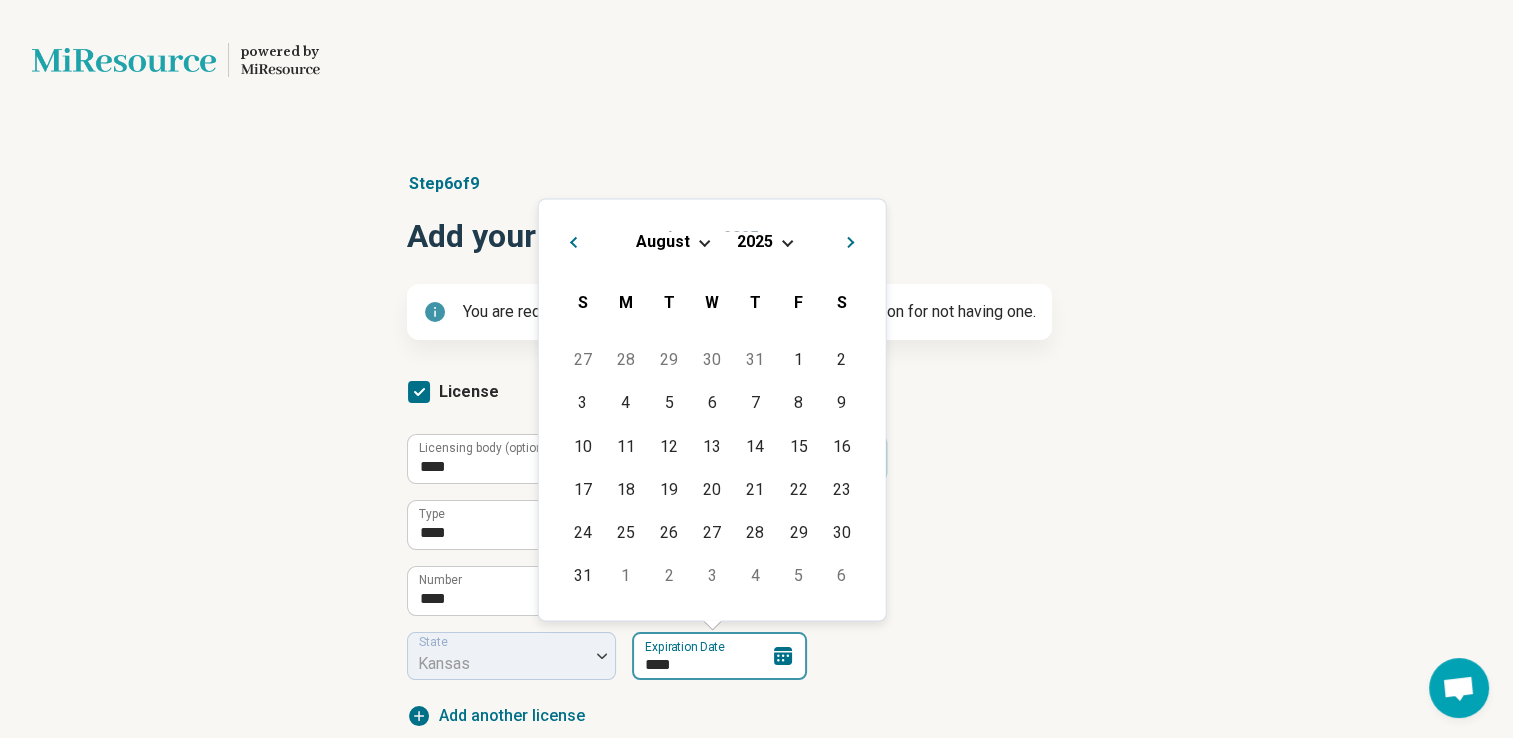 type on "*****" 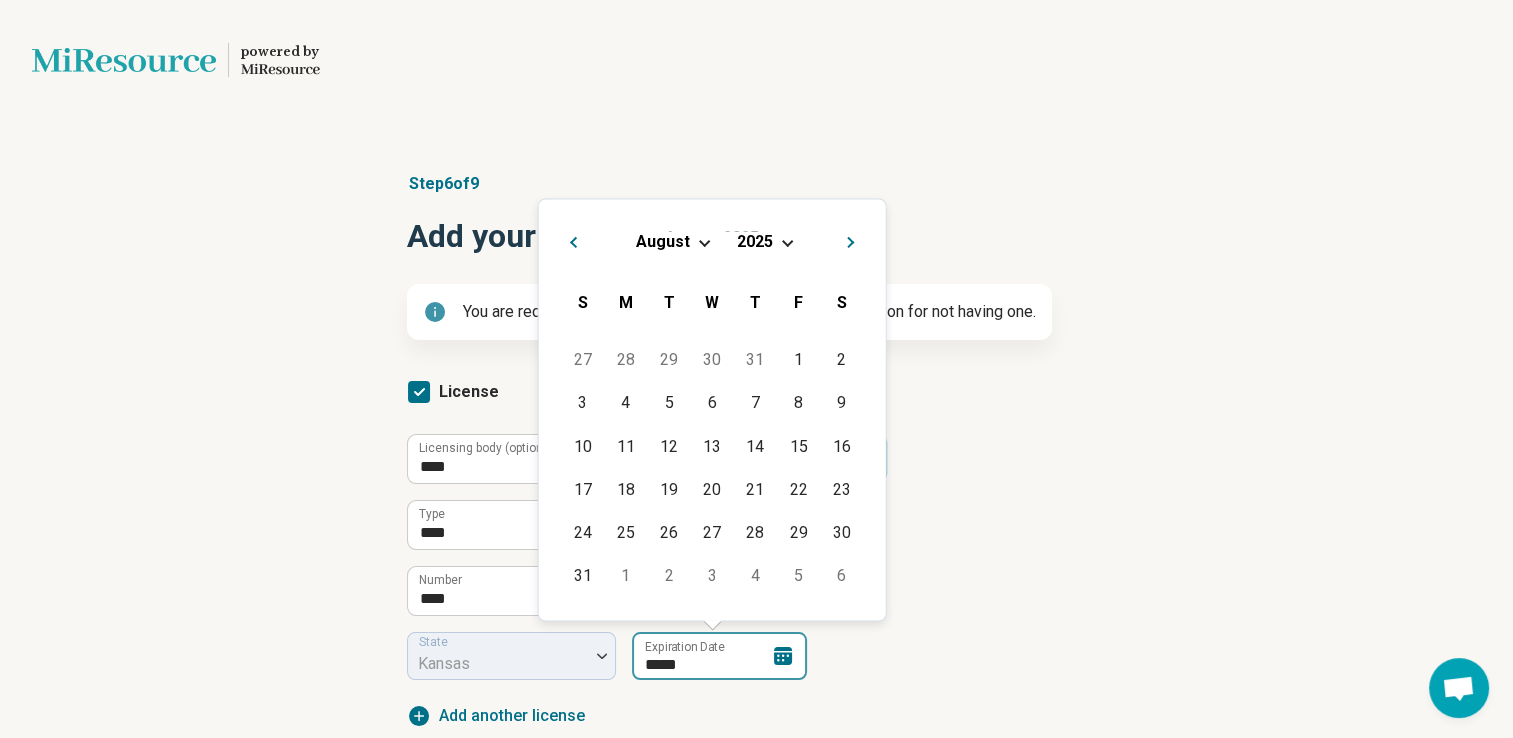 type 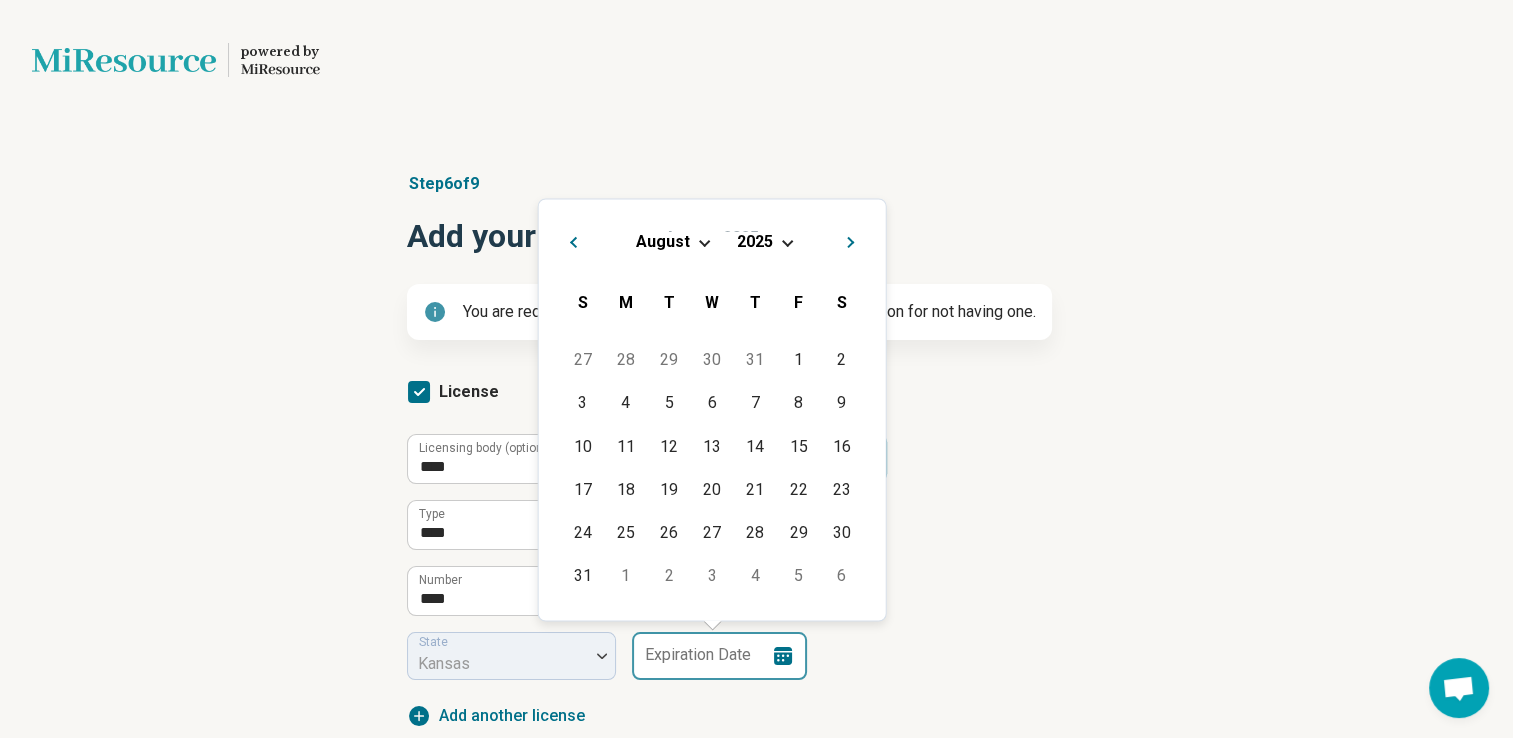 type 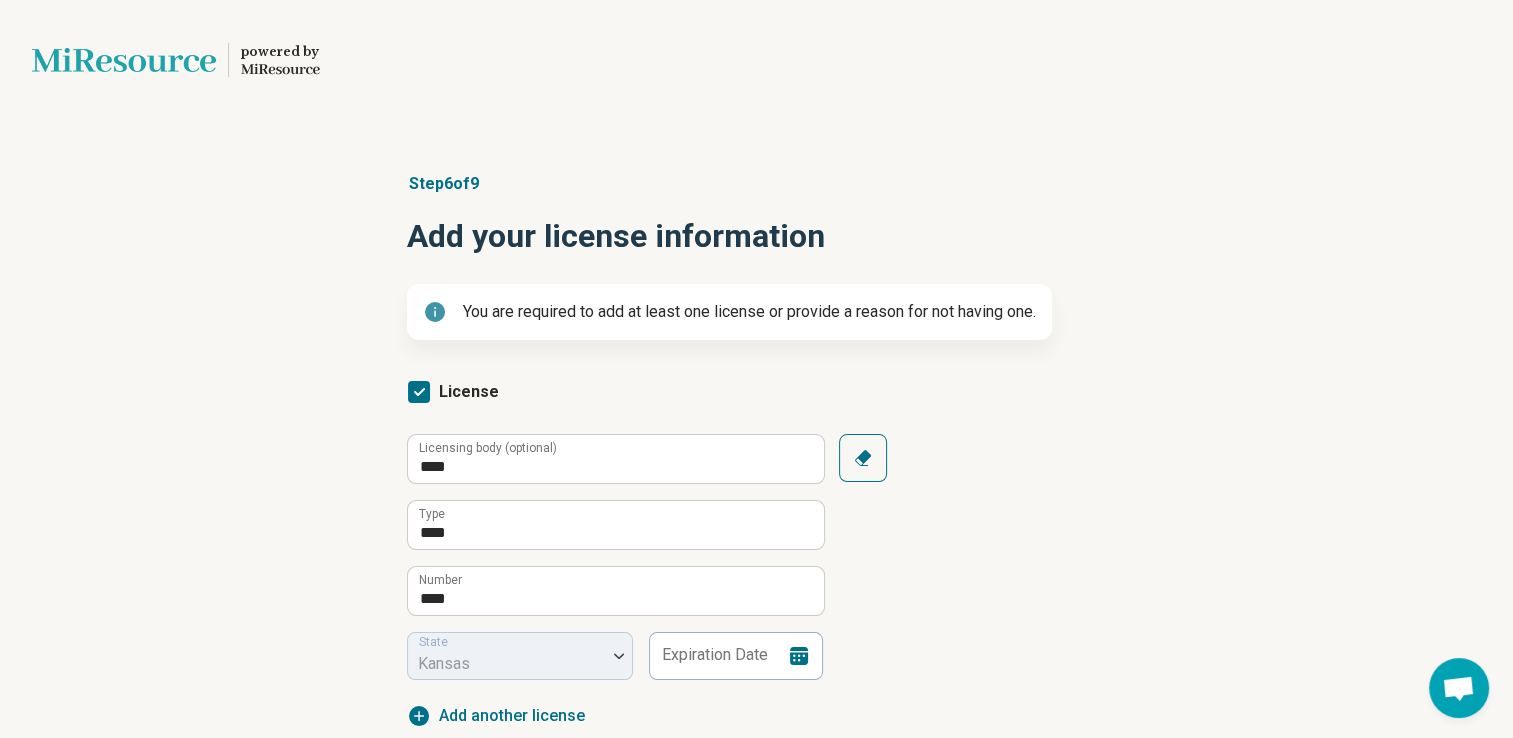 click 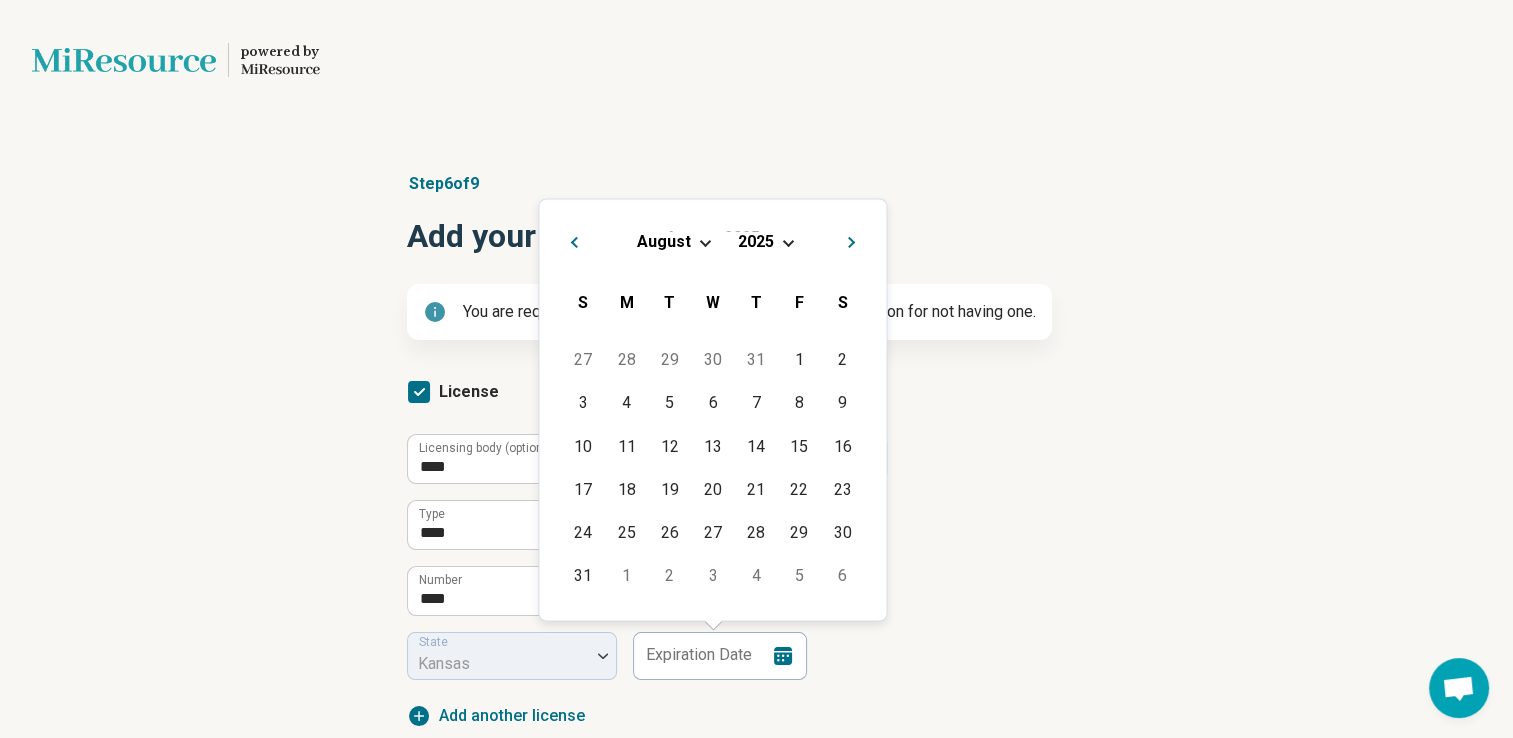 click at bounding box center (704, 240) 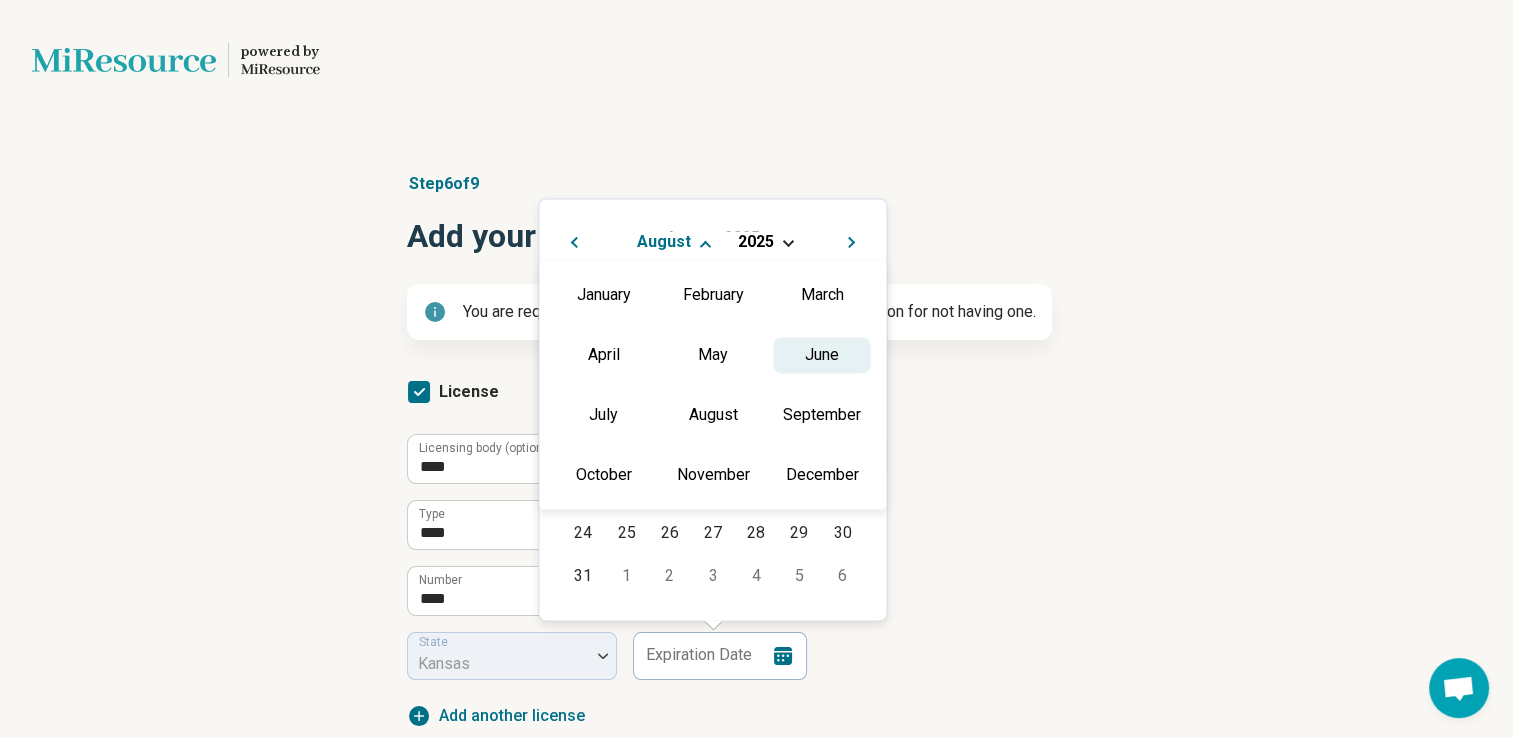 click on "June" at bounding box center (821, 355) 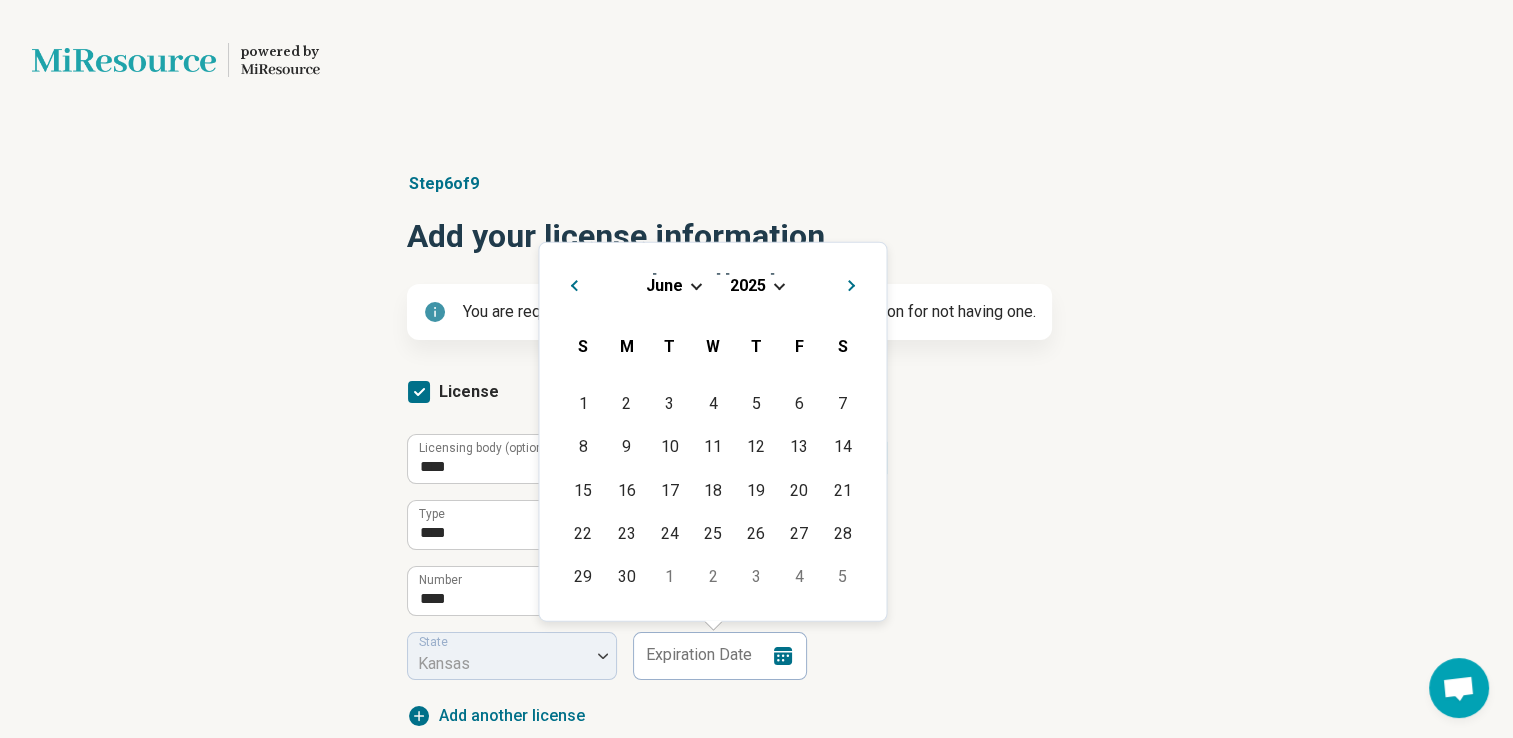 click on "[MONTH] [YEAR]" at bounding box center (712, 284) 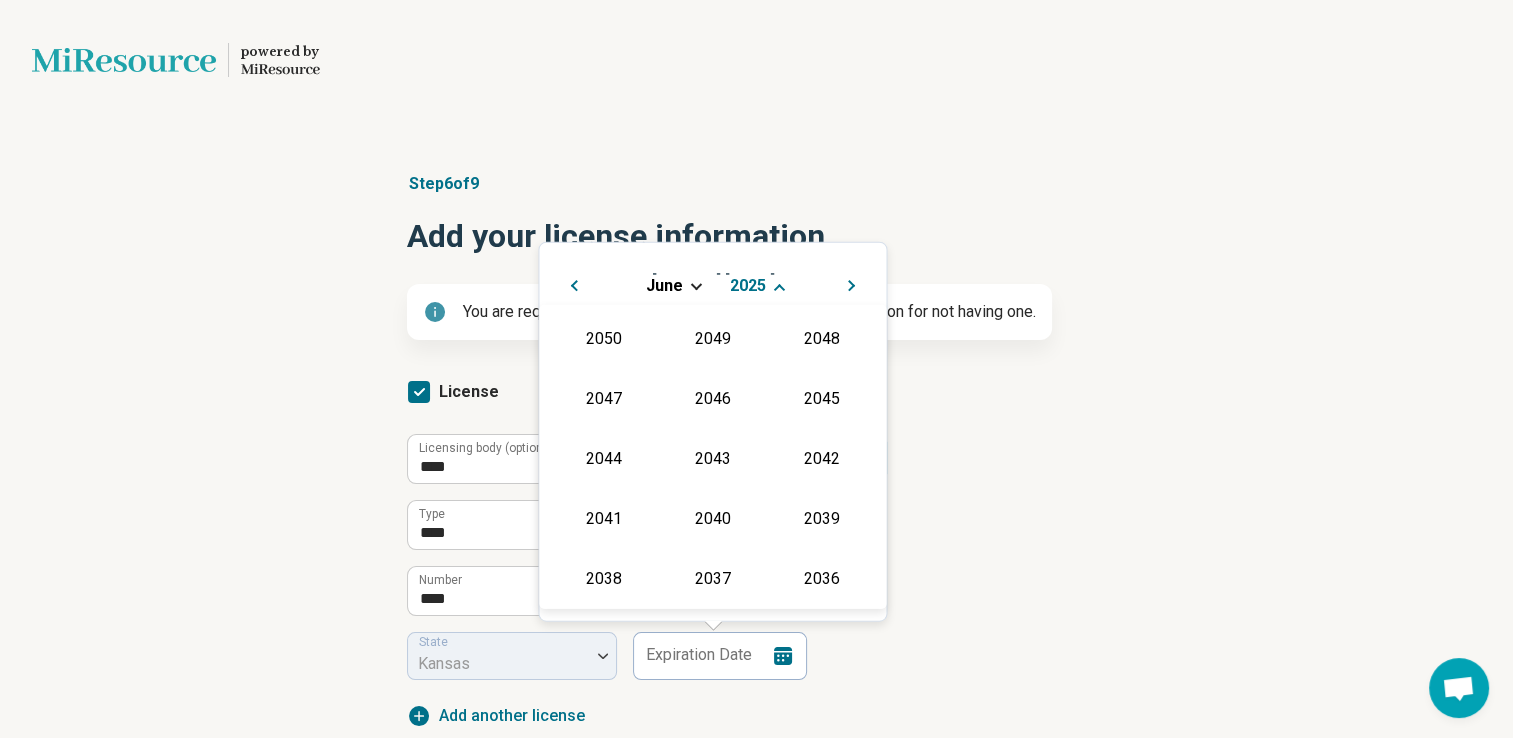 scroll, scrollTop: 362, scrollLeft: 0, axis: vertical 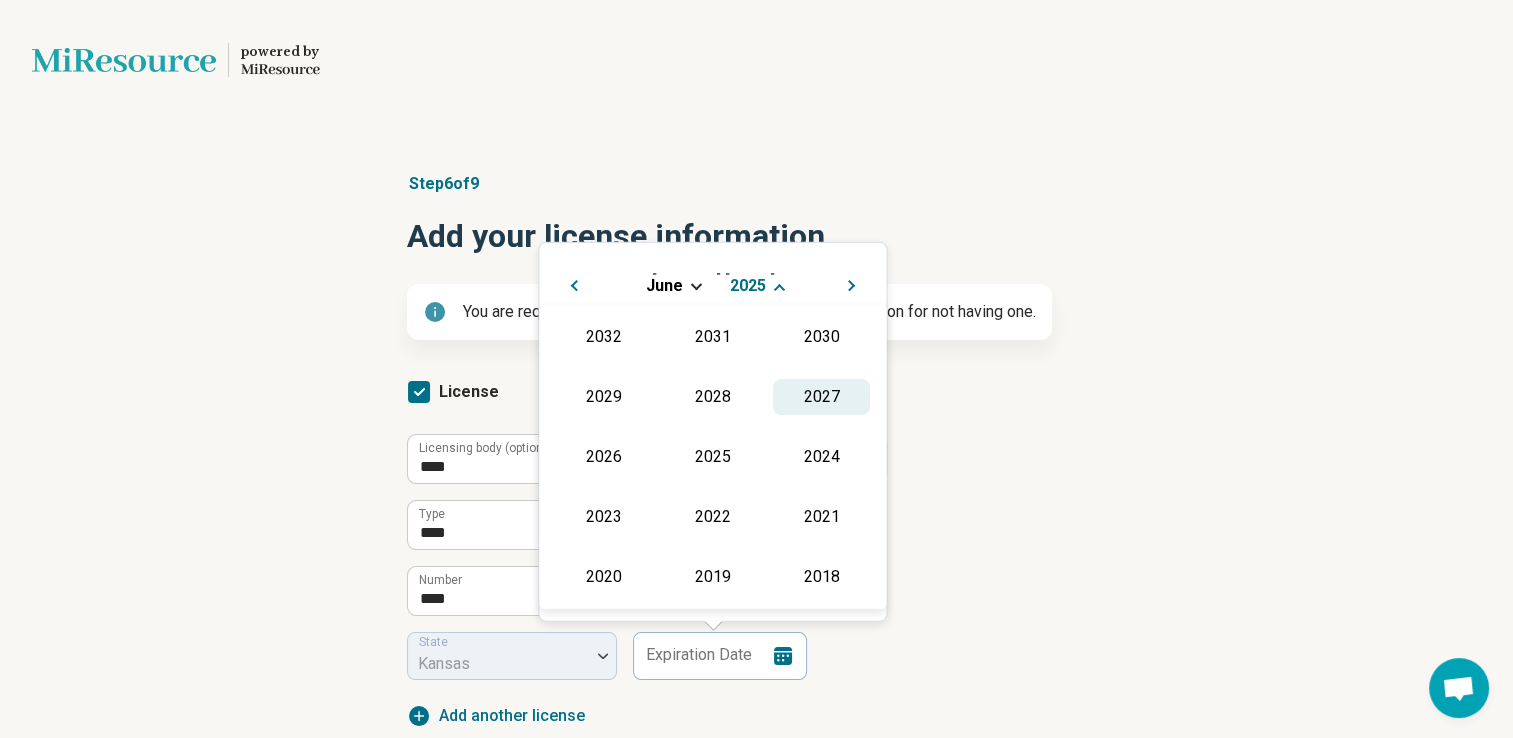 click on "2027" at bounding box center [821, 396] 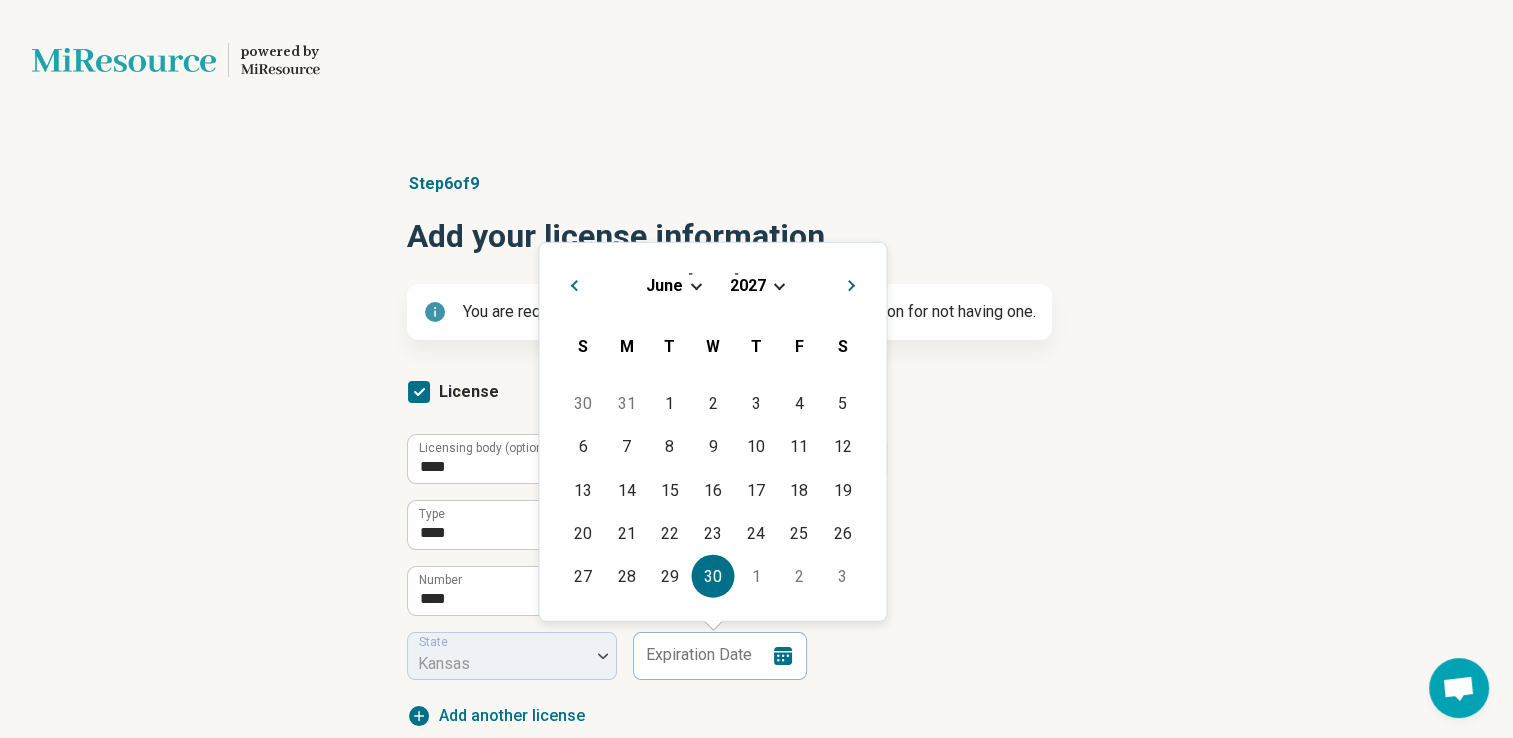 click on "30" at bounding box center (712, 576) 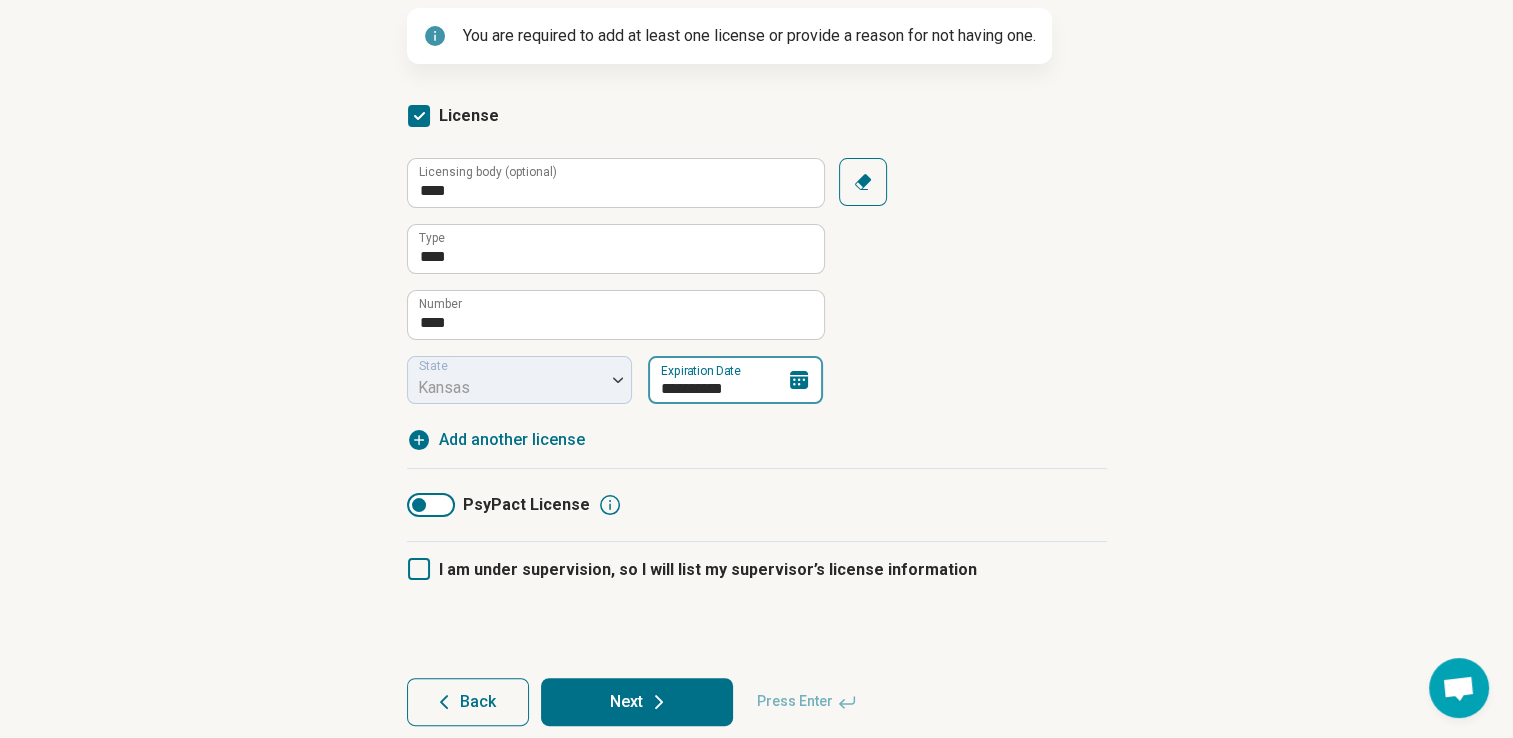 scroll, scrollTop: 302, scrollLeft: 0, axis: vertical 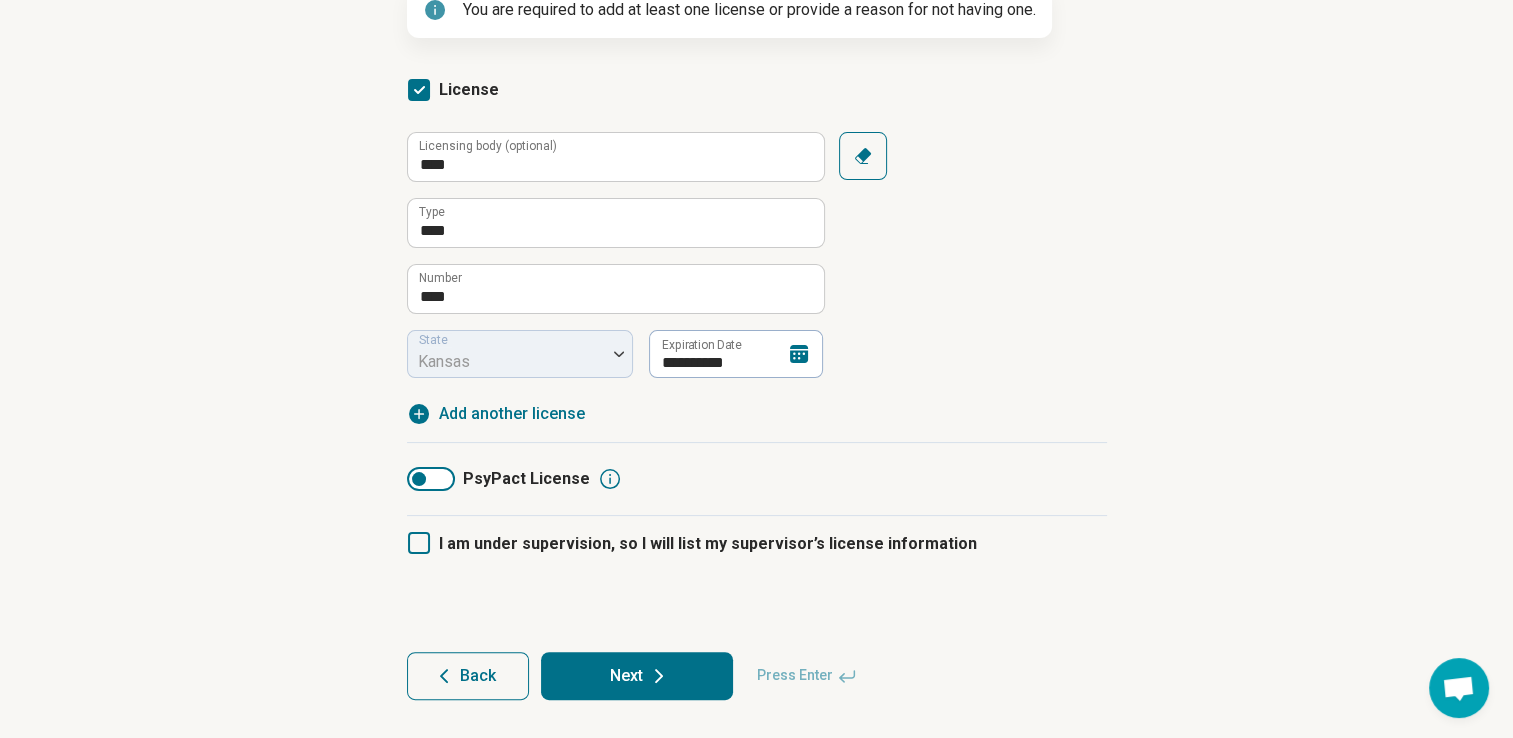 click on "Next" at bounding box center [637, 676] 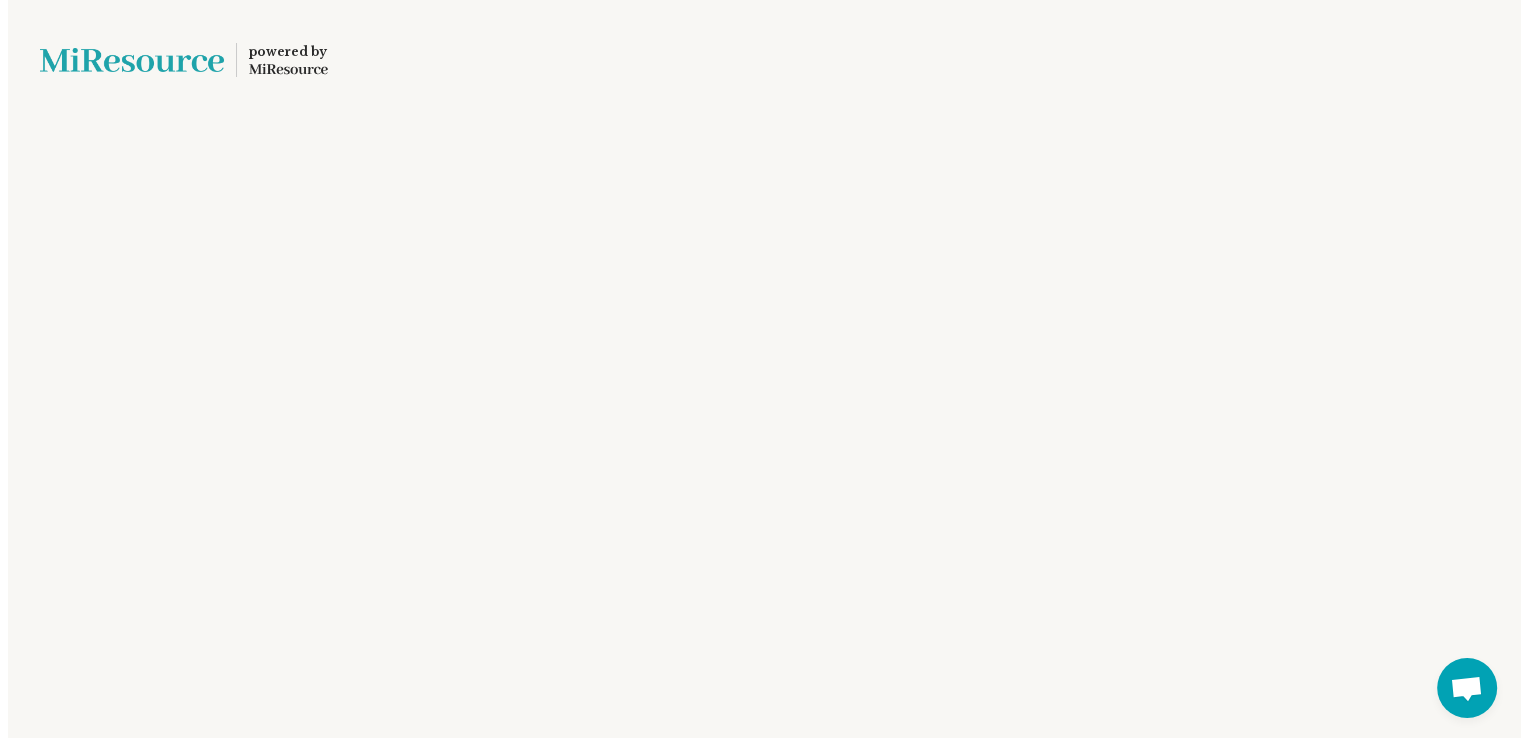 scroll, scrollTop: 0, scrollLeft: 0, axis: both 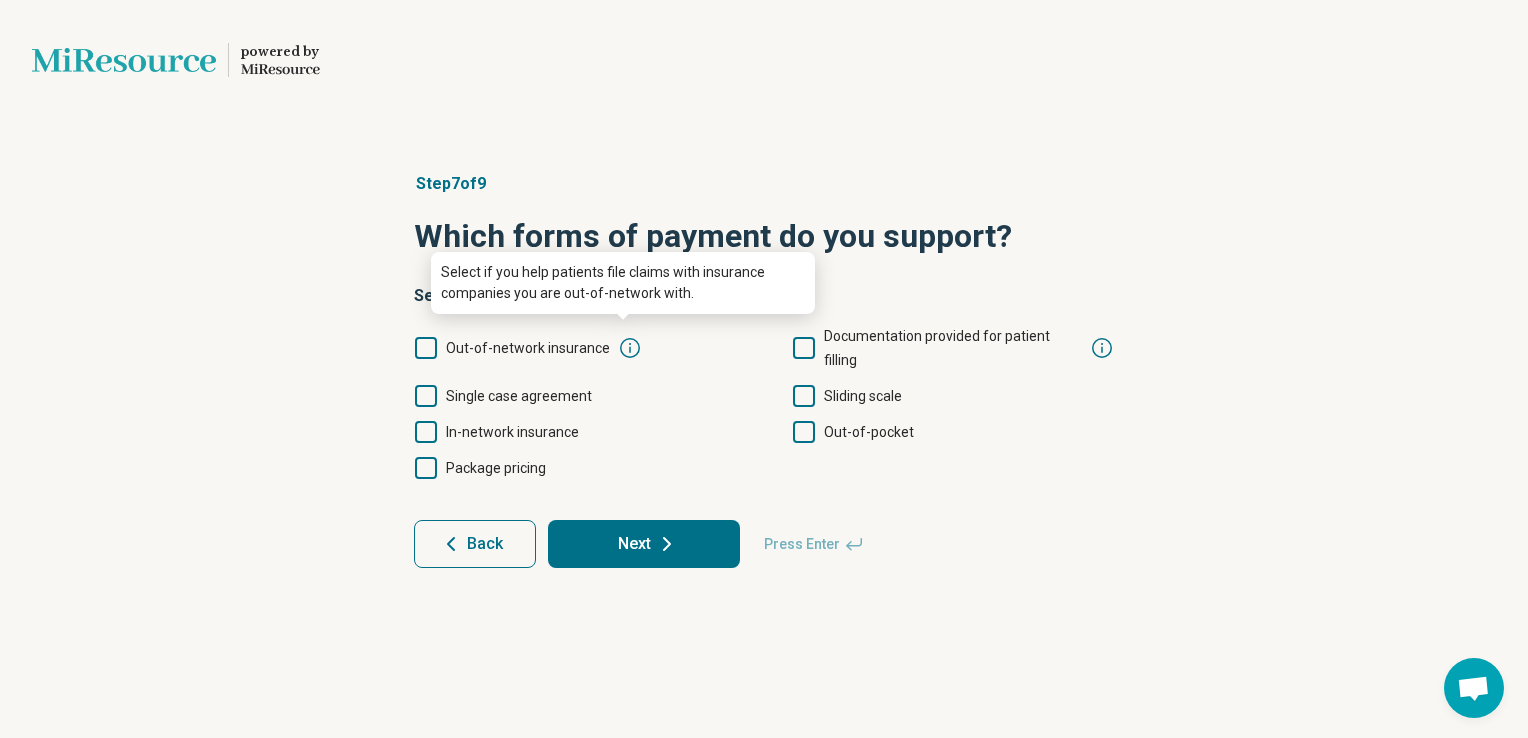 click 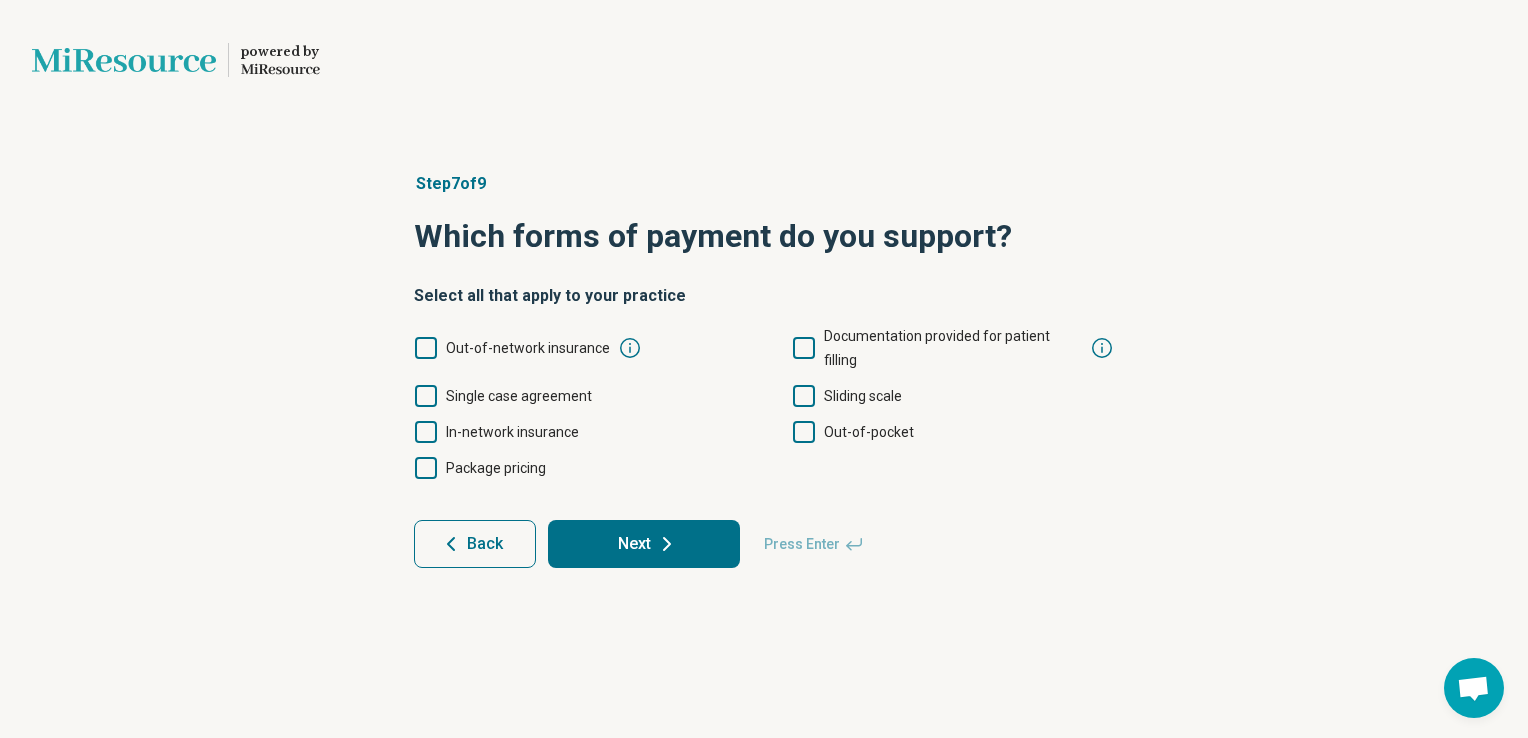 click 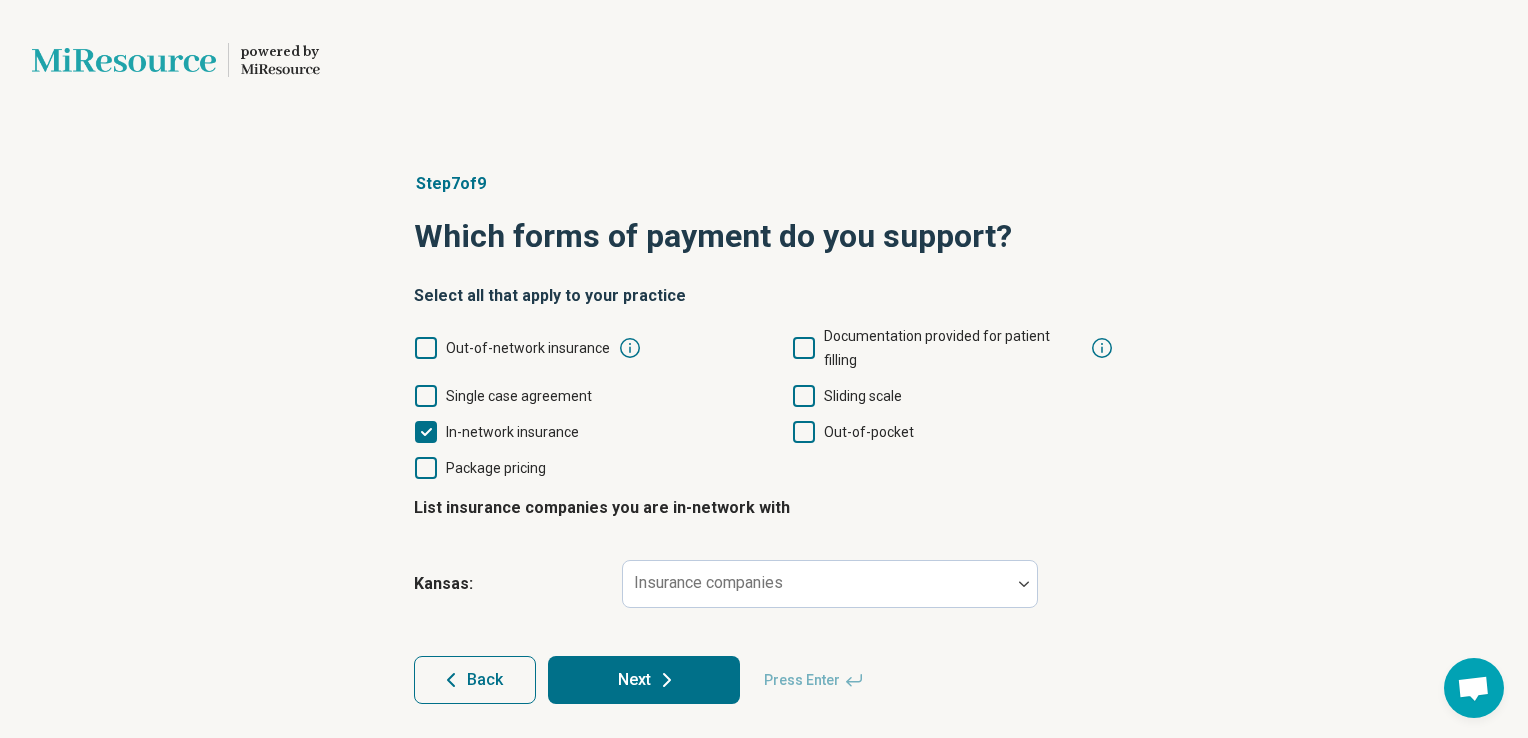 click 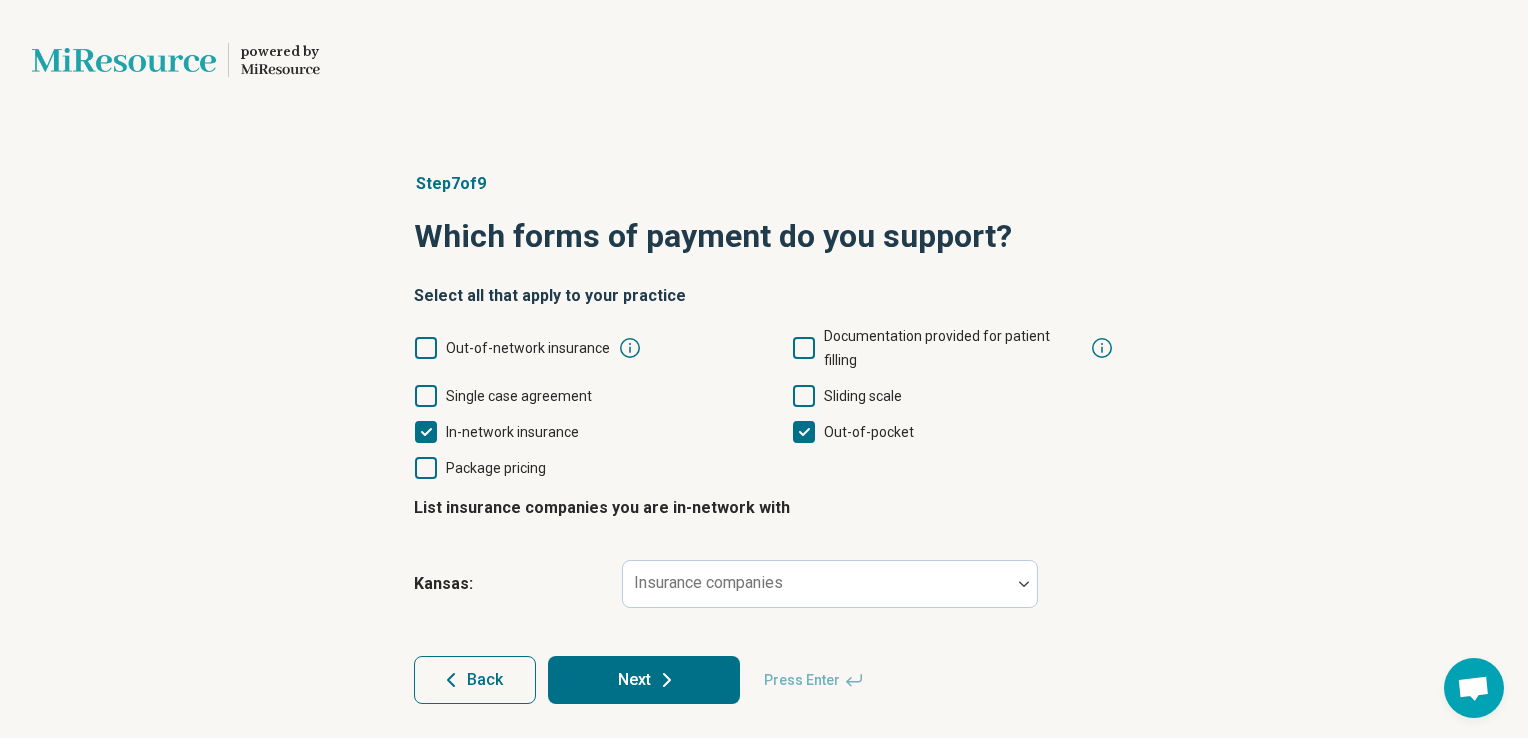 click 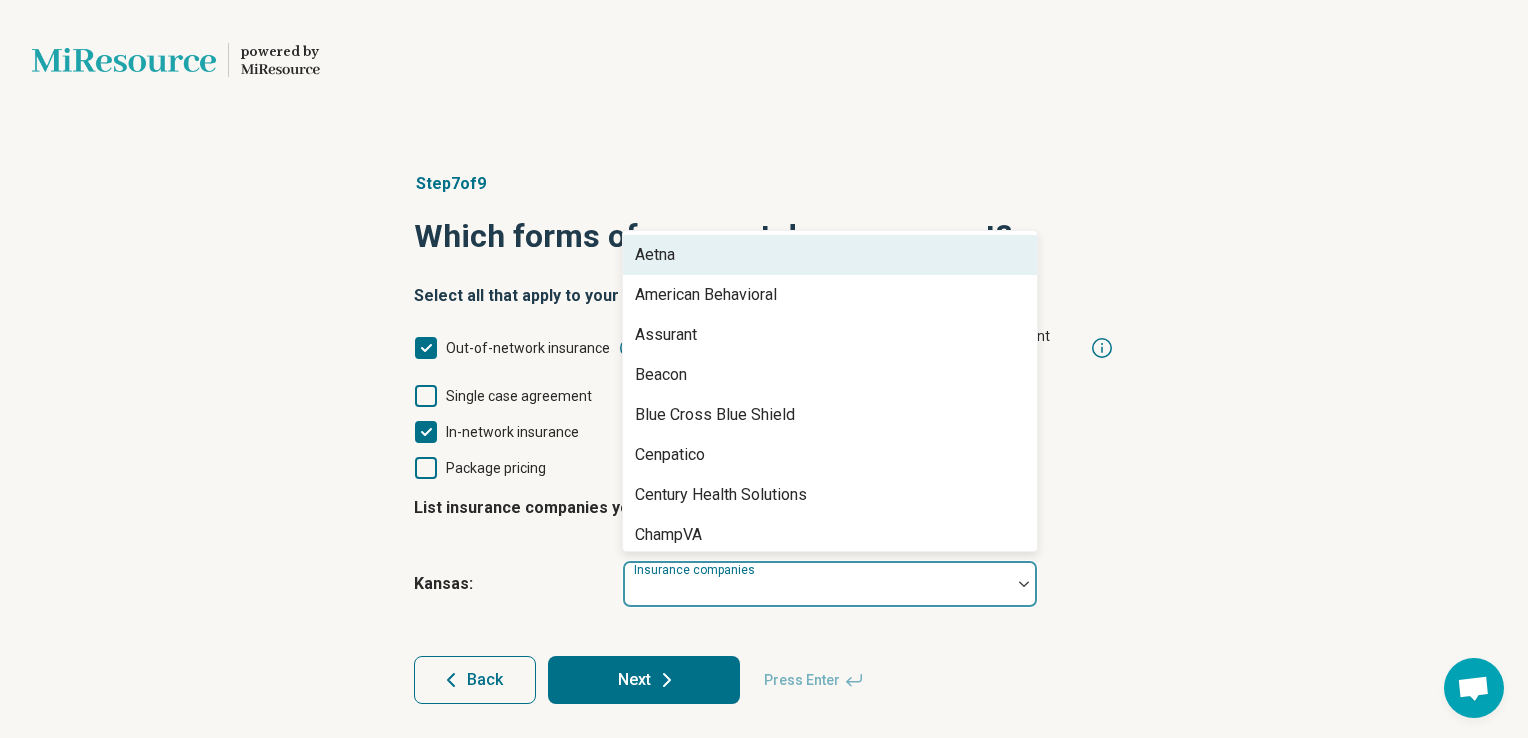 click at bounding box center (817, 592) 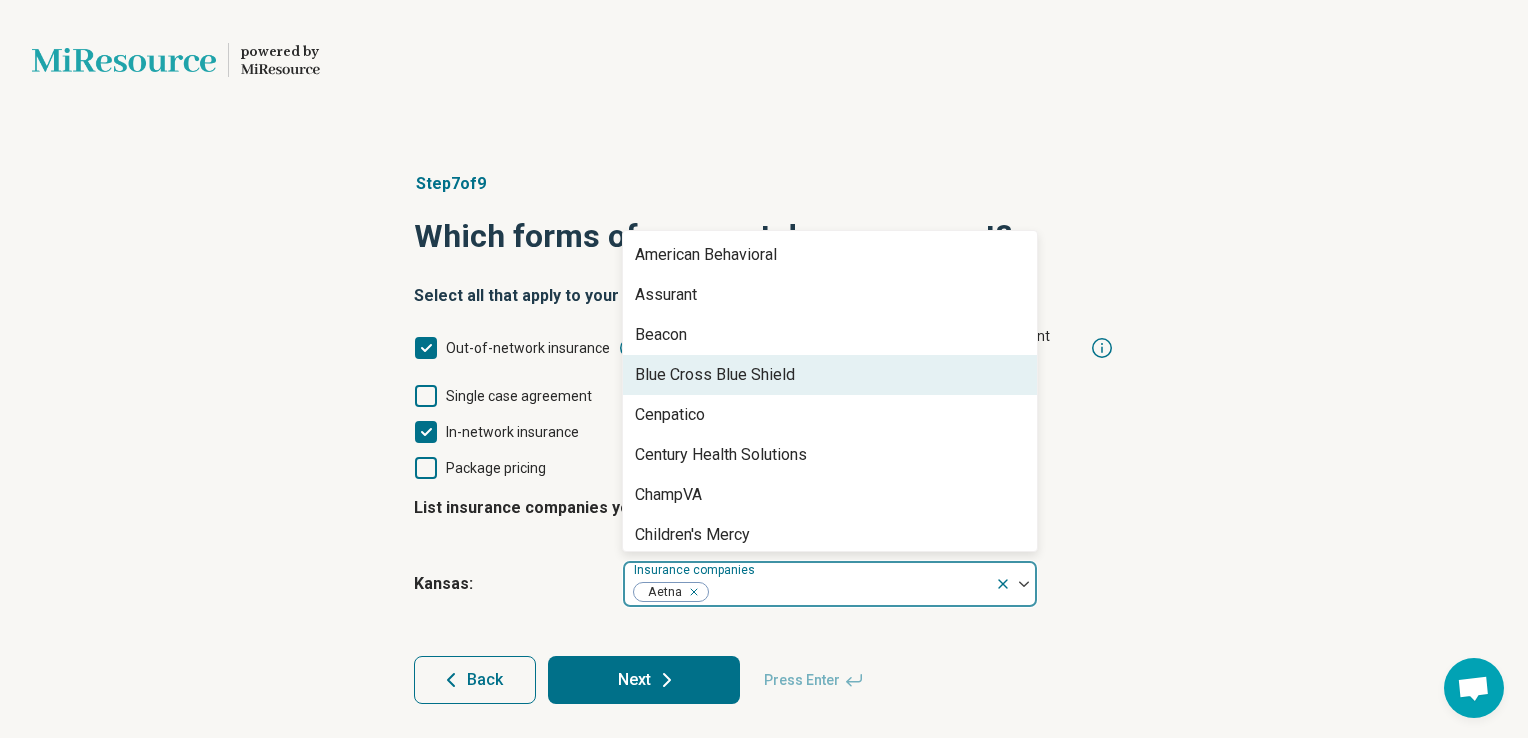 click on "Blue Cross Blue Shield" at bounding box center [715, 375] 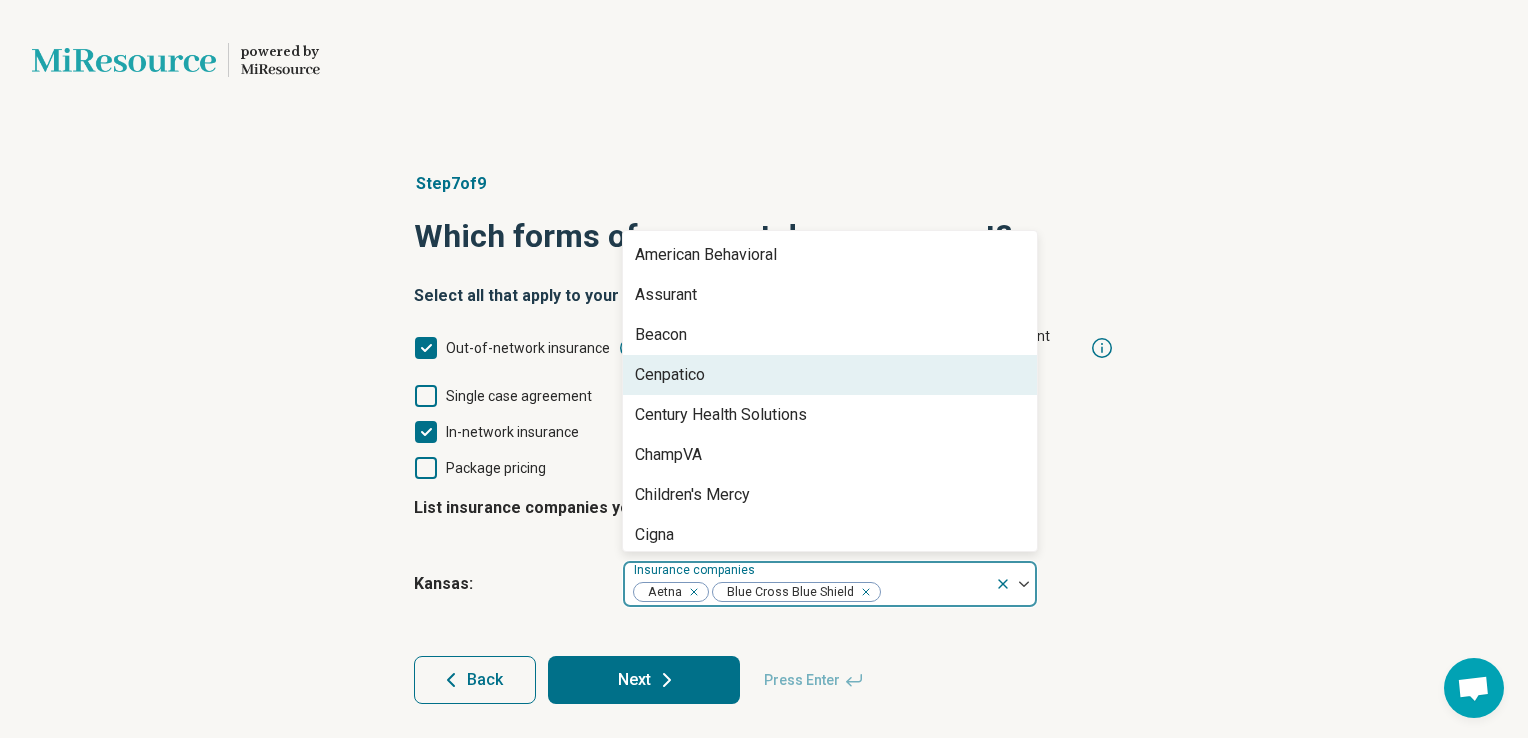 click on "Cenpatico" at bounding box center [830, 375] 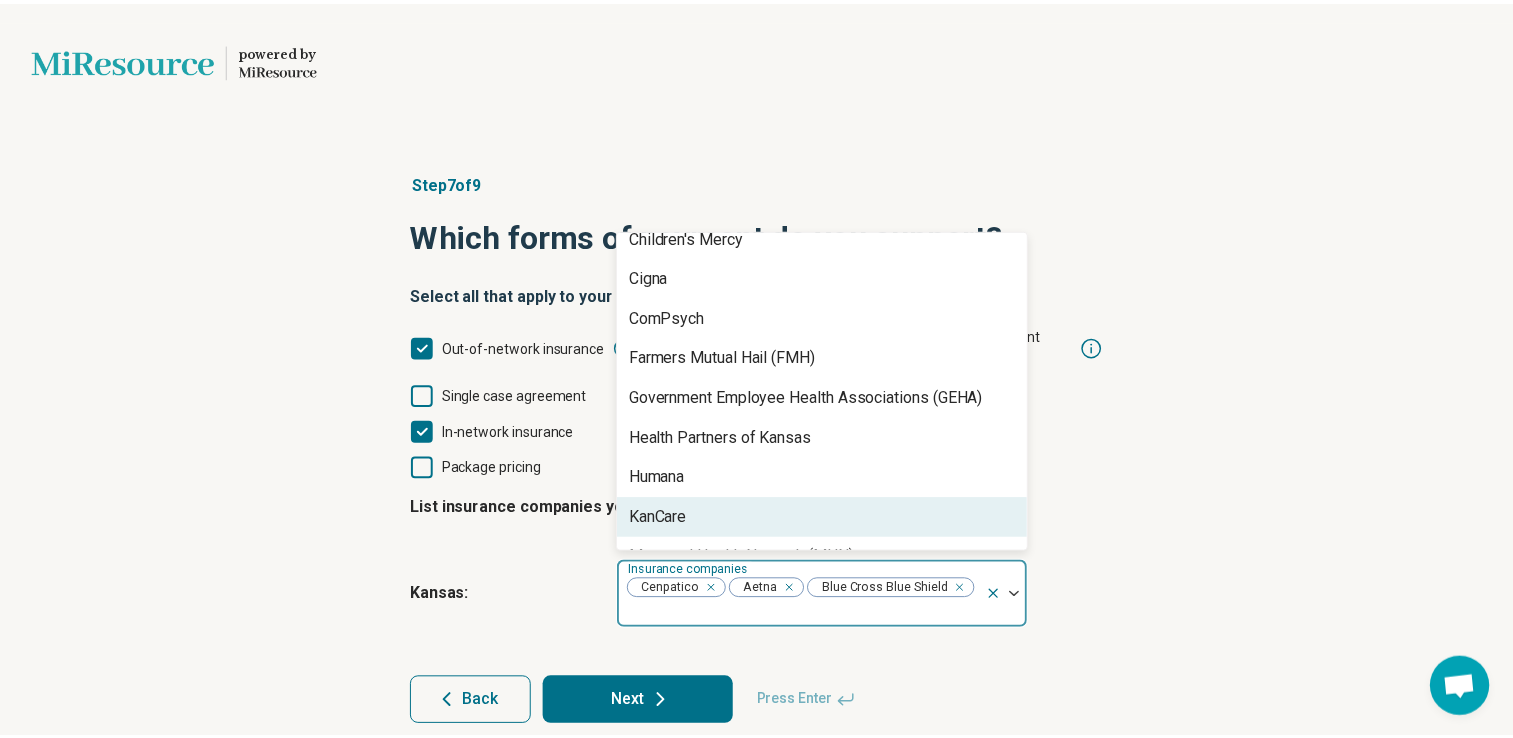 scroll, scrollTop: 257, scrollLeft: 0, axis: vertical 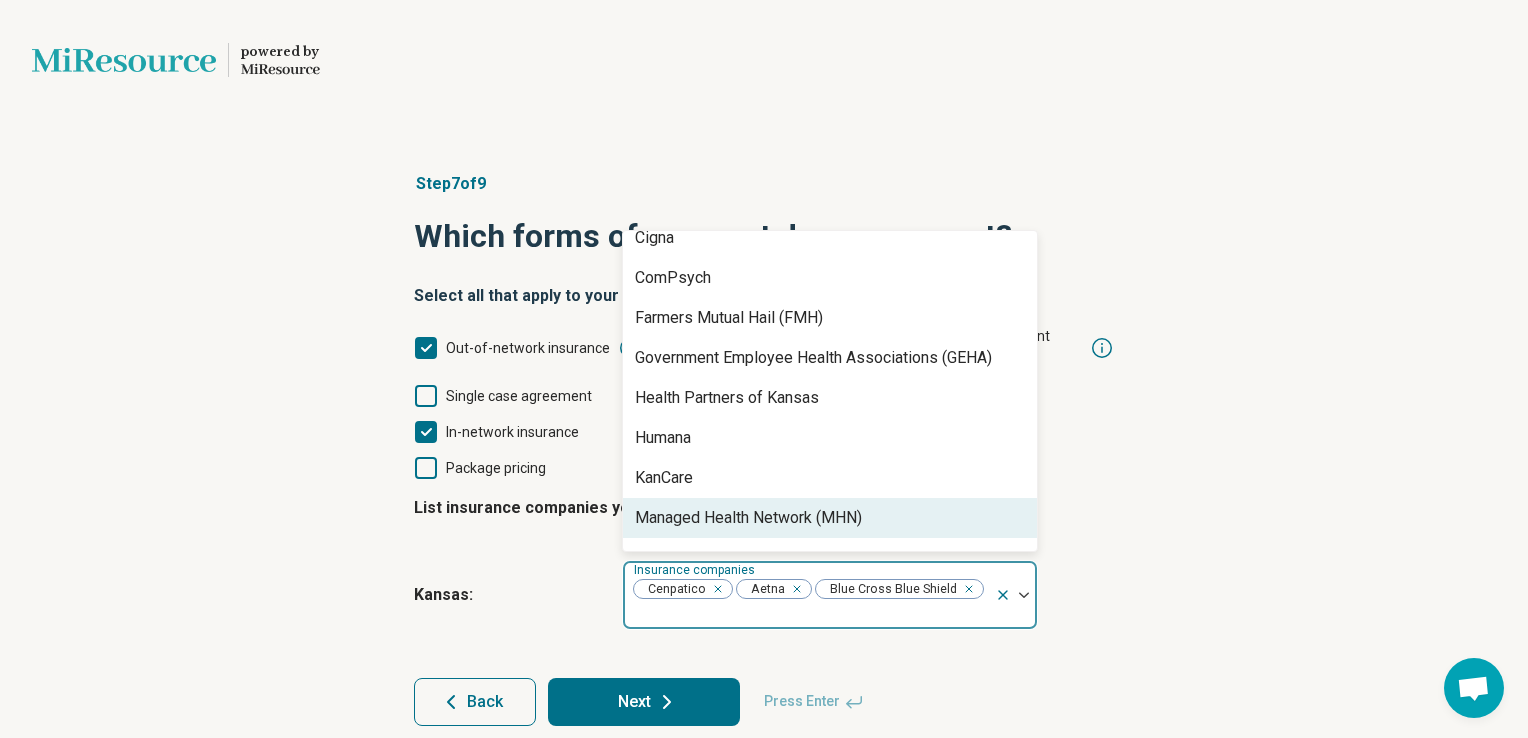 click on "KanCare" at bounding box center (830, 478) 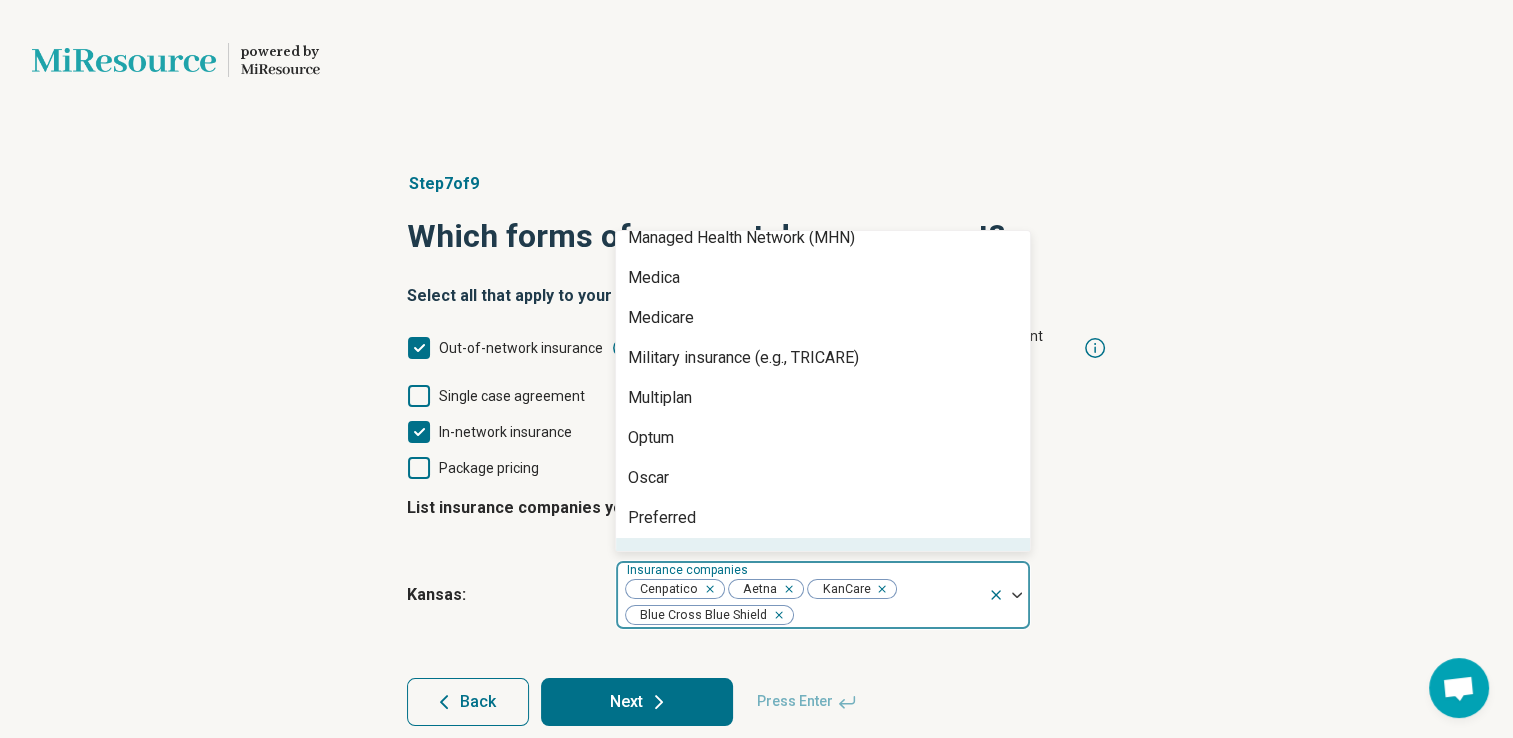 scroll, scrollTop: 537, scrollLeft: 0, axis: vertical 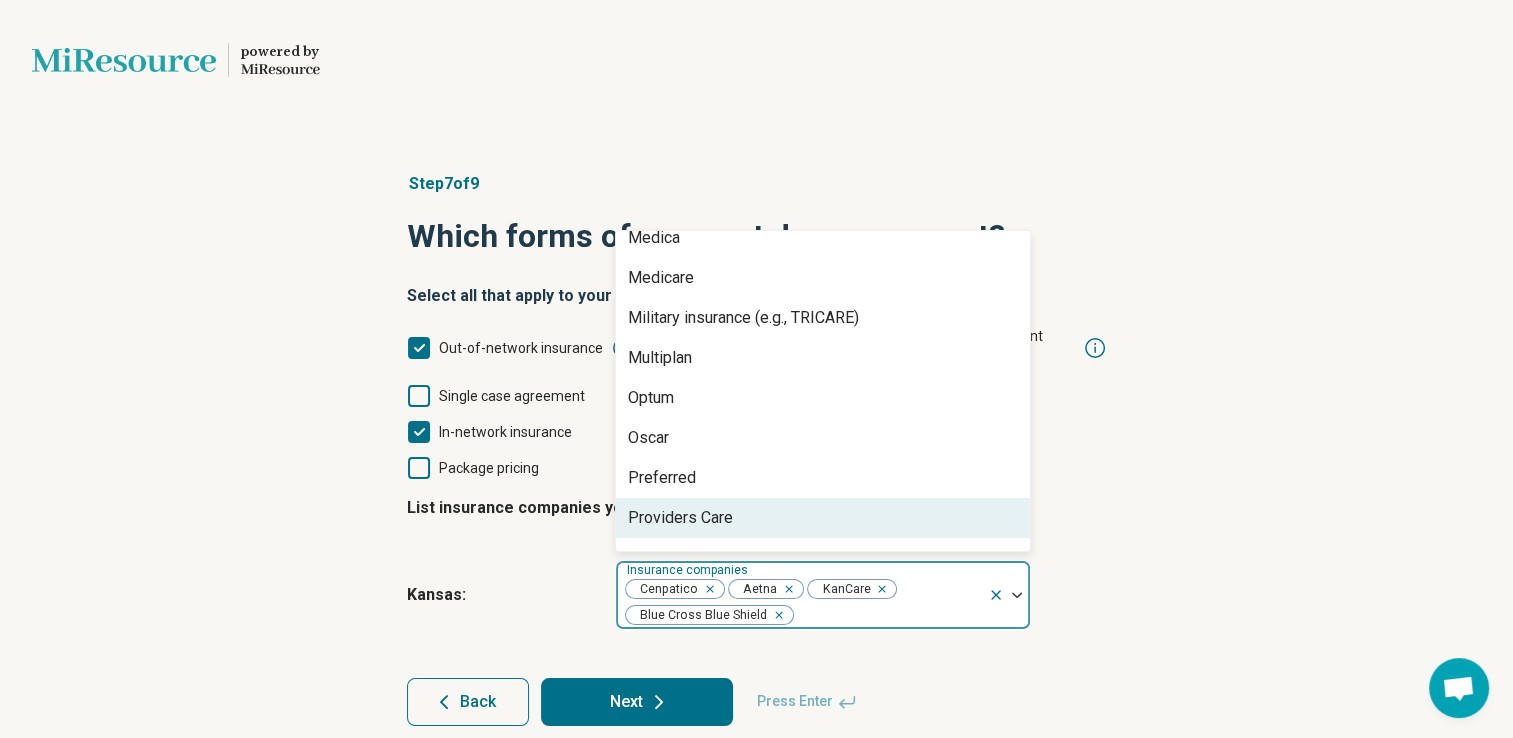 click on "Providers Care" at bounding box center (680, 518) 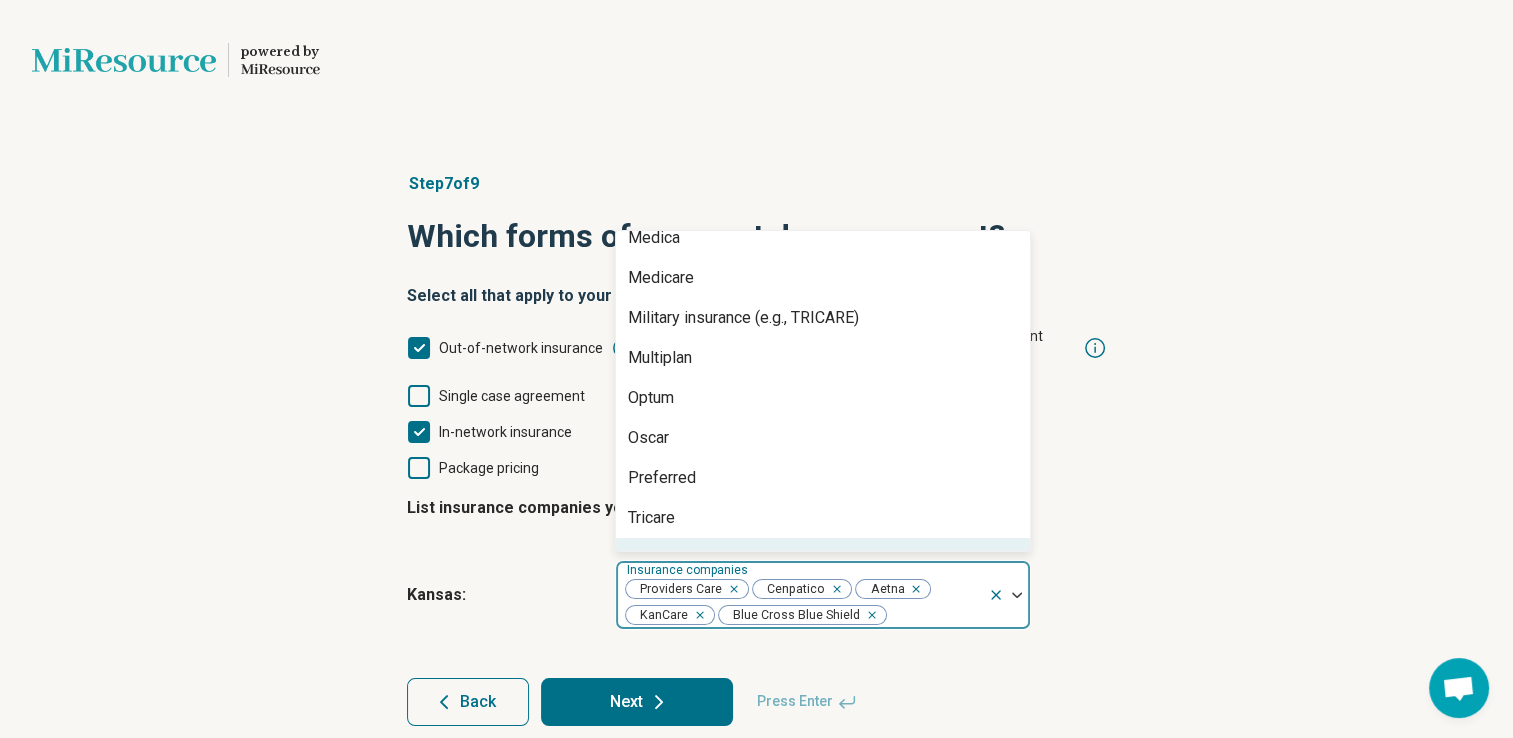 scroll, scrollTop: 568, scrollLeft: 0, axis: vertical 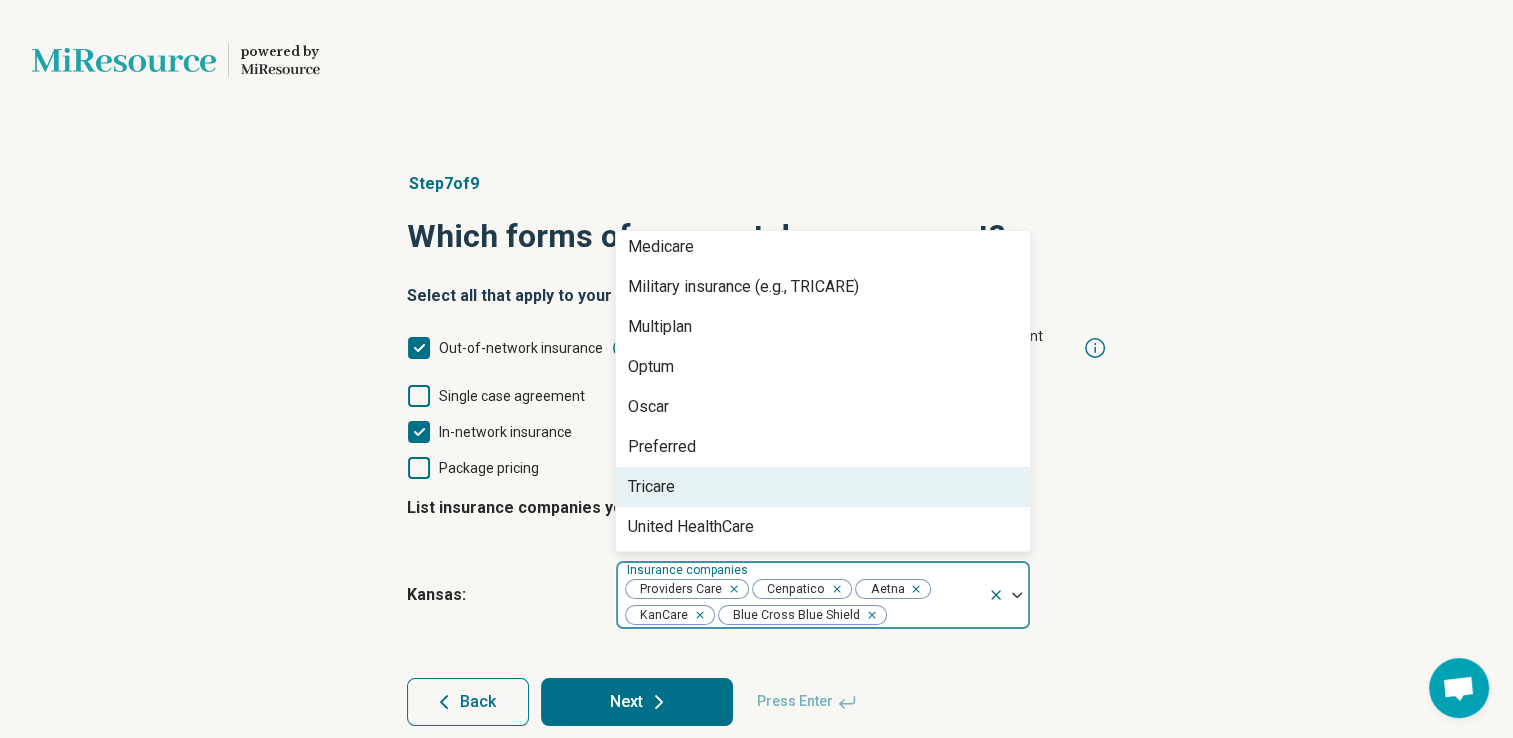 click on "Tricare" at bounding box center (823, 487) 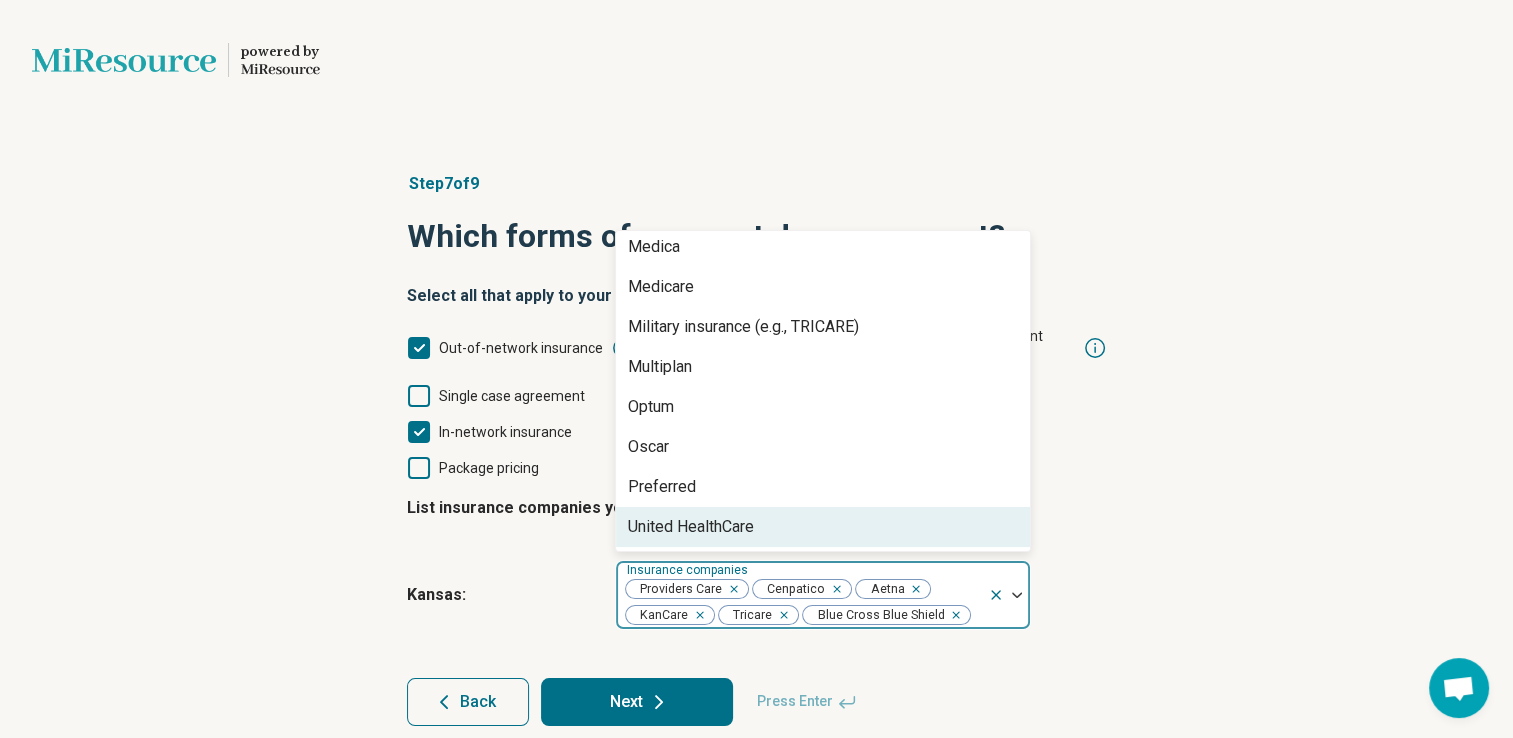 scroll, scrollTop: 0, scrollLeft: 0, axis: both 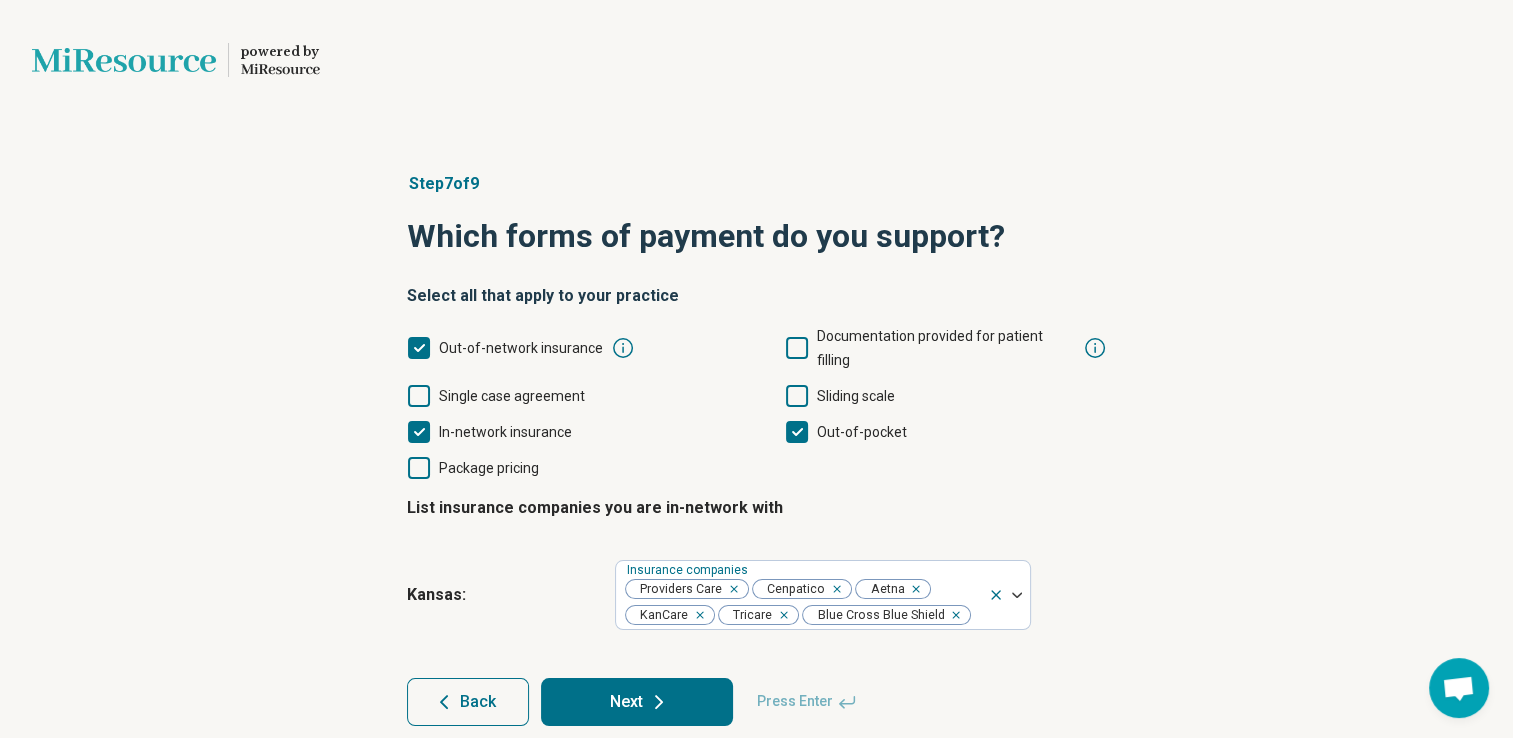 click on "Next" at bounding box center [637, 702] 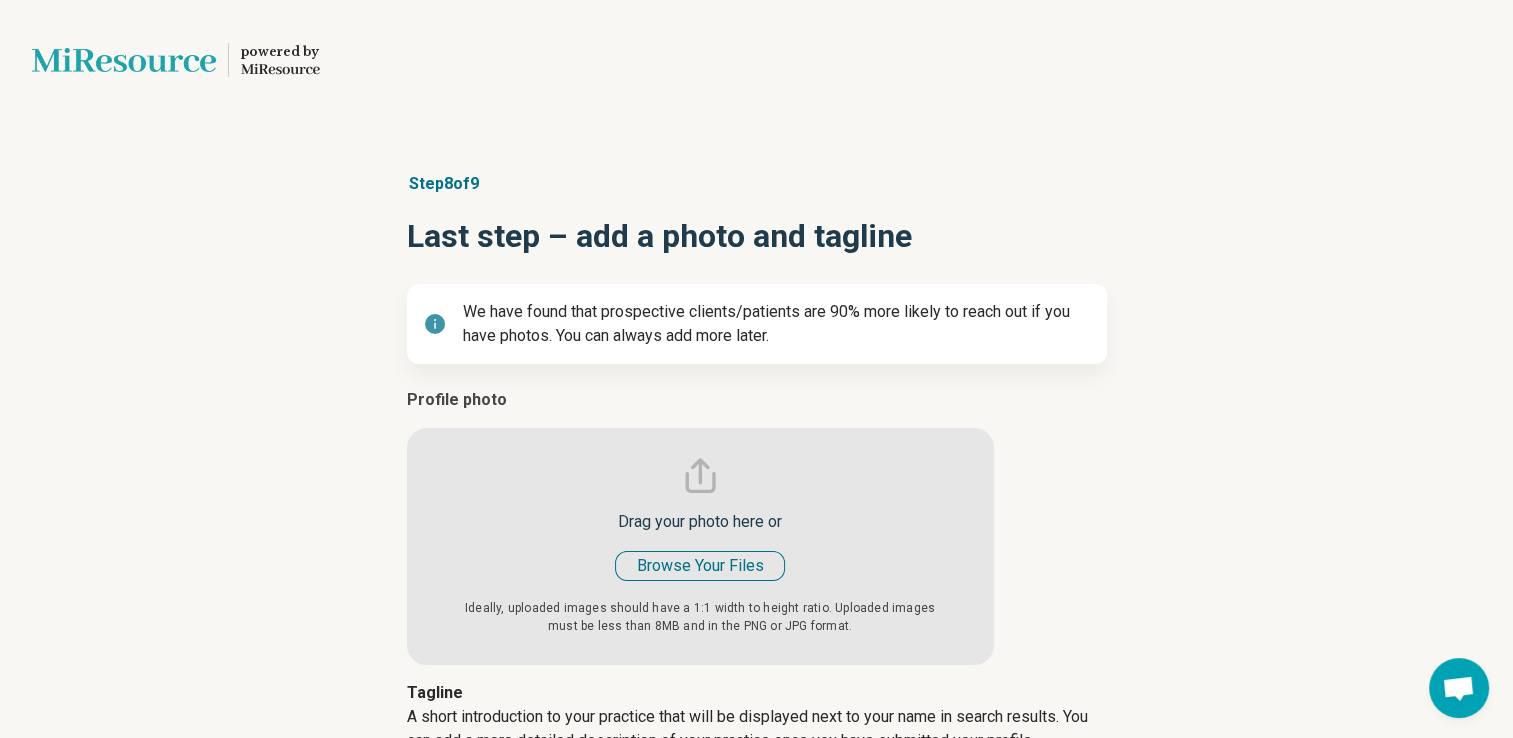type on "*" 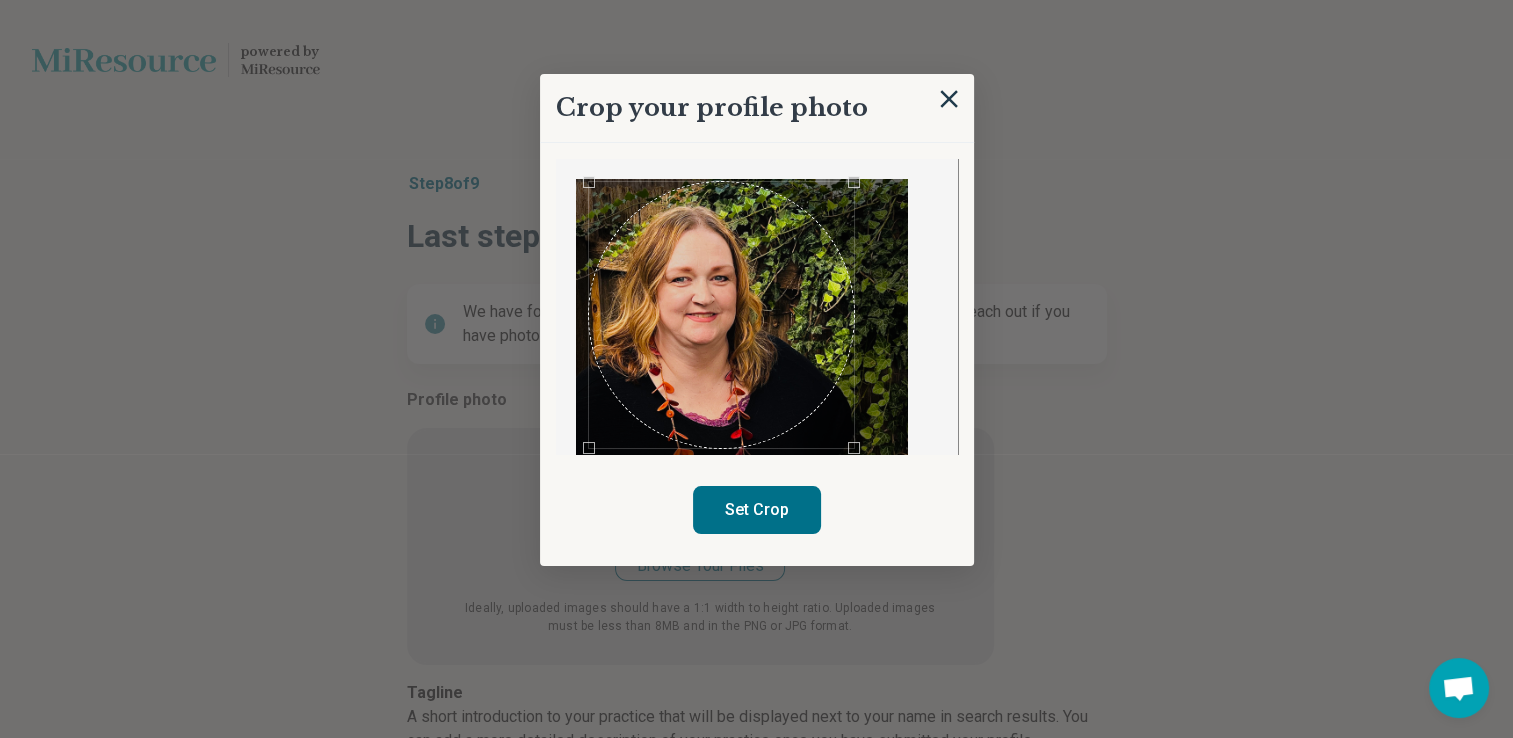 click at bounding box center (722, 315) 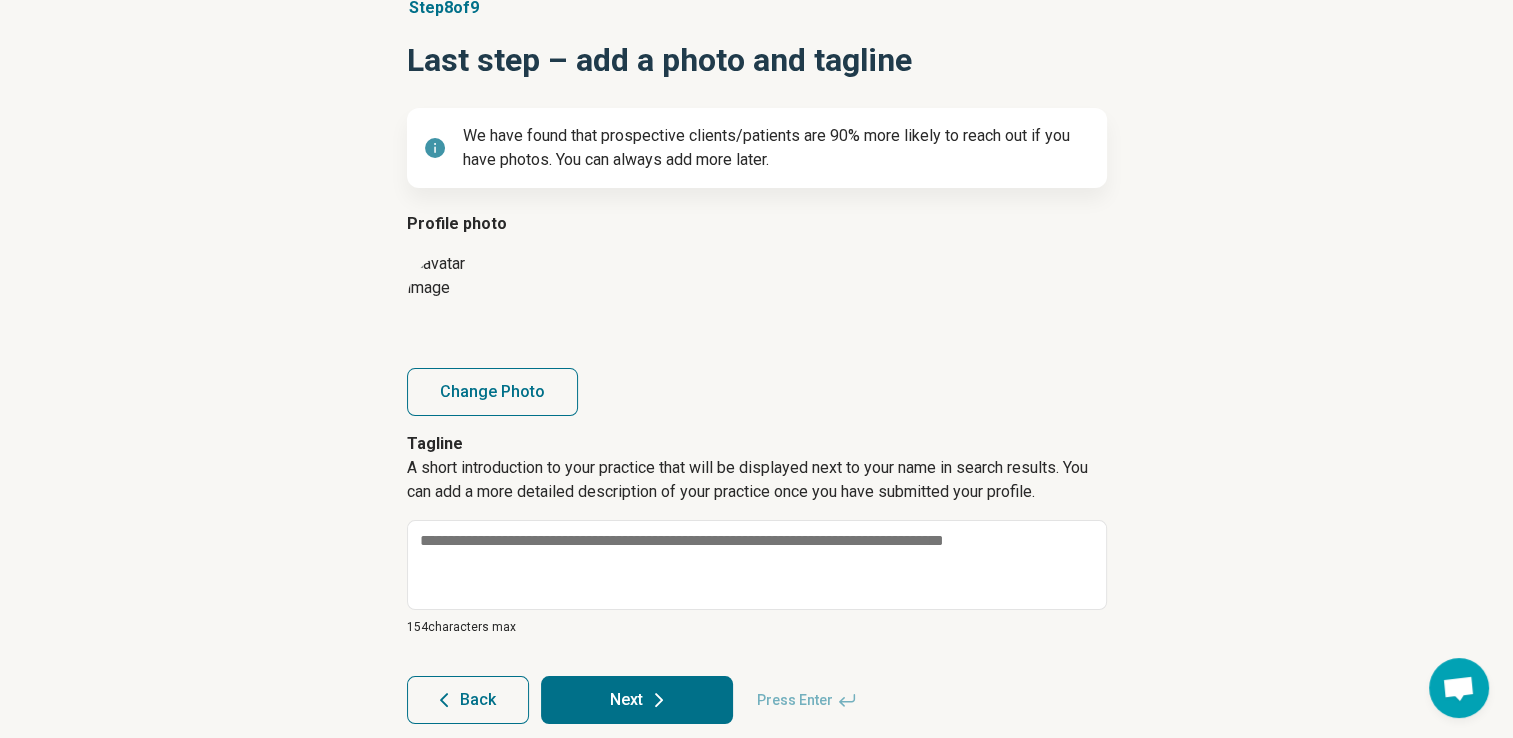 scroll, scrollTop: 201, scrollLeft: 0, axis: vertical 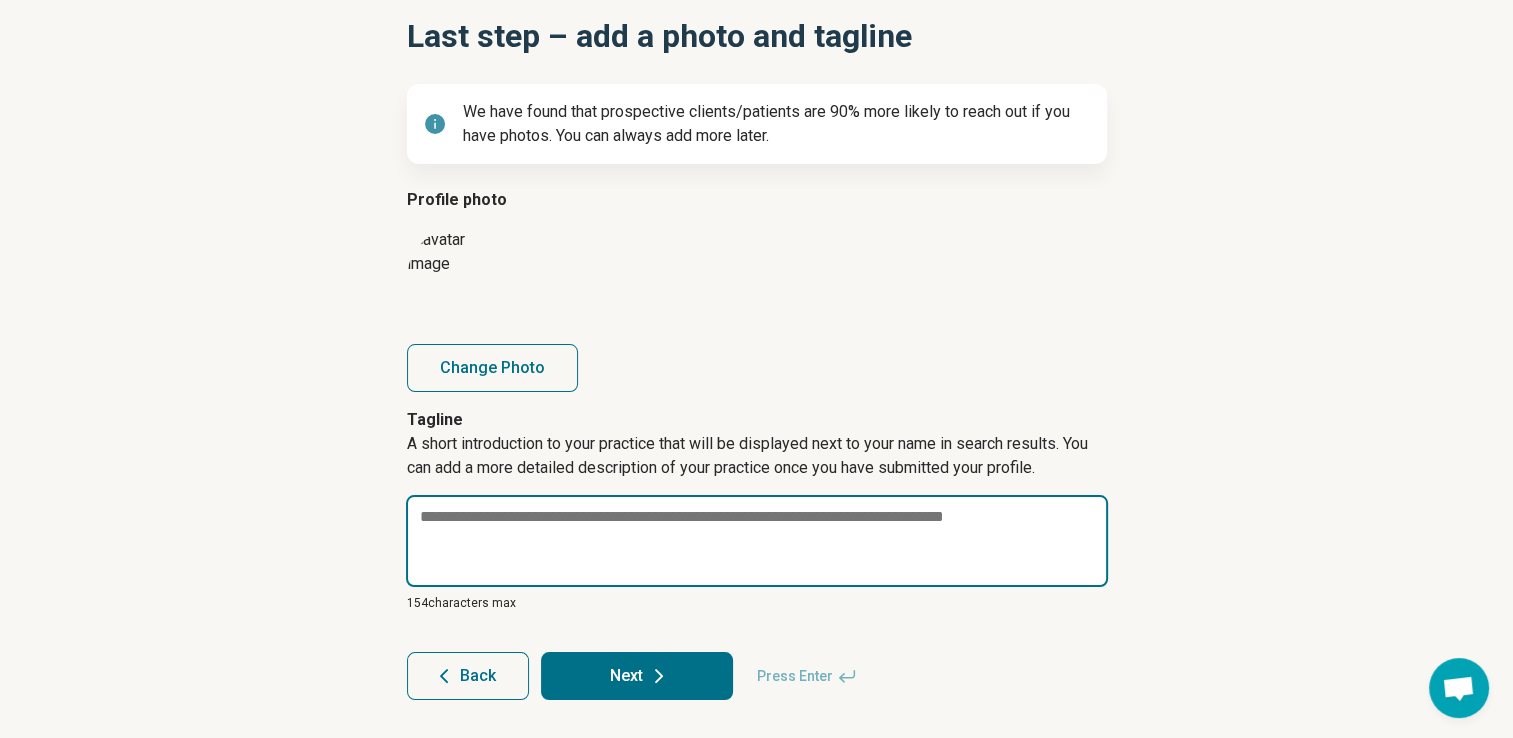 click at bounding box center (757, 541) 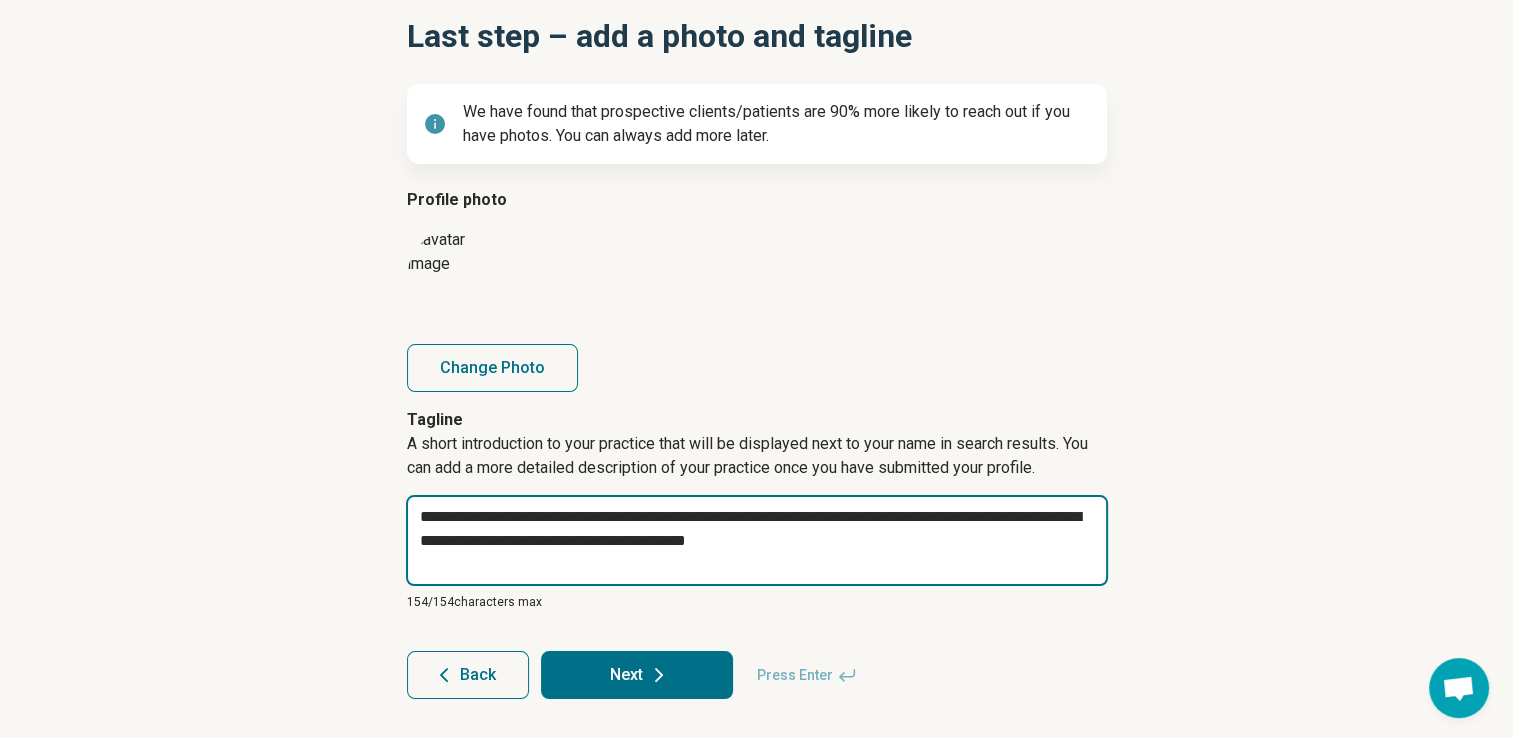 click on "**********" at bounding box center (757, 540) 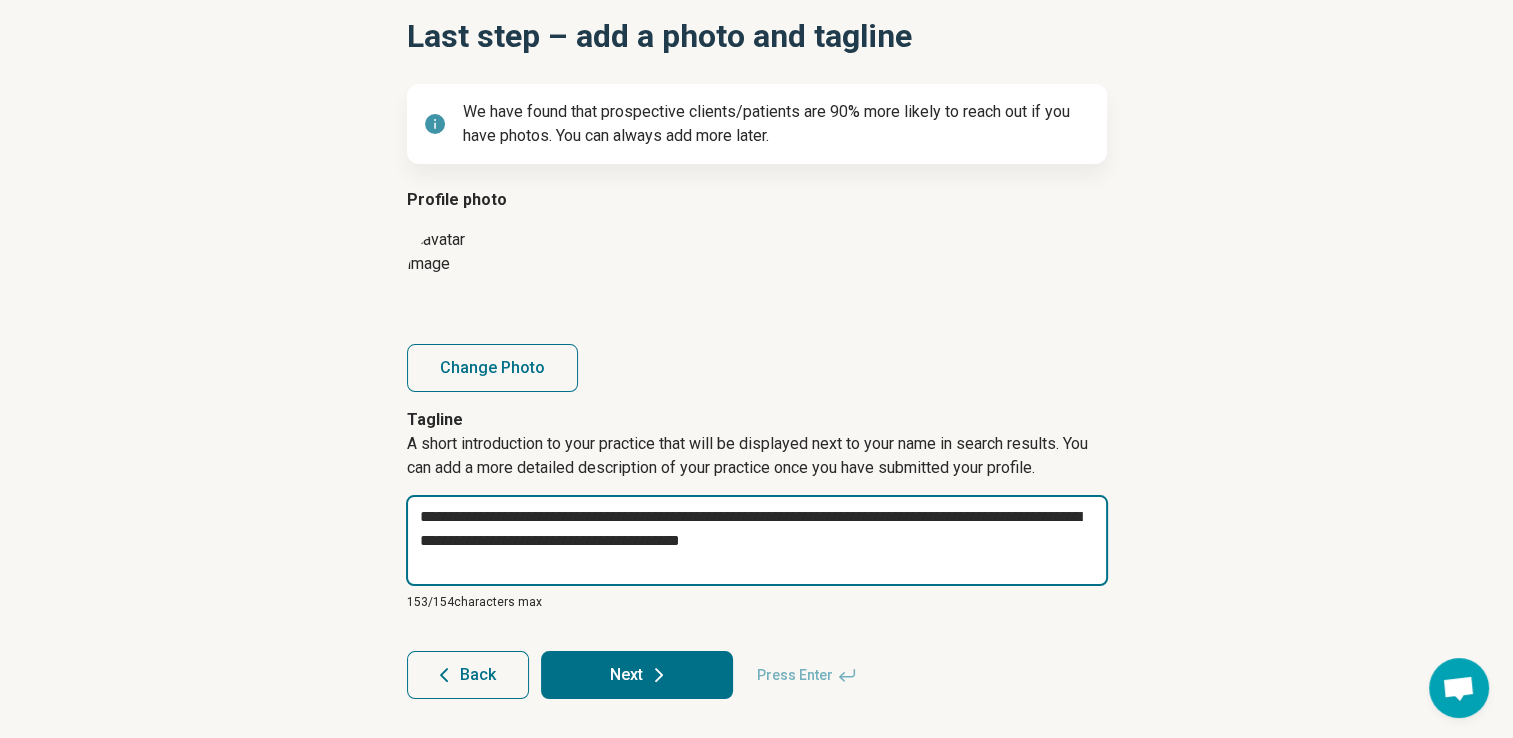 type on "*" 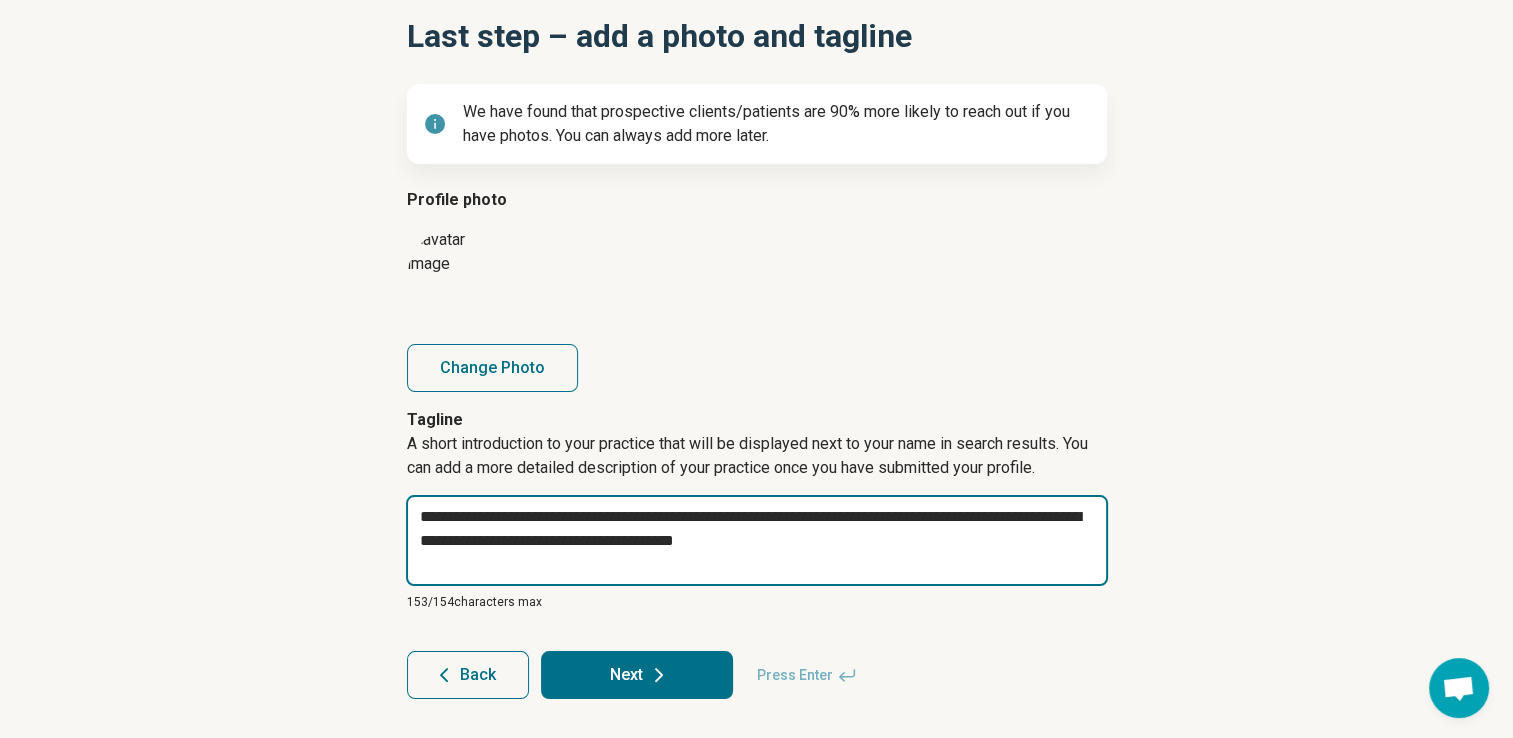 type on "*" 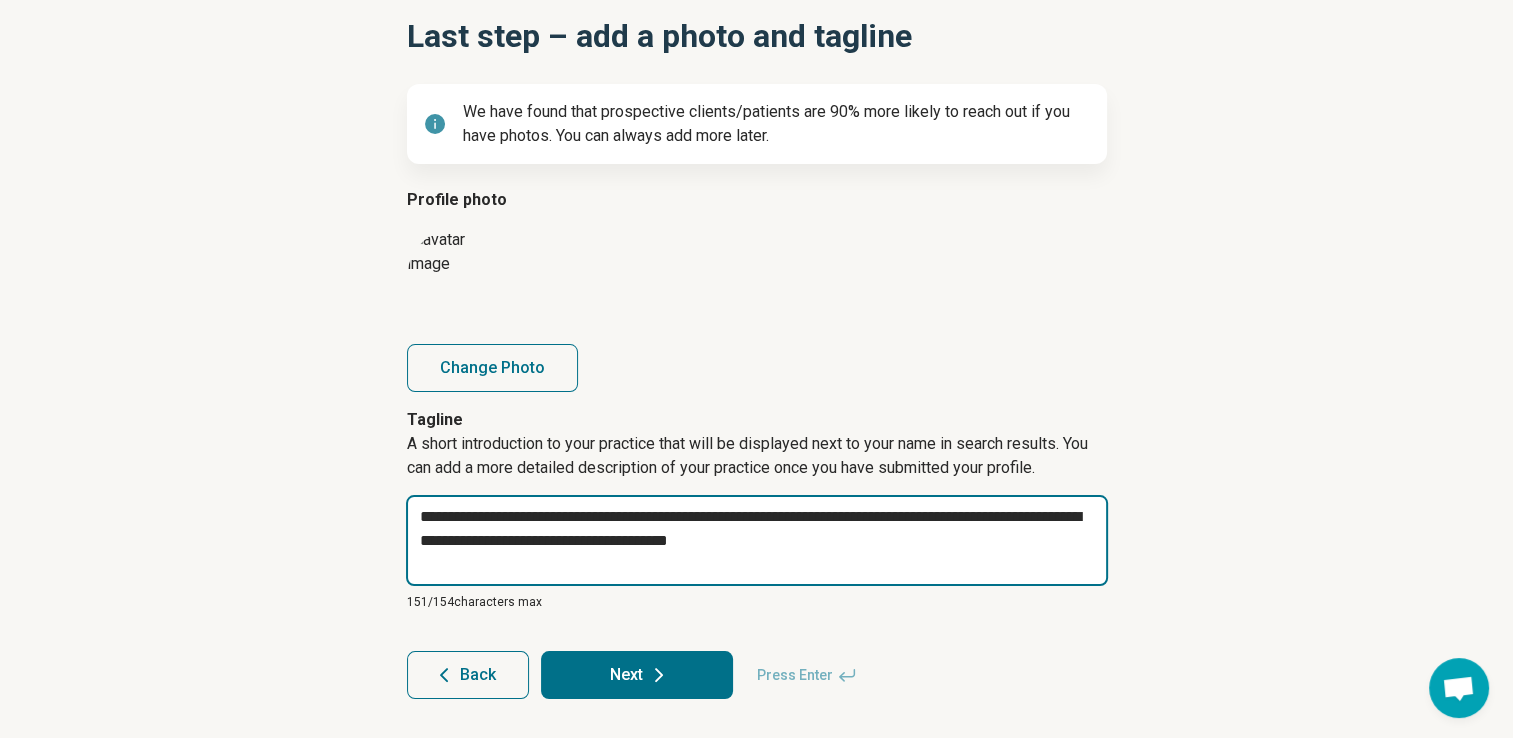 type on "*" 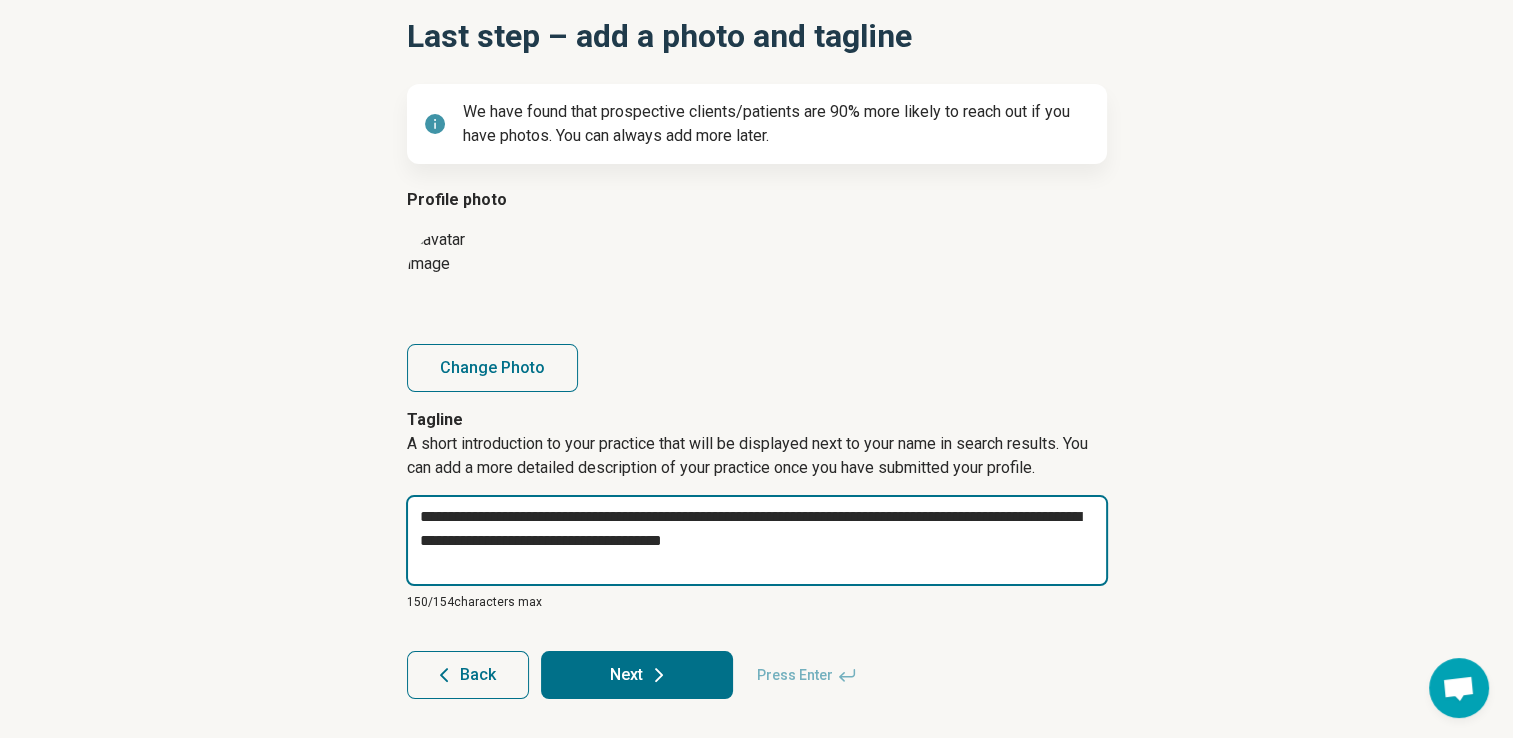 type on "*" 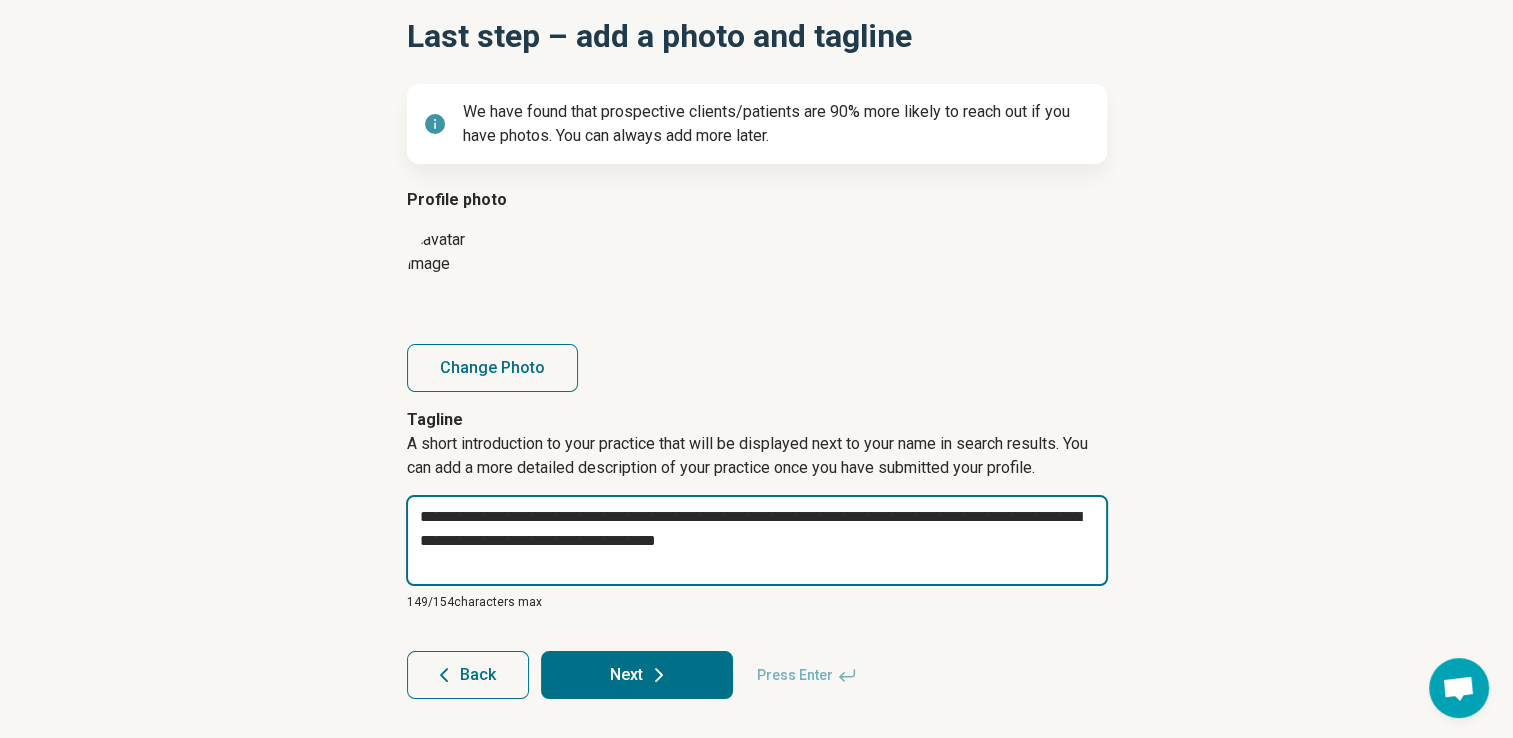 type on "*" 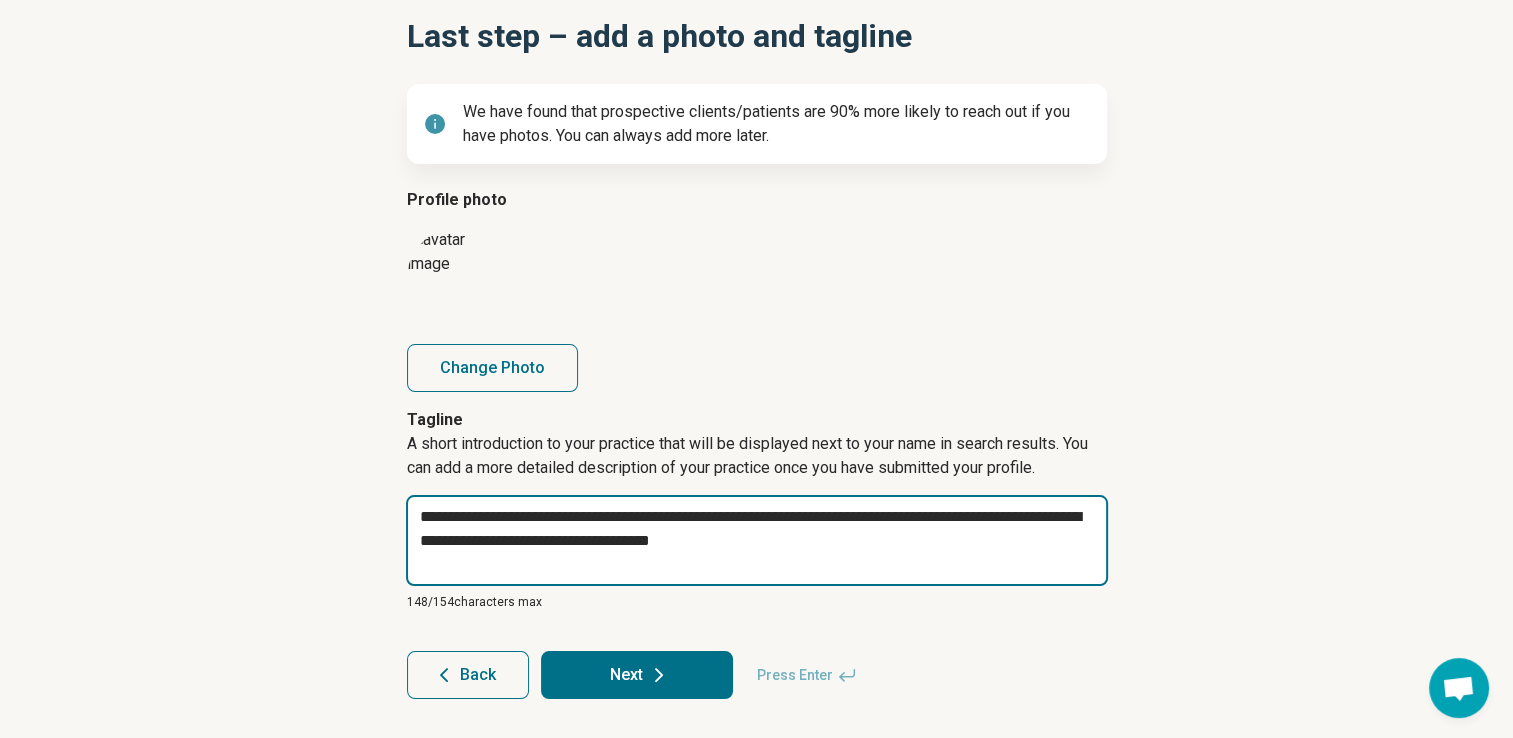 type on "*" 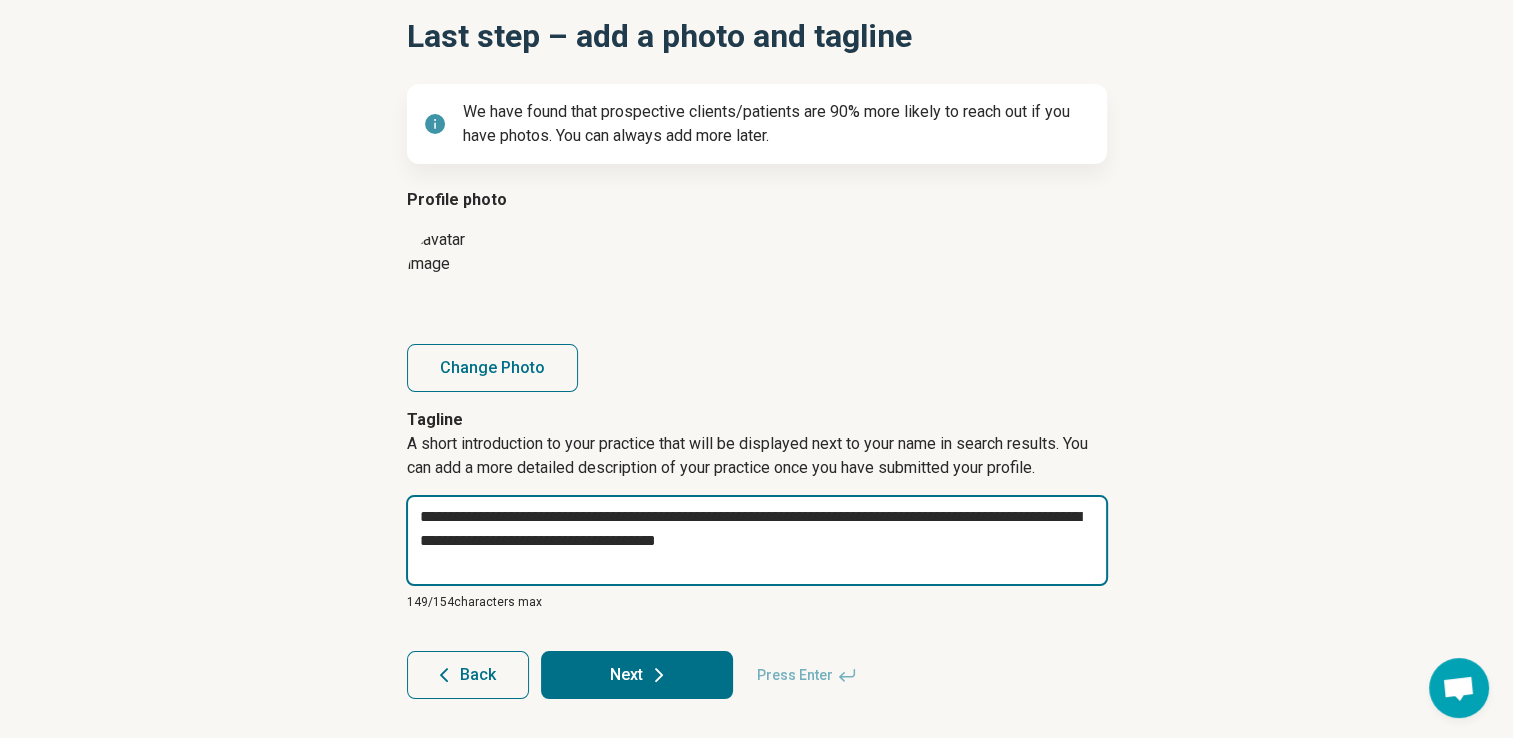 type on "*" 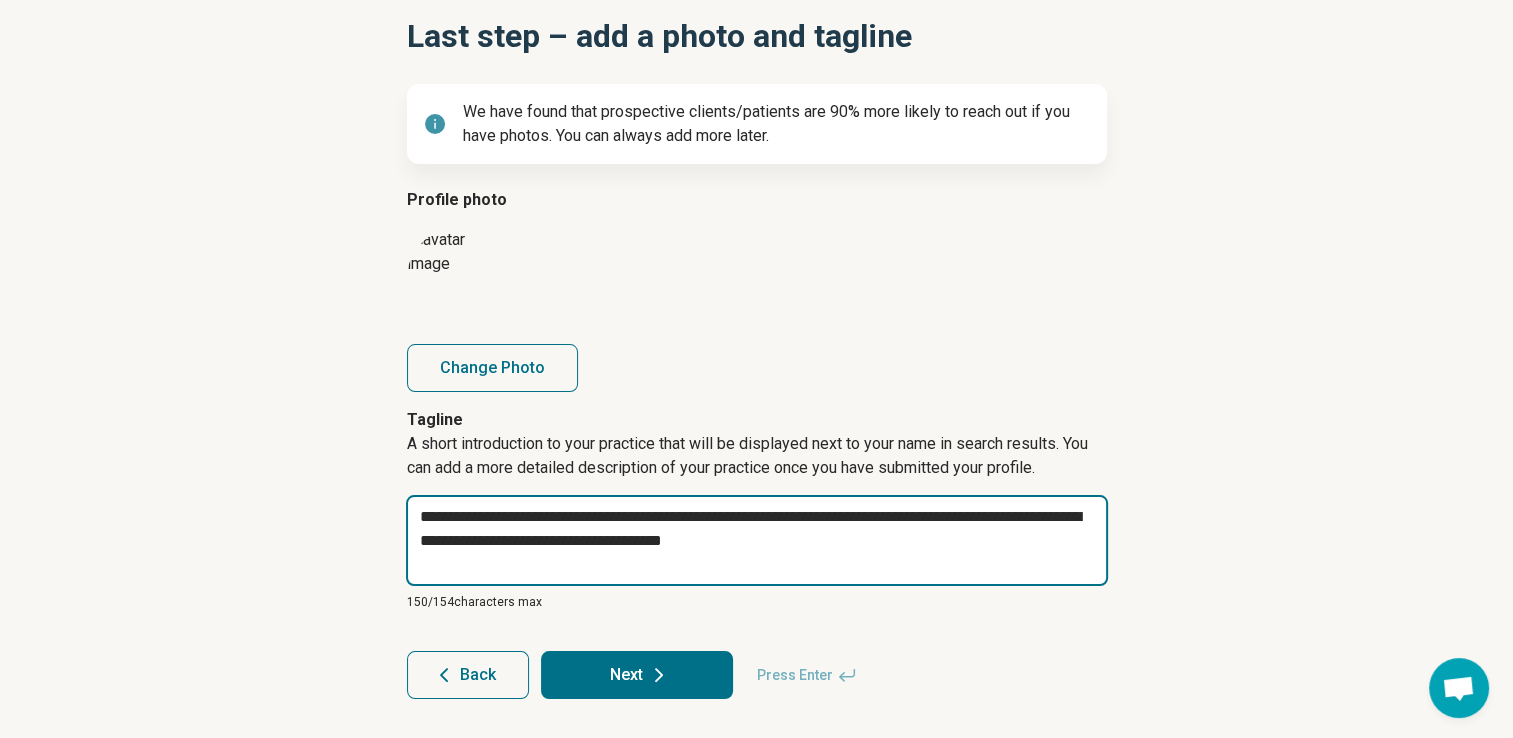 type on "*" 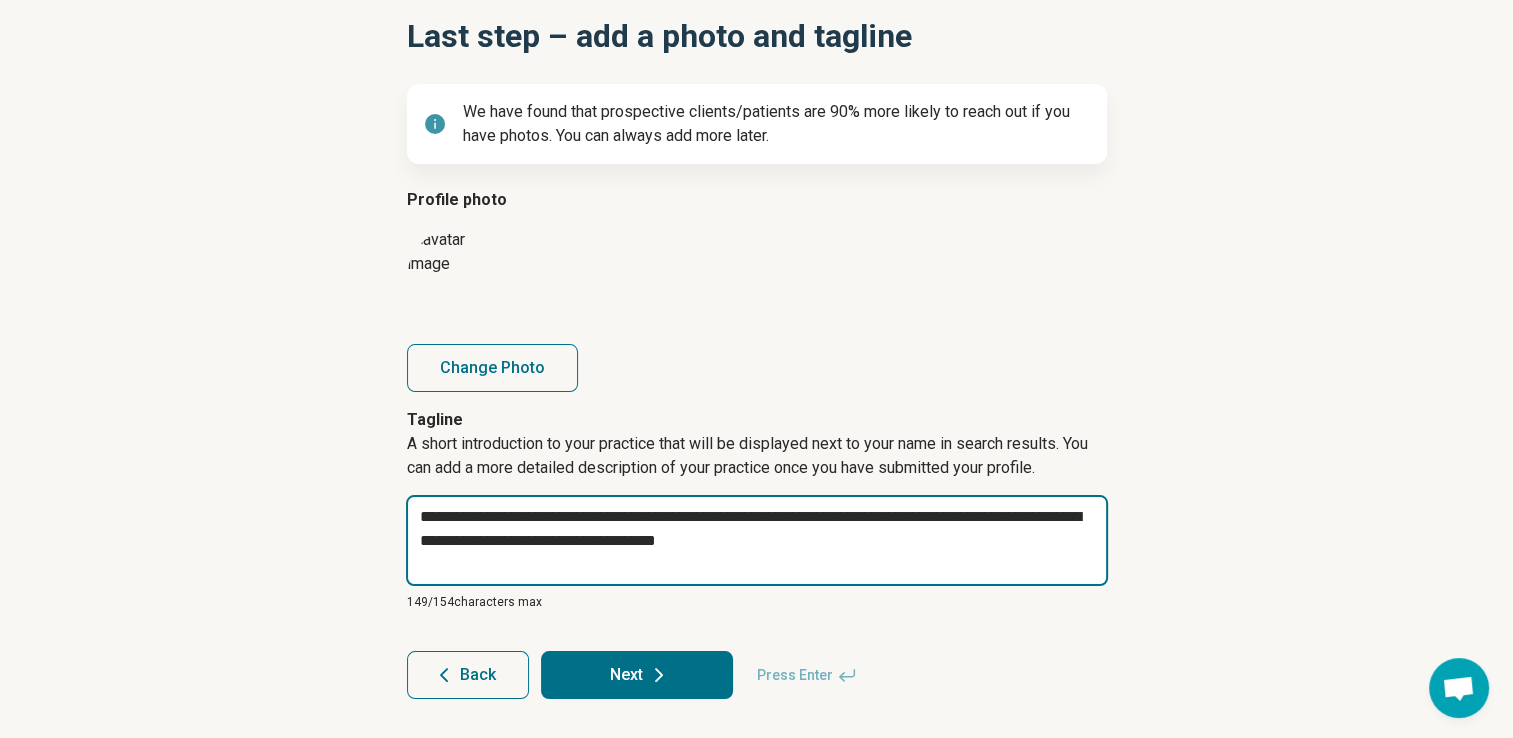 type on "*" 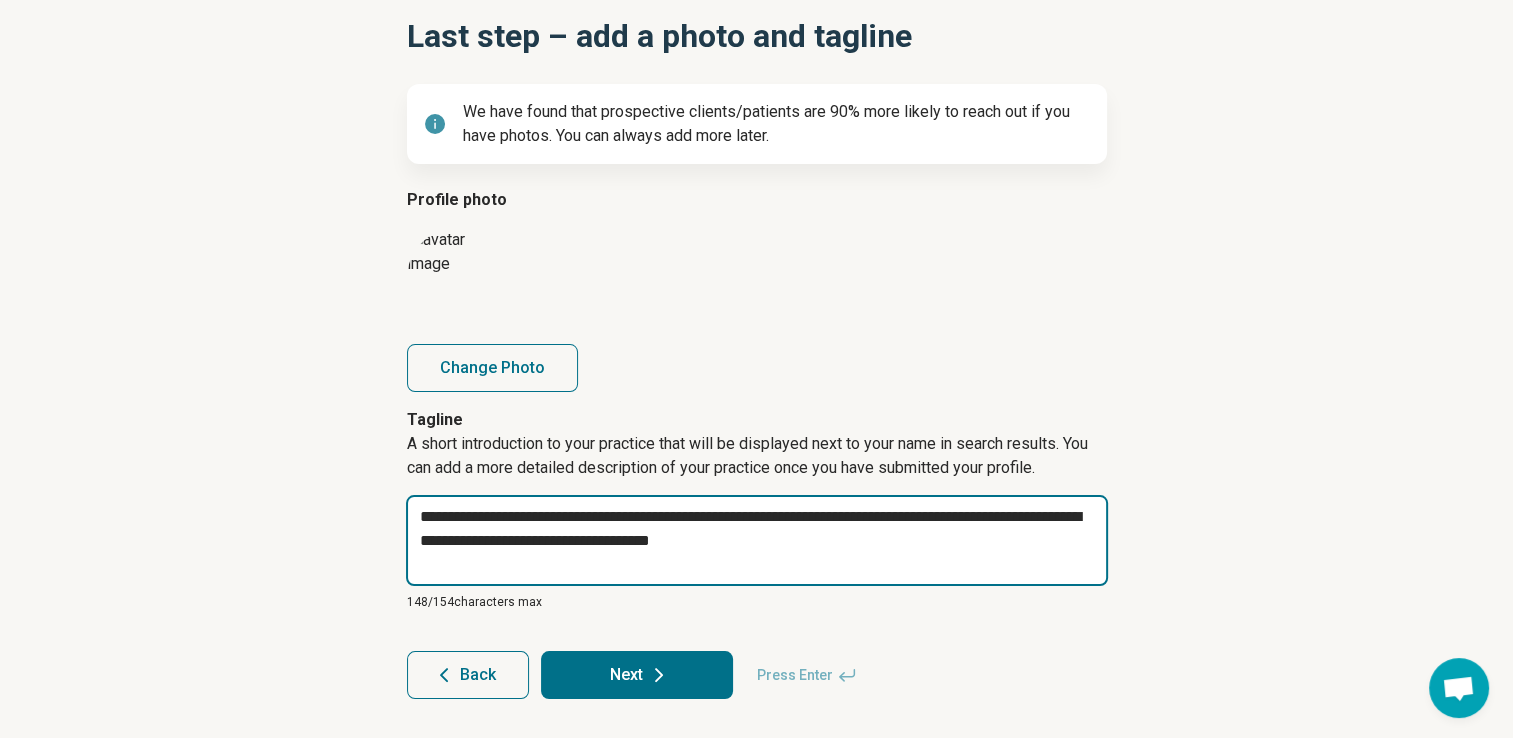 type on "*" 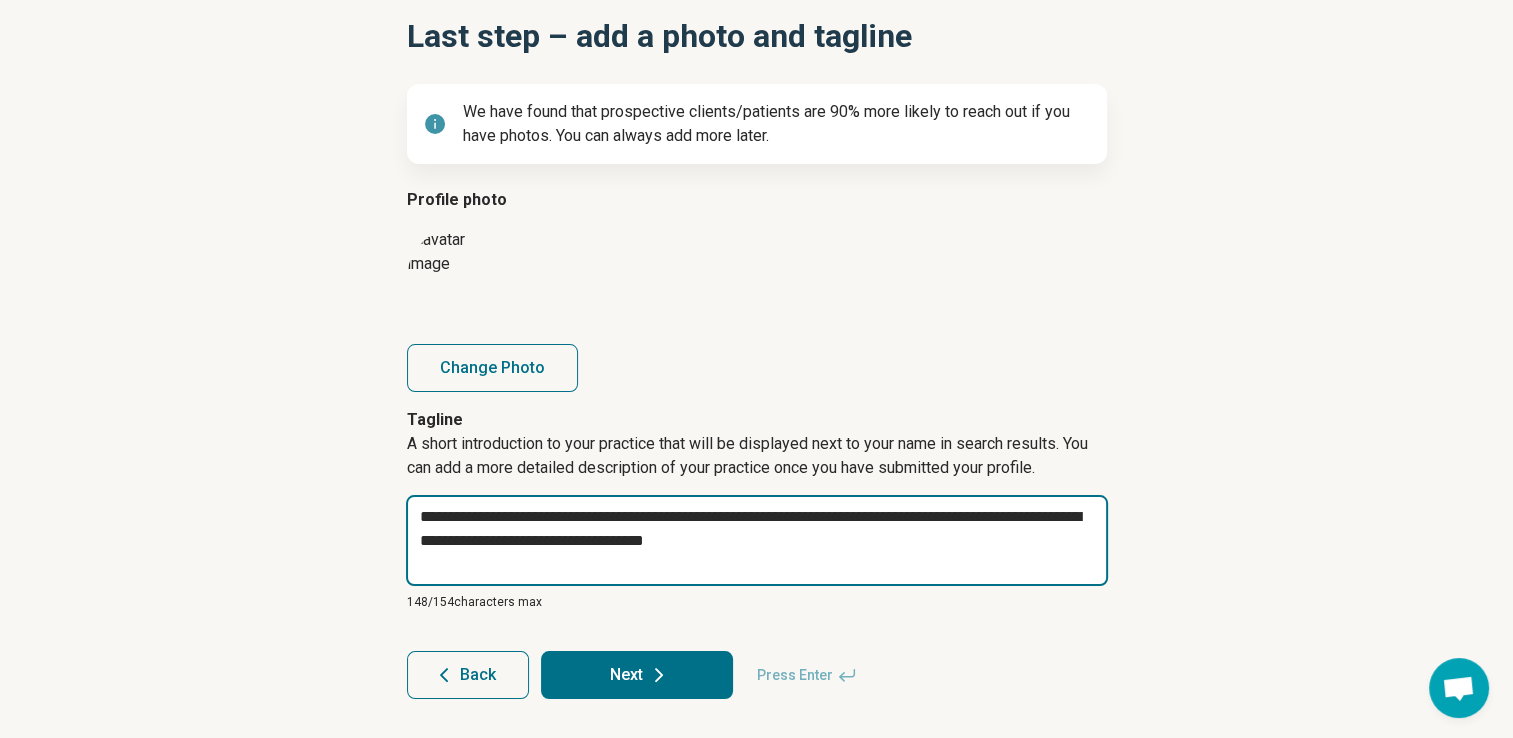 type on "*" 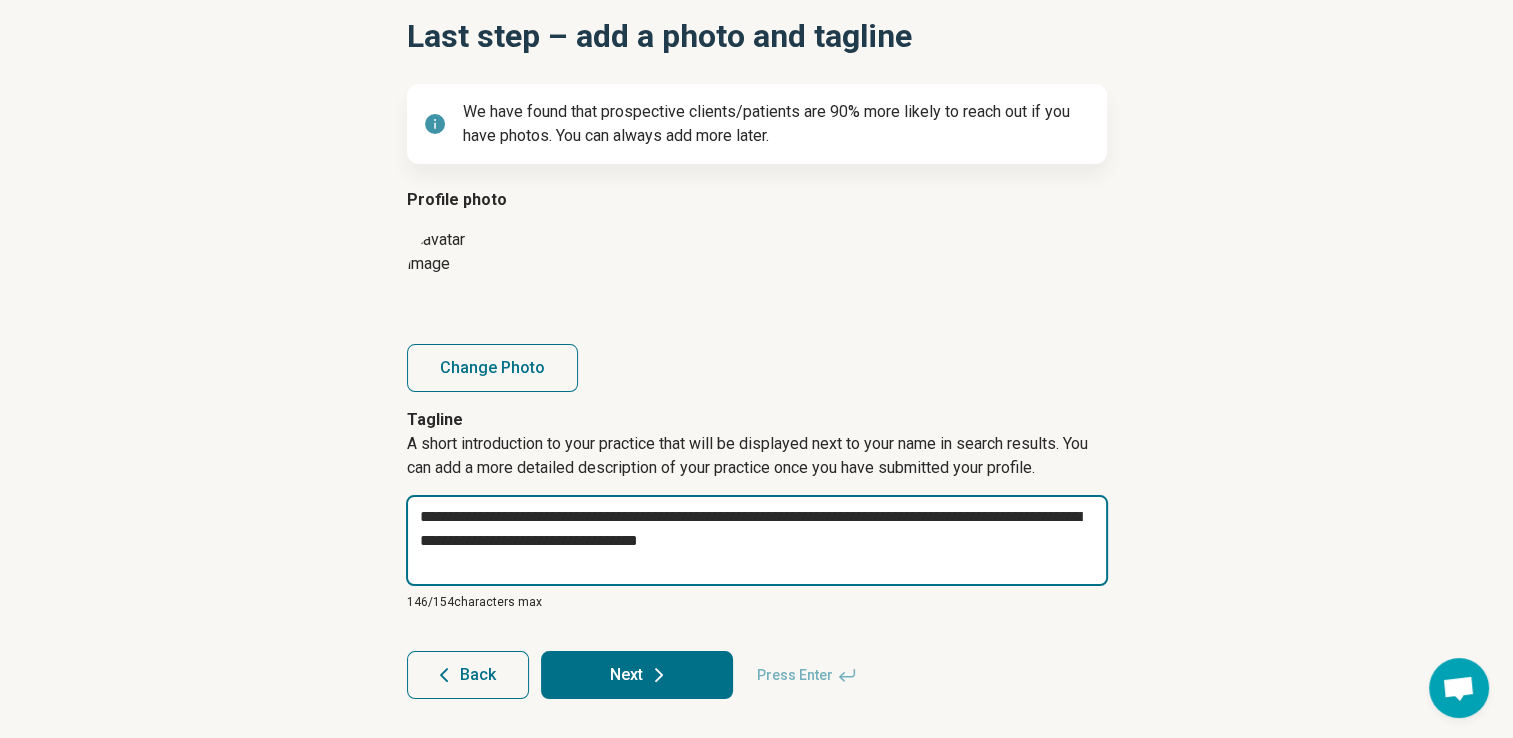 type on "*" 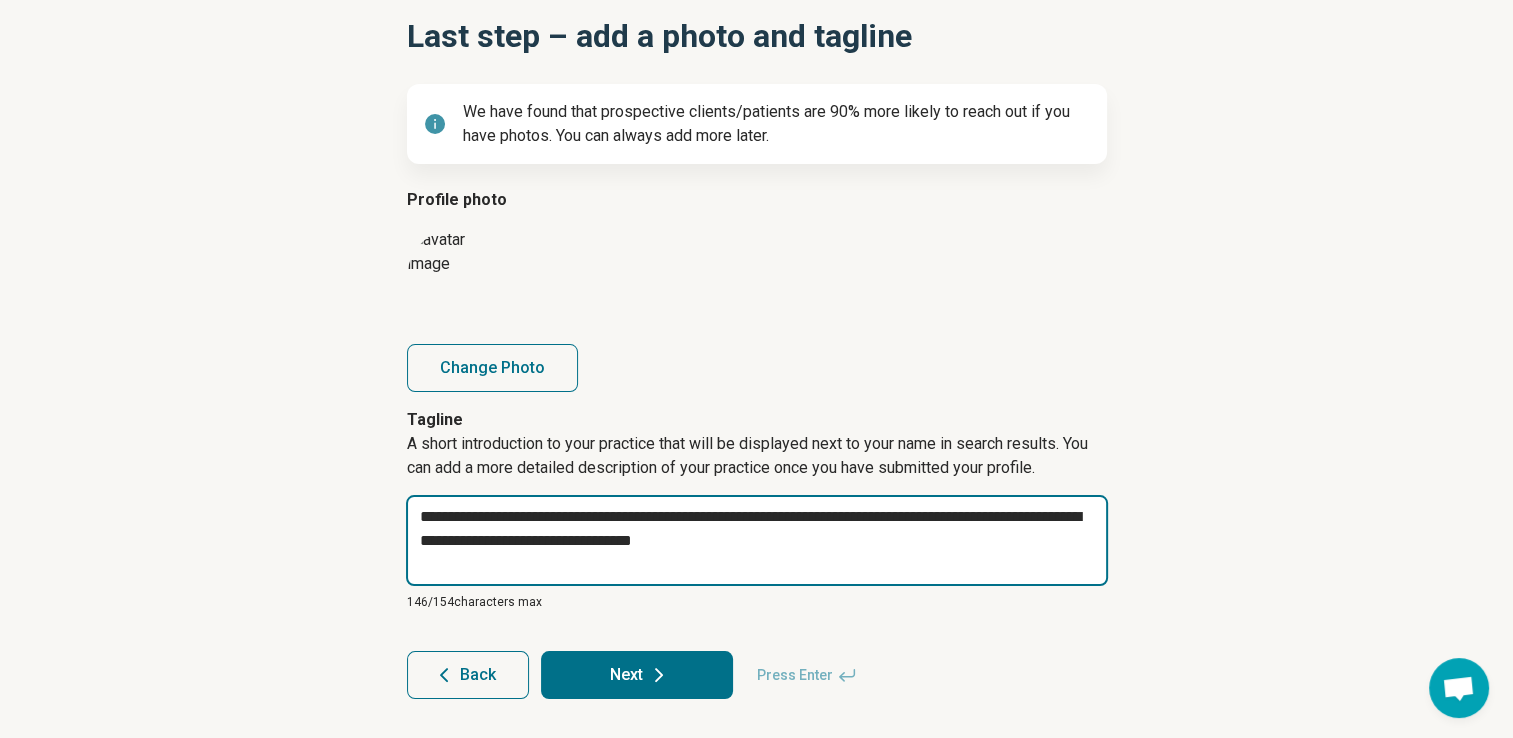 type on "*" 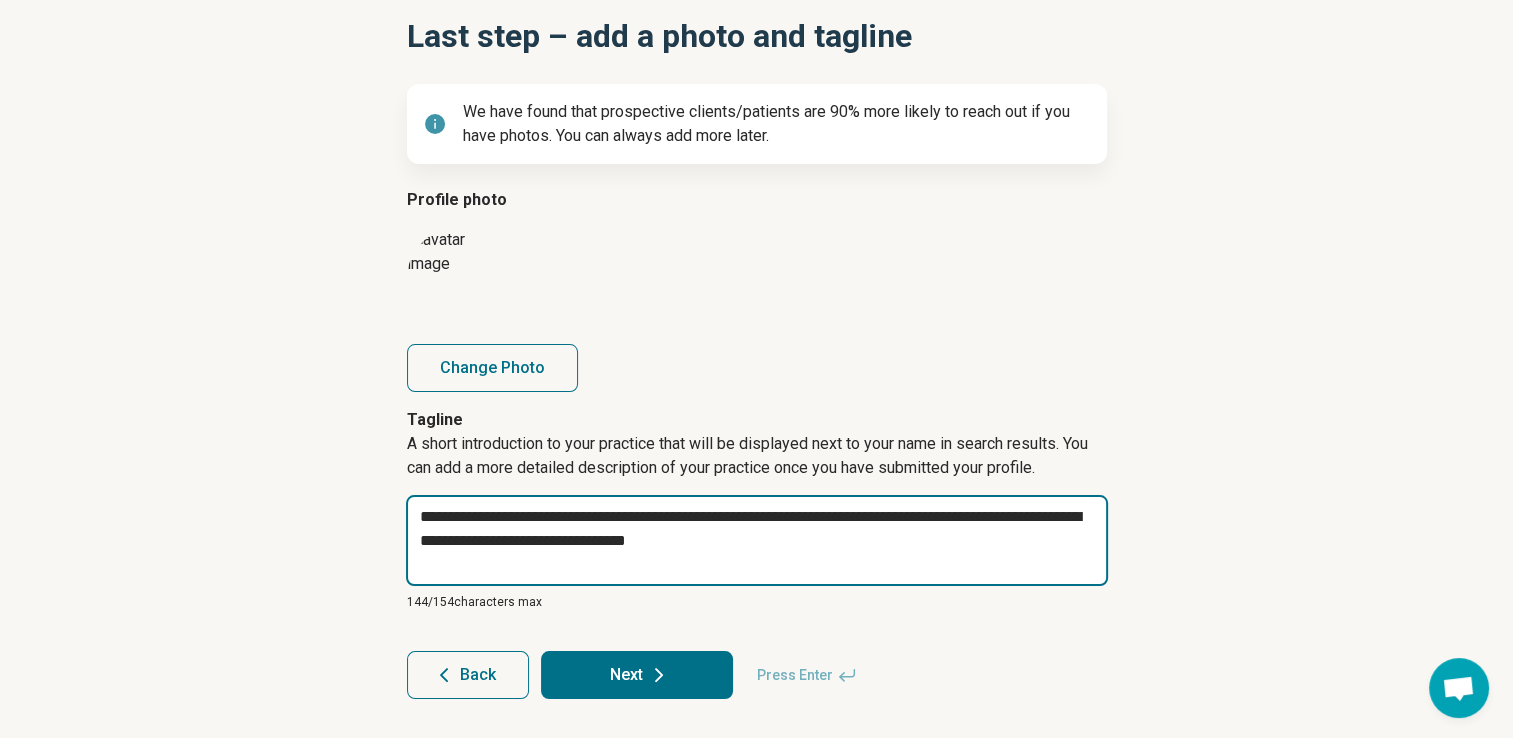 type on "*" 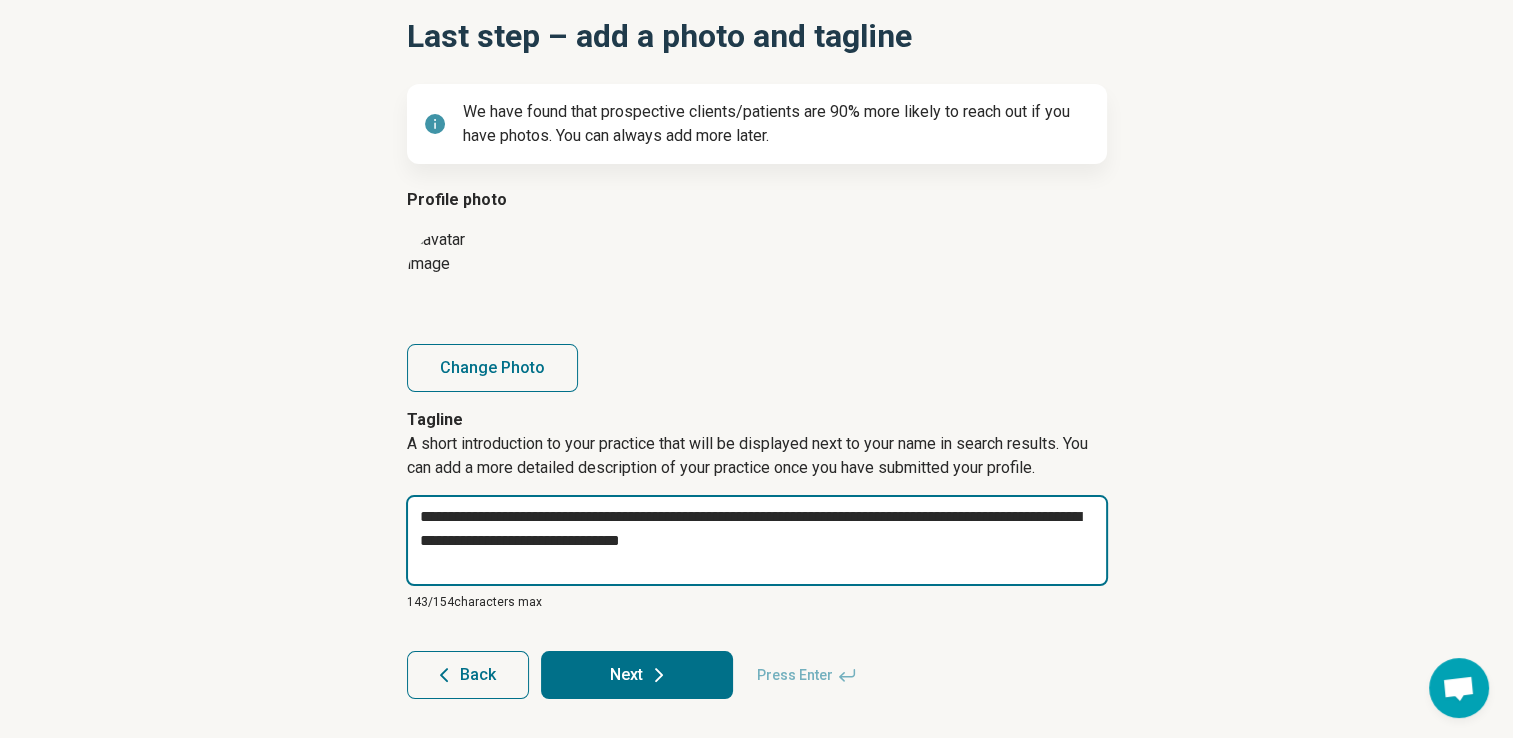 type on "*" 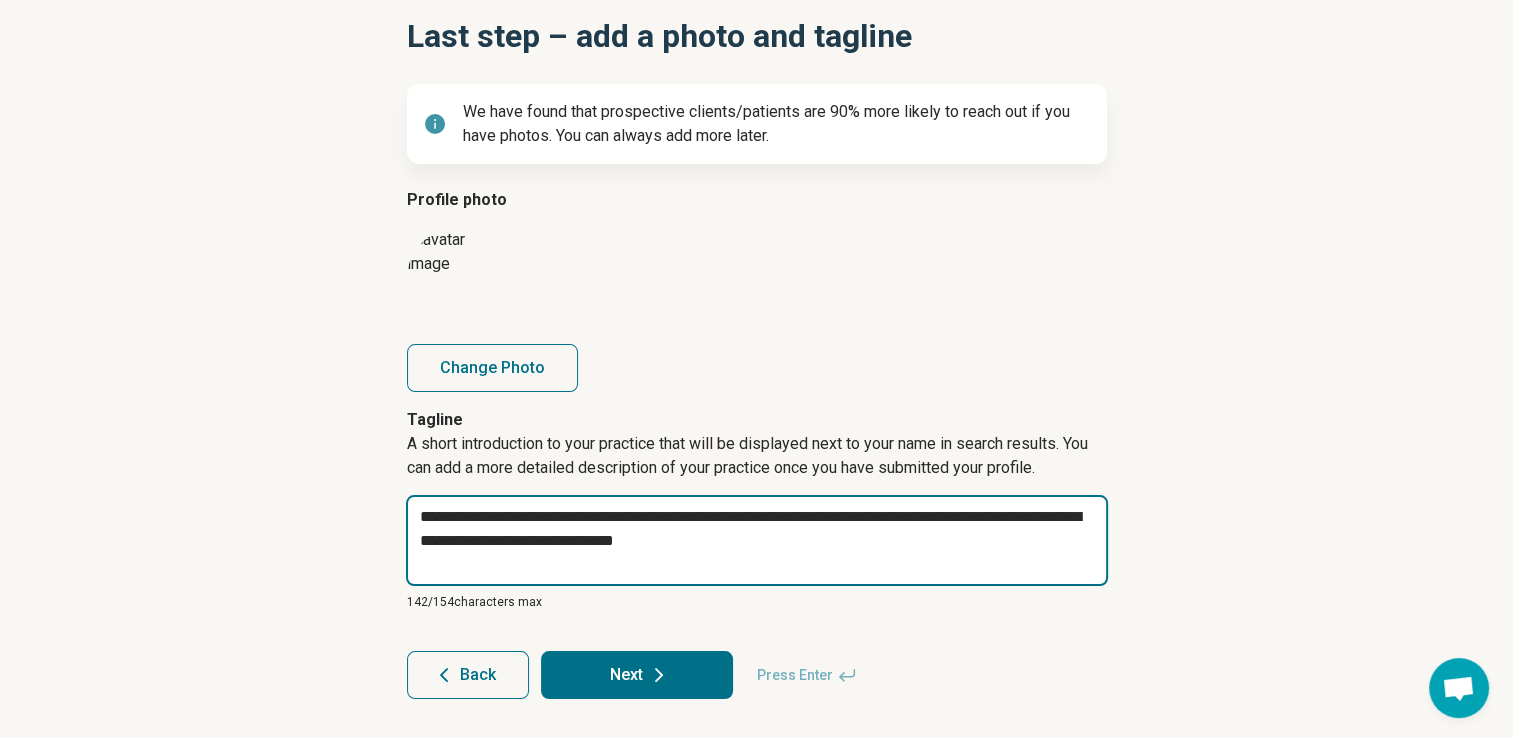 type on "*" 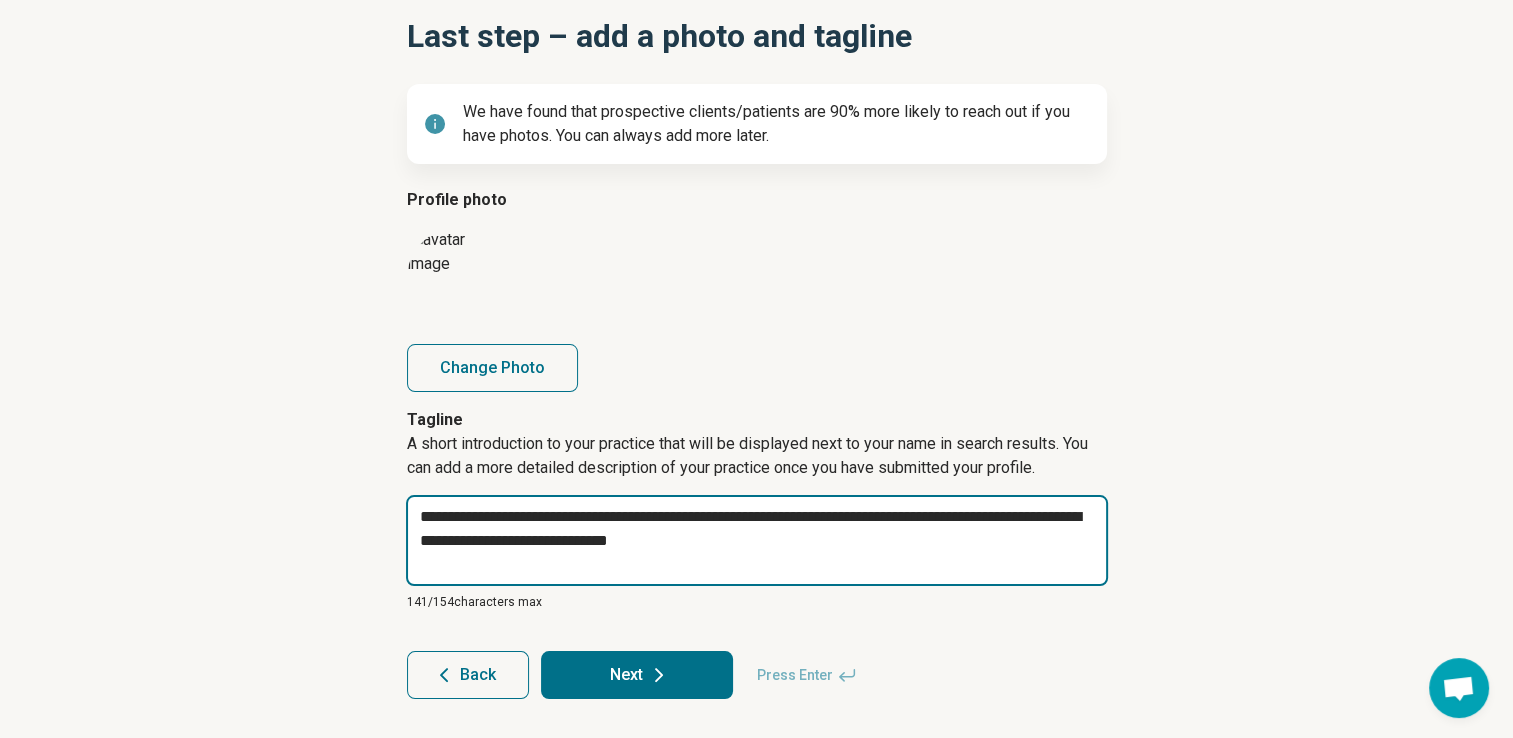 type on "*" 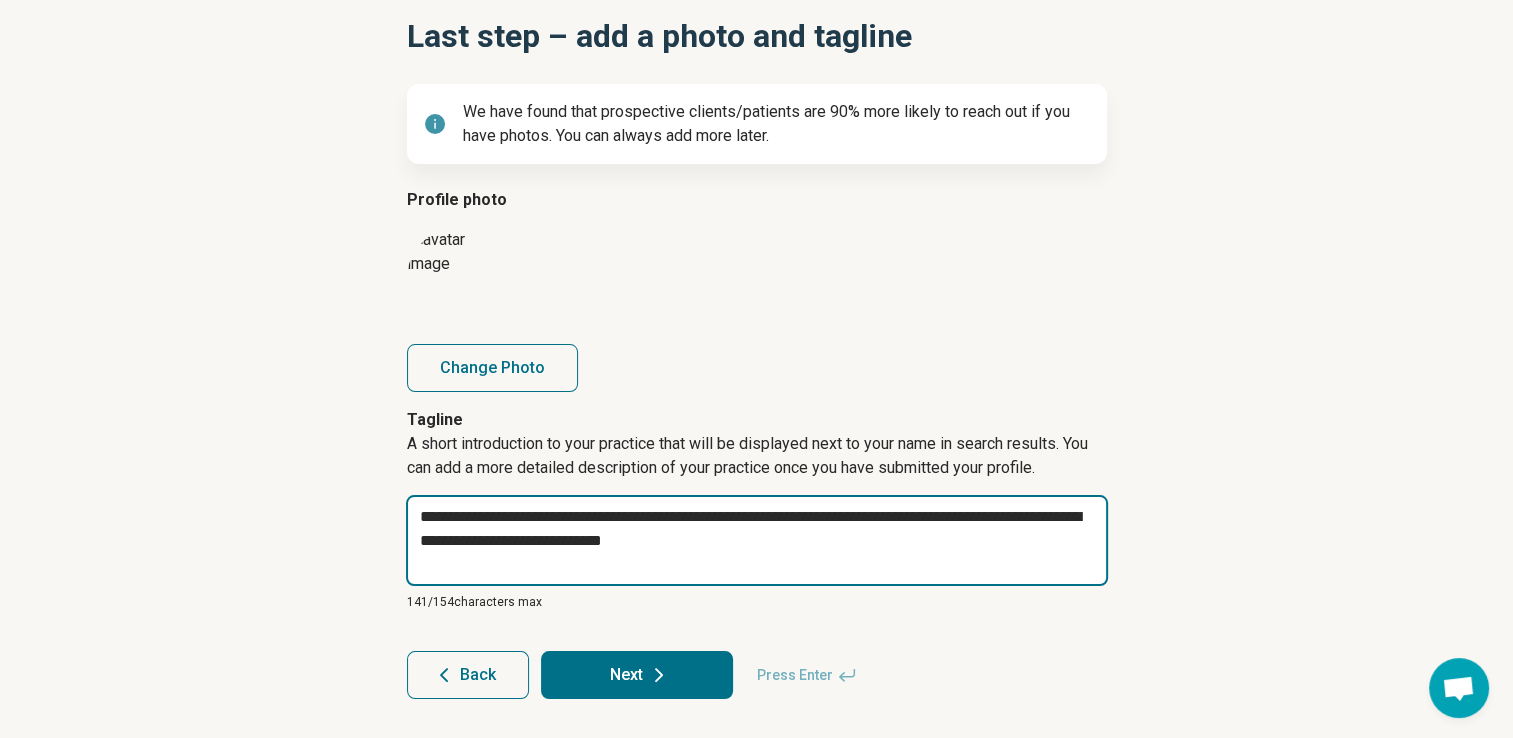 type on "*" 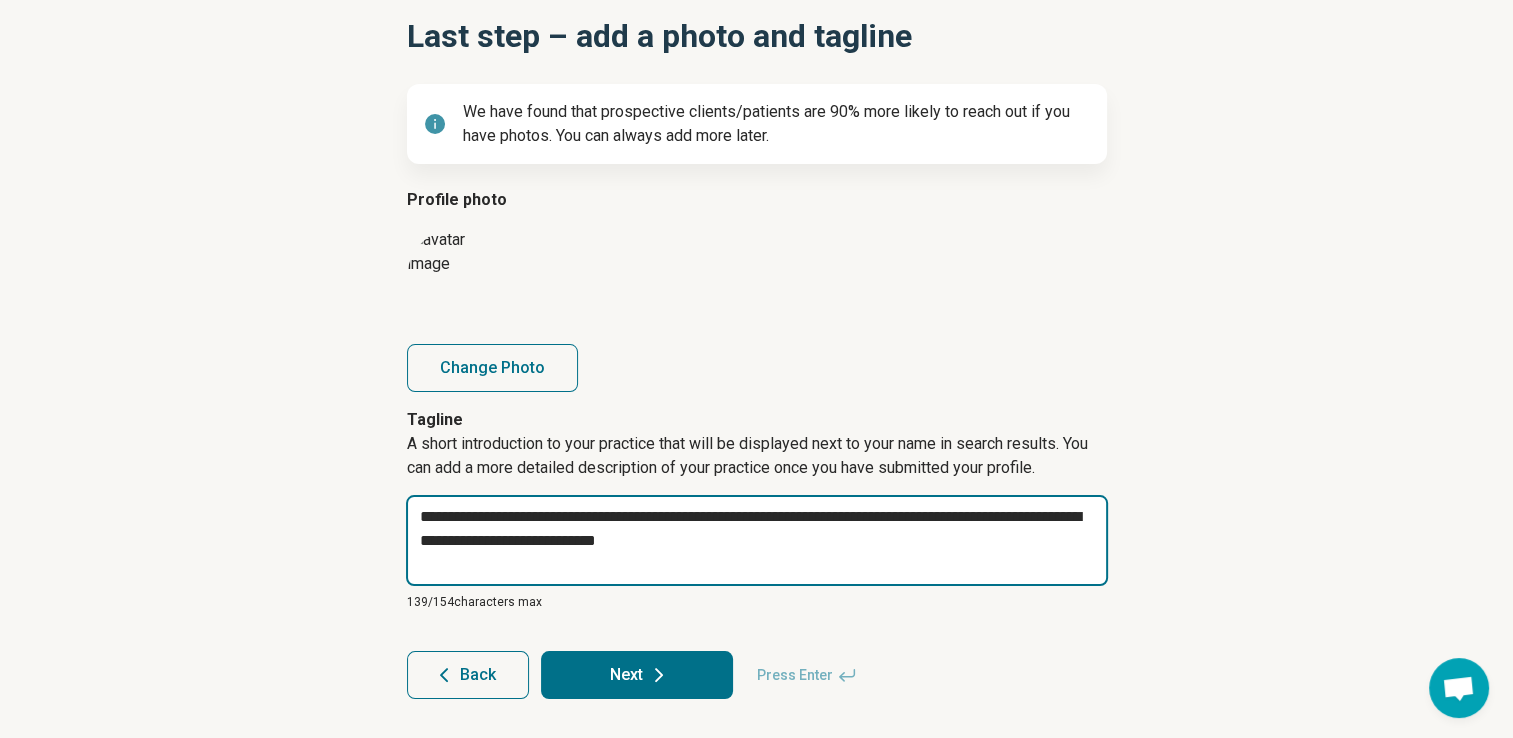 type on "*" 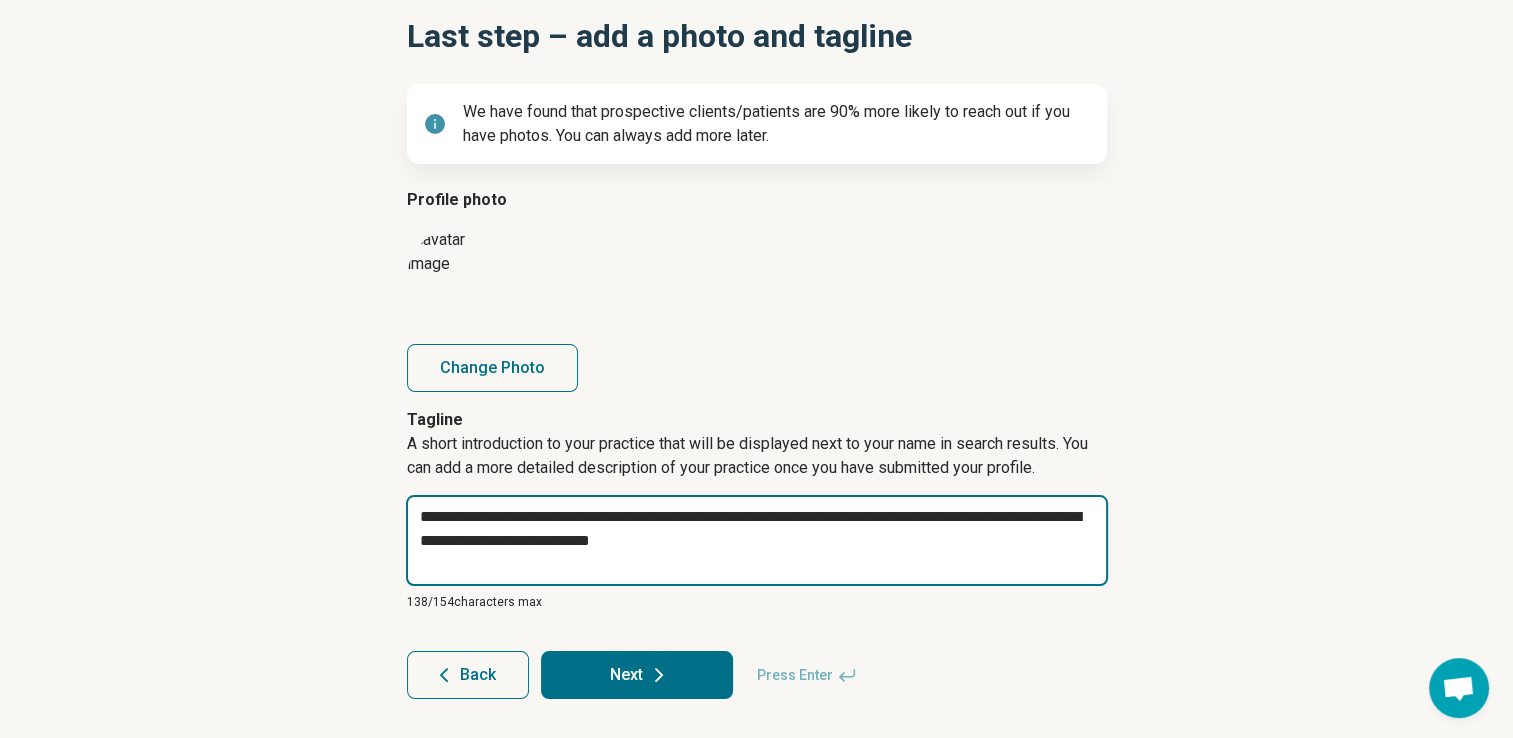 type on "*" 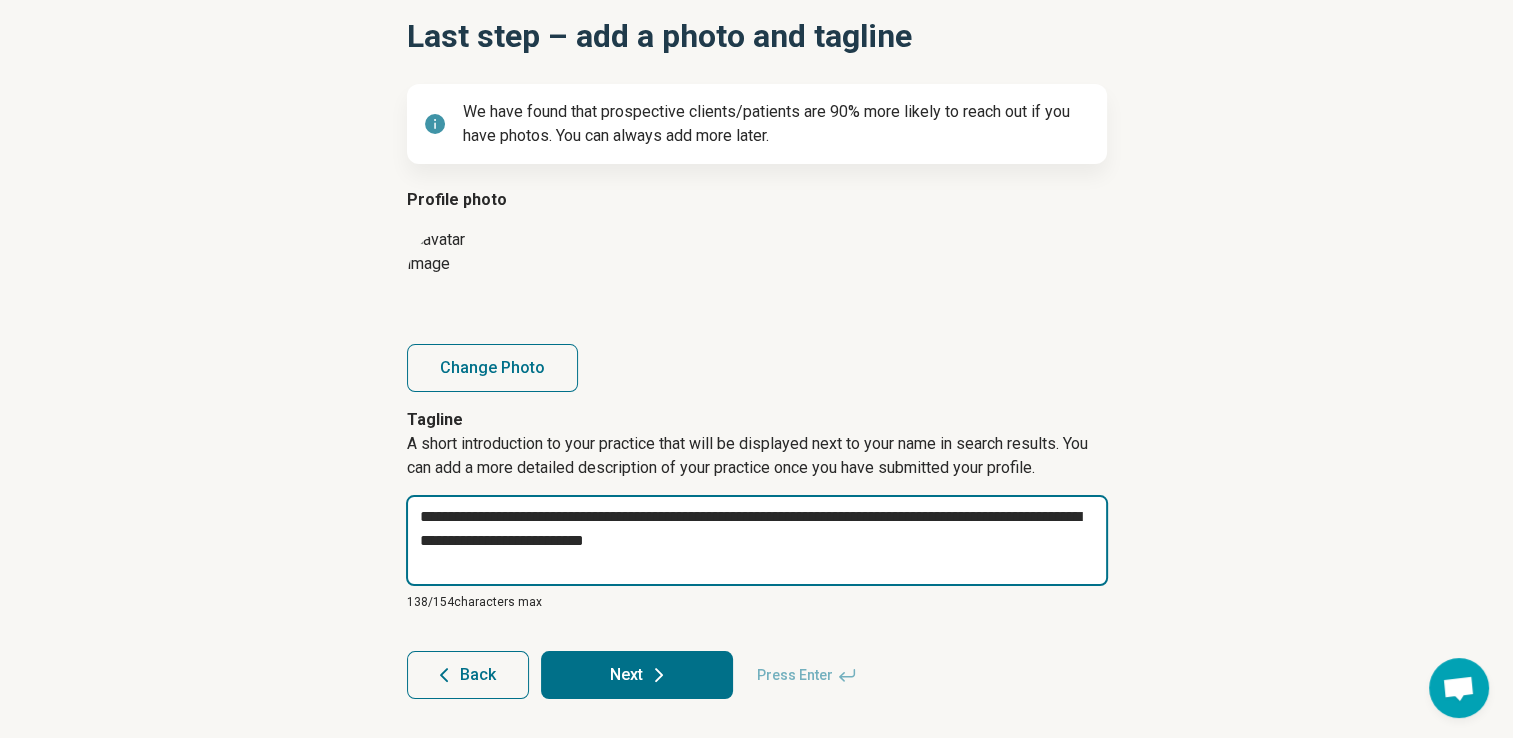 type on "*" 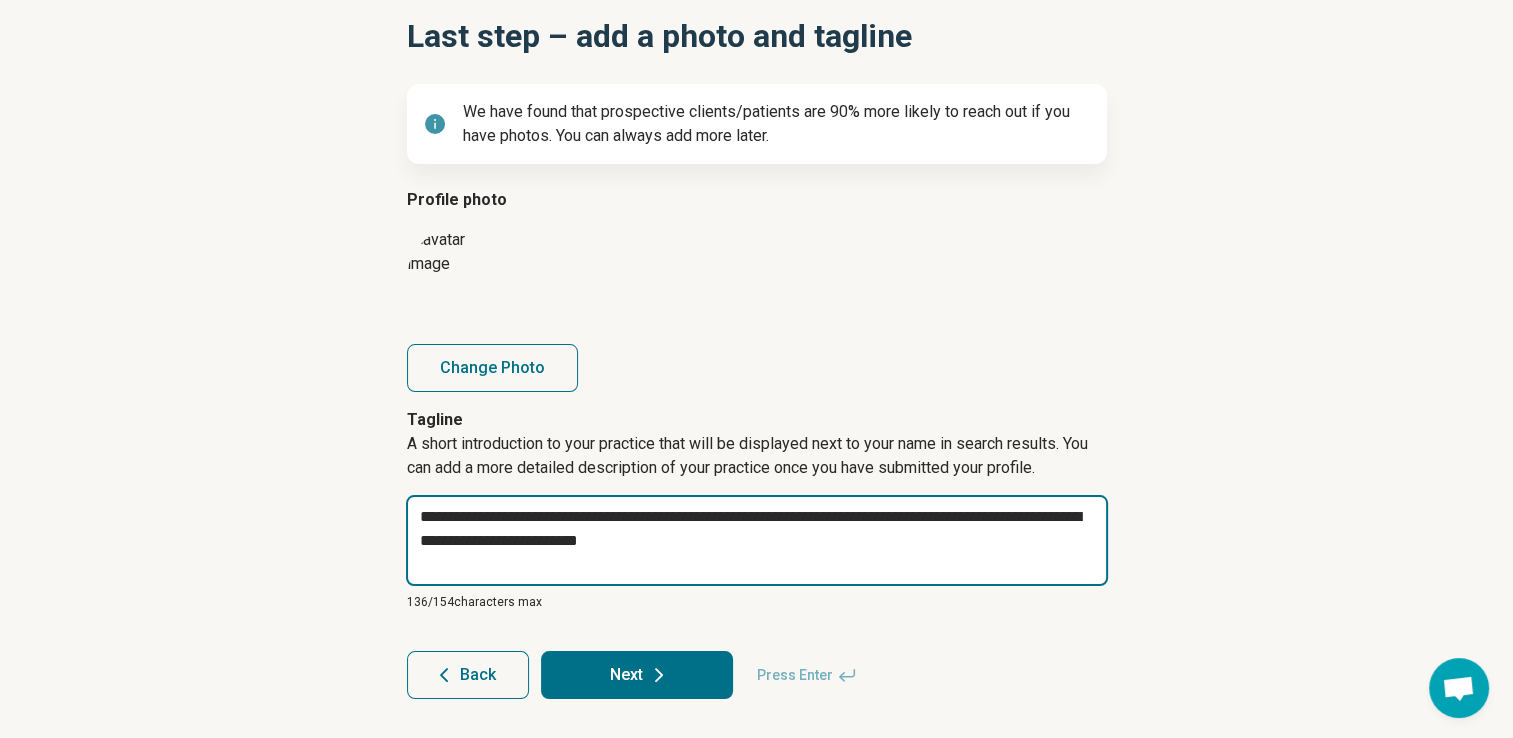 type on "*" 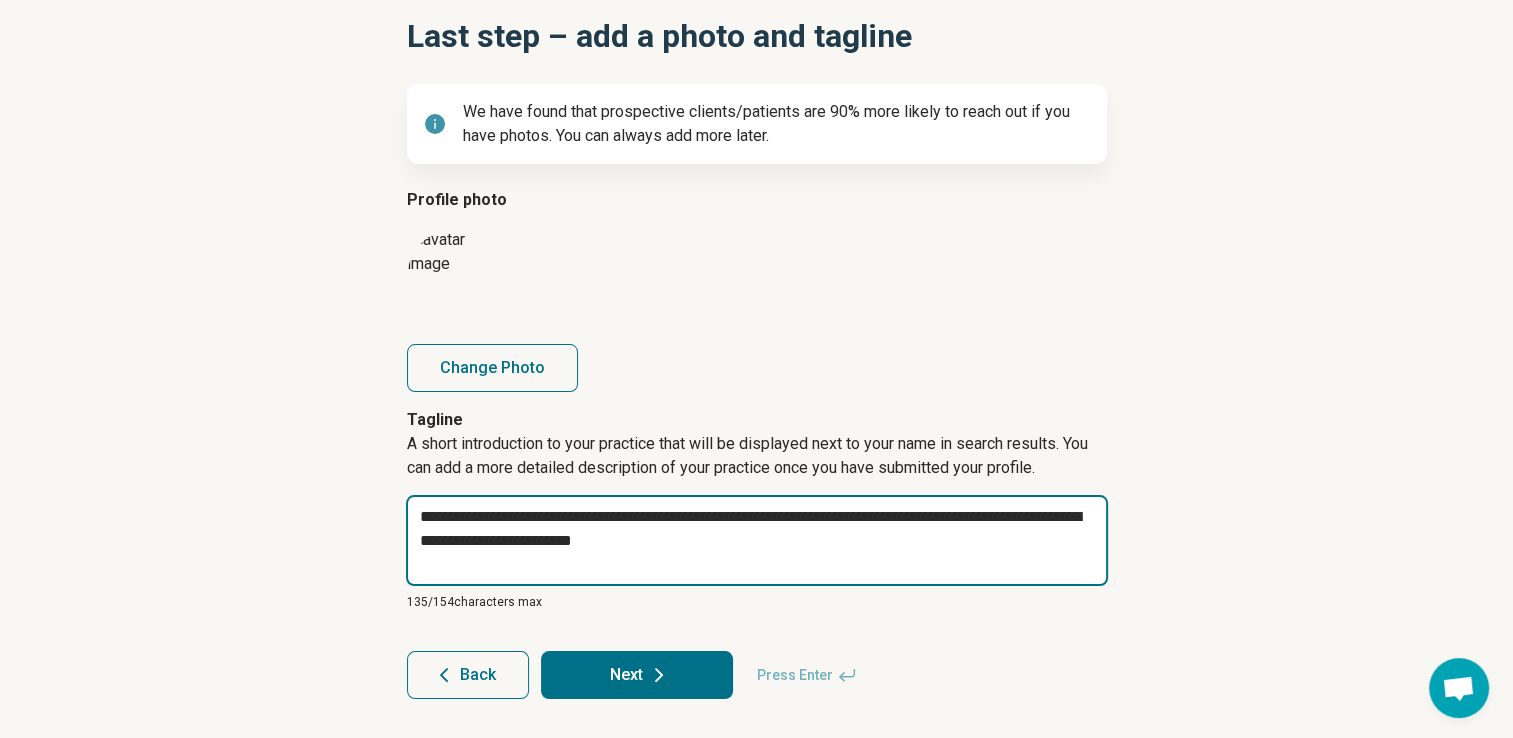 type on "*" 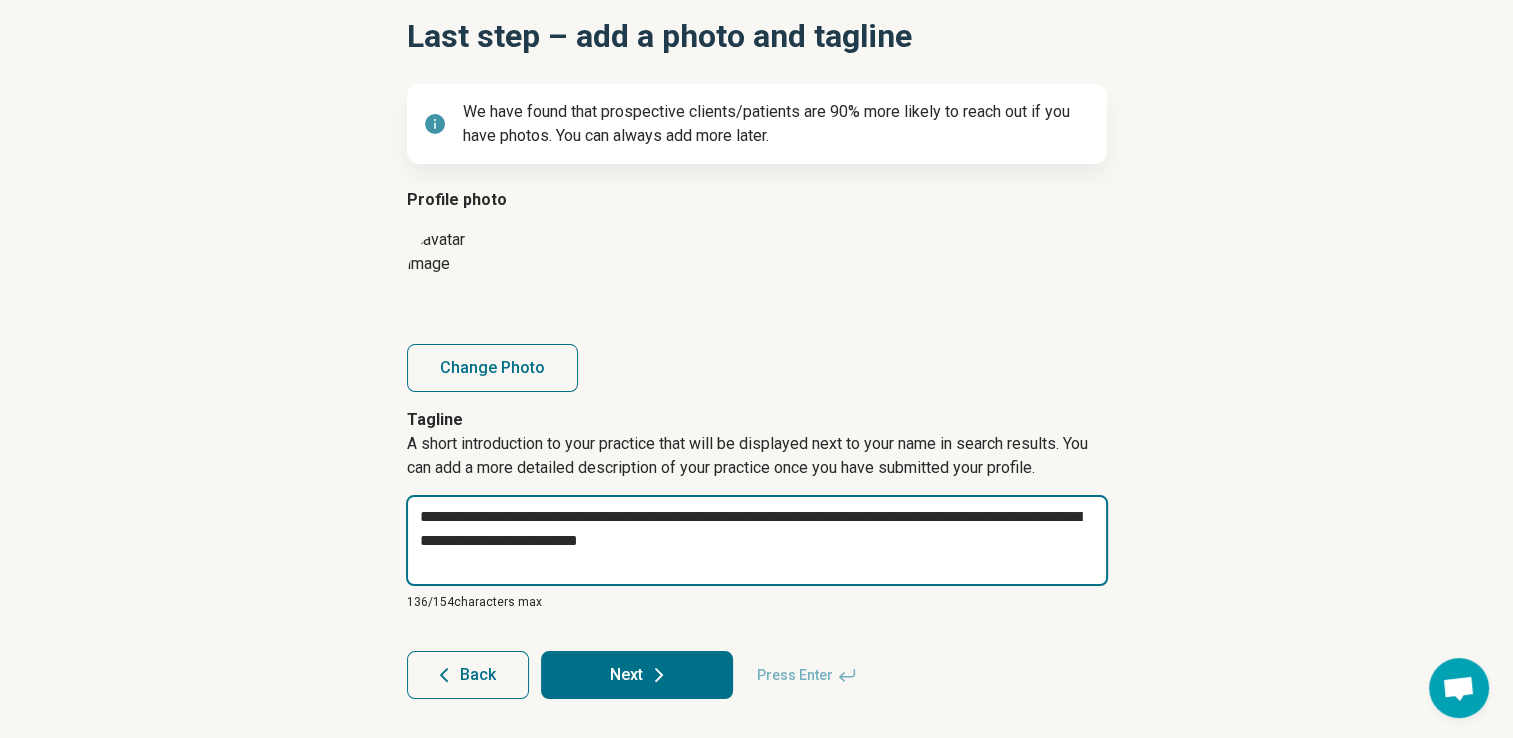 type on "*" 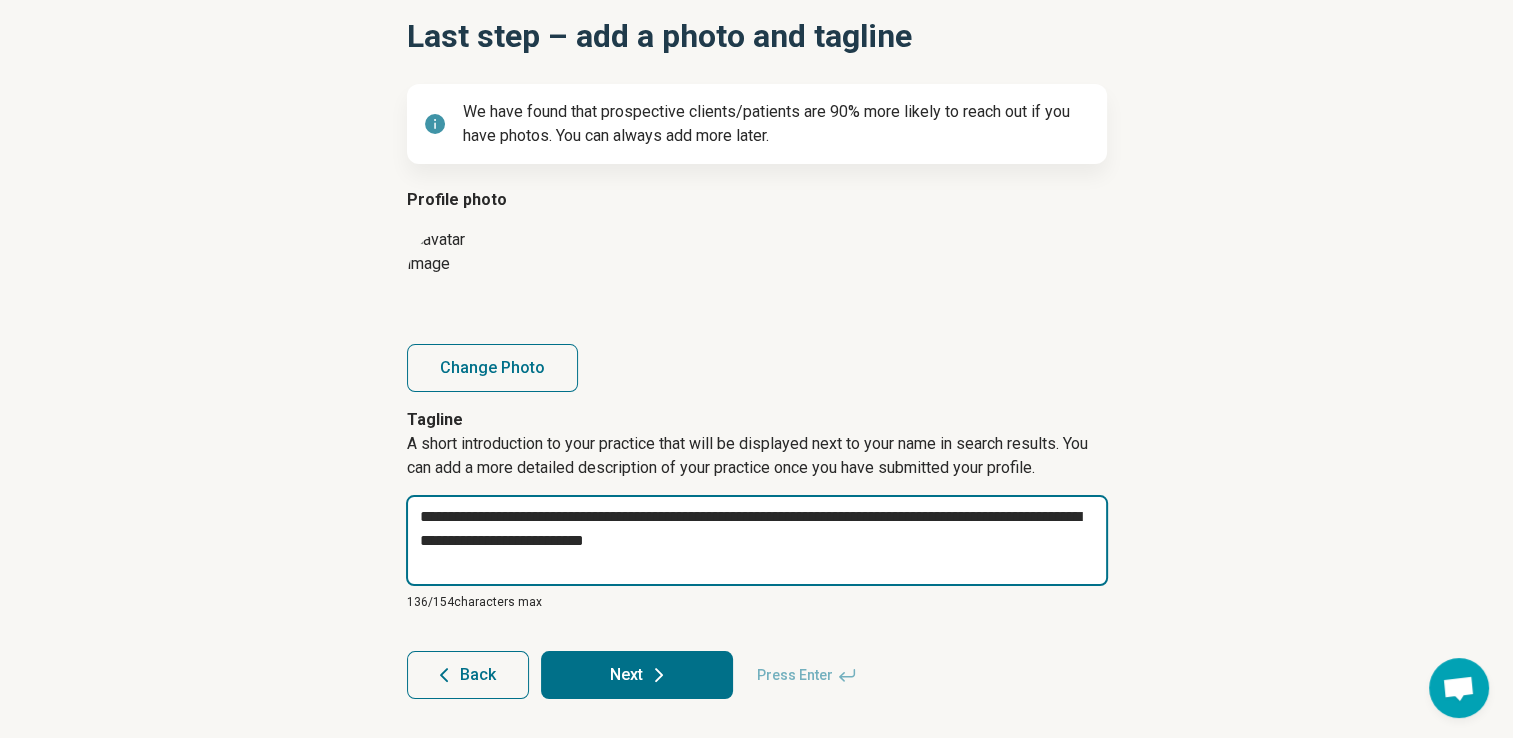 type on "*" 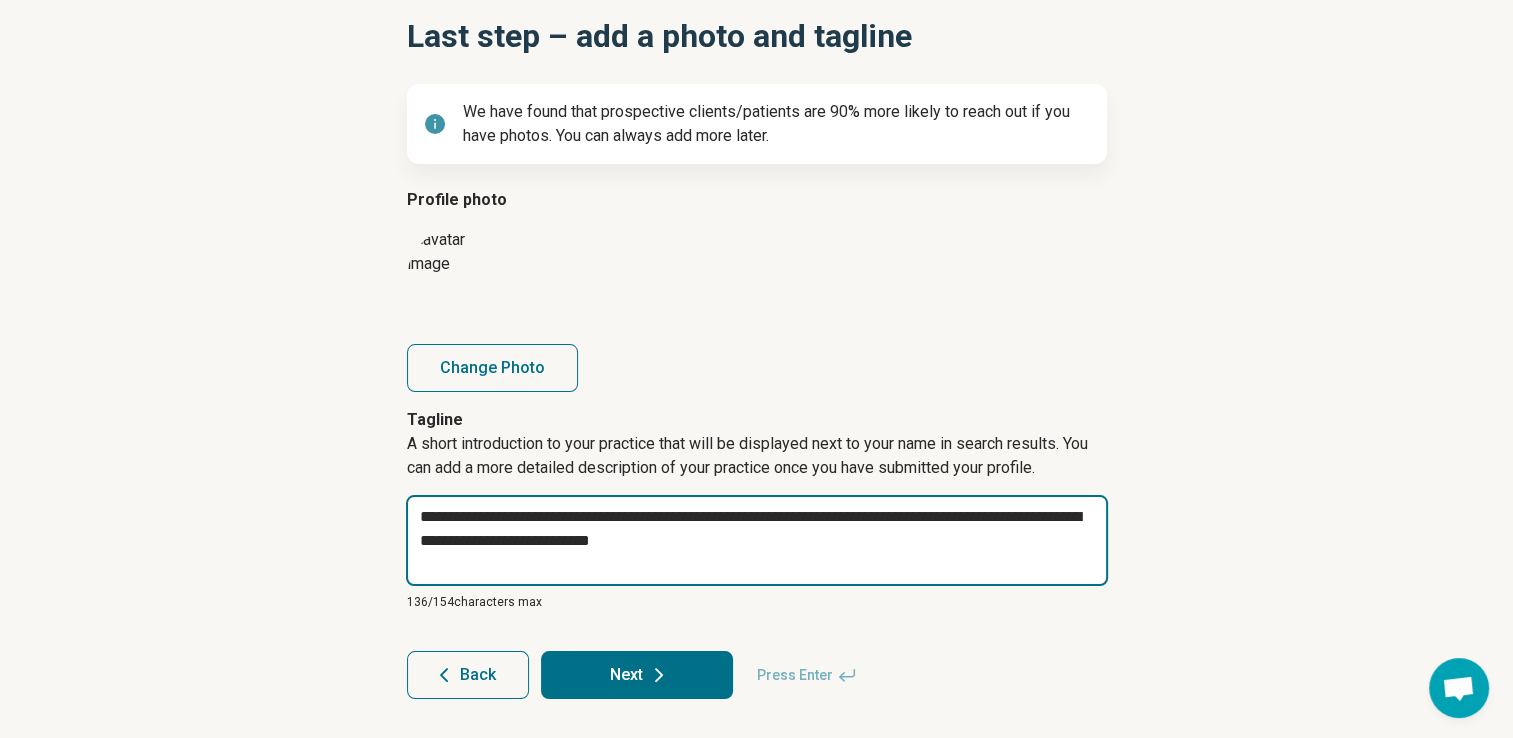 type on "*" 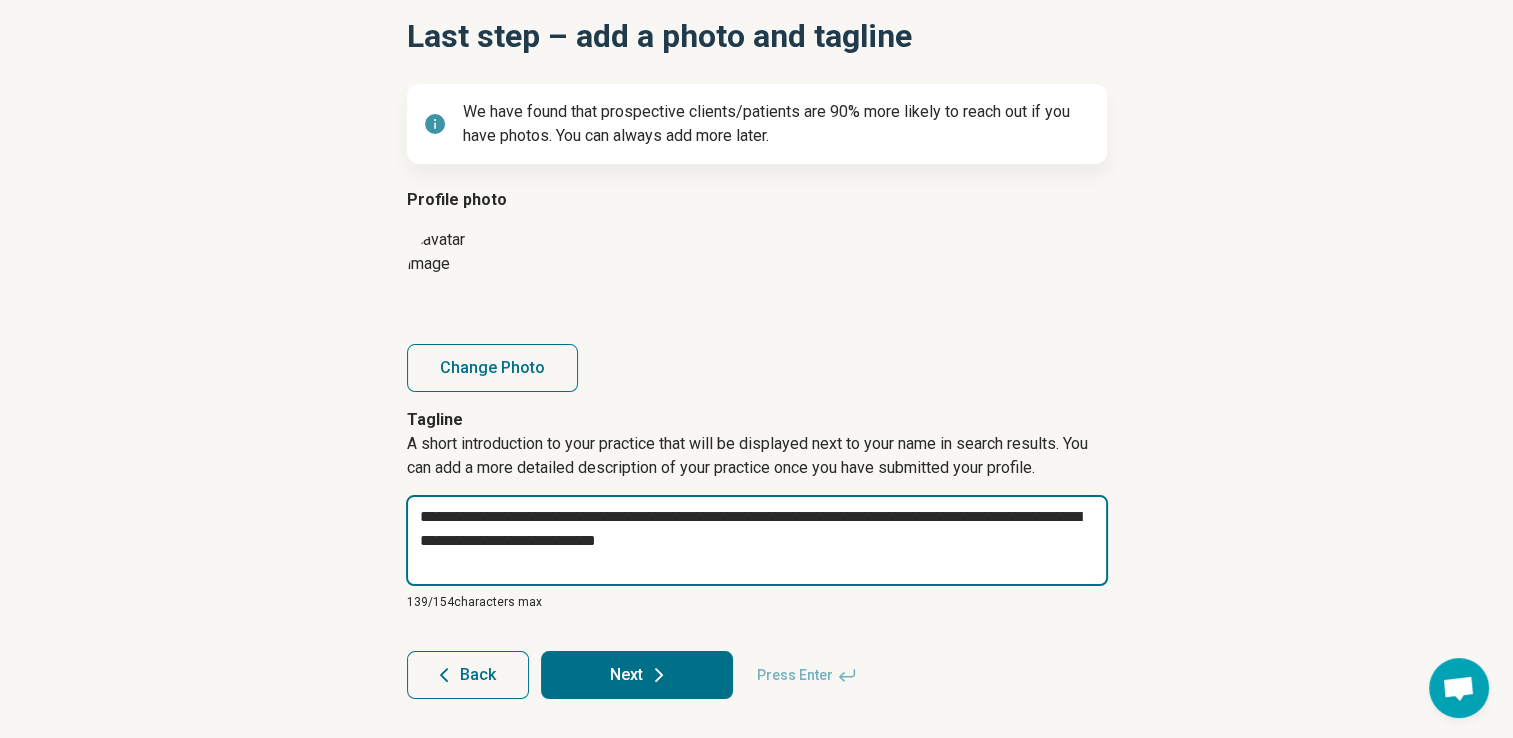 type on "*" 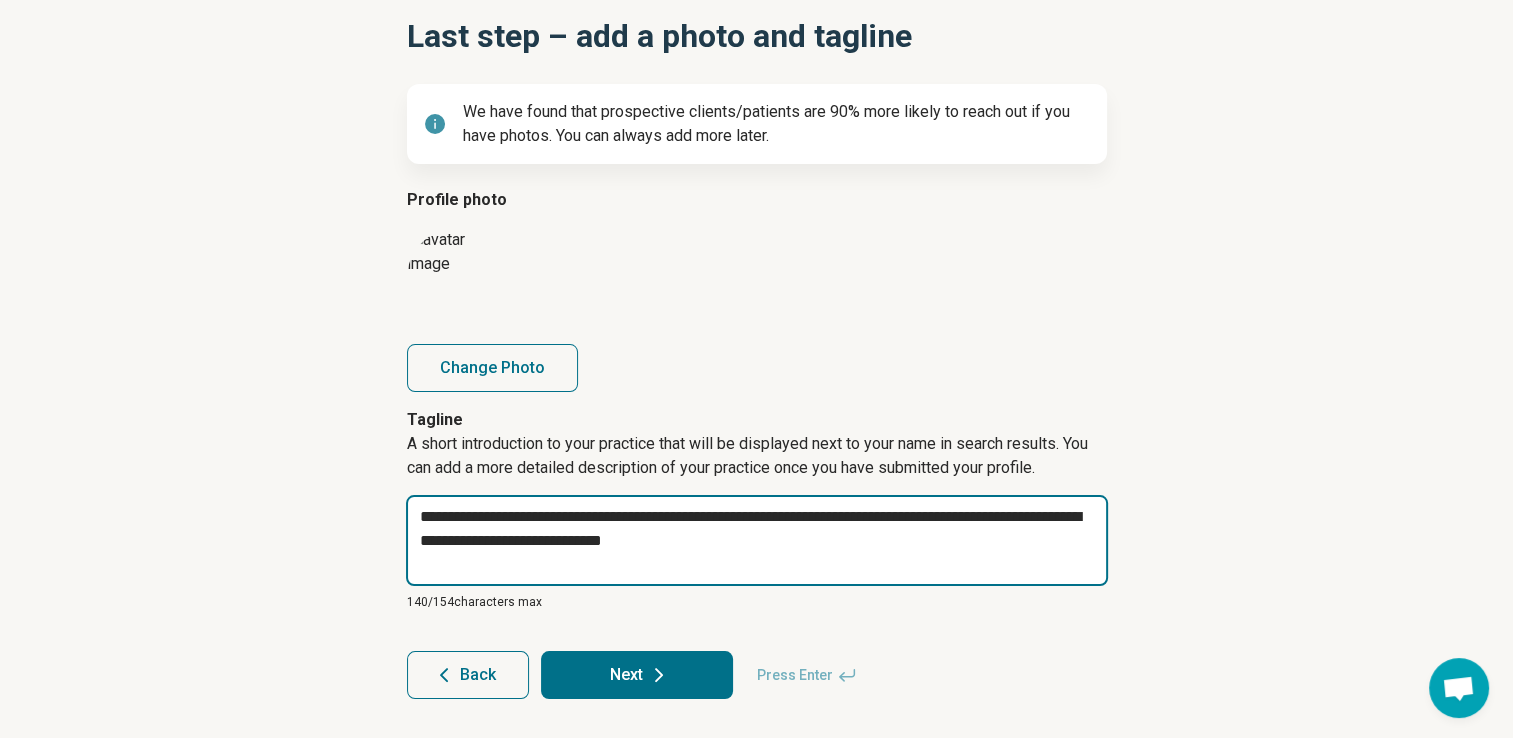 type on "*" 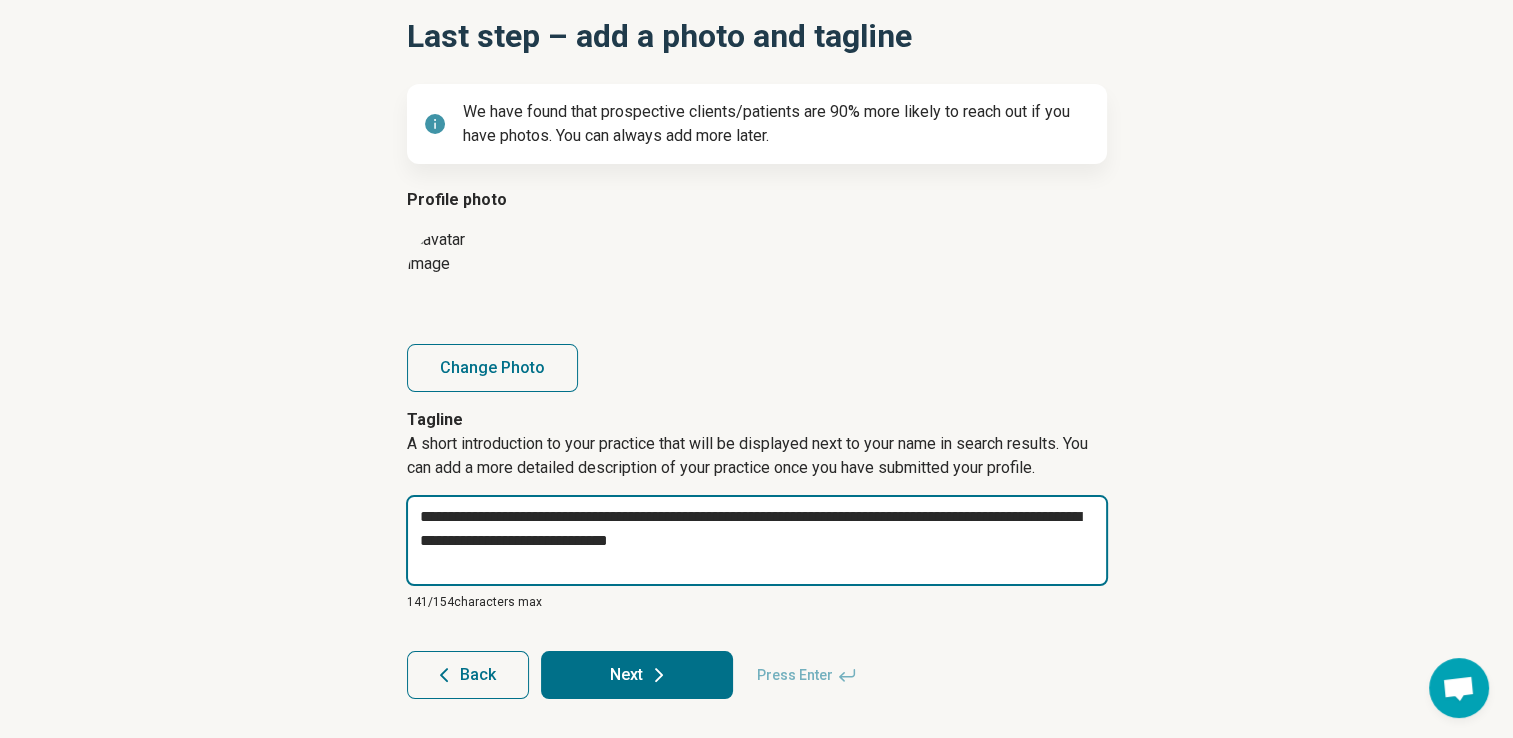 type on "*" 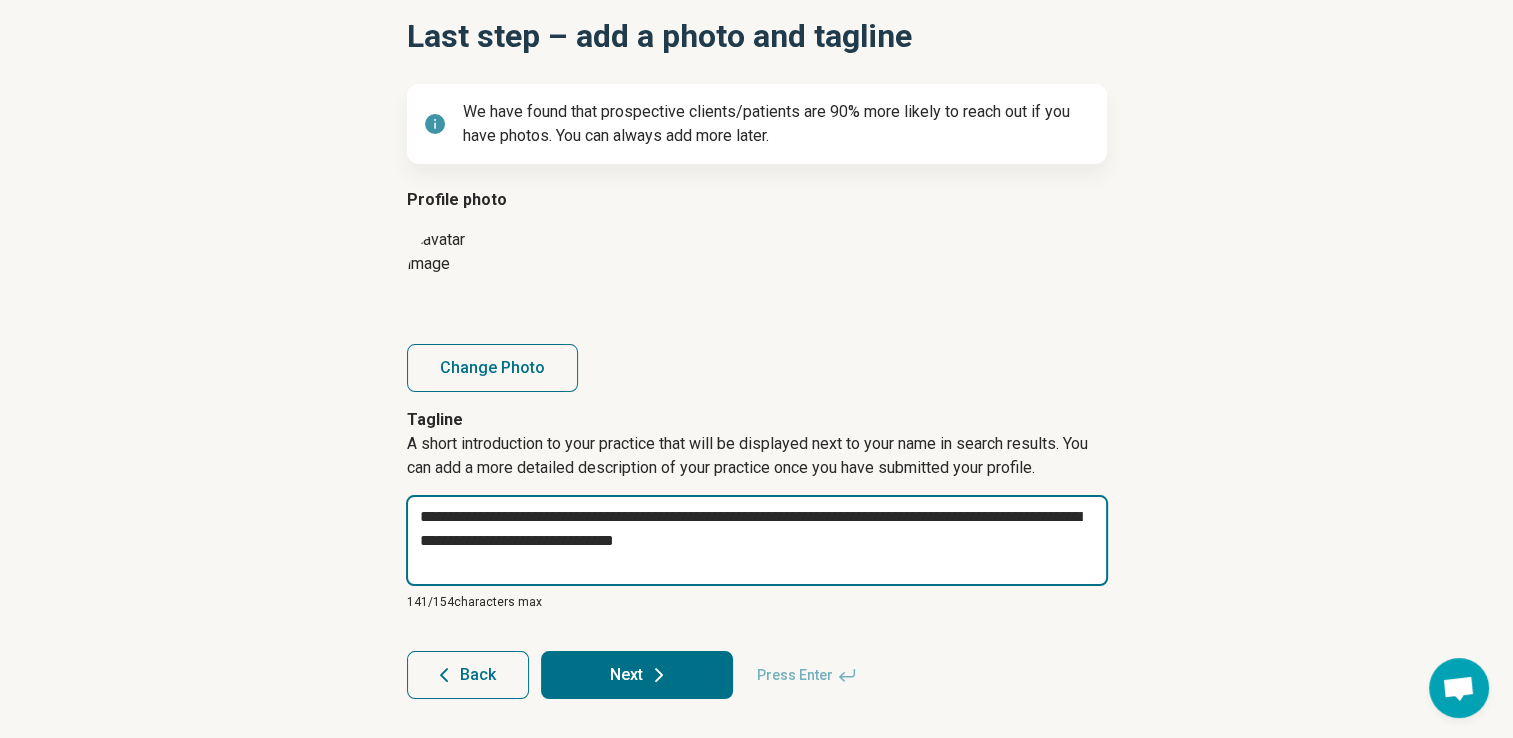 type on "*" 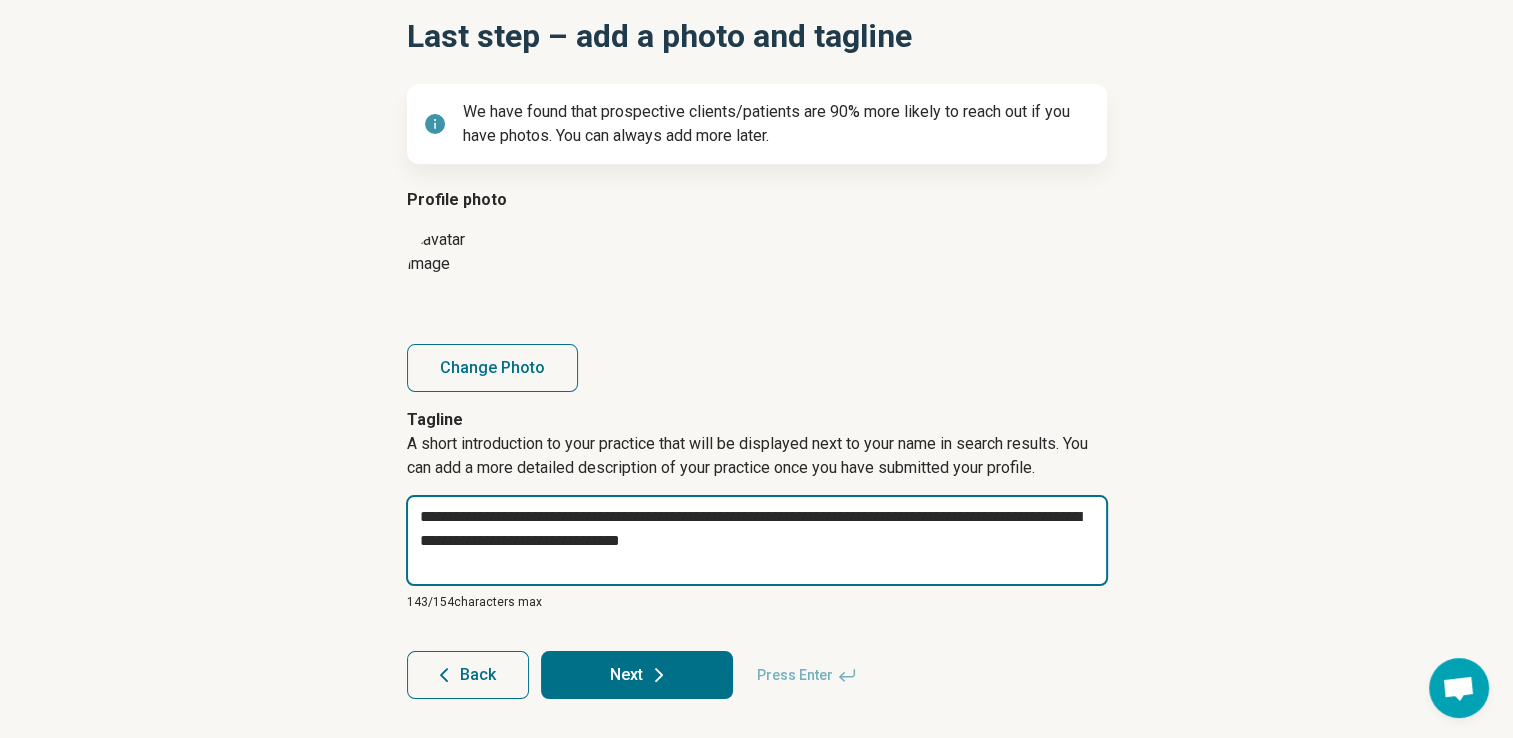 type on "*" 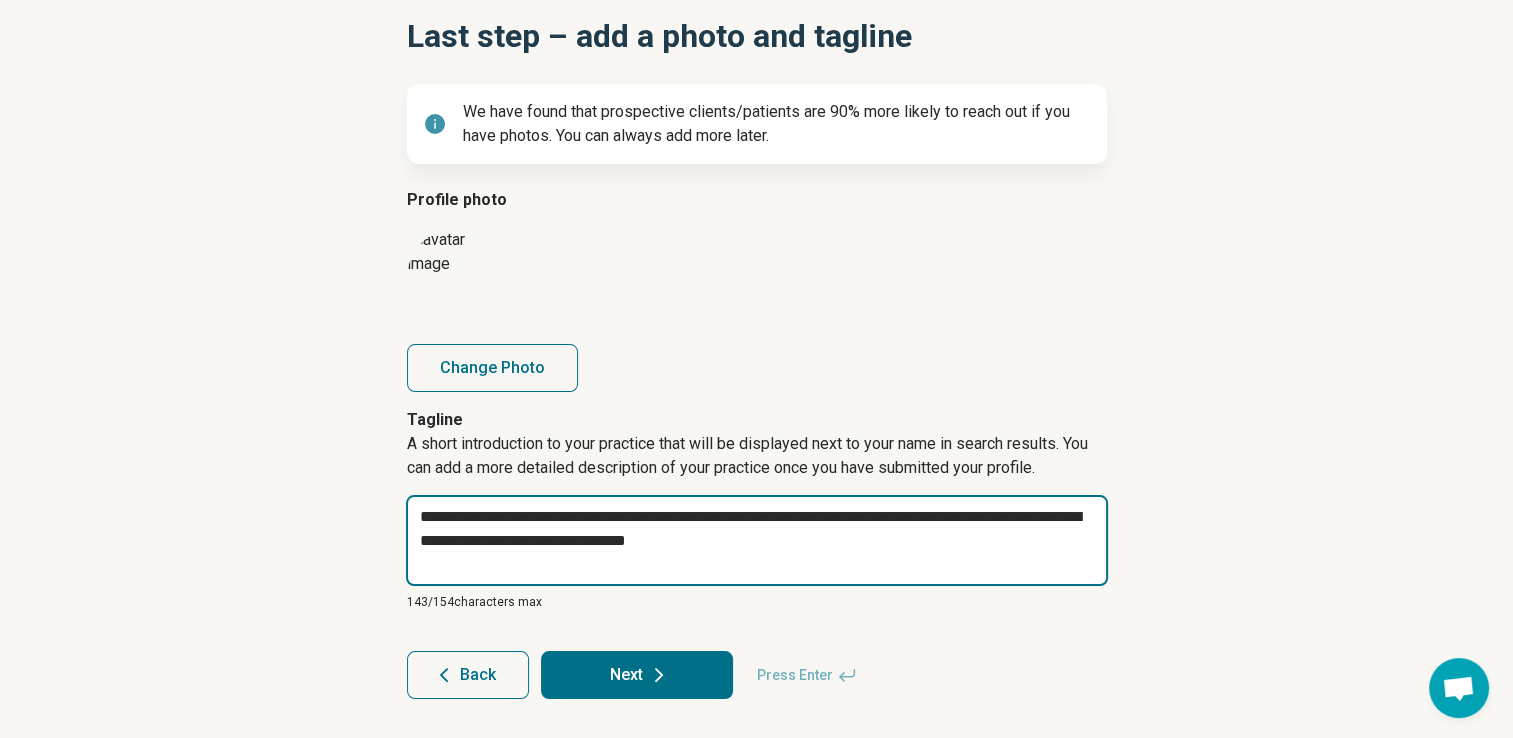 type on "*" 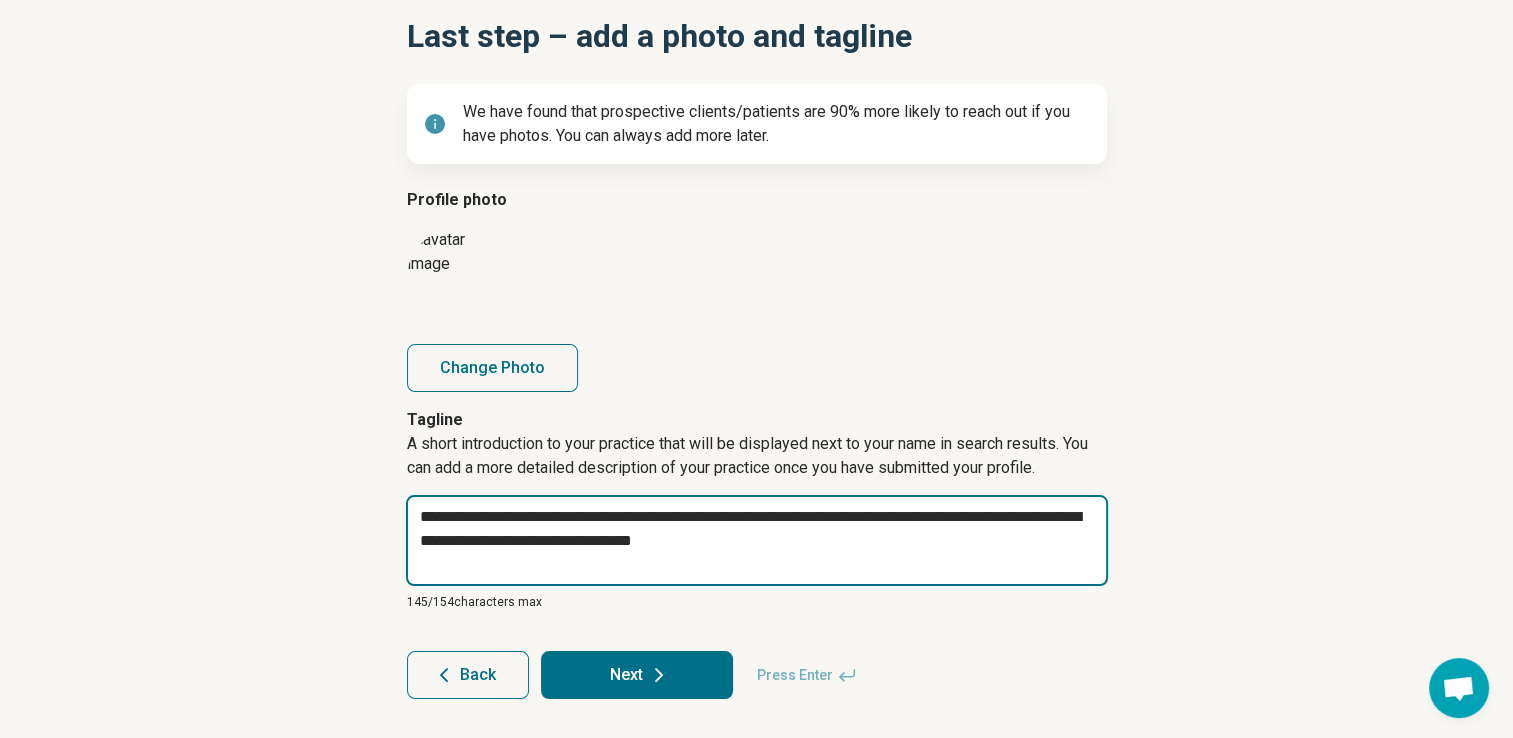 type on "*" 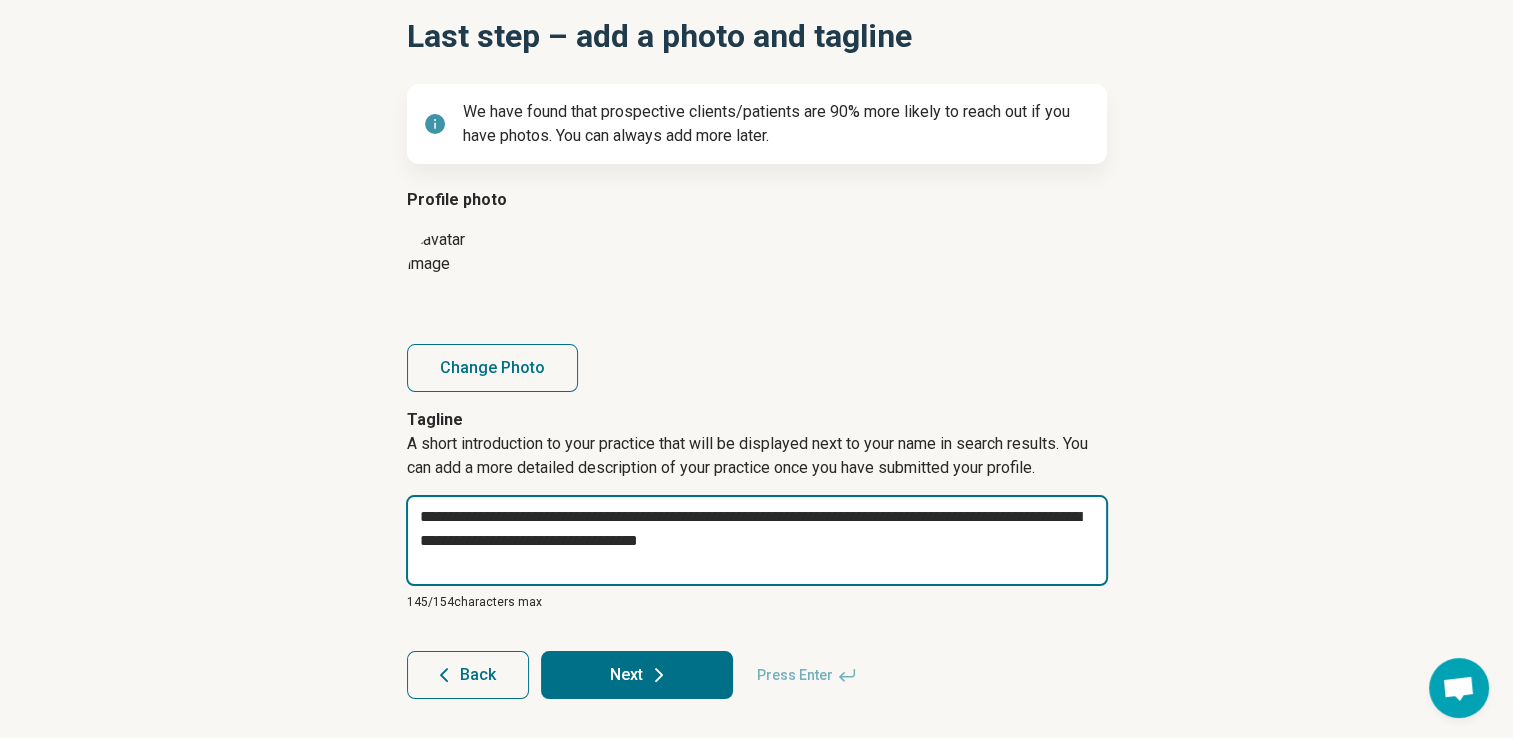 type on "*" 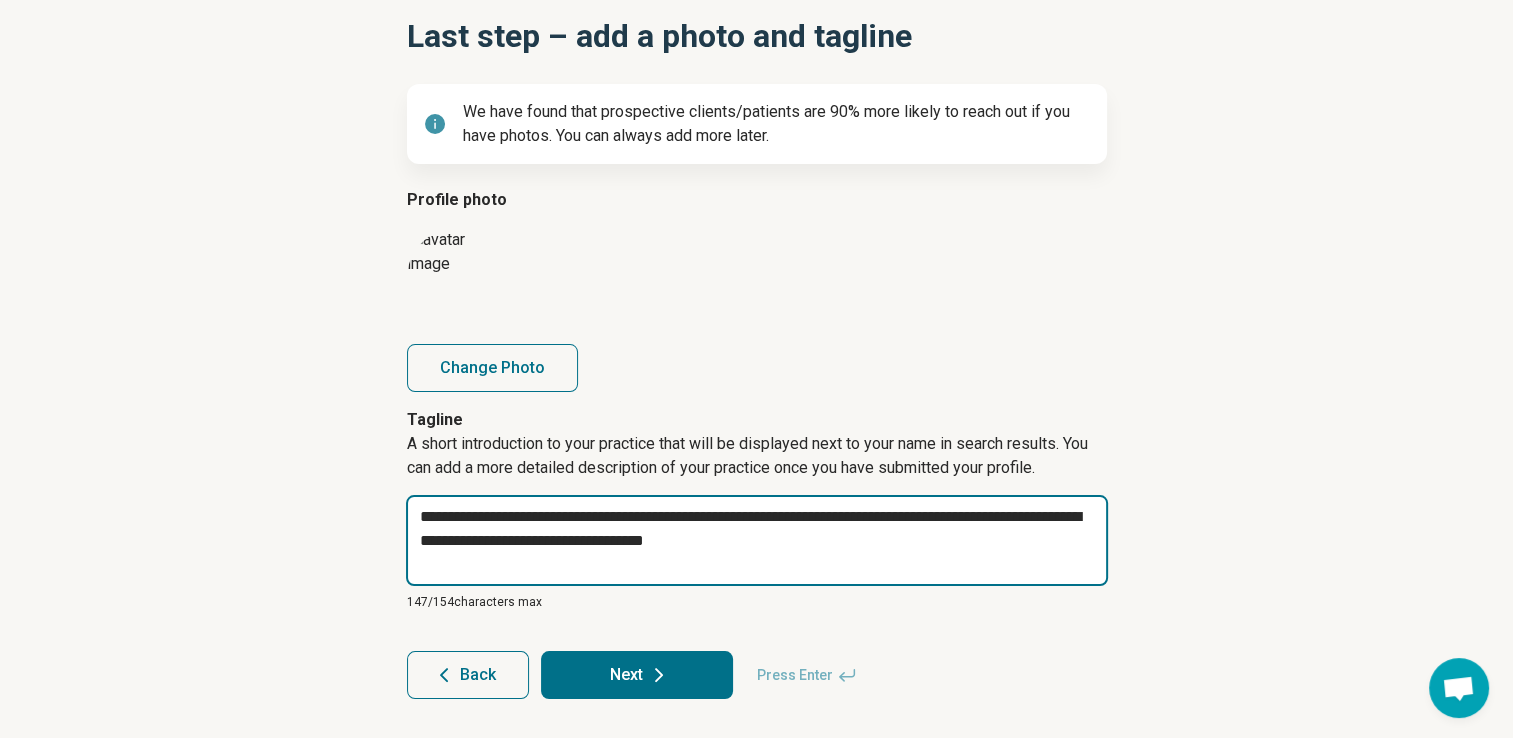 type on "*" 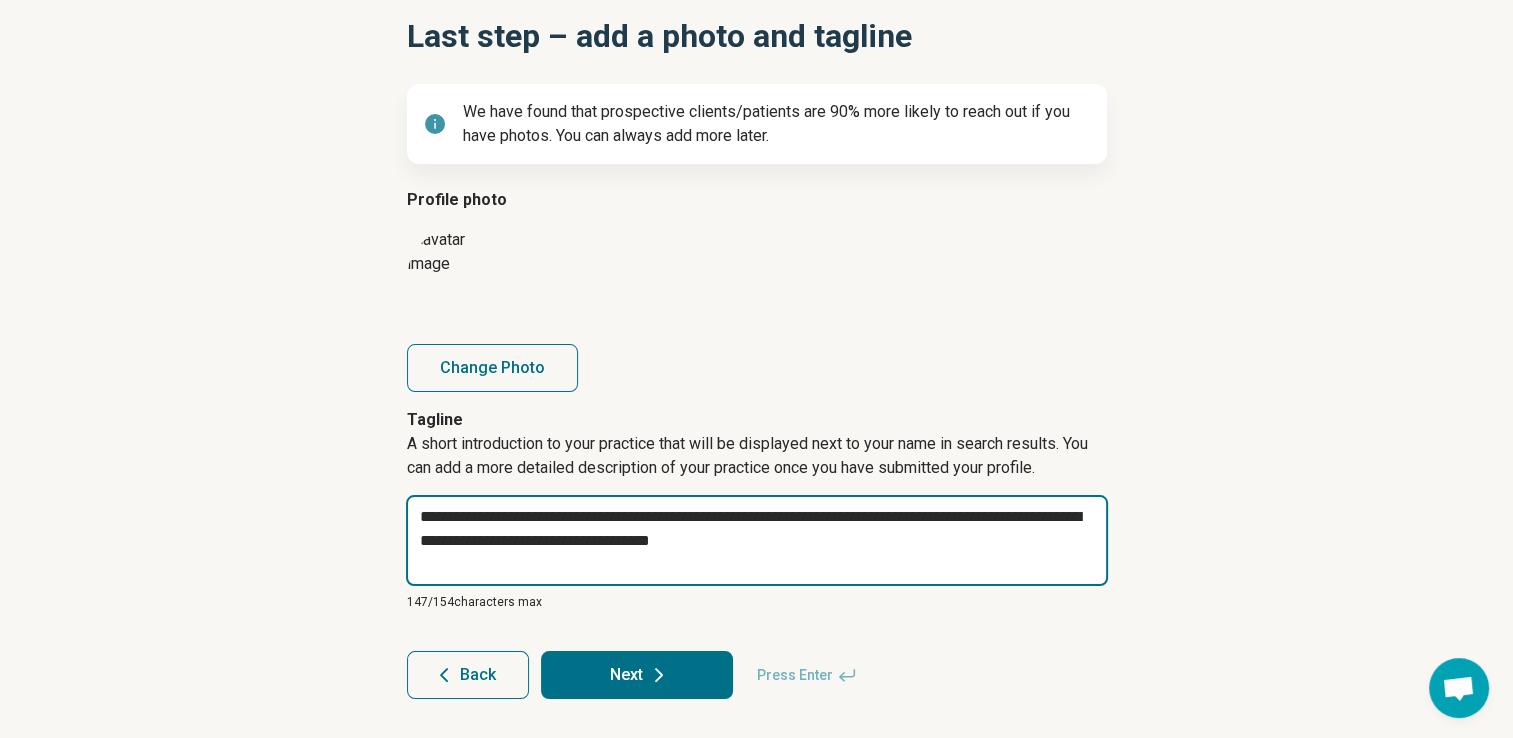 type on "*" 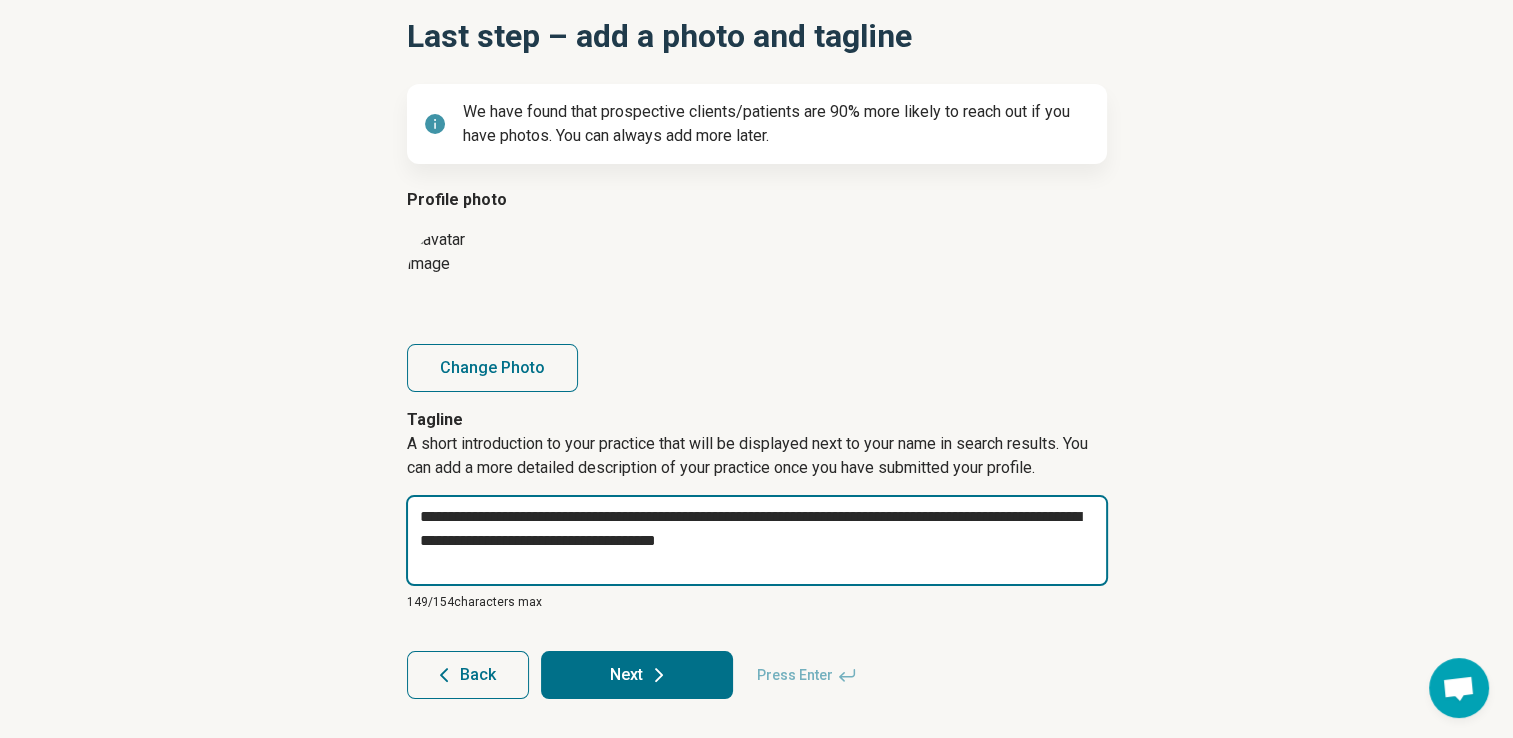 type on "*" 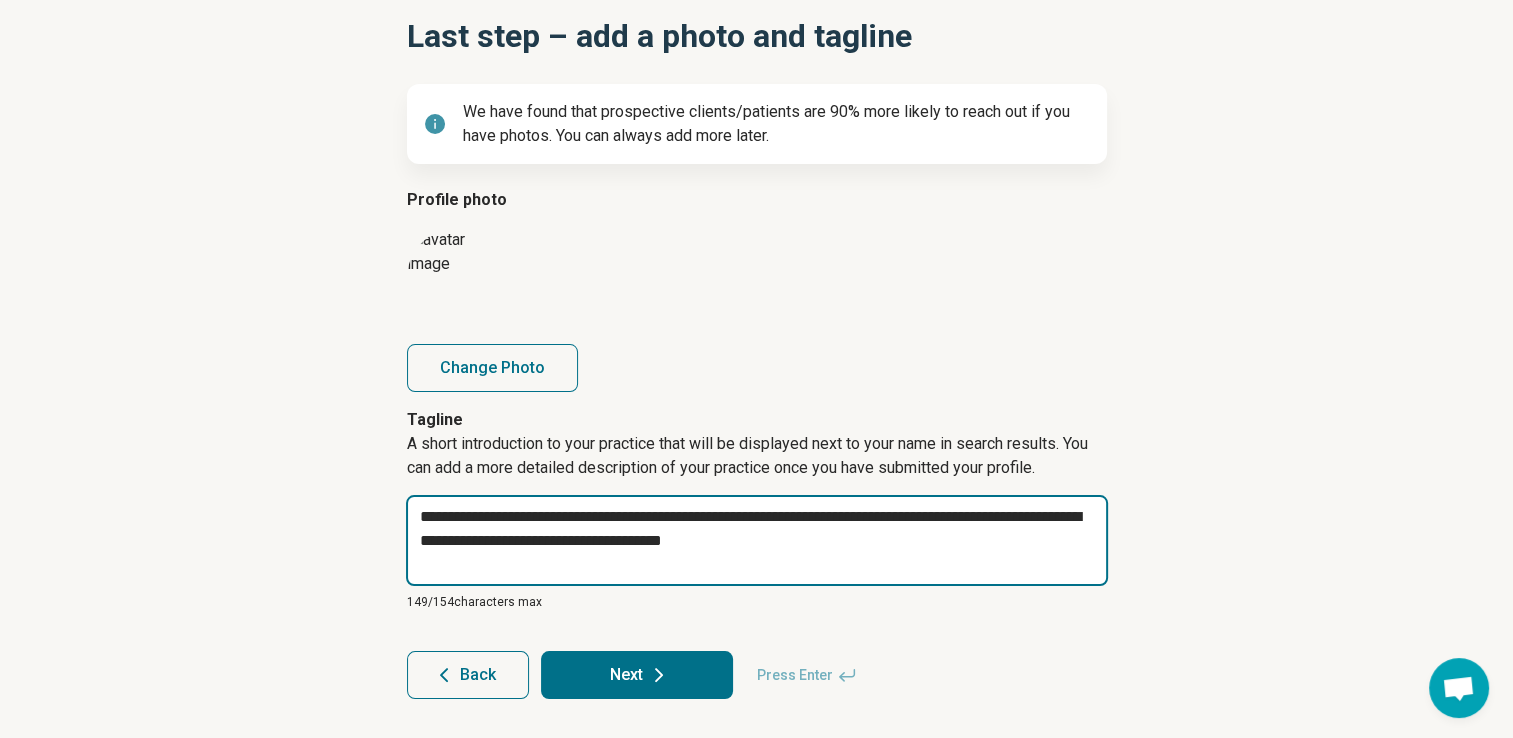 type on "*" 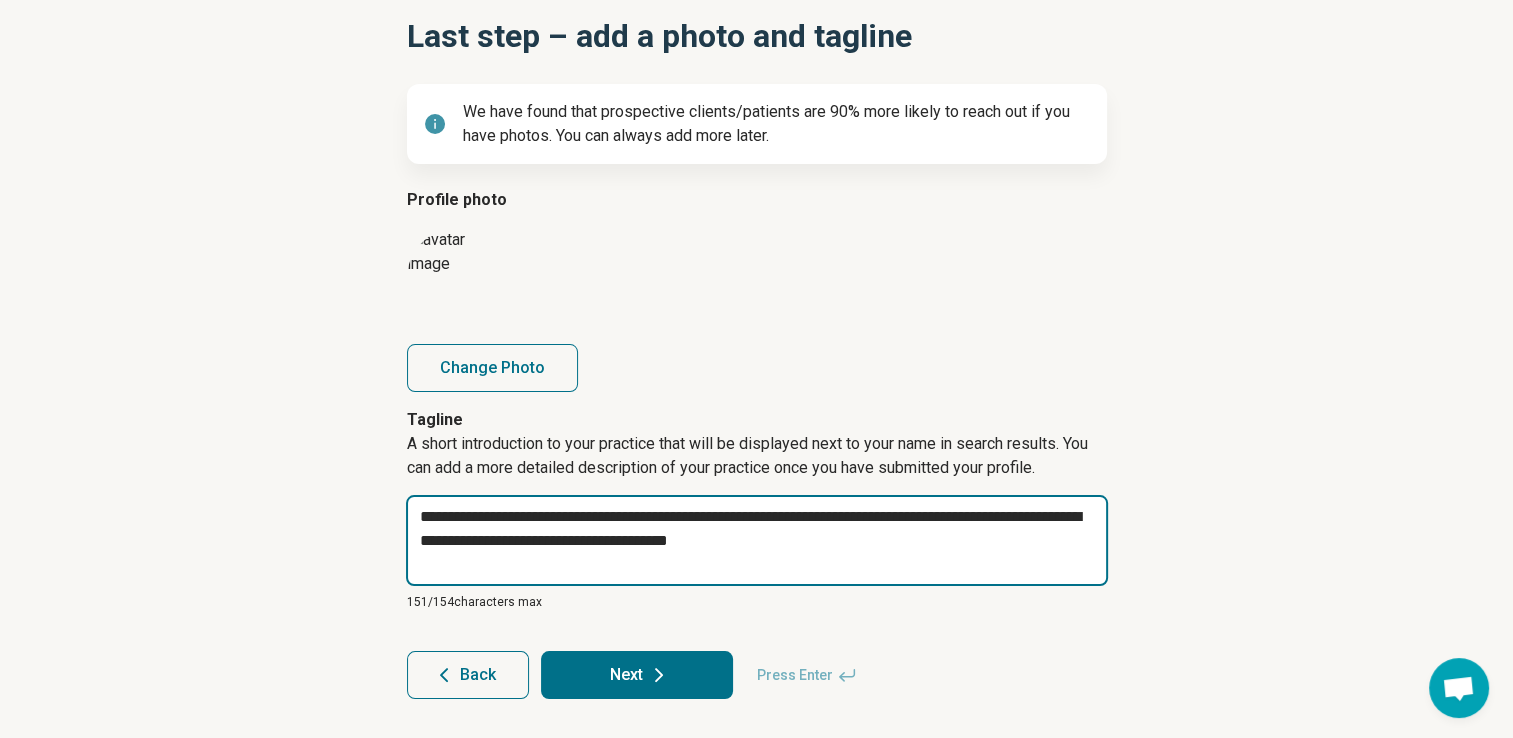 click on "**********" at bounding box center (757, 540) 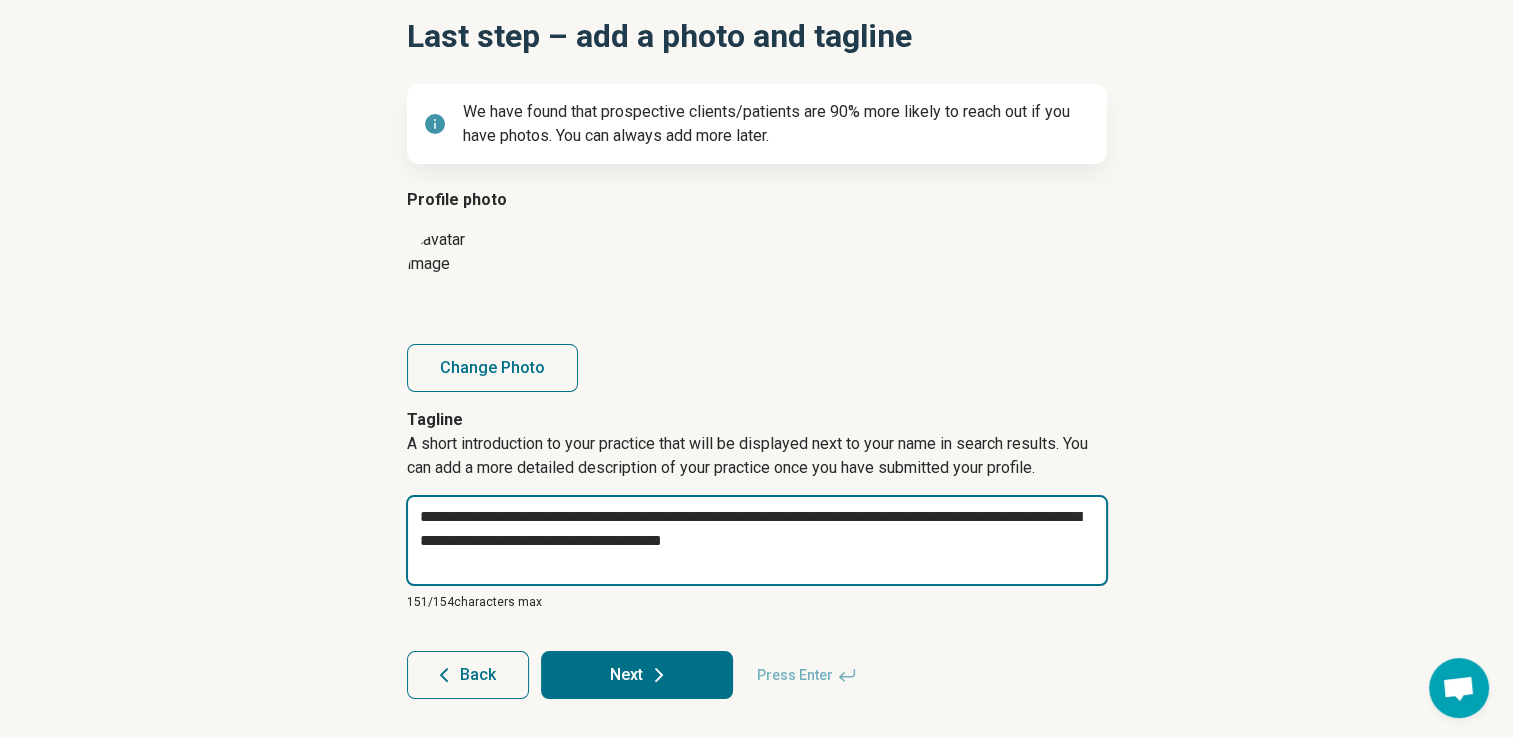 type on "*" 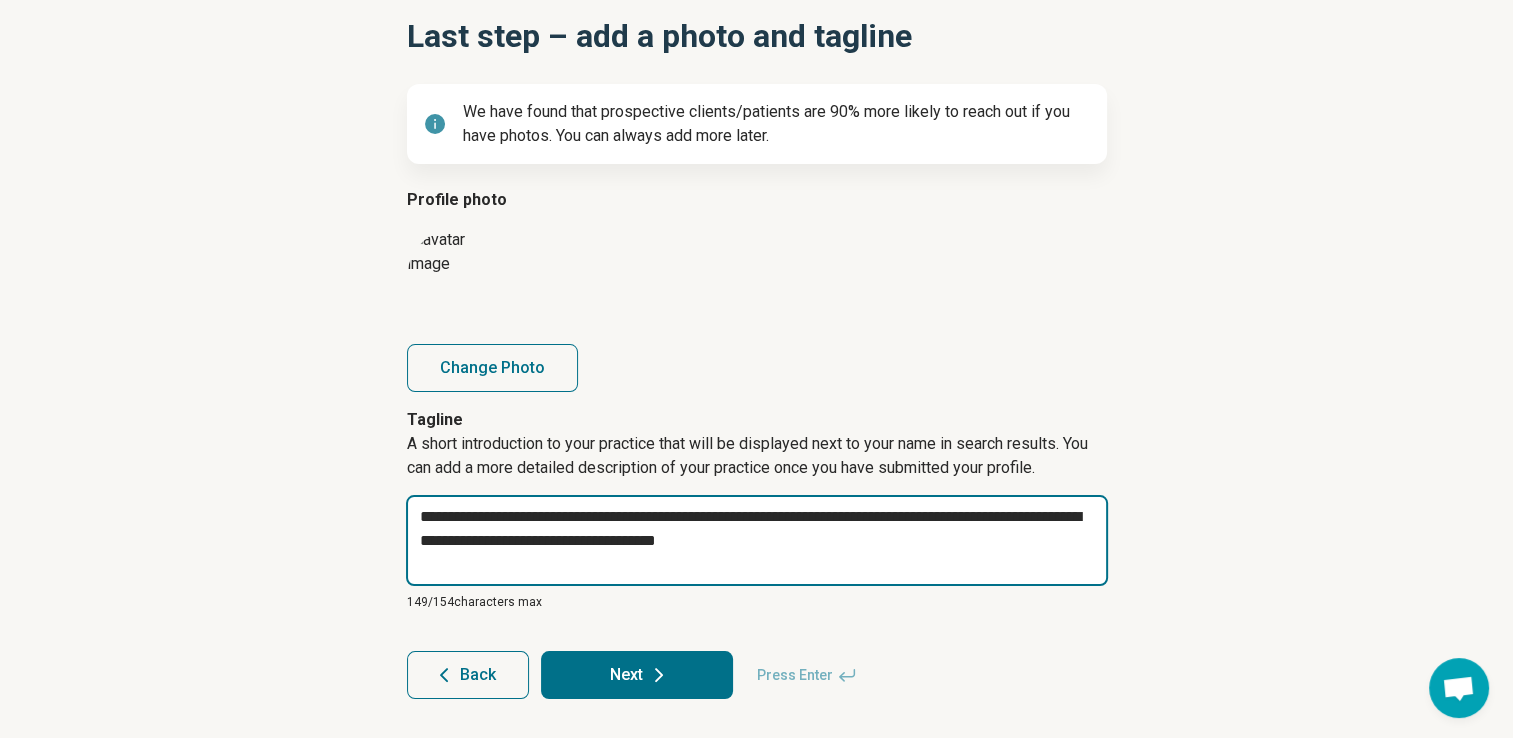type on "*" 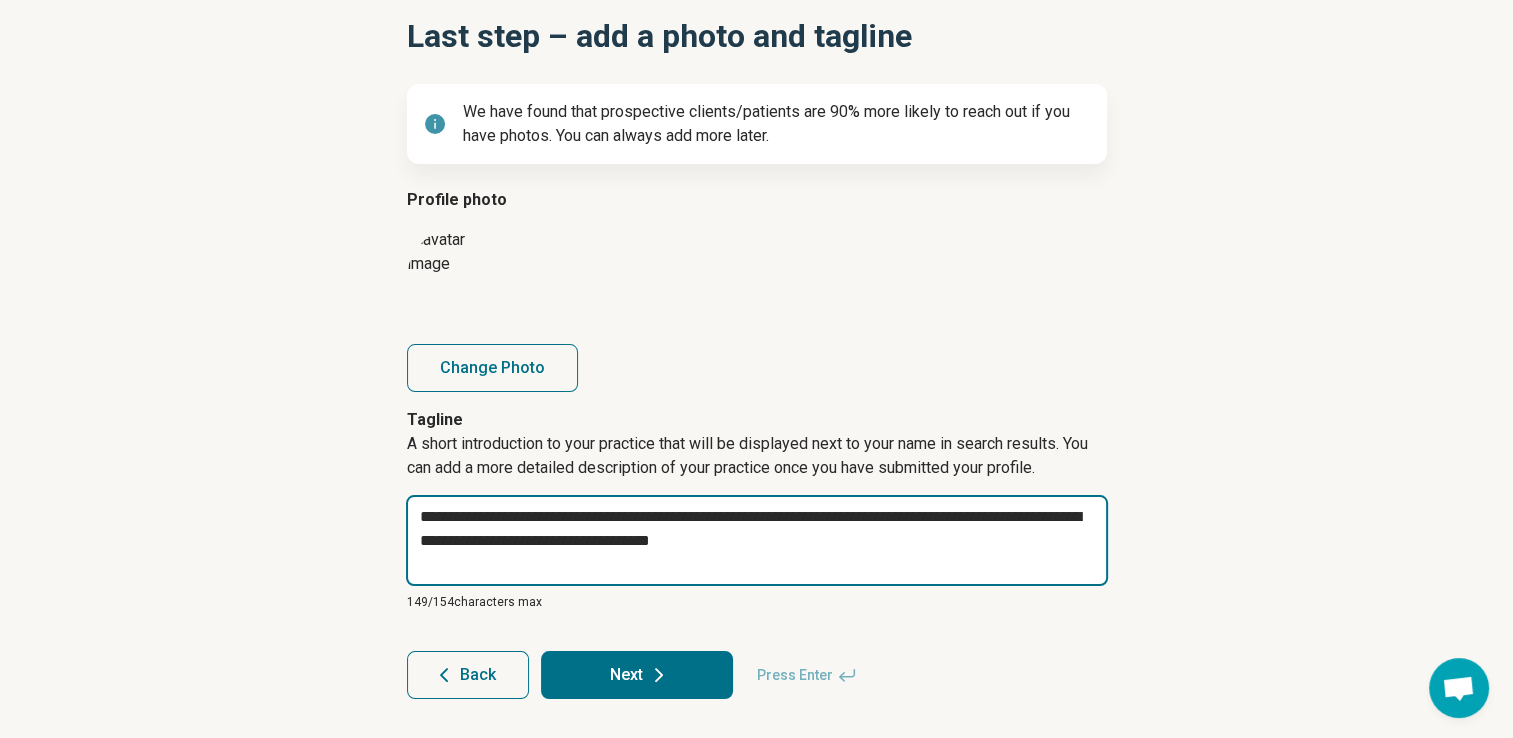type on "*" 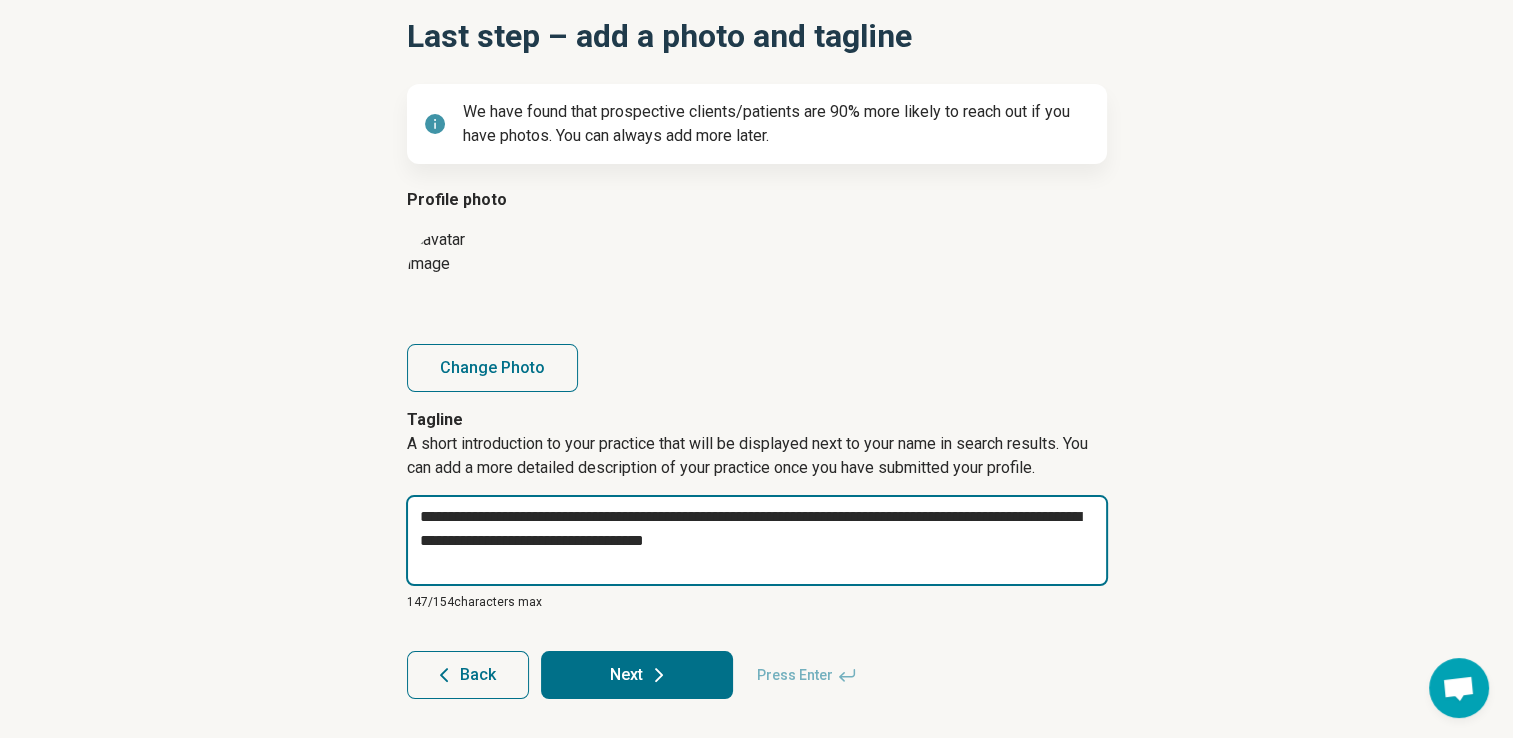 type on "*" 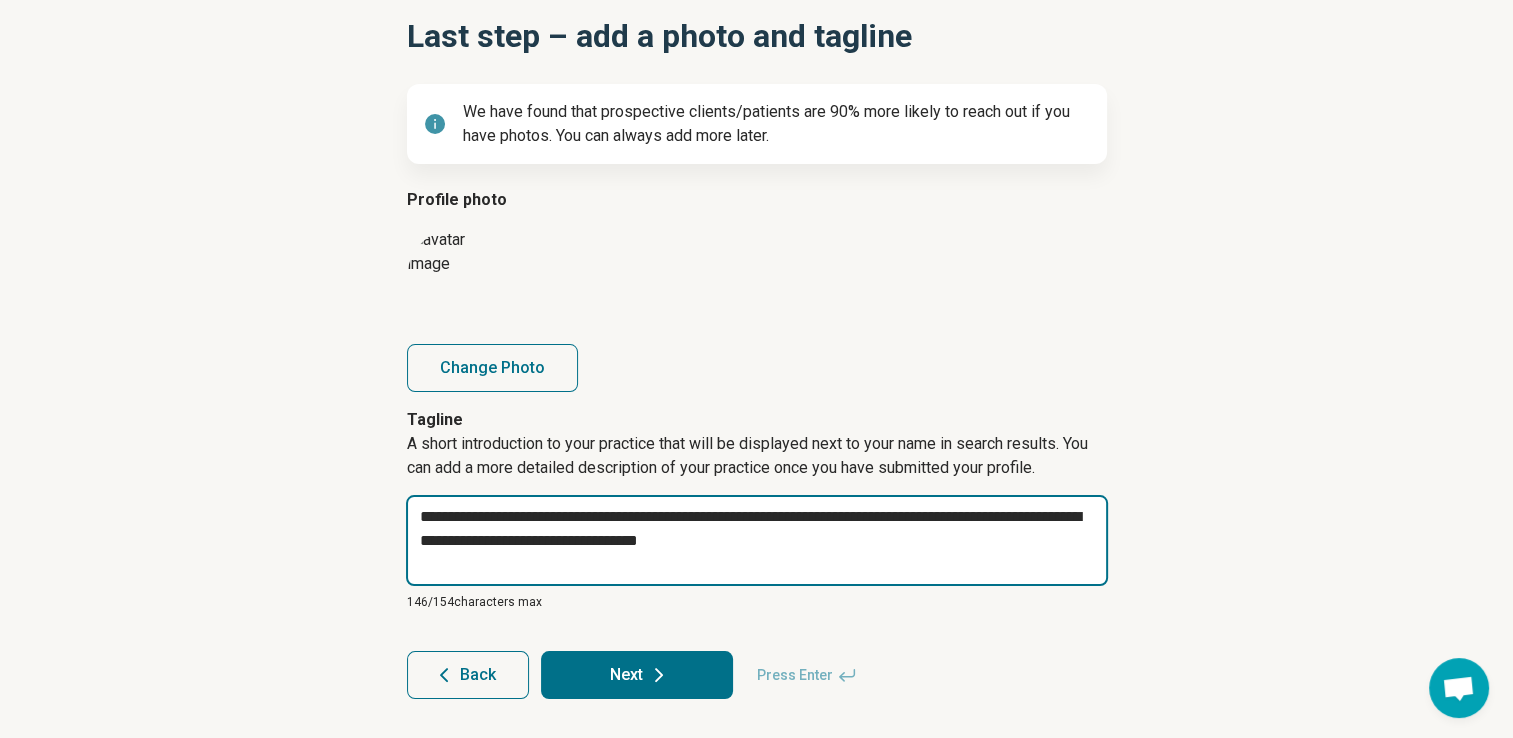 type on "**********" 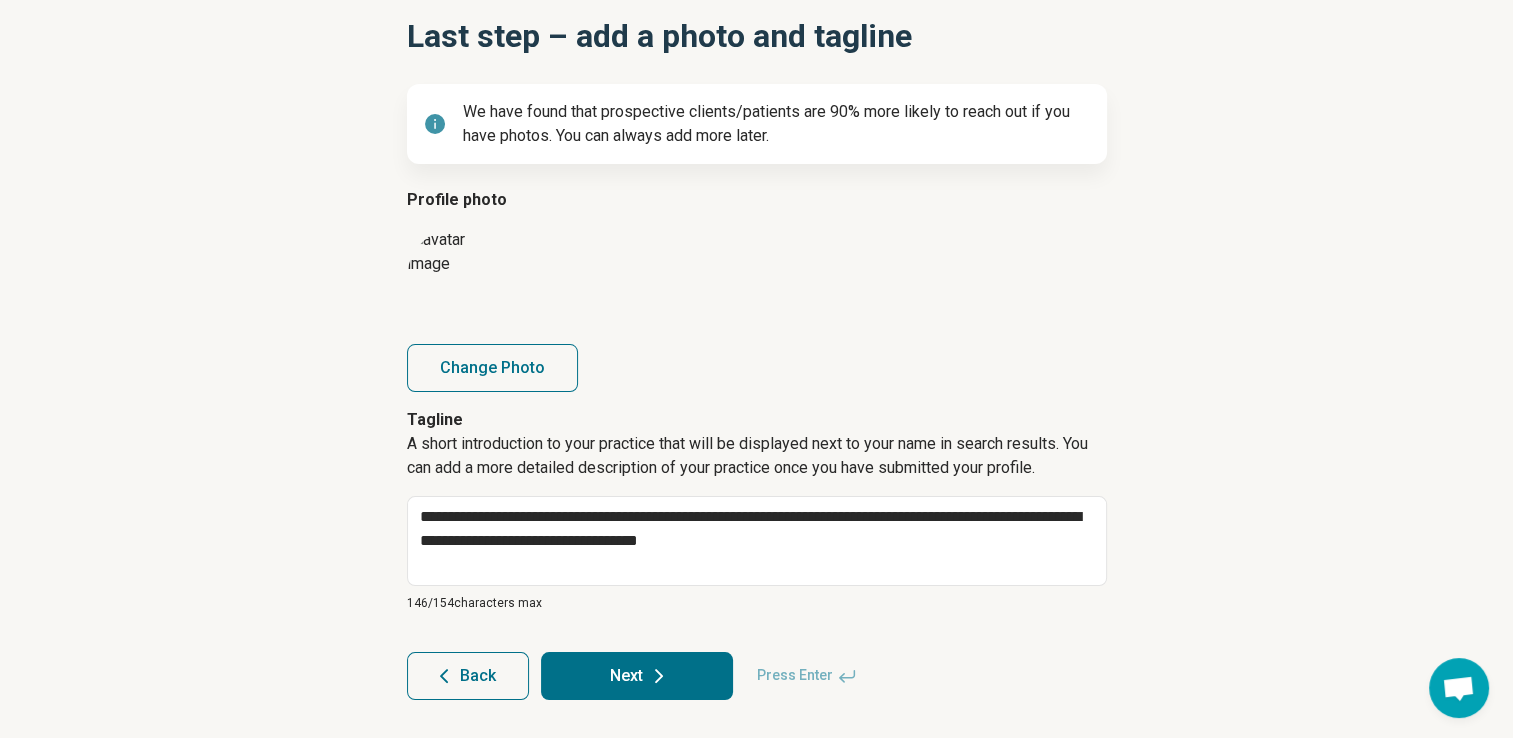 click on "Next" at bounding box center [637, 676] 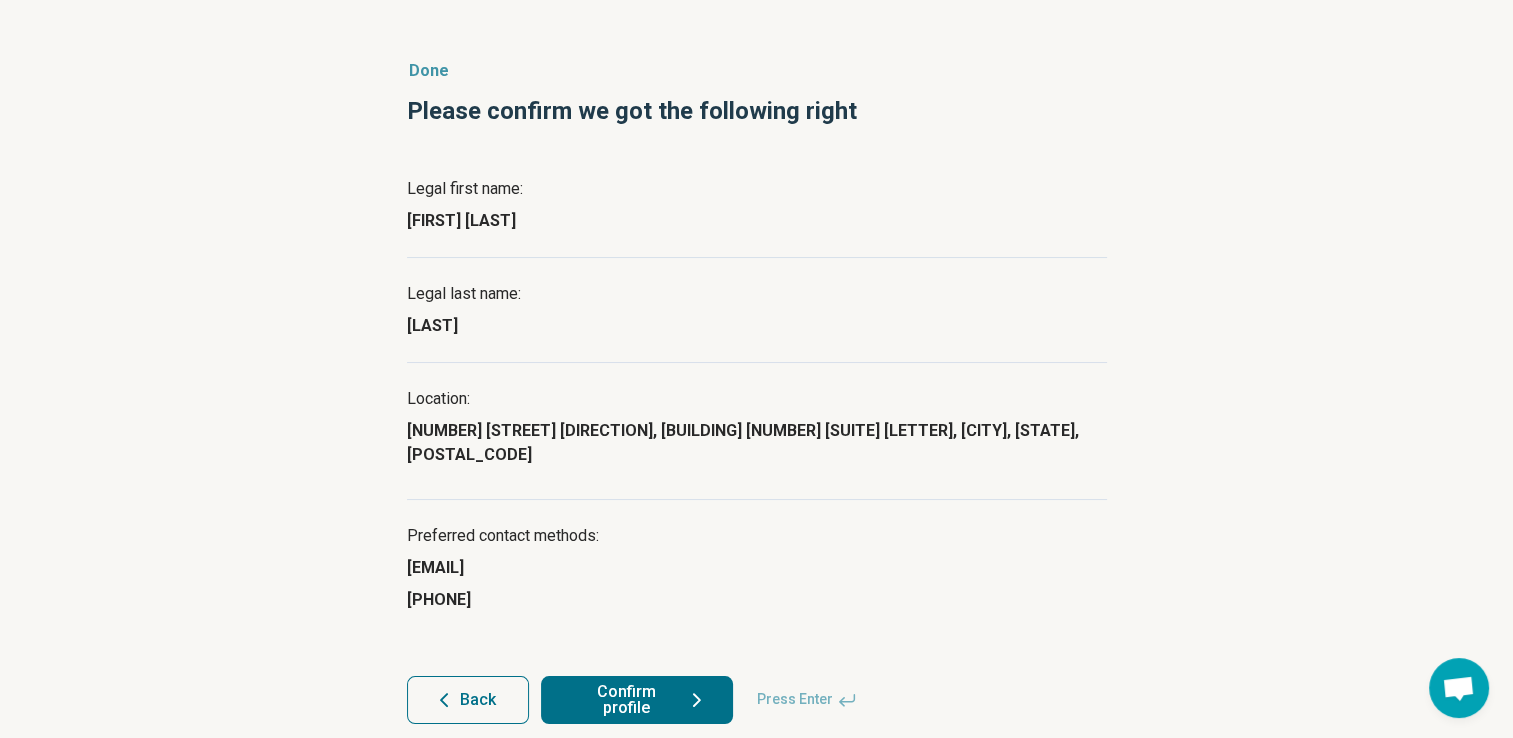 scroll, scrollTop: 0, scrollLeft: 0, axis: both 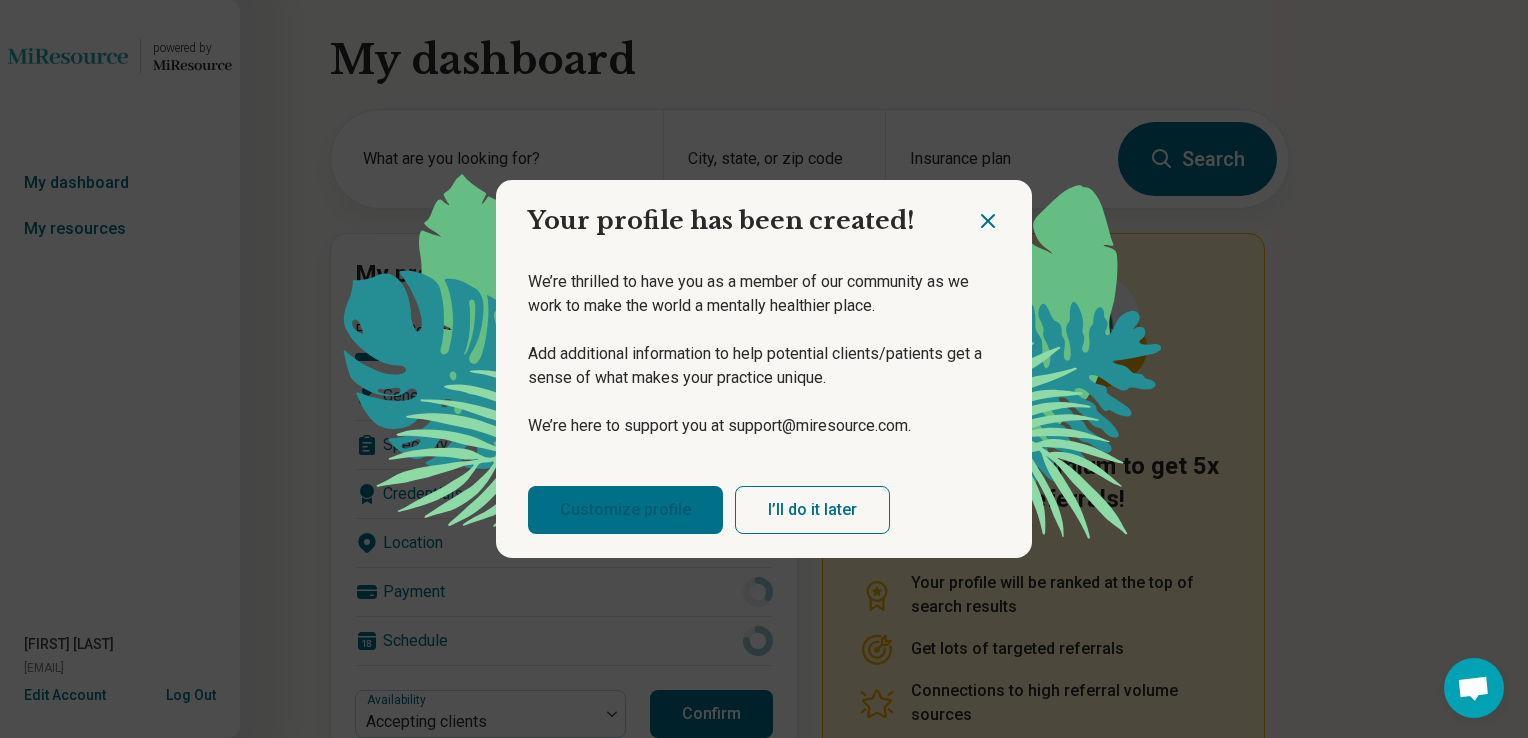 click on "Customize profile" at bounding box center (625, 510) 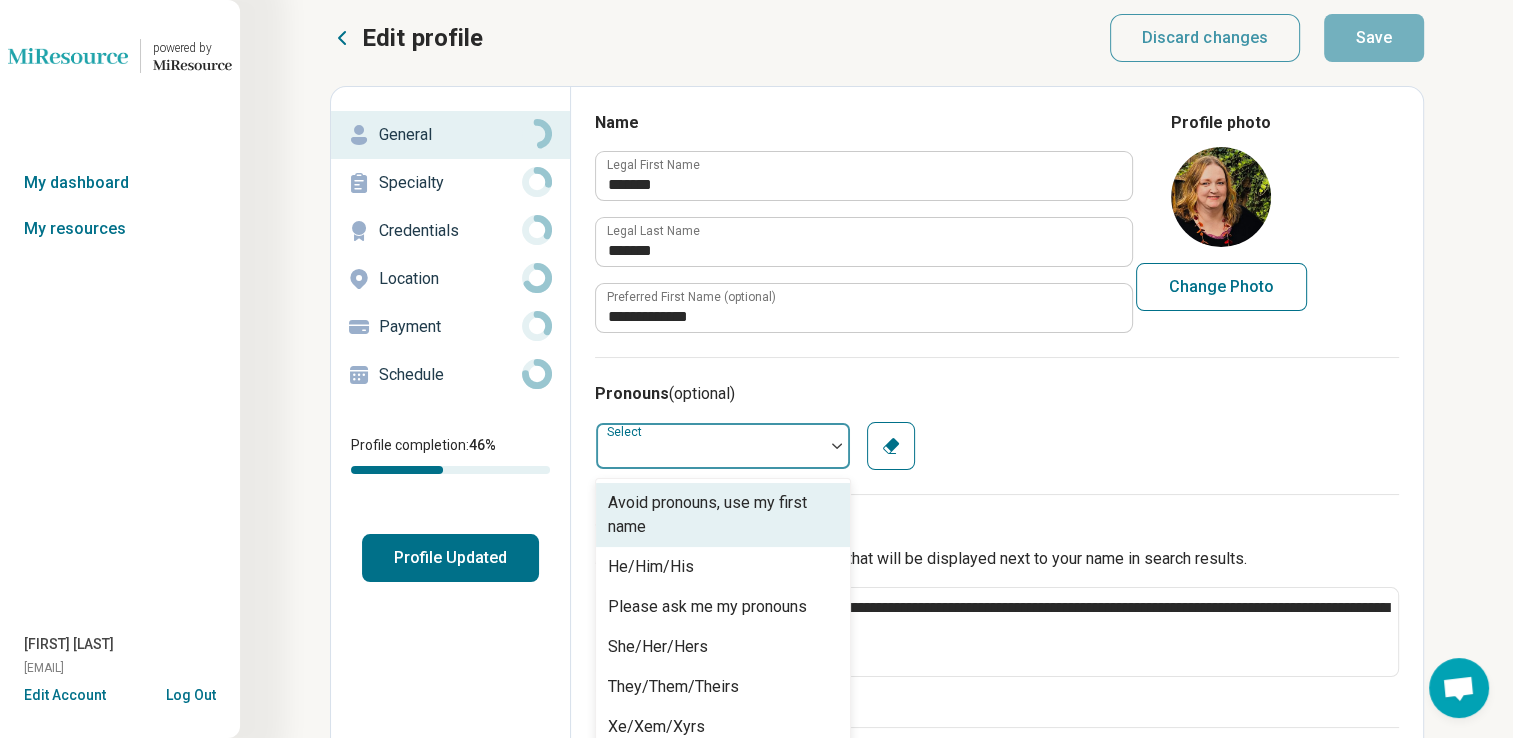 click at bounding box center [710, 446] 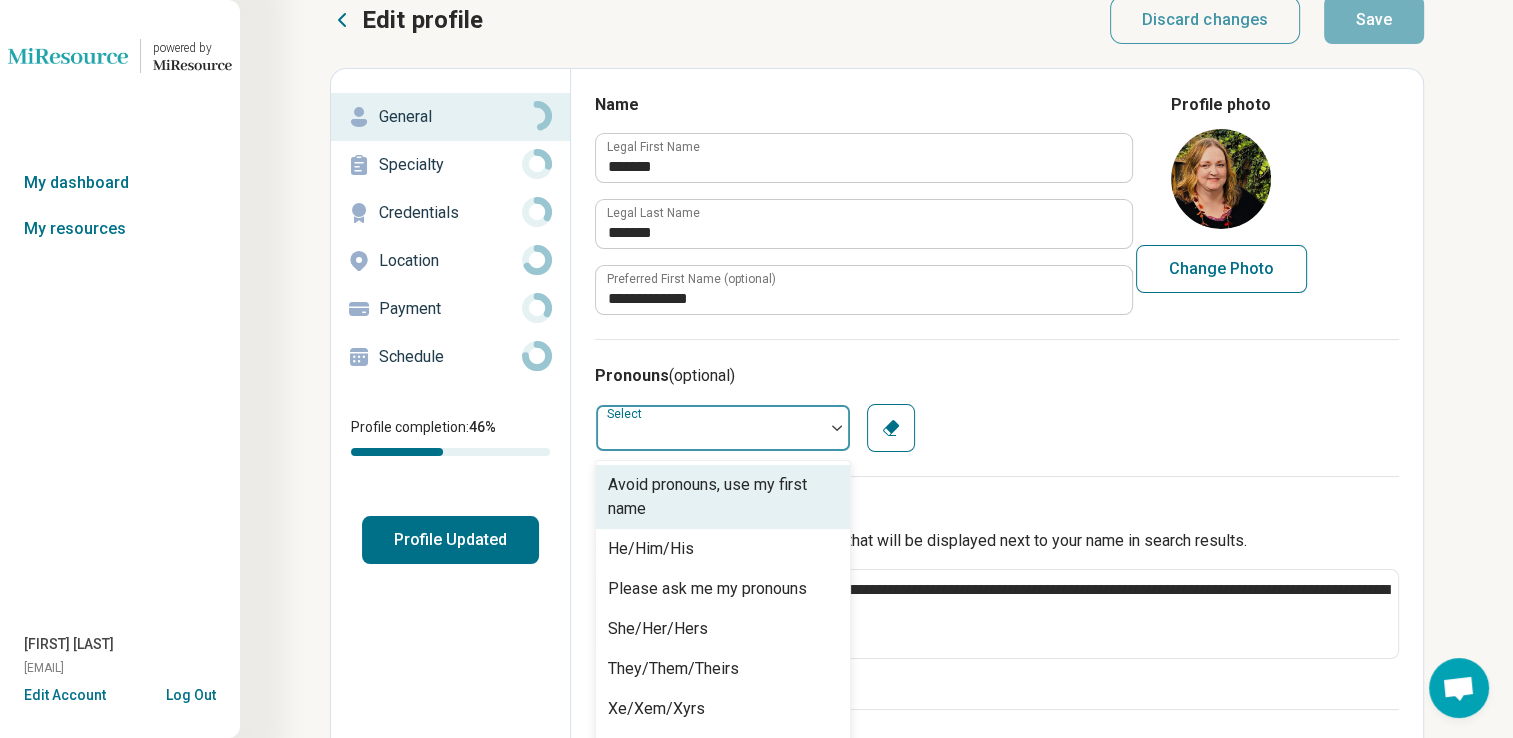 scroll, scrollTop: 71, scrollLeft: 0, axis: vertical 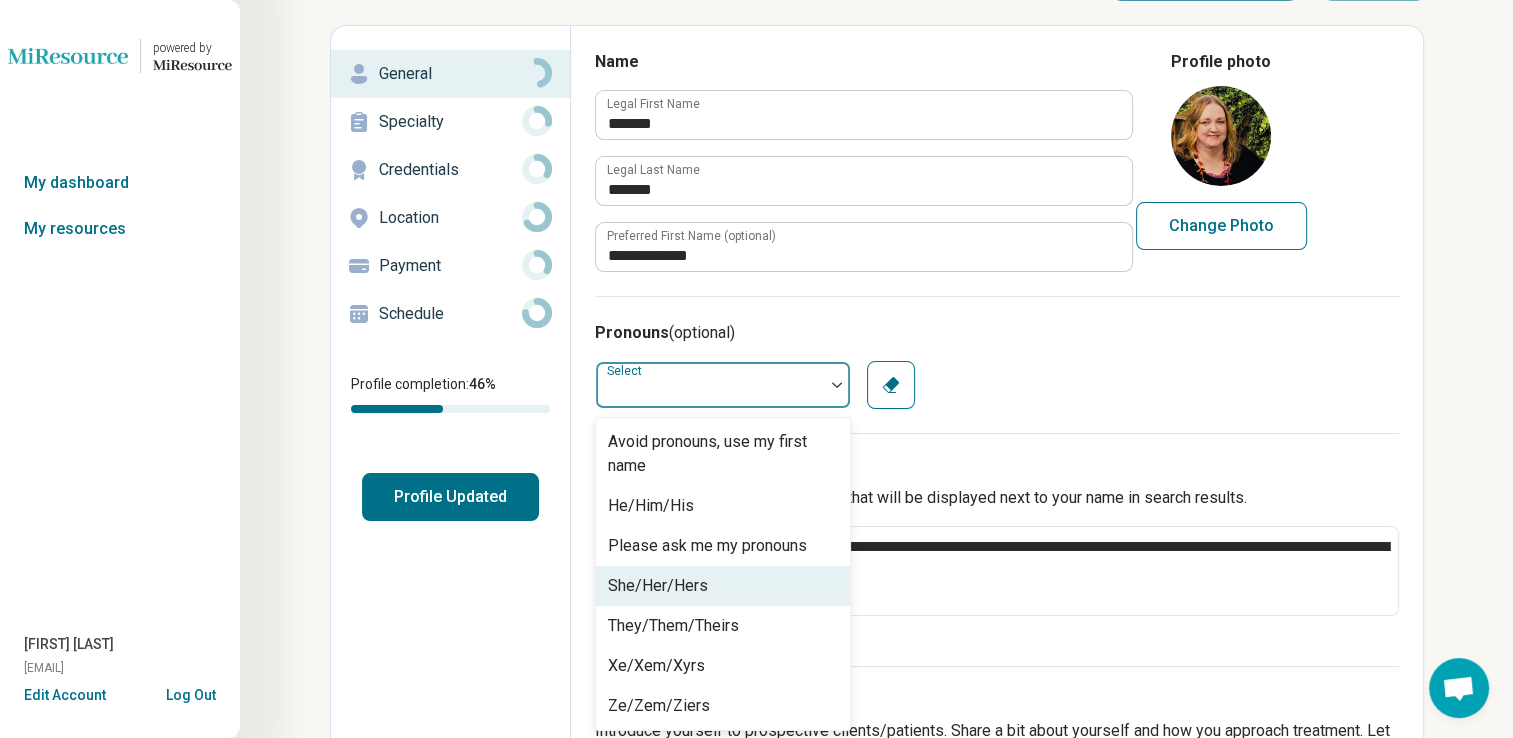 click on "She/Her/Hers" at bounding box center [723, 586] 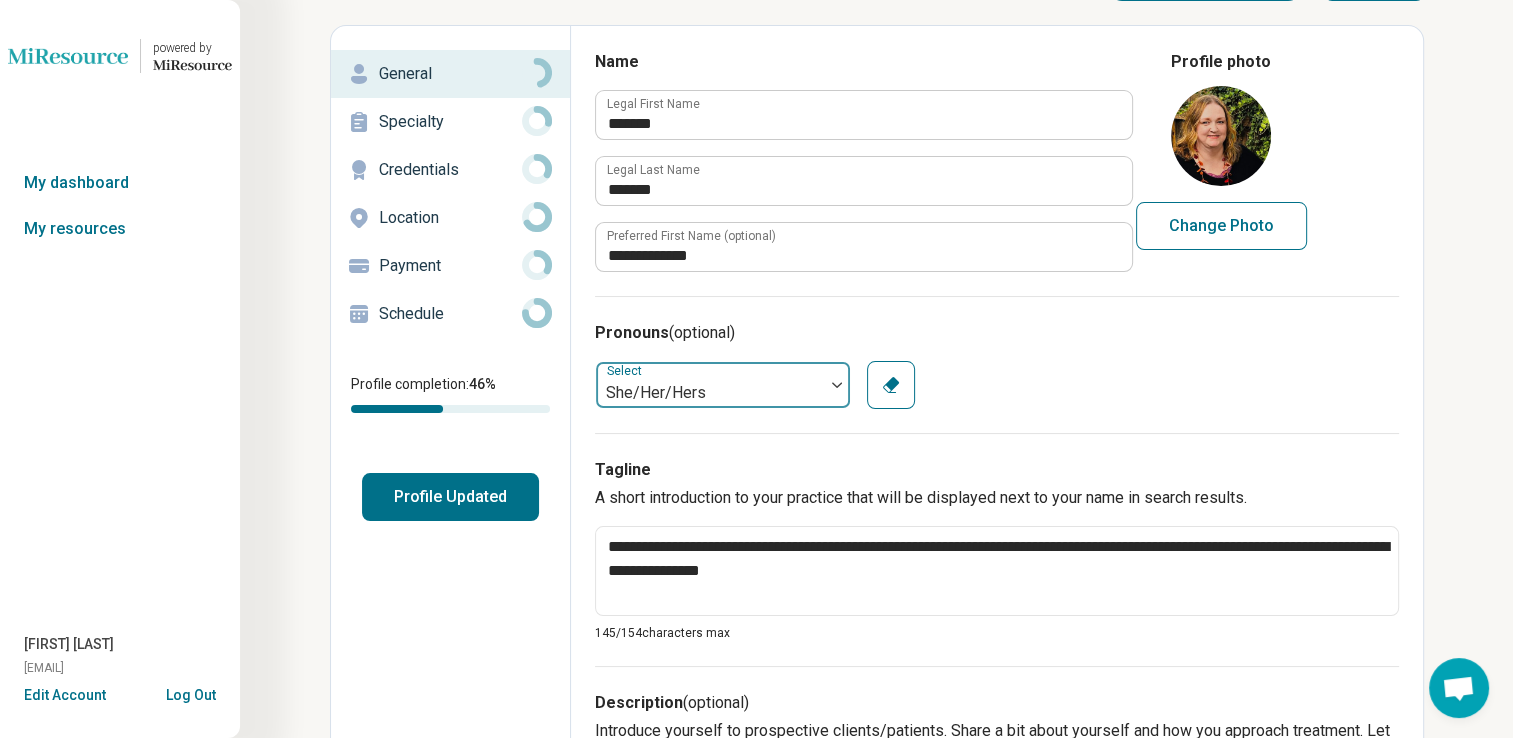 click on "She/Her/Hers" at bounding box center (710, 393) 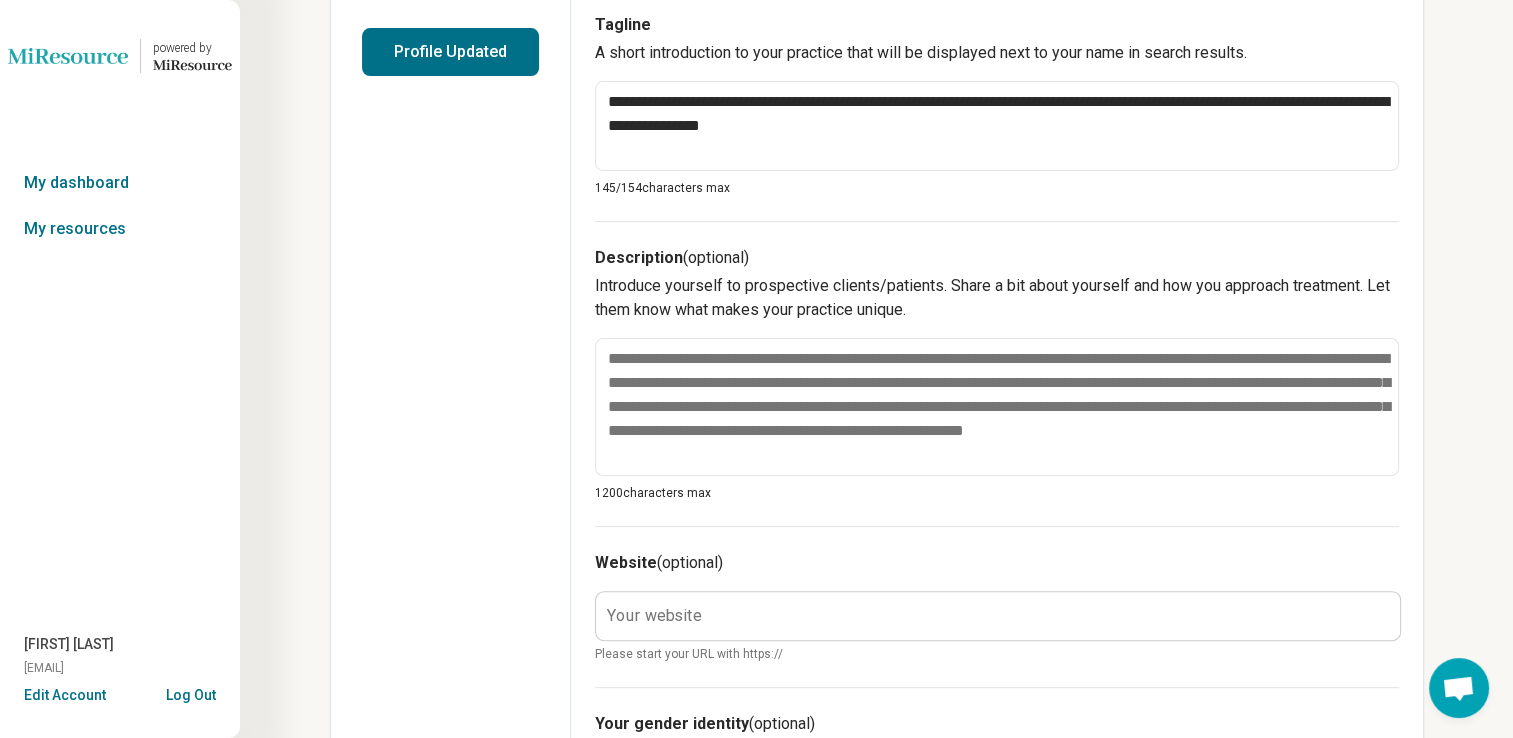 scroll, scrollTop: 533, scrollLeft: 0, axis: vertical 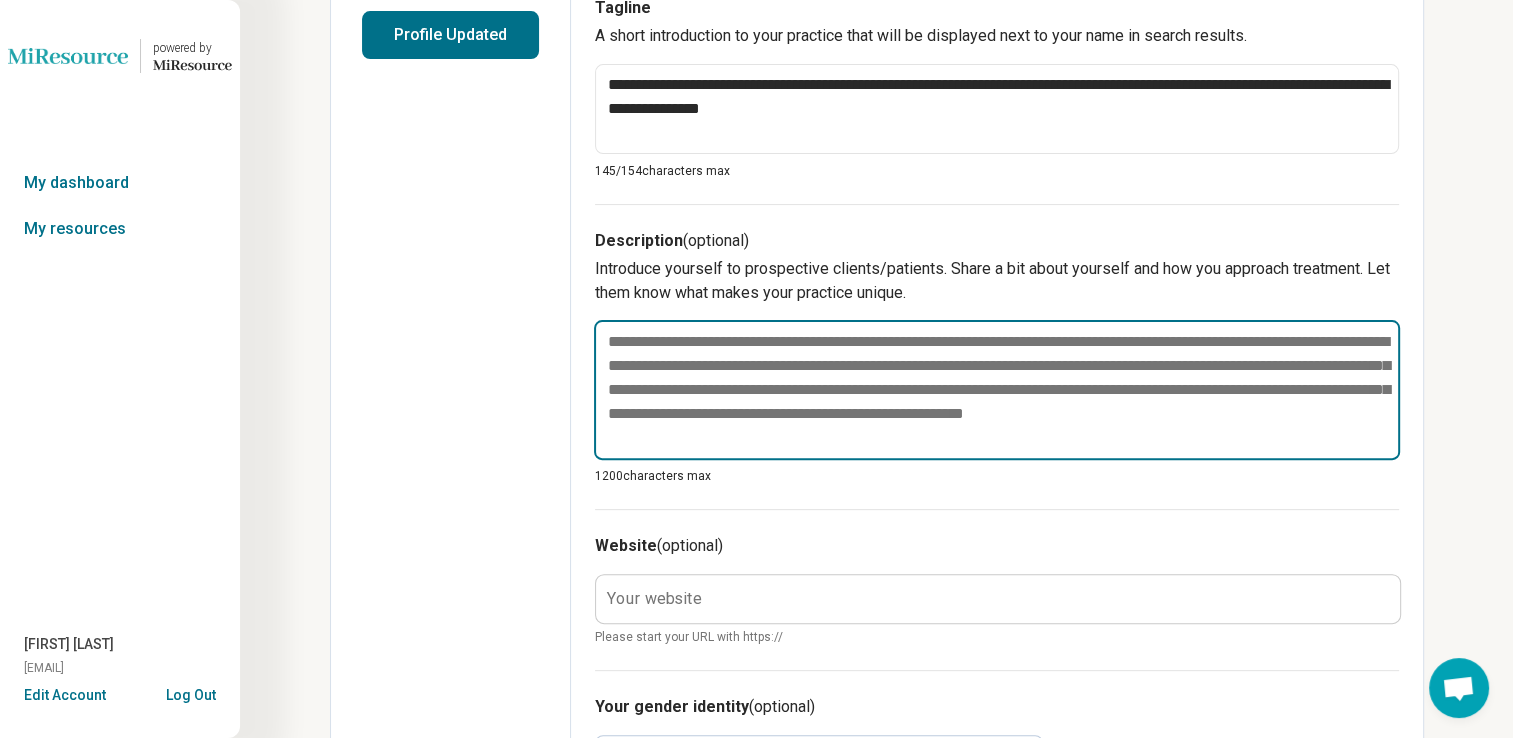 drag, startPoint x: 720, startPoint y: 449, endPoint x: 600, endPoint y: 324, distance: 173.27724 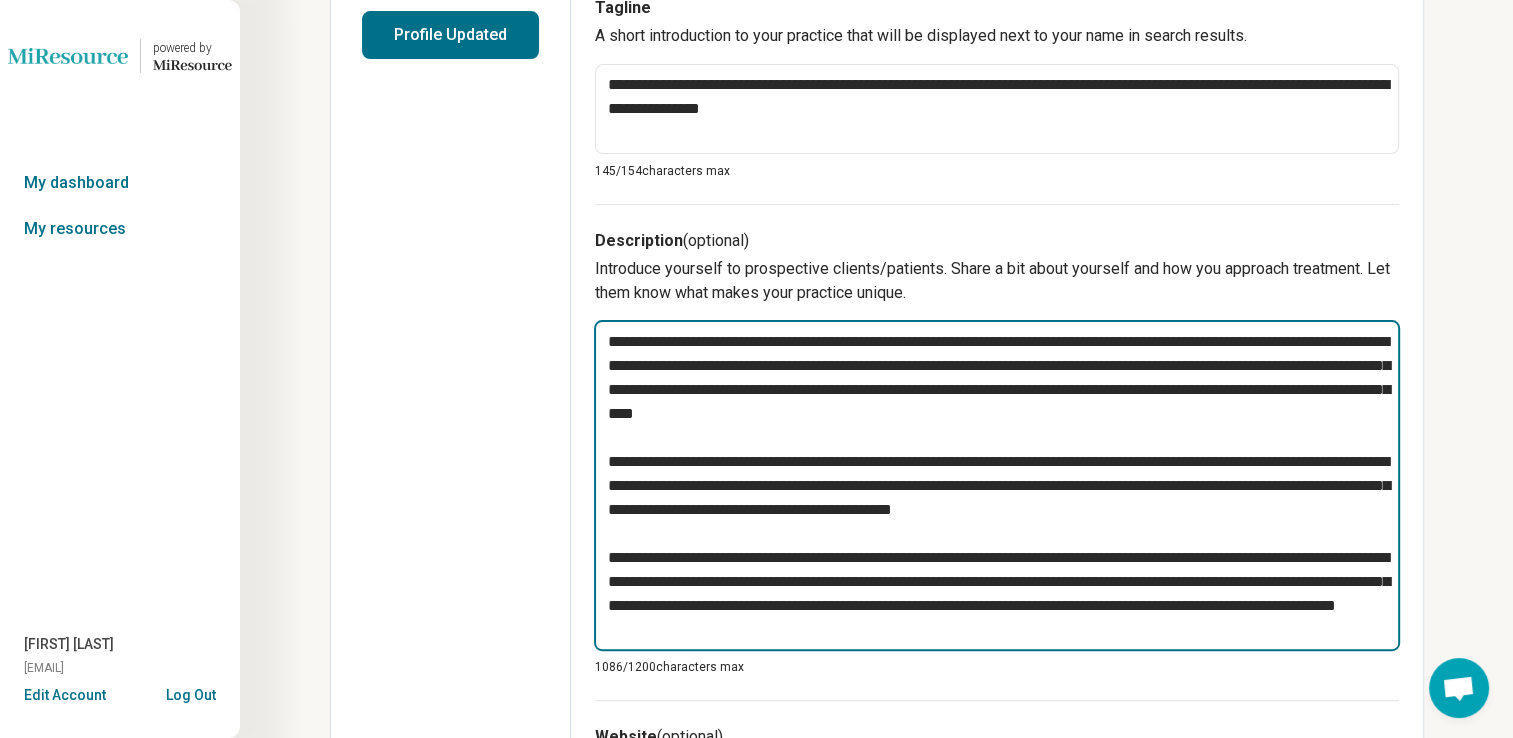 click at bounding box center [997, 485] 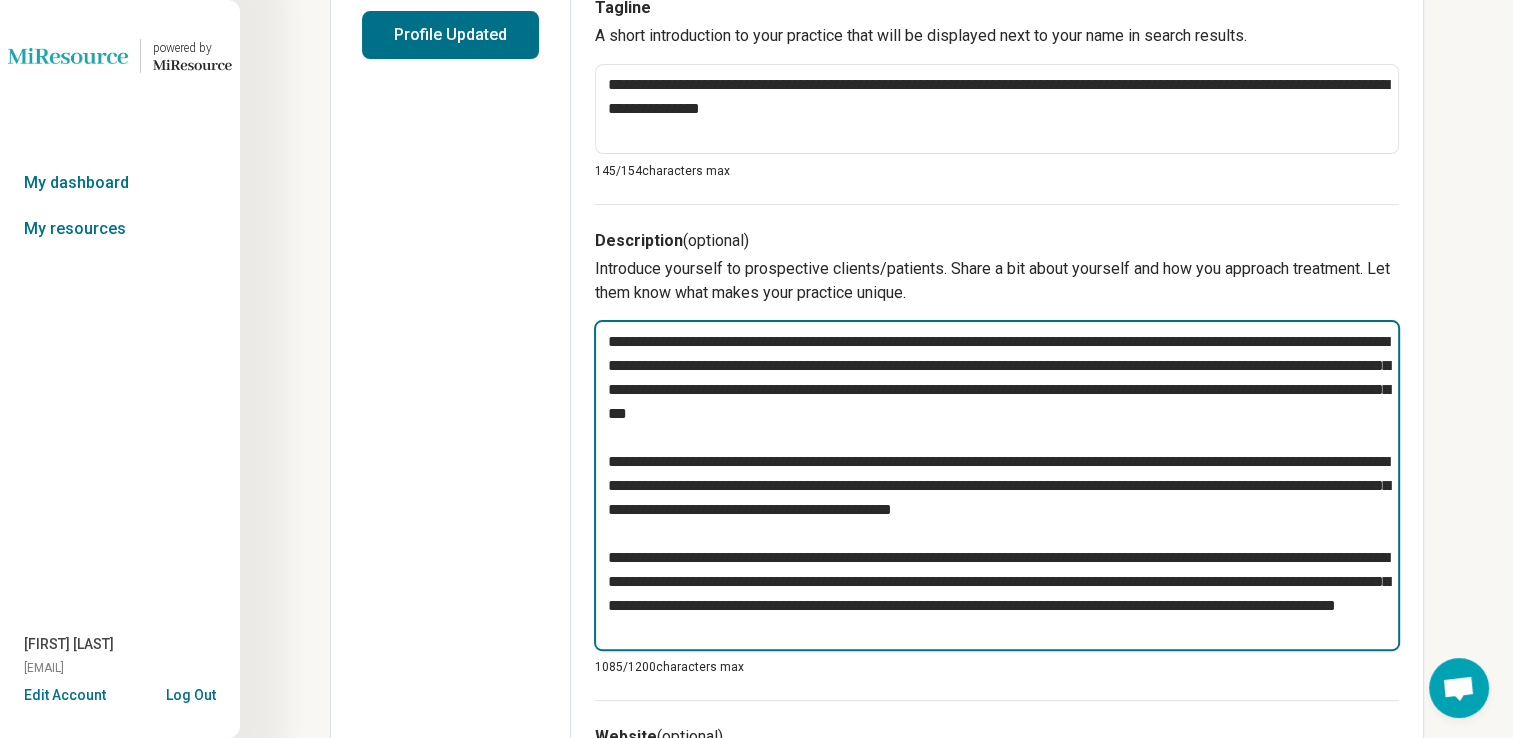 type on "*" 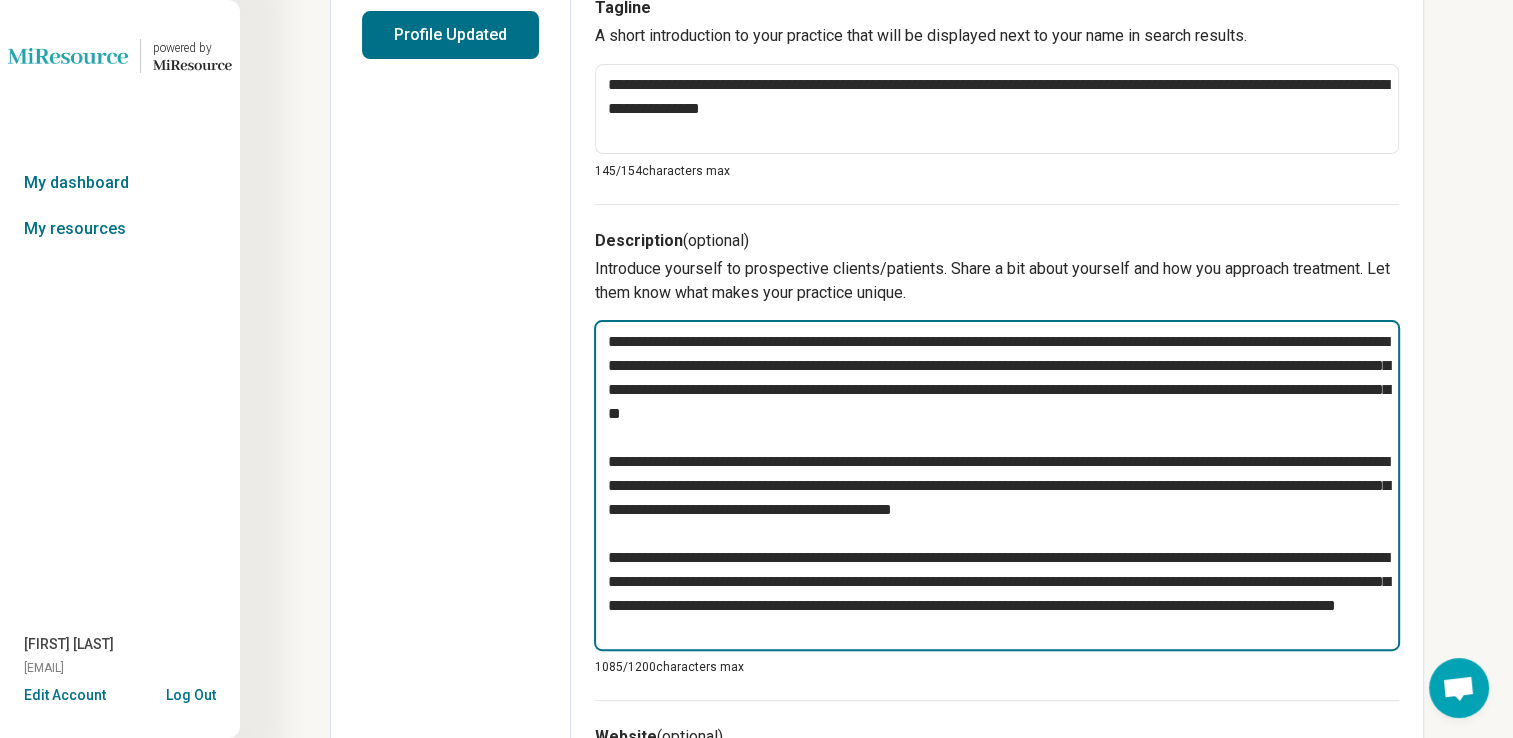 type on "*" 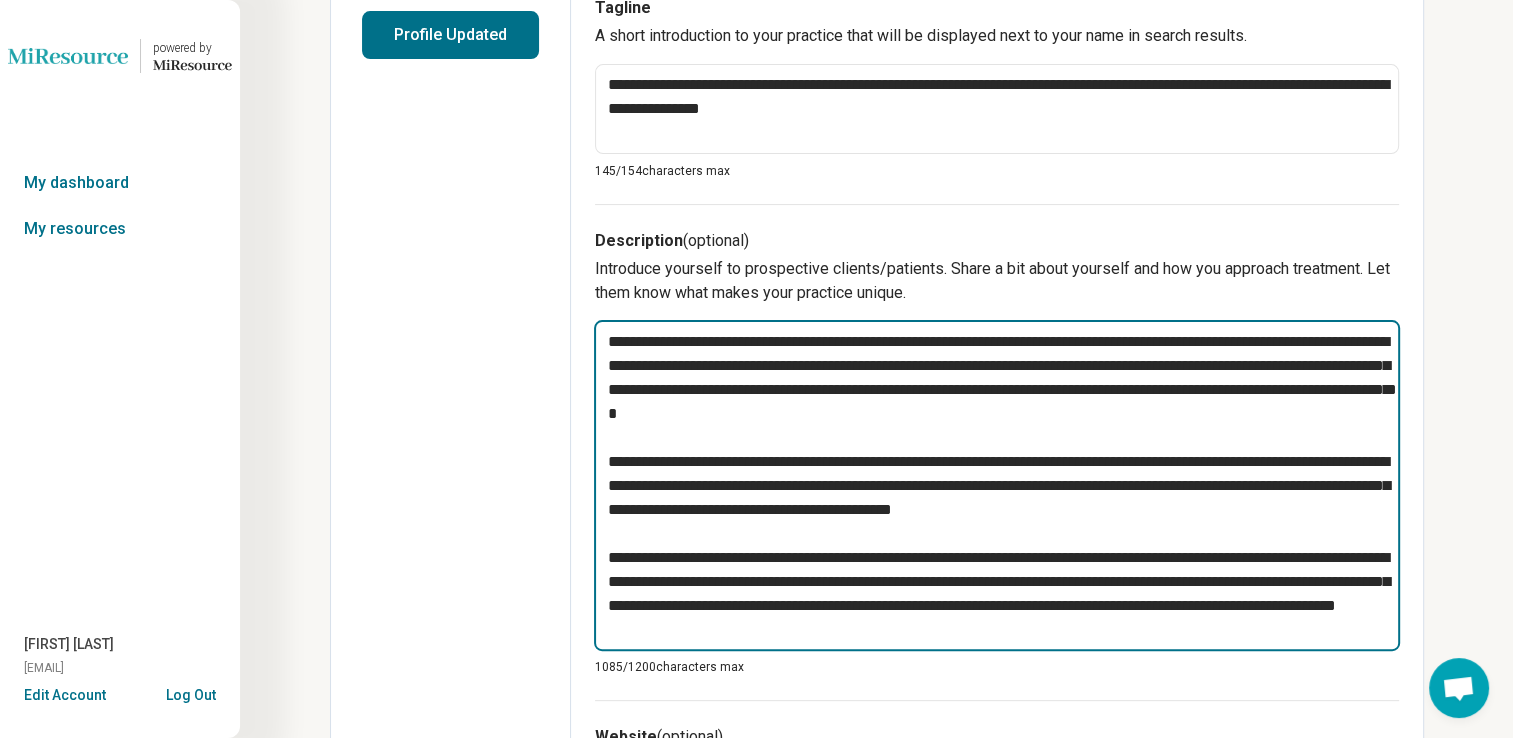 type on "*" 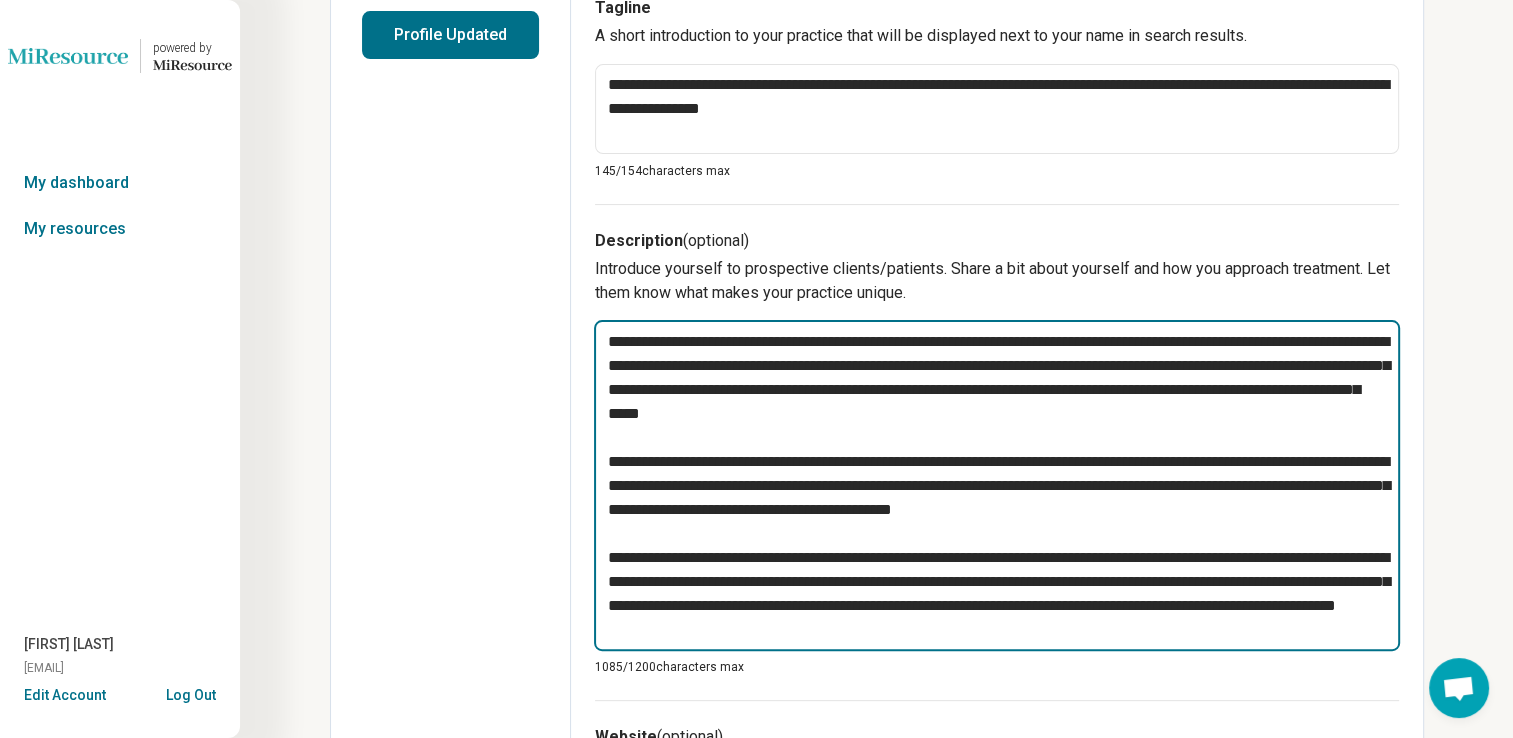 type on "*" 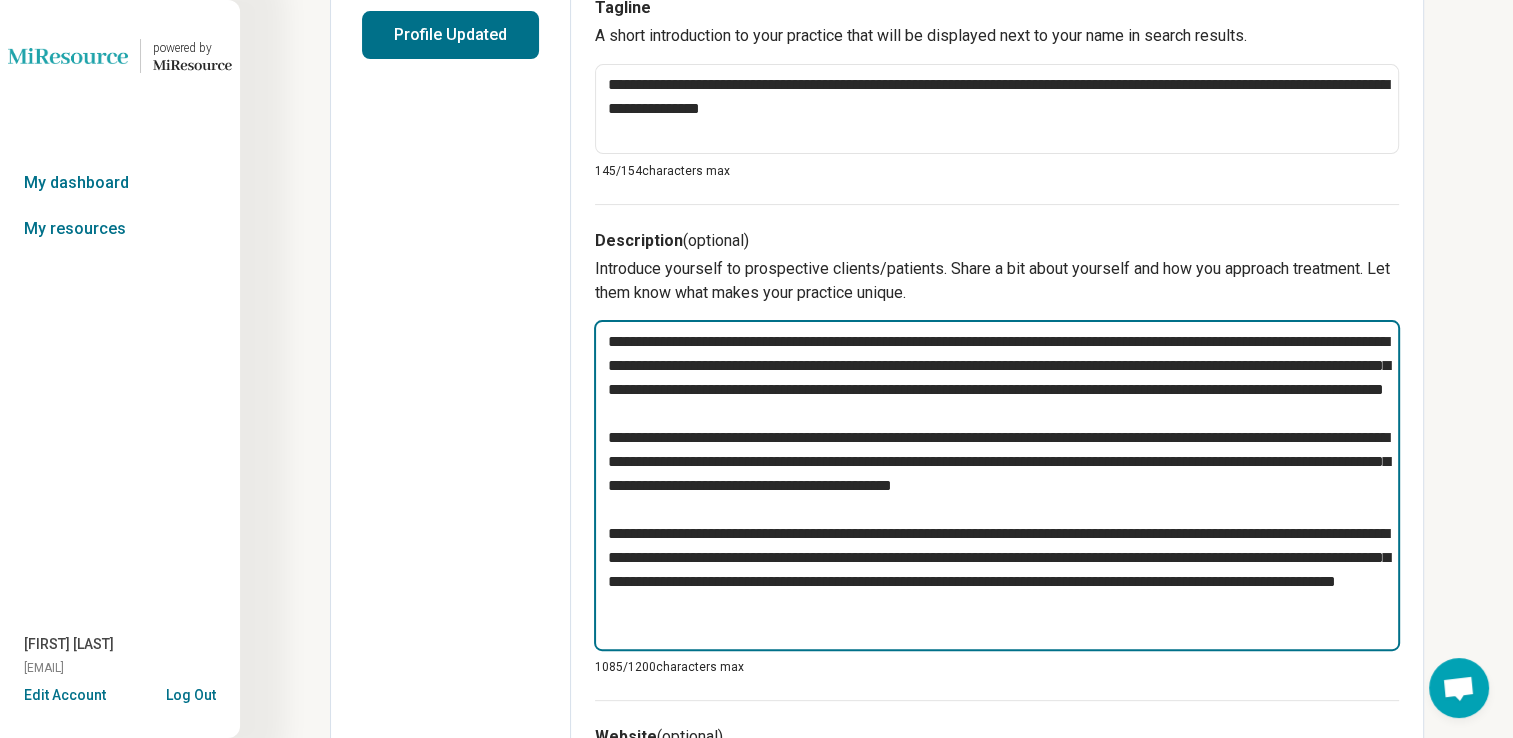 type on "*" 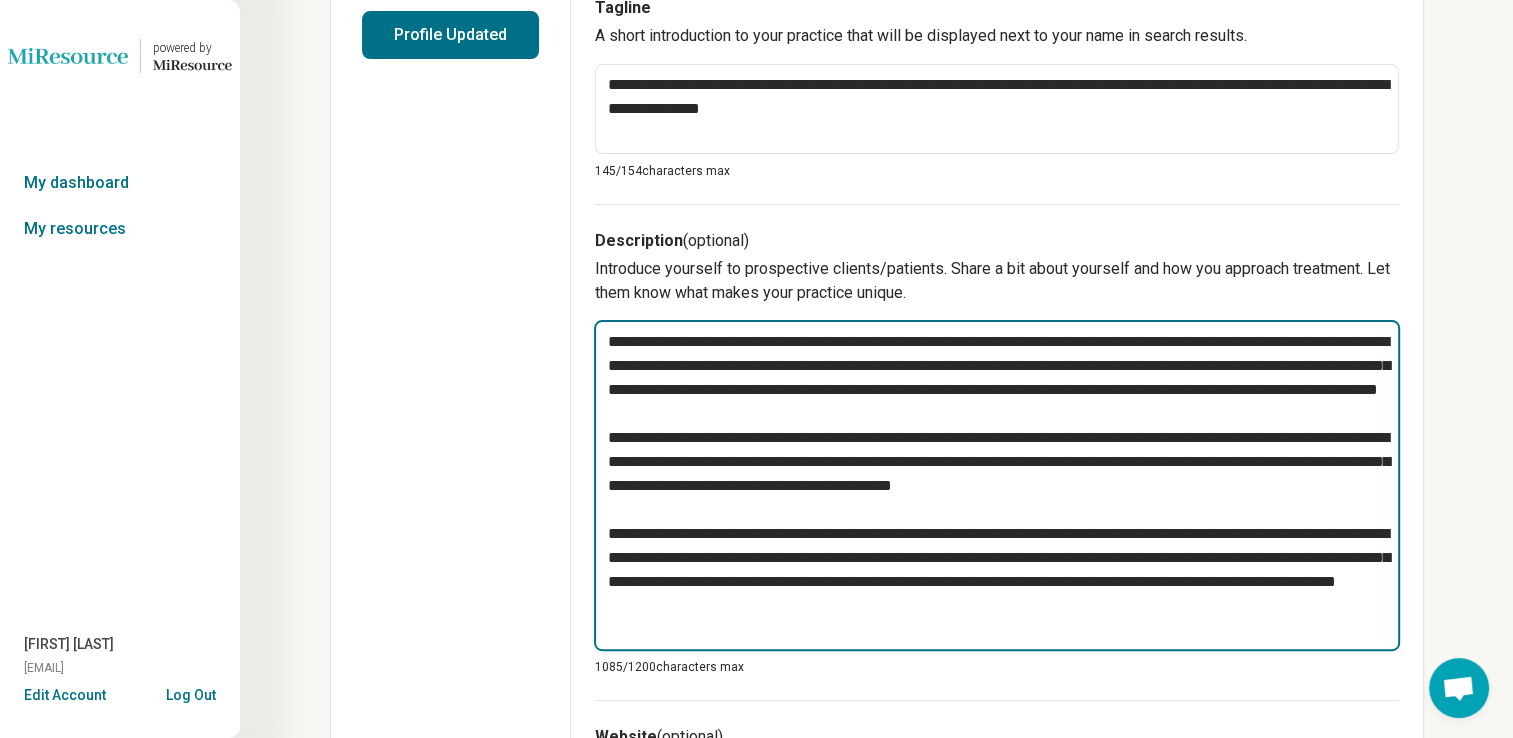 type on "*" 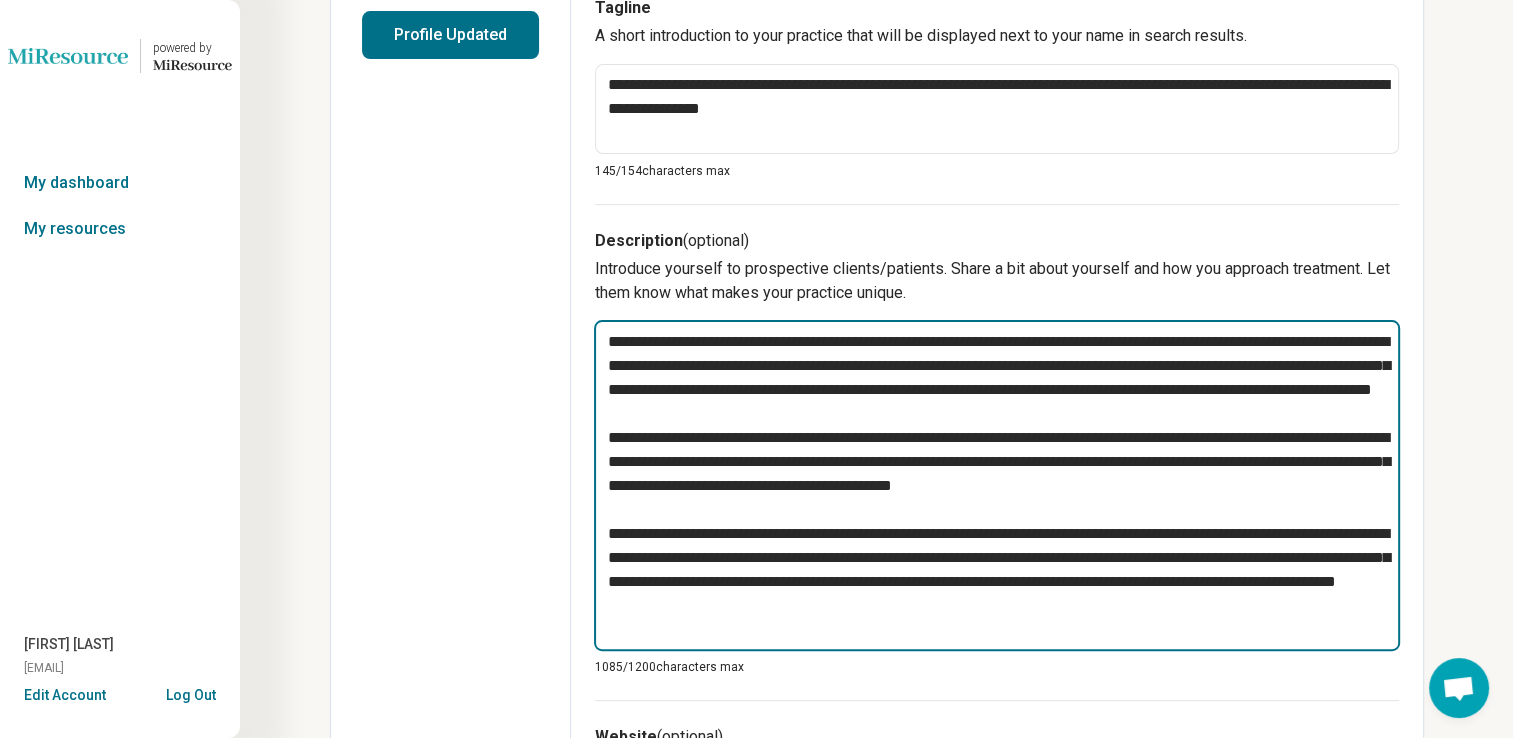 type on "*" 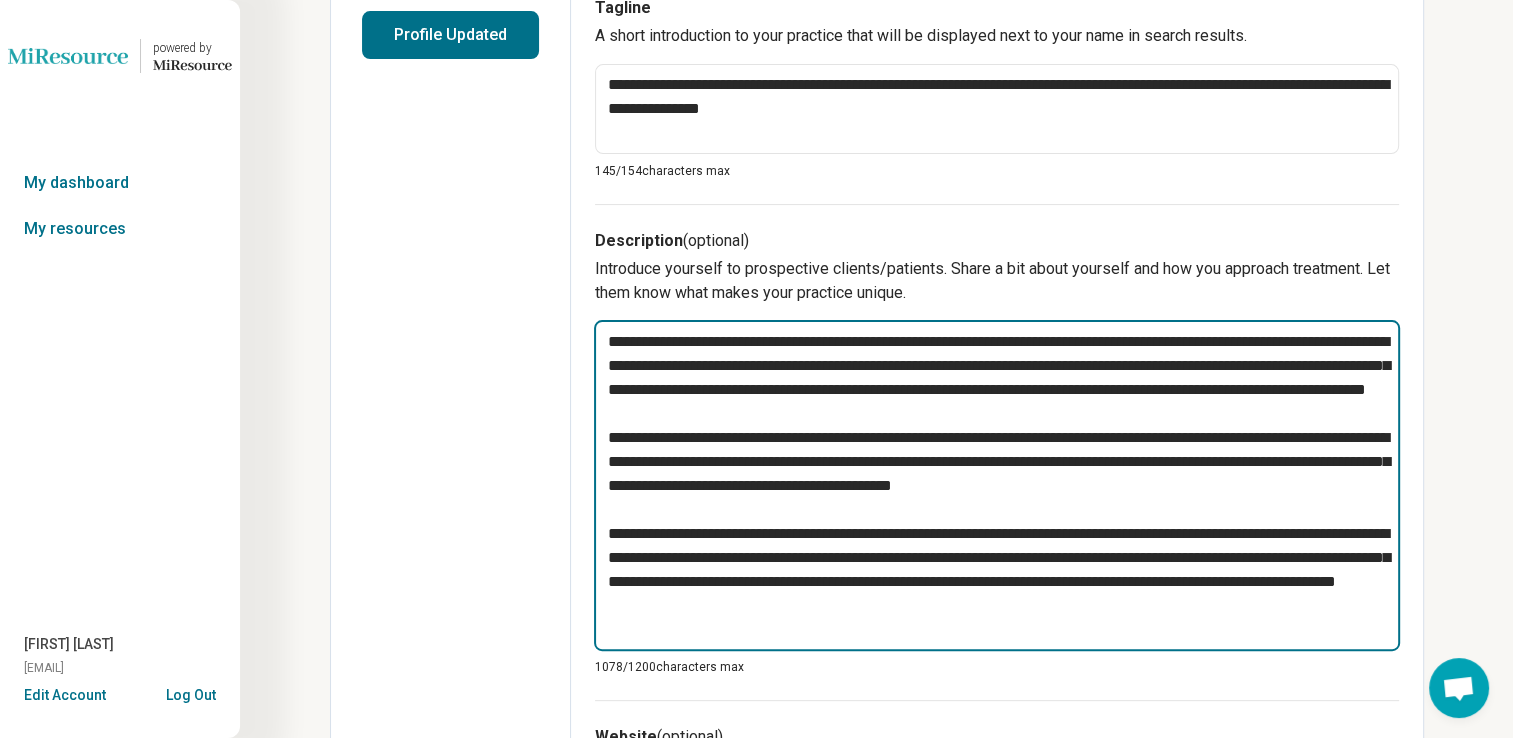 type on "*" 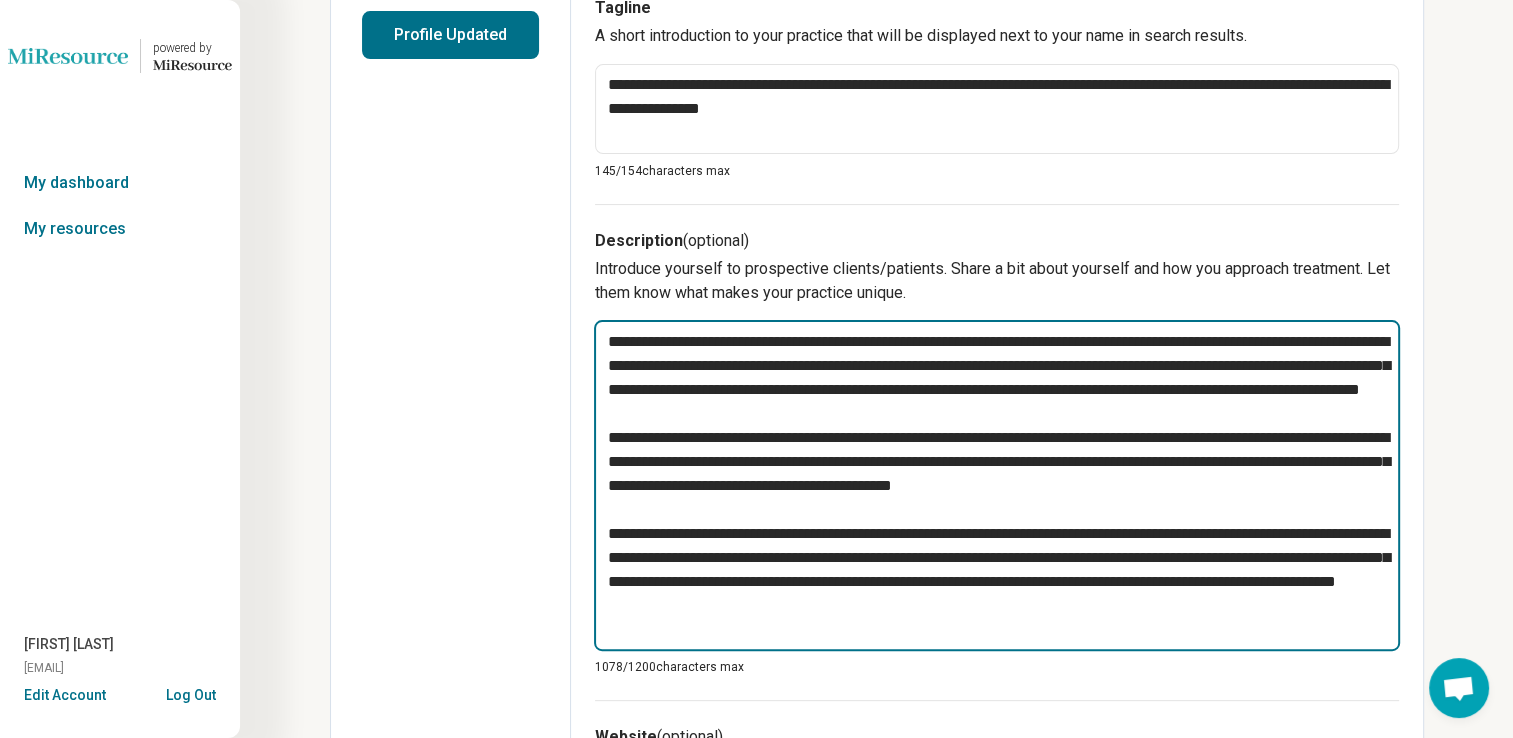 type on "*" 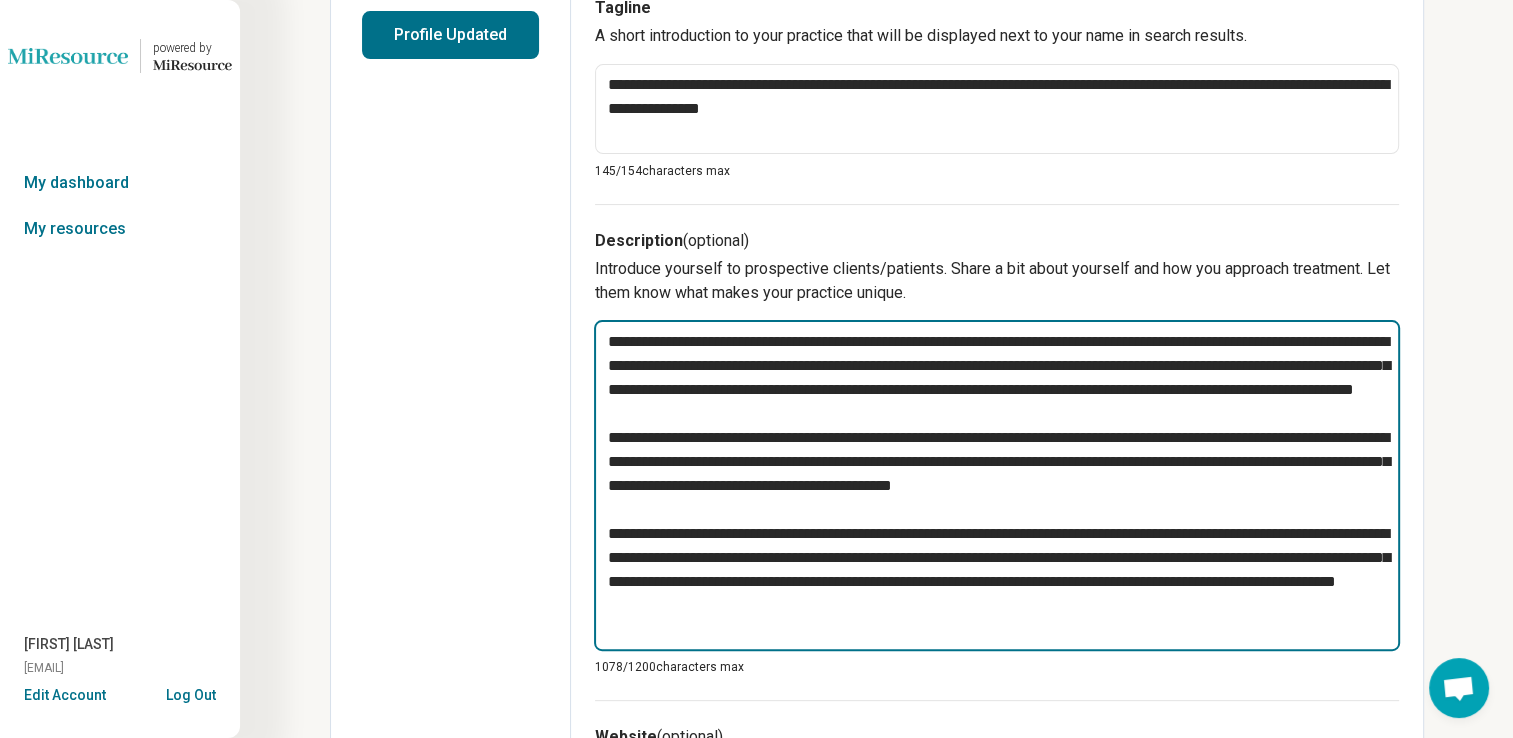 type on "*" 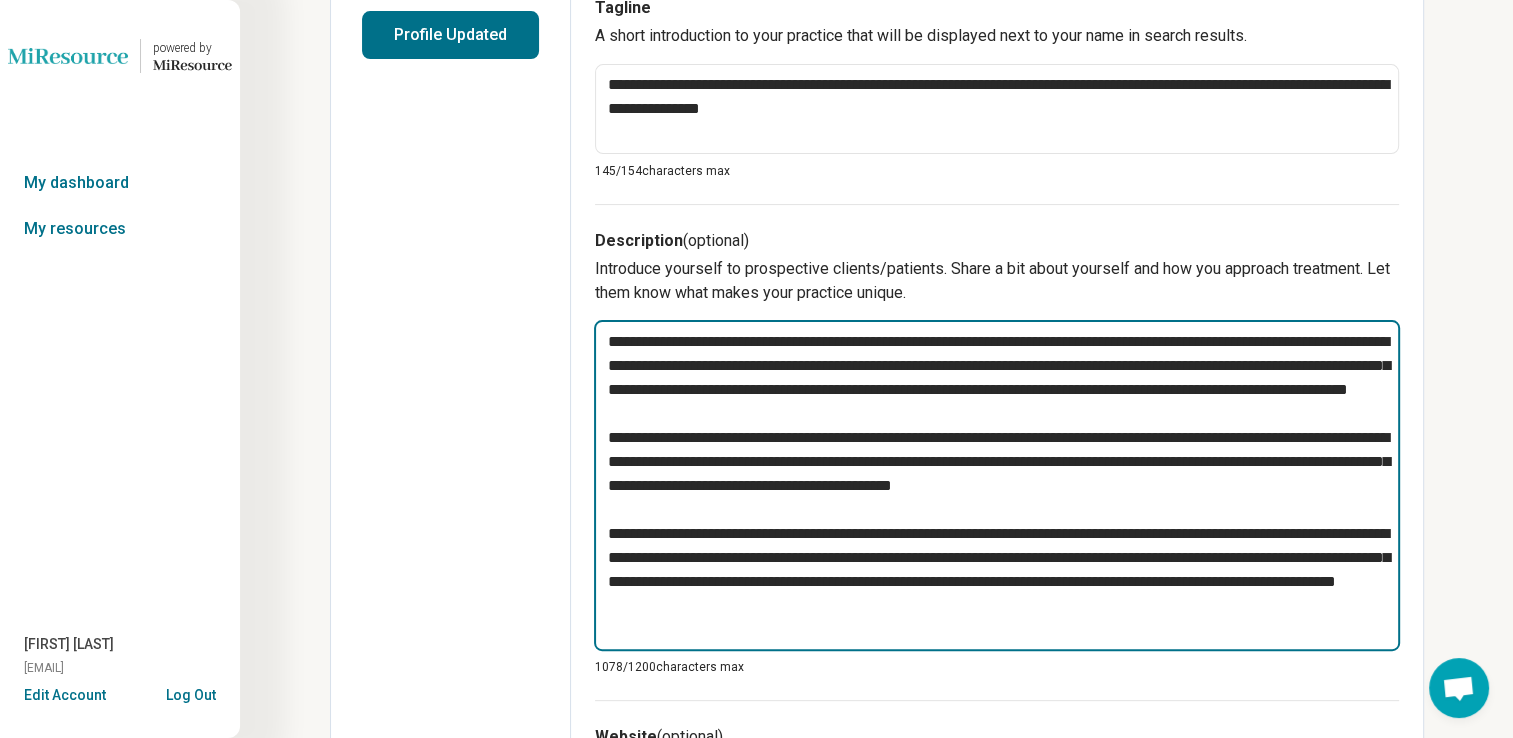 type on "*" 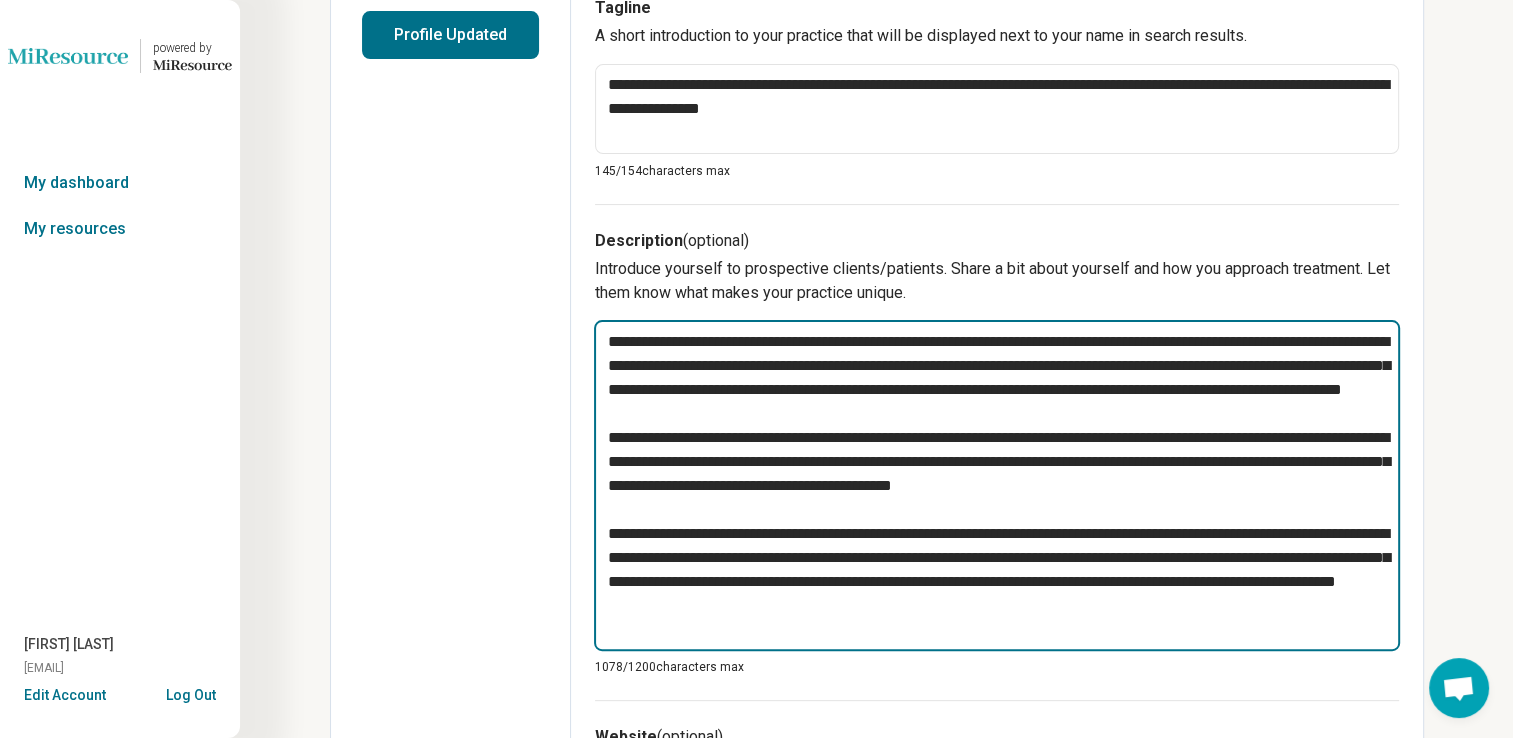 type on "*" 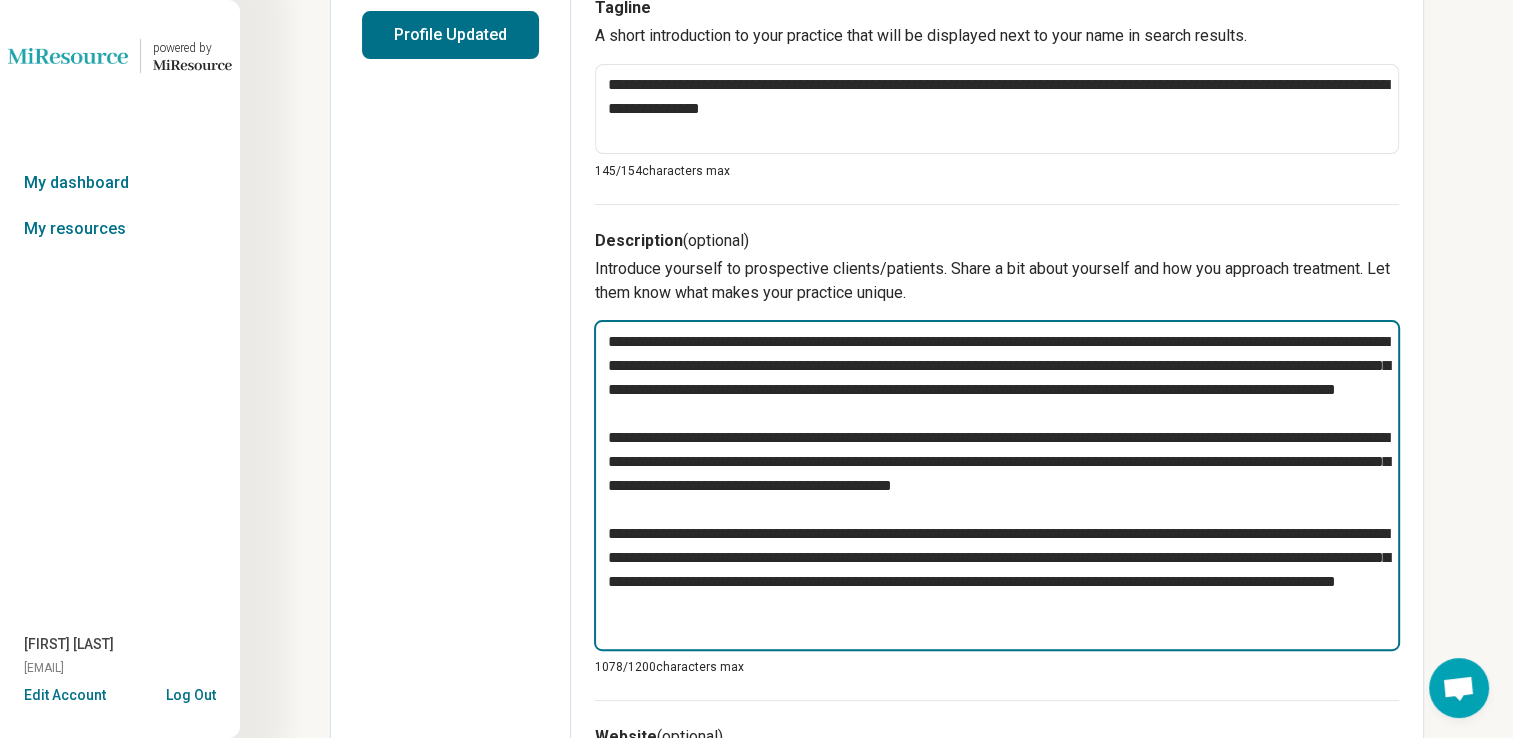 type on "*" 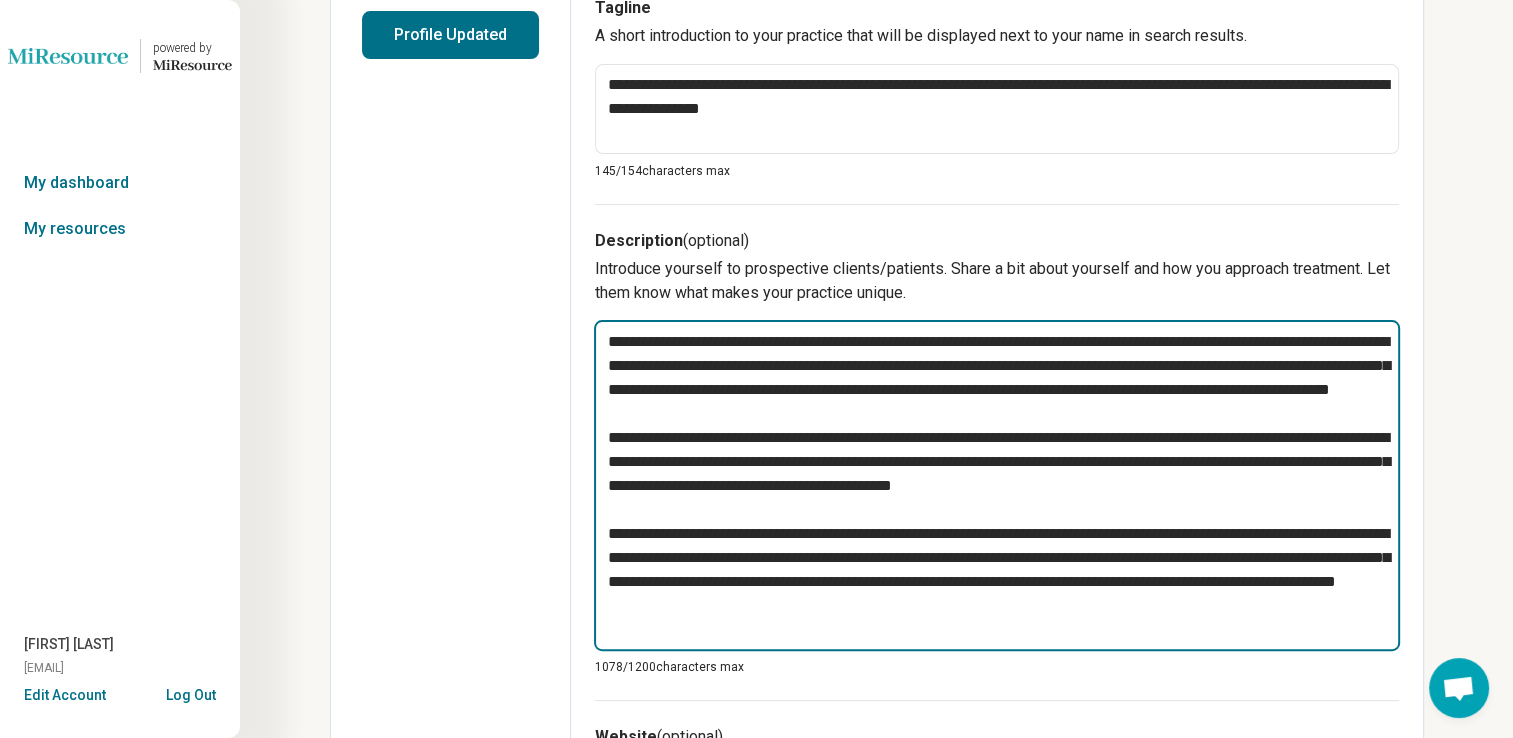type on "*" 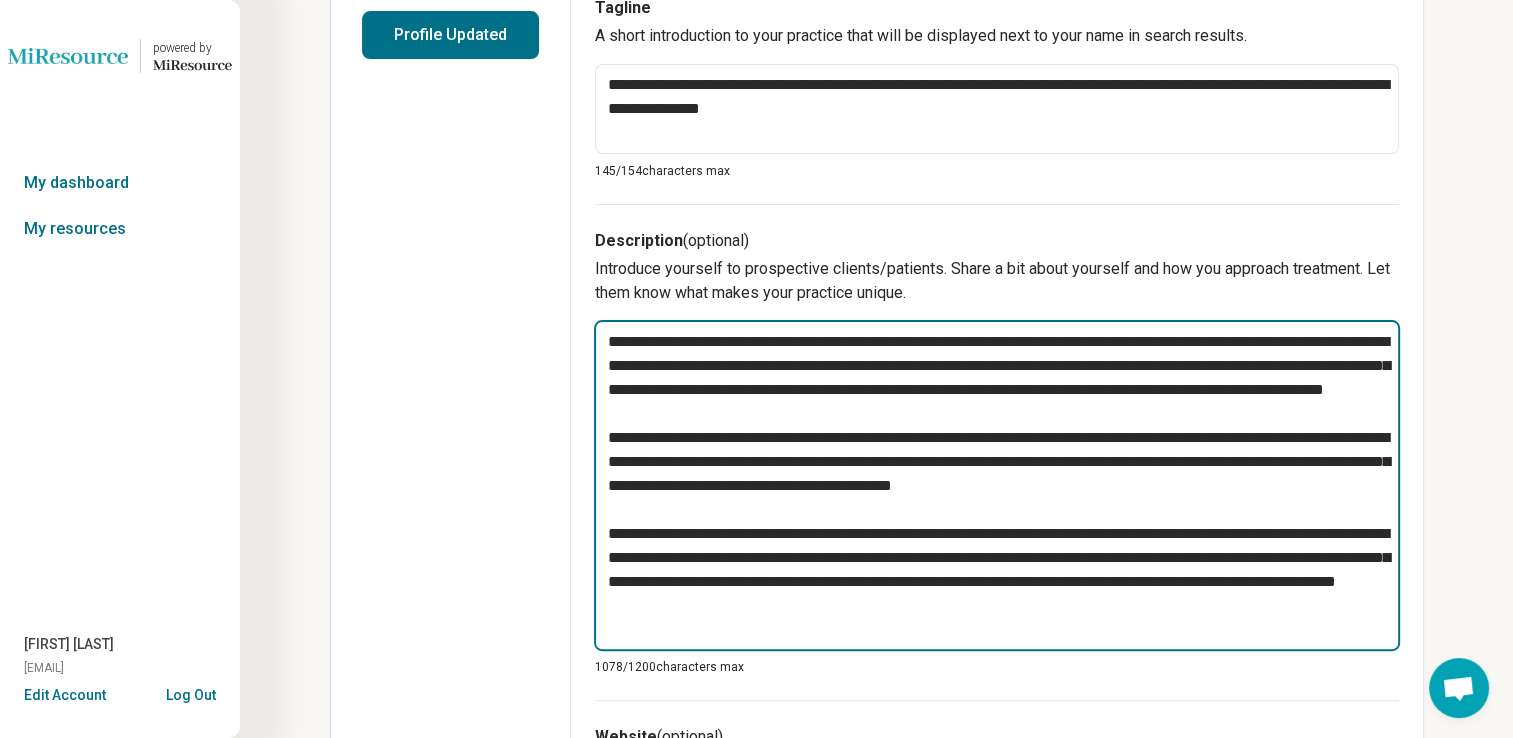 type on "*" 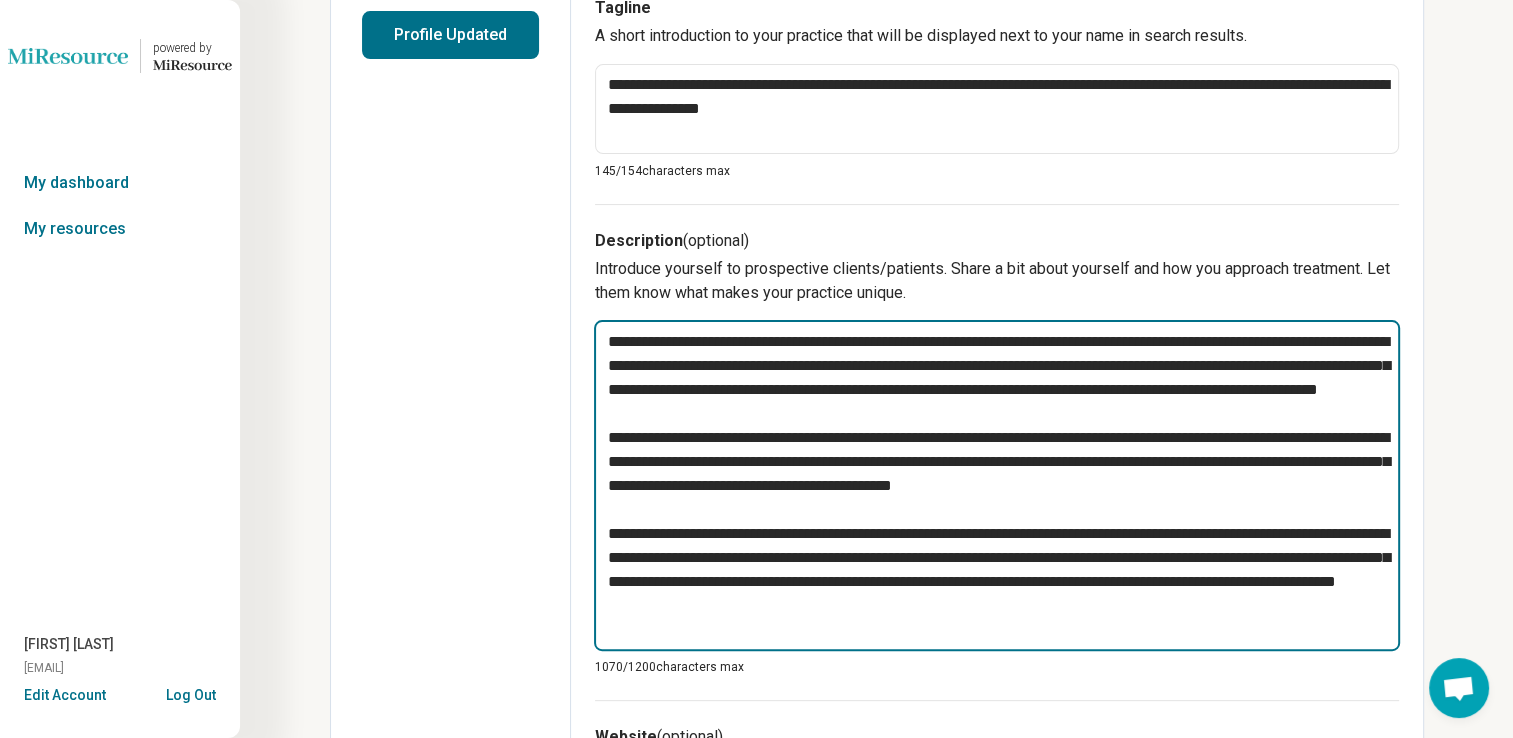 type on "*" 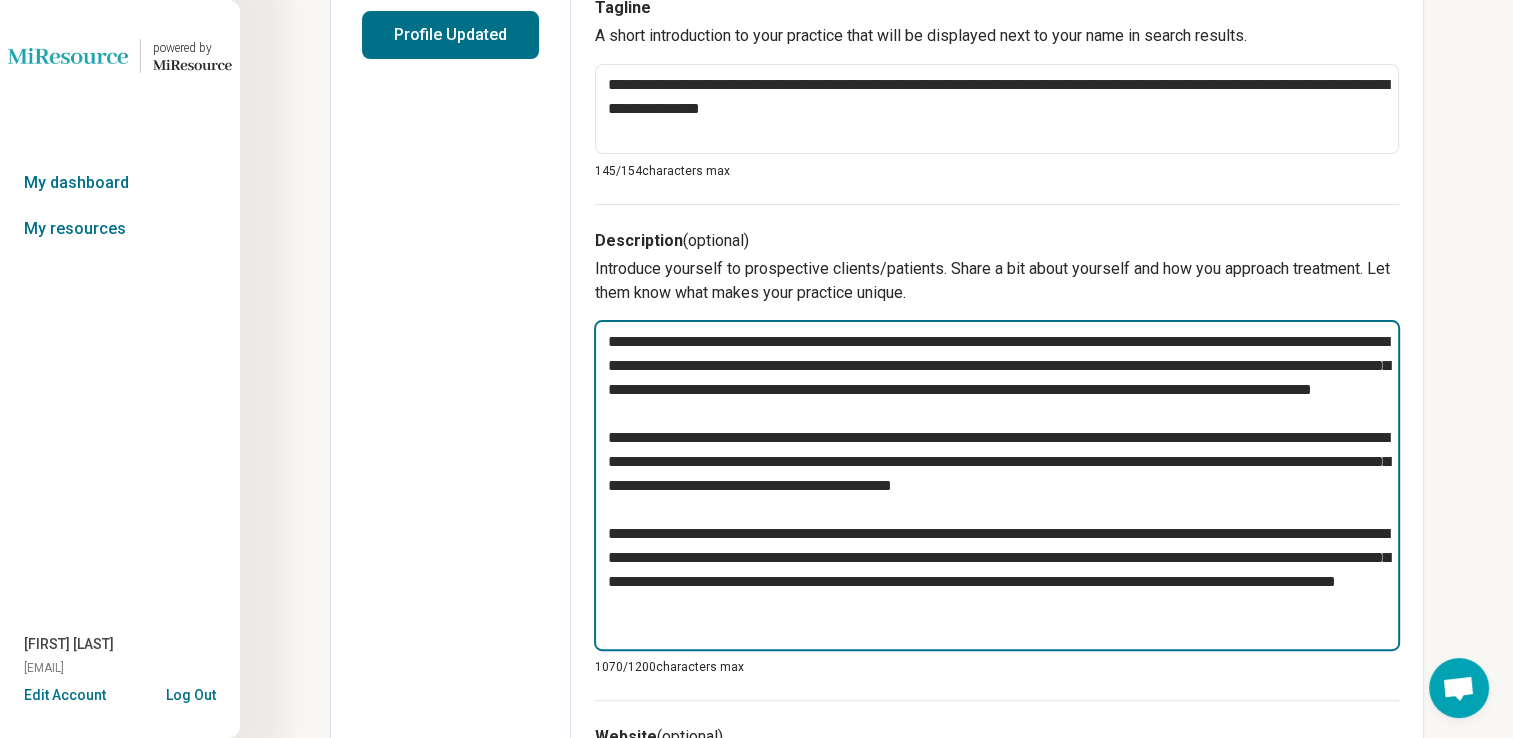 type on "*" 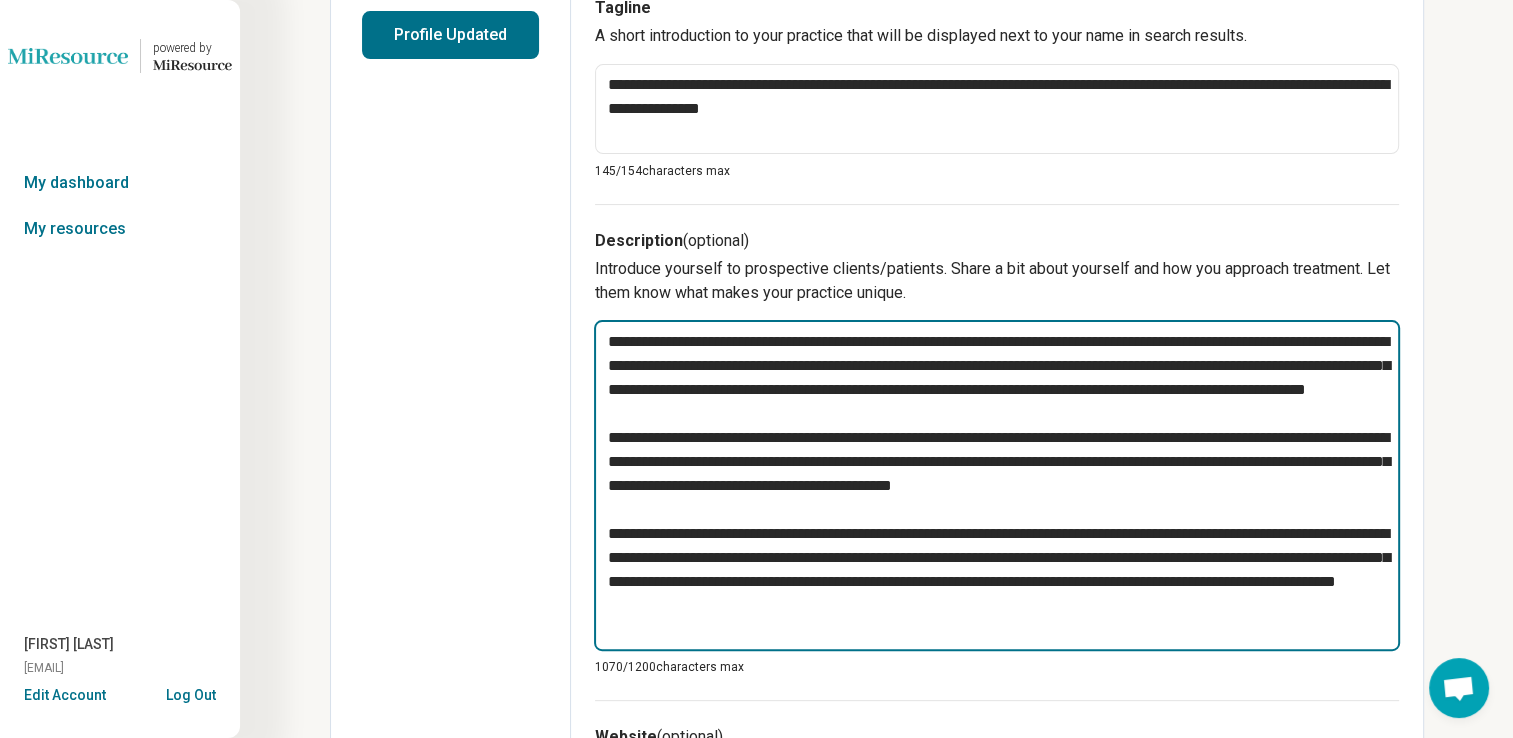 type on "*" 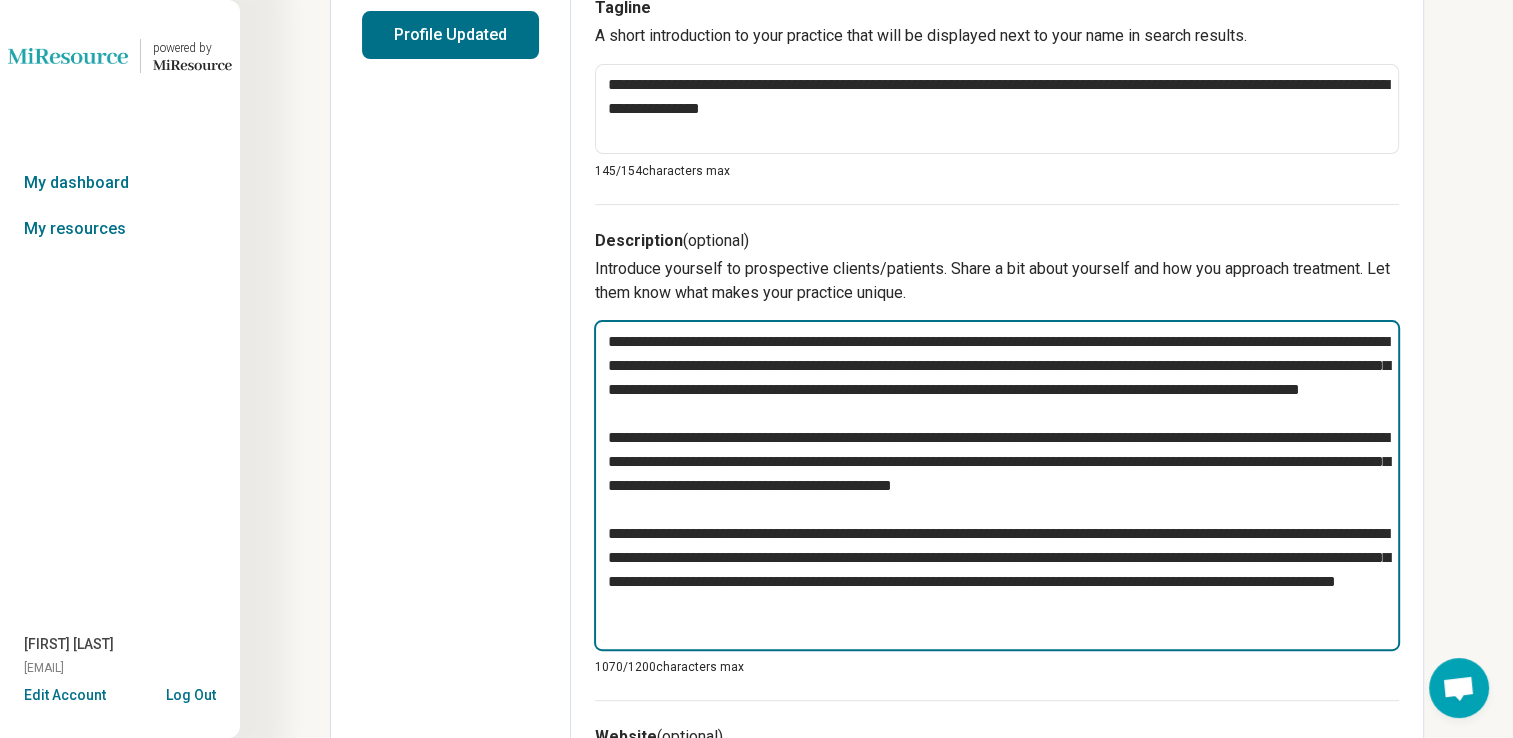 type on "*" 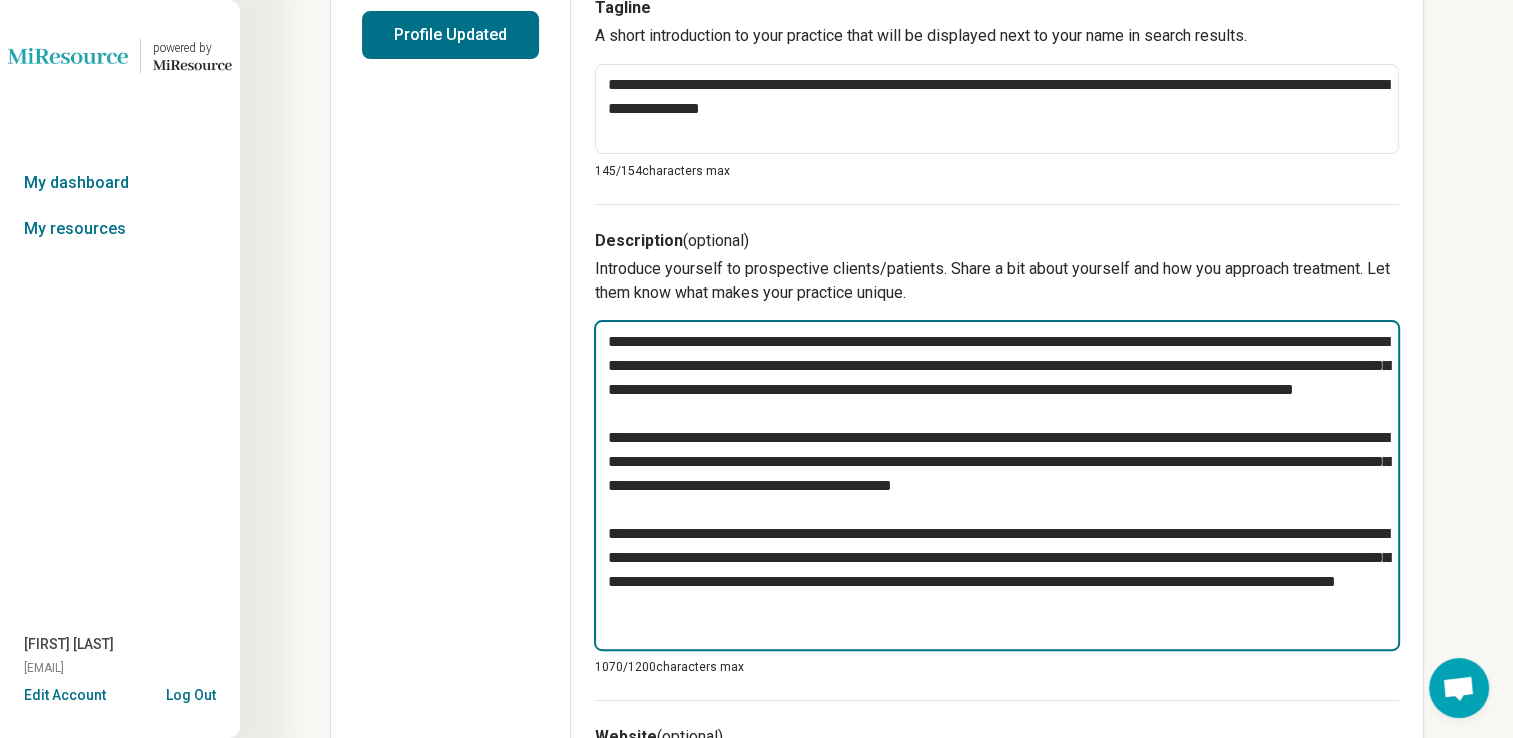 type on "*" 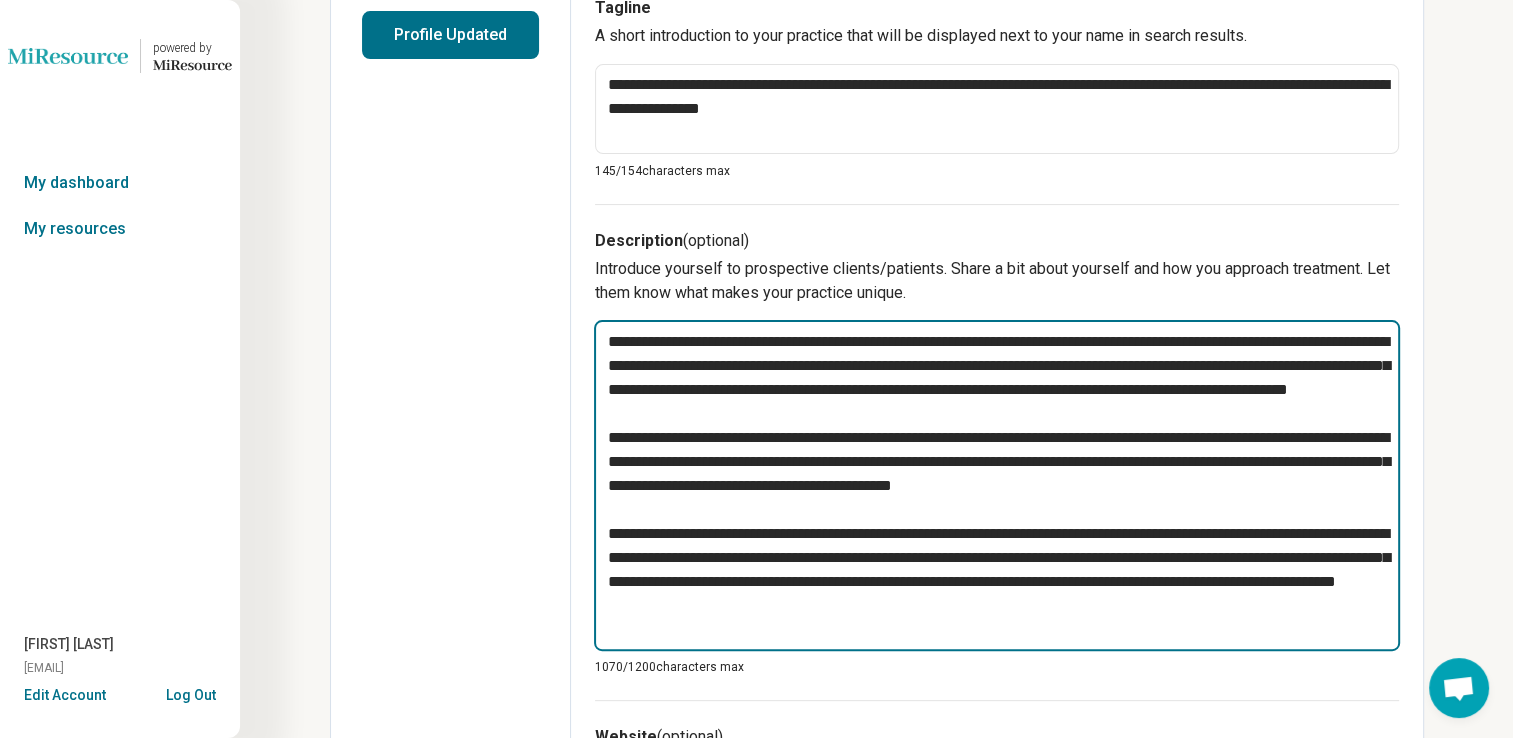 type on "*" 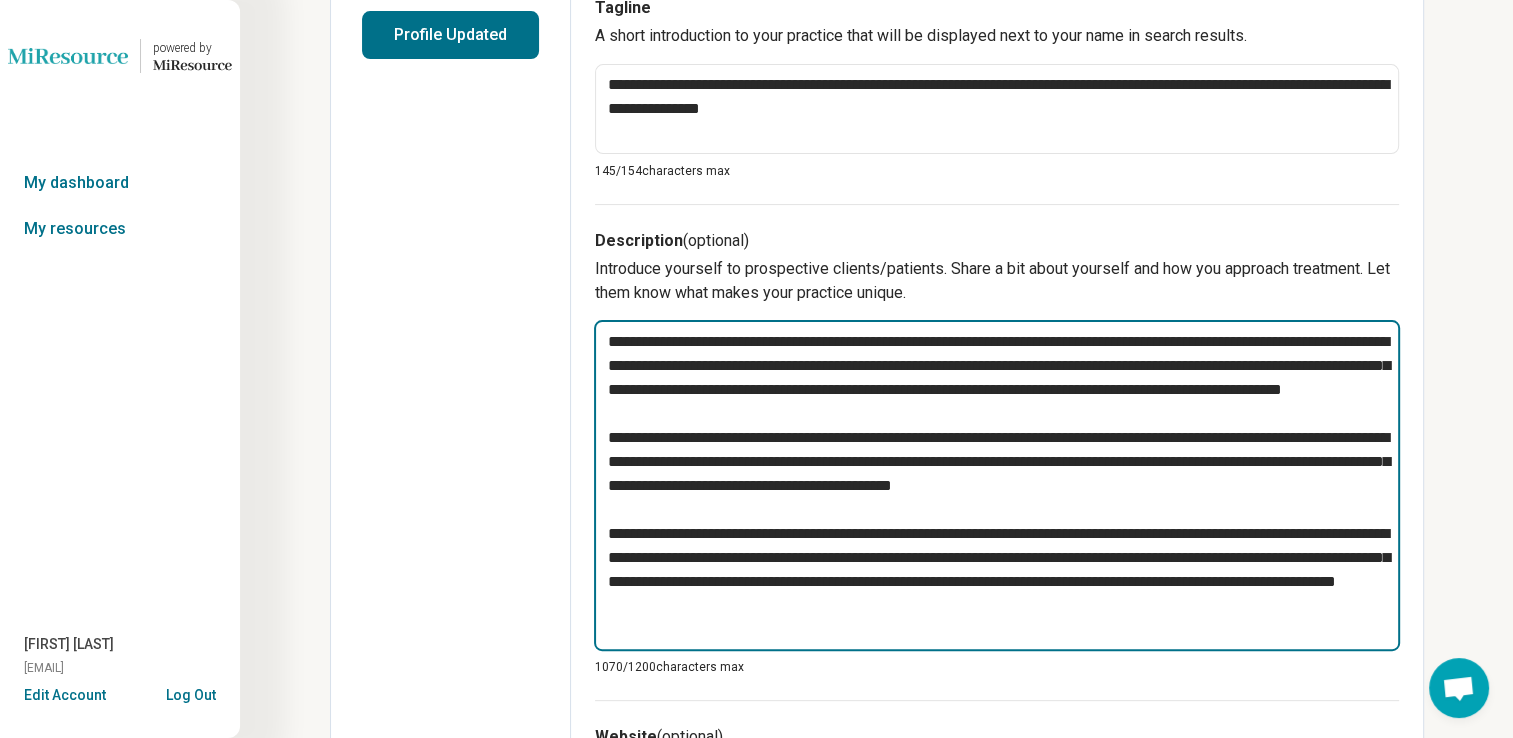 type on "*" 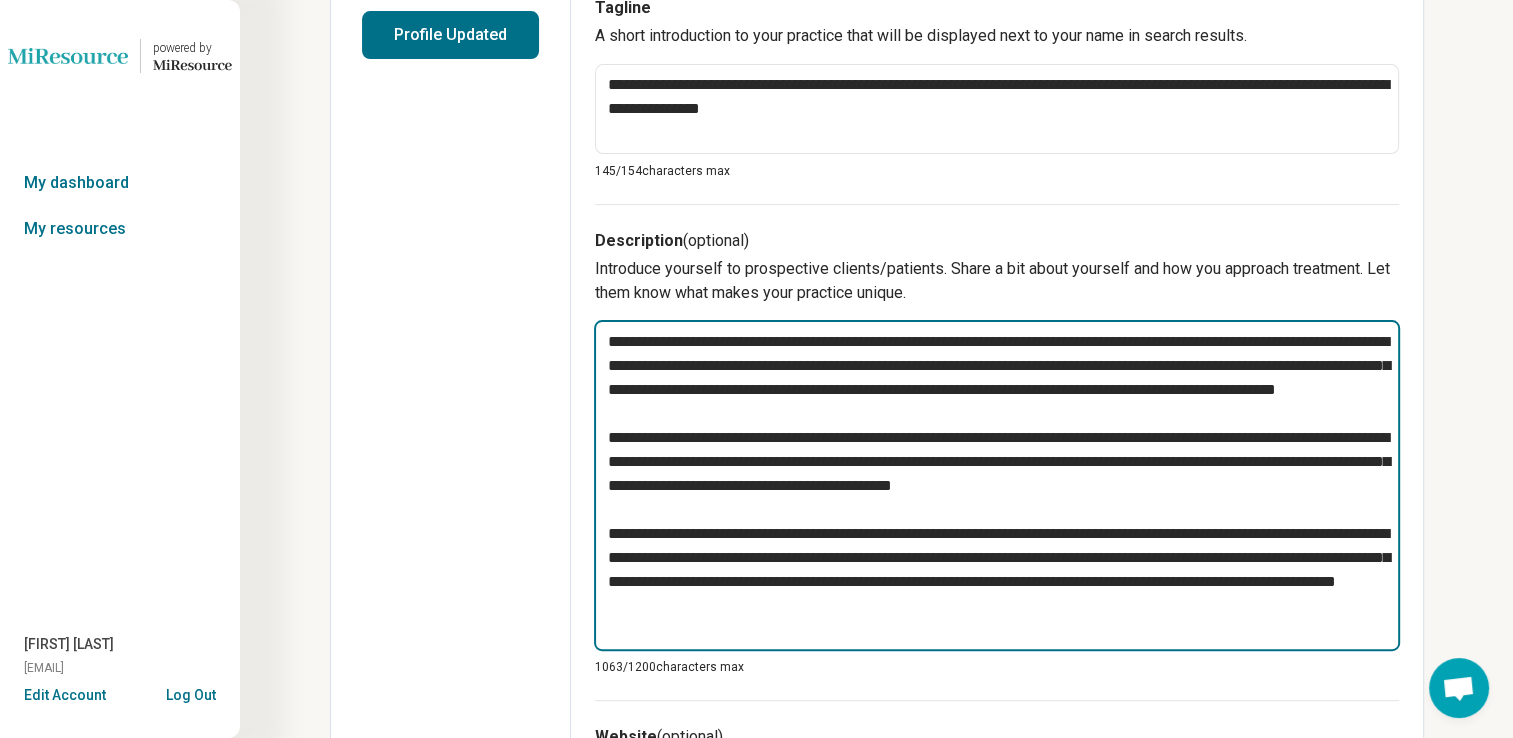 type on "*" 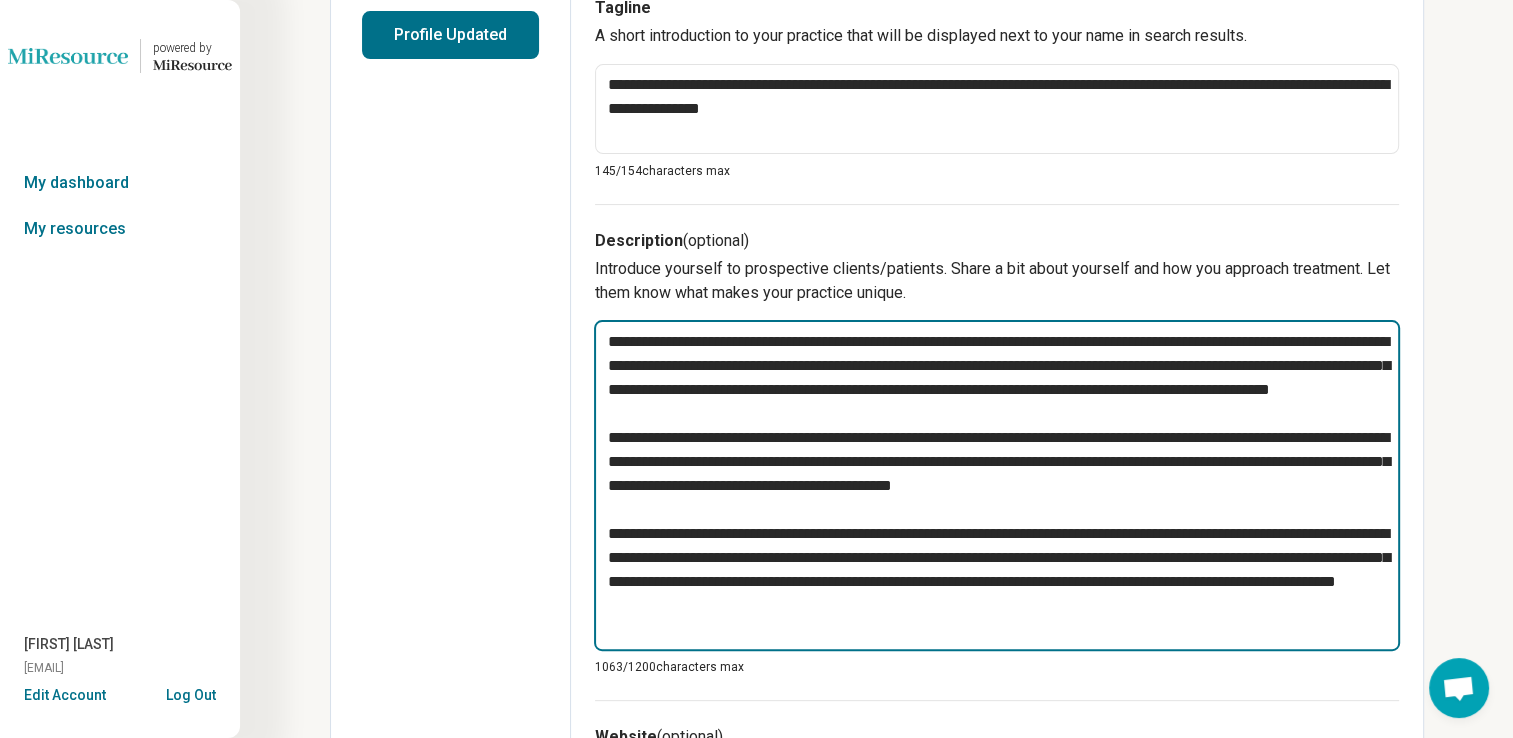 type on "*" 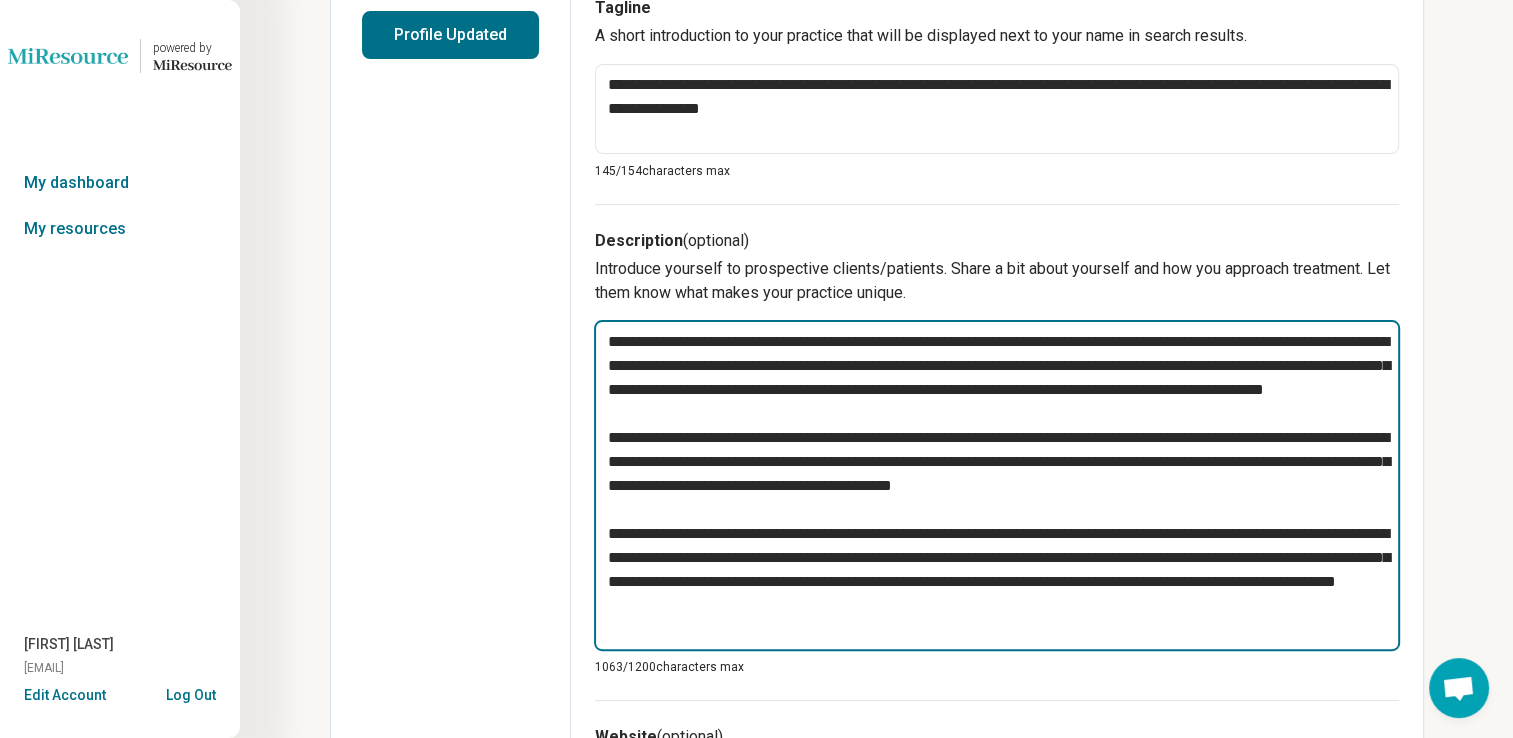 type on "*" 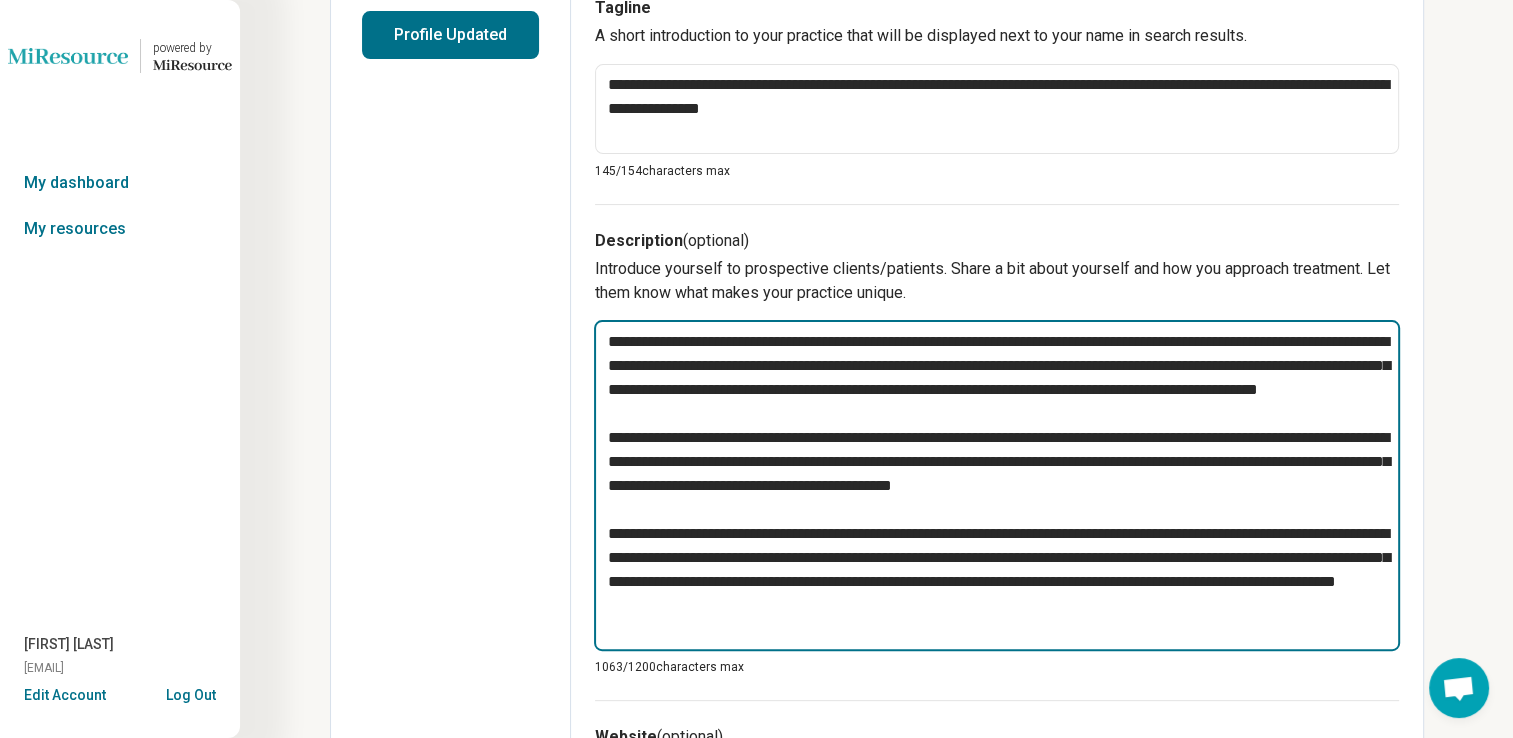 type on "*" 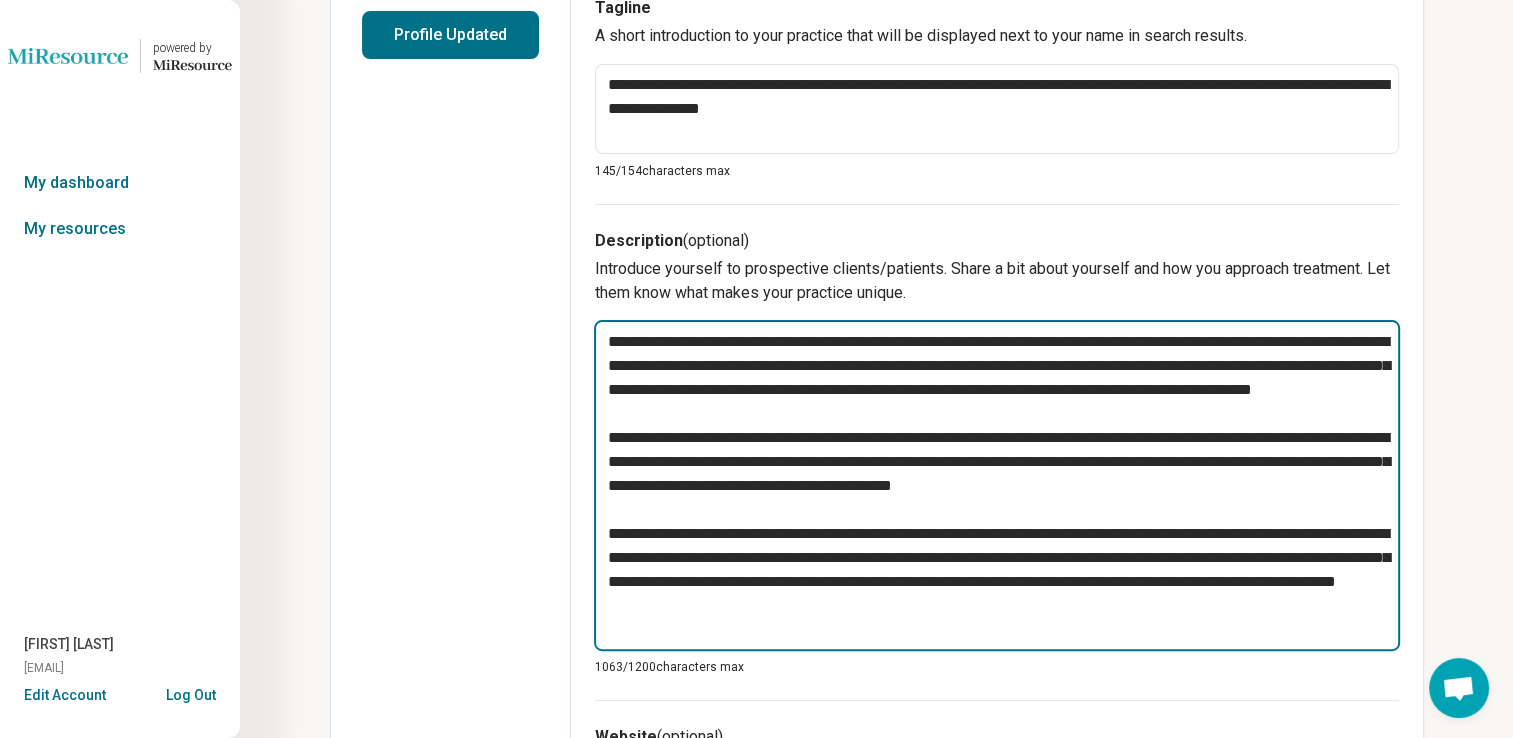type on "*" 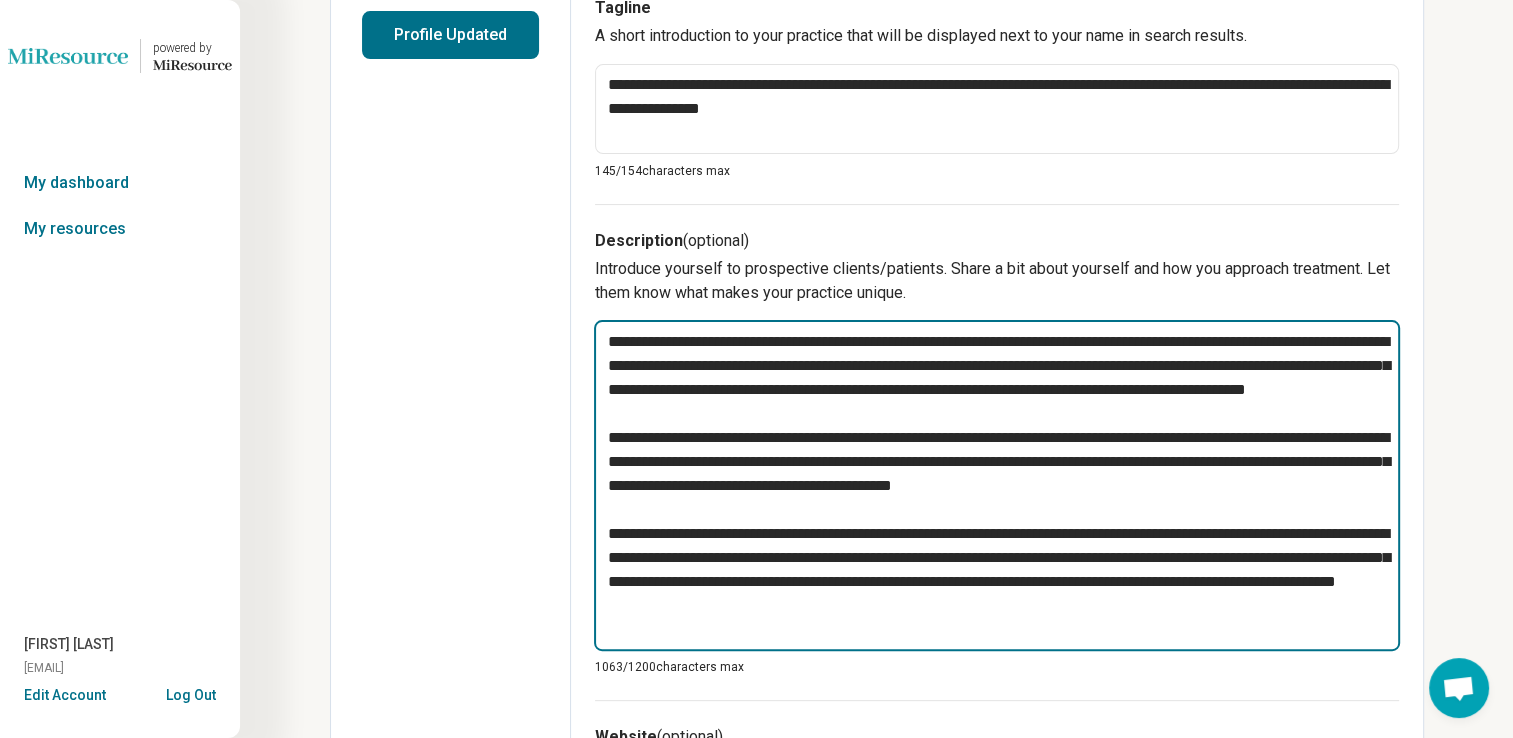 type on "*" 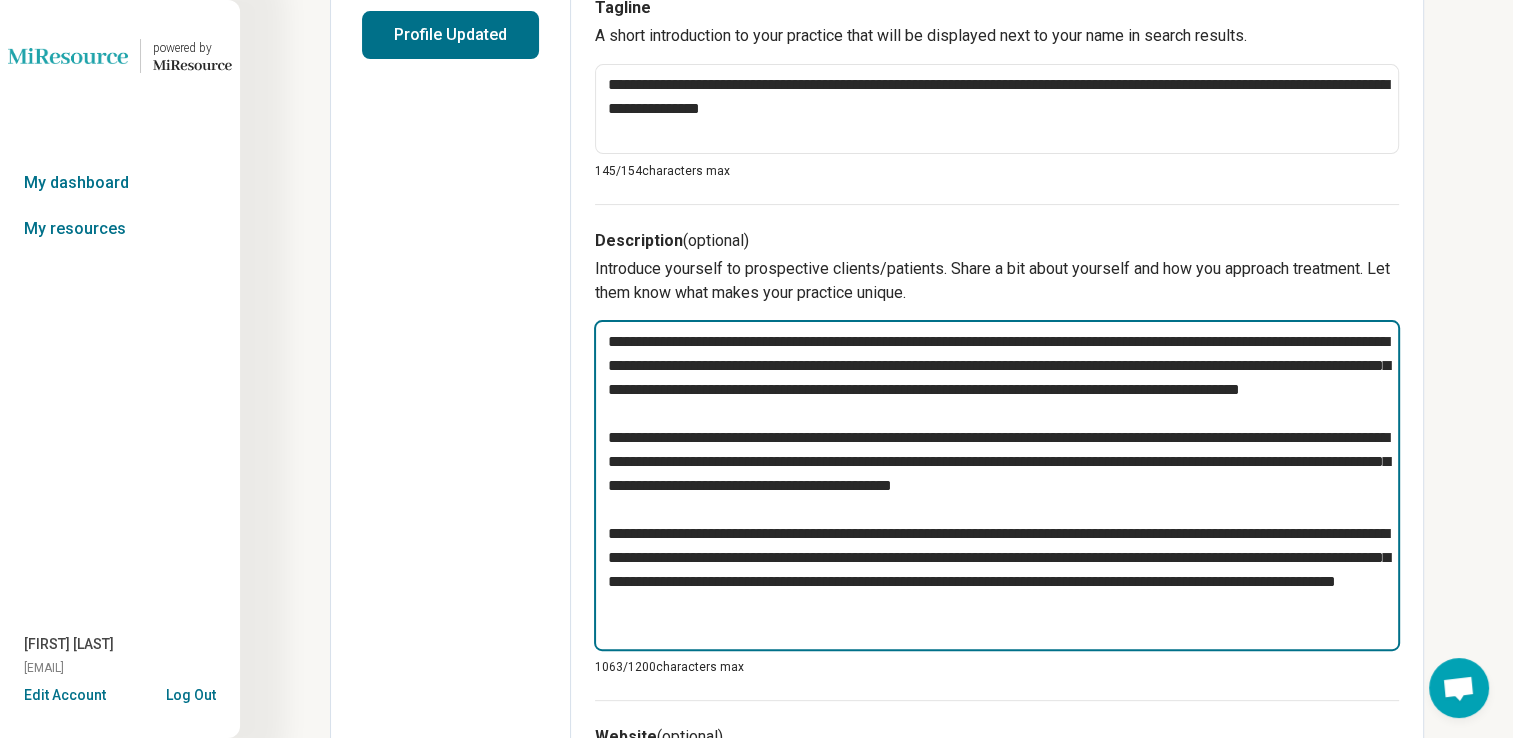 type on "*" 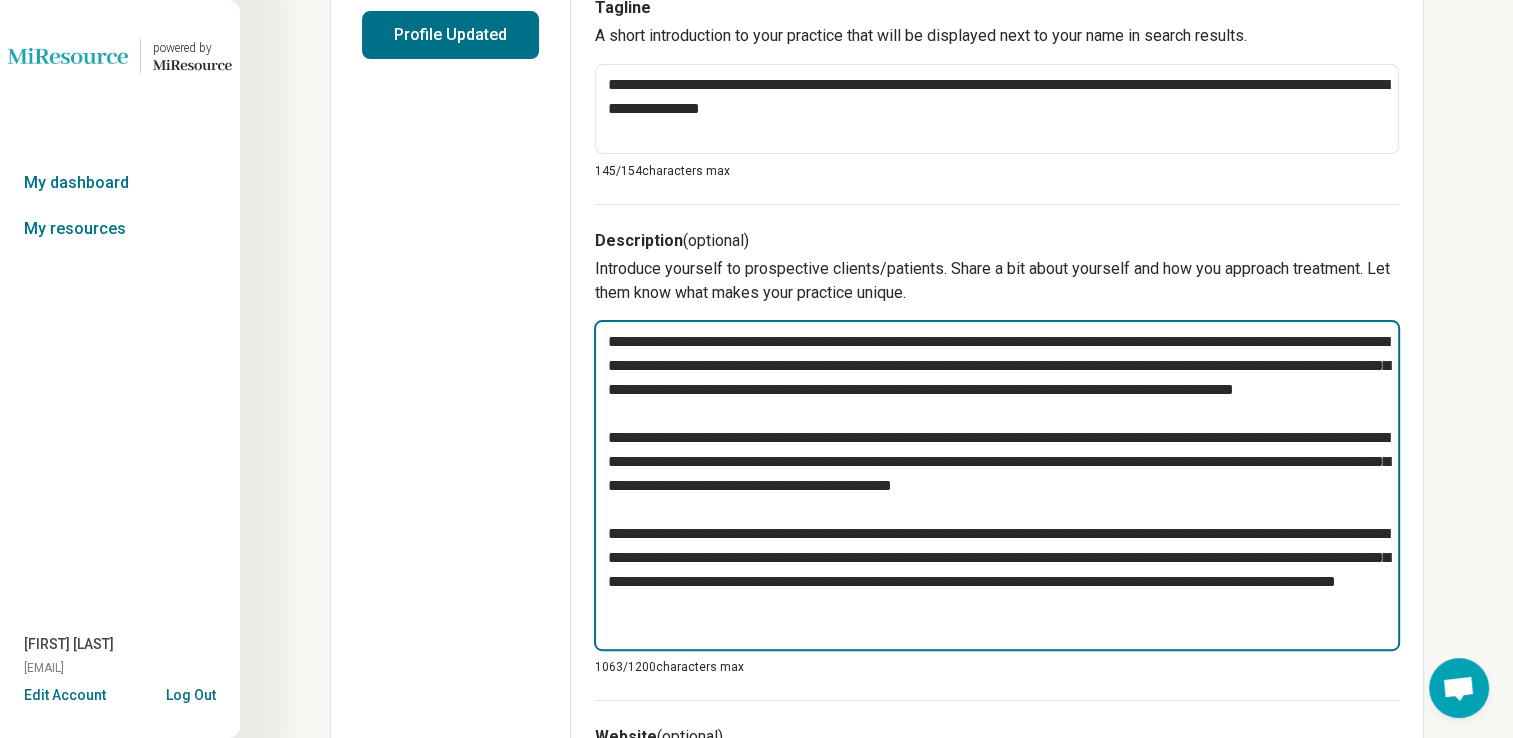 type on "*" 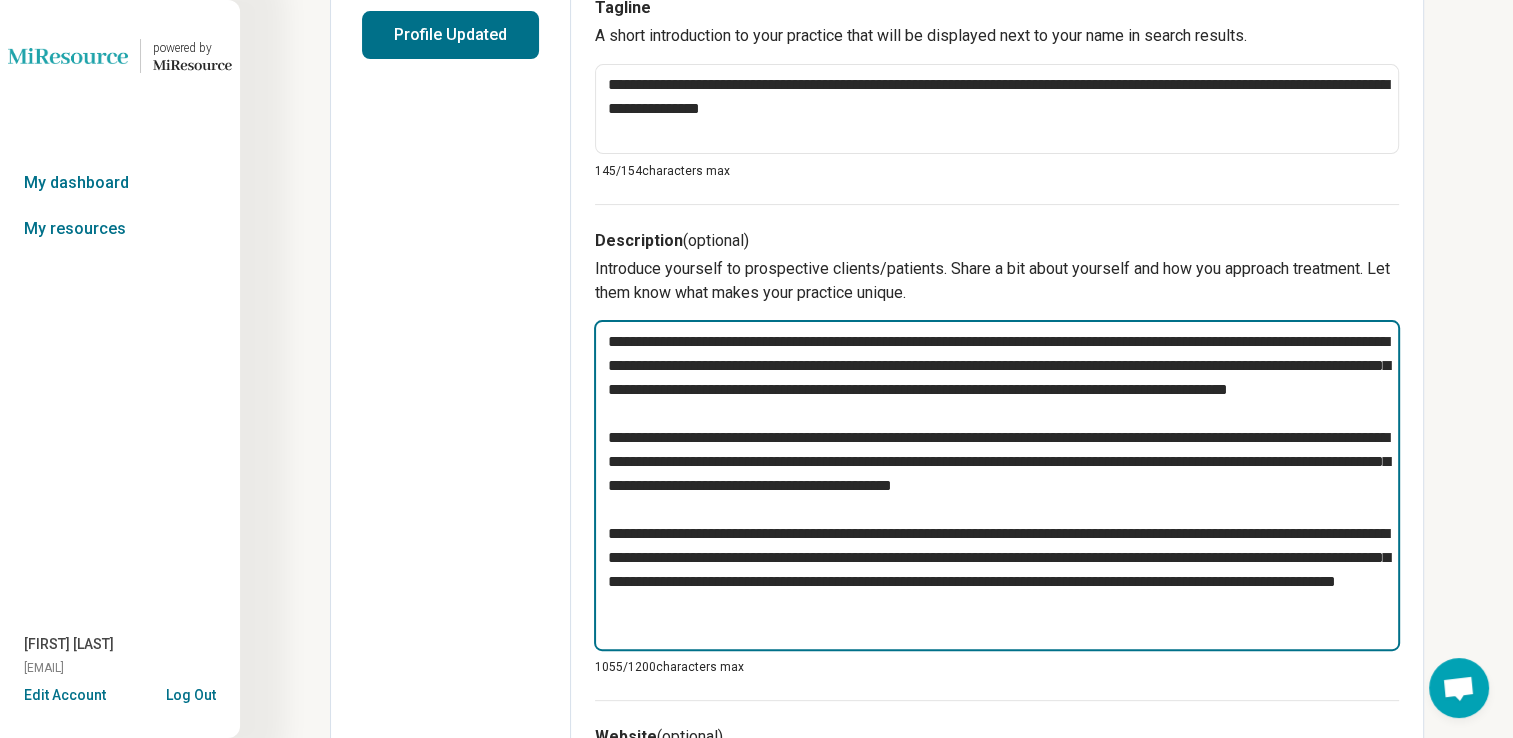 type on "*" 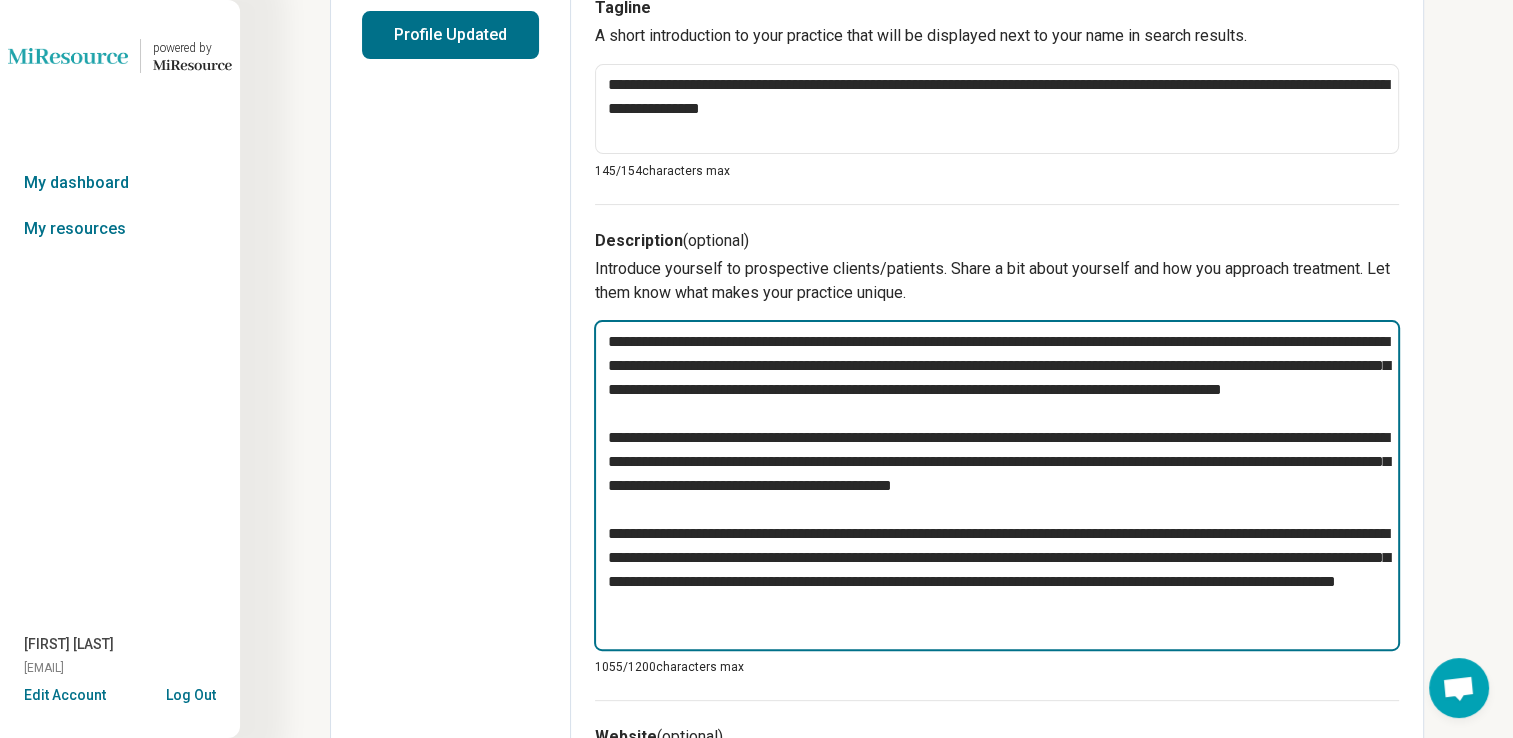 type on "*" 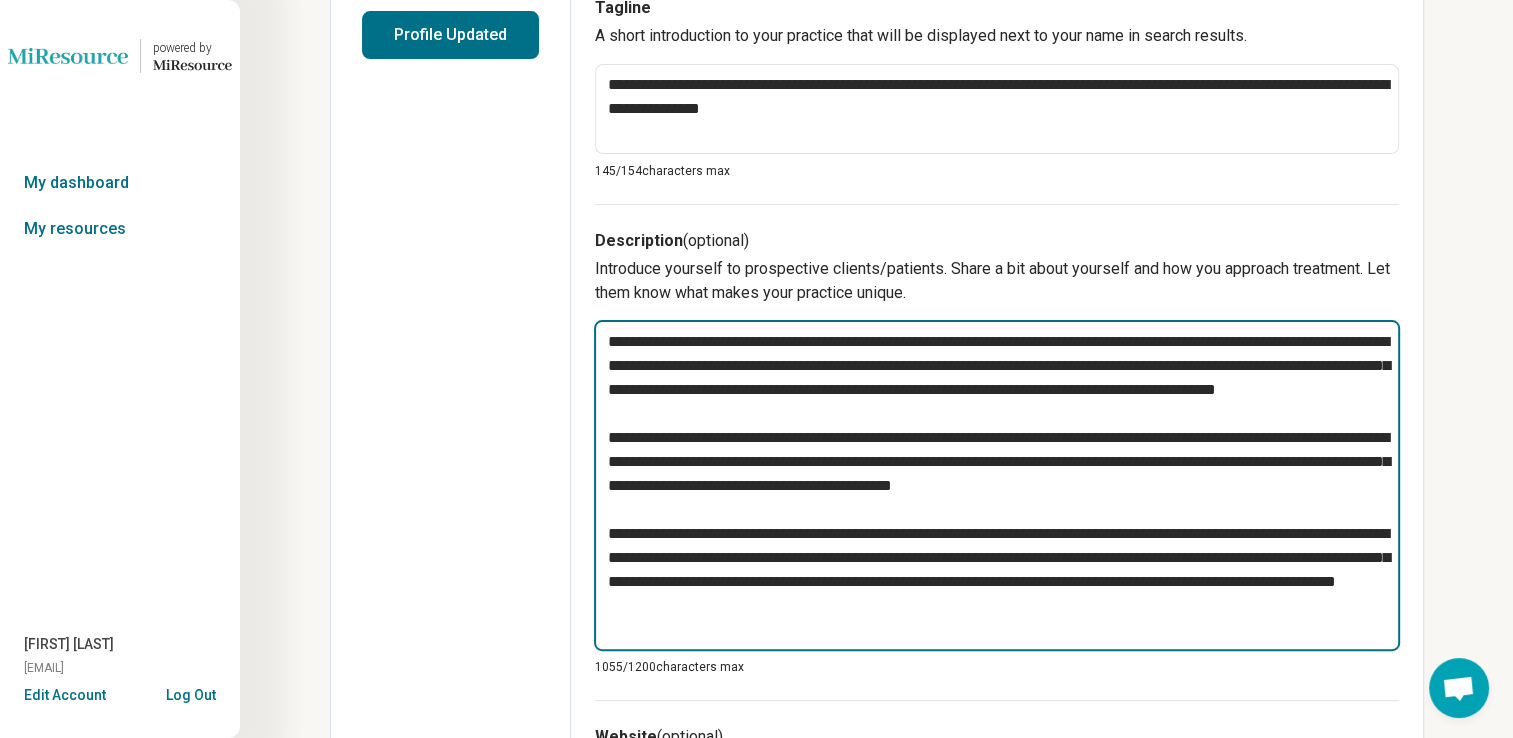 type on "*" 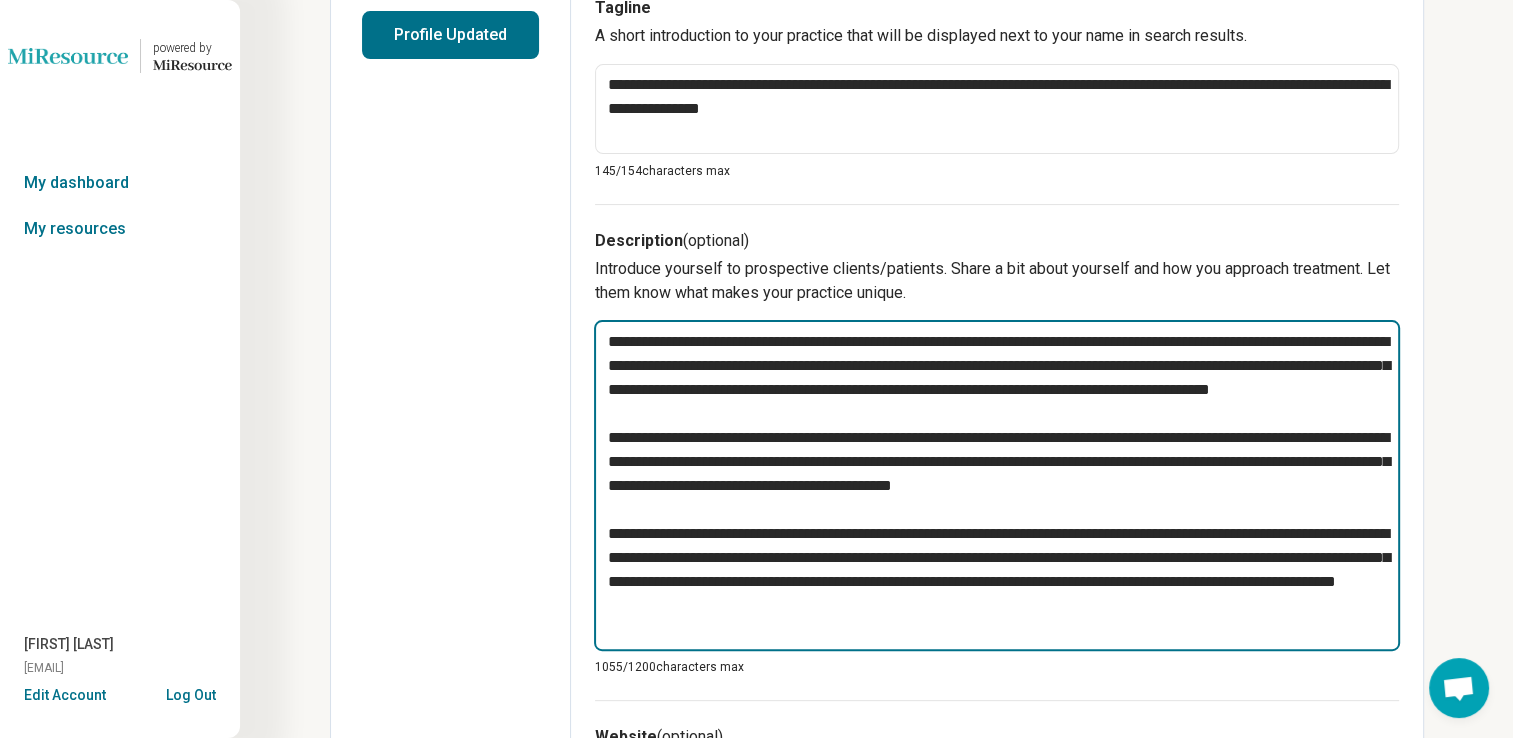 type on "*" 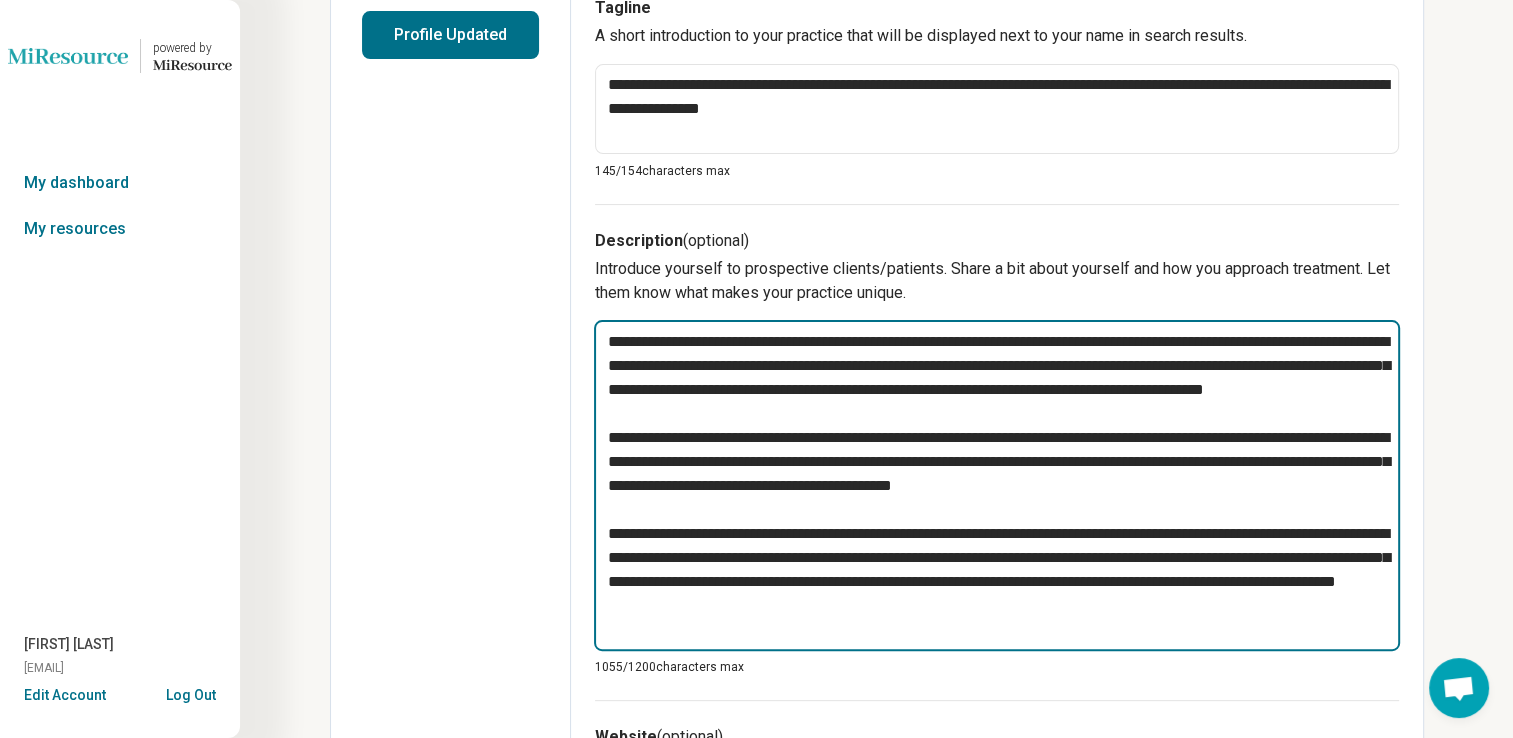 type on "*" 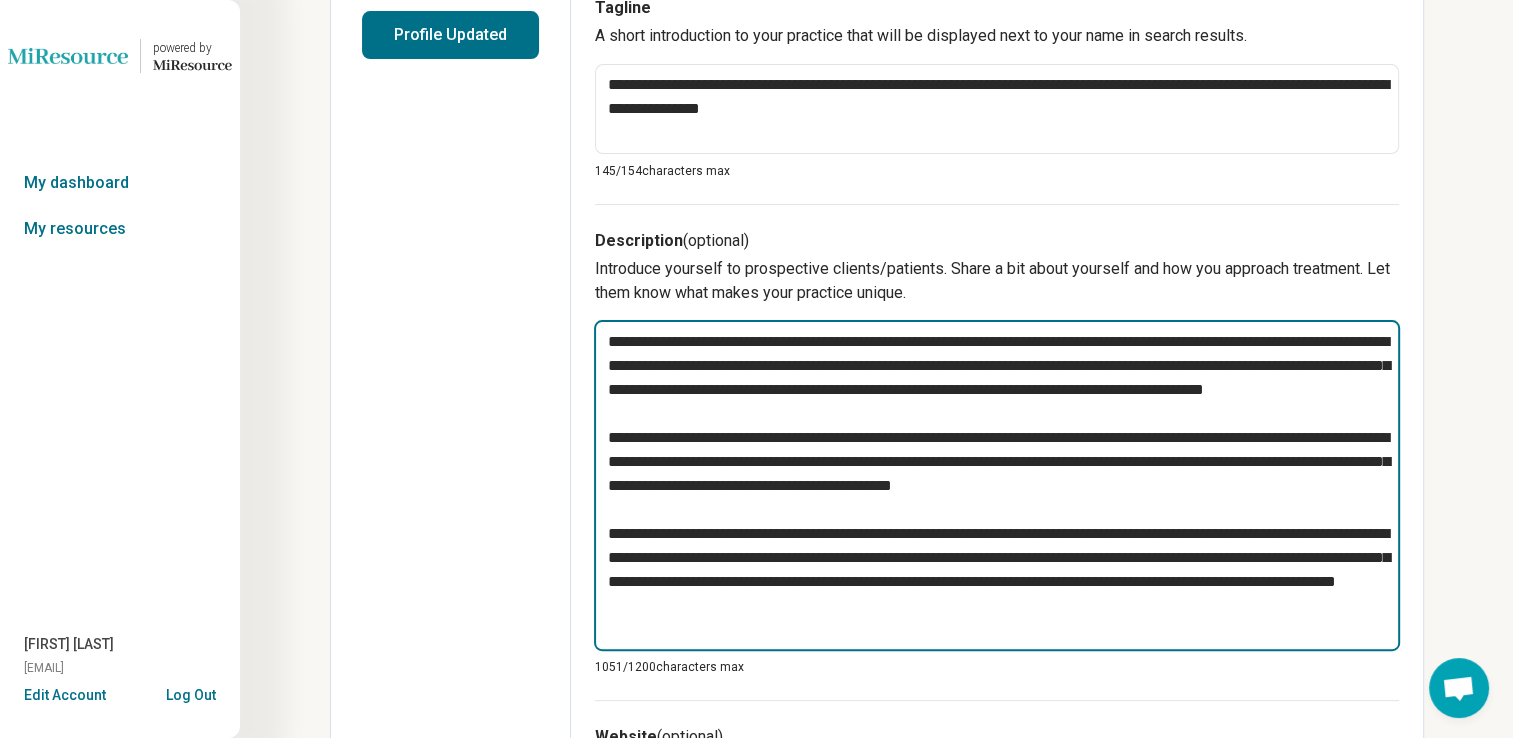 click at bounding box center (997, 485) 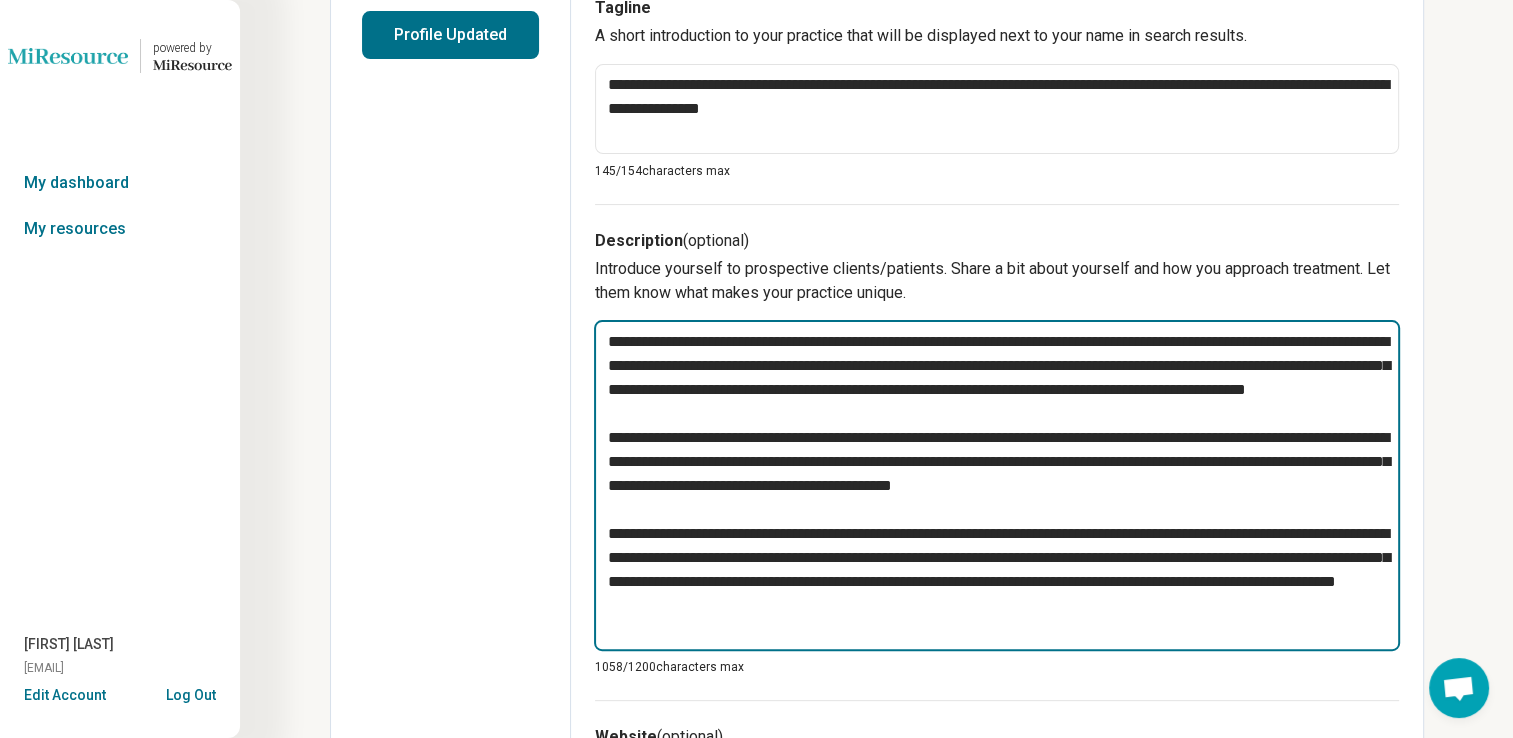 click at bounding box center [997, 485] 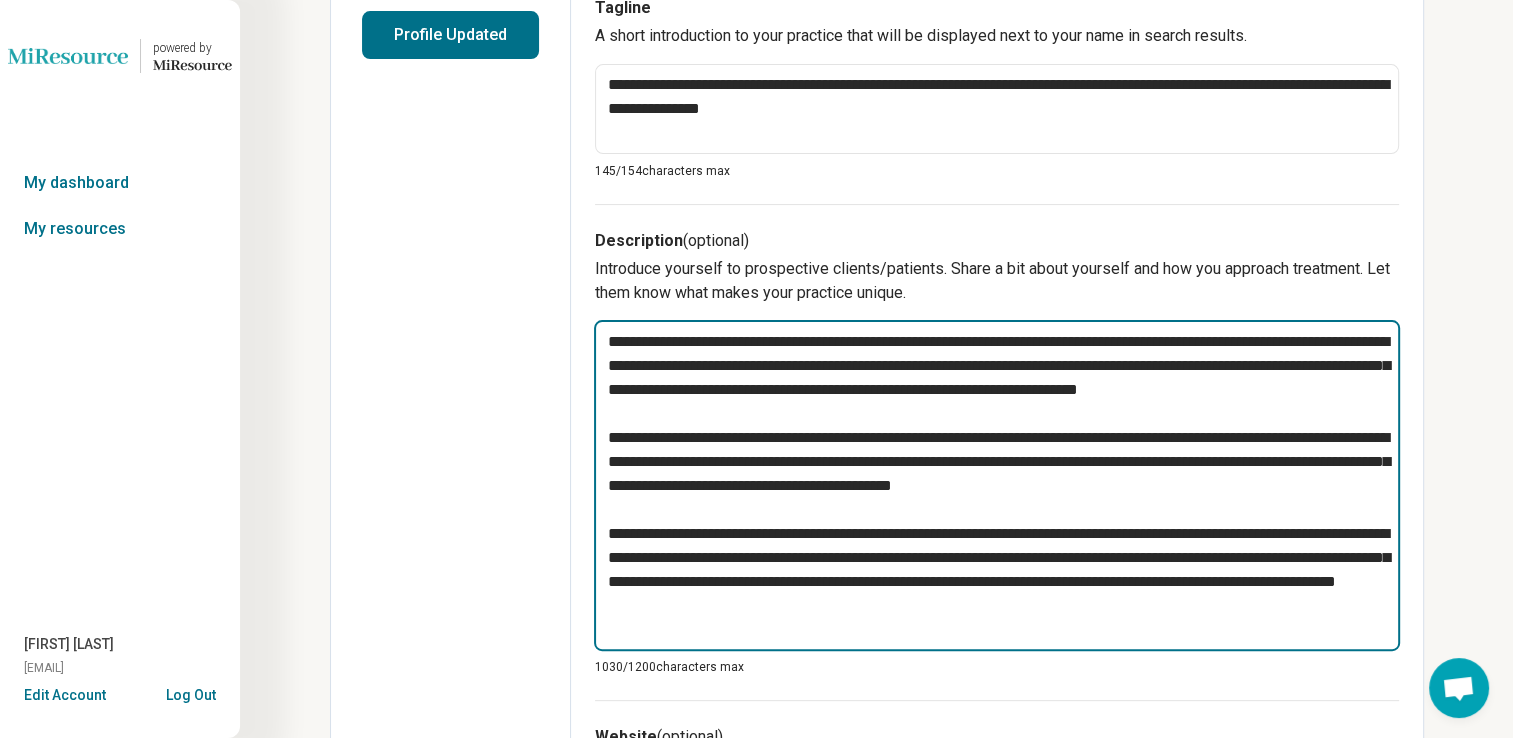 drag, startPoint x: 908, startPoint y: 390, endPoint x: 916, endPoint y: 421, distance: 32.01562 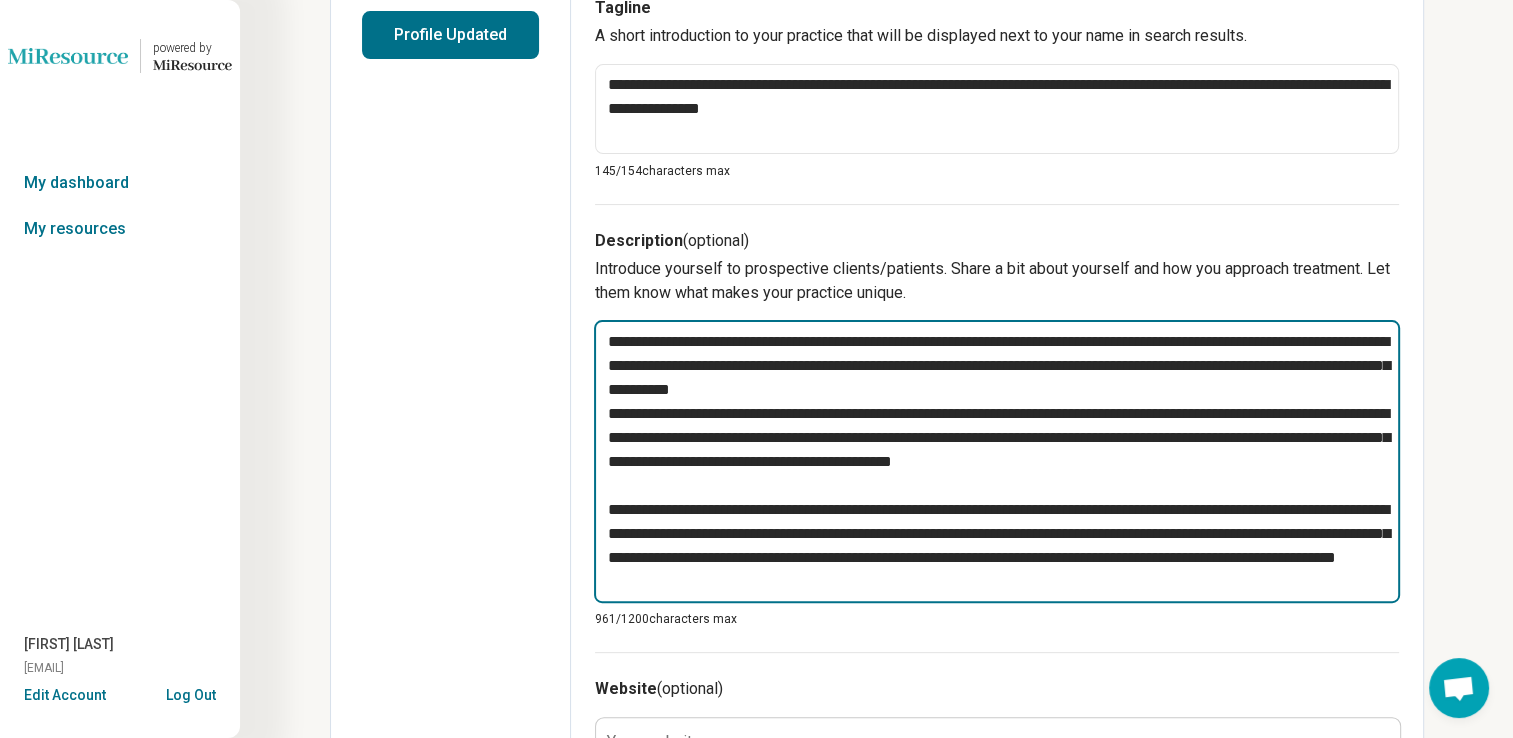click on "**********" at bounding box center (997, 461) 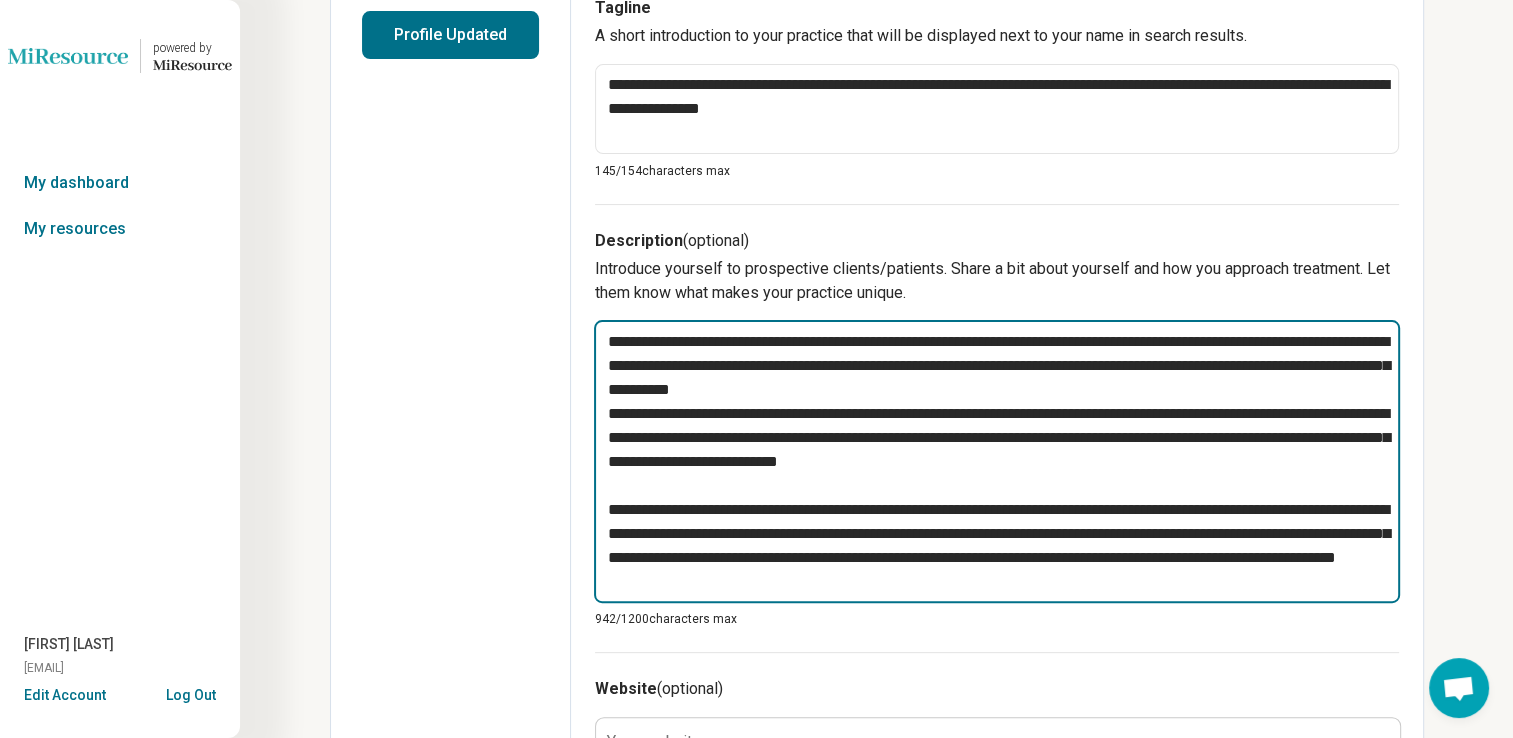 click on "**********" at bounding box center (997, 461) 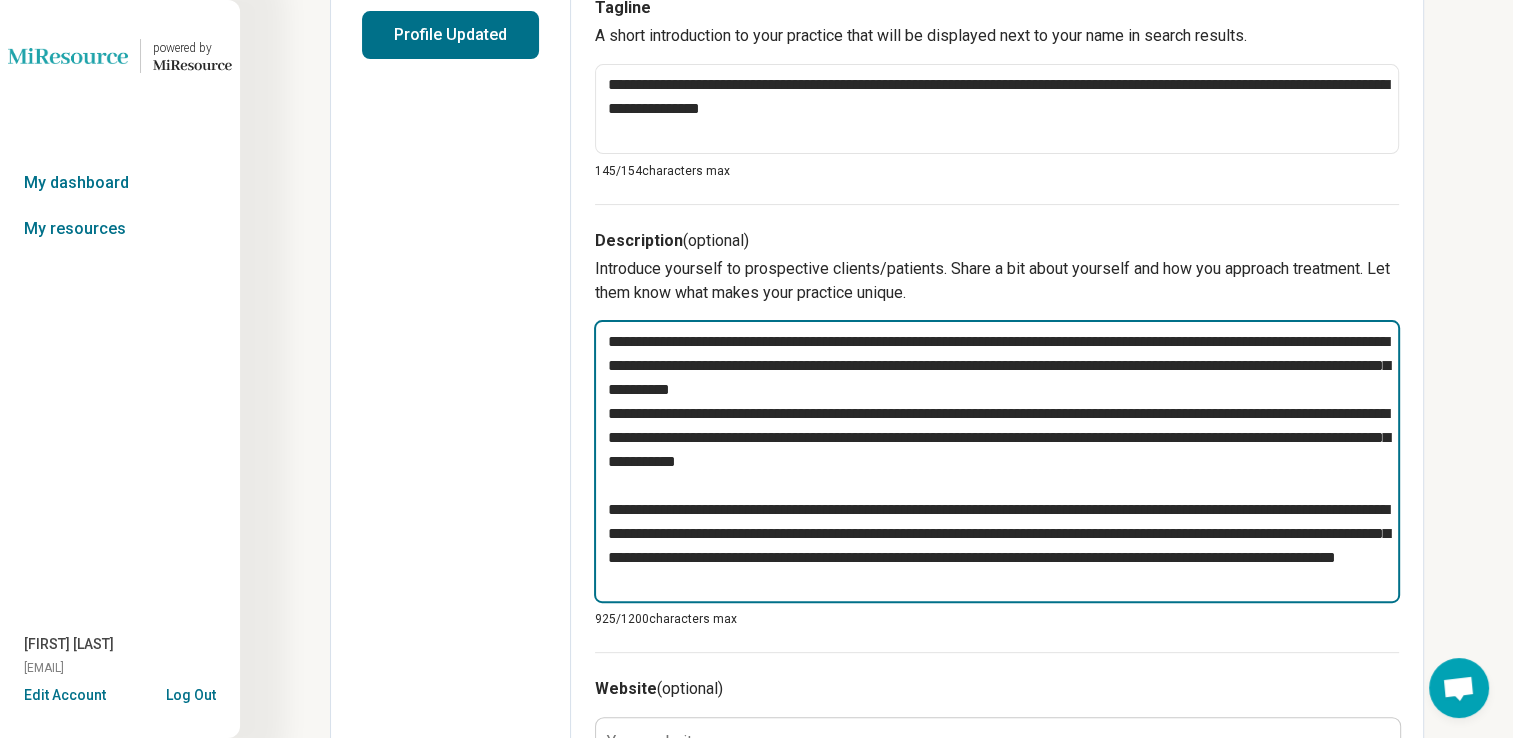 click on "**********" at bounding box center [997, 461] 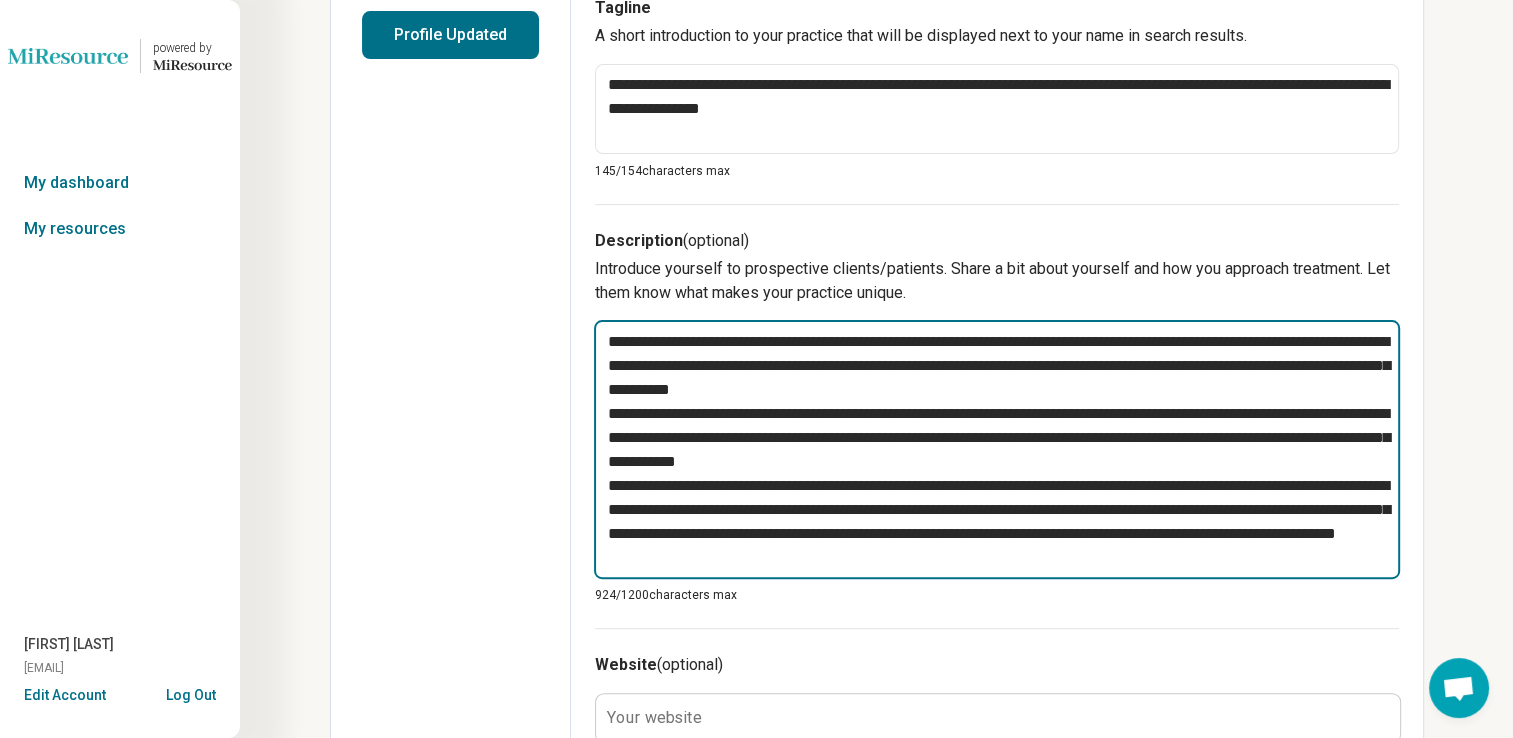 click on "**********" at bounding box center [997, 449] 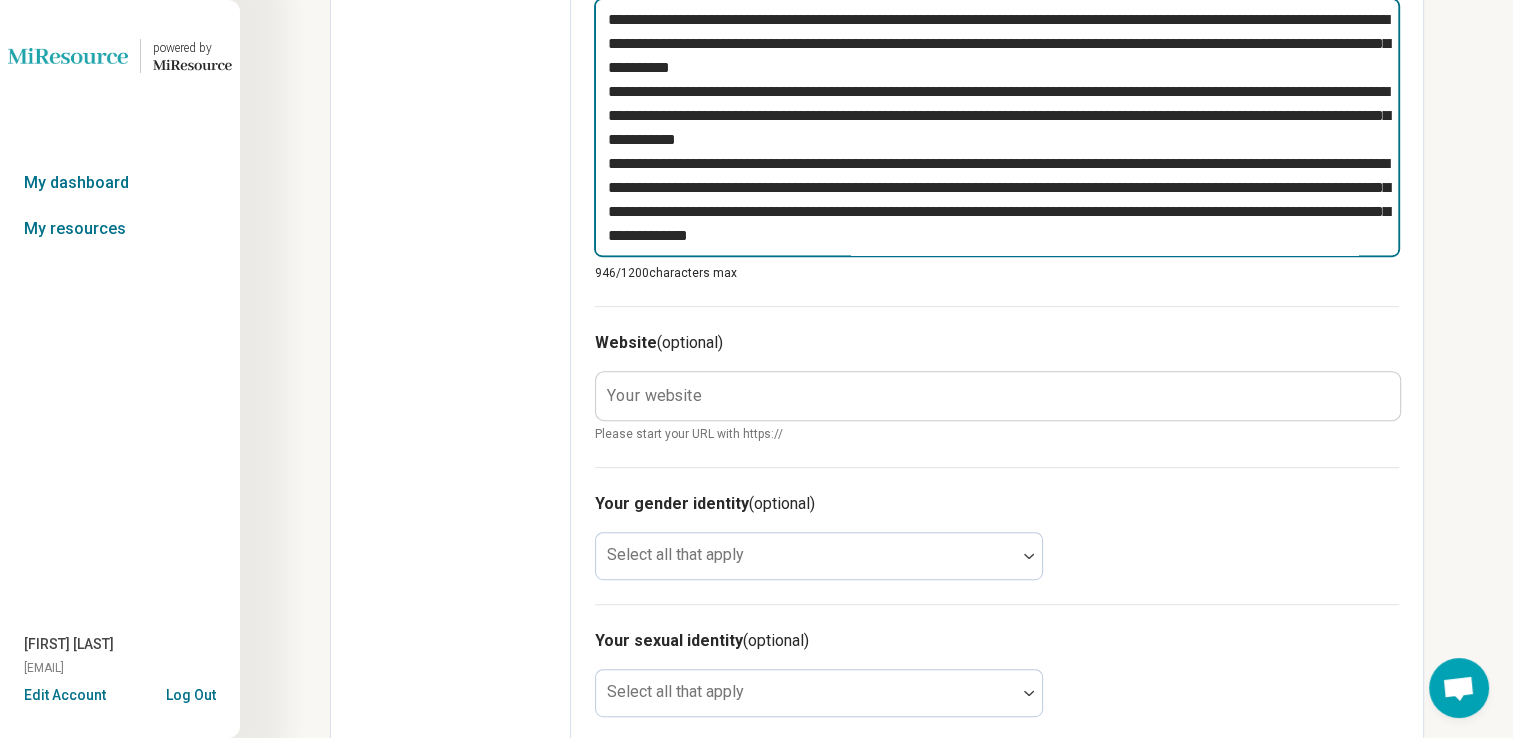 scroll, scrollTop: 871, scrollLeft: 0, axis: vertical 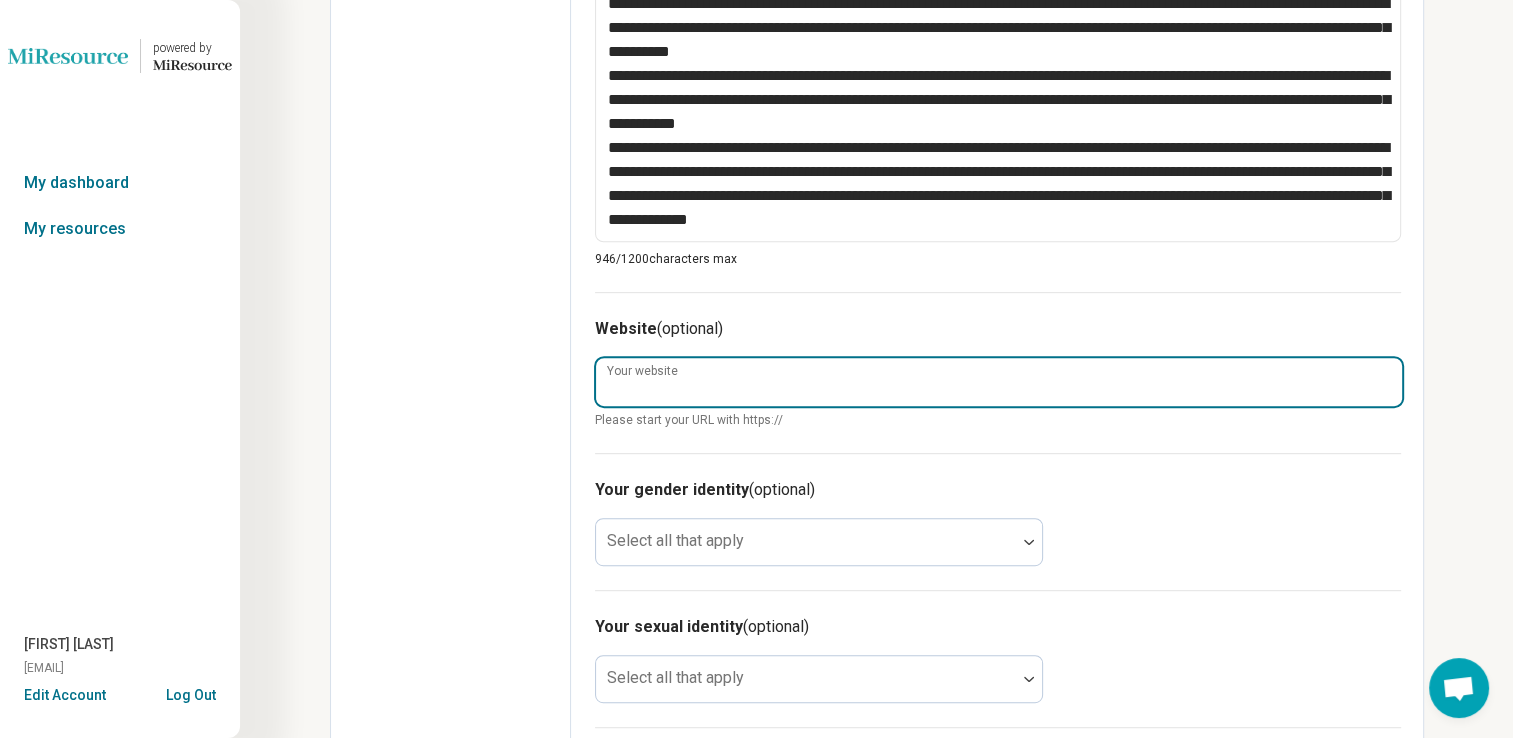 click on "Your website" at bounding box center (999, 382) 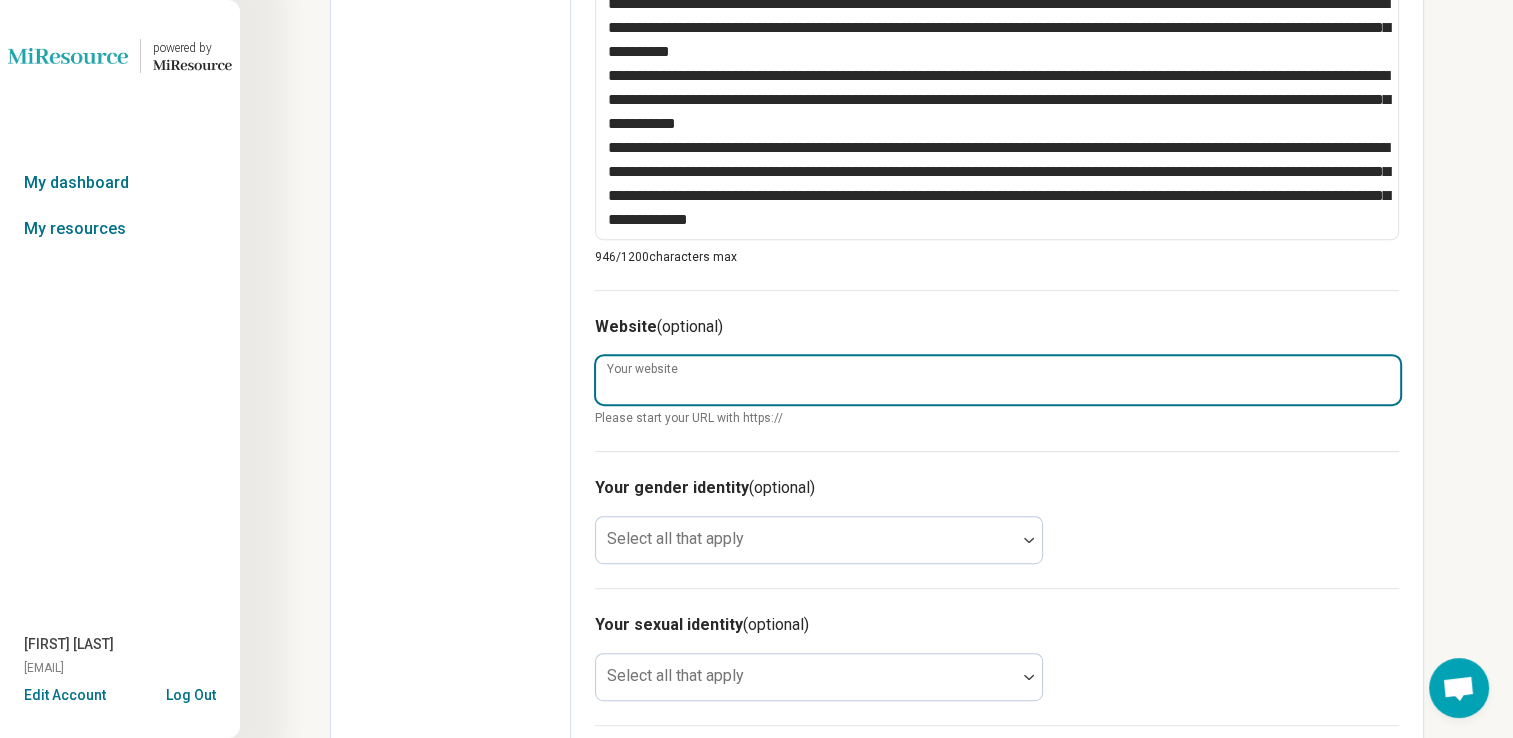 click on "Your website" at bounding box center (998, 380) 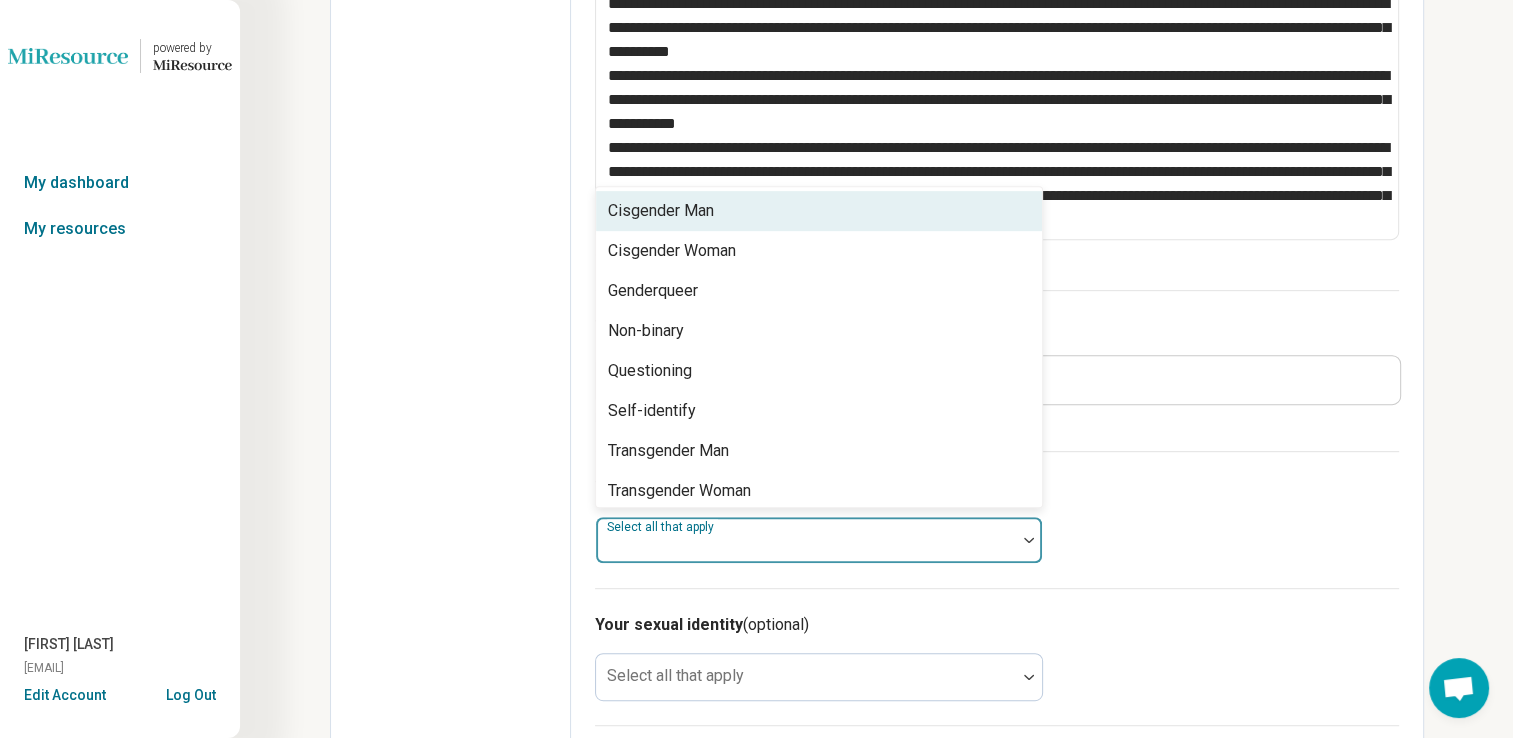 click at bounding box center [806, 548] 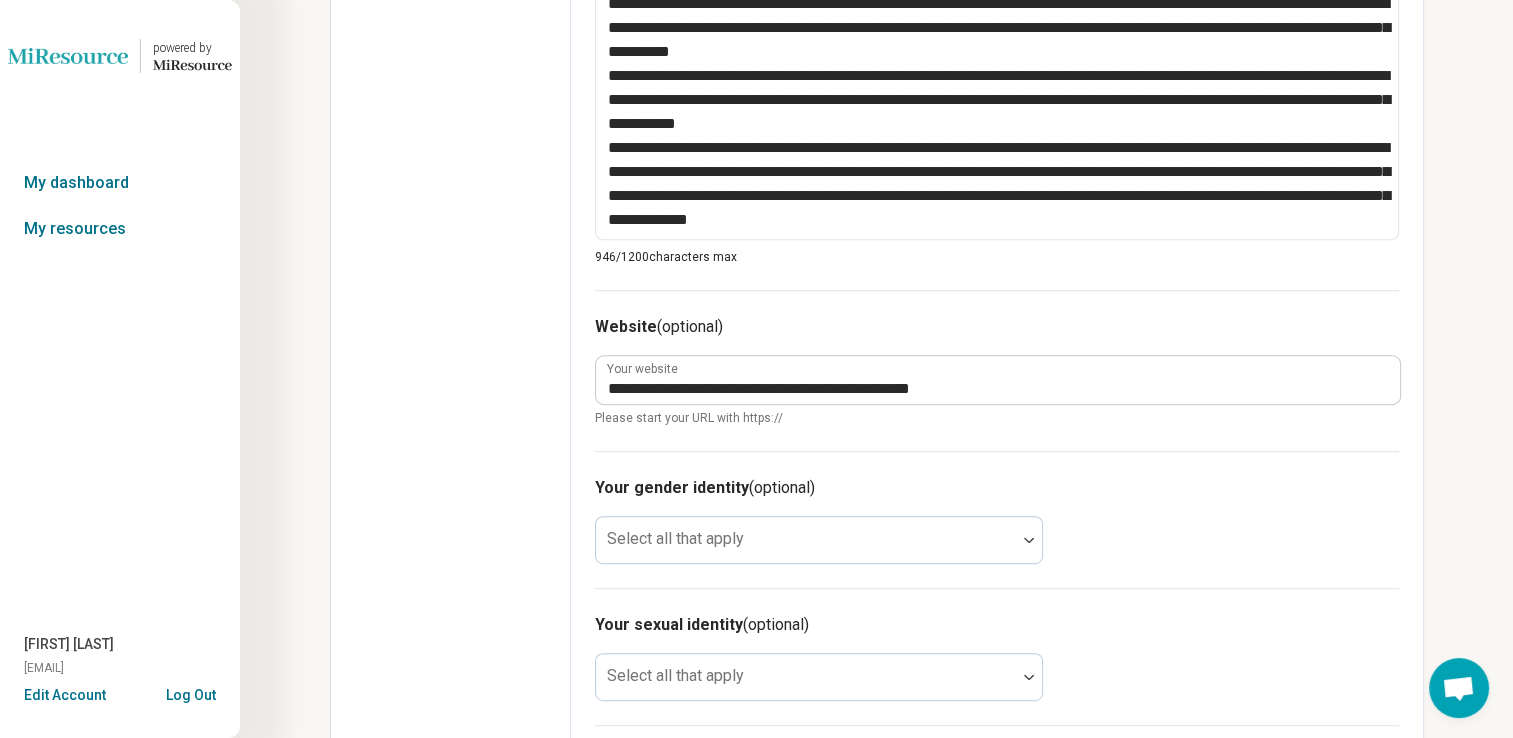 click on "Edit profile General Specialty Credentials Location Payment Schedule Profile completion:  46 % Profile Updated" at bounding box center [451, 161] 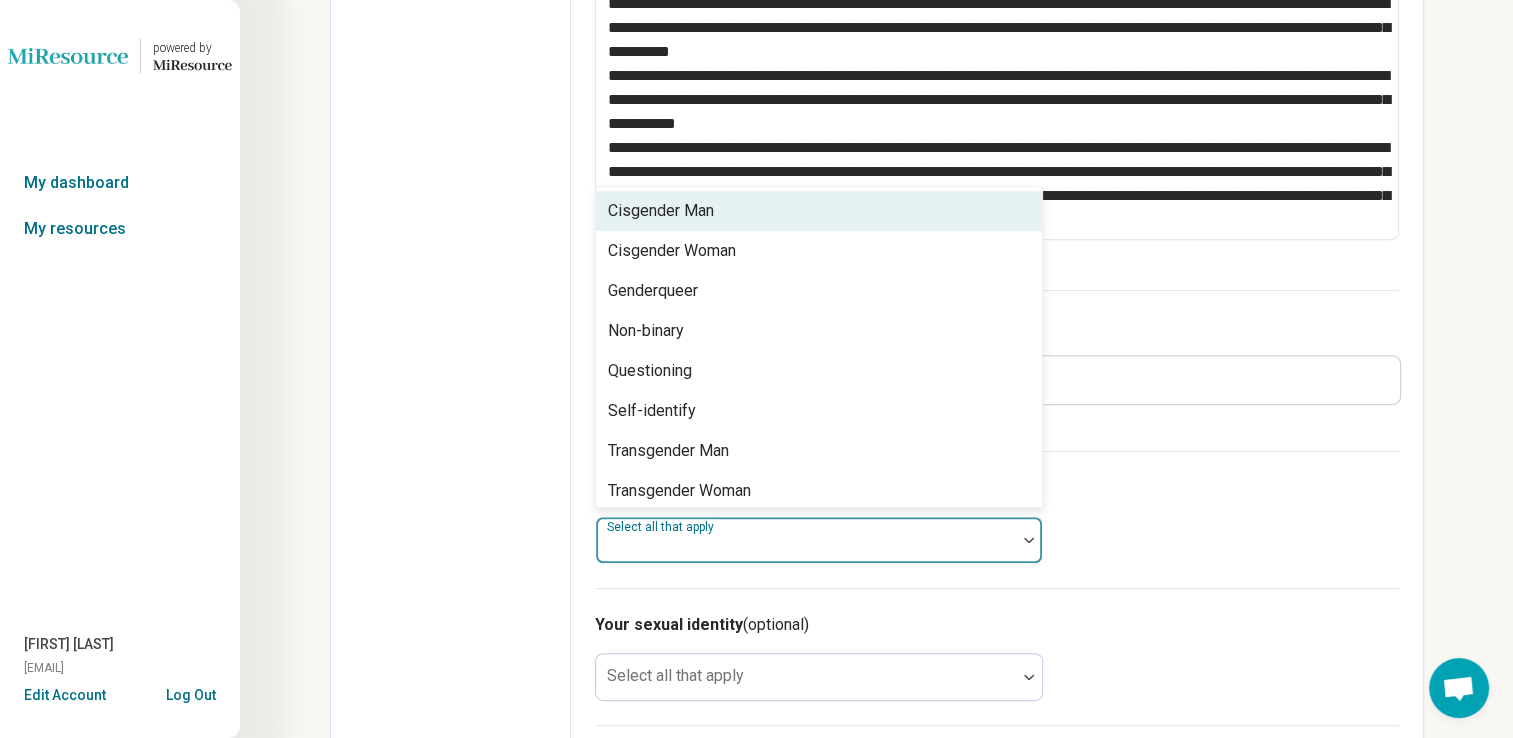 click on "Select all that apply" at bounding box center [819, 540] 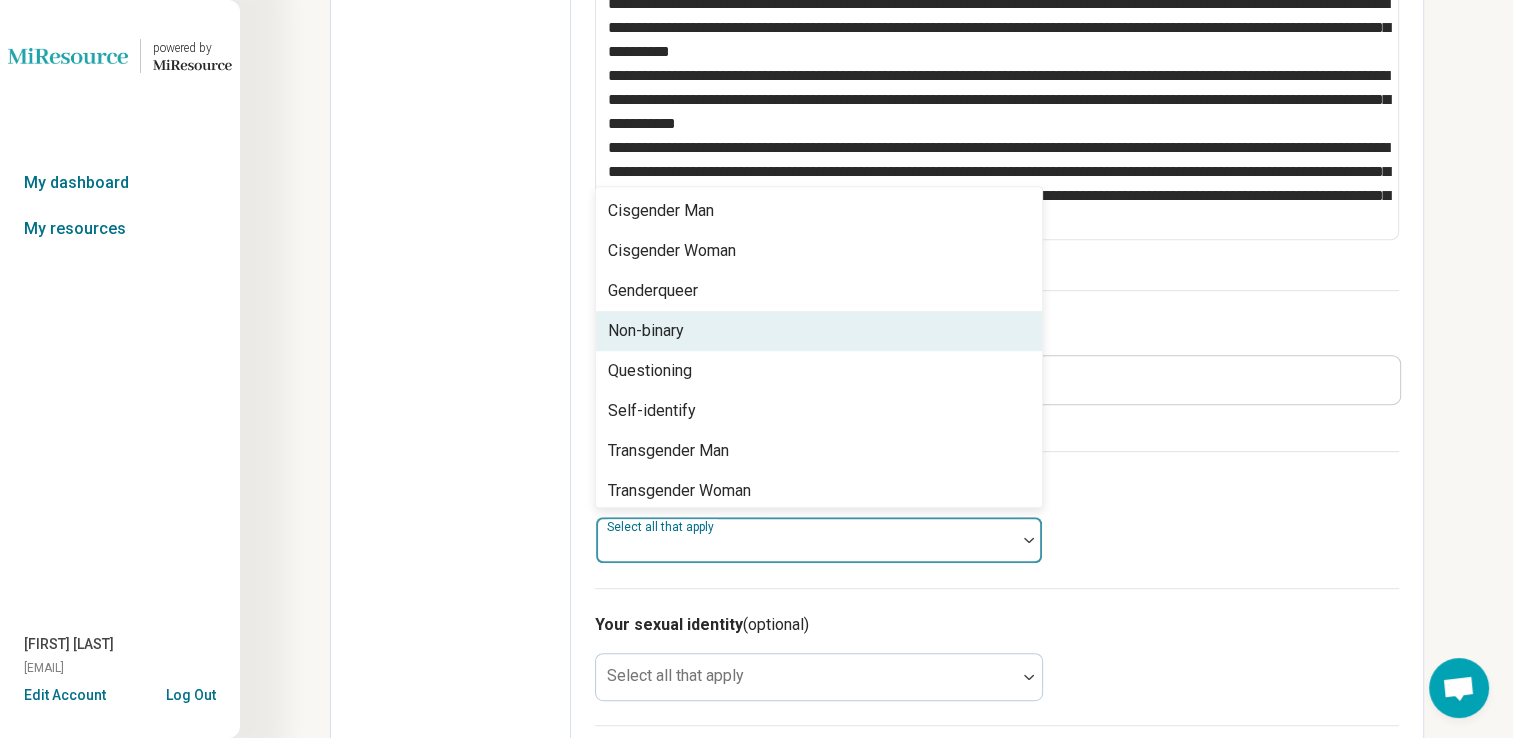 click on "Non-binary" at bounding box center (646, 331) 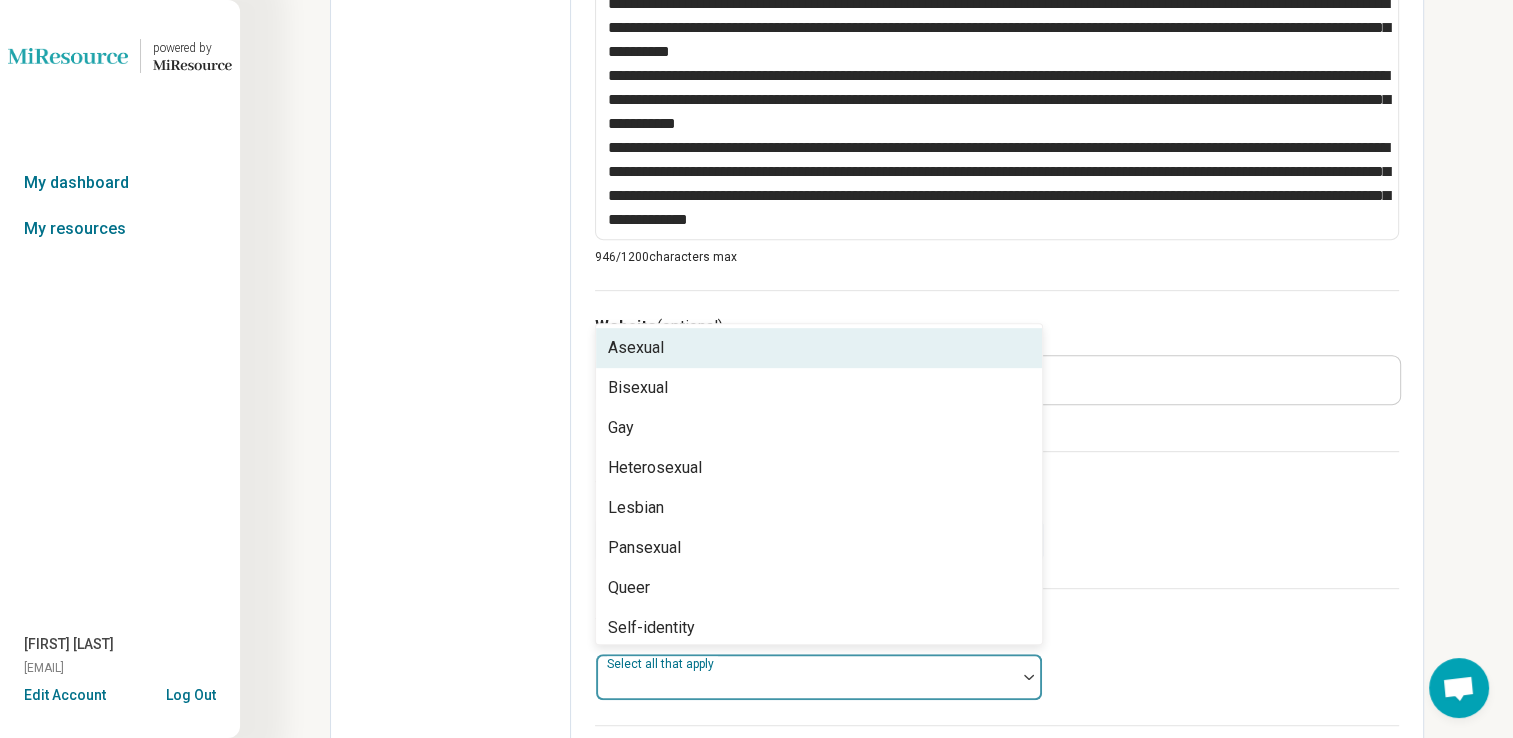 click at bounding box center (806, 685) 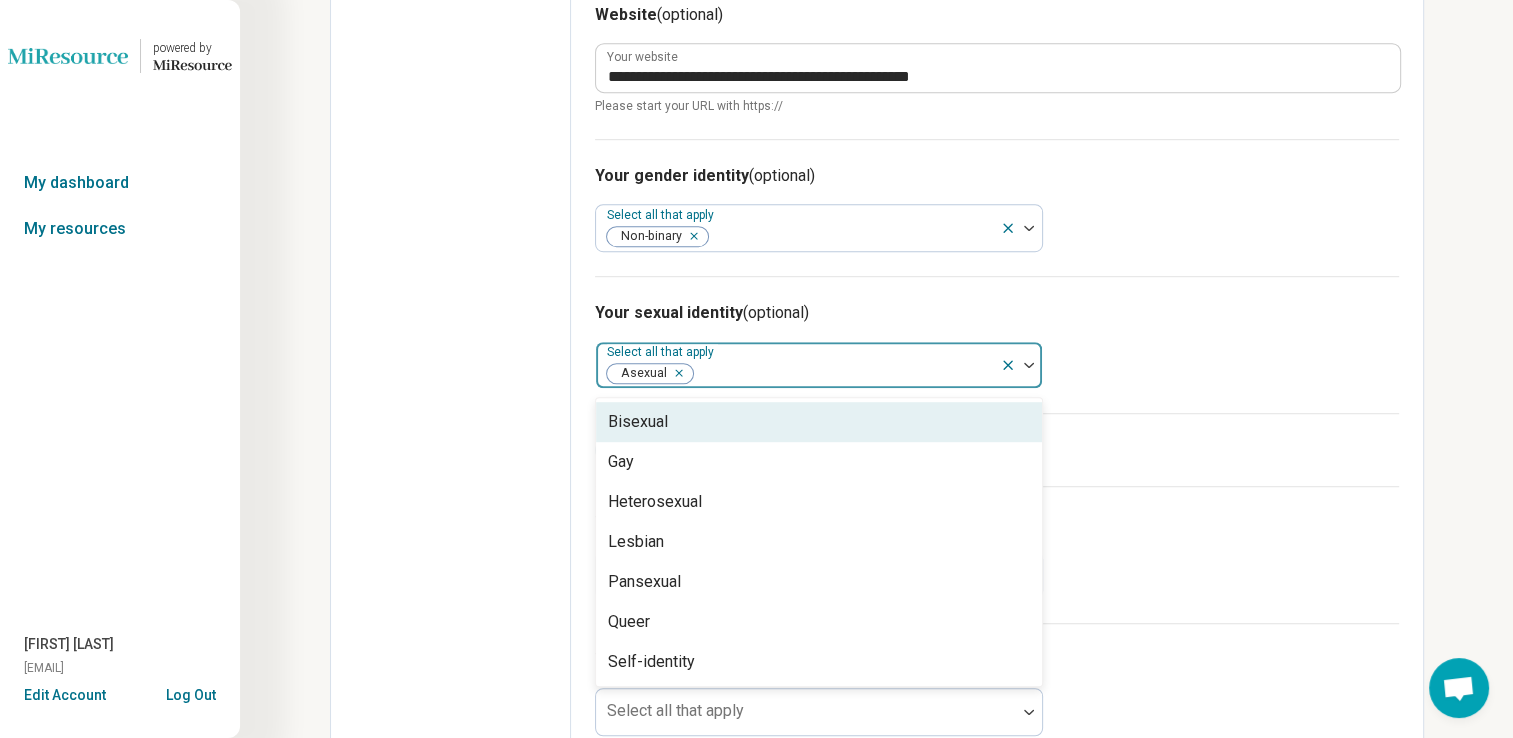 scroll, scrollTop: 1228, scrollLeft: 0, axis: vertical 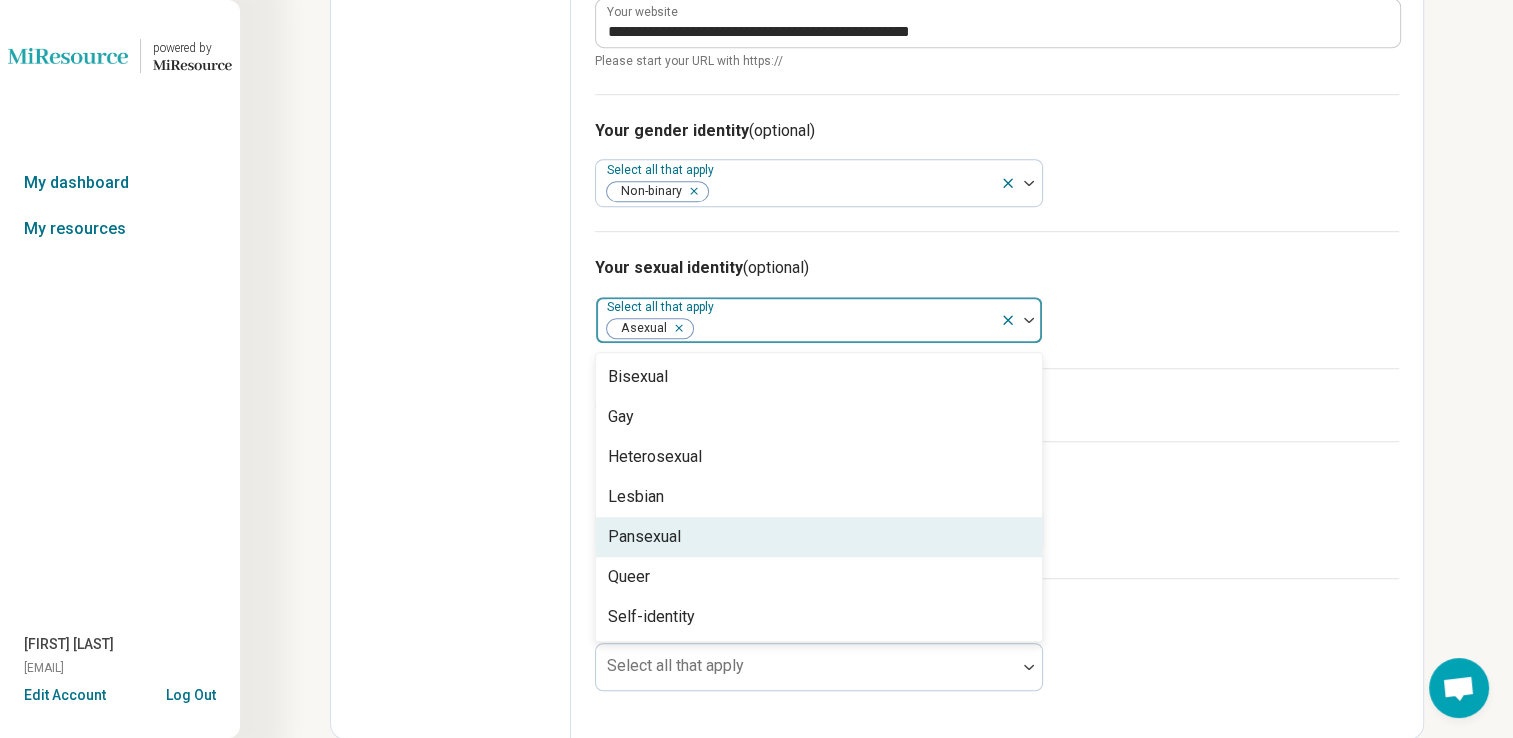 click on "Edit profile General Specialty Credentials Location Payment Schedule Profile completion:  46 % Profile Updated" at bounding box center (451, -196) 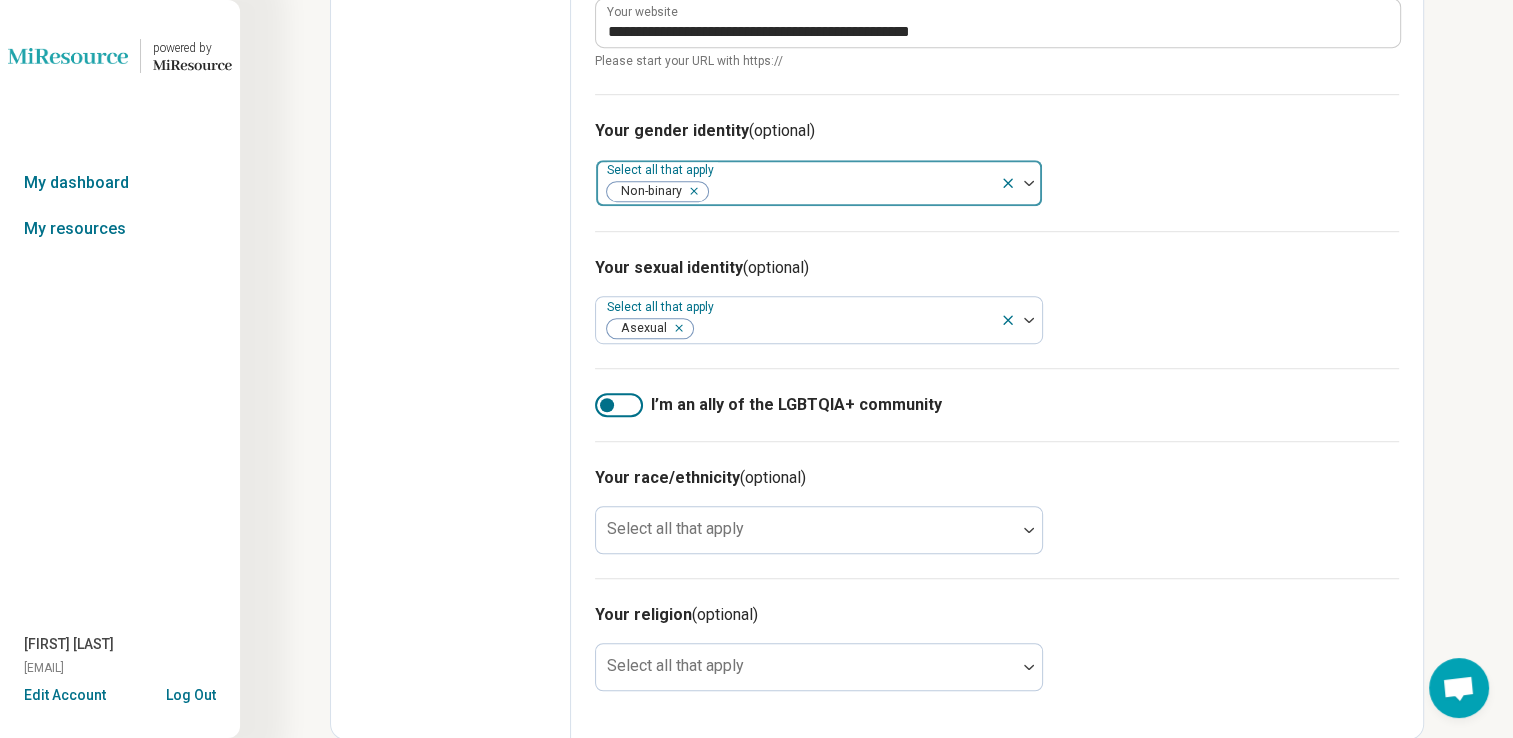 click 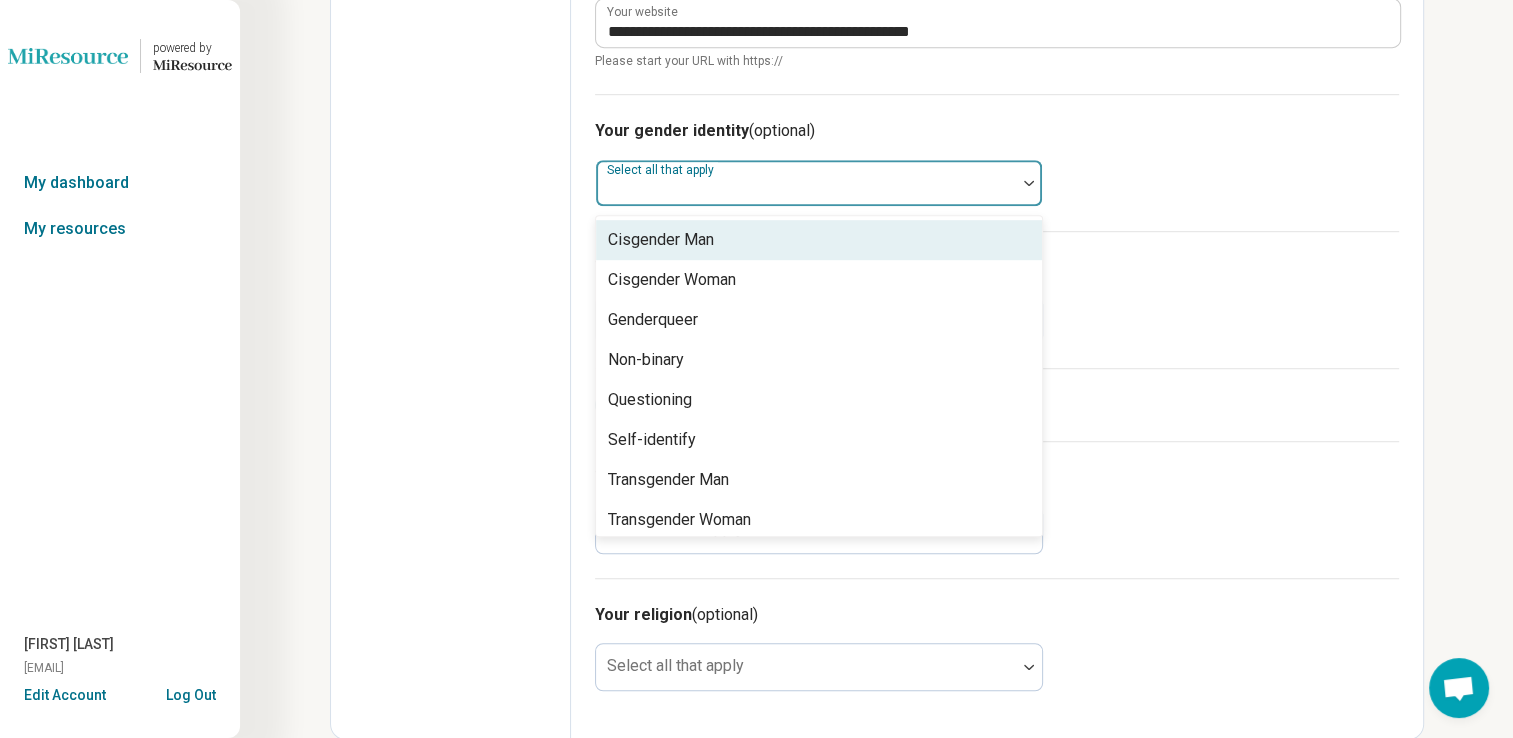click at bounding box center (806, 191) 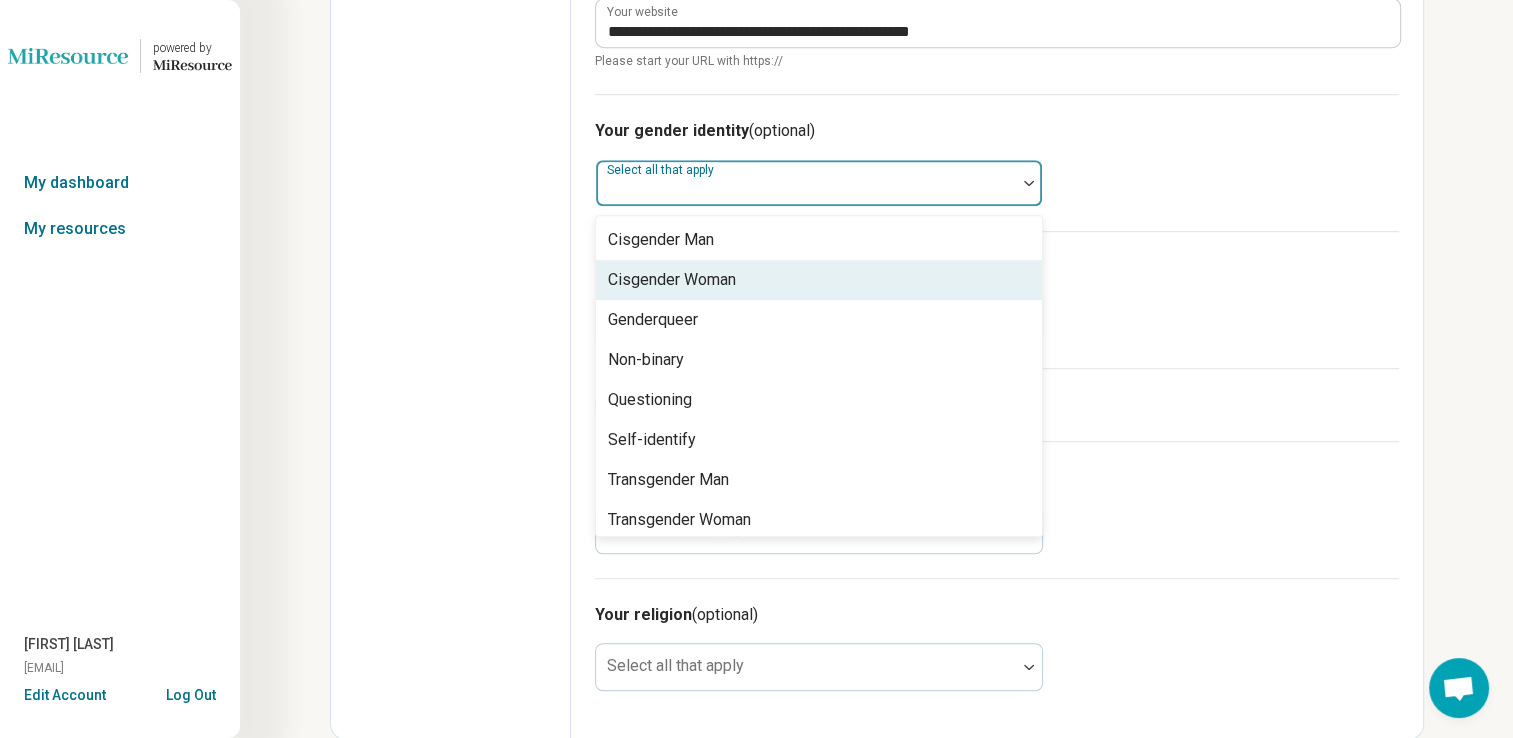 click on "Cisgender Woman" at bounding box center (672, 280) 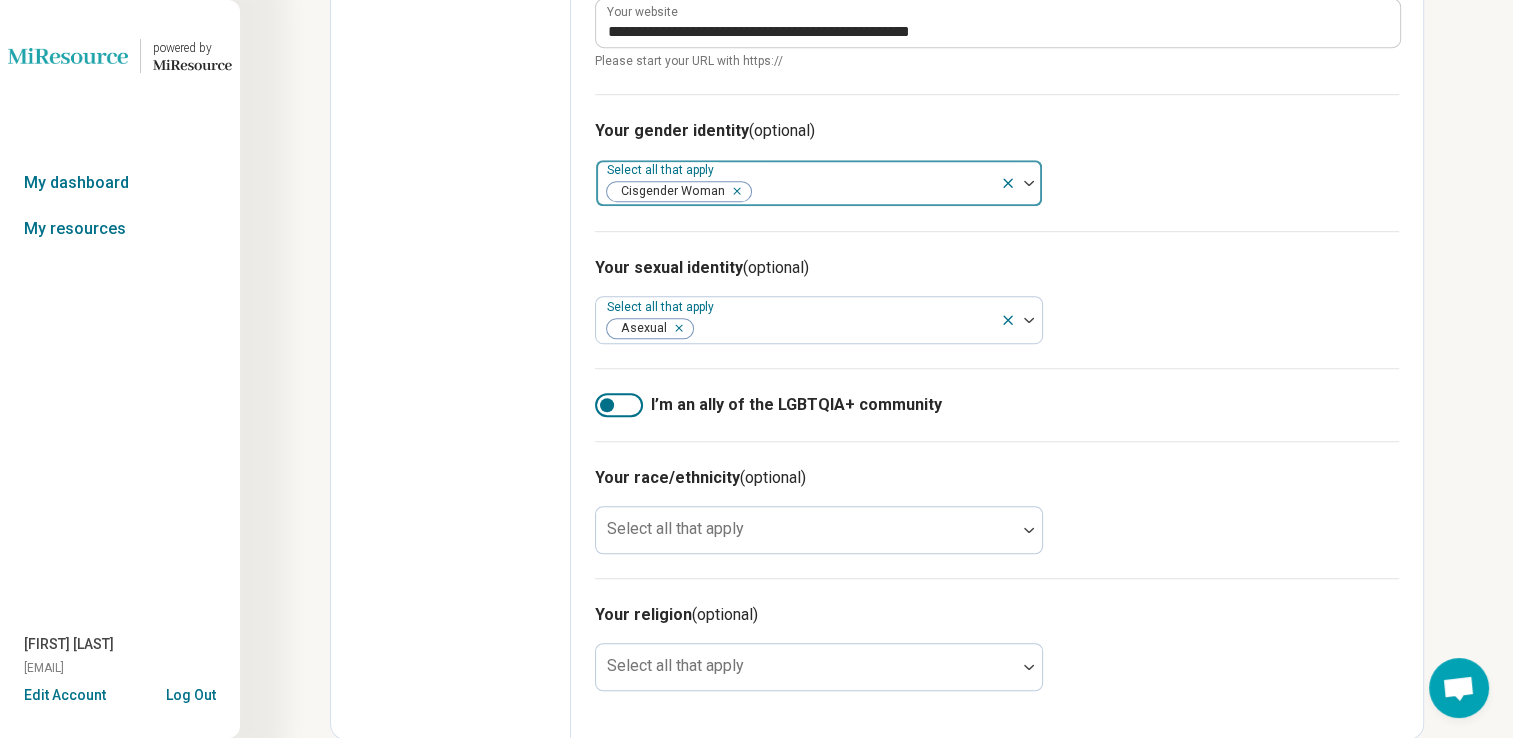 click on "Edit profile General Specialty Credentials Location Payment Schedule Profile completion:  46 % Profile Updated" at bounding box center (451, -196) 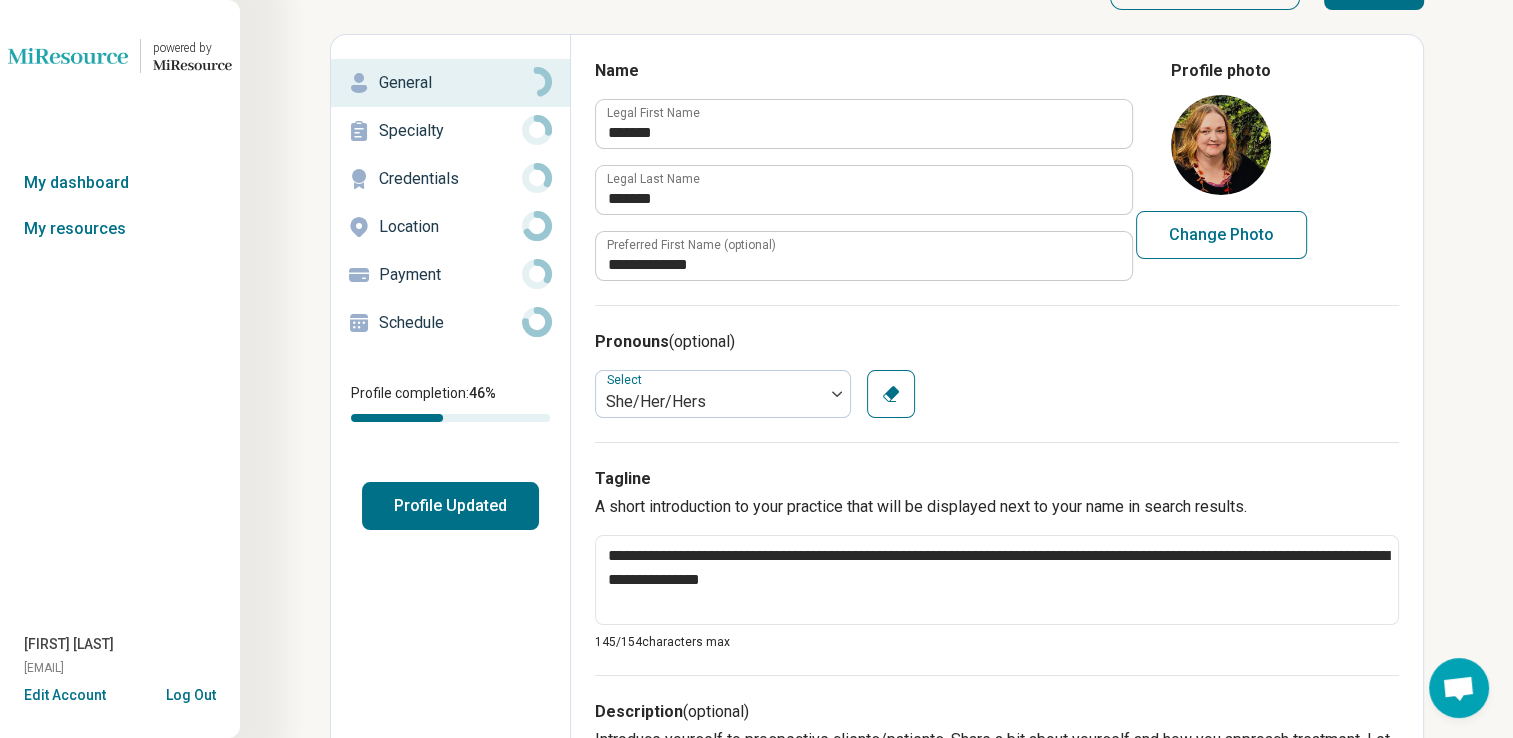 scroll, scrollTop: 0, scrollLeft: 0, axis: both 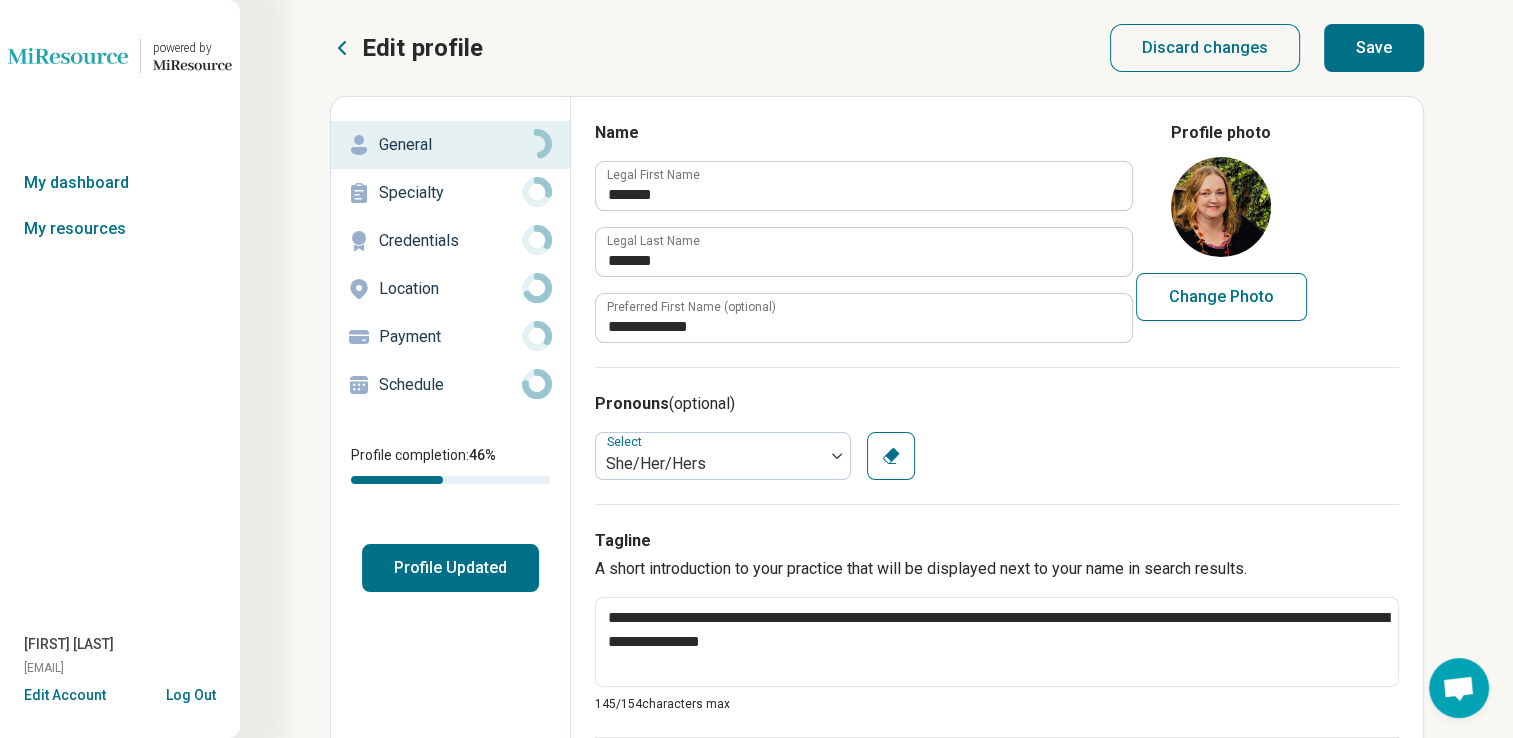 click on "Save" at bounding box center (1374, 48) 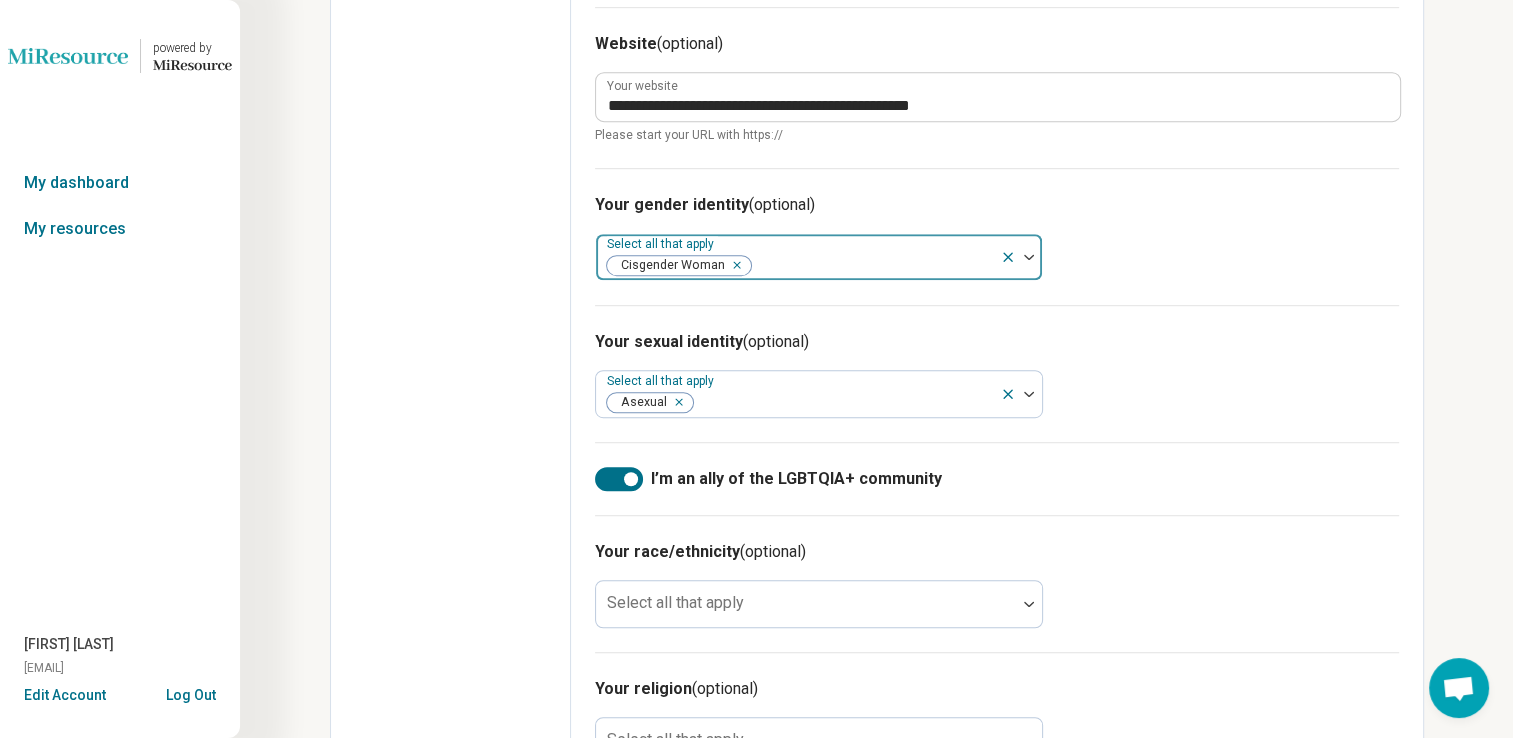 scroll, scrollTop: 1228, scrollLeft: 0, axis: vertical 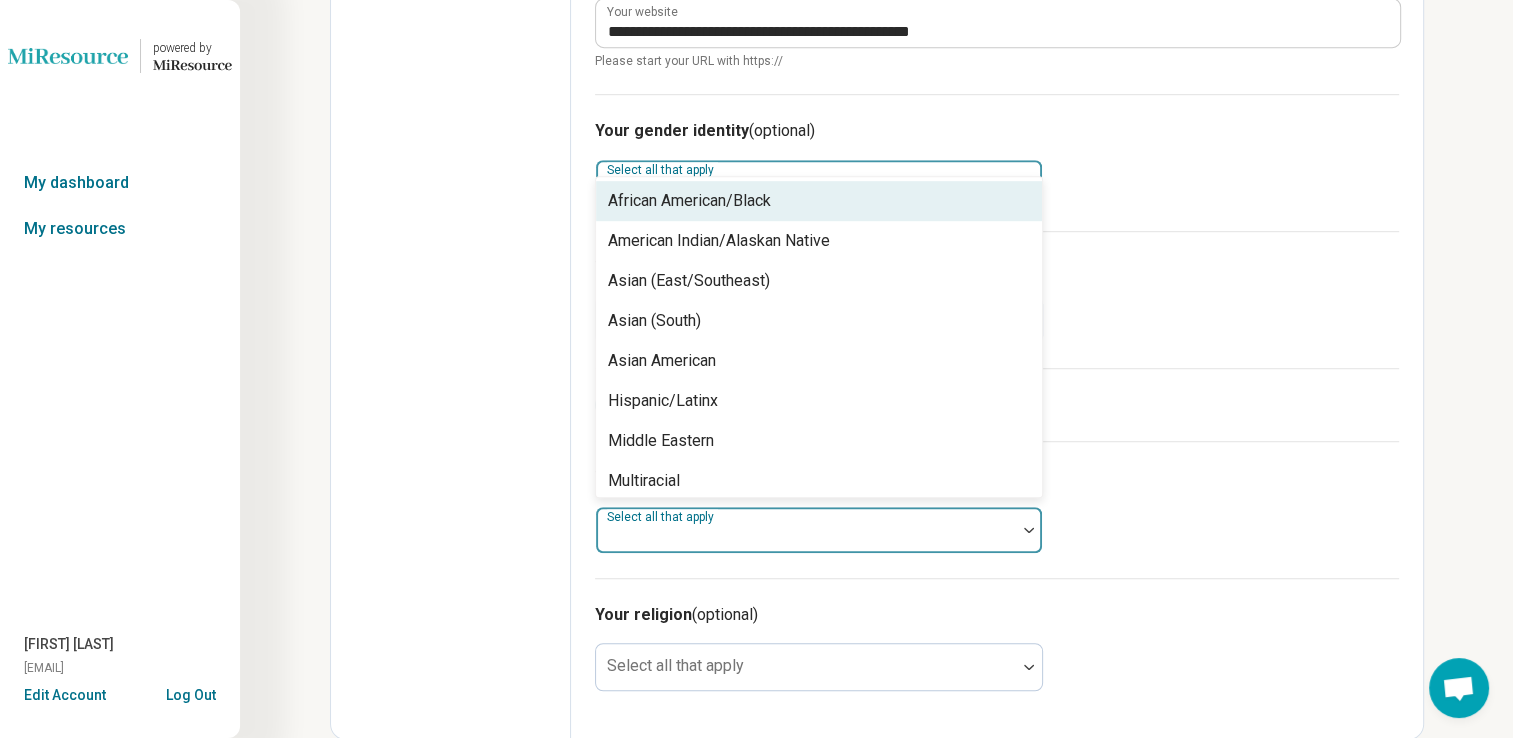 click at bounding box center [806, 538] 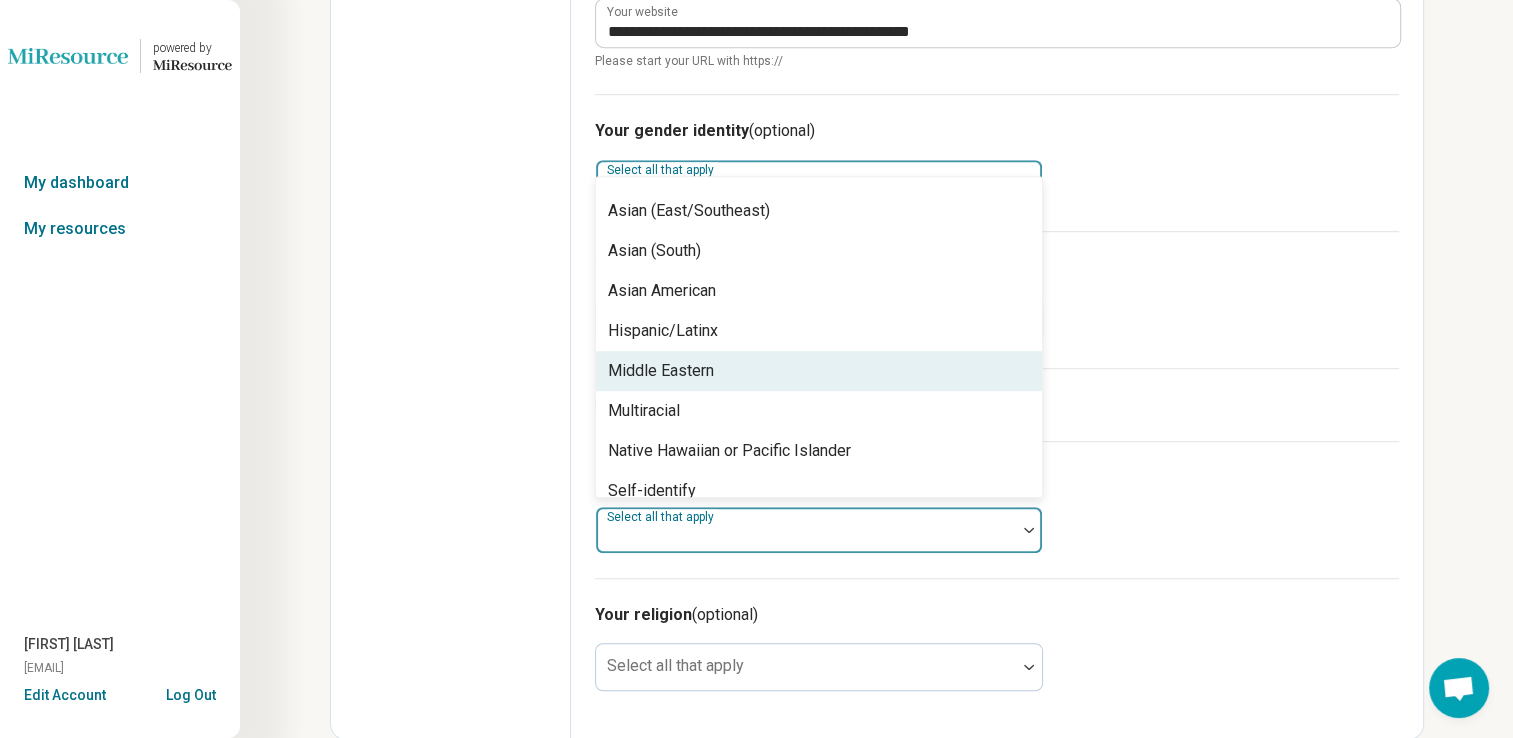 scroll, scrollTop: 128, scrollLeft: 0, axis: vertical 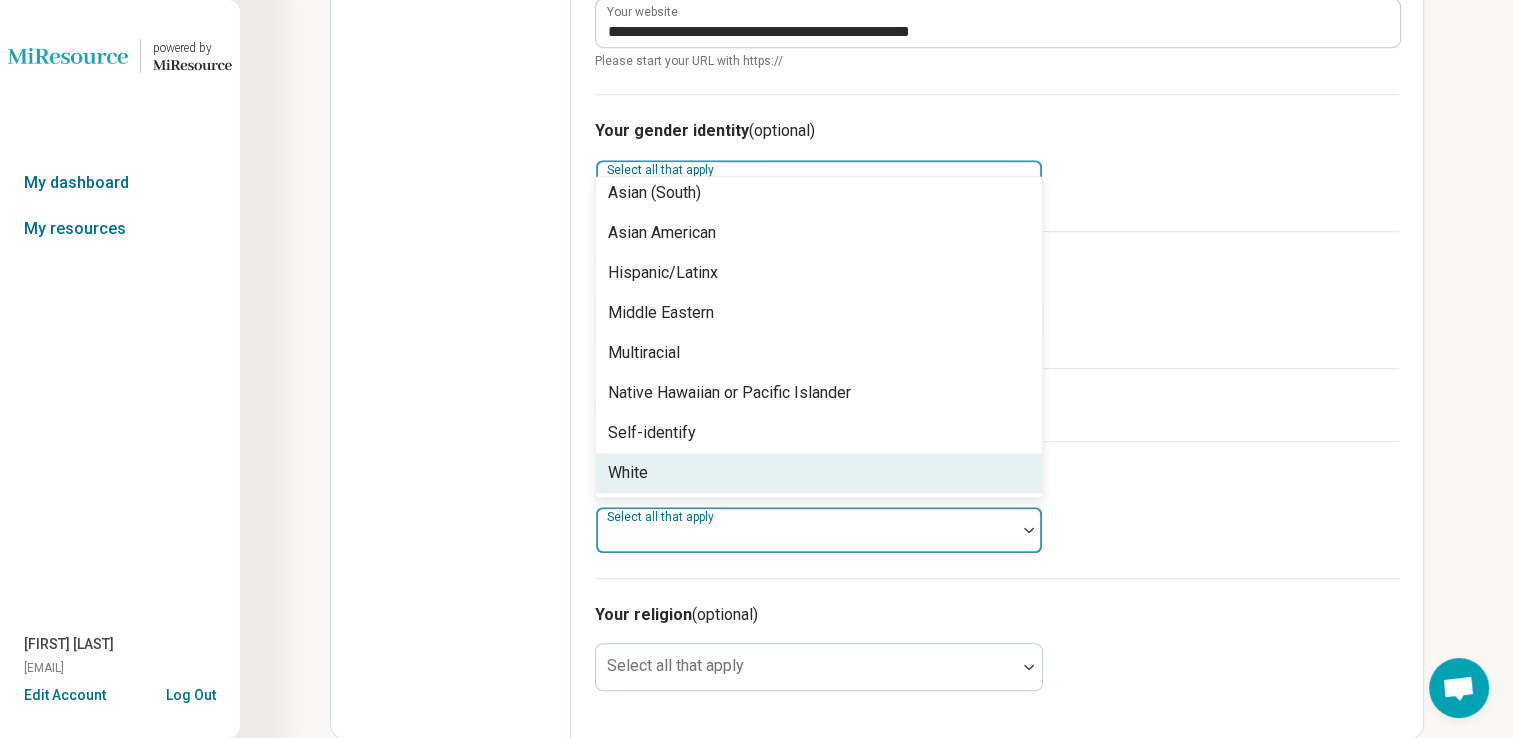 click on "White" at bounding box center (819, 473) 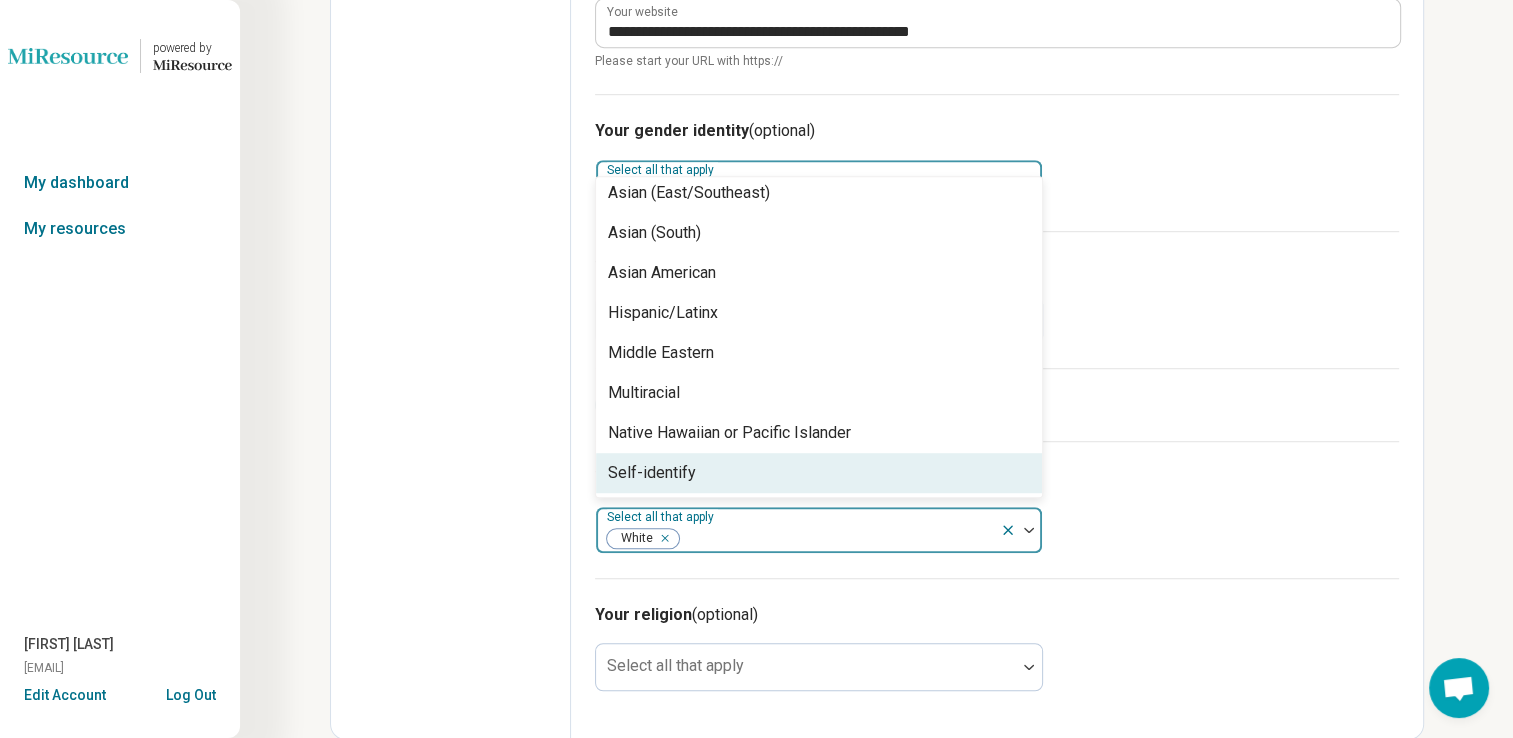 click on "Self-identify" at bounding box center [819, 473] 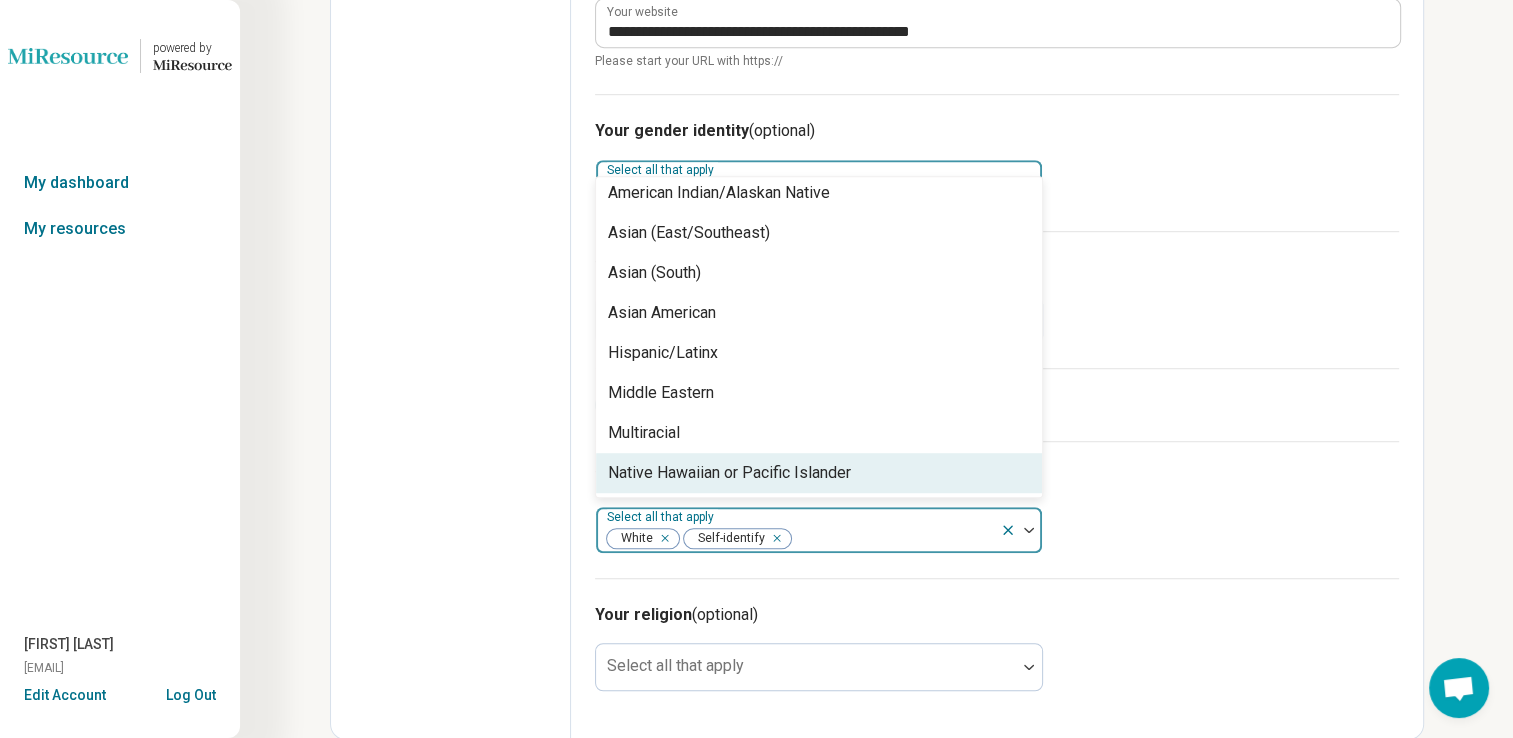 click at bounding box center (661, 538) 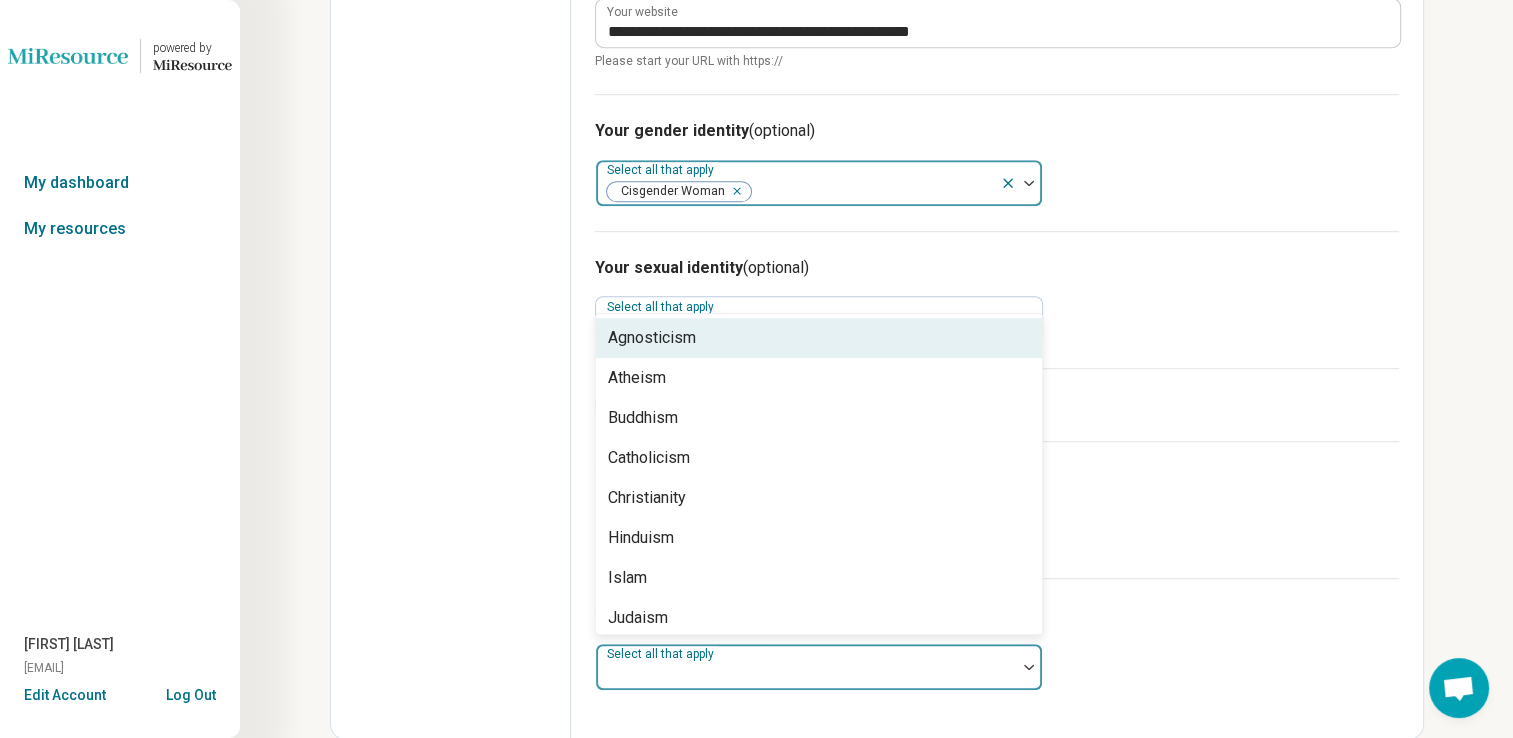 click on "Select all that apply" at bounding box center [819, 667] 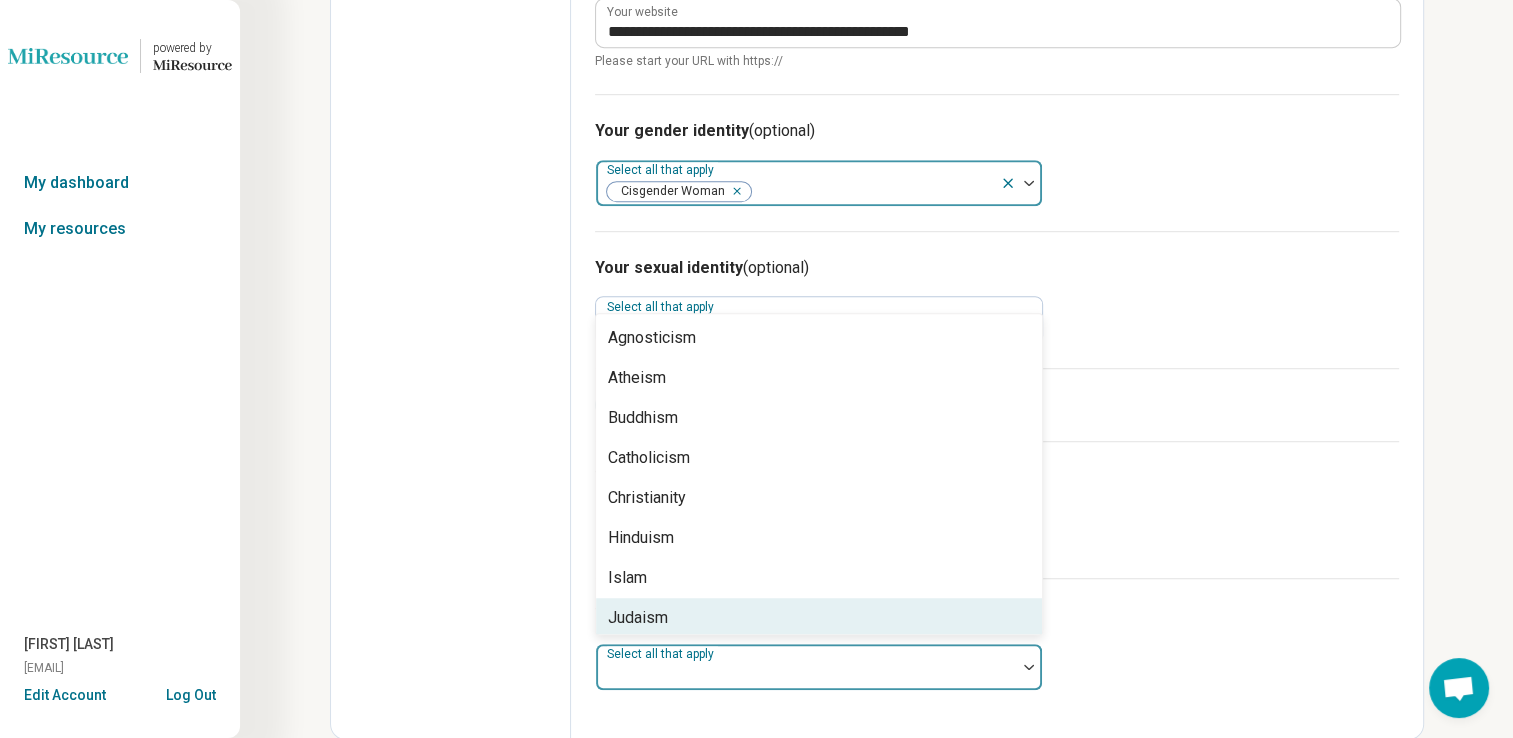 click on "Judaism" at bounding box center (819, 618) 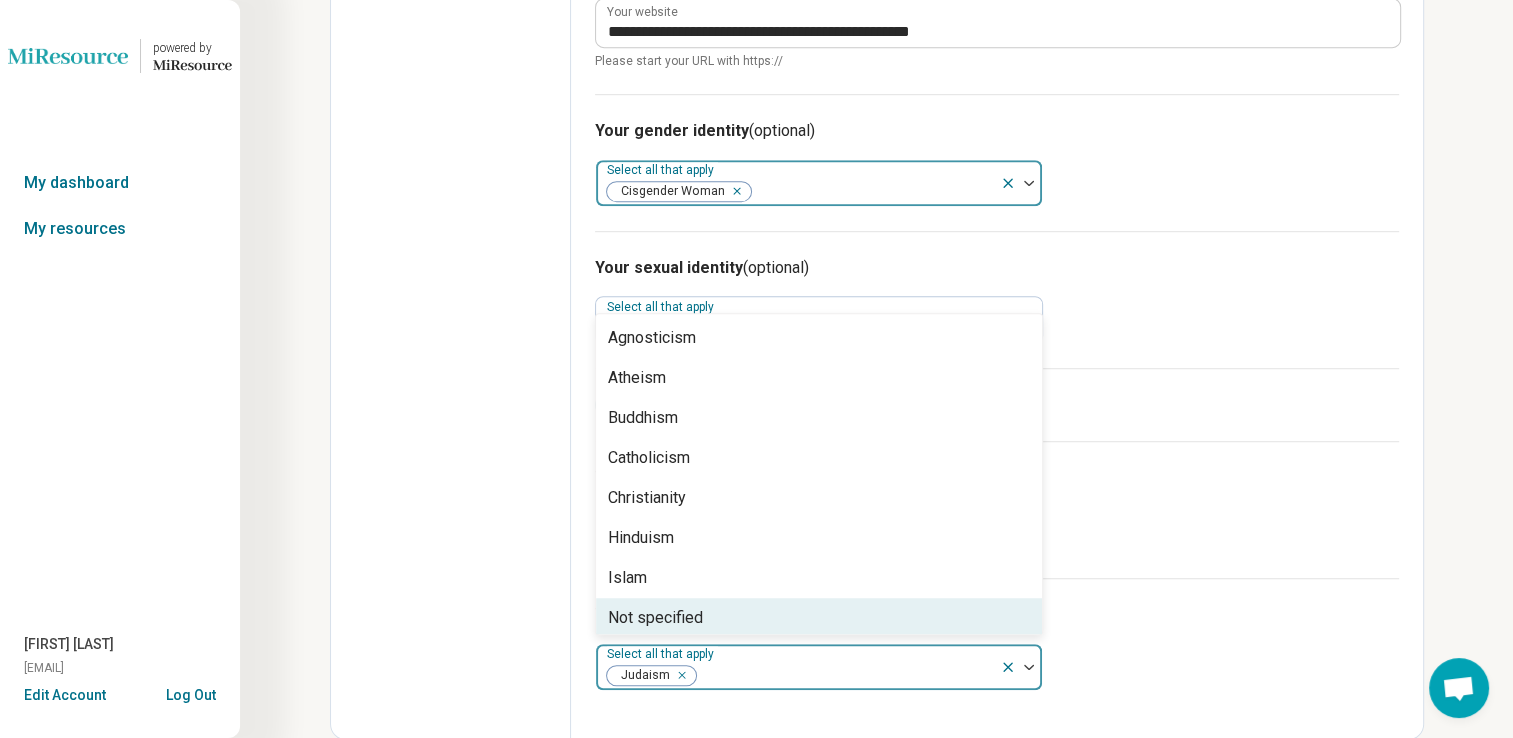 click on "Not specified" at bounding box center [655, 618] 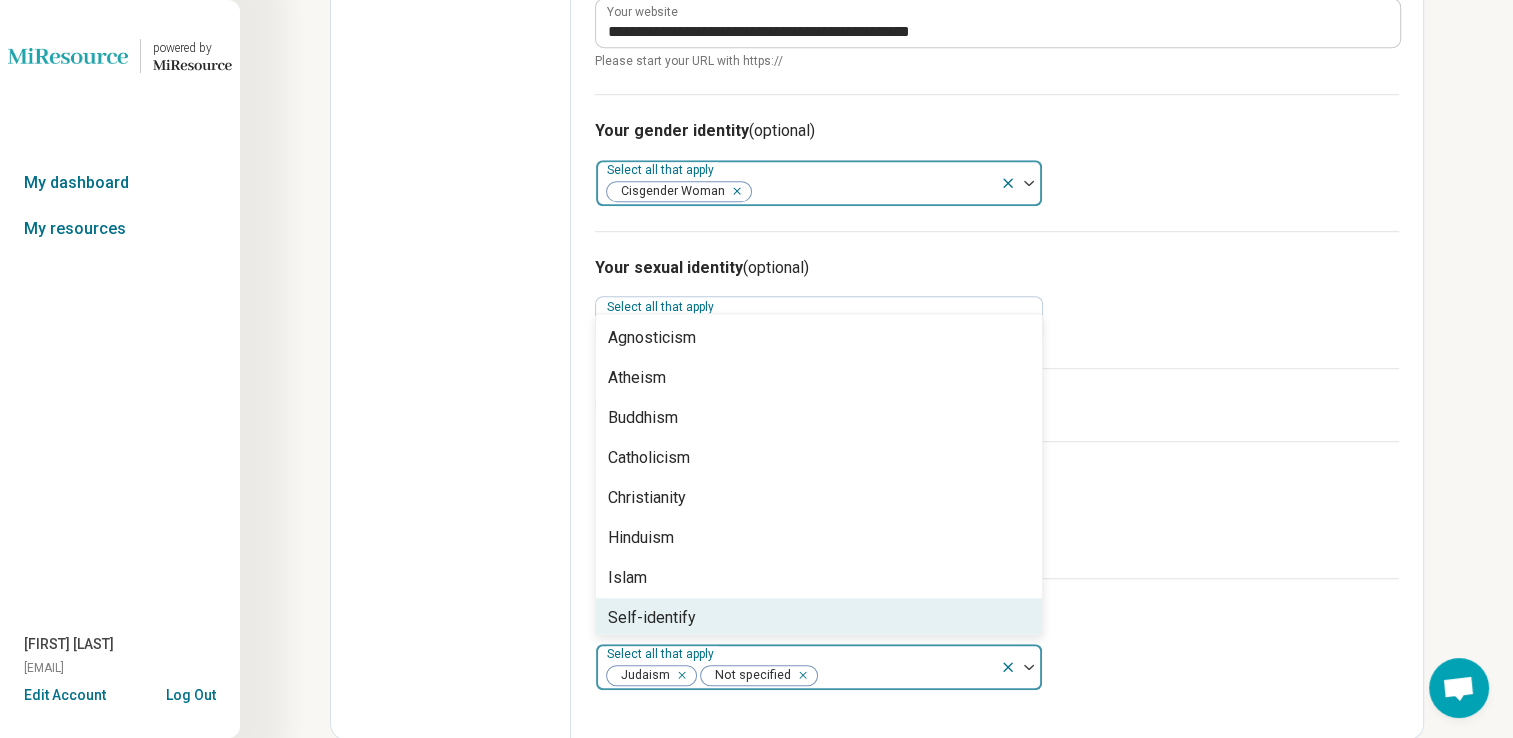click 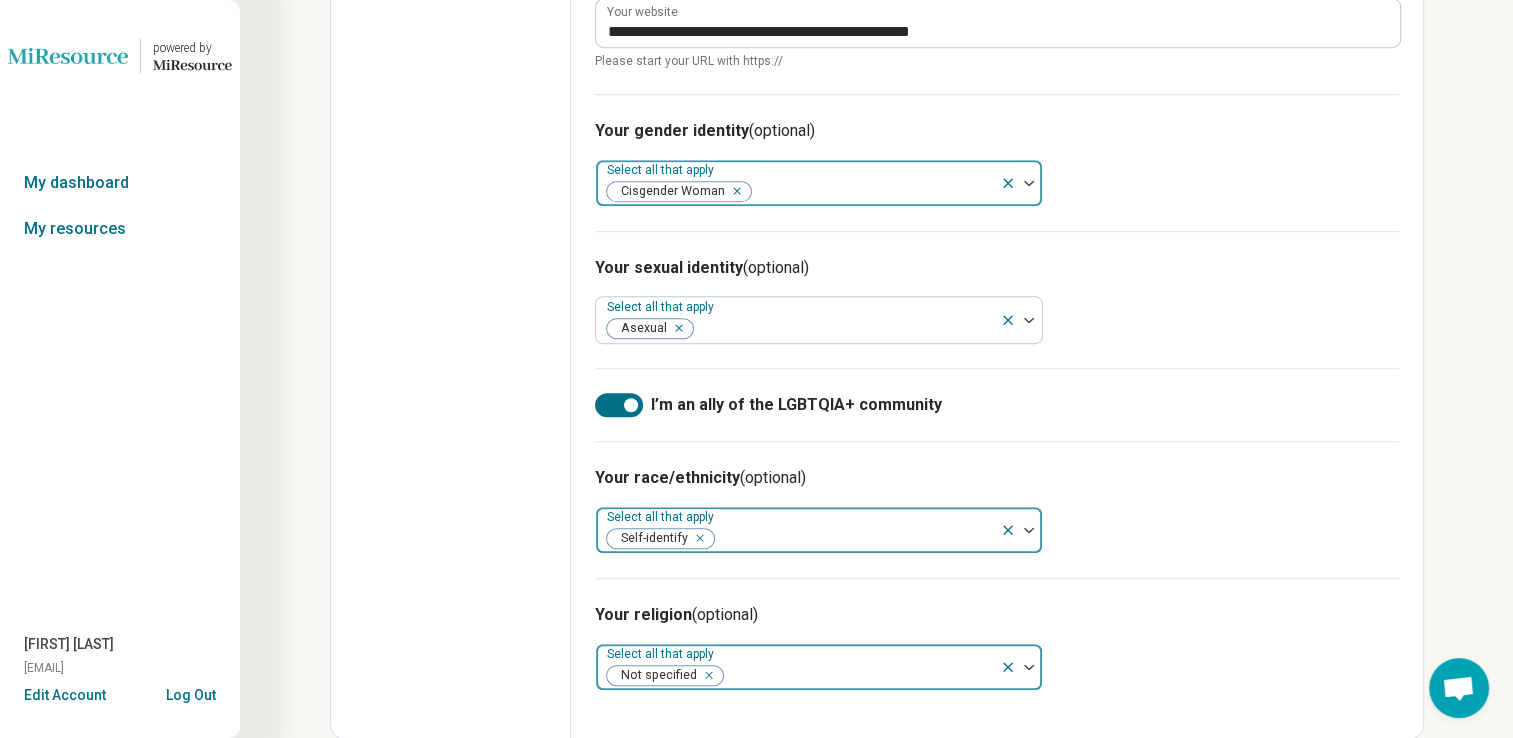 click on "Edit profile General Specialty Credentials Location Payment Schedule Profile completion:  52 % Profile Updated" at bounding box center (451, -196) 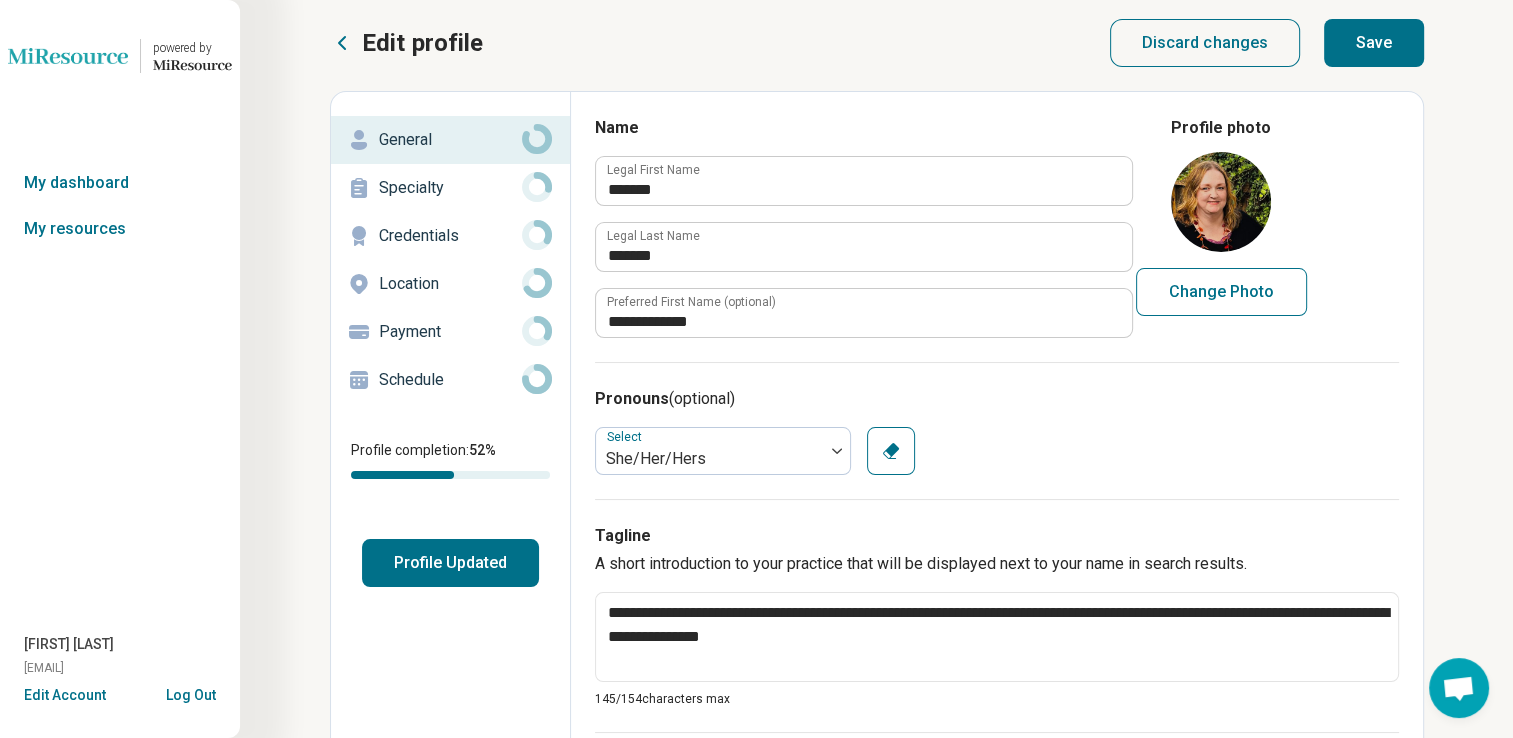 scroll, scrollTop: 0, scrollLeft: 0, axis: both 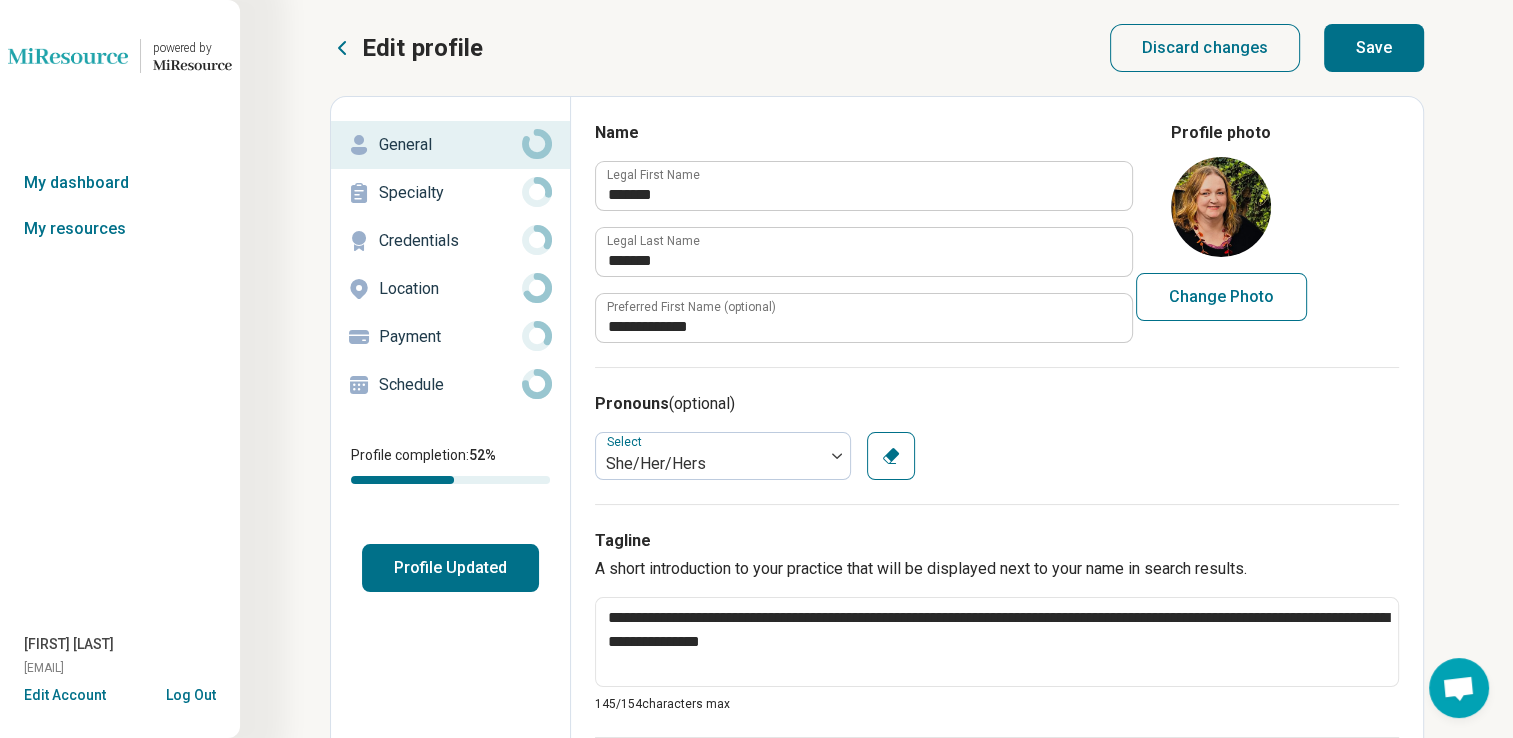 click on "Save" at bounding box center [1374, 48] 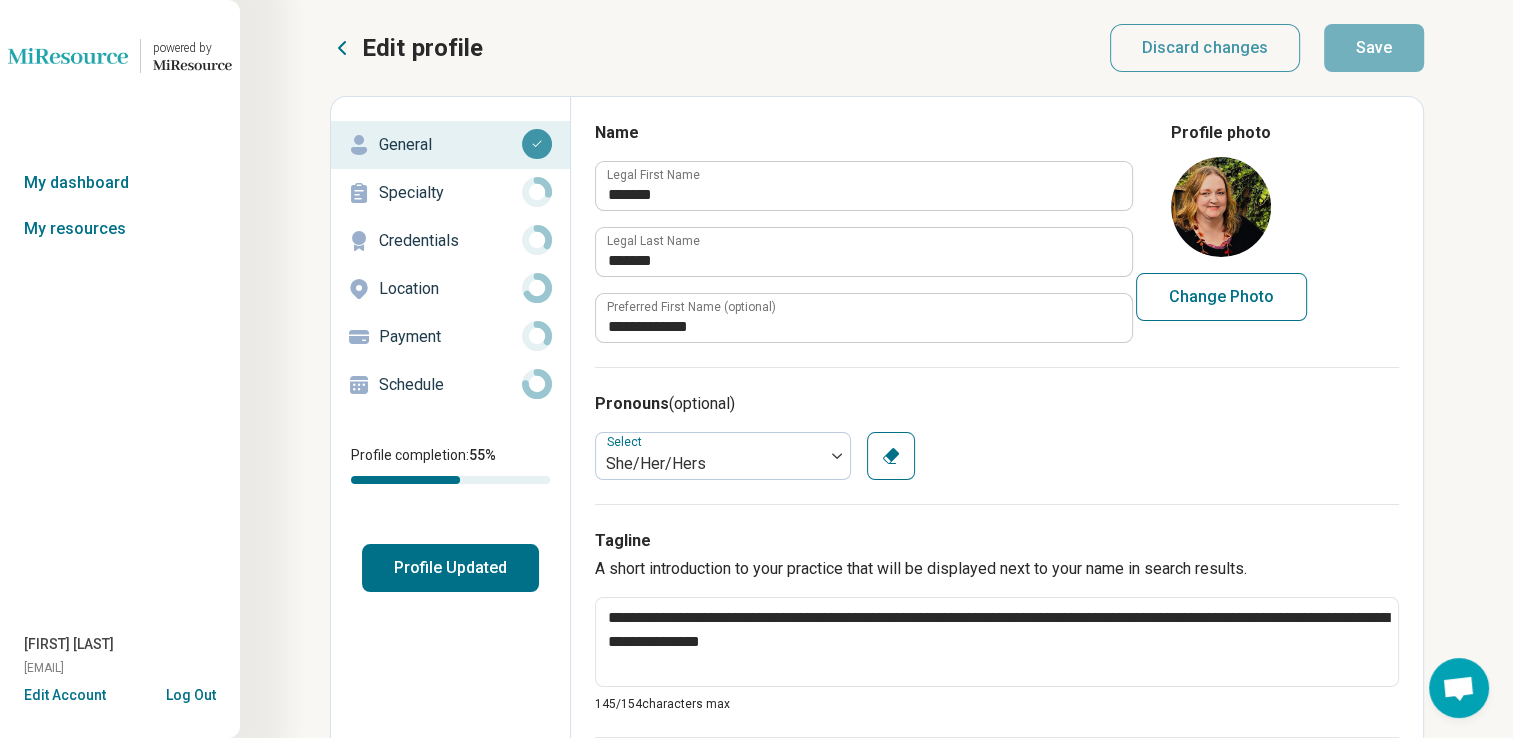 click on "Specialty" at bounding box center [450, 193] 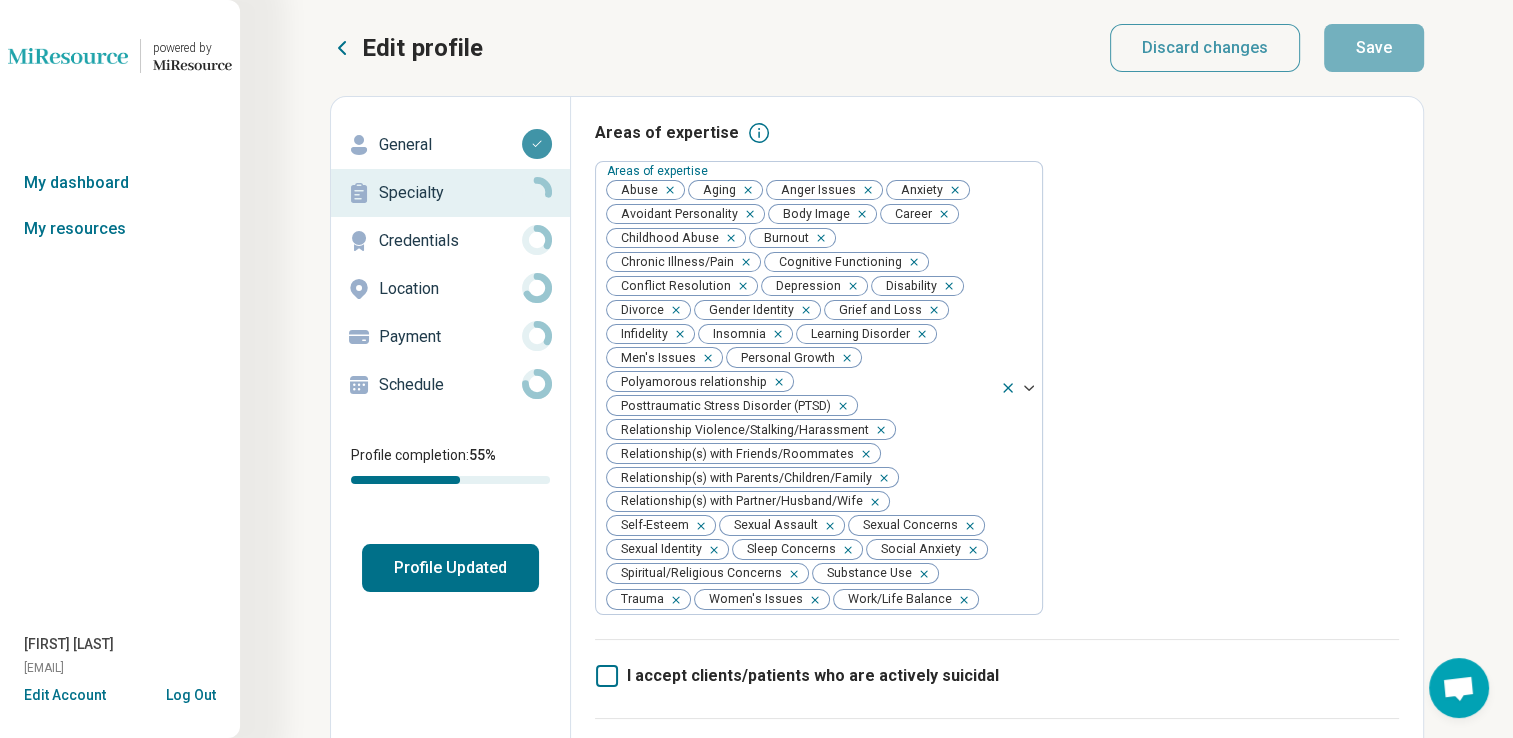 click 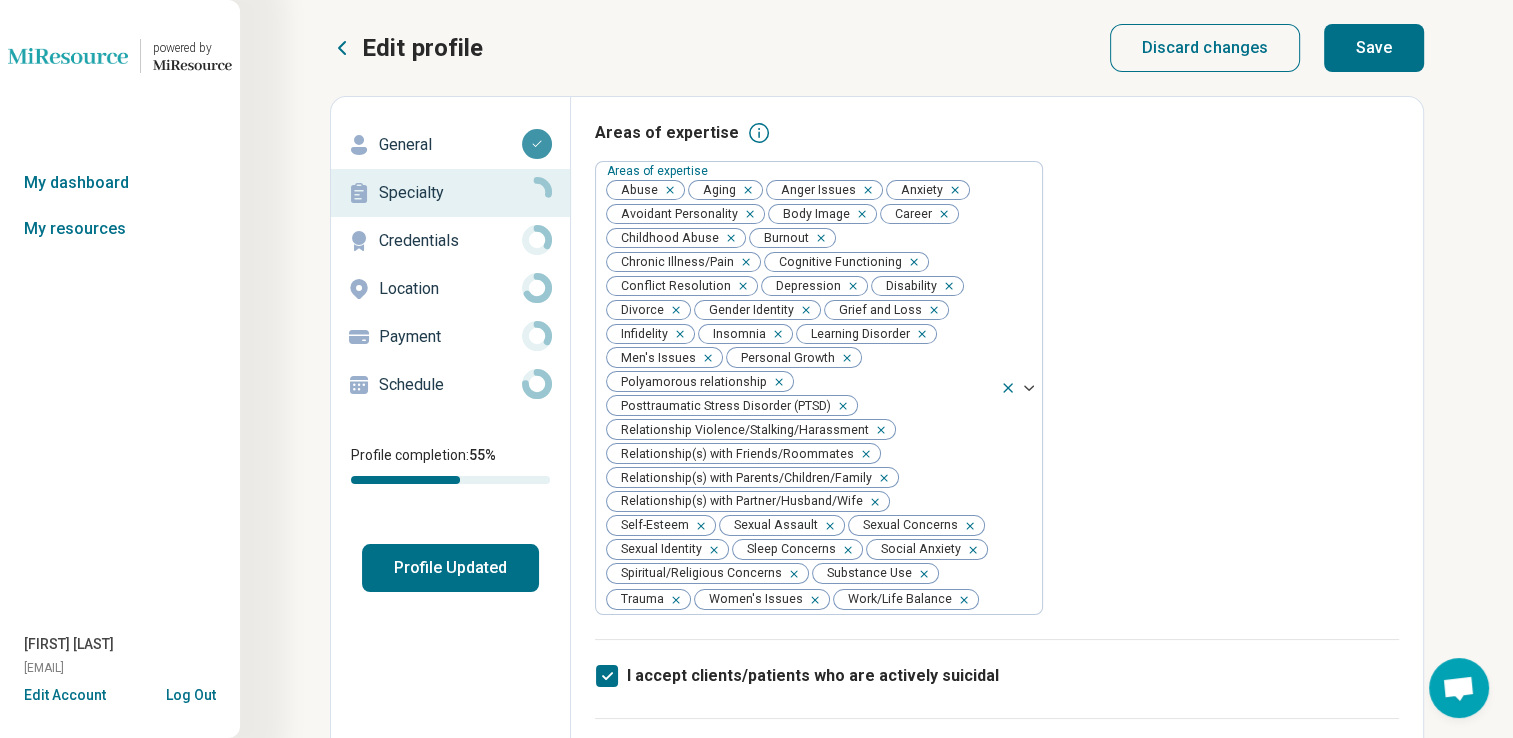 click 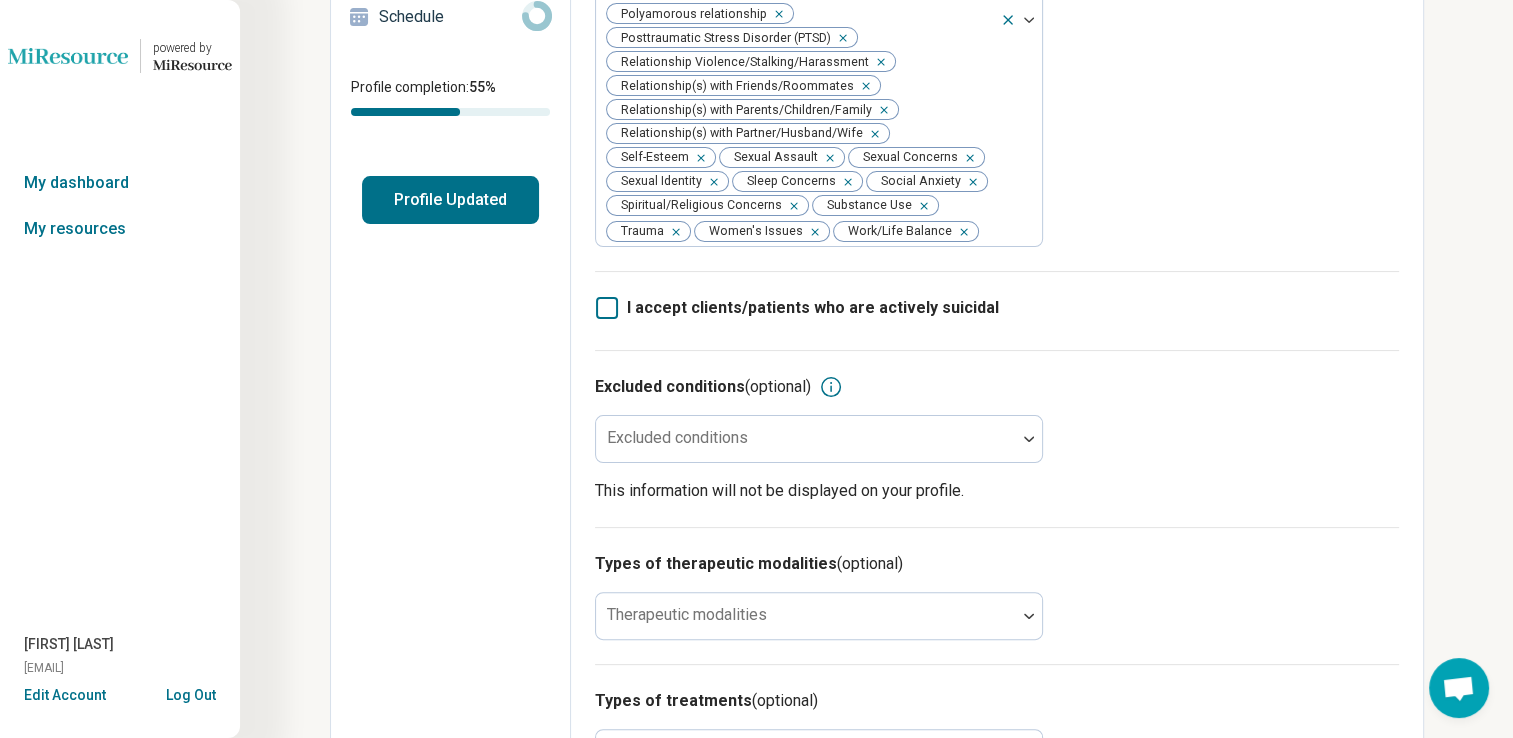 scroll, scrollTop: 364, scrollLeft: 0, axis: vertical 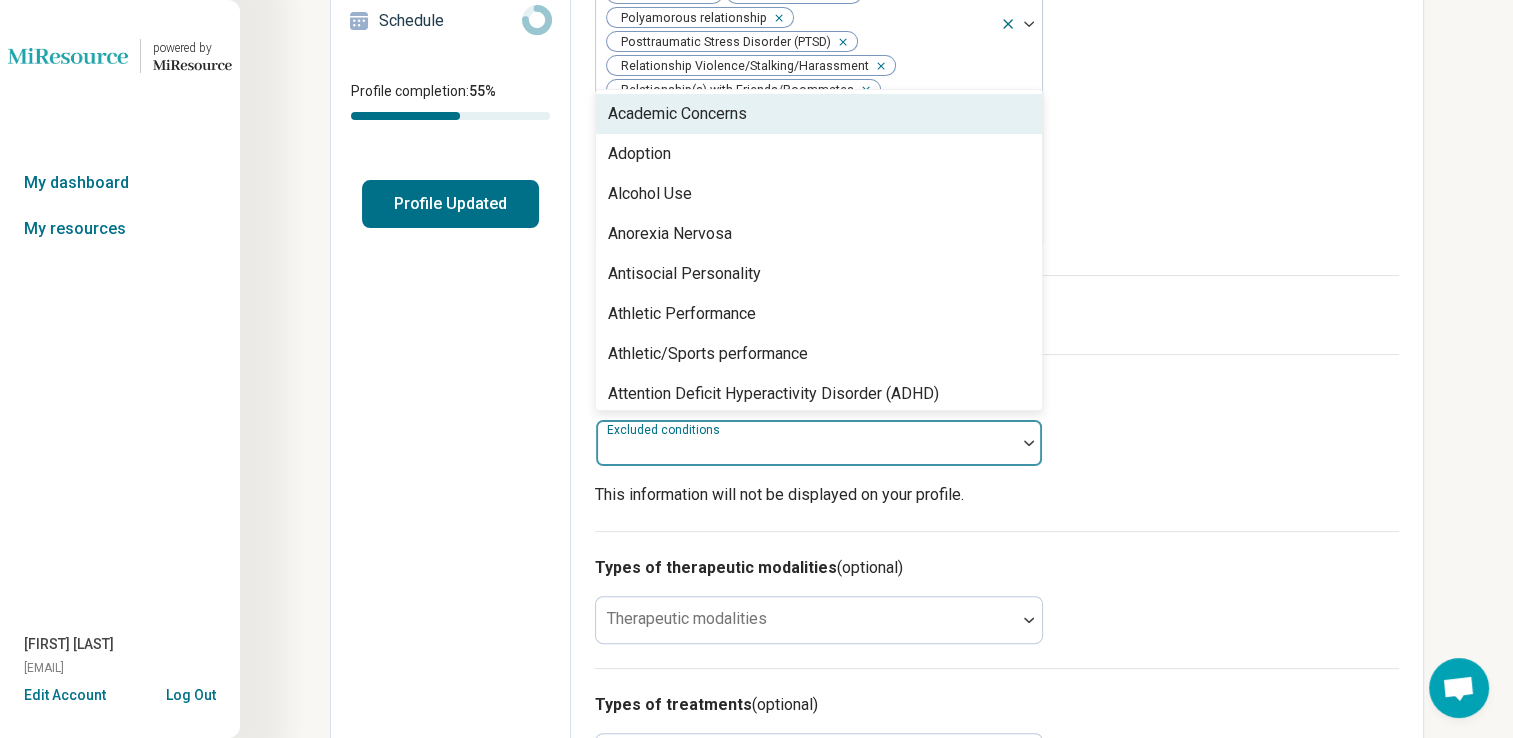 click at bounding box center (1029, 443) 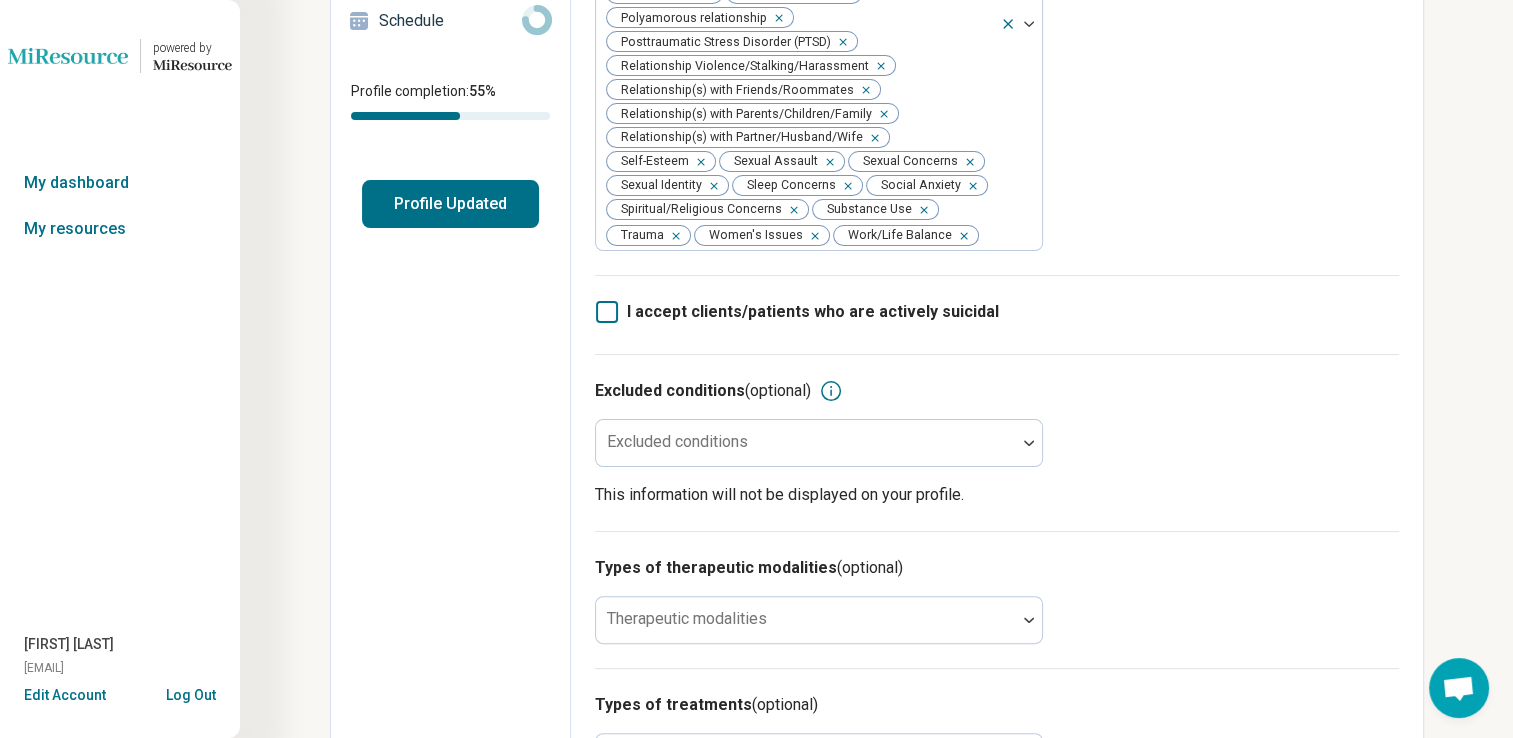 click on "Edit profile General Specialty Credentials Location Payment Schedule Profile completion:  55 % Profile Updated" at bounding box center [451, 534] 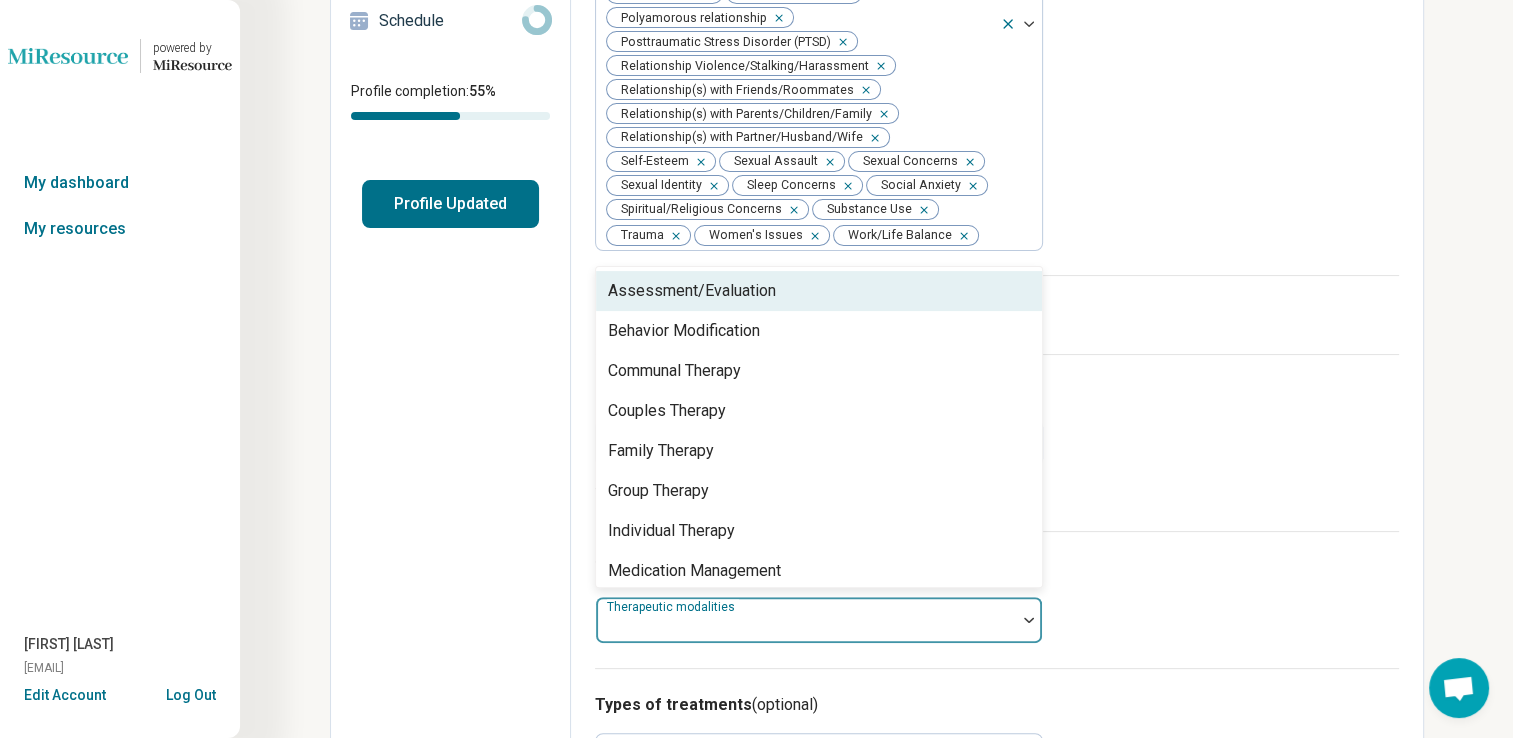 click on "Therapeutic modalities" at bounding box center [819, 620] 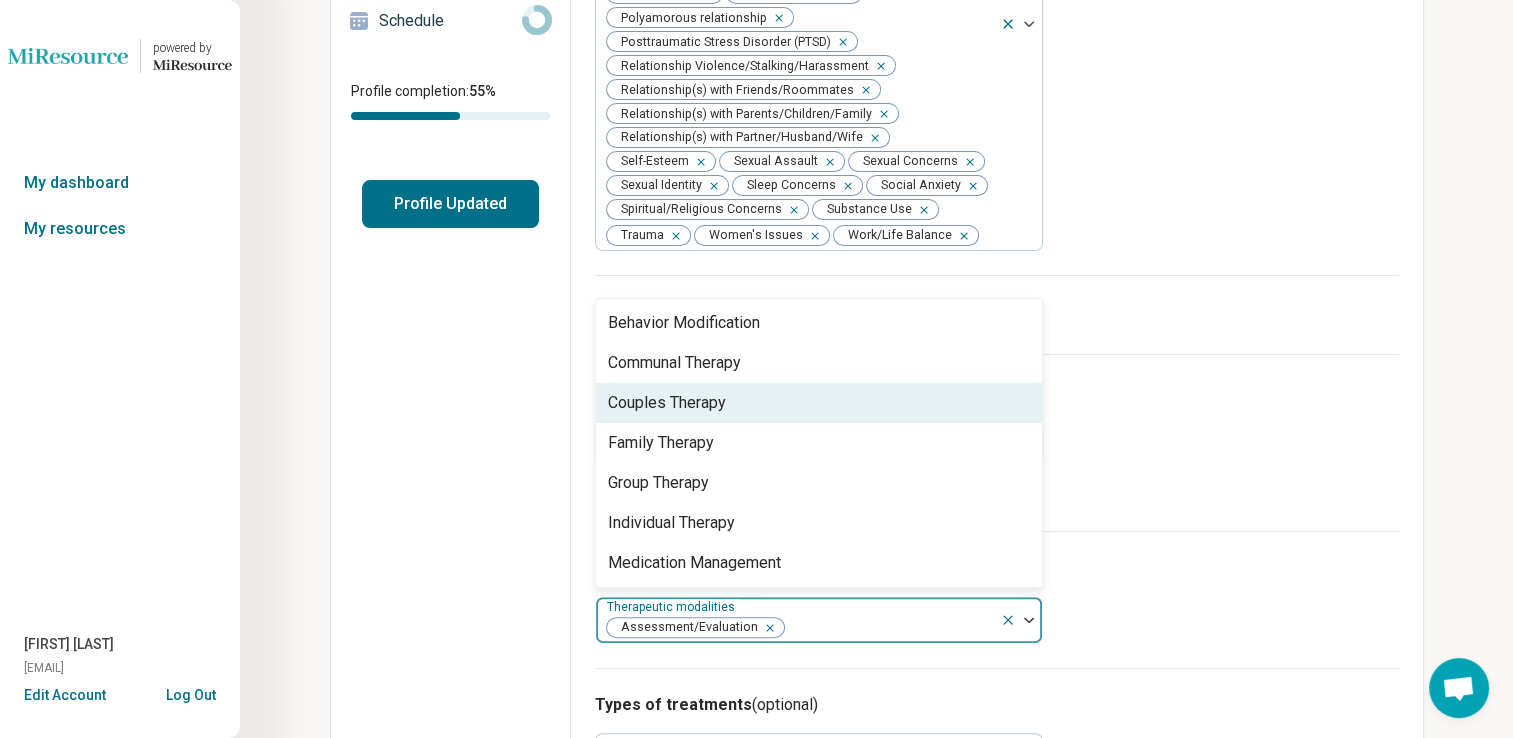 click on "Couples Therapy" at bounding box center [819, 403] 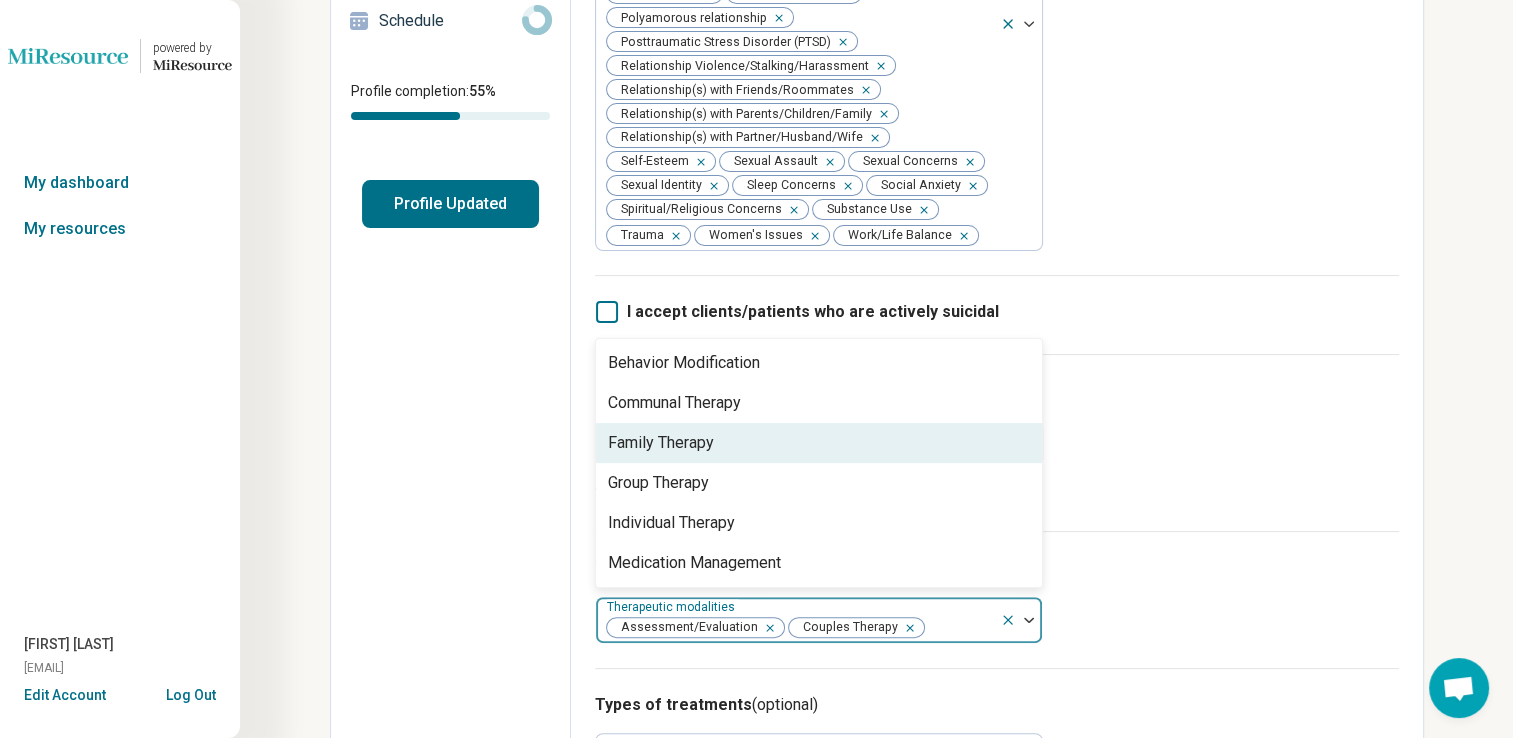 click on "Family Therapy" at bounding box center (819, 443) 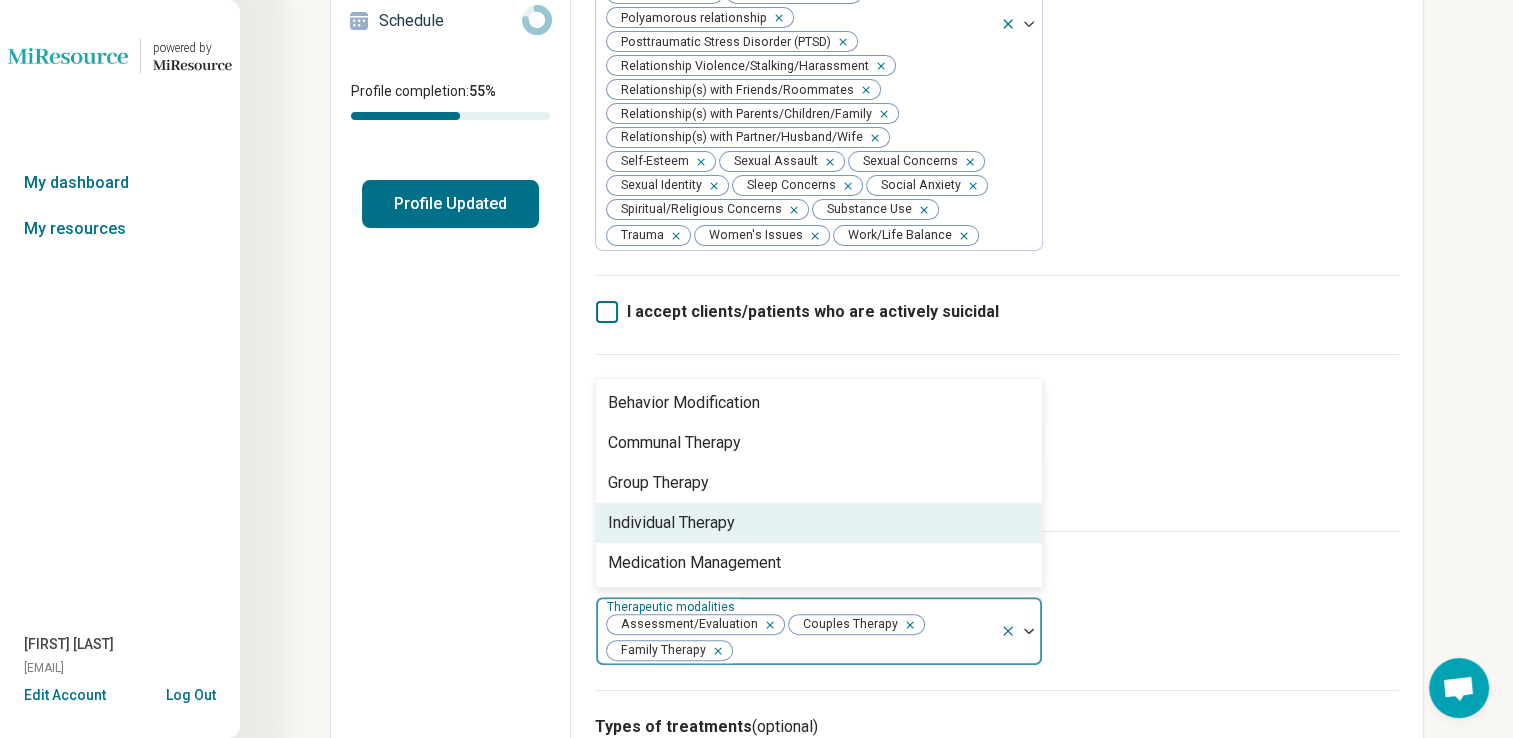 click on "Individual Therapy" at bounding box center [819, 523] 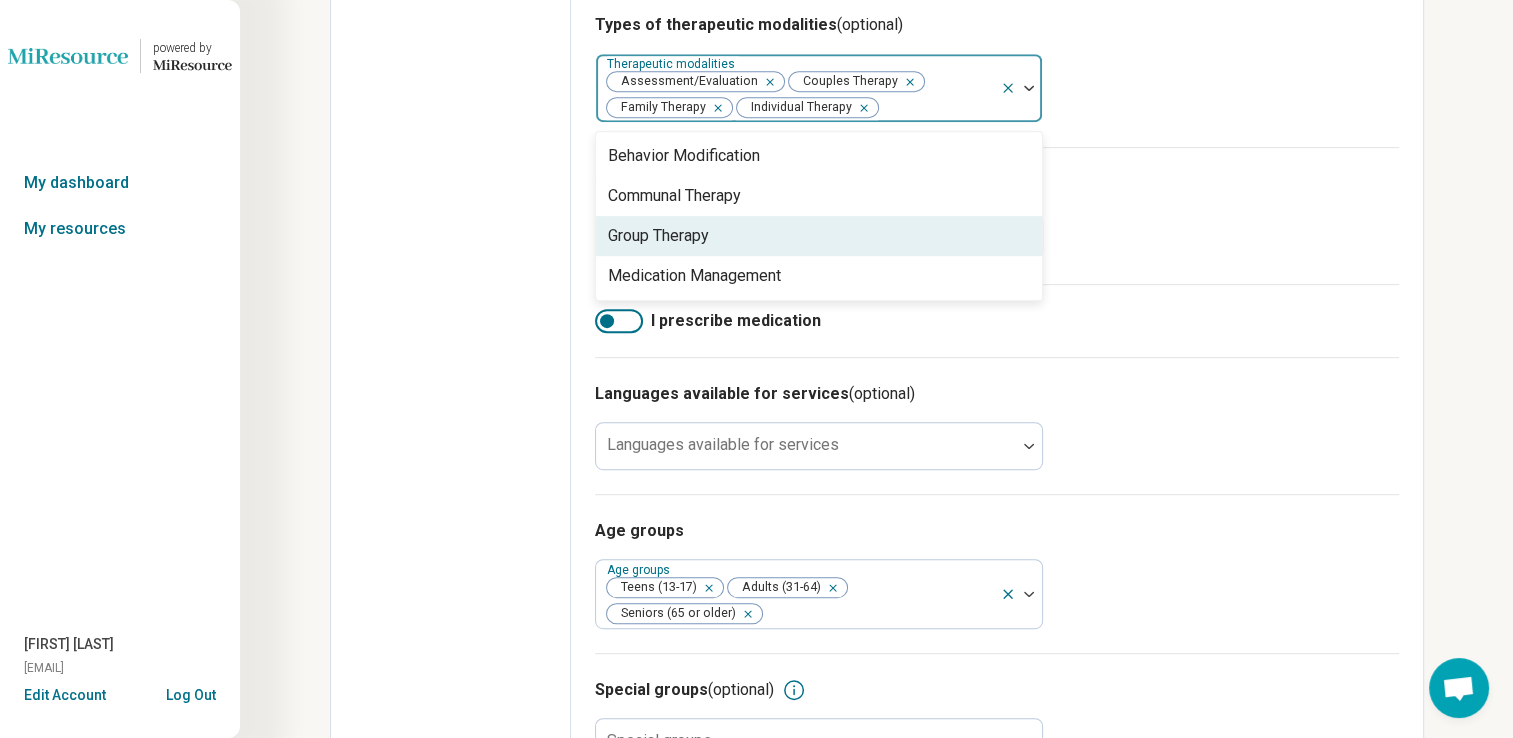 scroll, scrollTop: 911, scrollLeft: 0, axis: vertical 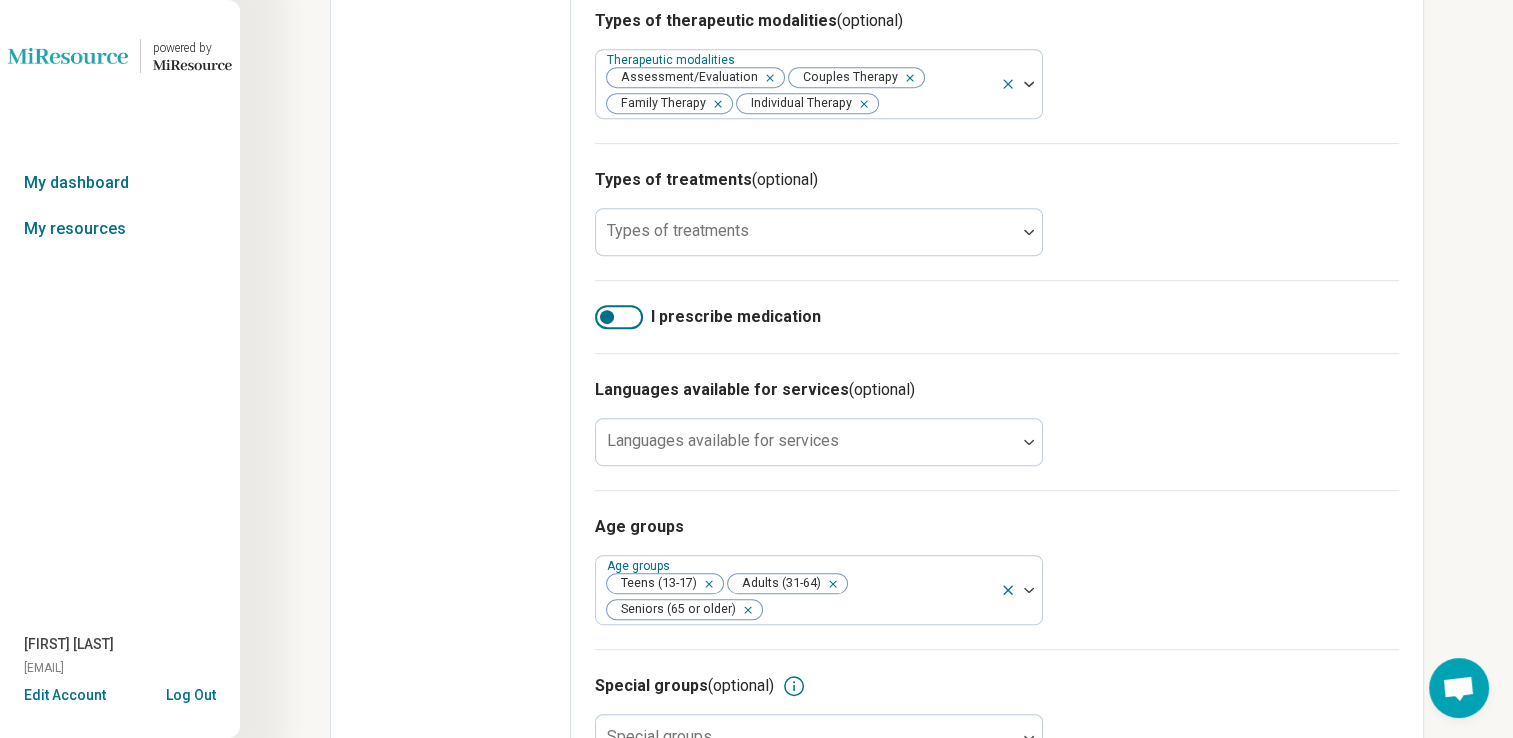 click on "Edit profile General Specialty Credentials Location Payment Schedule Profile completion:  55 % Profile Updated" at bounding box center (451, -2) 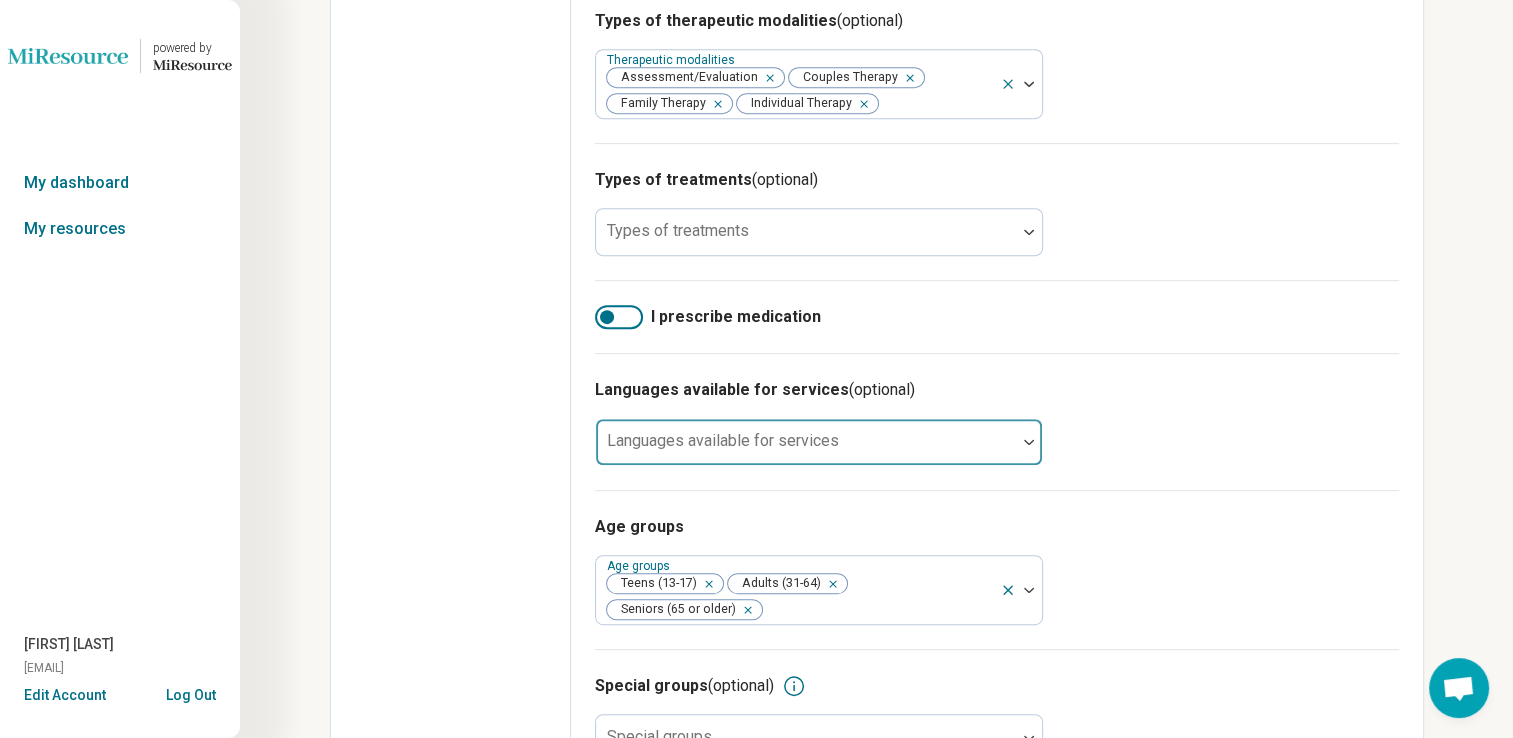 click at bounding box center (806, 450) 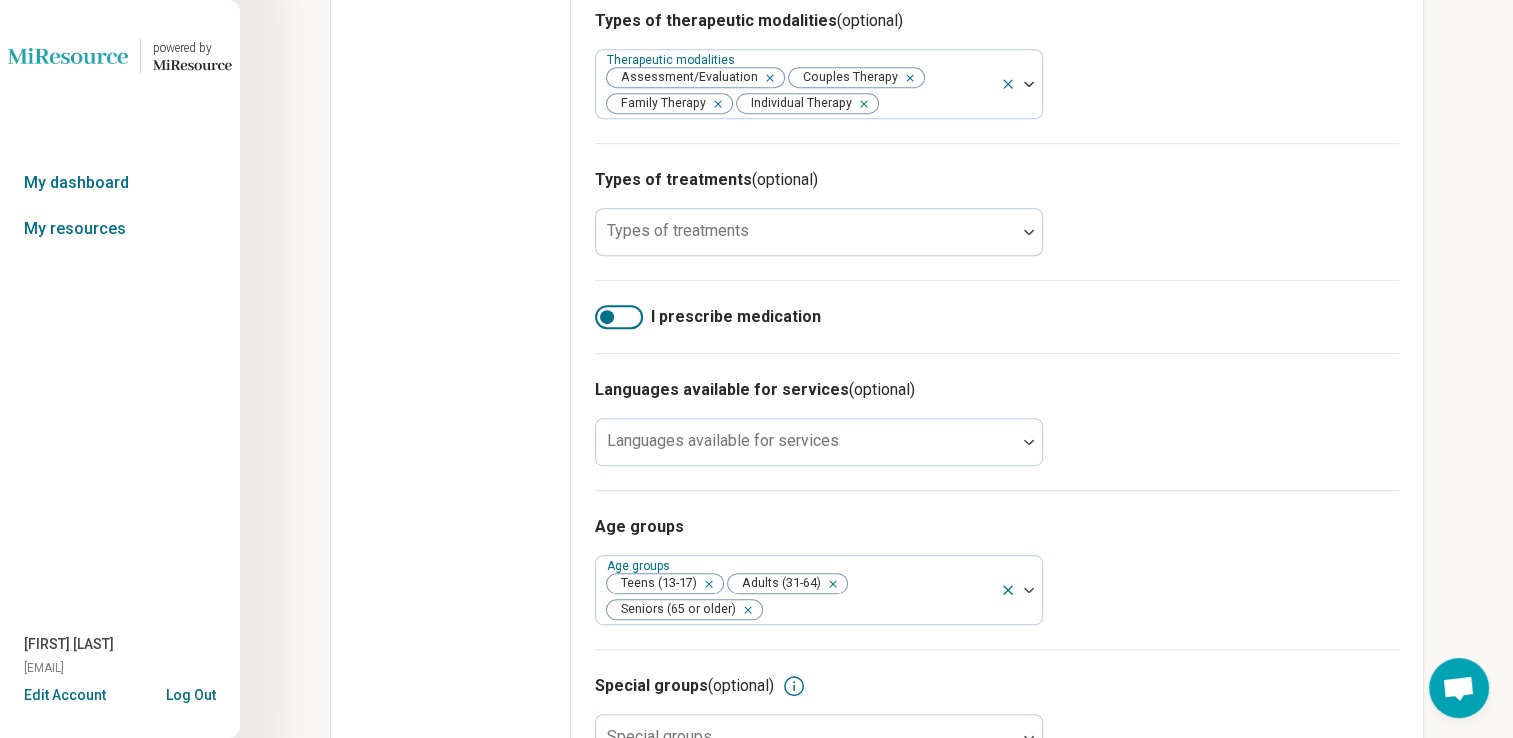 click on "Edit profile General Specialty Credentials Location Payment Schedule Profile completion:  55 % Profile Updated" at bounding box center [451, -2] 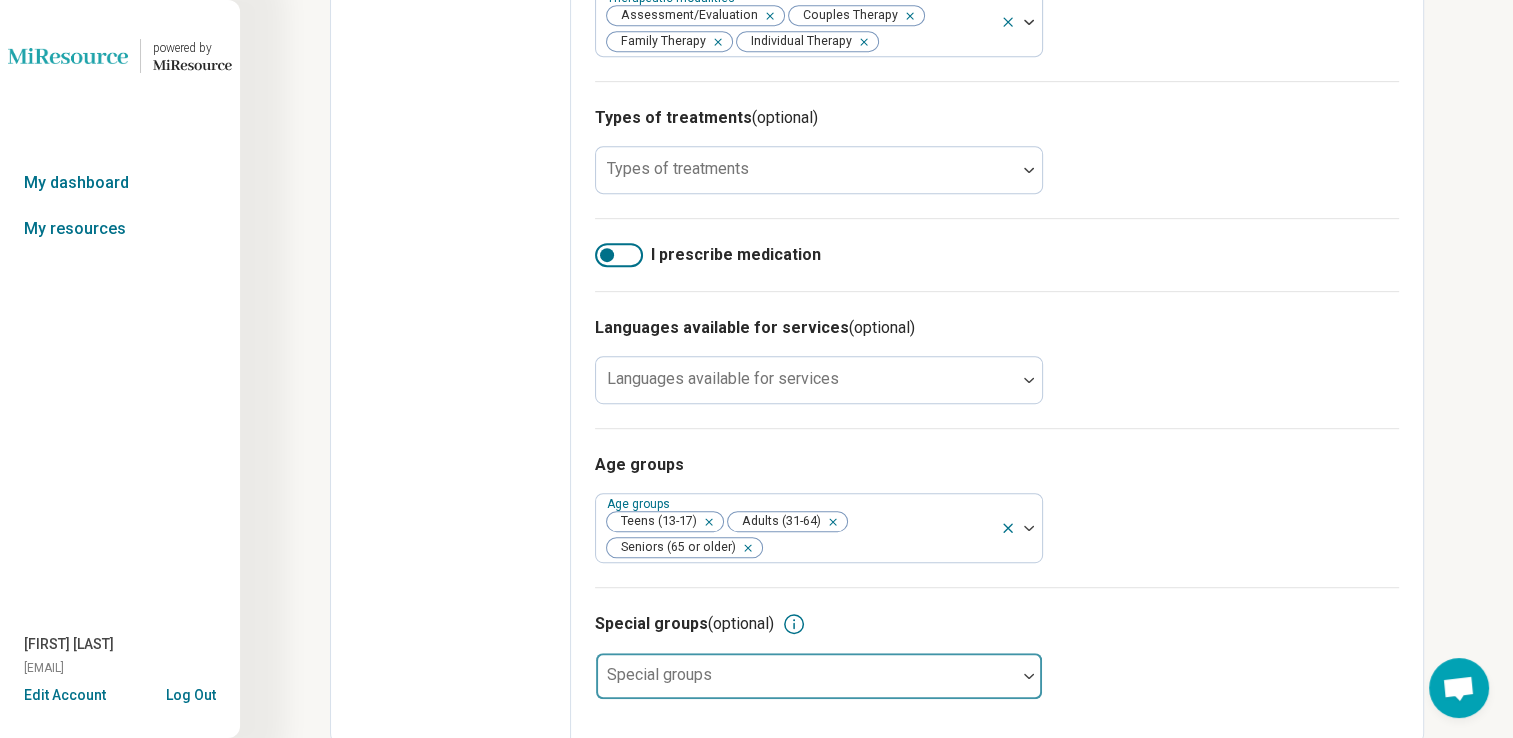 click at bounding box center (1029, 676) 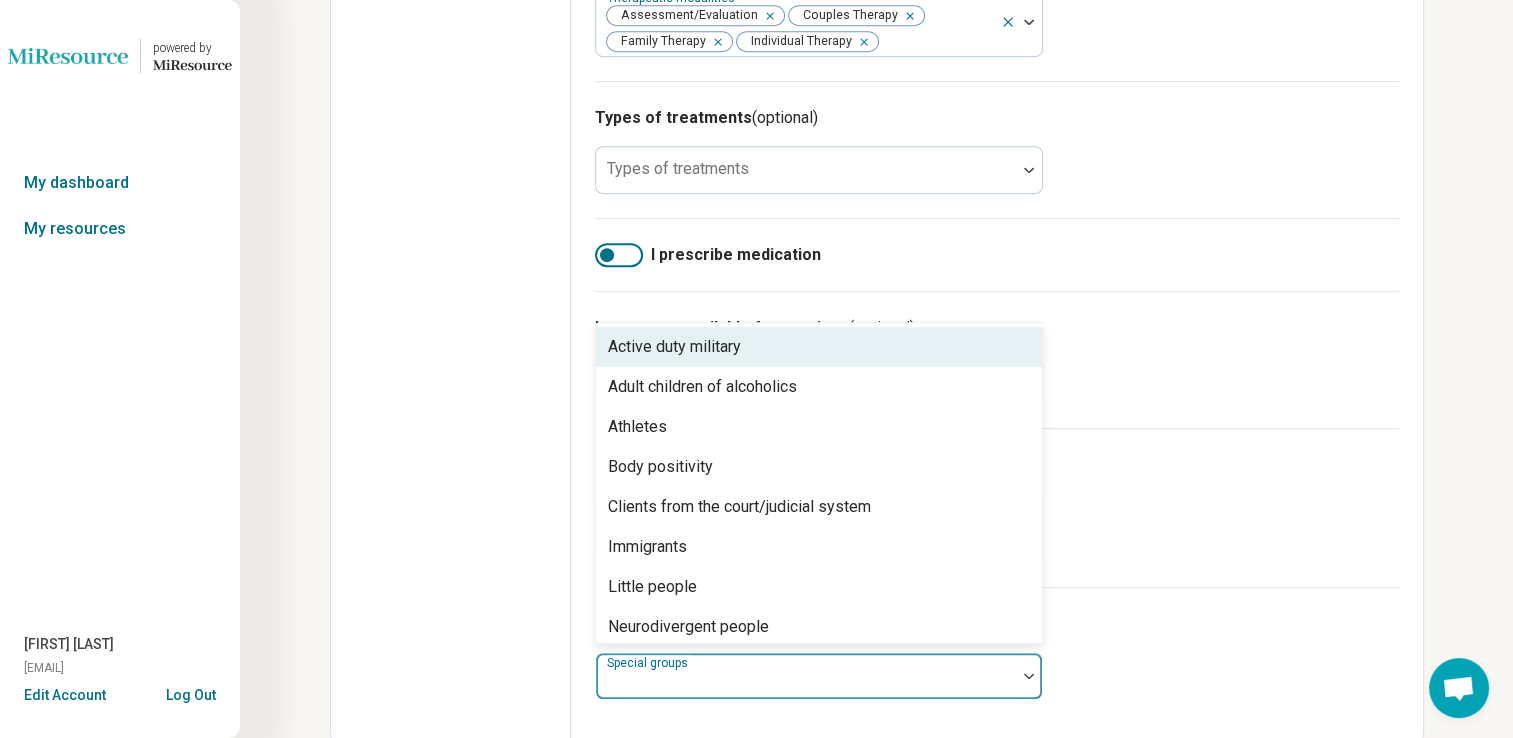 click on "Active duty military" at bounding box center (819, 347) 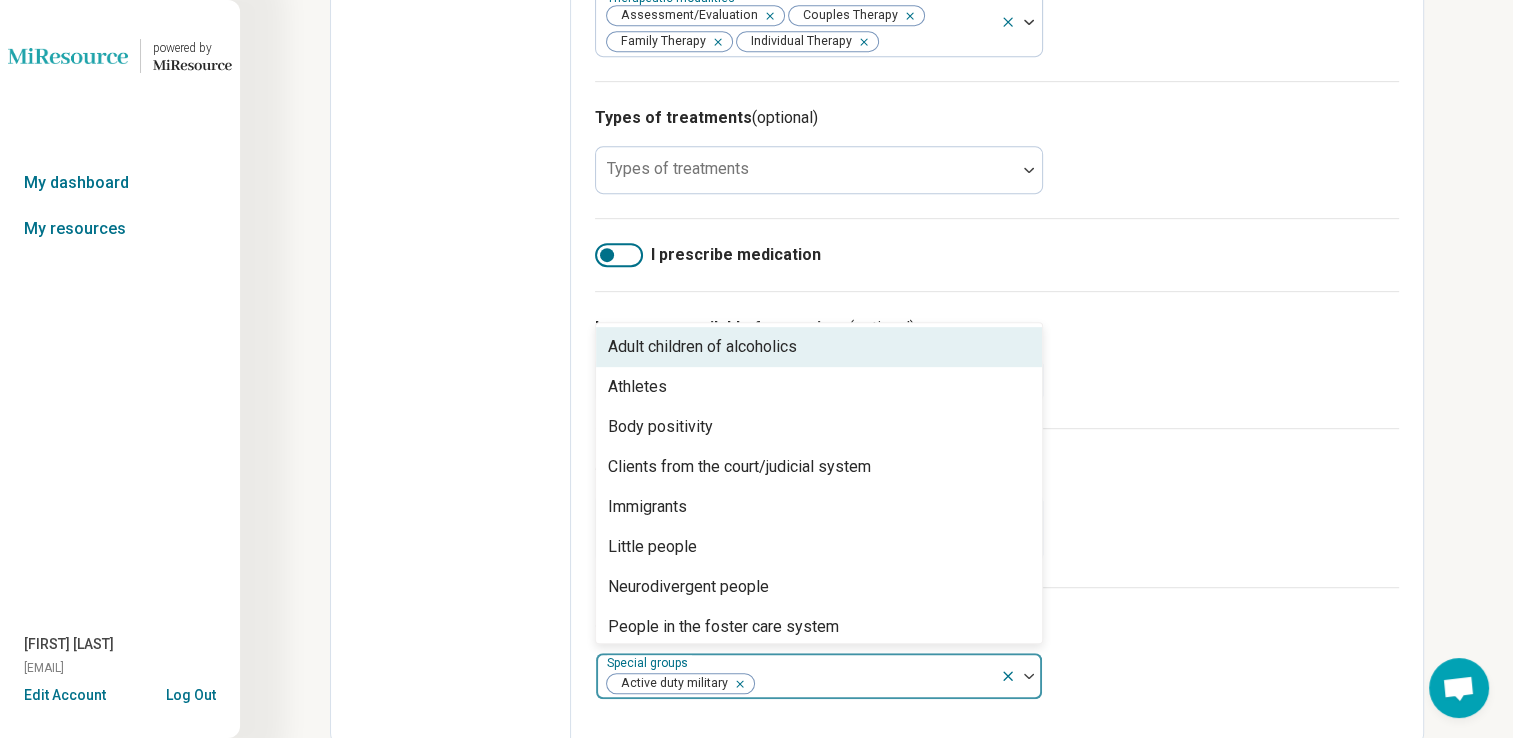 click on "Adult children of alcoholics" at bounding box center [819, 347] 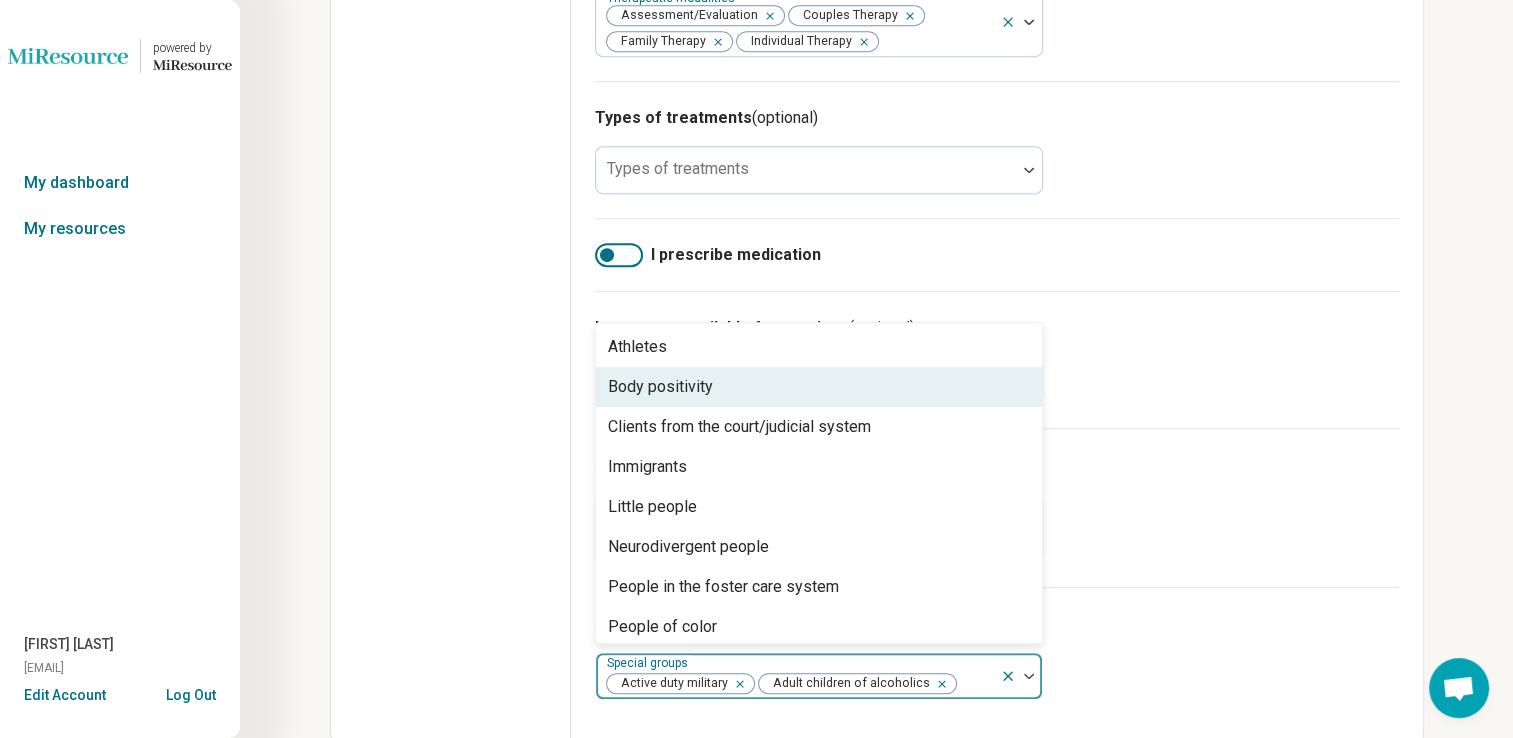 click on "Body positivity" at bounding box center (819, 387) 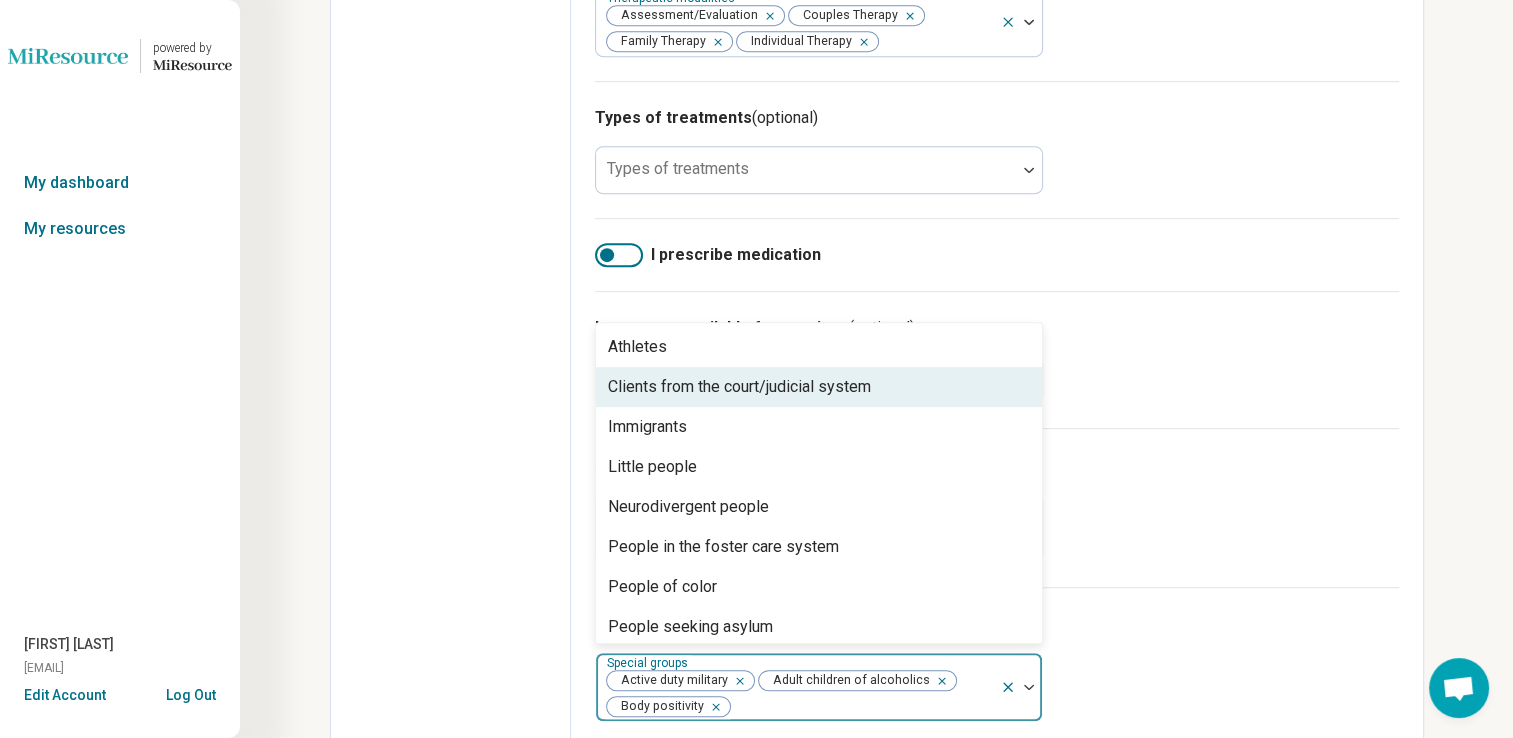 click on "Clients from the court/judicial system" at bounding box center [819, 387] 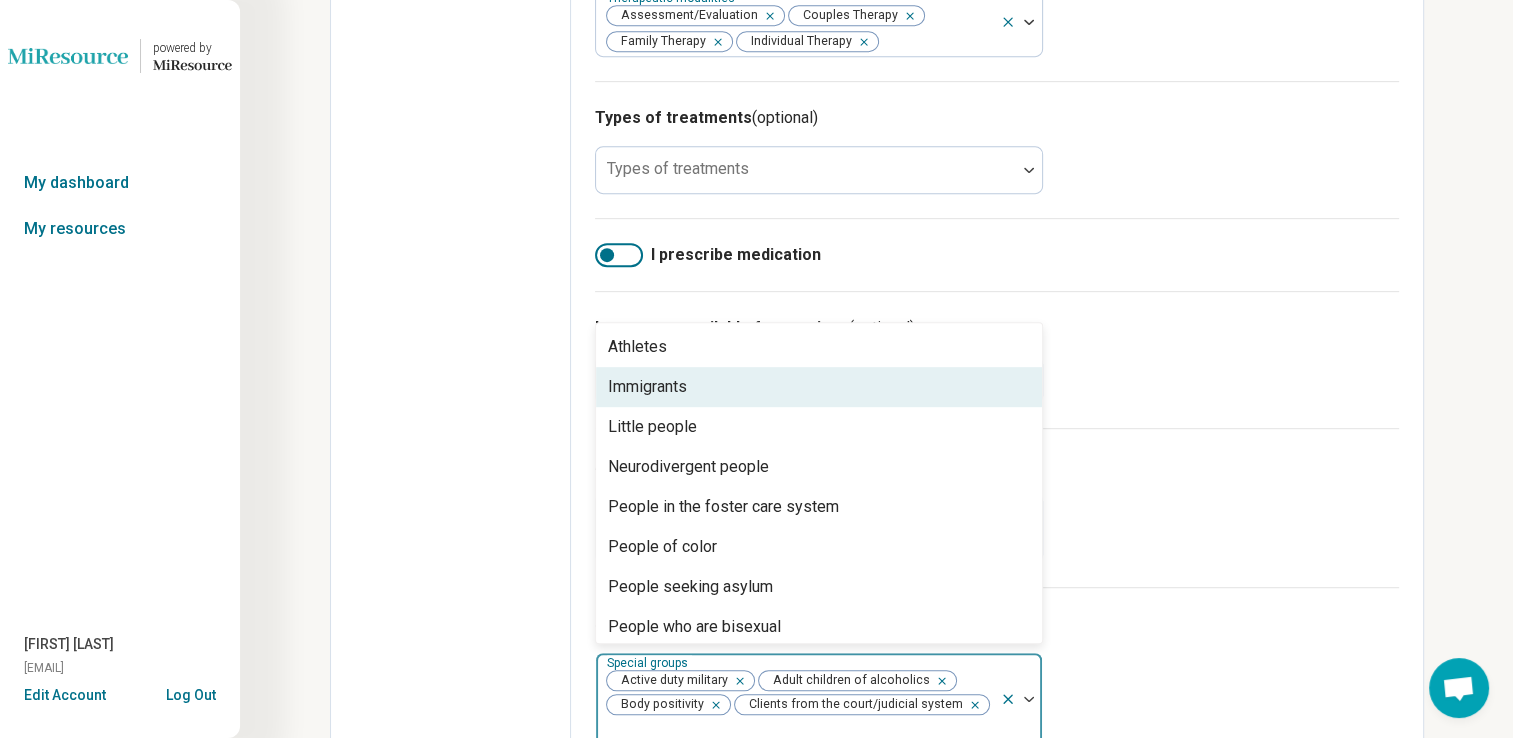 click on "Immigrants" at bounding box center (819, 387) 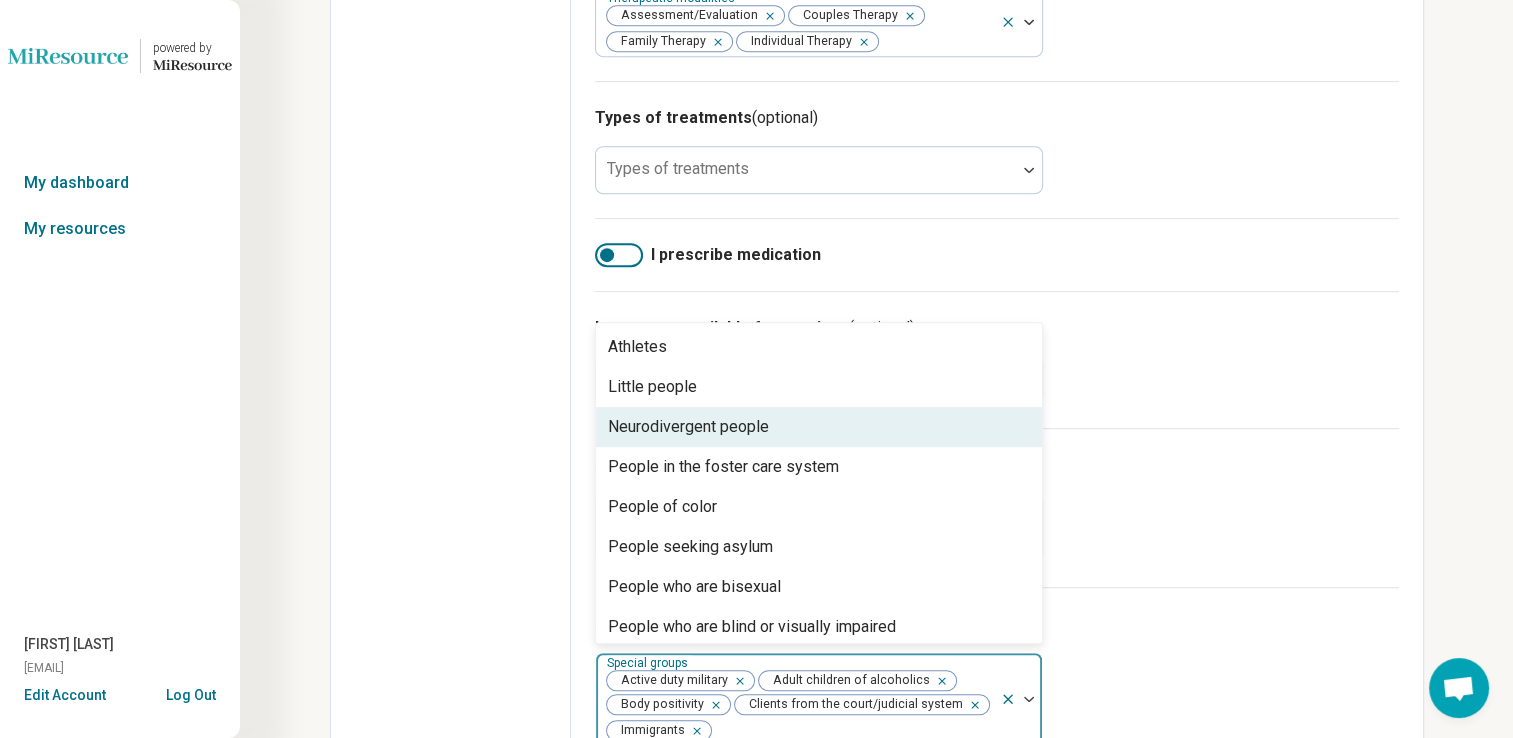 click on "Neurodivergent people" at bounding box center [819, 427] 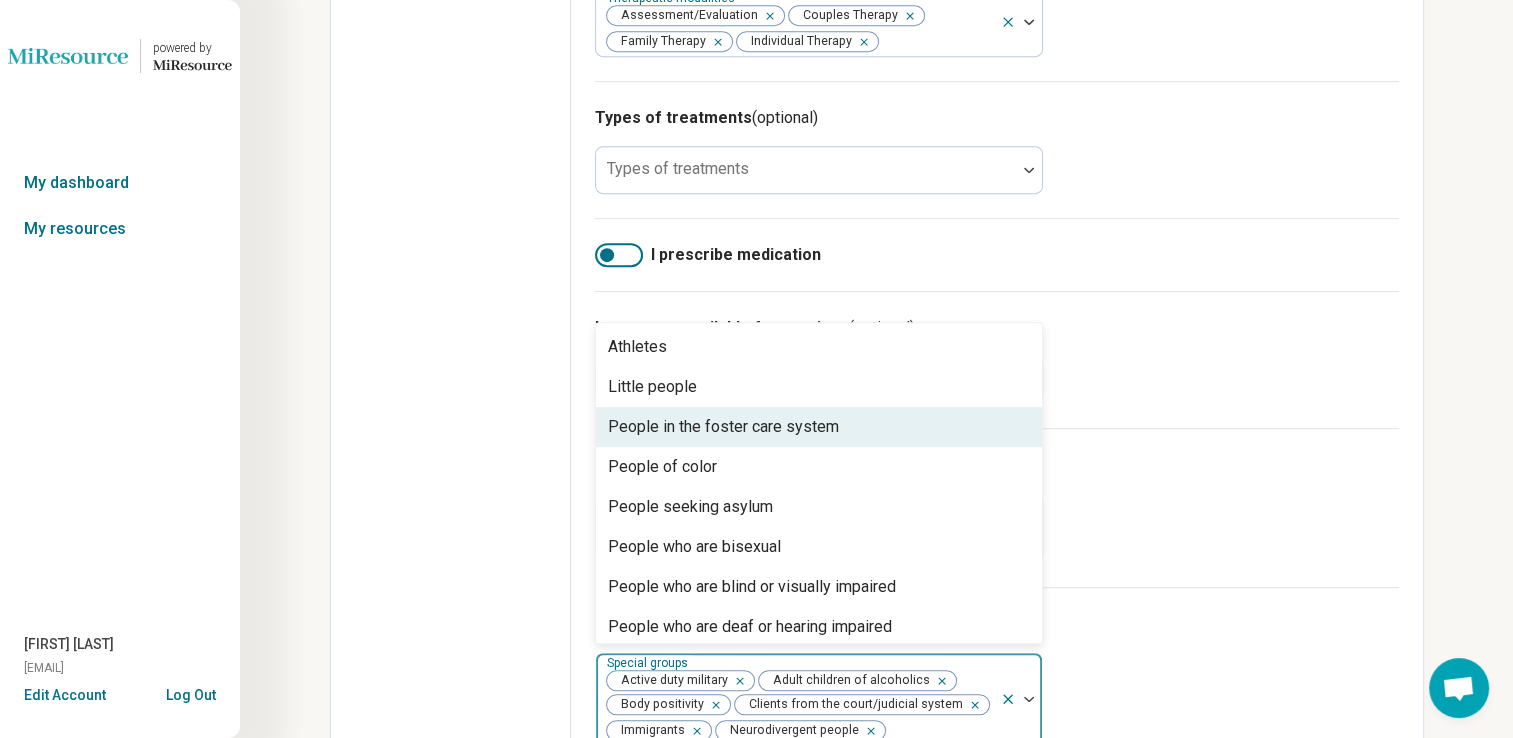 click on "People in the foster care system" at bounding box center (819, 427) 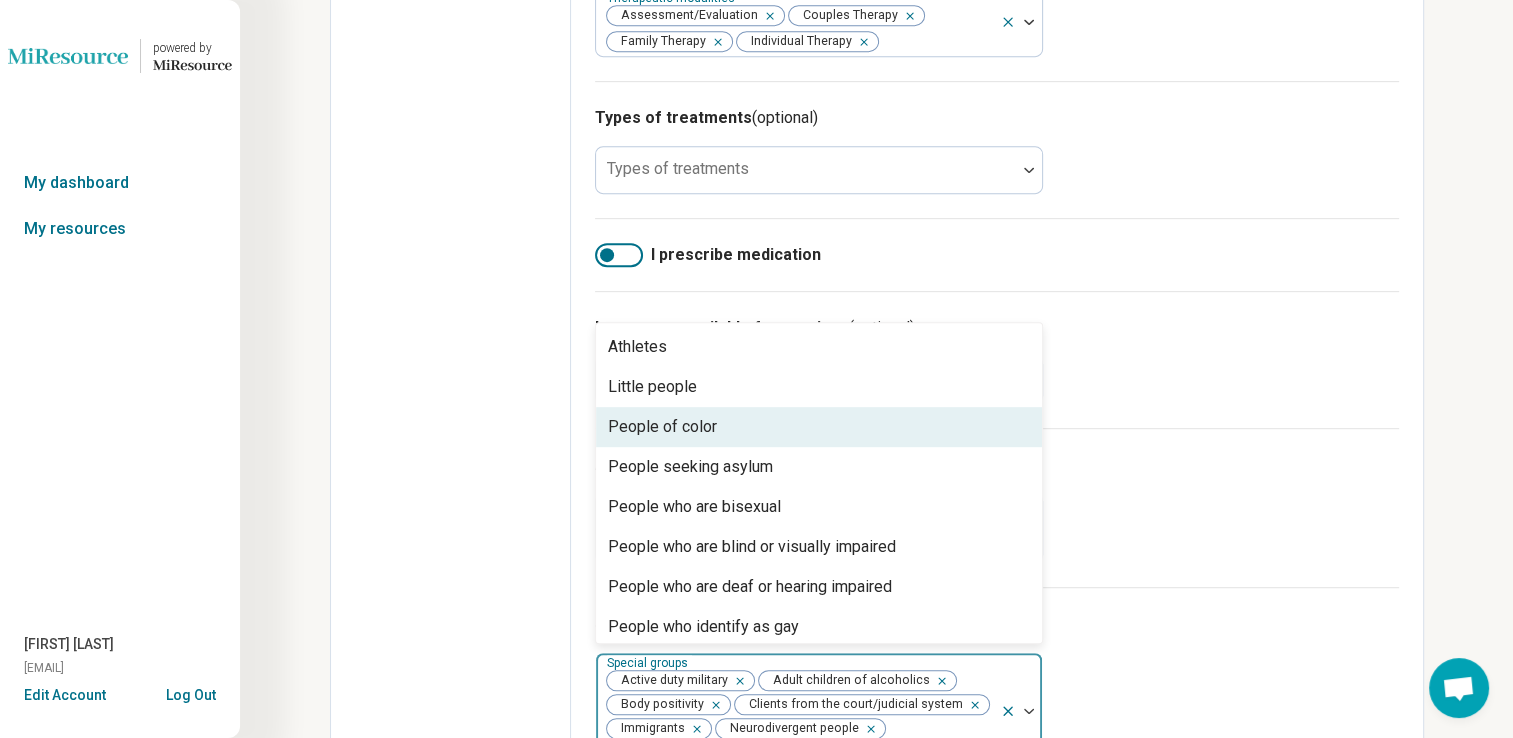 click on "People of color" at bounding box center [819, 427] 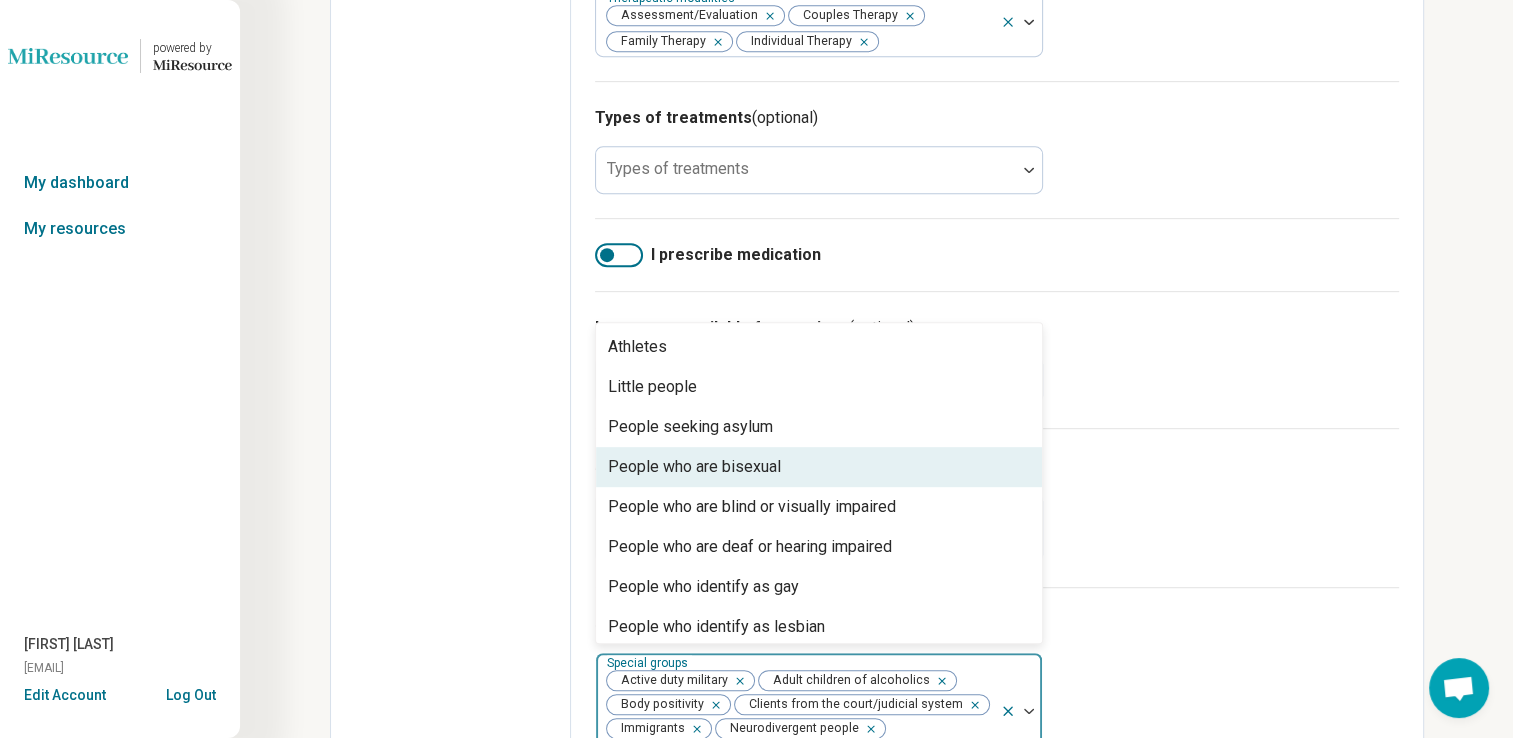 click on "People who are bisexual" at bounding box center [819, 467] 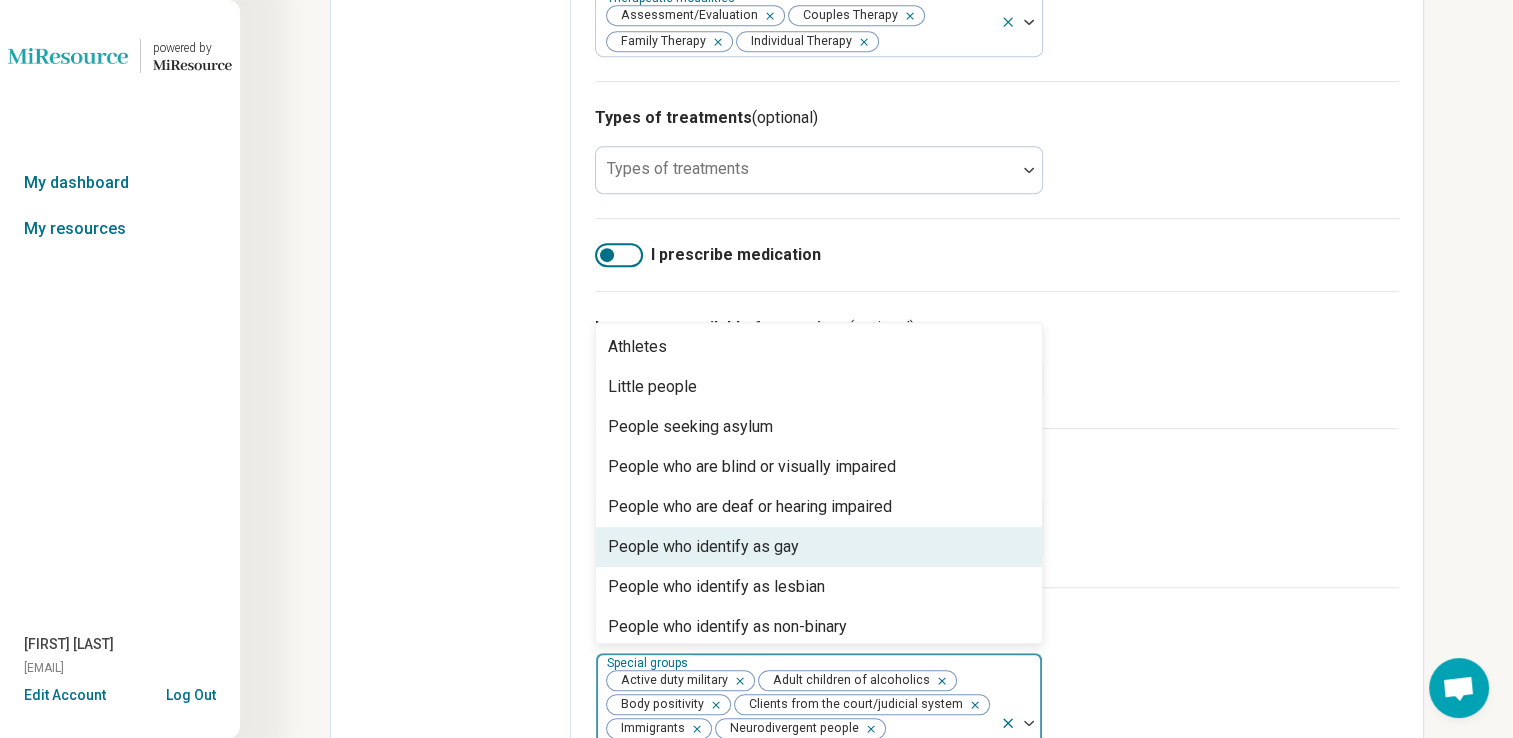 click on "People who identify as gay" at bounding box center (819, 547) 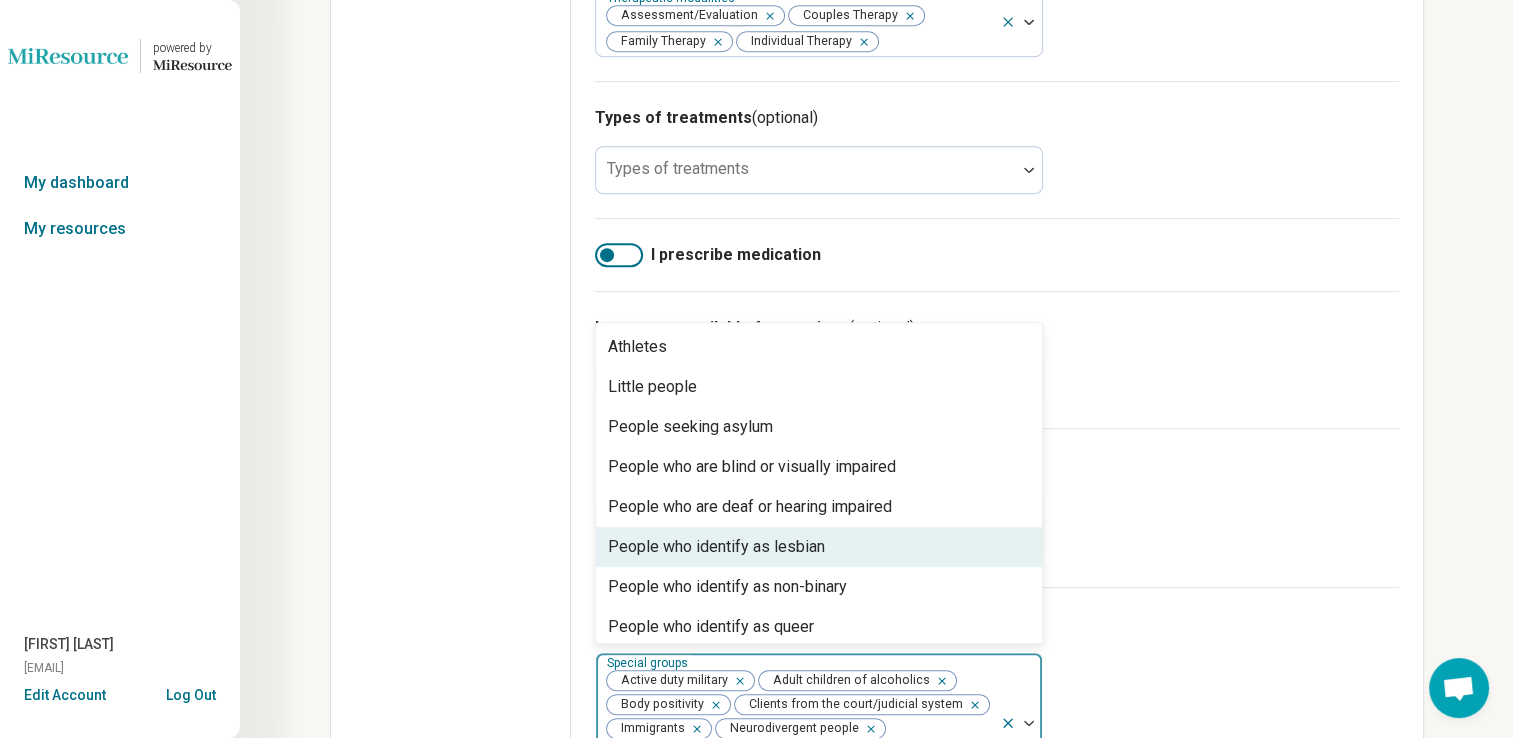 click on "People who identify as lesbian" at bounding box center (819, 547) 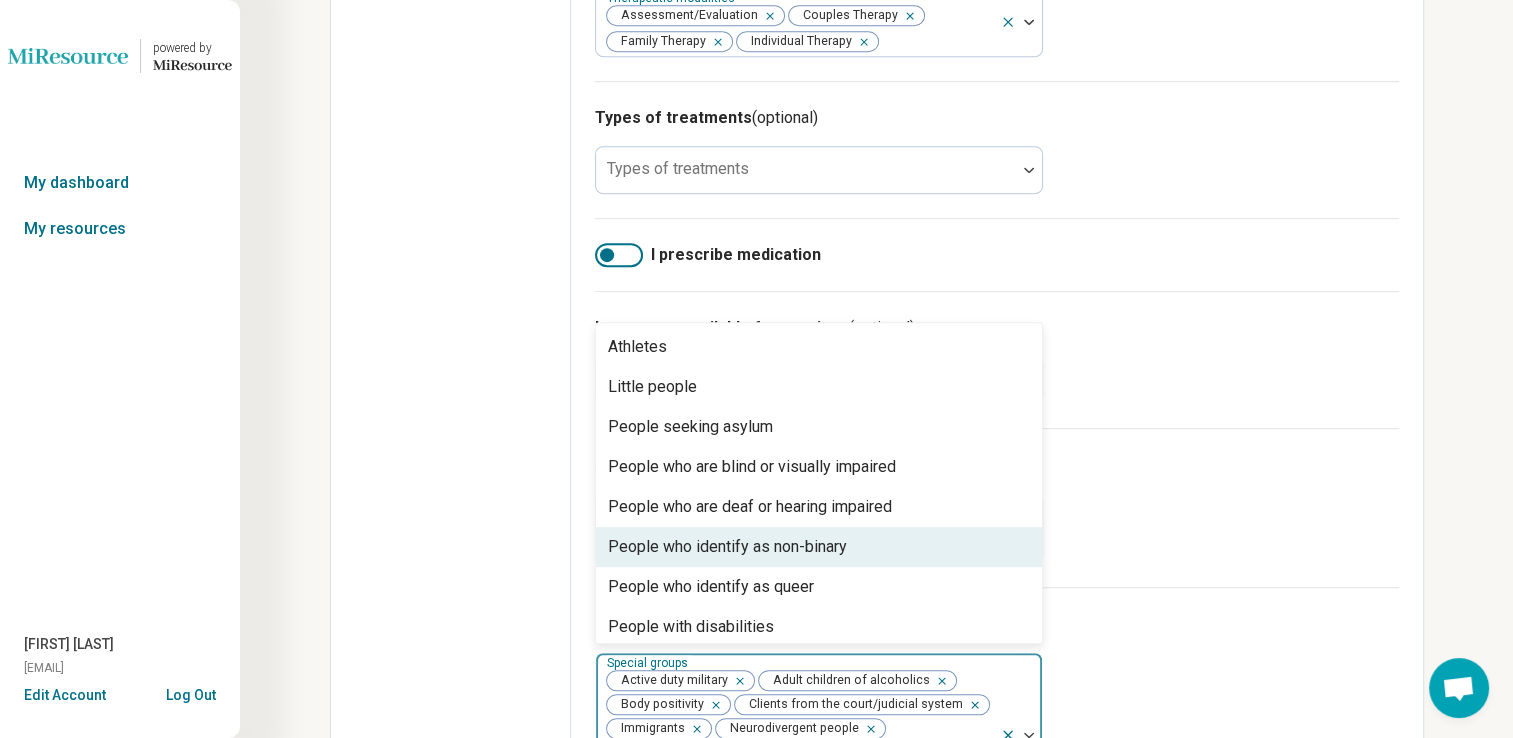 click on "People who identify as non-binary" at bounding box center [819, 547] 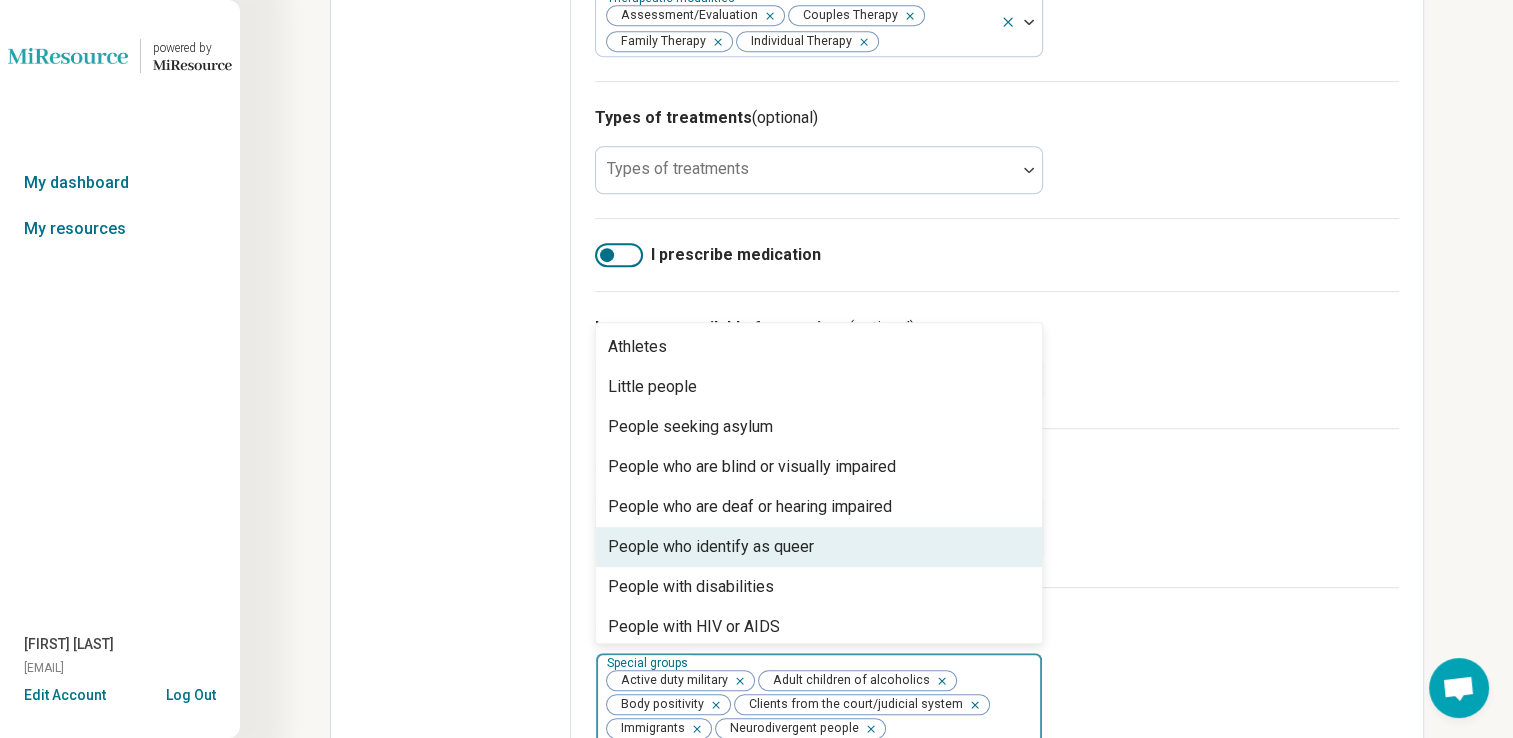 click on "People who identify as queer" at bounding box center [819, 547] 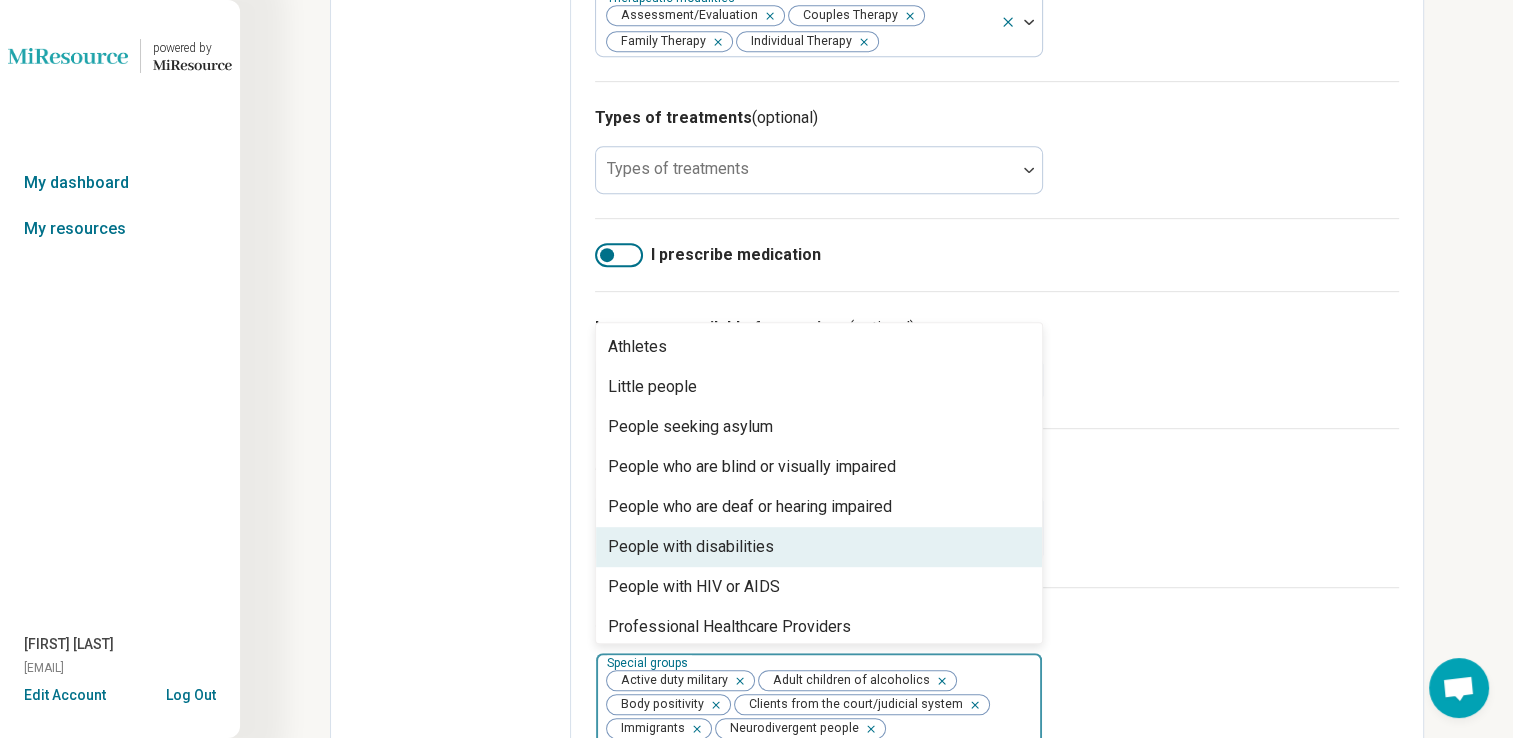 click on "People with disabilities" at bounding box center [819, 547] 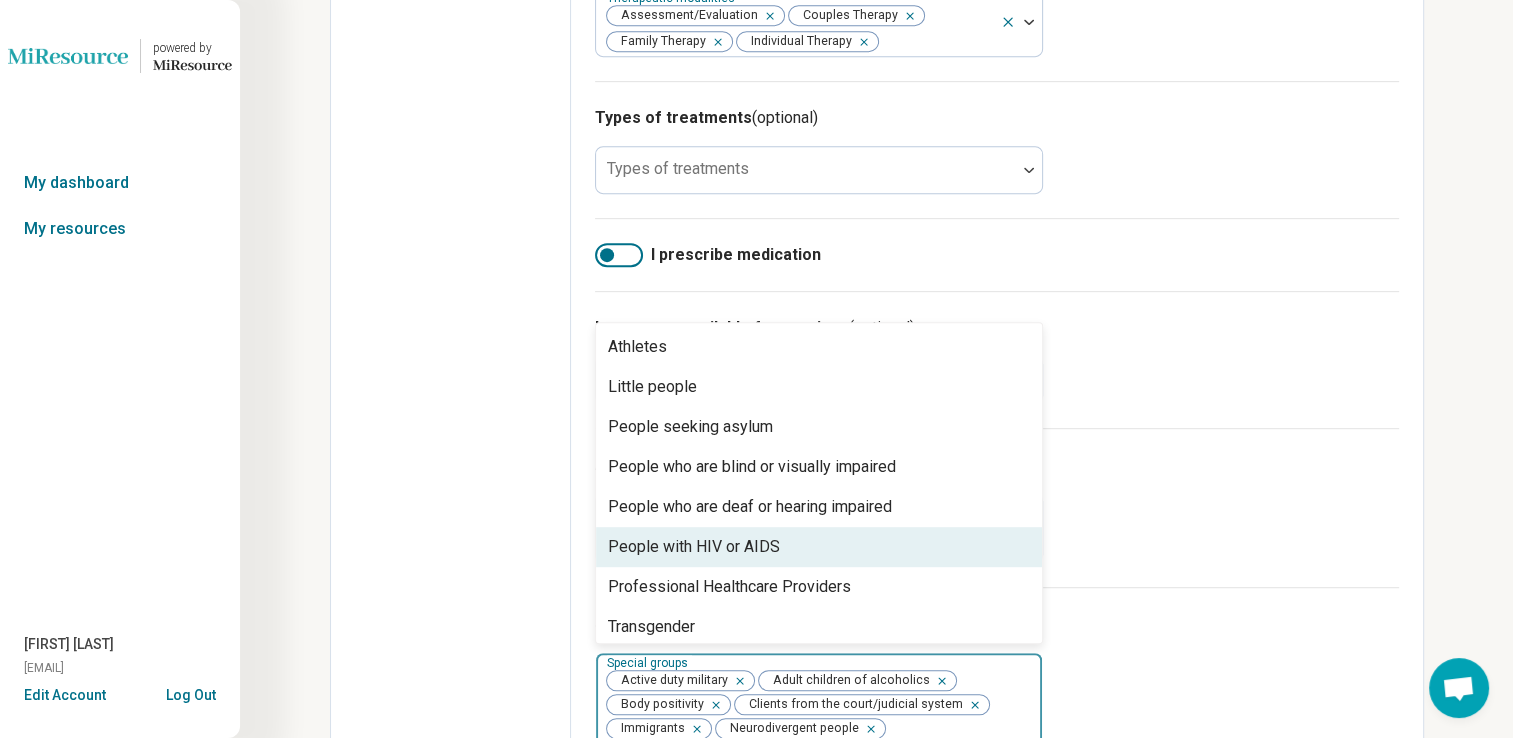 click on "People with HIV or AIDS" at bounding box center (819, 547) 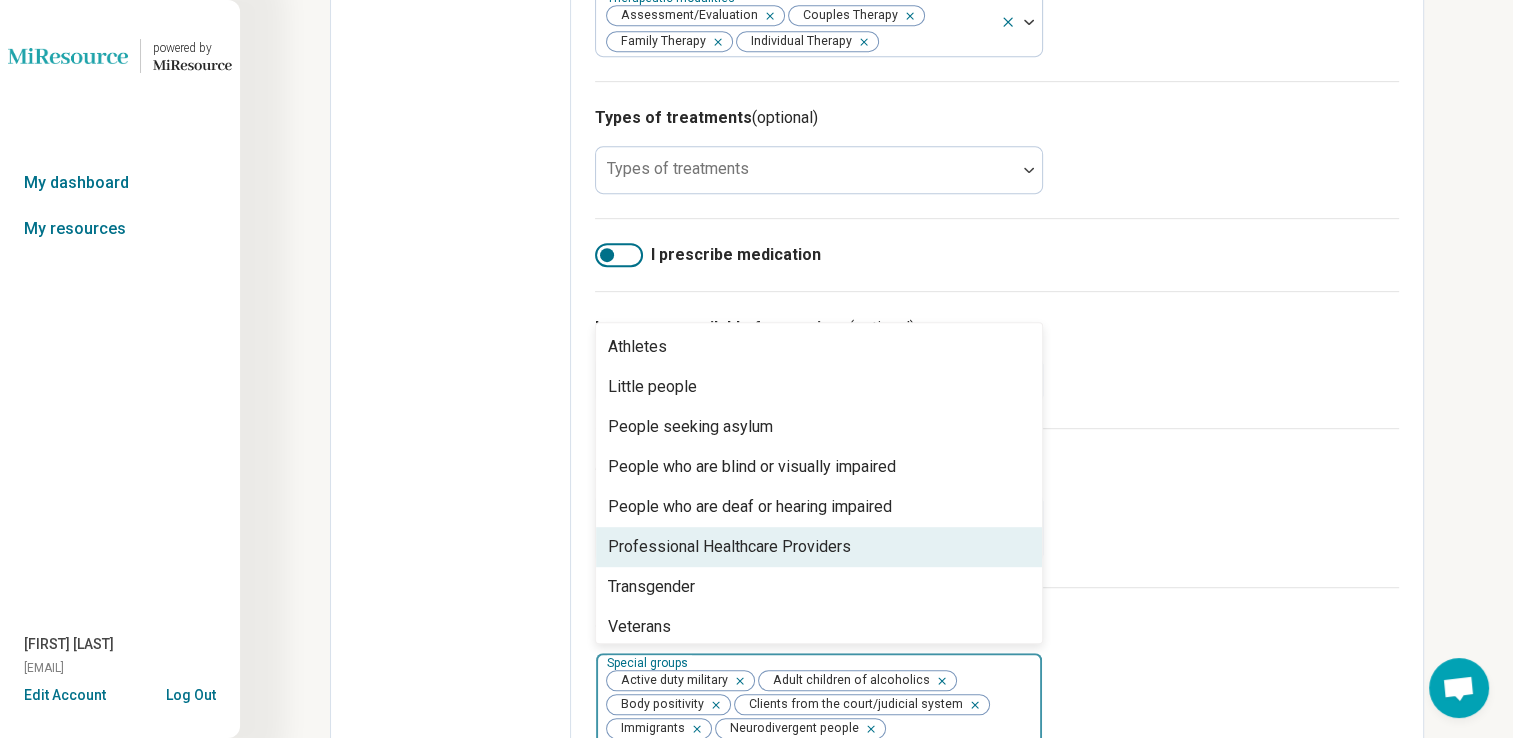 click on "Professional Healthcare Providers" at bounding box center (819, 547) 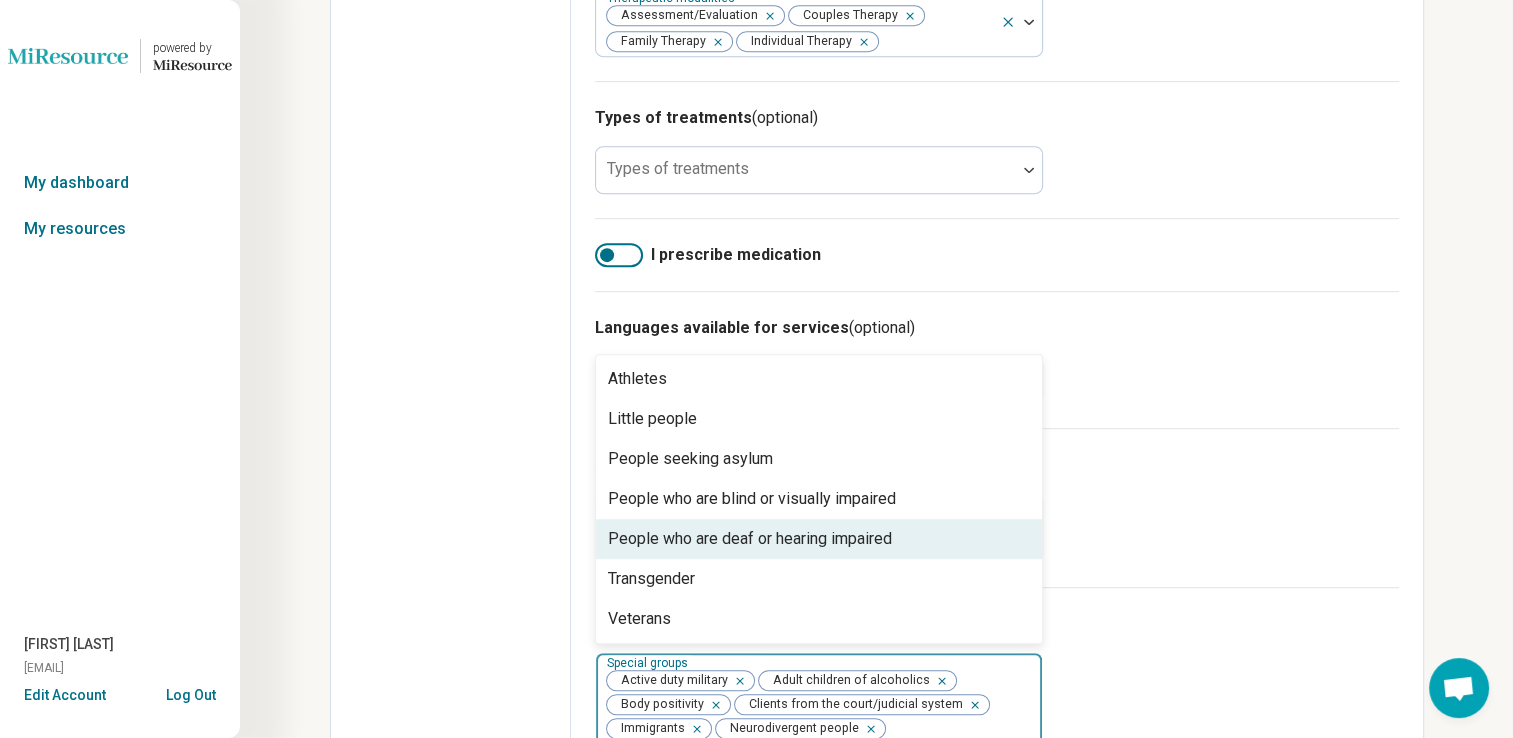 click on "People who are deaf or hearing impaired" at bounding box center [819, 539] 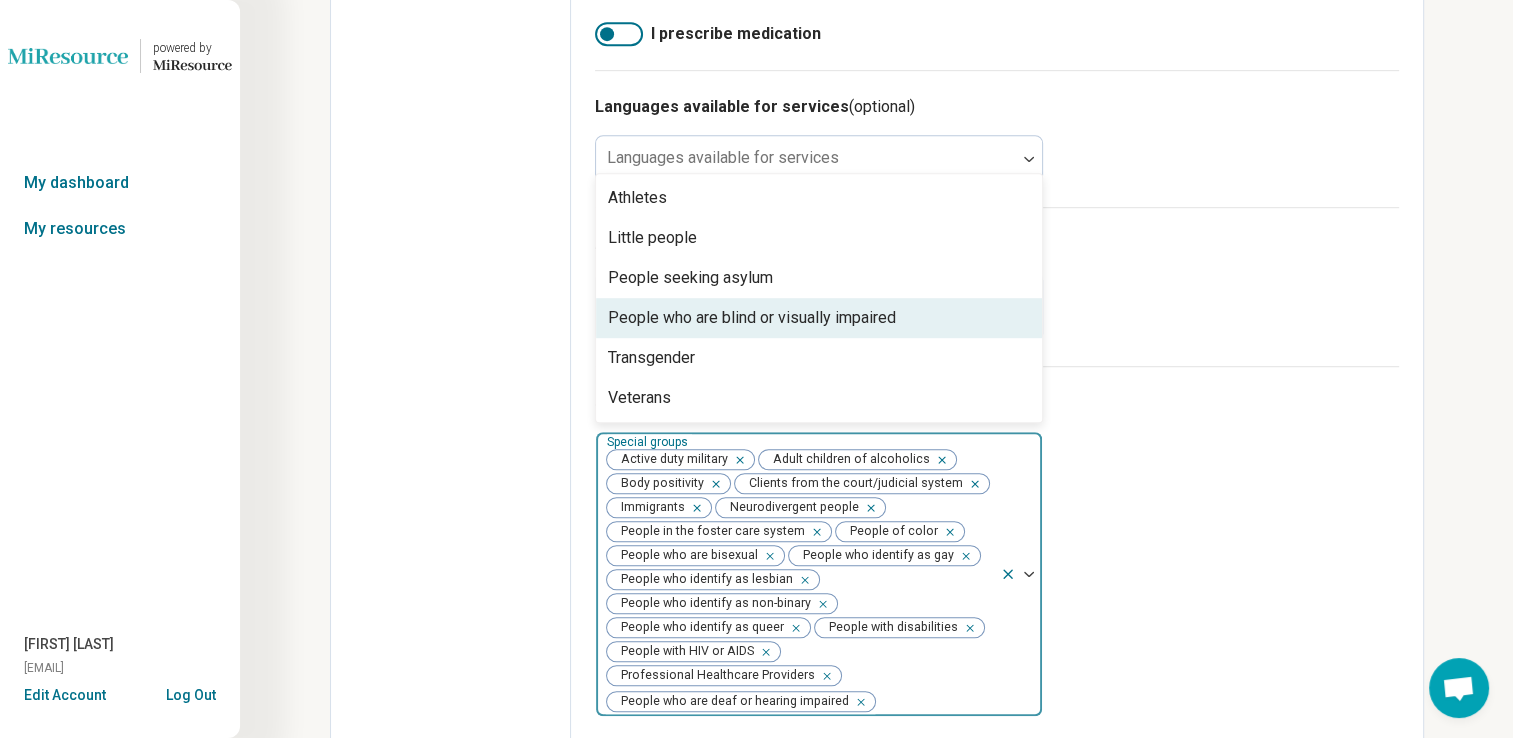 scroll, scrollTop: 1221, scrollLeft: 0, axis: vertical 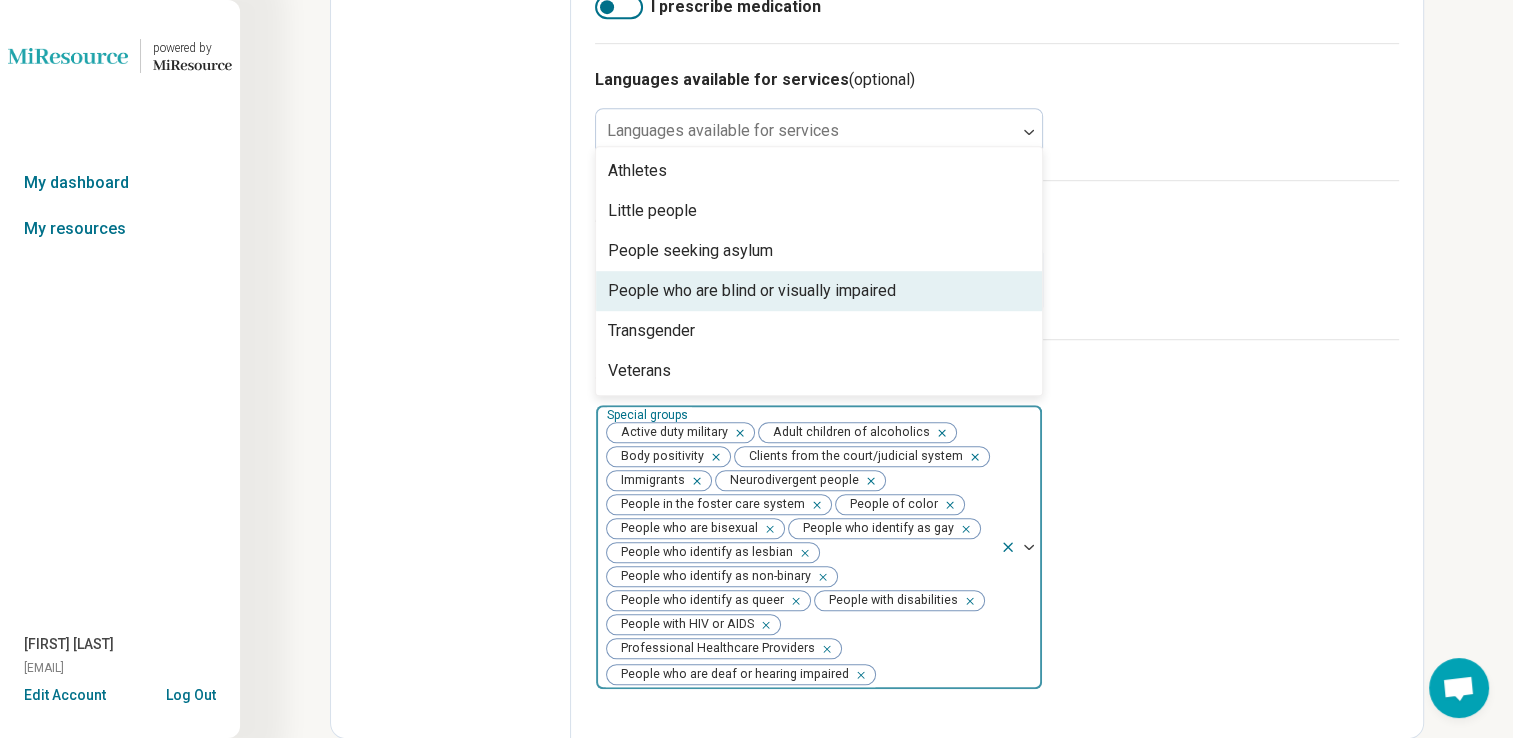 click 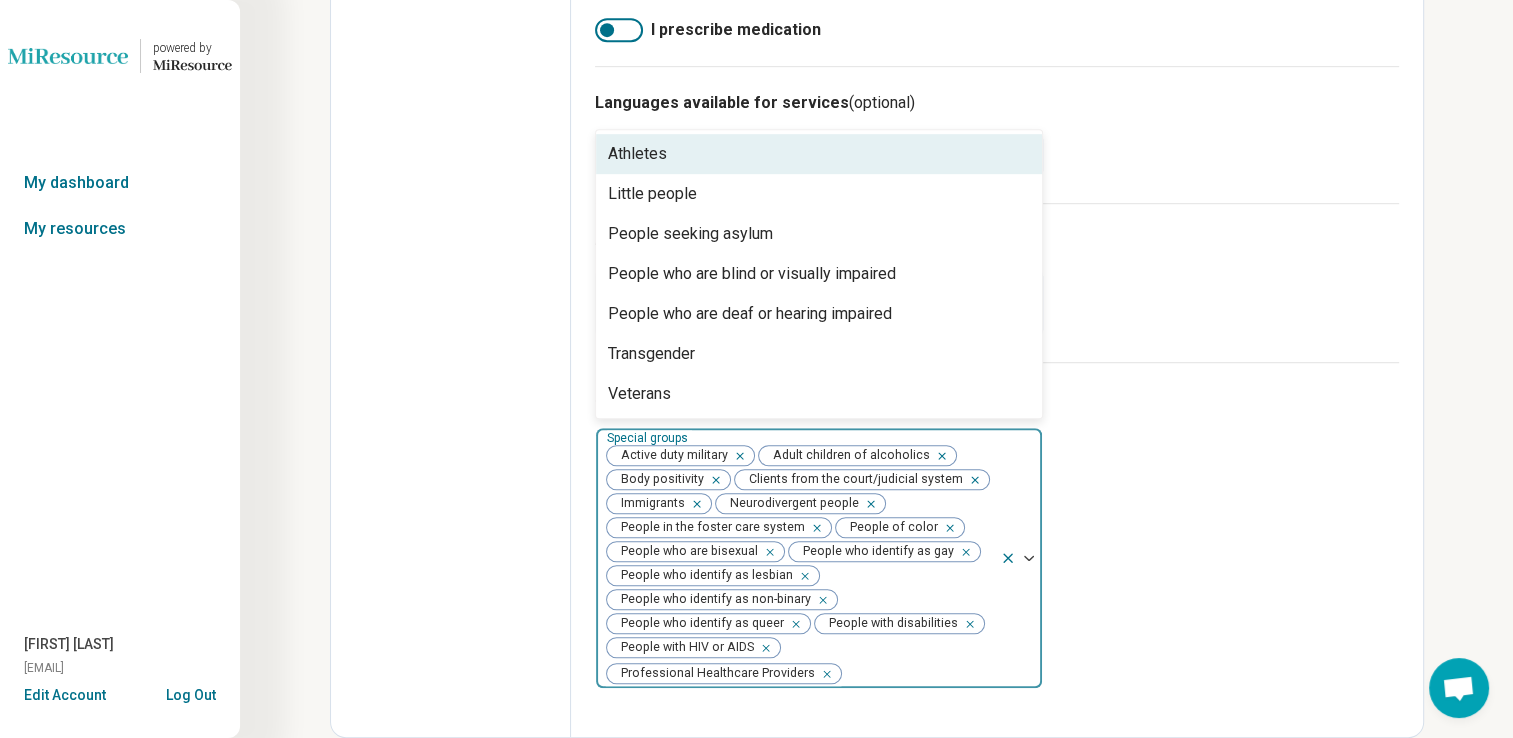 scroll, scrollTop: 1196, scrollLeft: 0, axis: vertical 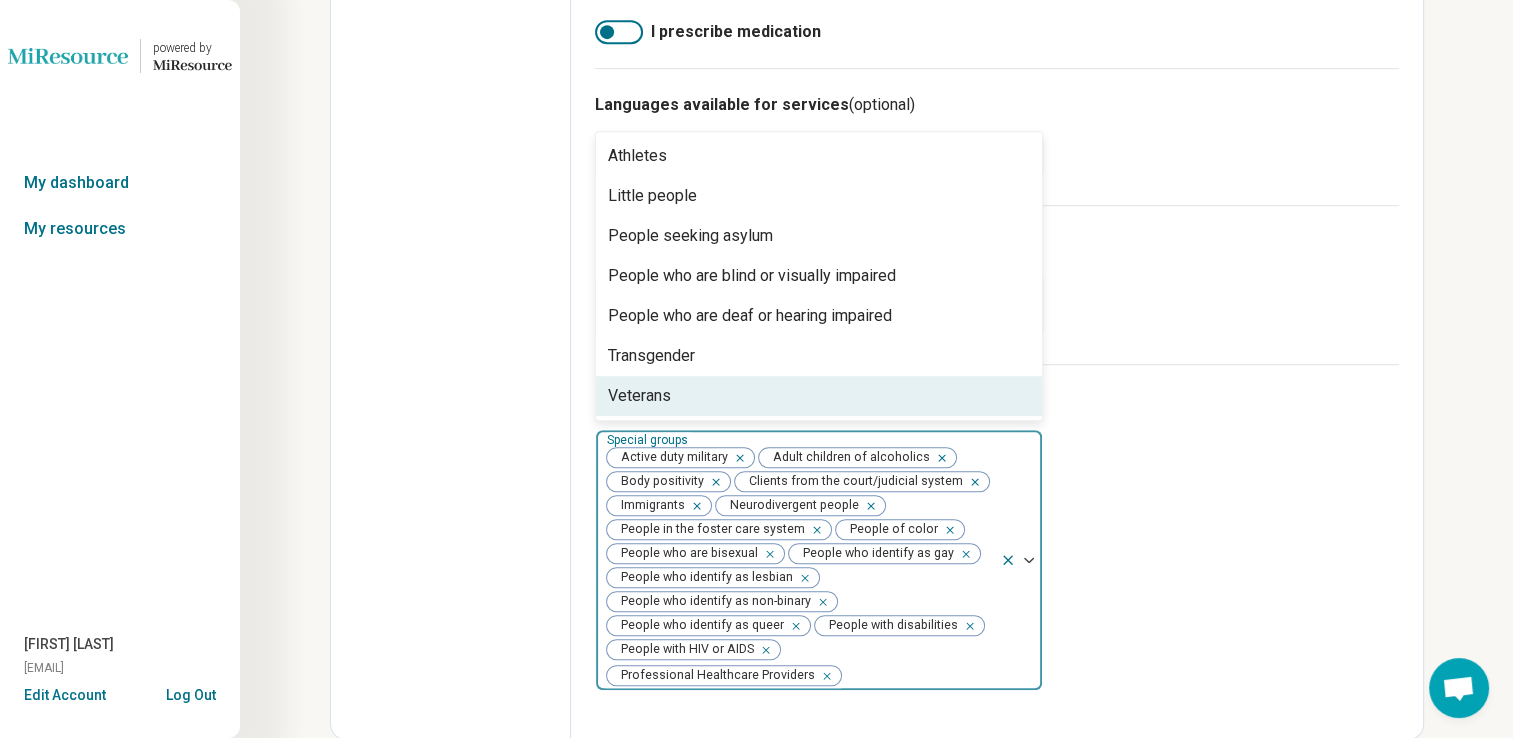 click on "Veterans" at bounding box center [819, 396] 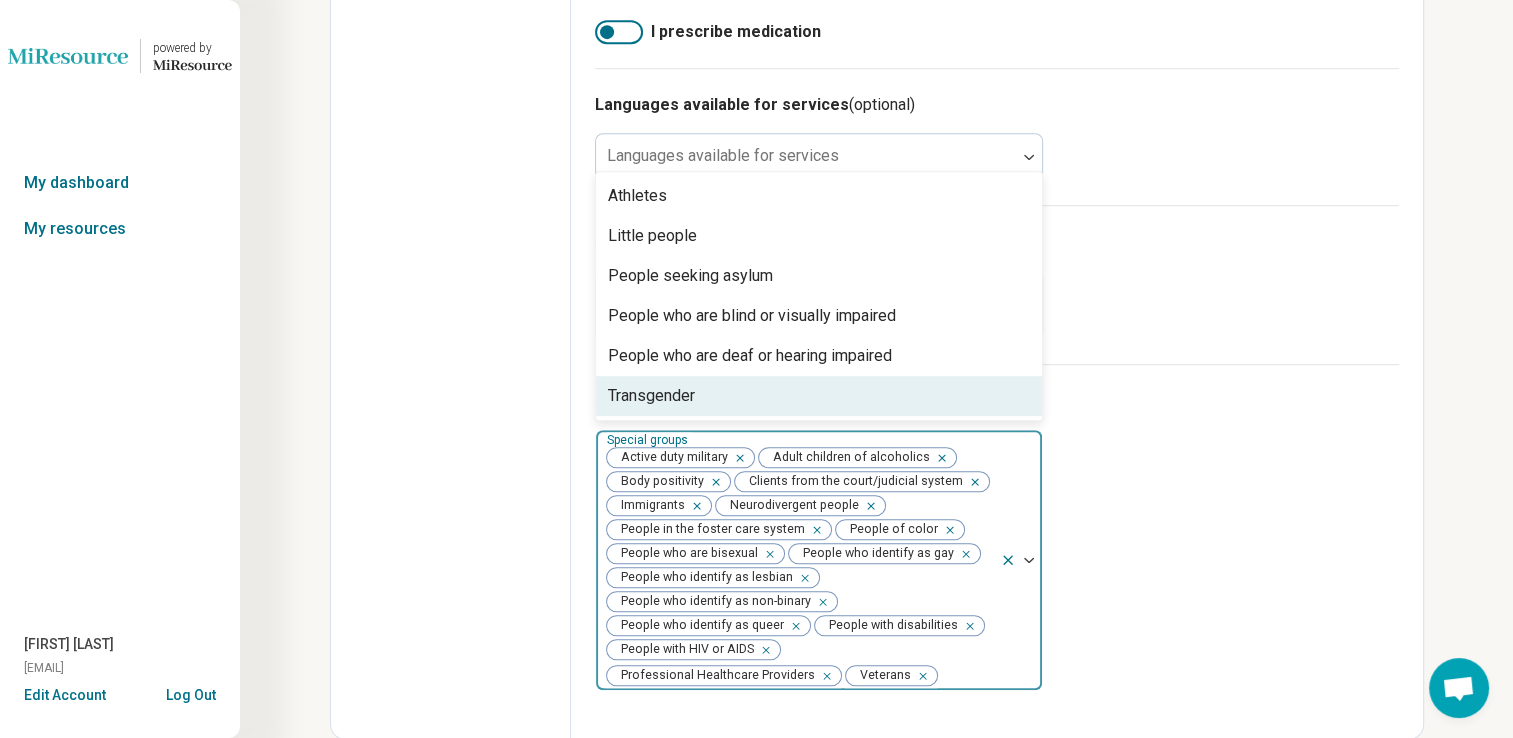 click on "Transgender" at bounding box center (819, 396) 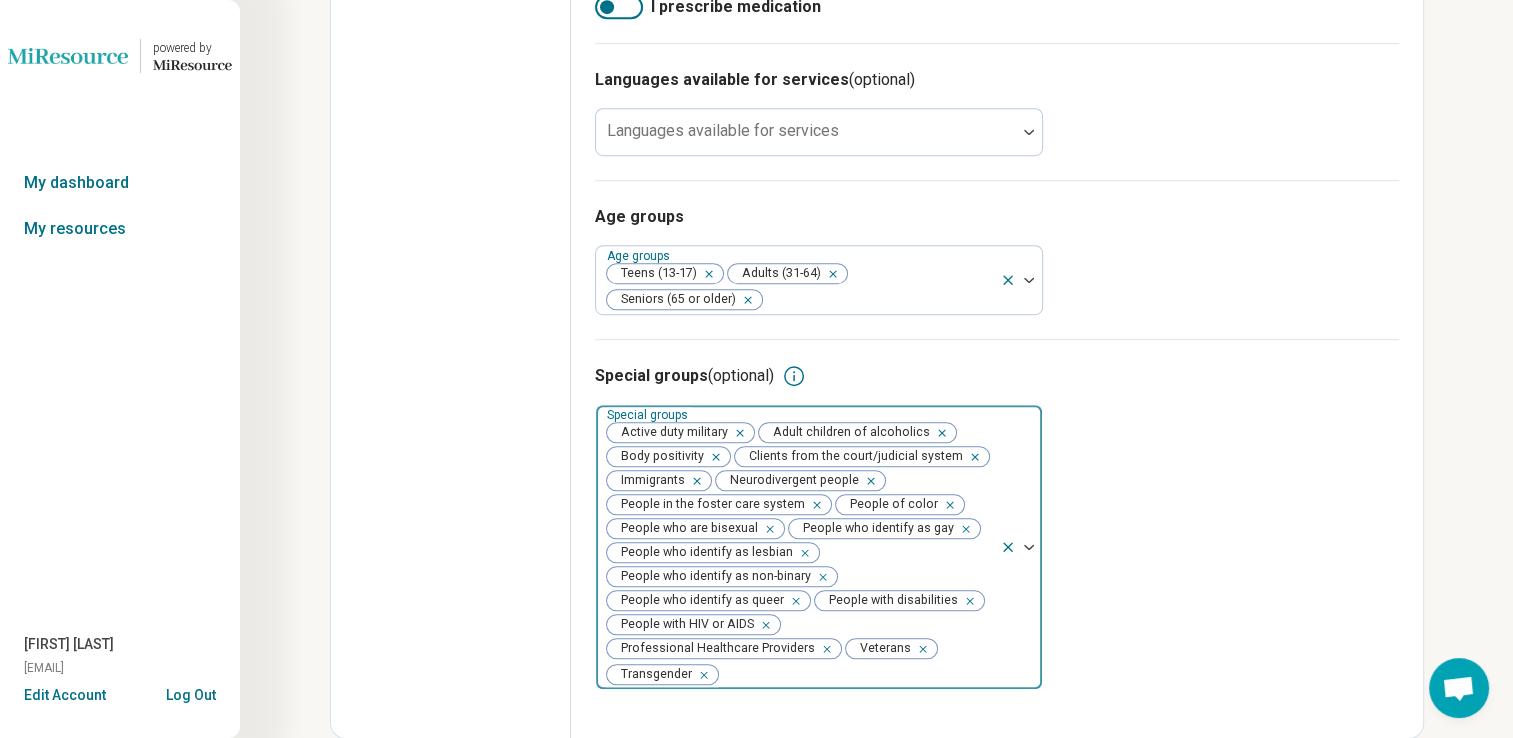 click on "Edit profile General Specialty Credentials Location Payment Schedule Profile completion:  55 % Profile Updated" at bounding box center [451, -193] 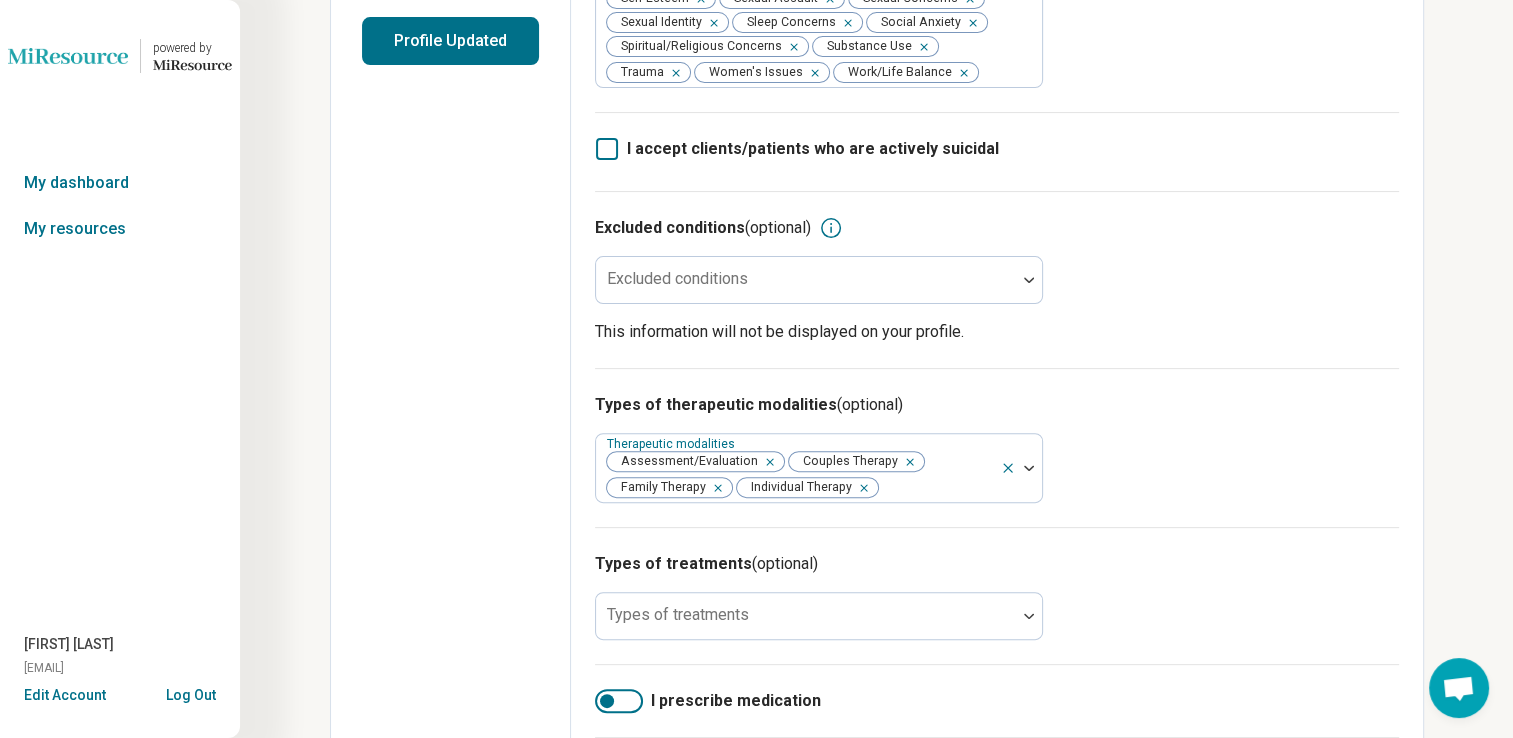 scroll, scrollTop: 0, scrollLeft: 0, axis: both 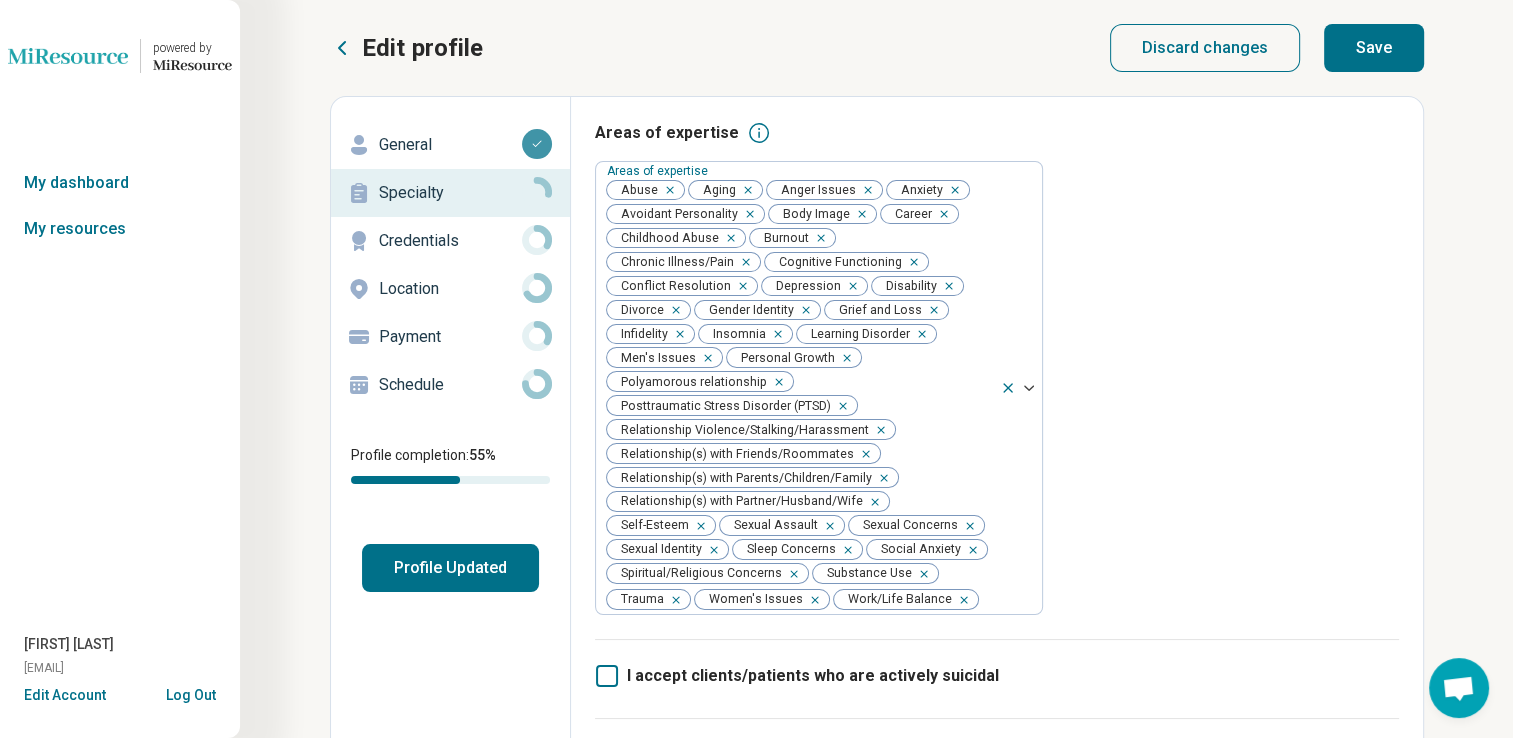 click on "Save" at bounding box center (1374, 48) 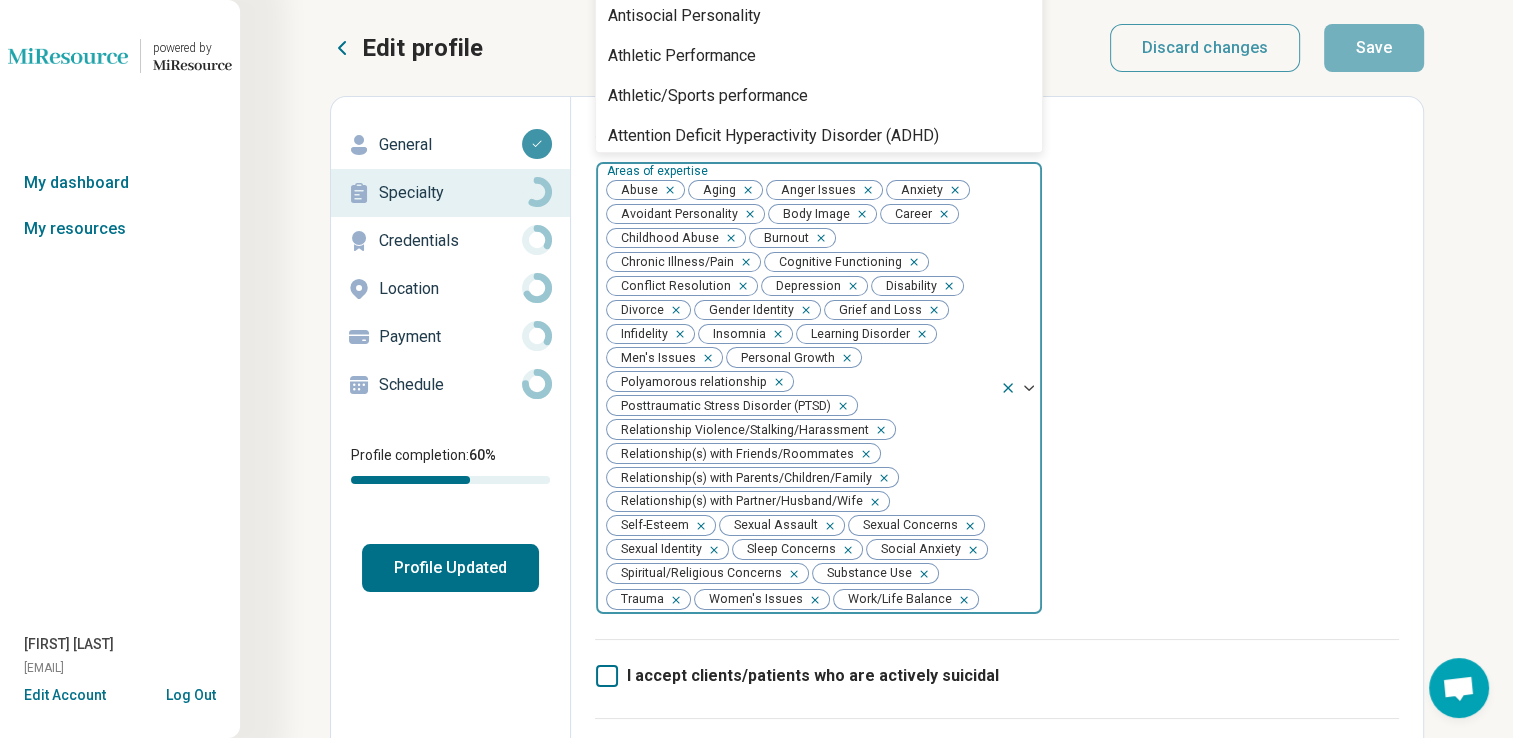 click at bounding box center (1021, 388) 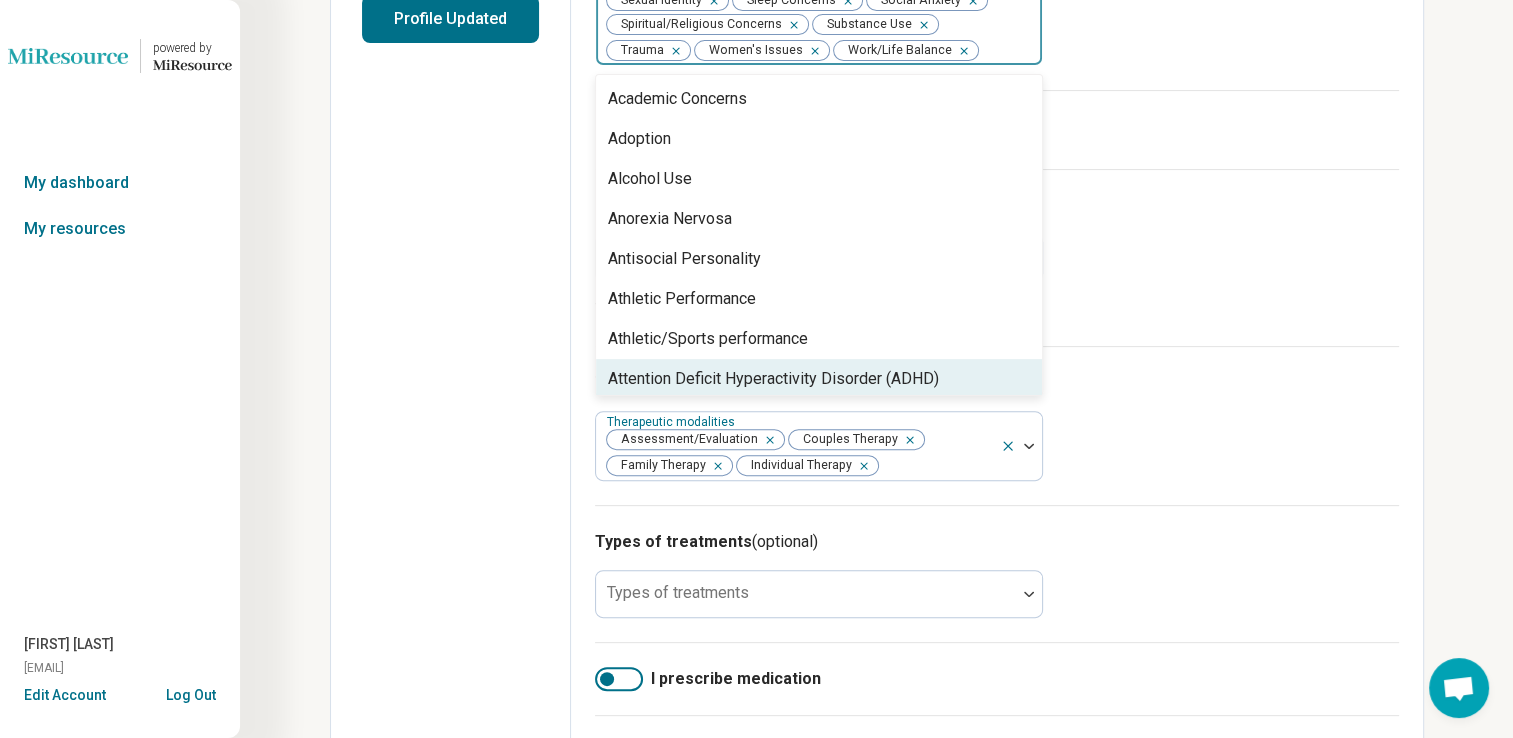 scroll, scrollTop: 606, scrollLeft: 0, axis: vertical 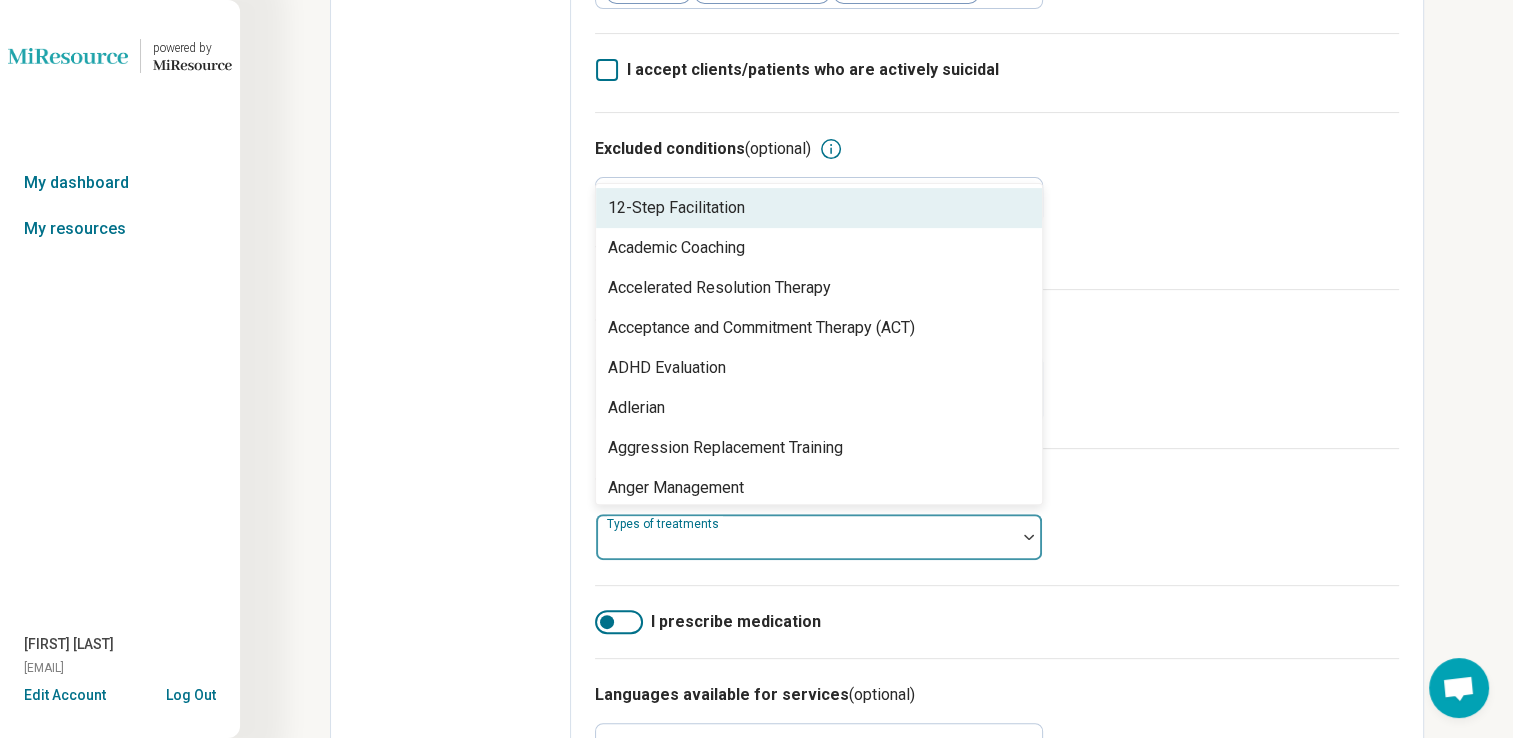 click at bounding box center [806, 537] 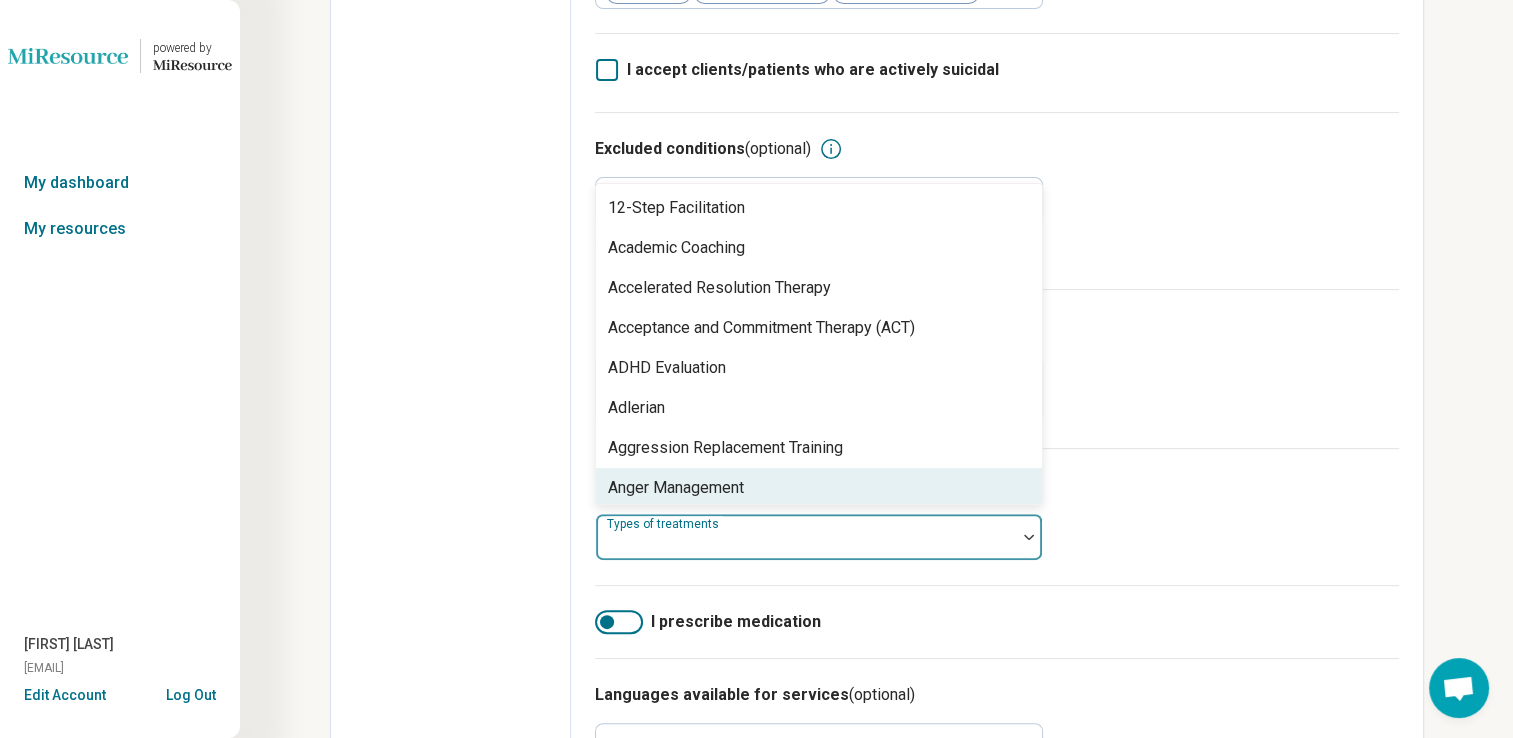 click on "Anger Management" at bounding box center (819, 488) 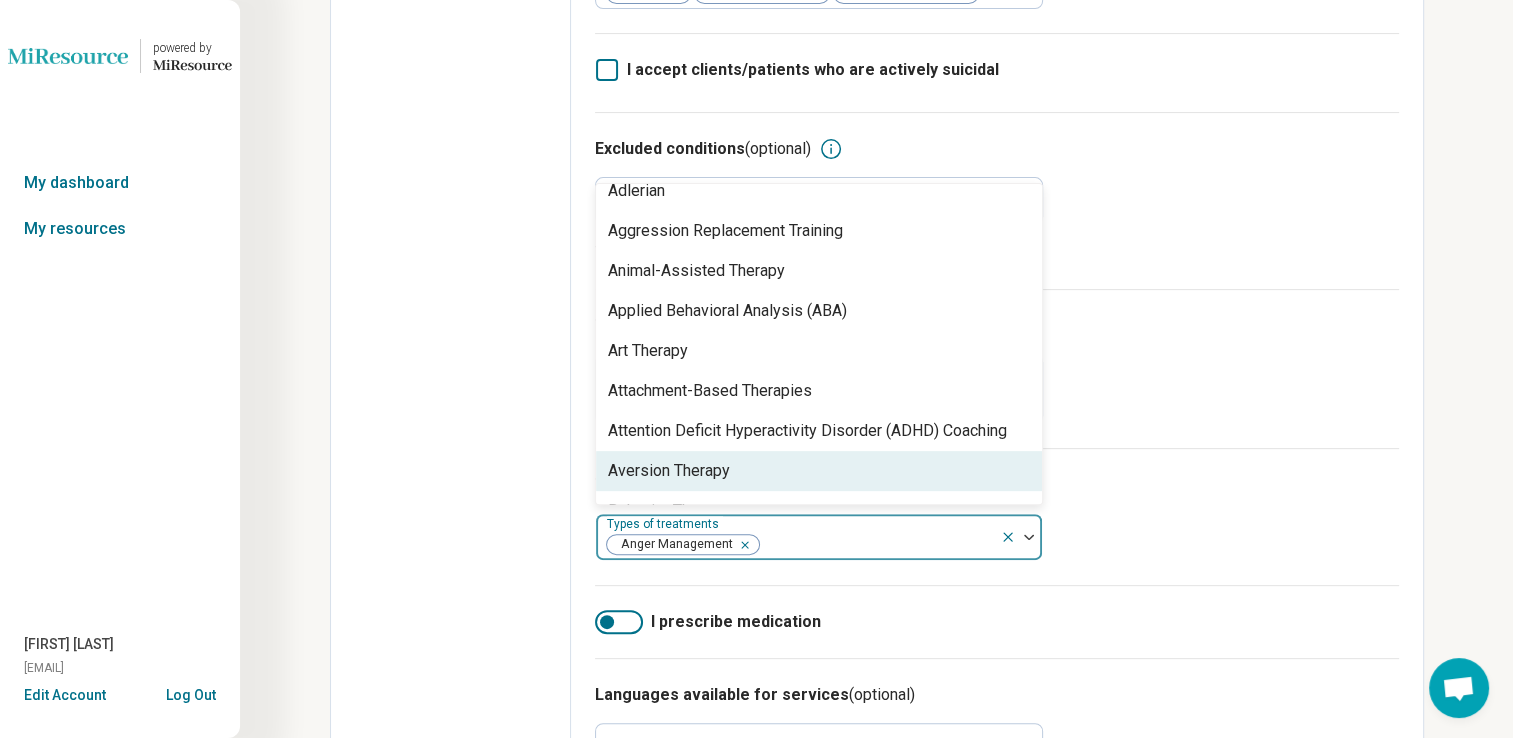 scroll, scrollTop: 257, scrollLeft: 0, axis: vertical 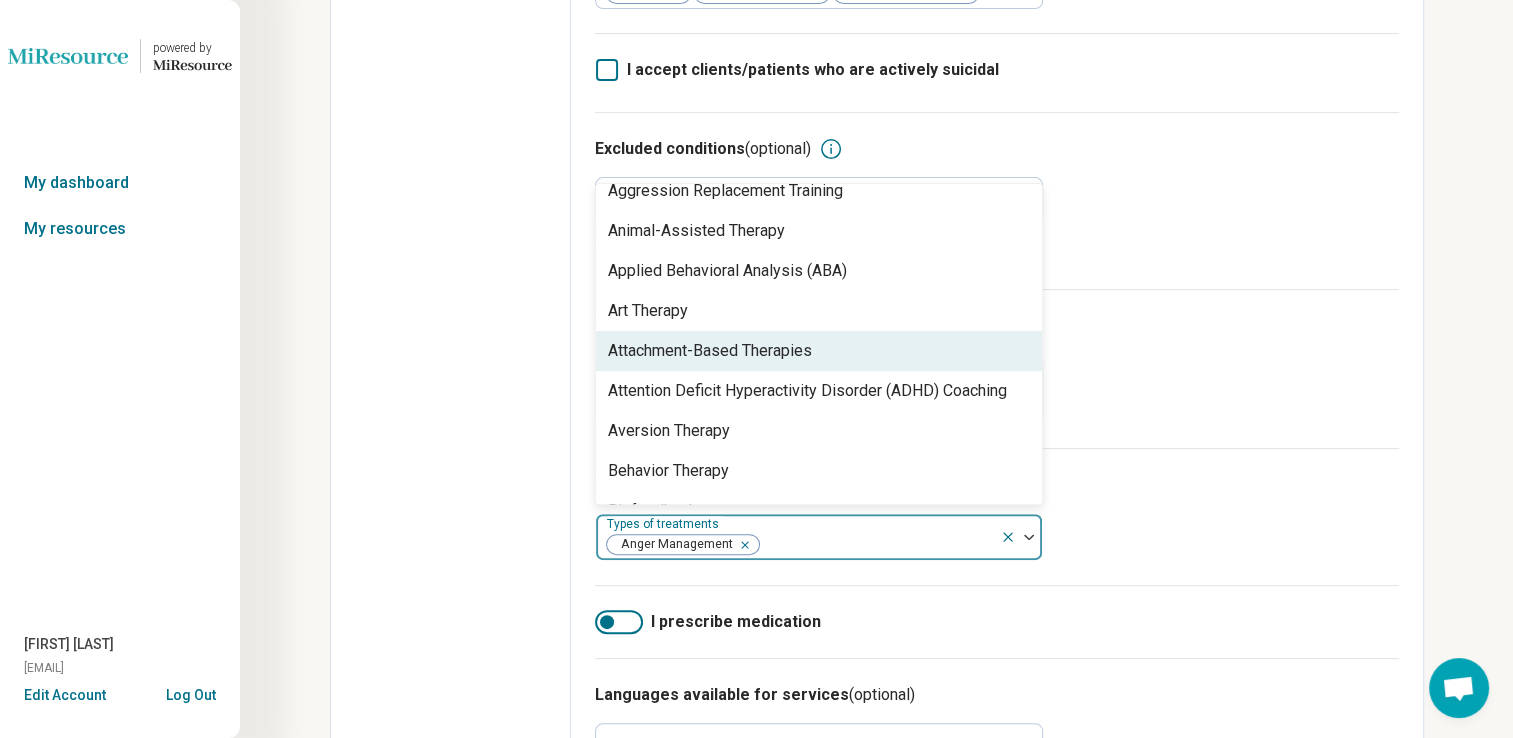 click on "Attachment-Based Therapies" at bounding box center (819, 351) 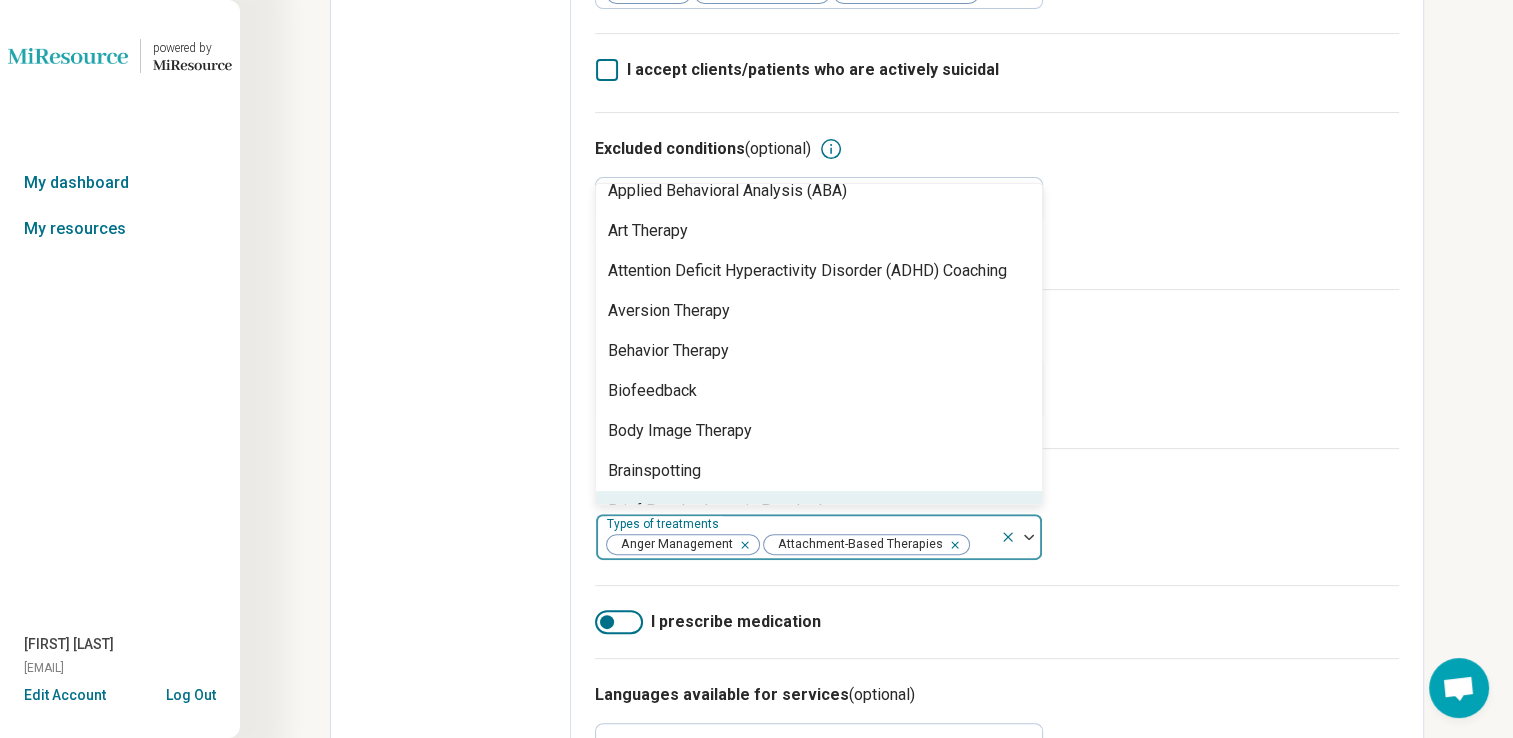 scroll, scrollTop: 377, scrollLeft: 0, axis: vertical 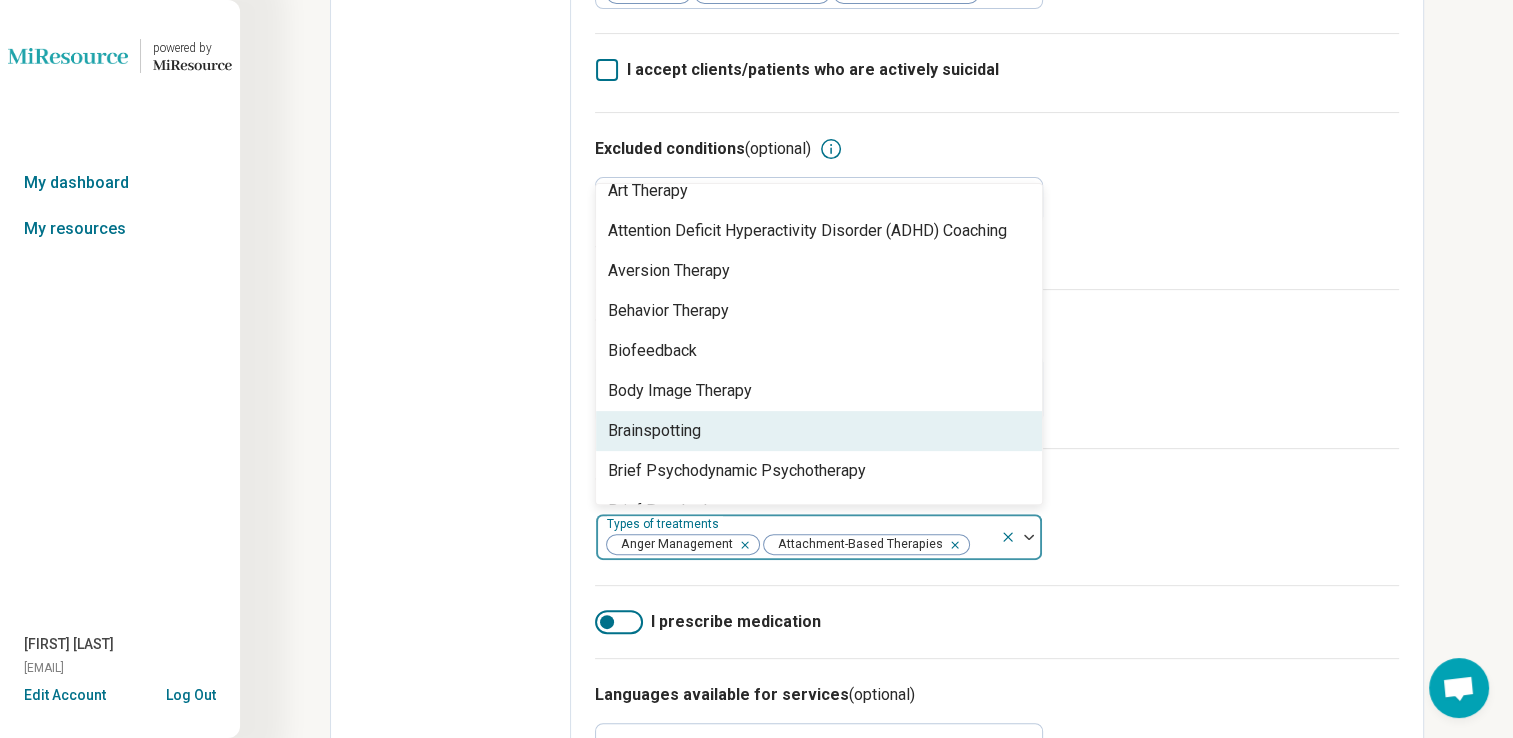 click on "Brainspotting" at bounding box center (819, 431) 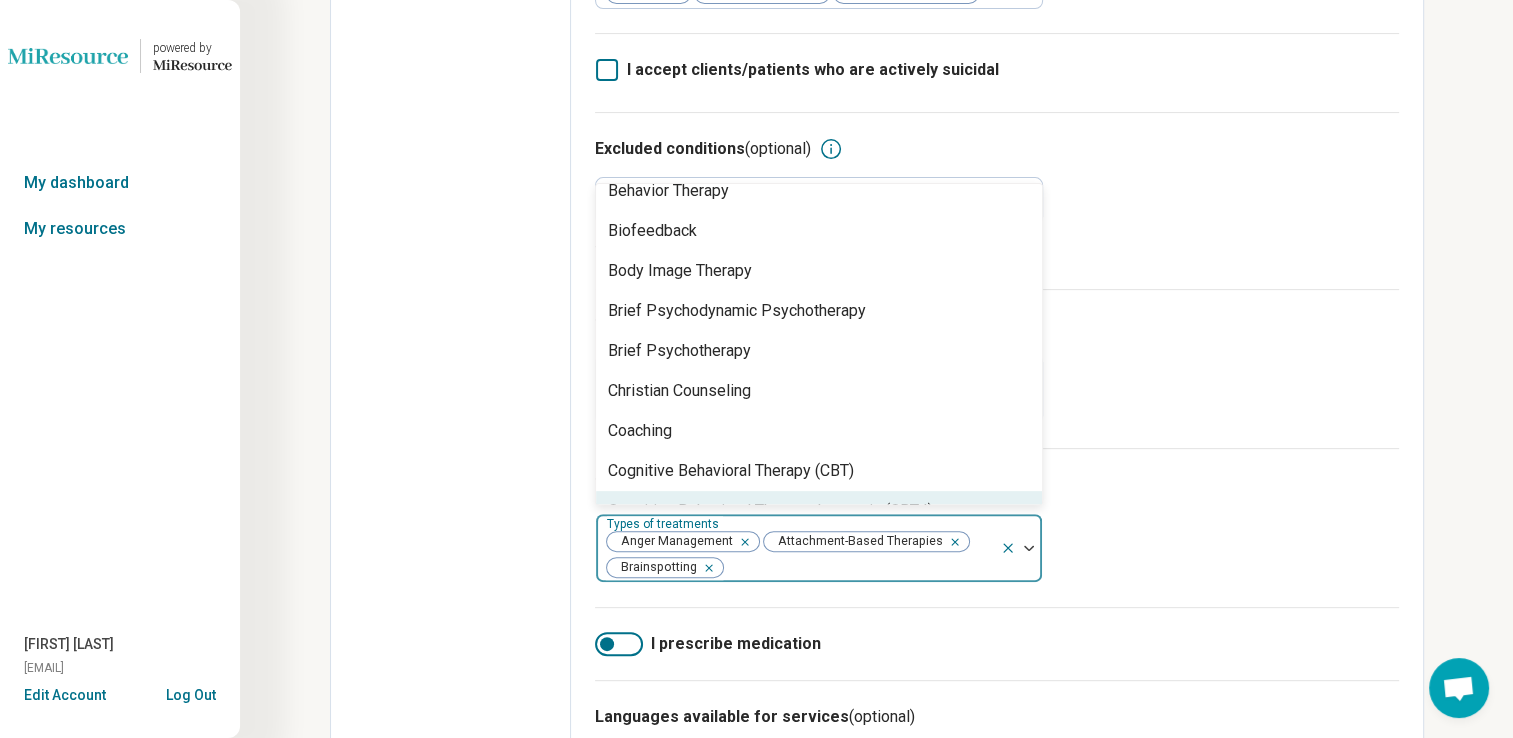 scroll, scrollTop: 537, scrollLeft: 0, axis: vertical 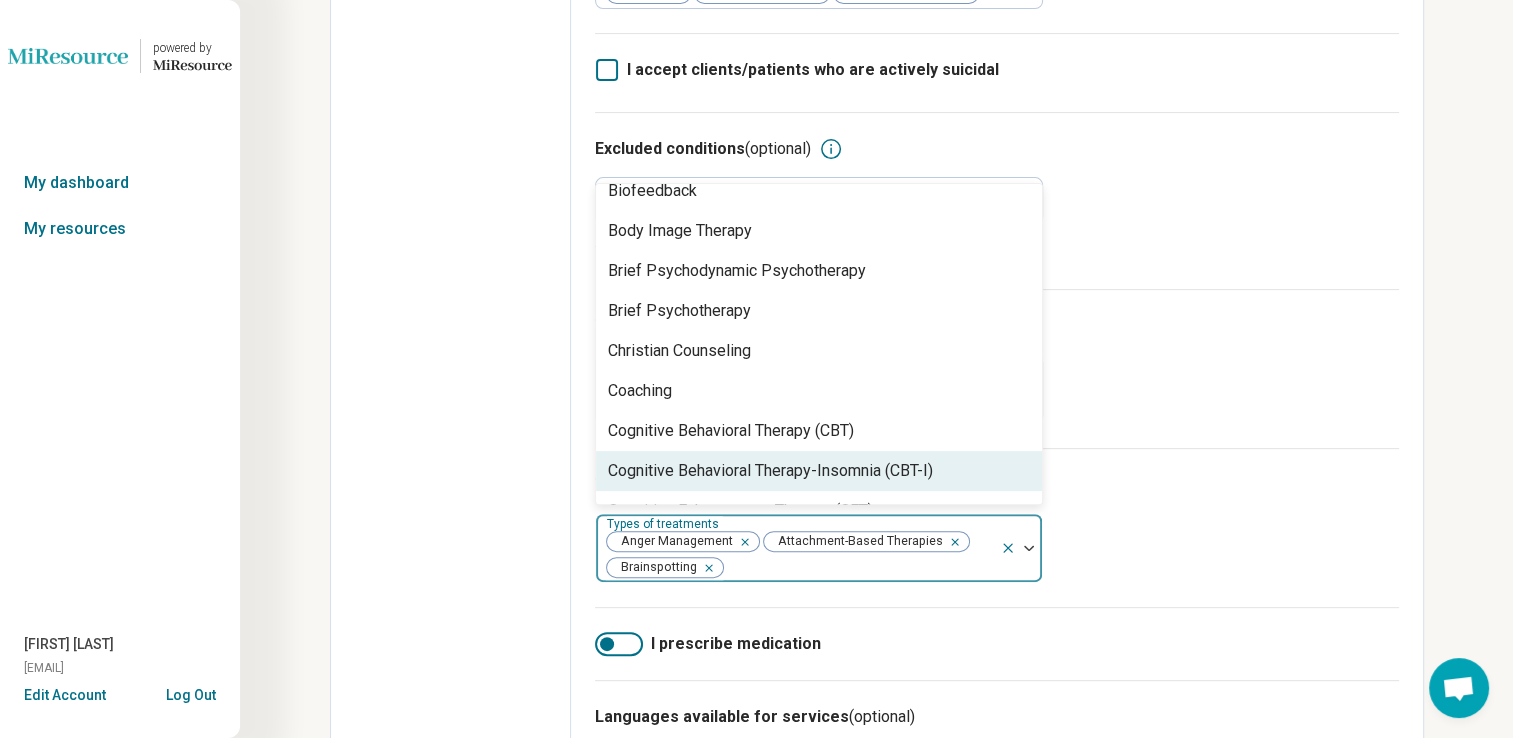 click on "Cognitive Behavioral Therapy (CBT)" at bounding box center (819, 431) 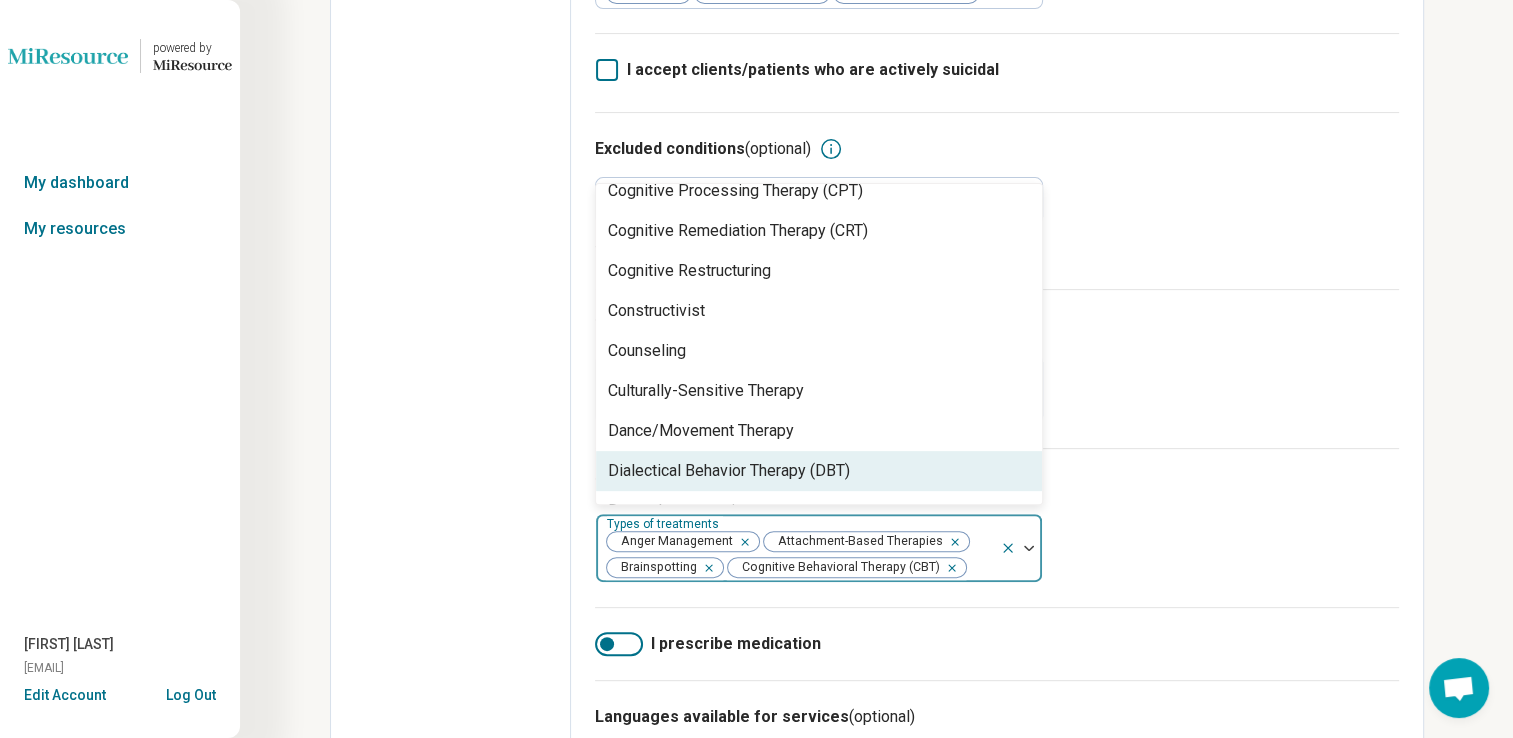scroll, scrollTop: 897, scrollLeft: 0, axis: vertical 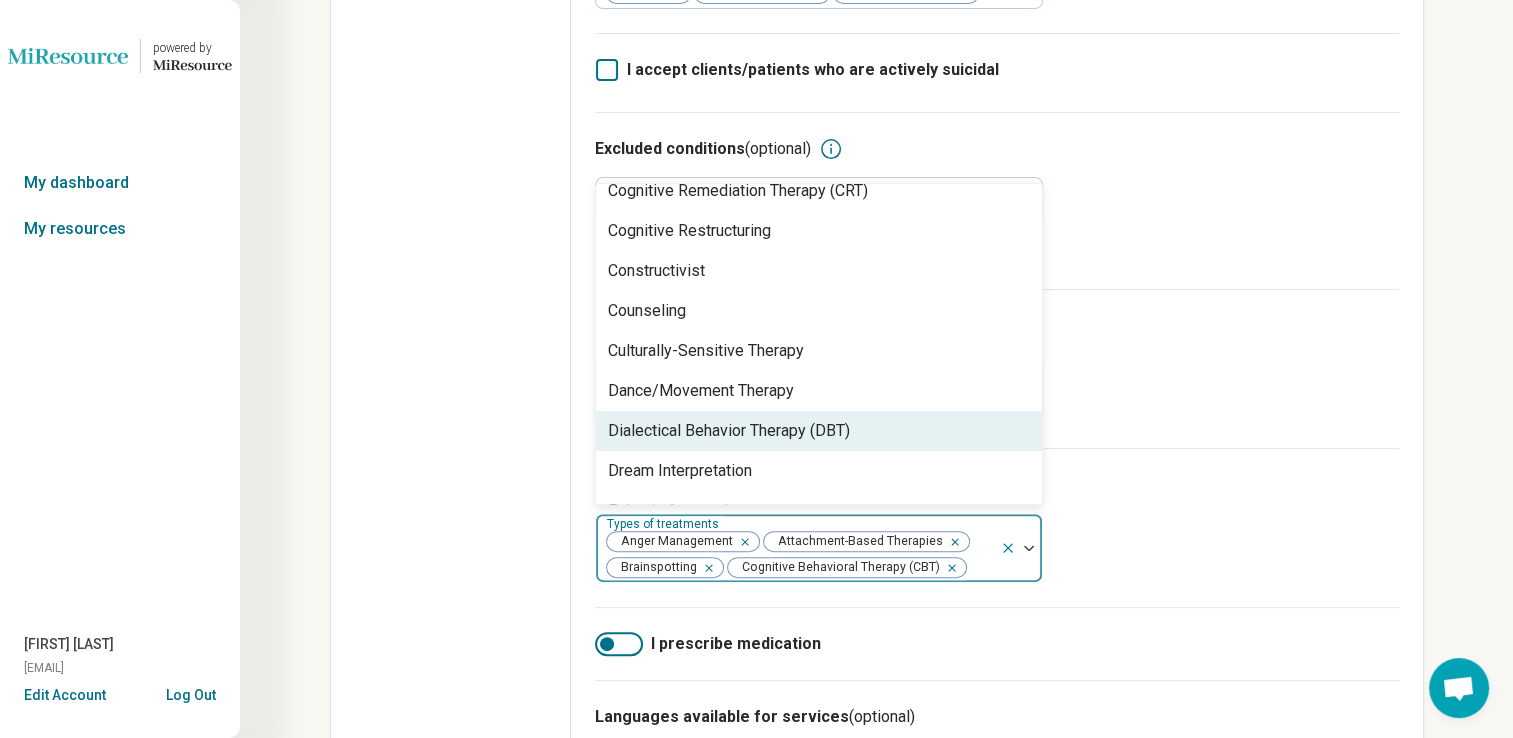 click on "Dialectical Behavior Therapy (DBT)" at bounding box center [819, 431] 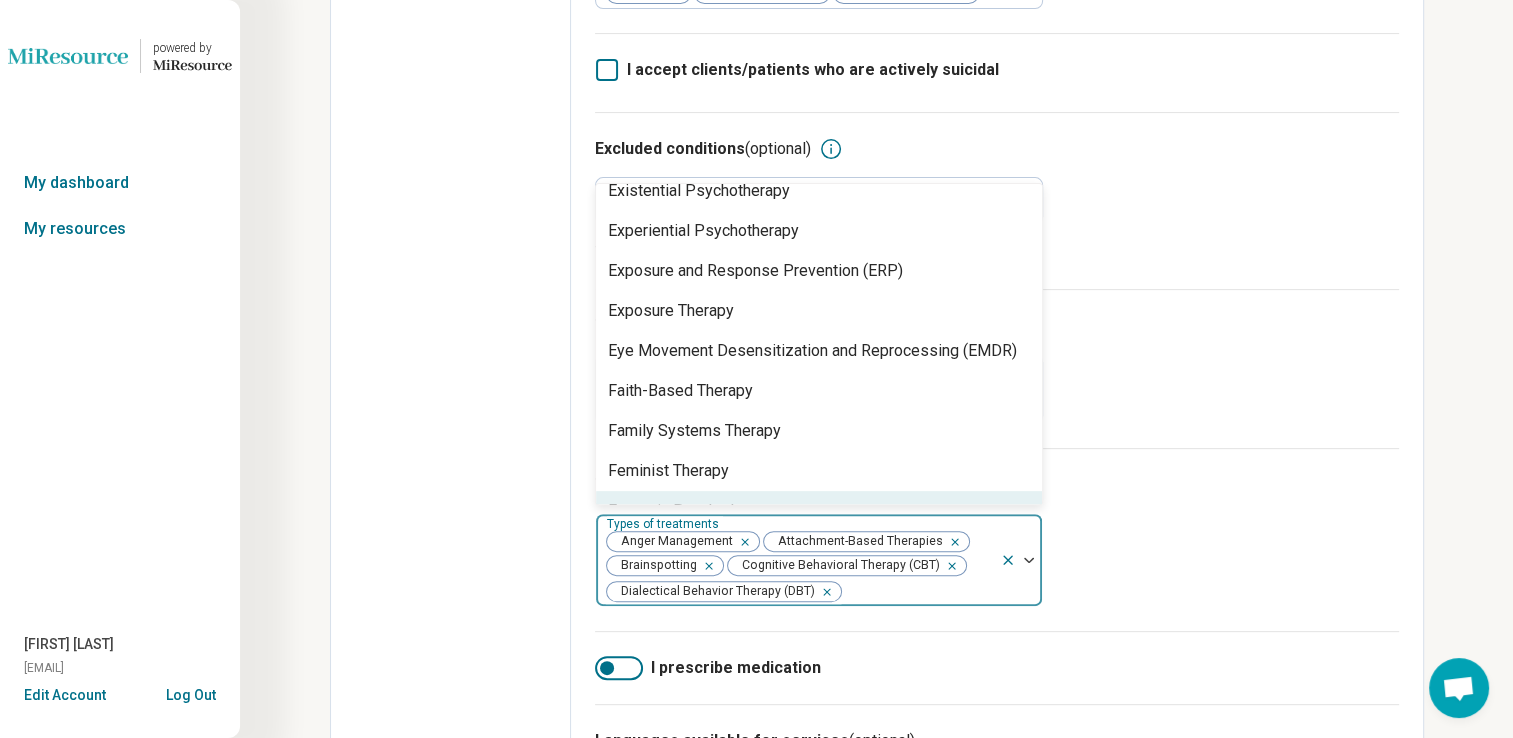 scroll, scrollTop: 1377, scrollLeft: 0, axis: vertical 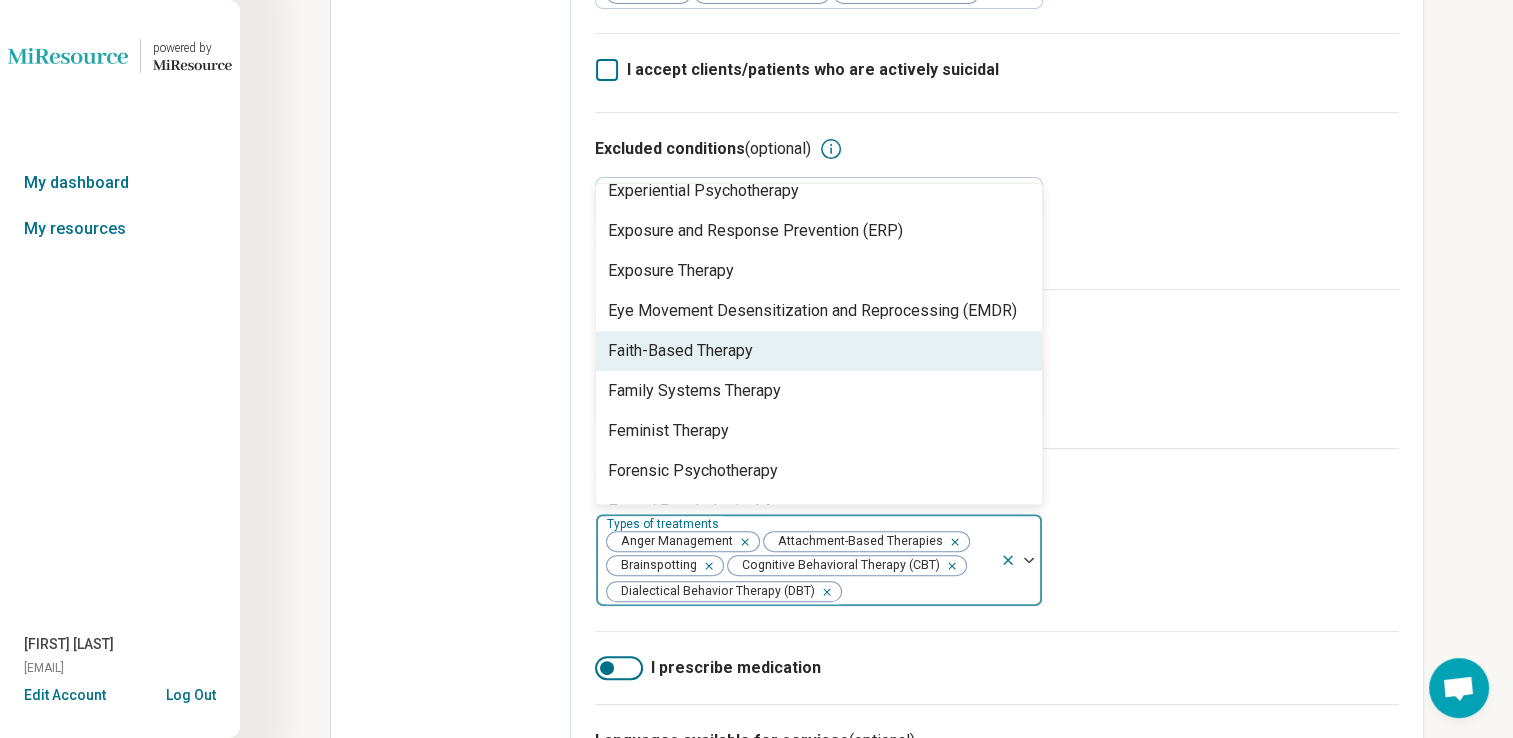 click on "Faith-Based Therapy" at bounding box center [819, 351] 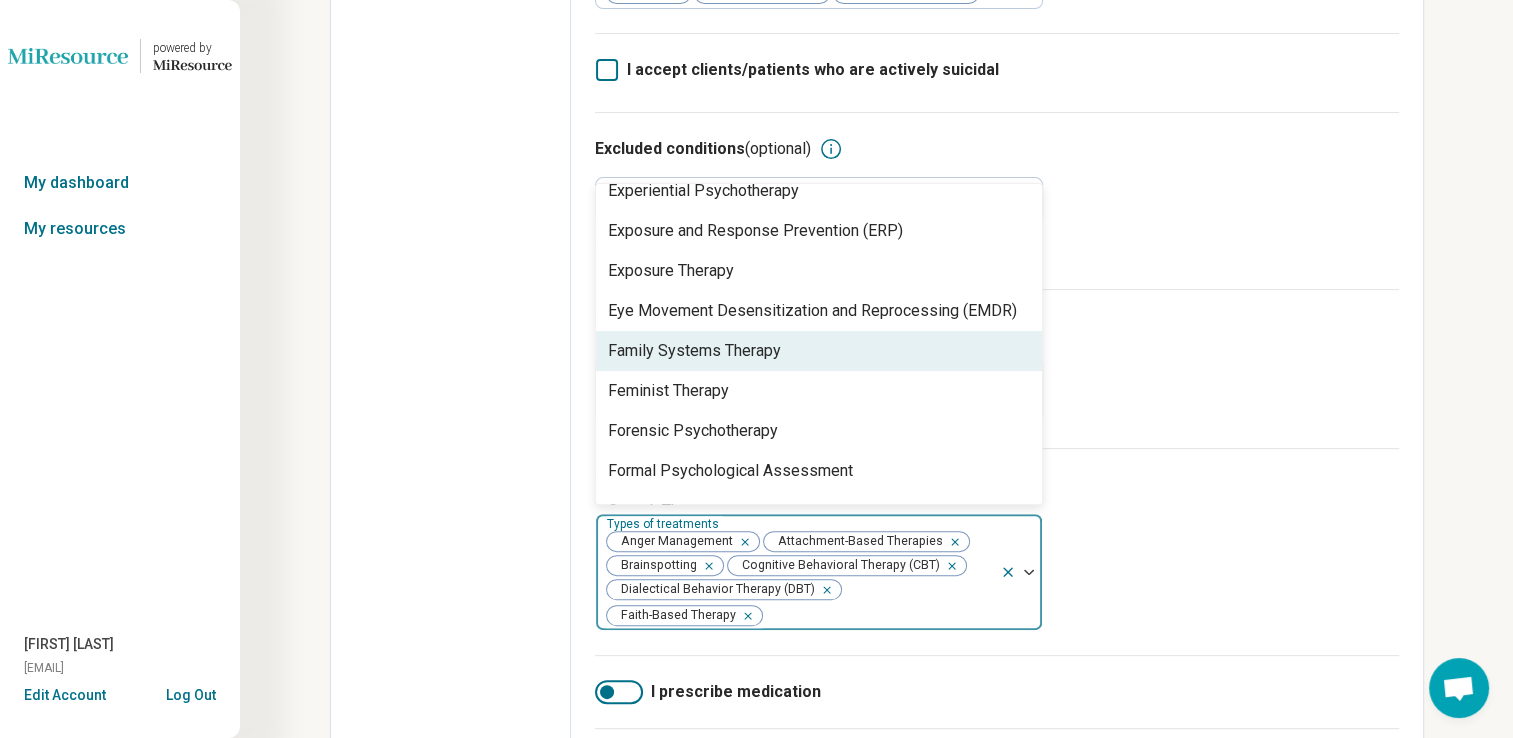 click on "Family Systems Therapy" at bounding box center (819, 351) 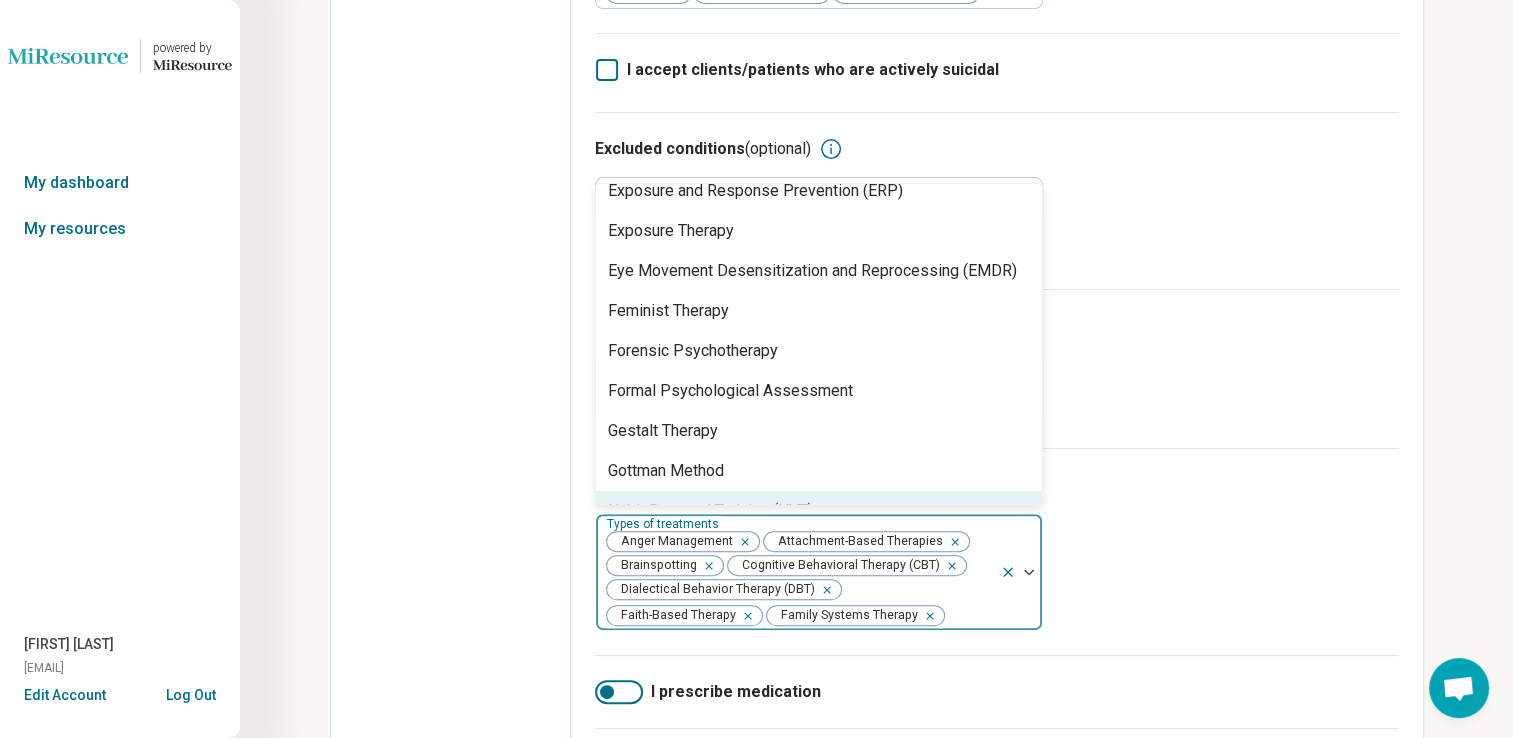 scroll, scrollTop: 1457, scrollLeft: 0, axis: vertical 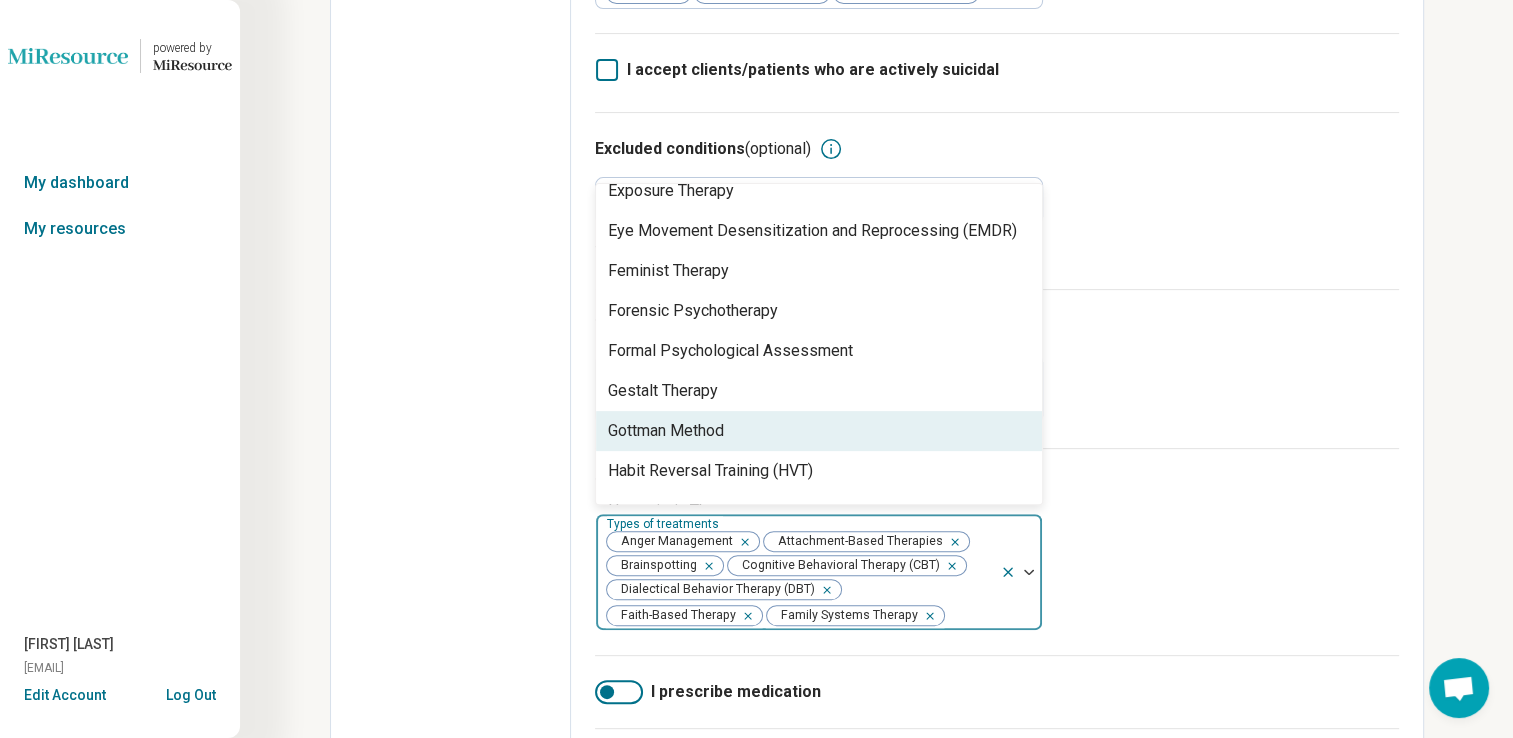 click on "Gottman Method" at bounding box center (819, 431) 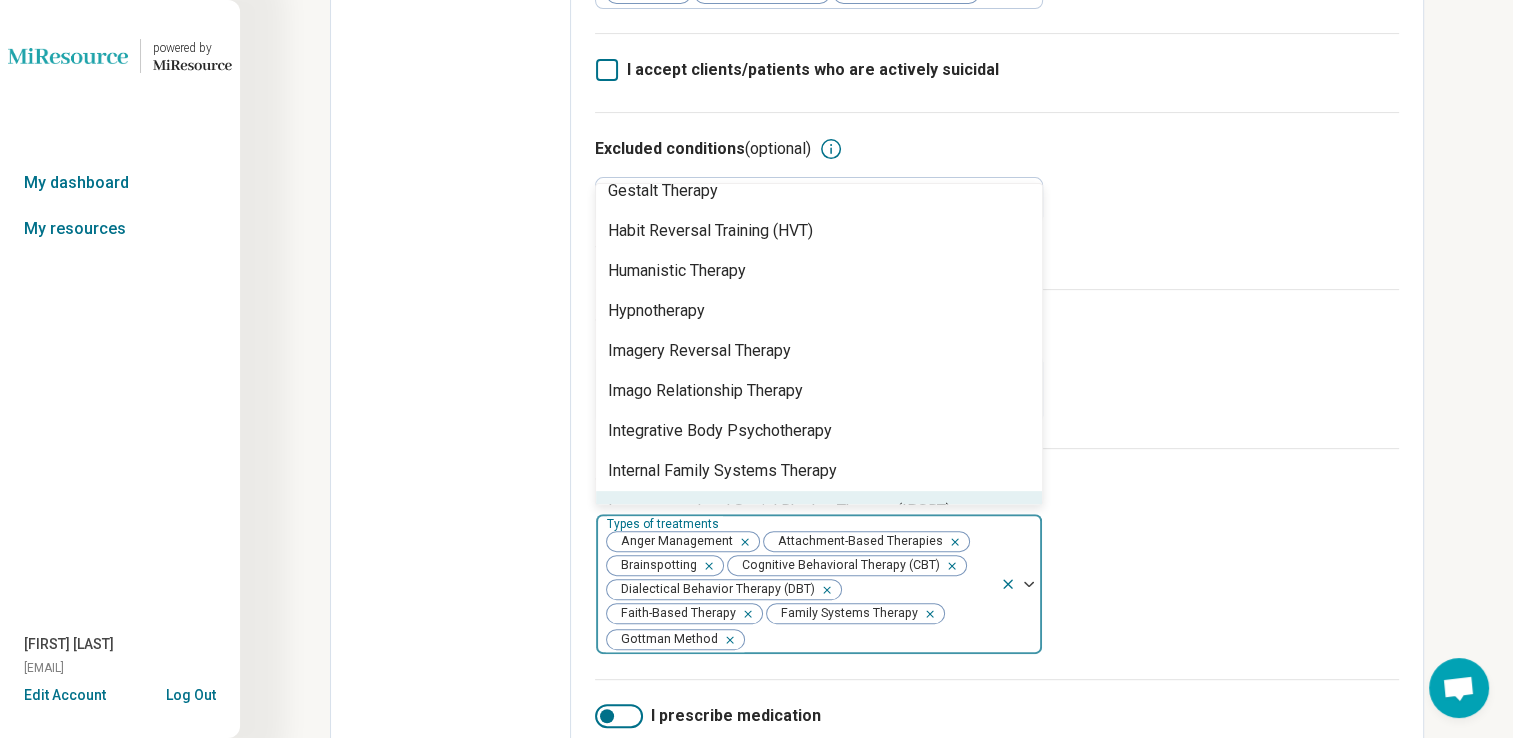 scroll, scrollTop: 1697, scrollLeft: 0, axis: vertical 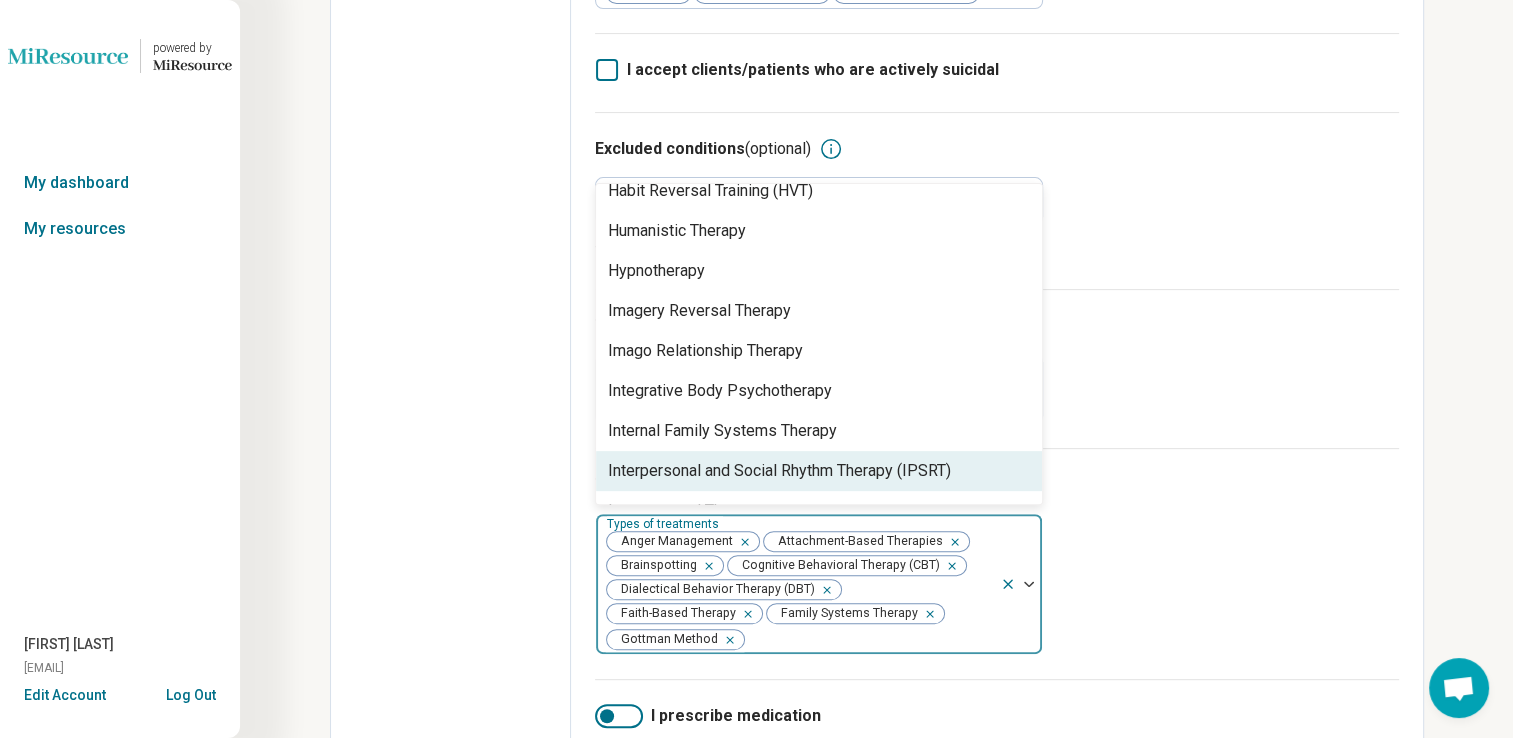 click on "Internal Family Systems Therapy" at bounding box center [819, 431] 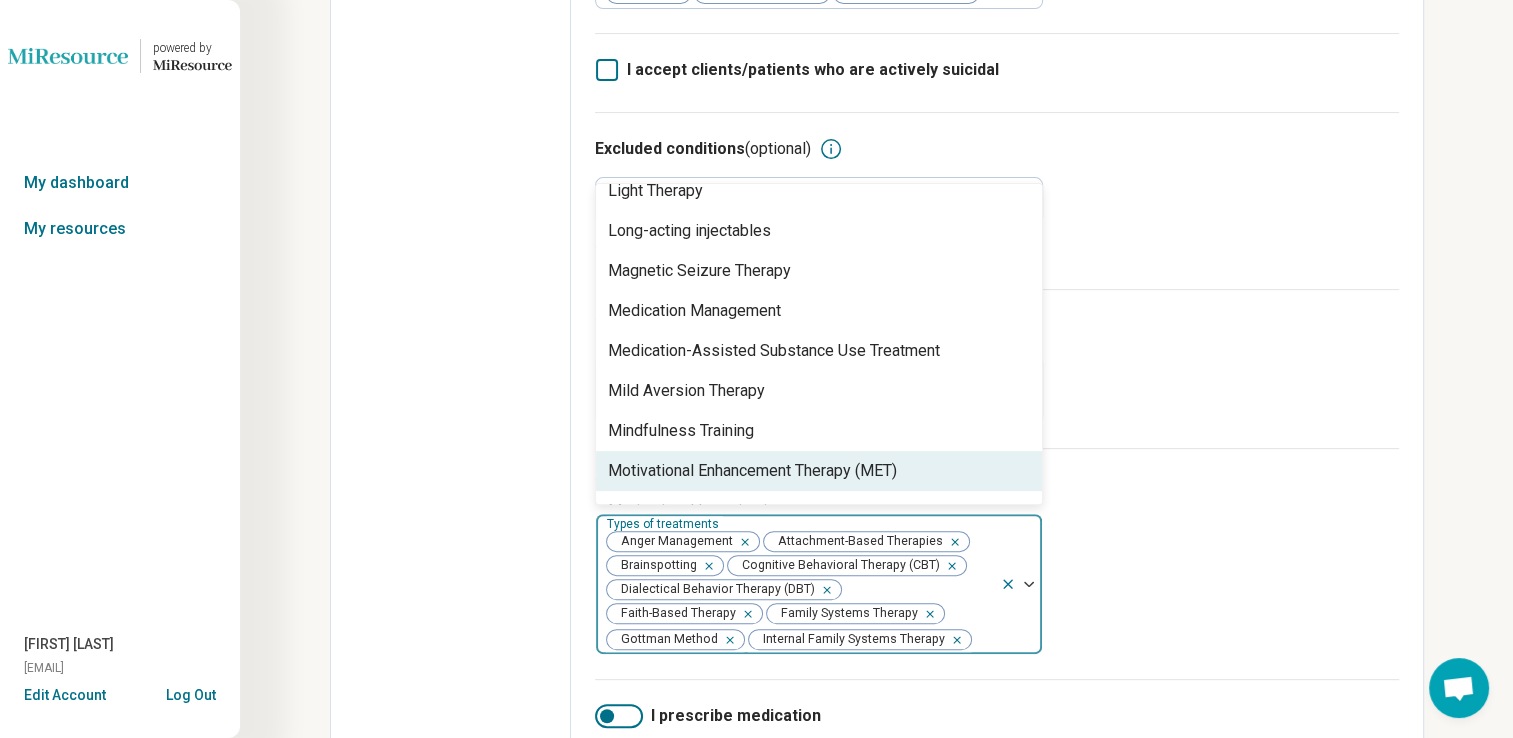 scroll, scrollTop: 2177, scrollLeft: 0, axis: vertical 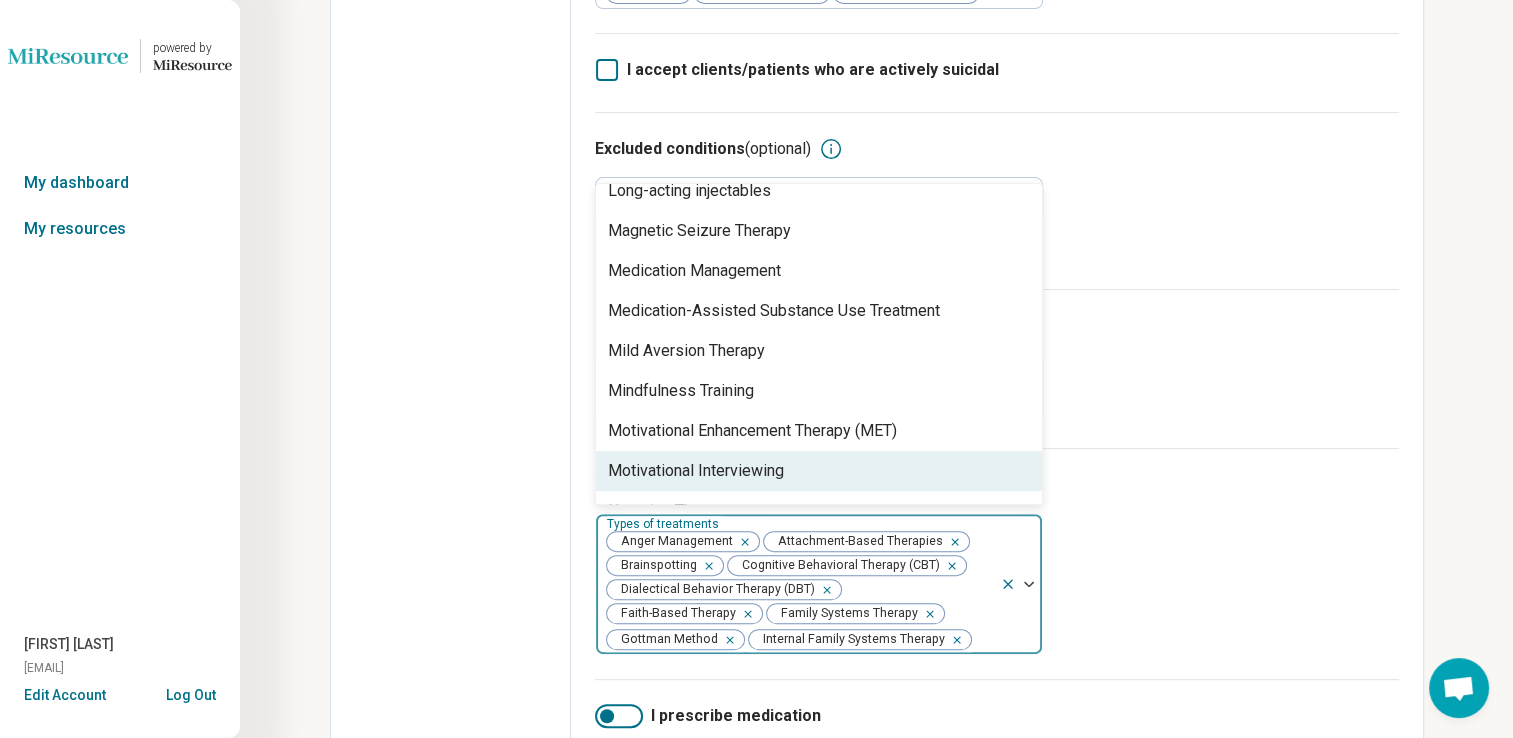 click on "Motivational Interviewing" at bounding box center [819, 471] 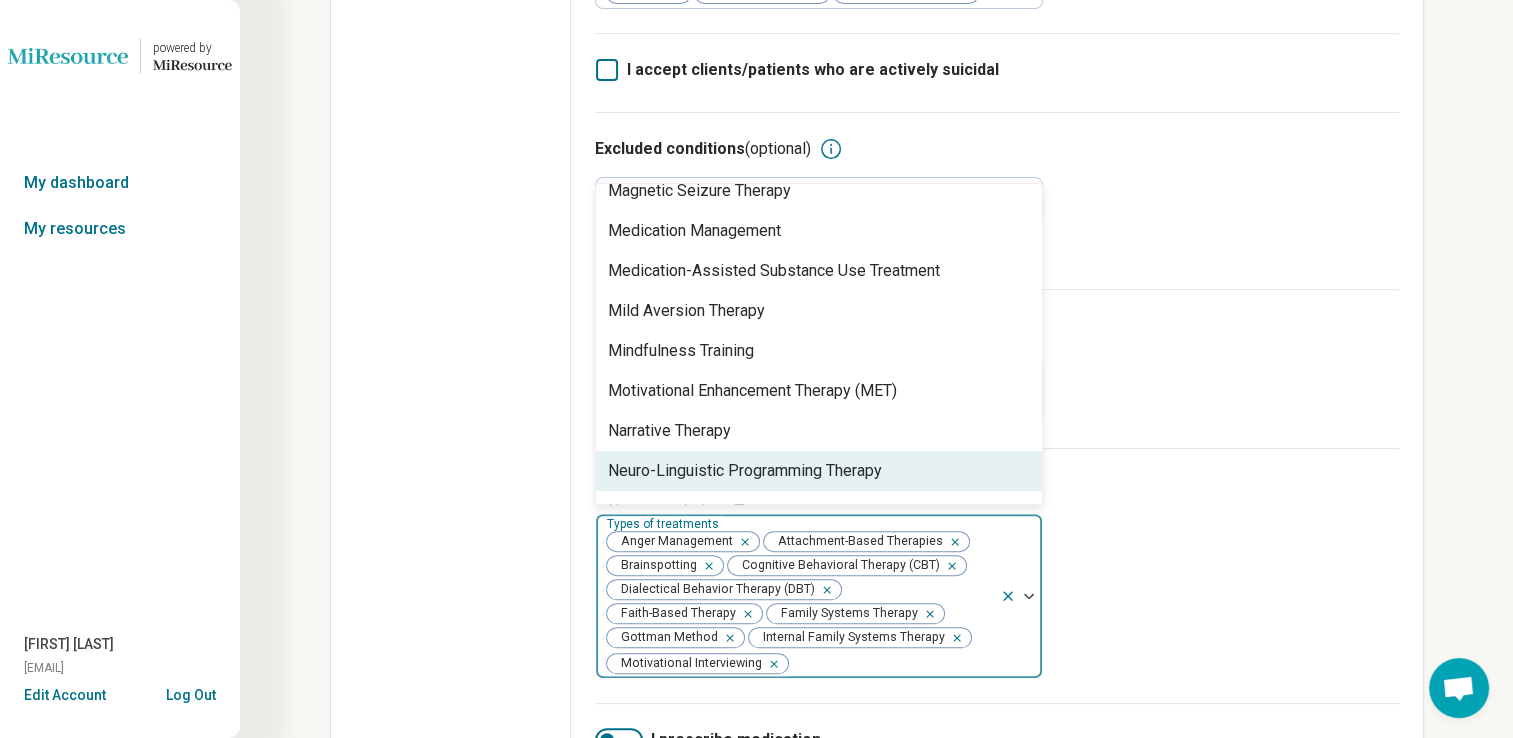 scroll, scrollTop: 2257, scrollLeft: 0, axis: vertical 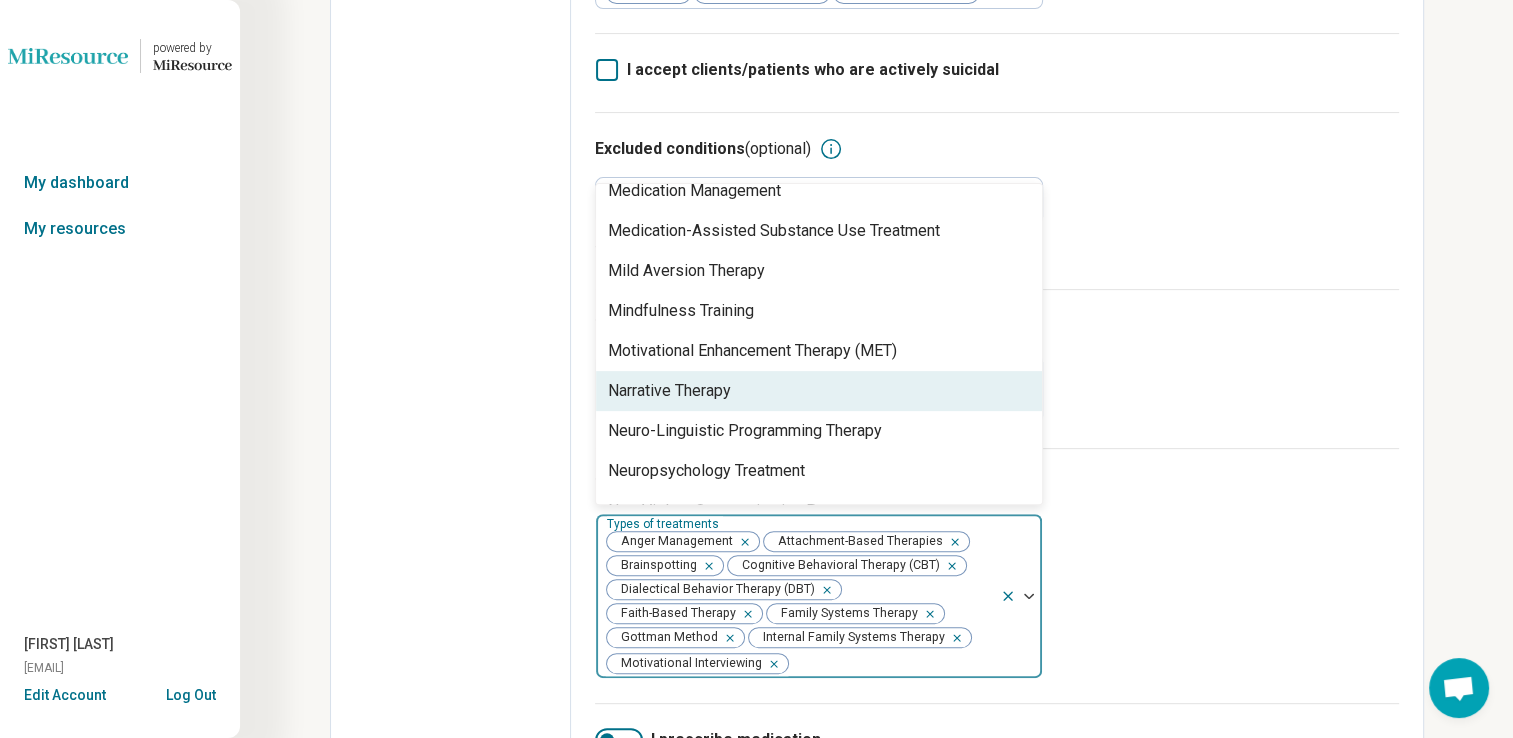 click on "Narrative Therapy" at bounding box center [819, 391] 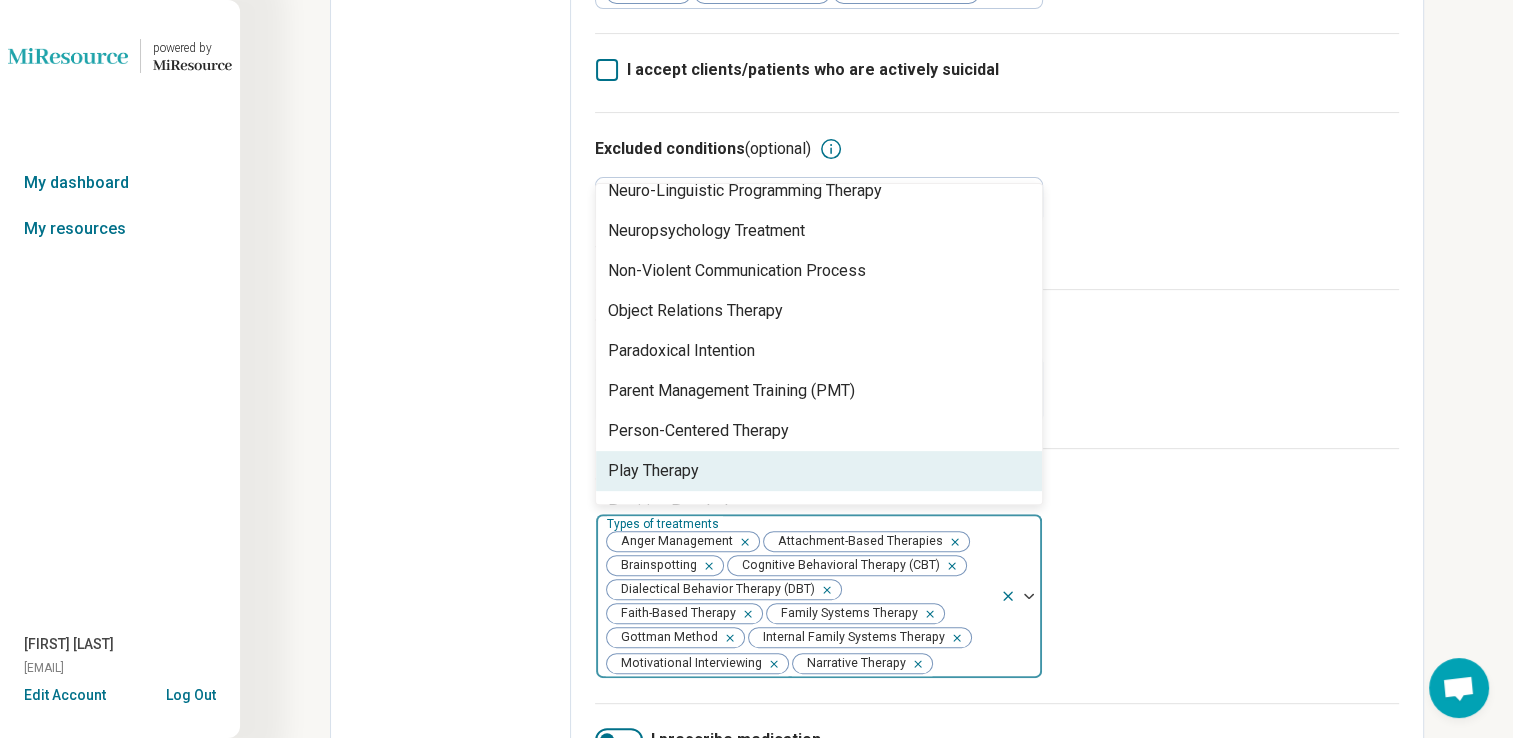 scroll, scrollTop: 2497, scrollLeft: 0, axis: vertical 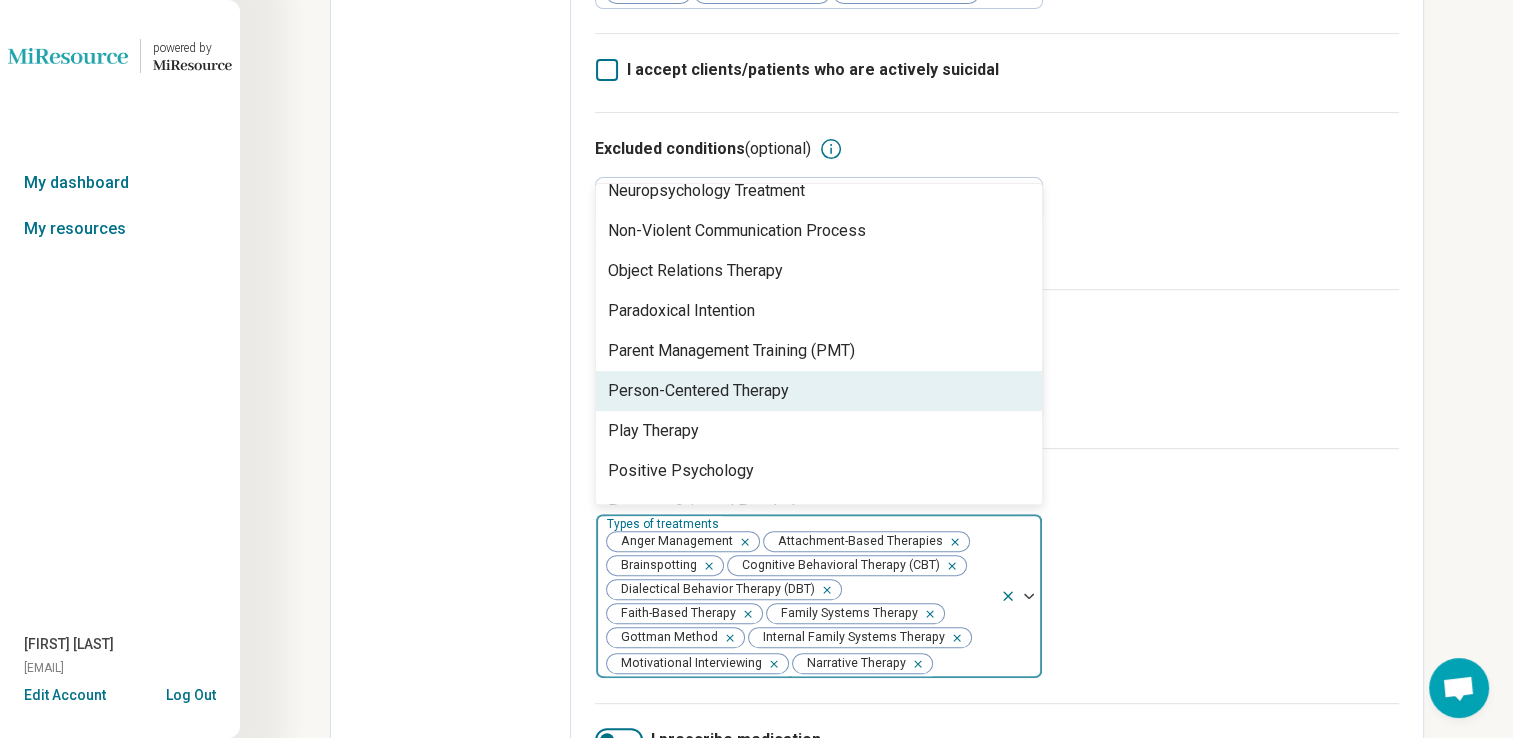 click on "Person-Centered Therapy" at bounding box center [819, 391] 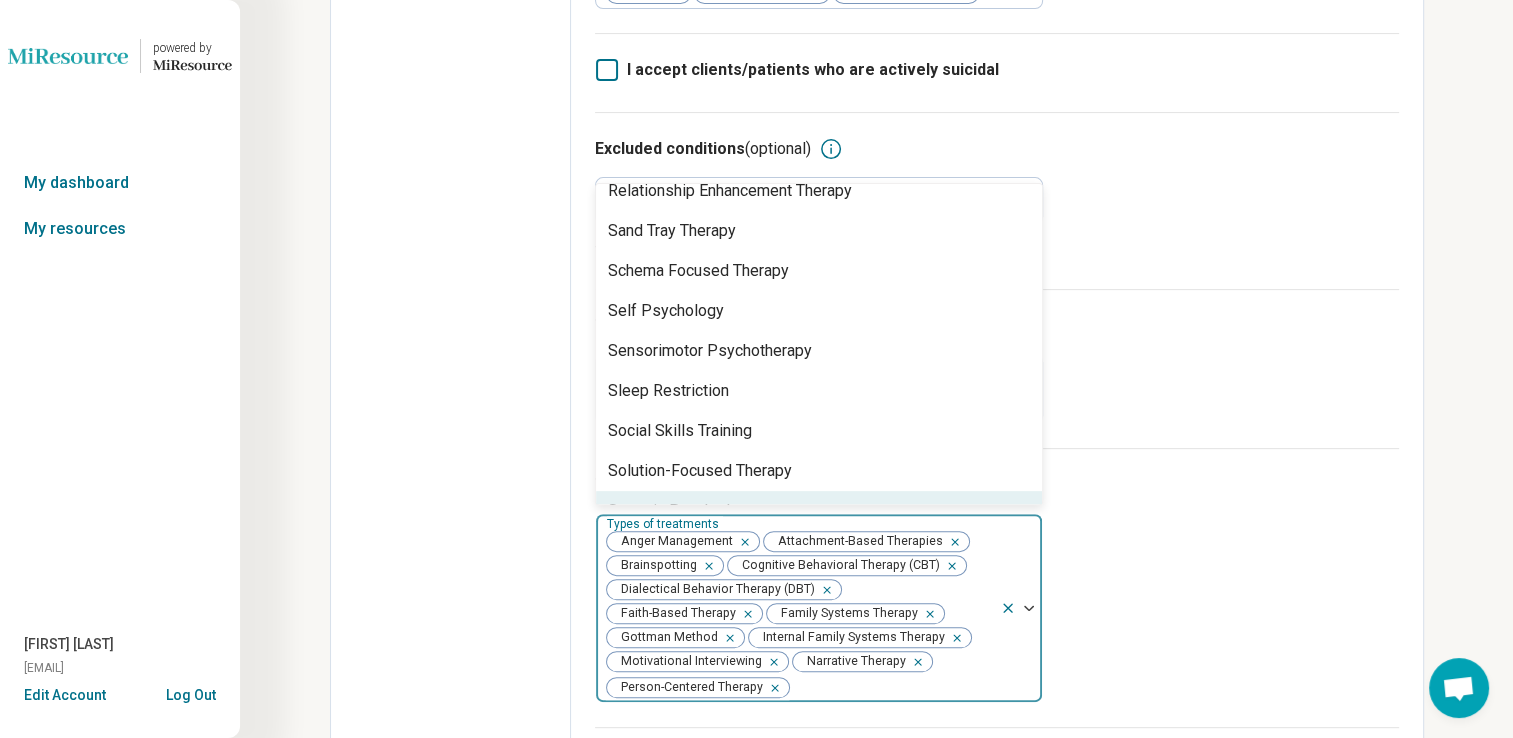 scroll, scrollTop: 3097, scrollLeft: 0, axis: vertical 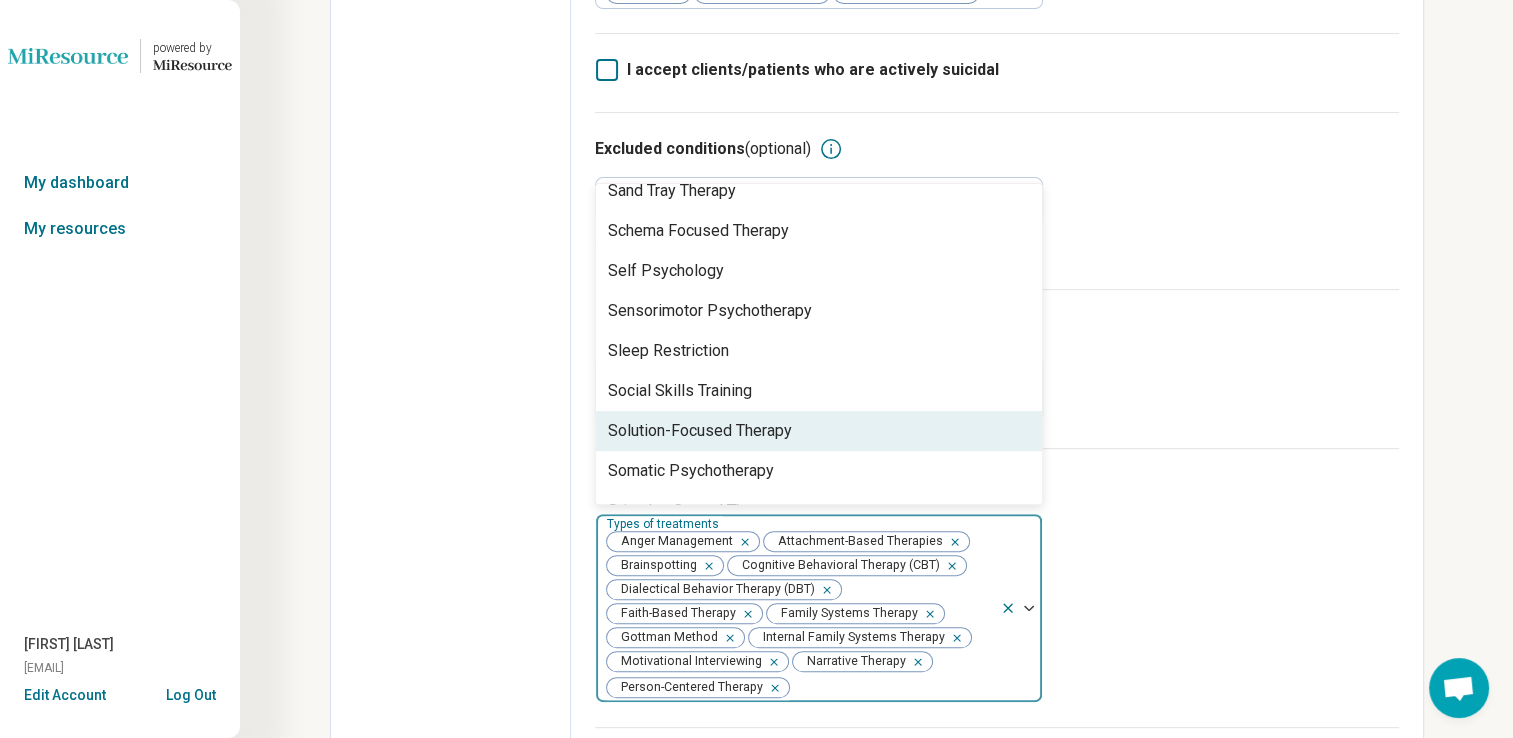 click on "Solution-Focused Therapy" at bounding box center [819, 431] 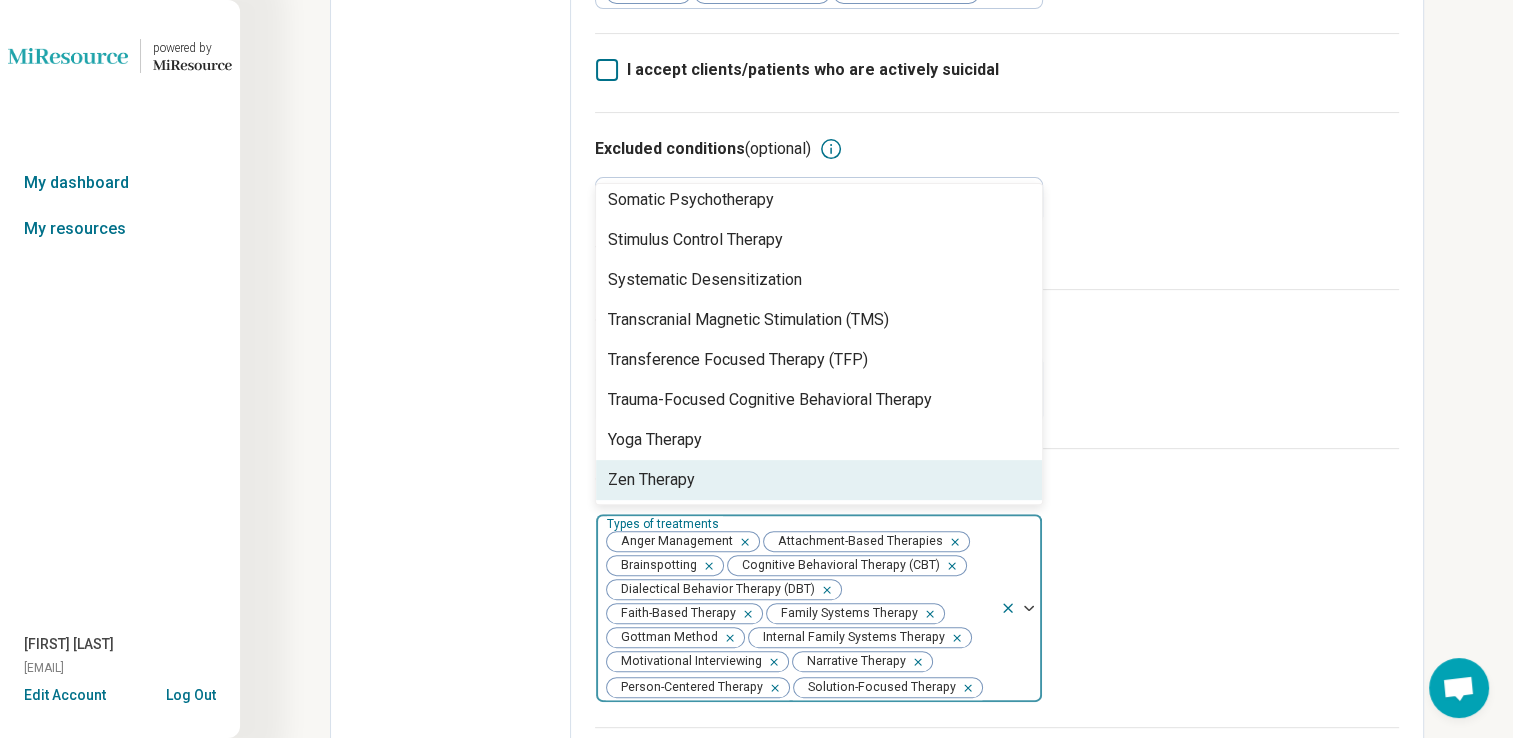 scroll, scrollTop: 0, scrollLeft: 0, axis: both 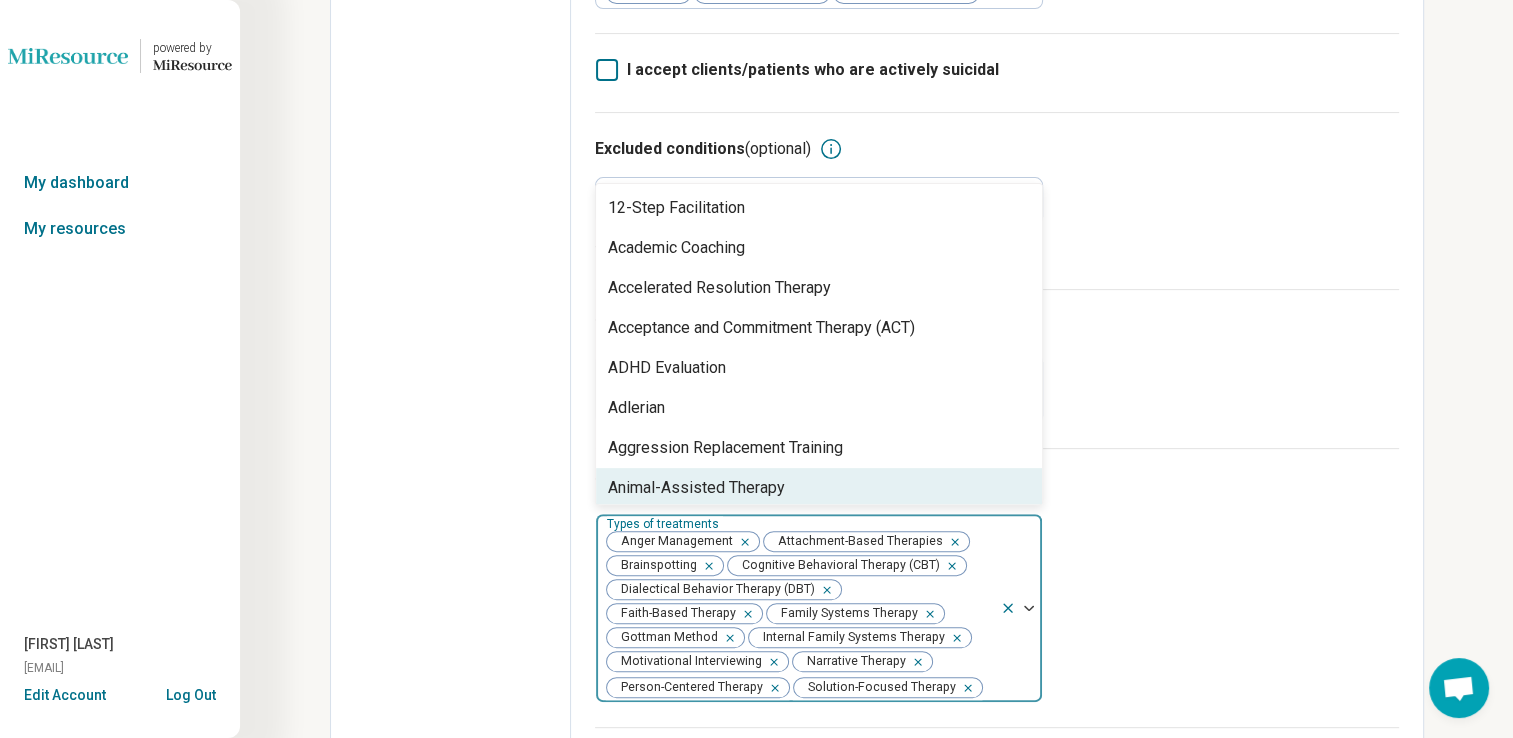 click on "Edit profile General Specialty Credentials Location Payment Schedule Profile completion:  60 % Profile Updated" at bounding box center (451, 492) 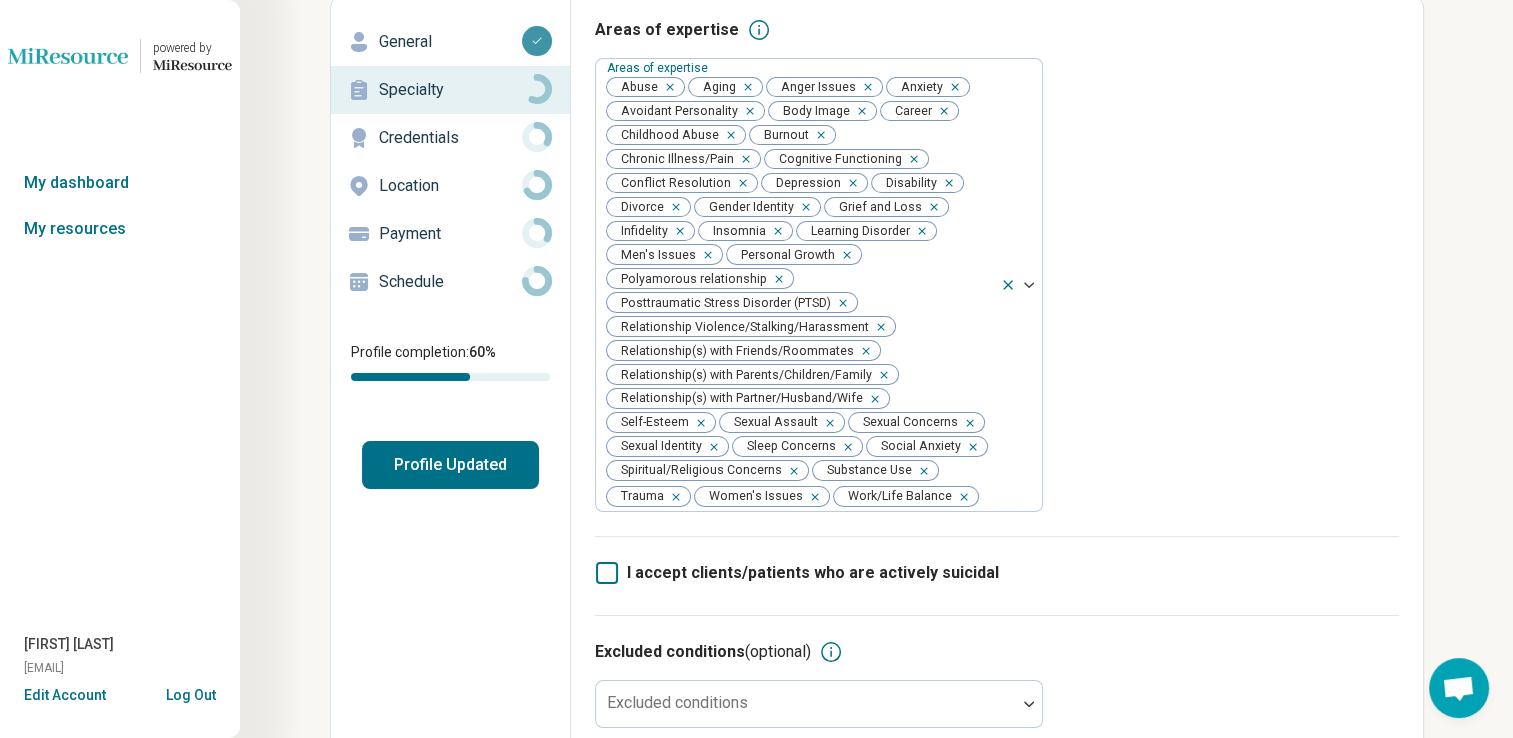 scroll, scrollTop: 0, scrollLeft: 0, axis: both 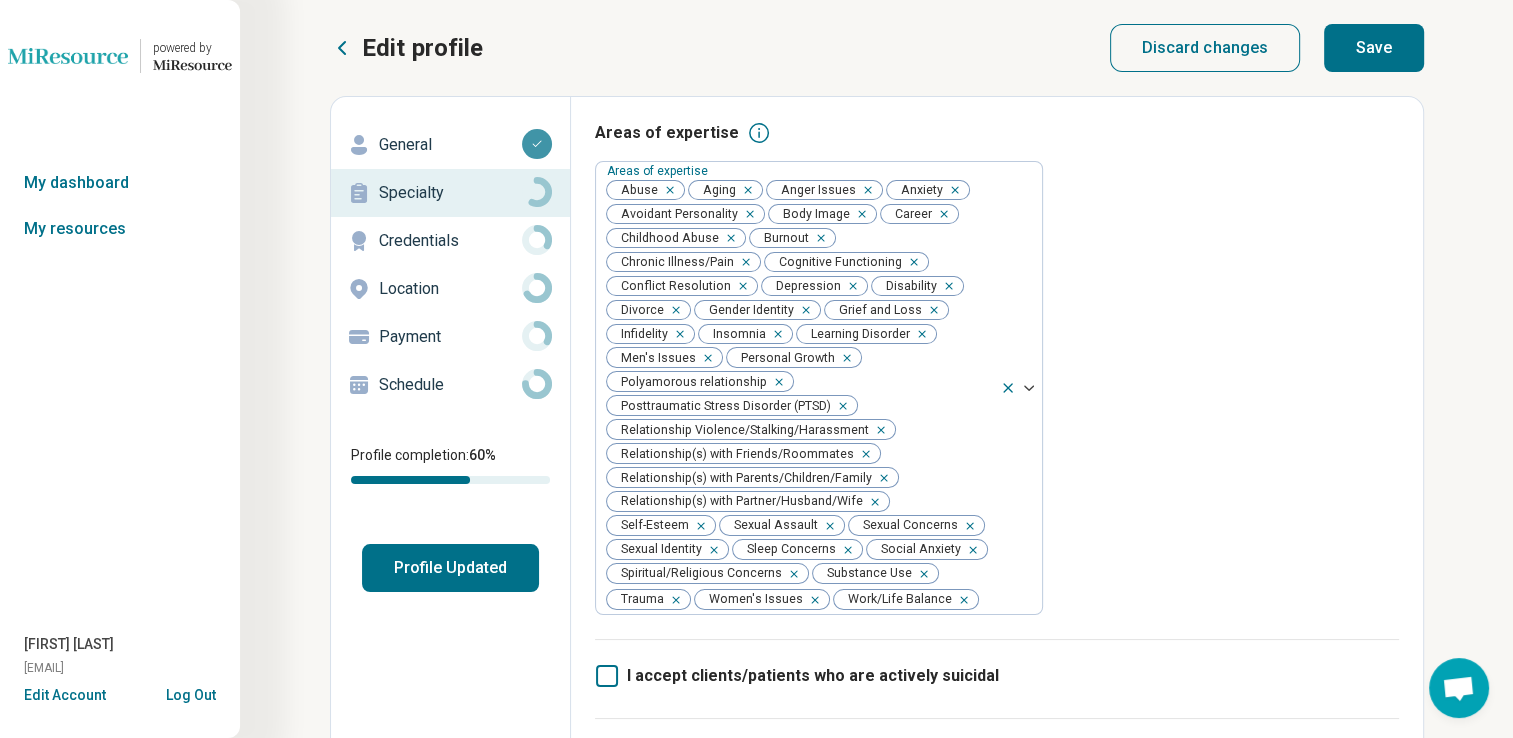 click on "Save" at bounding box center [1374, 48] 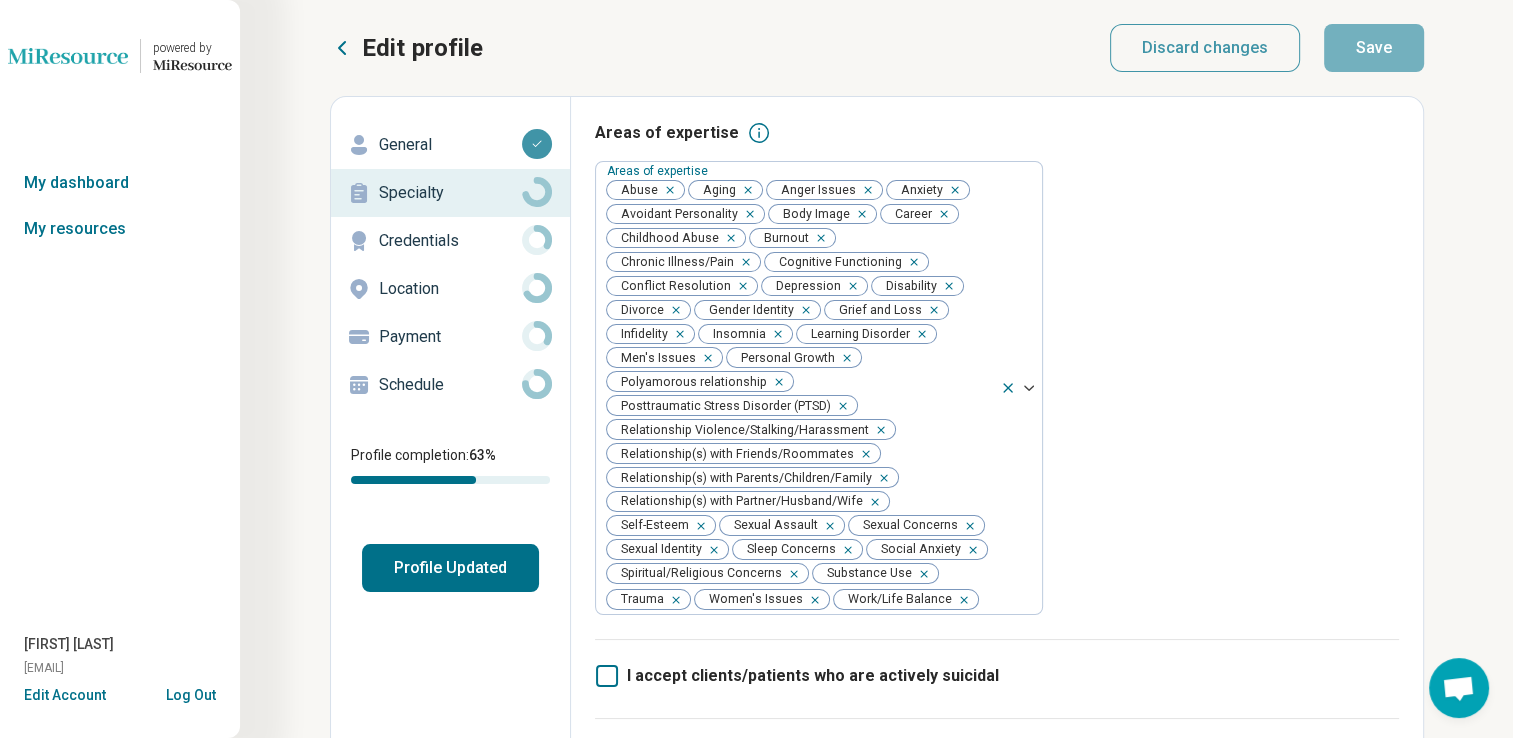 click on "Credentials" at bounding box center [450, 241] 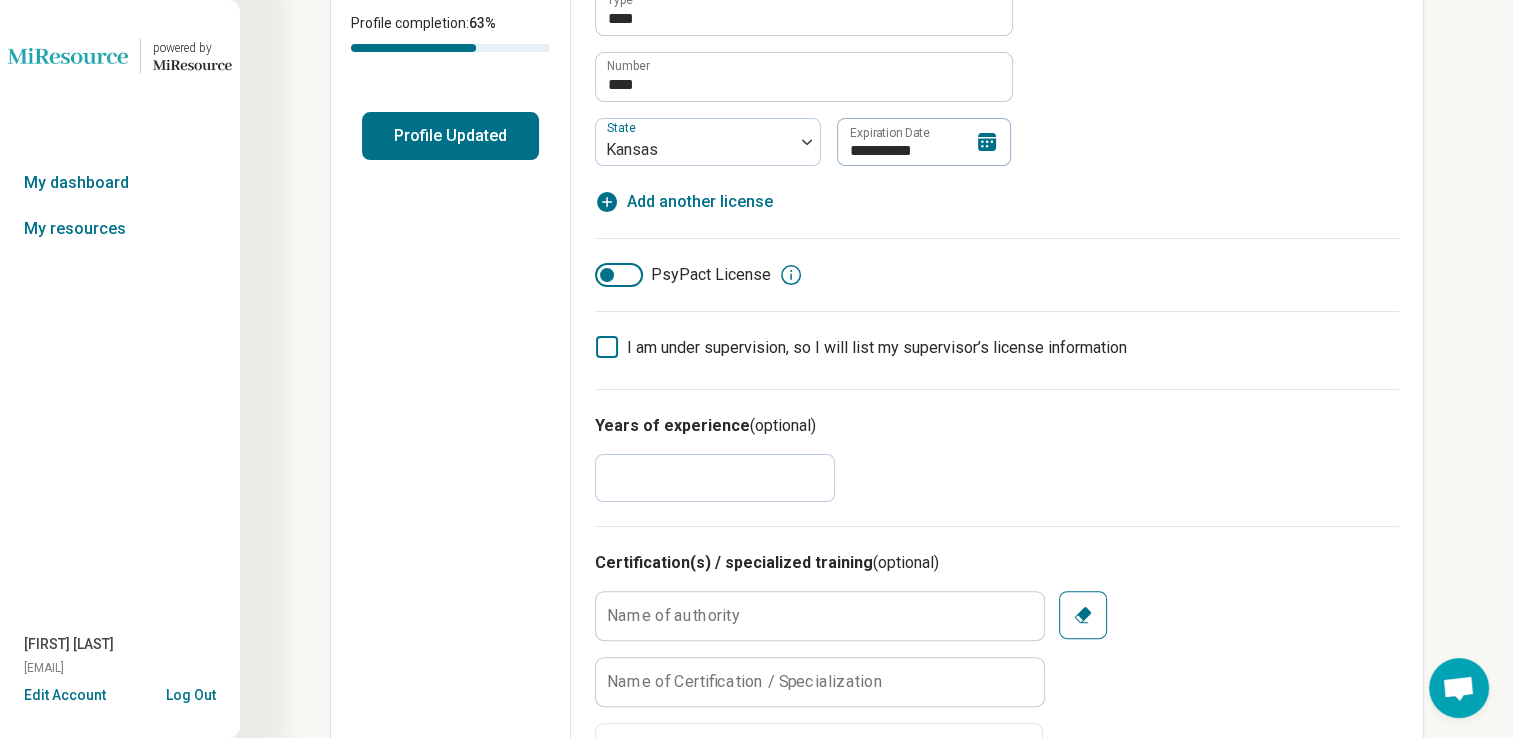 scroll, scrollTop: 590, scrollLeft: 0, axis: vertical 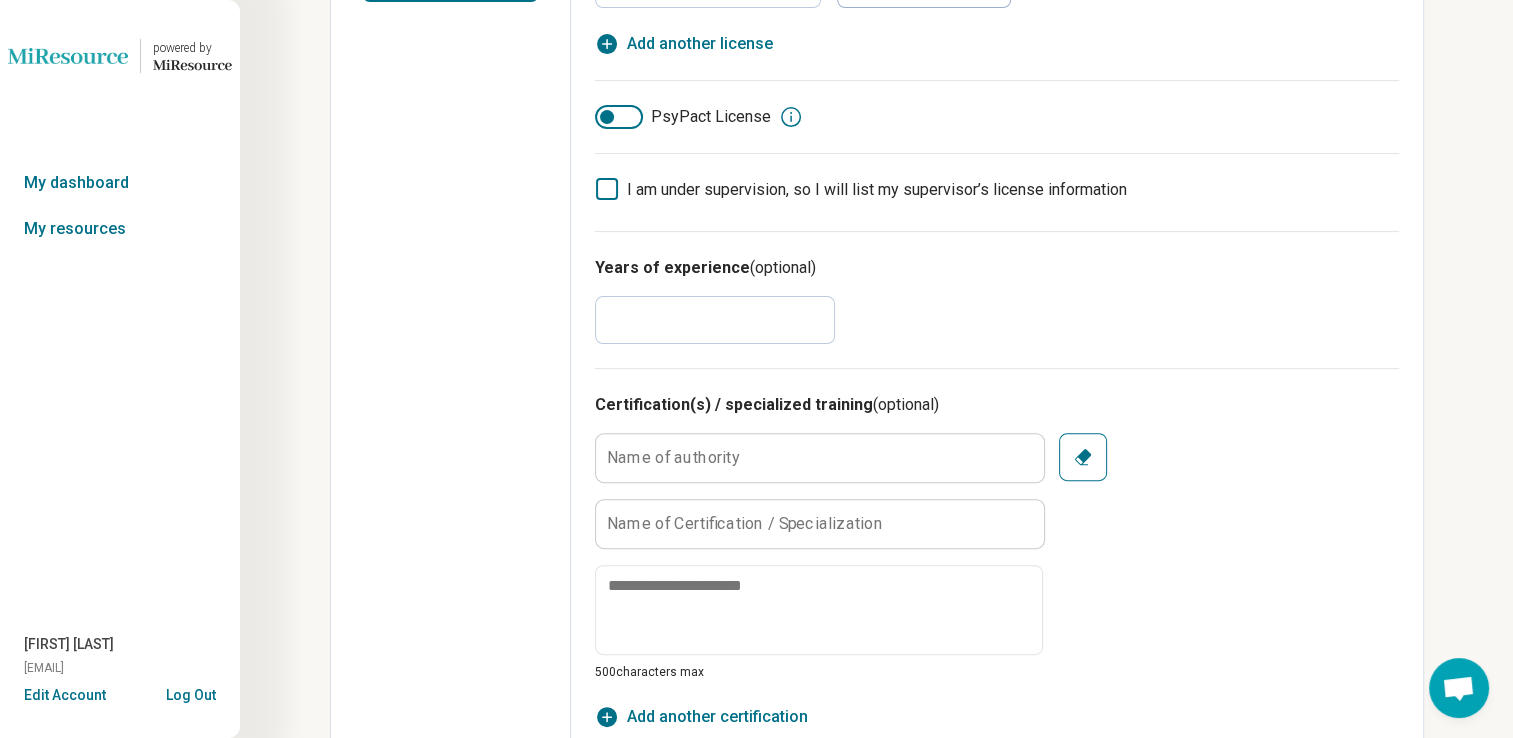 click on "*" at bounding box center (715, 320) 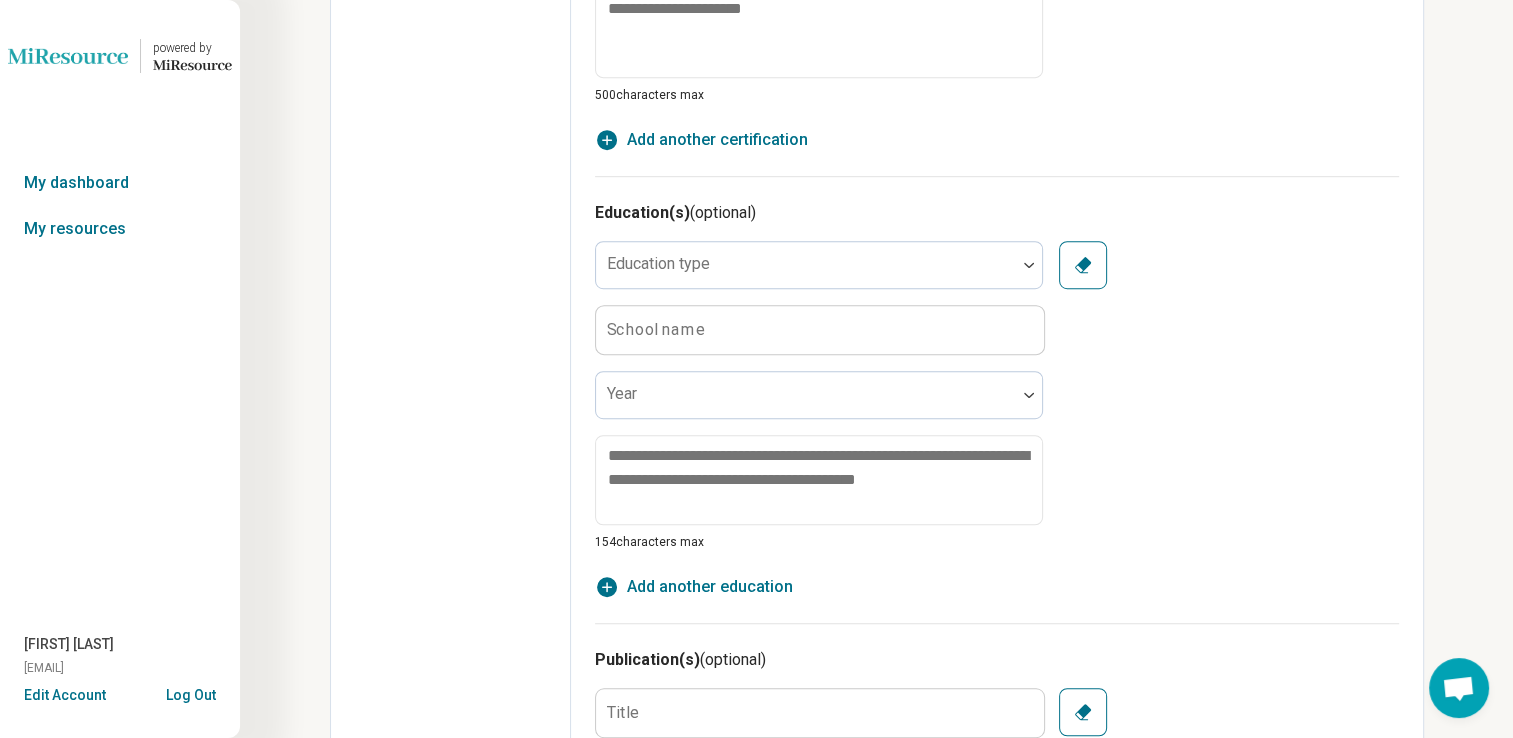 scroll, scrollTop: 1177, scrollLeft: 0, axis: vertical 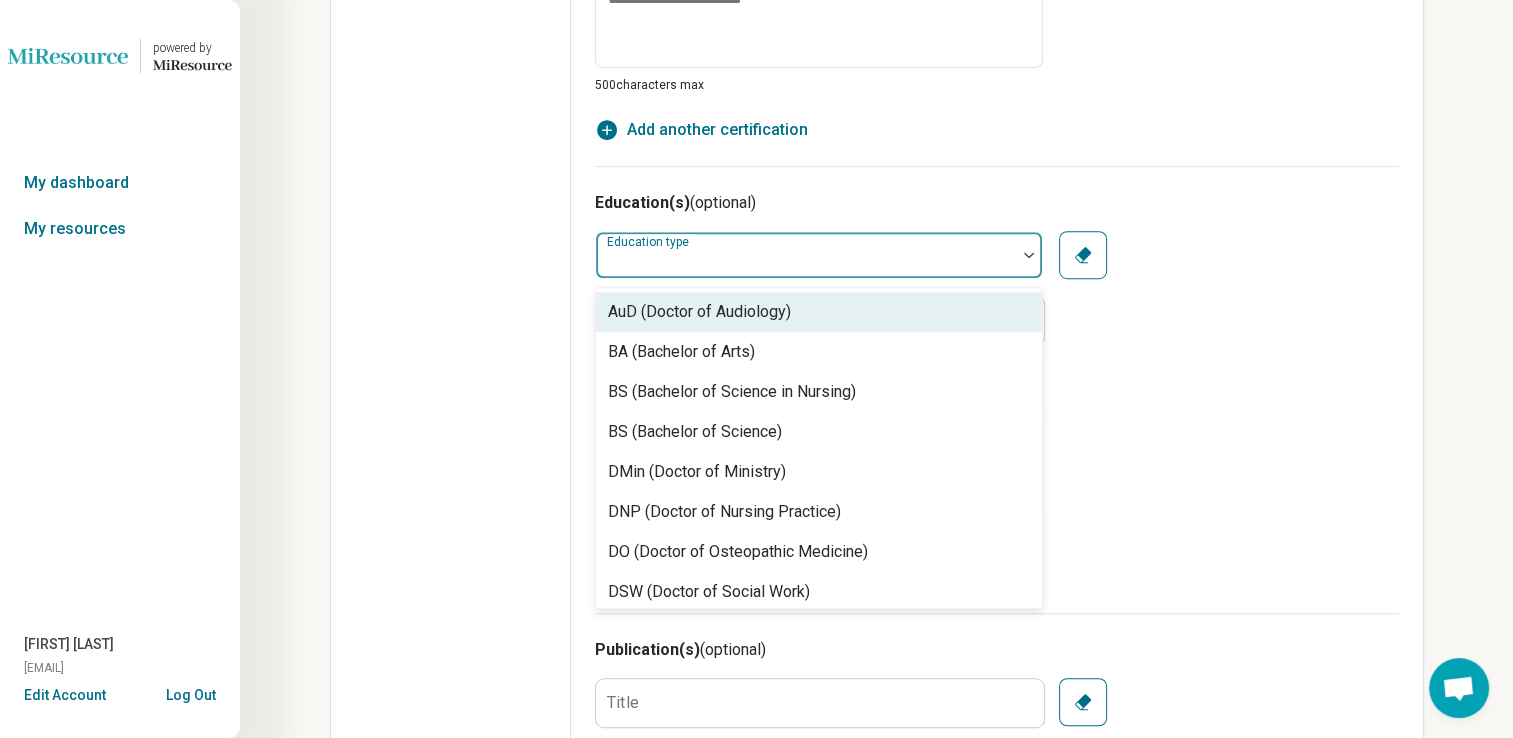 click at bounding box center [806, 263] 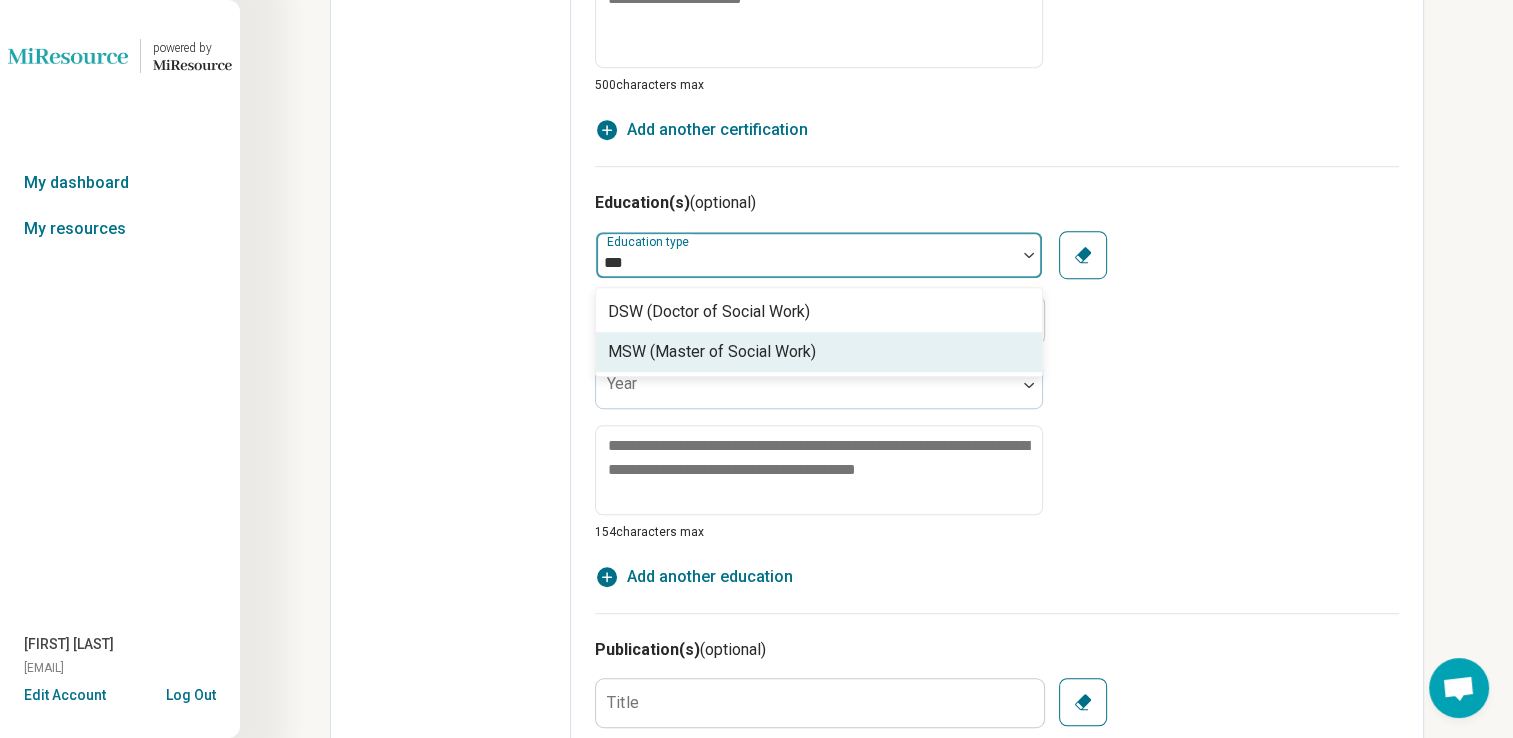 click on "MSW (Master of Social Work)" at bounding box center (819, 352) 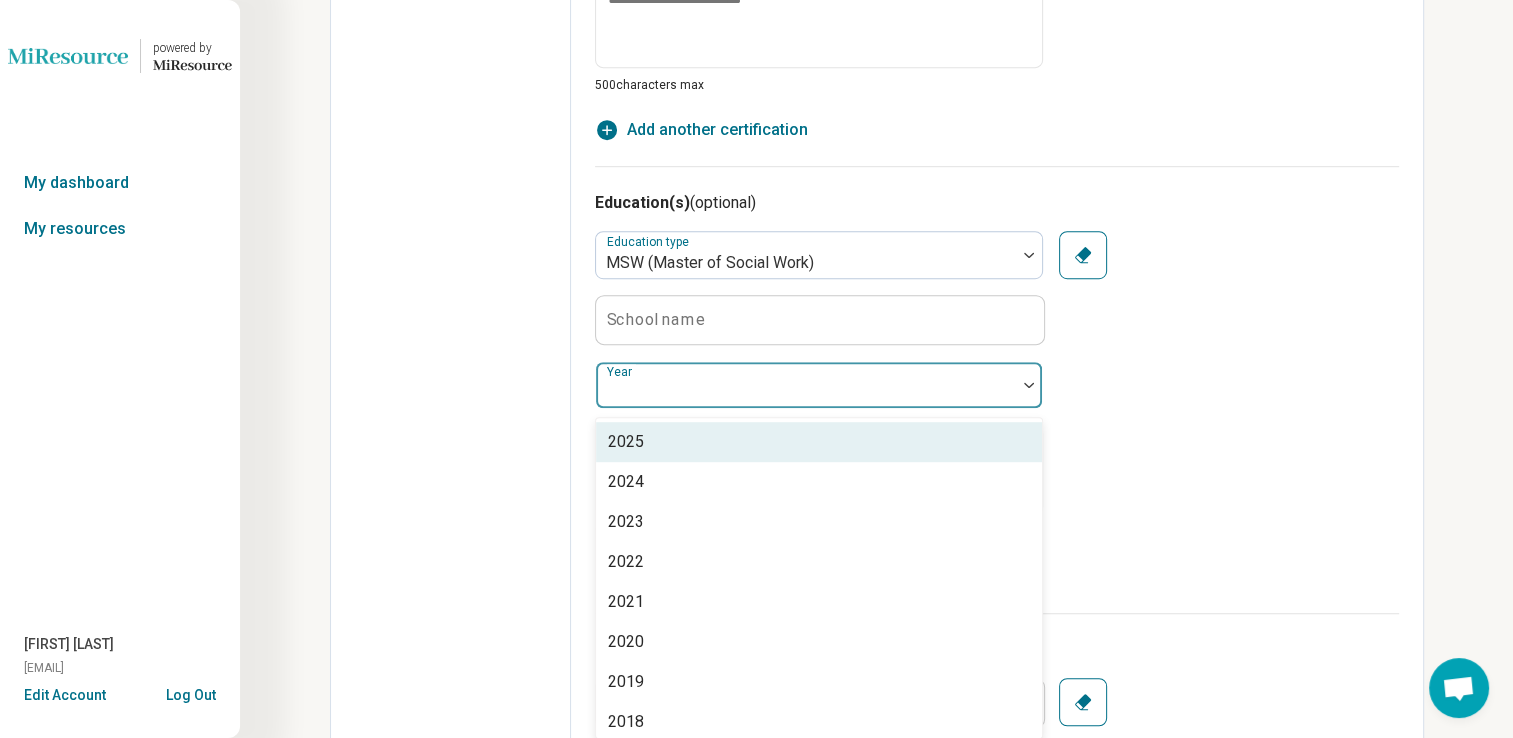 click at bounding box center (806, 393) 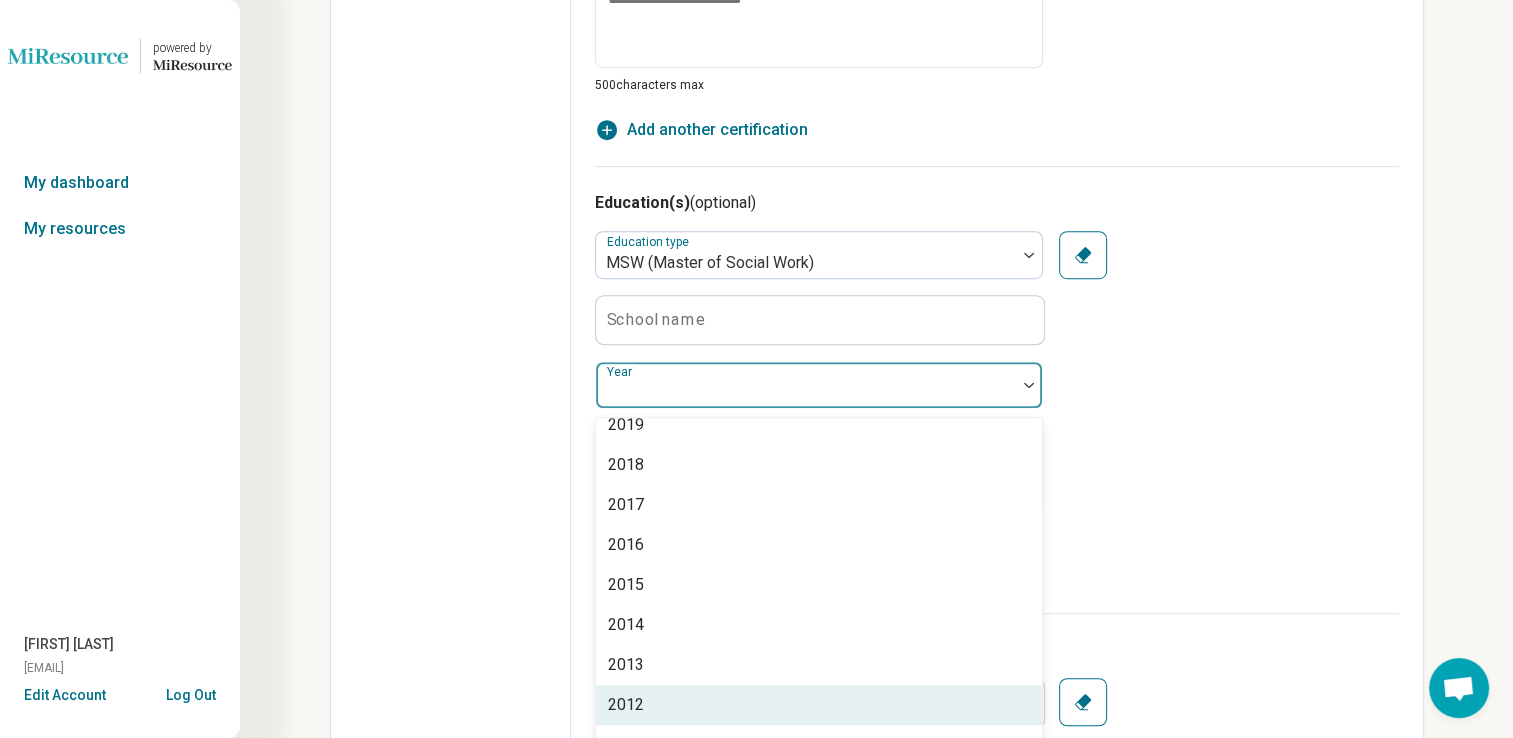 scroll, scrollTop: 297, scrollLeft: 0, axis: vertical 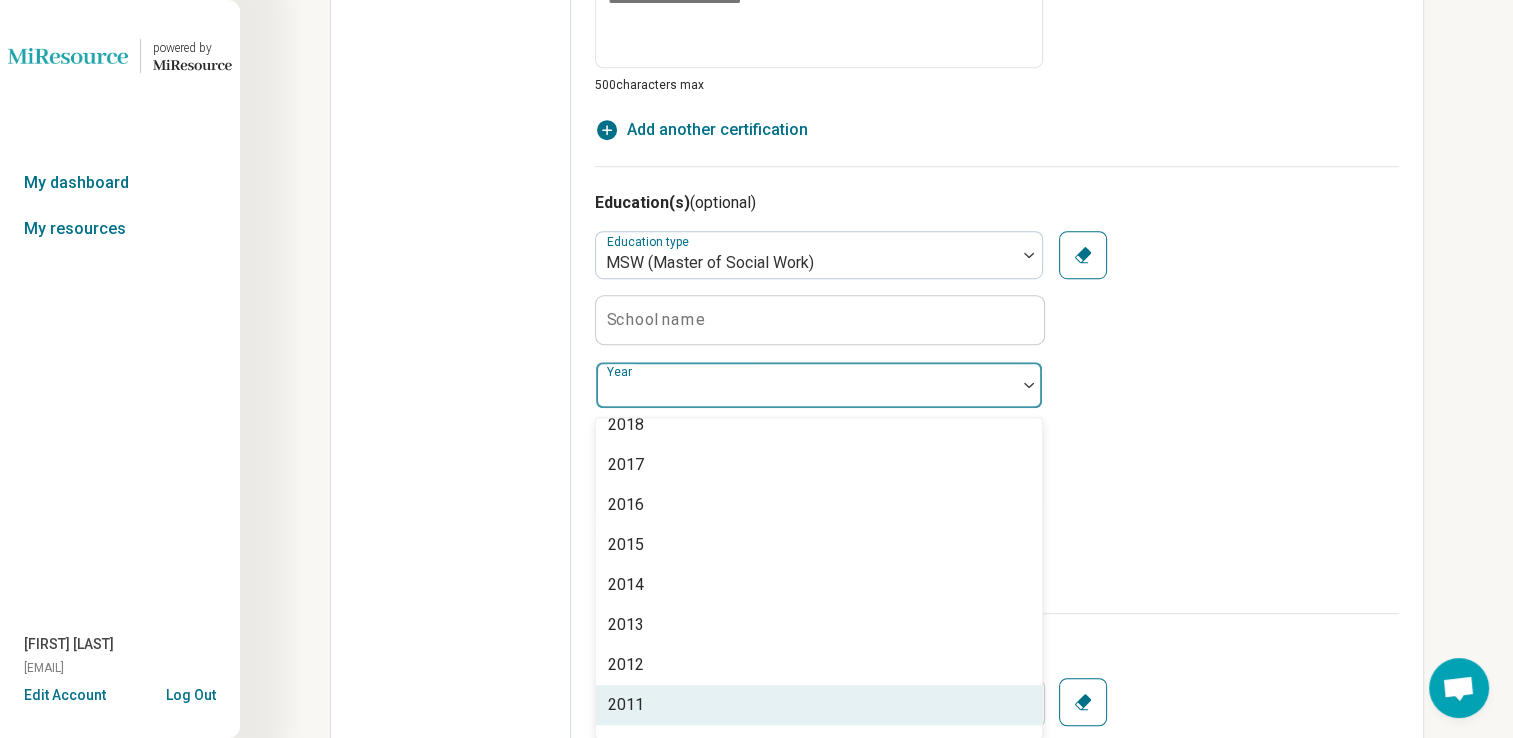 click on "2011" at bounding box center (819, 705) 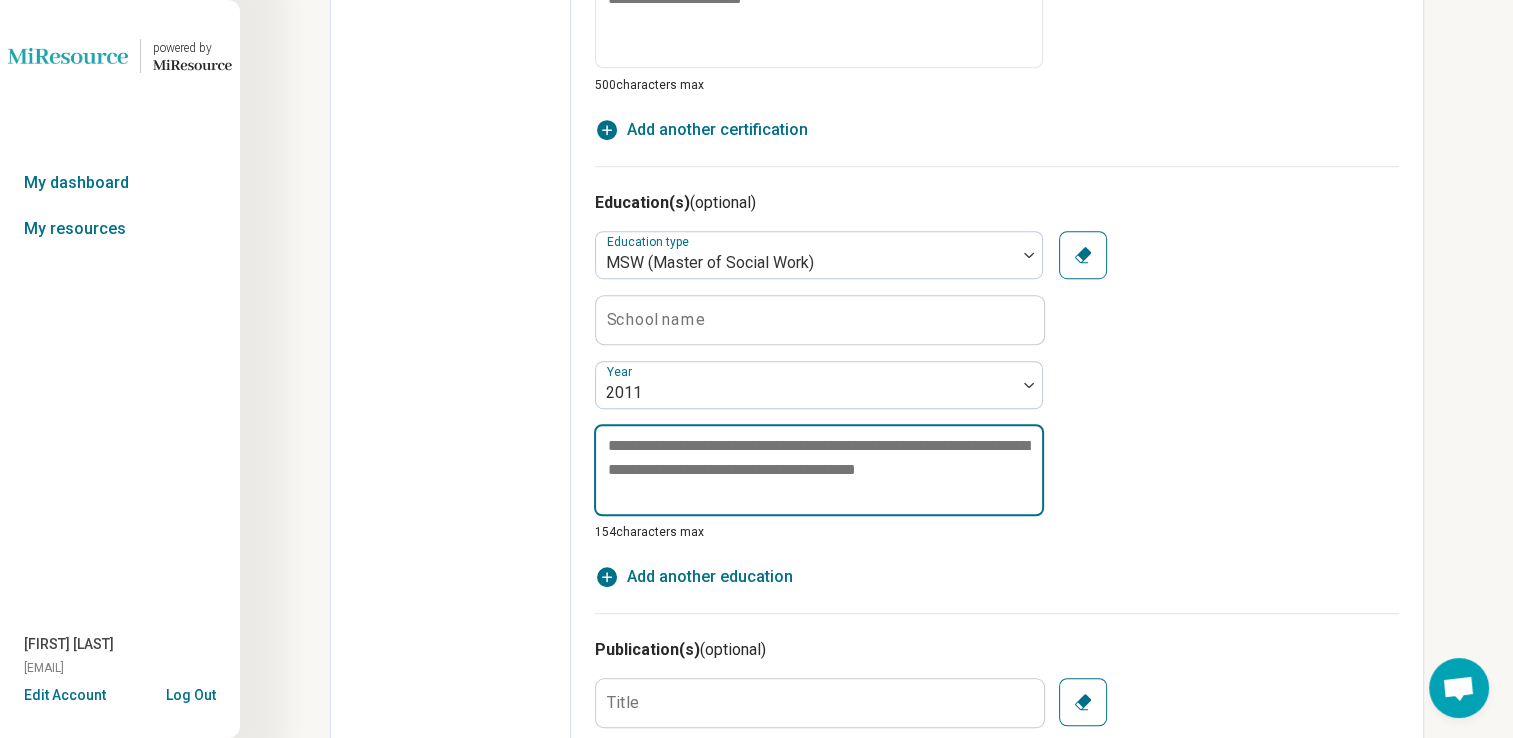 click at bounding box center (819, 470) 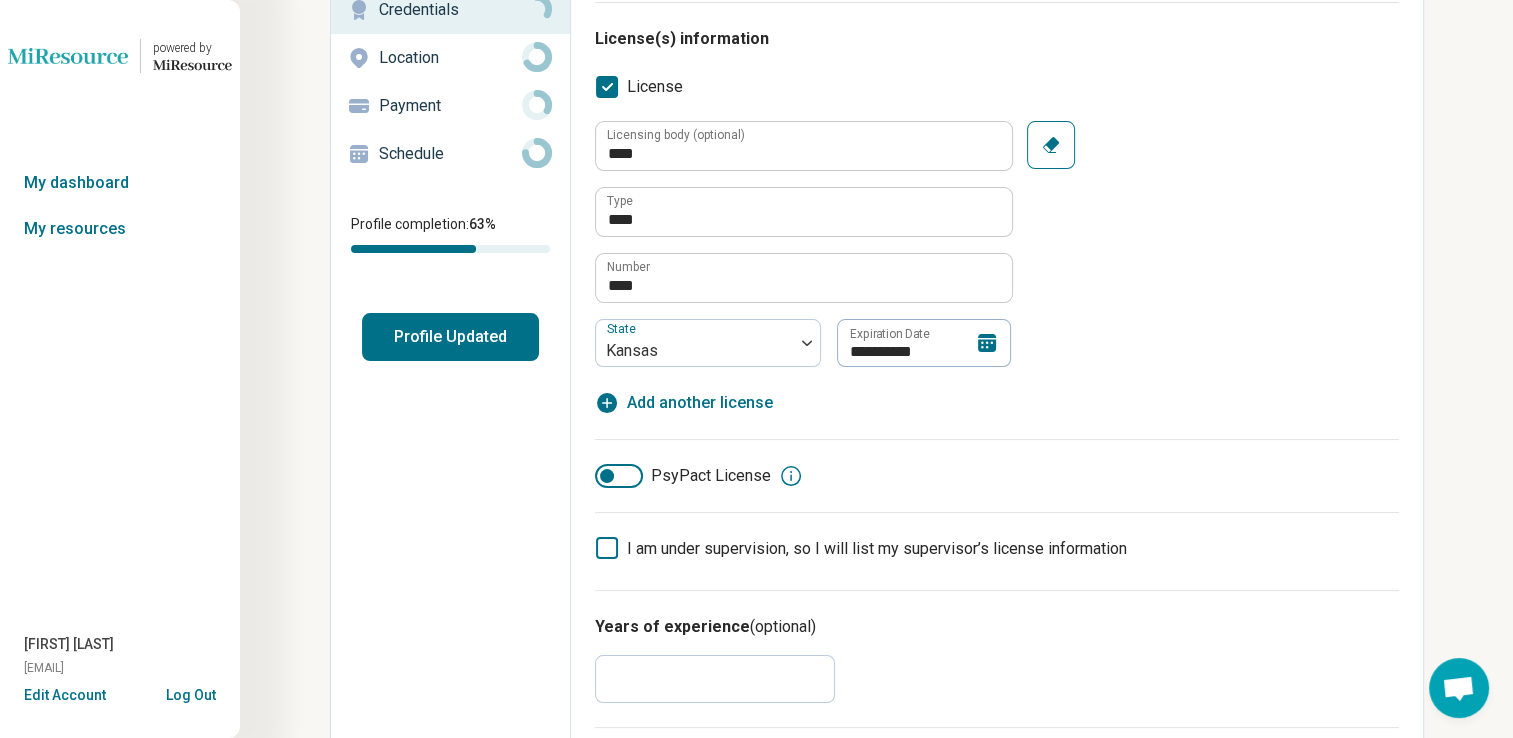 scroll, scrollTop: 0, scrollLeft: 0, axis: both 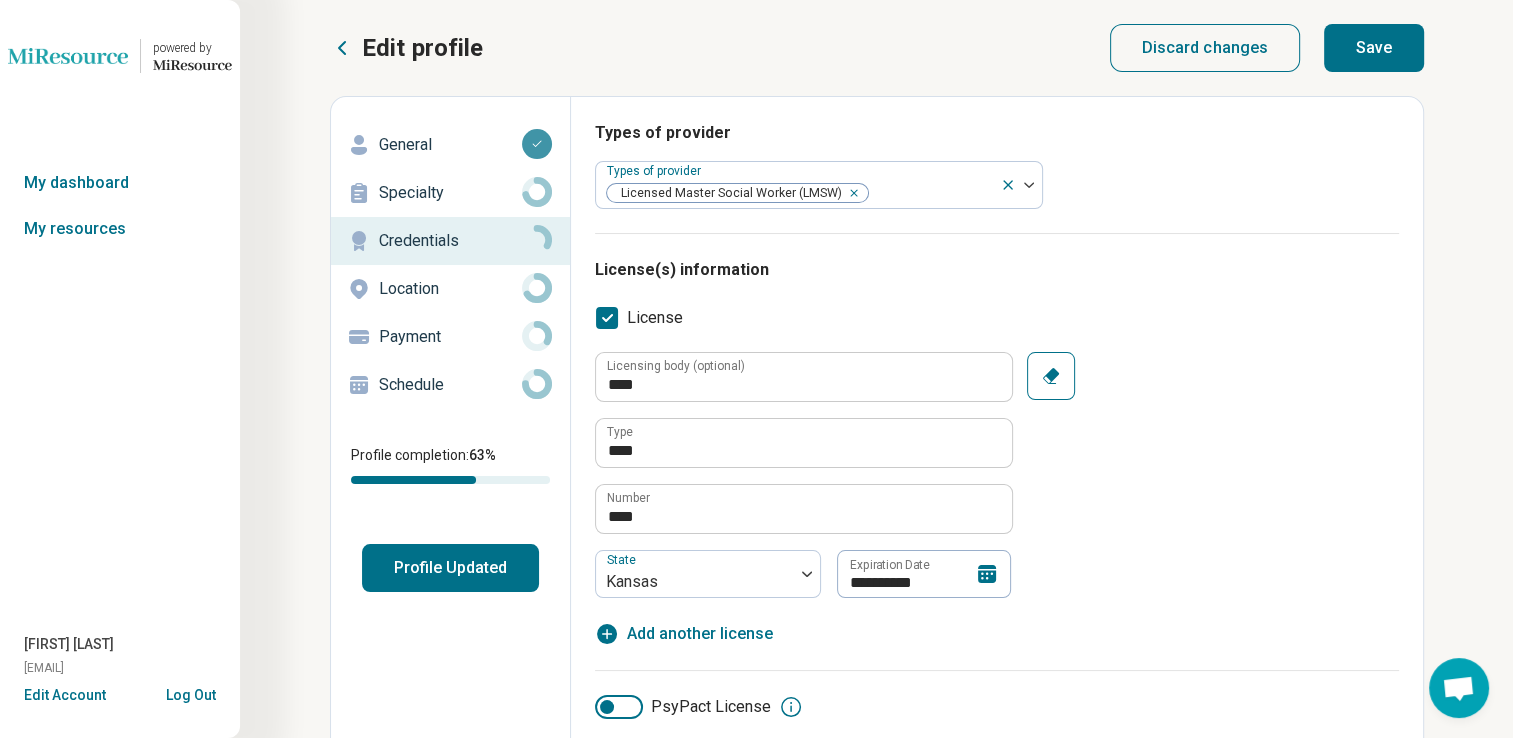 click on "Save" at bounding box center (1374, 48) 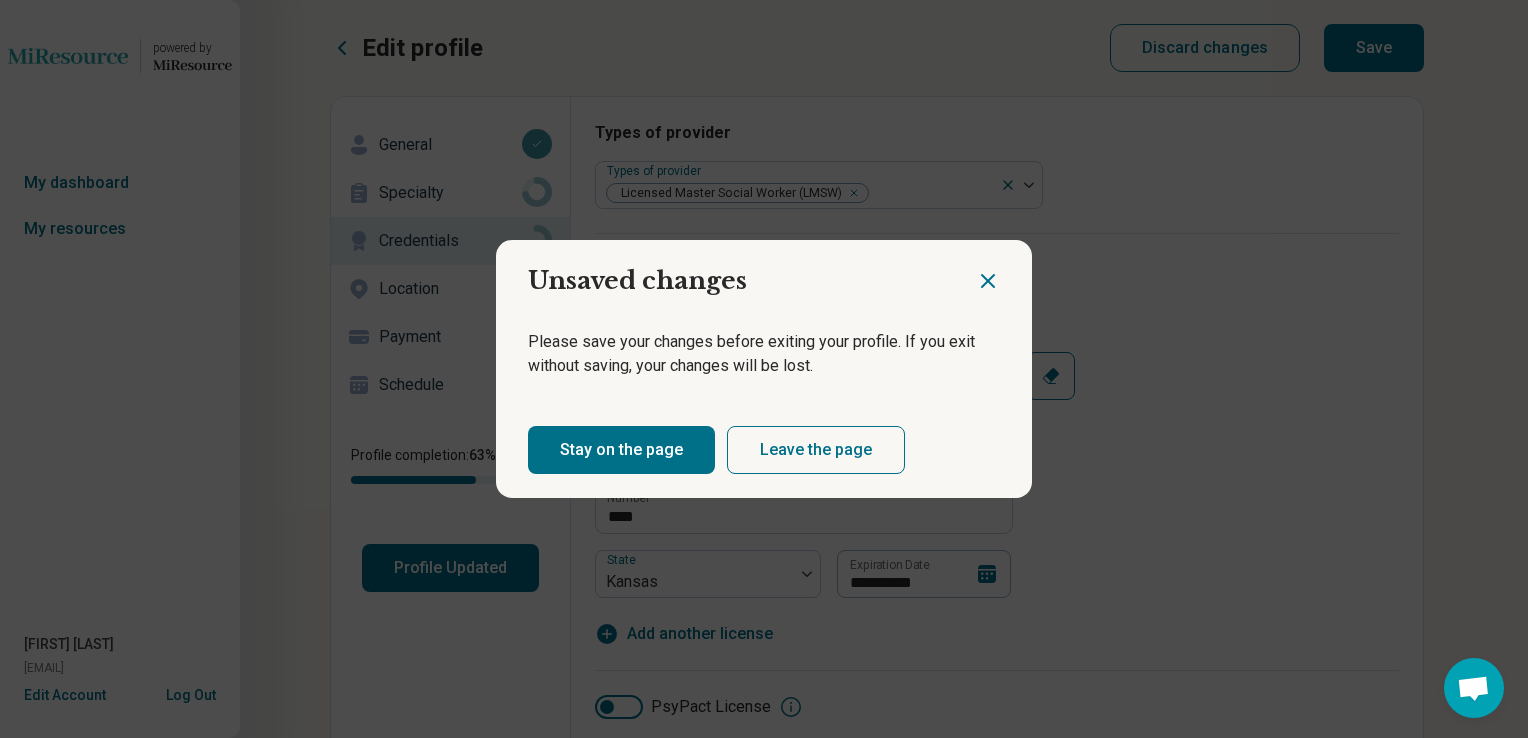 click 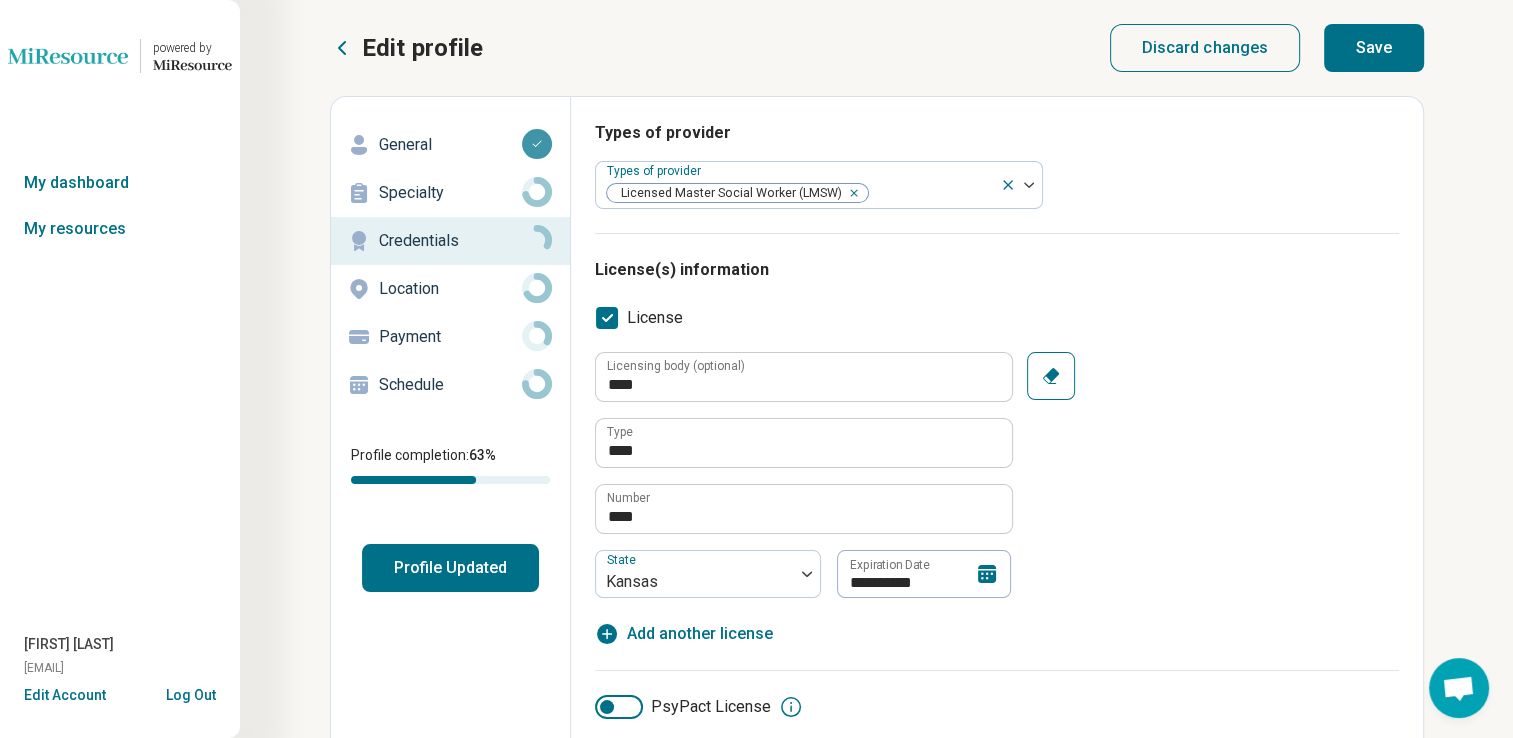 click on "Save" at bounding box center (1374, 48) 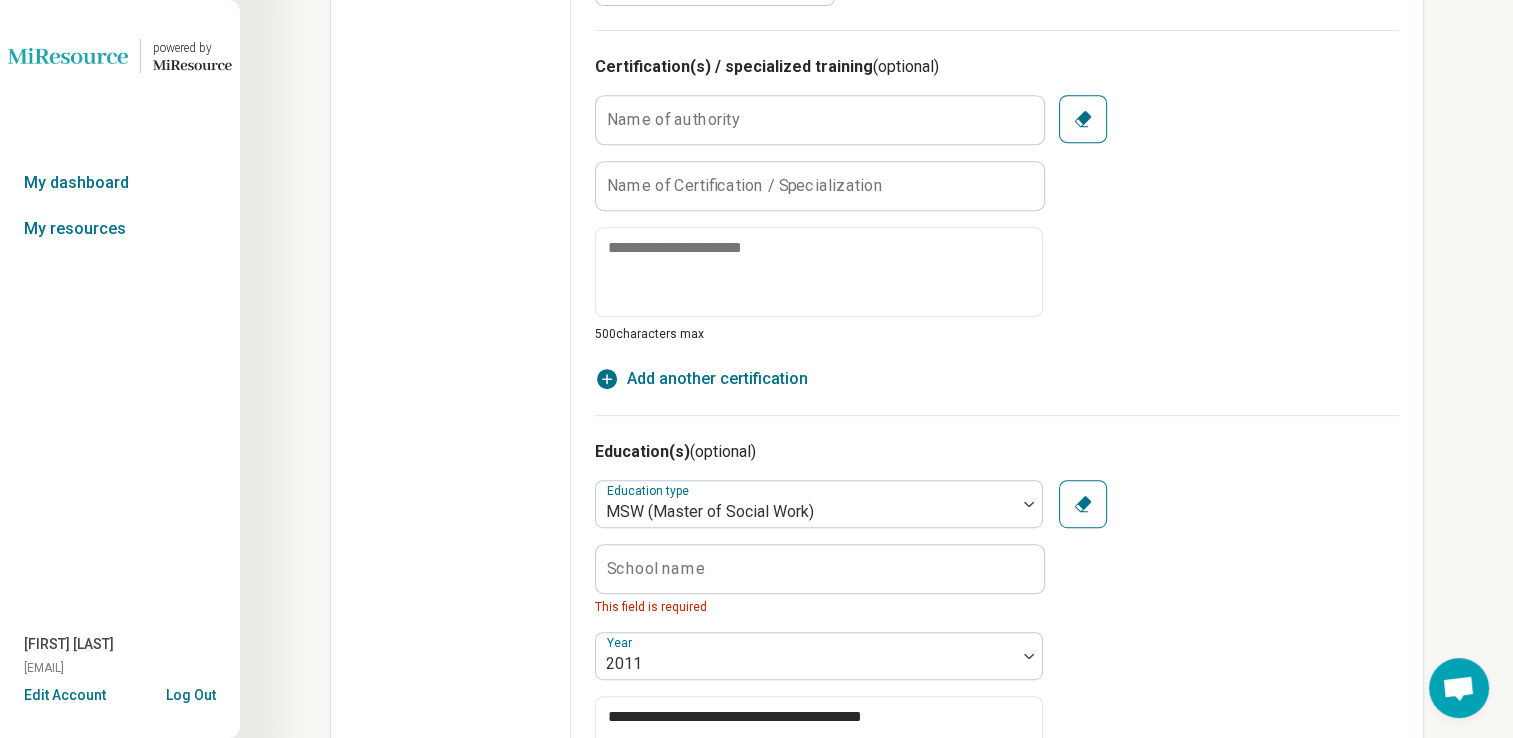 scroll, scrollTop: 1221, scrollLeft: 0, axis: vertical 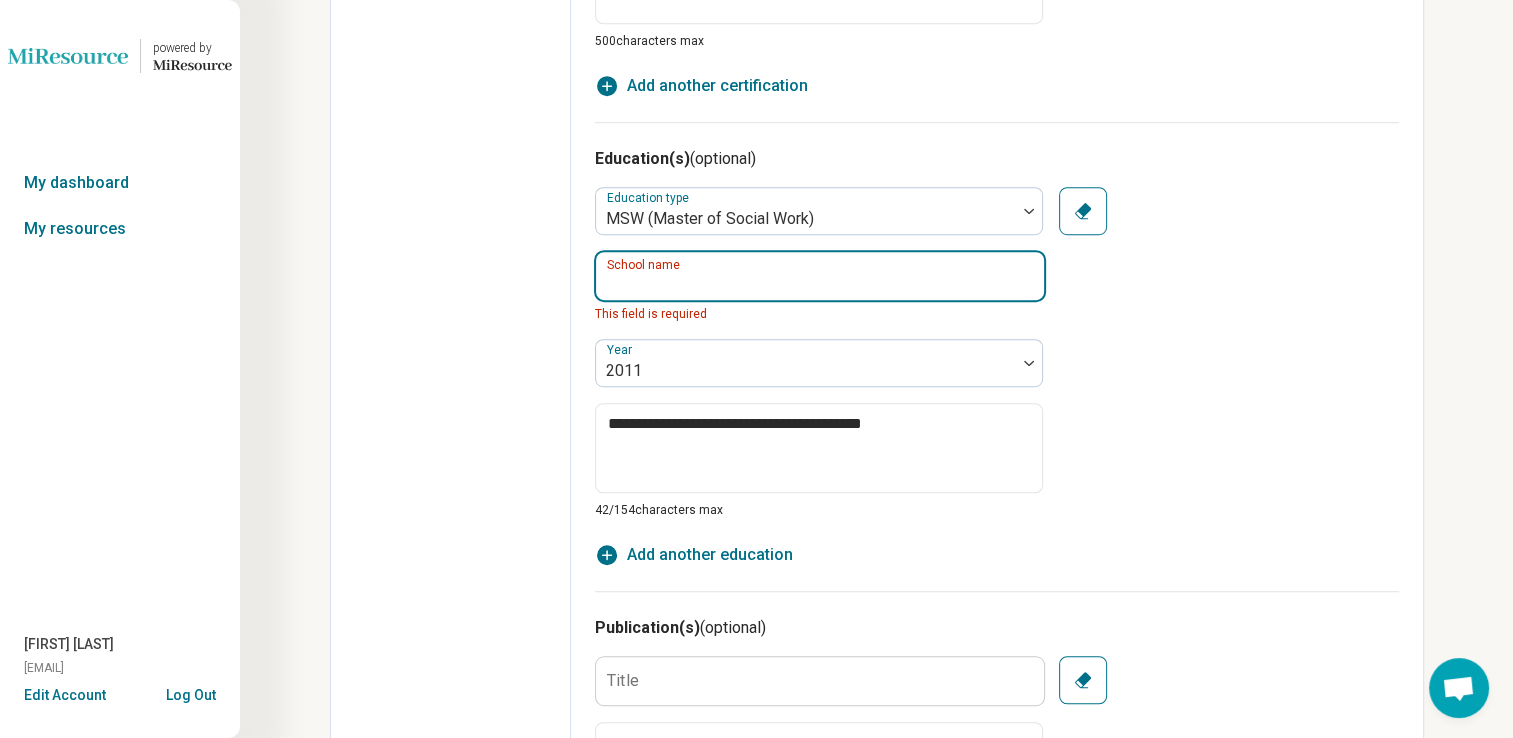 click on "School name" at bounding box center (820, 276) 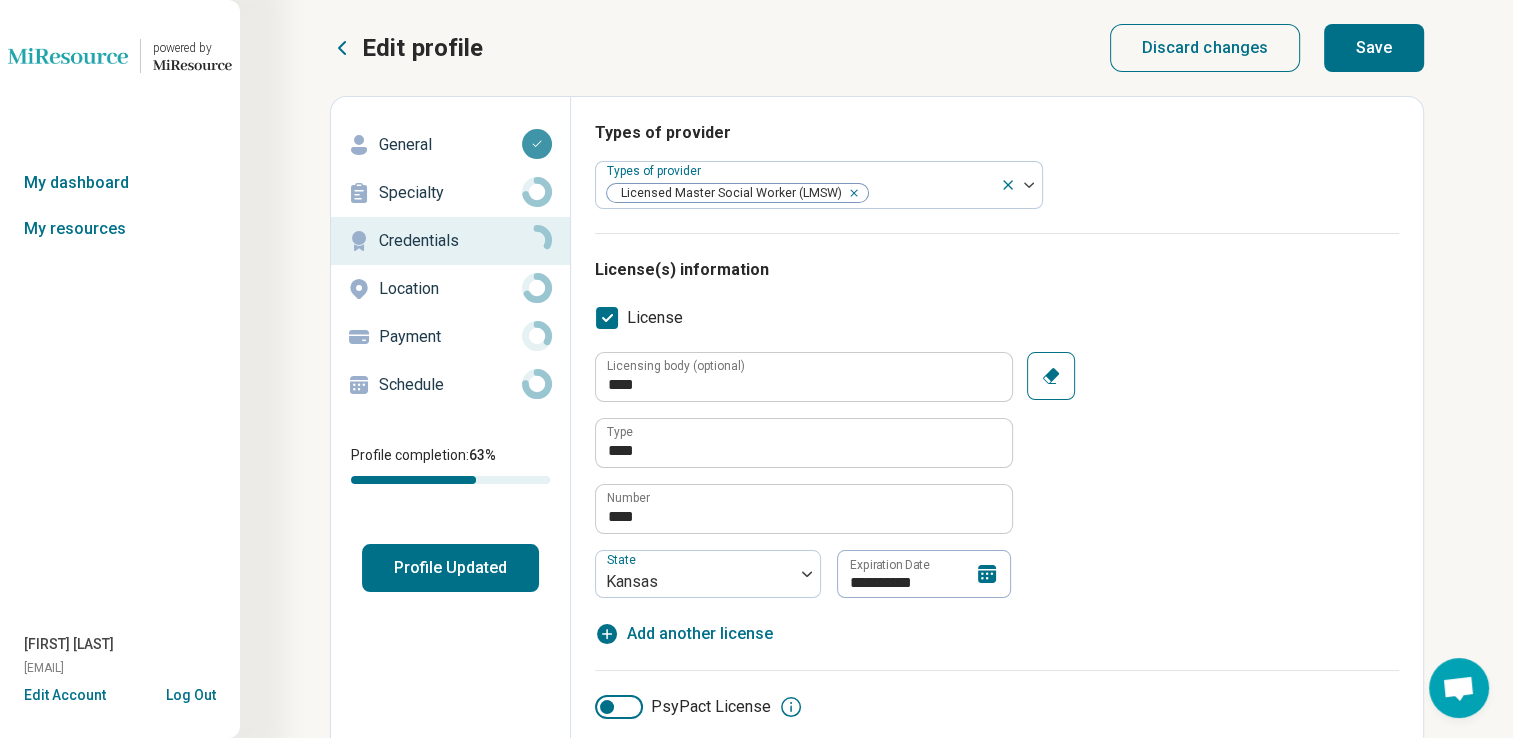 scroll, scrollTop: 0, scrollLeft: 0, axis: both 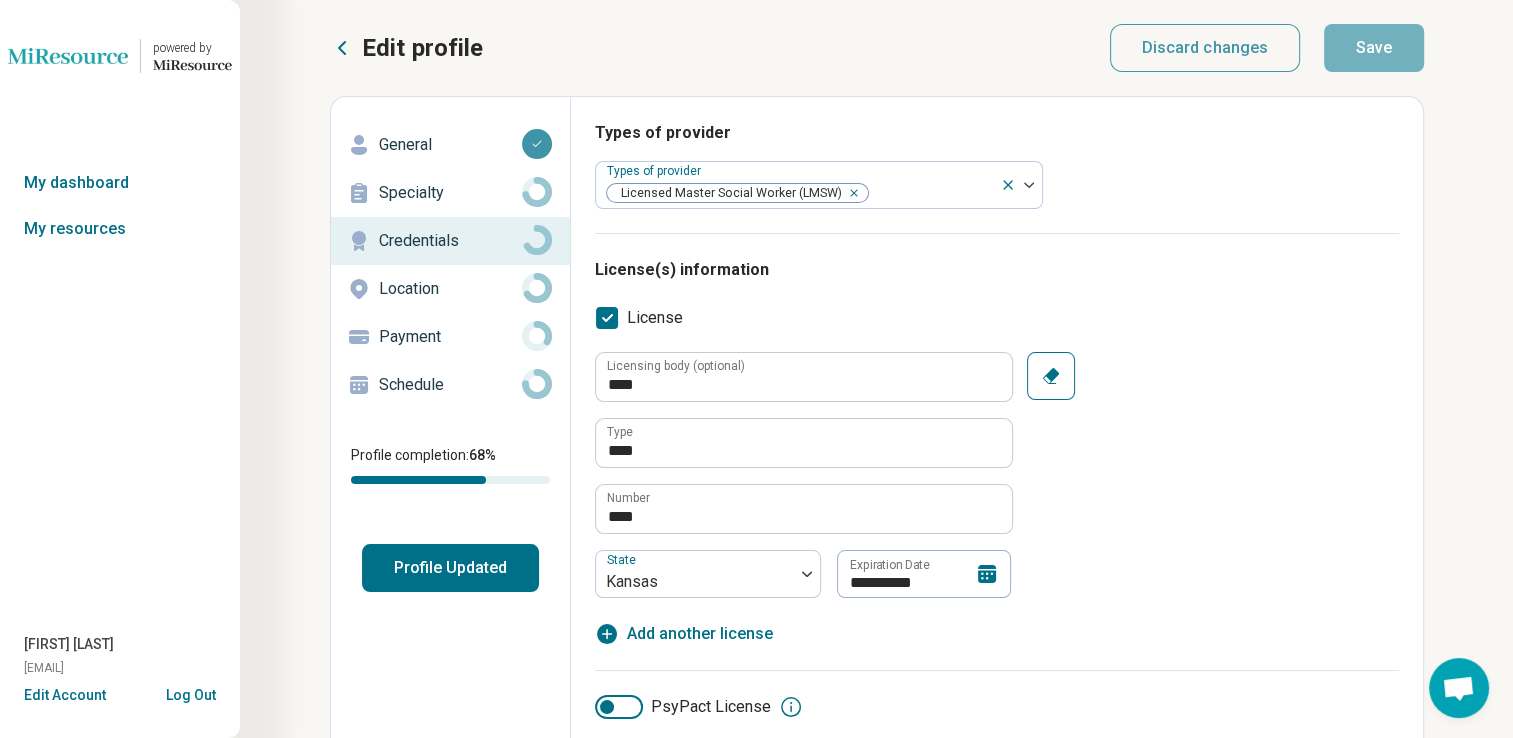 click on "Location" at bounding box center [450, 289] 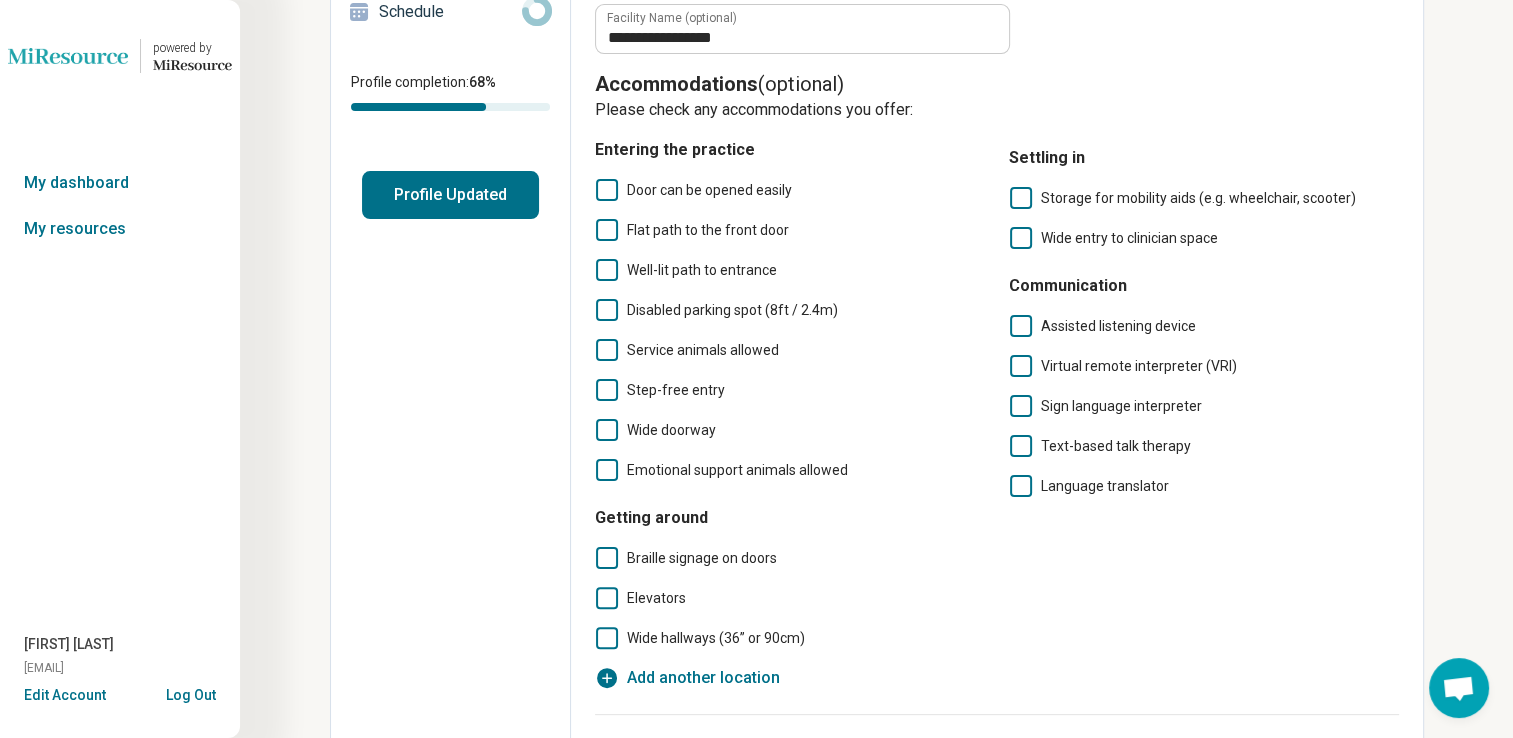 scroll, scrollTop: 377, scrollLeft: 0, axis: vertical 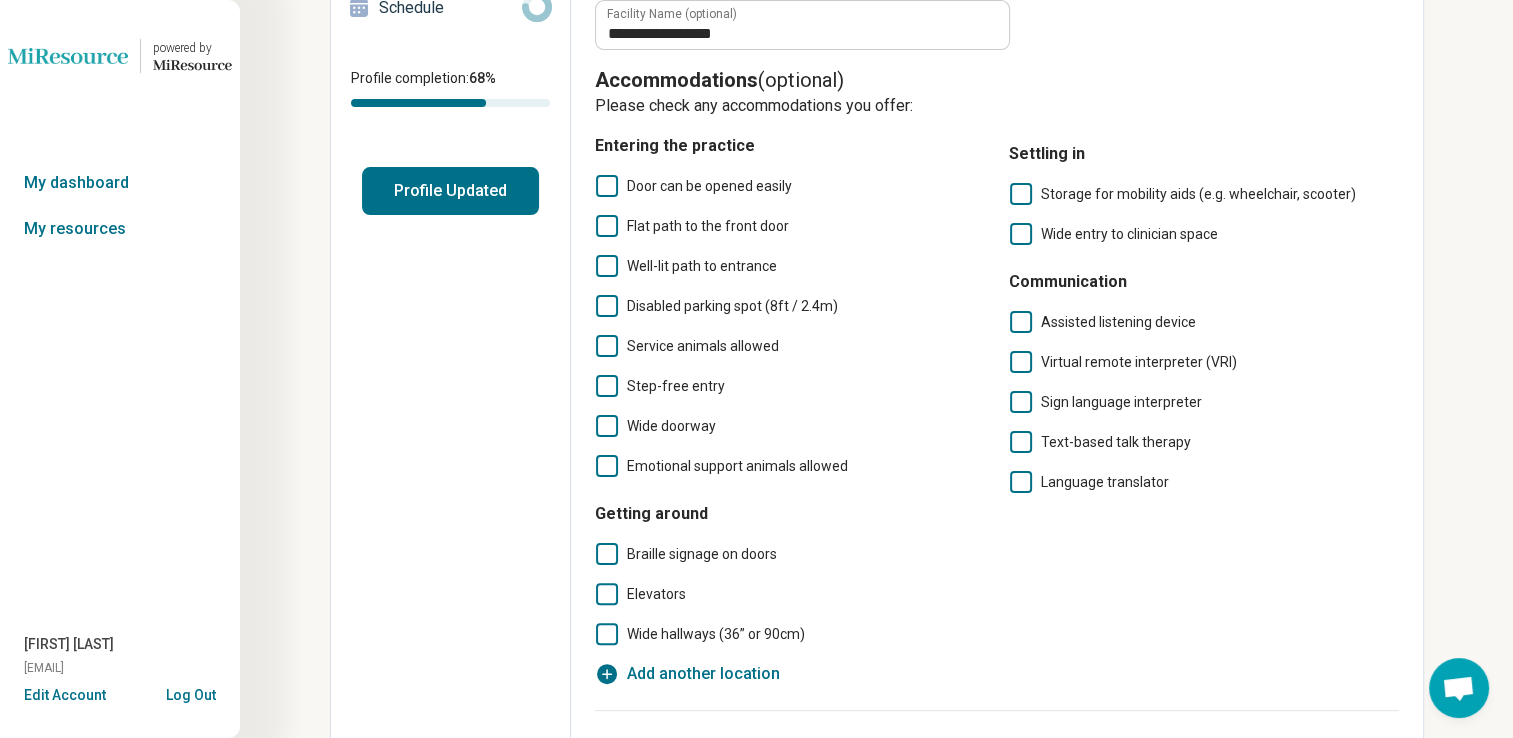 click 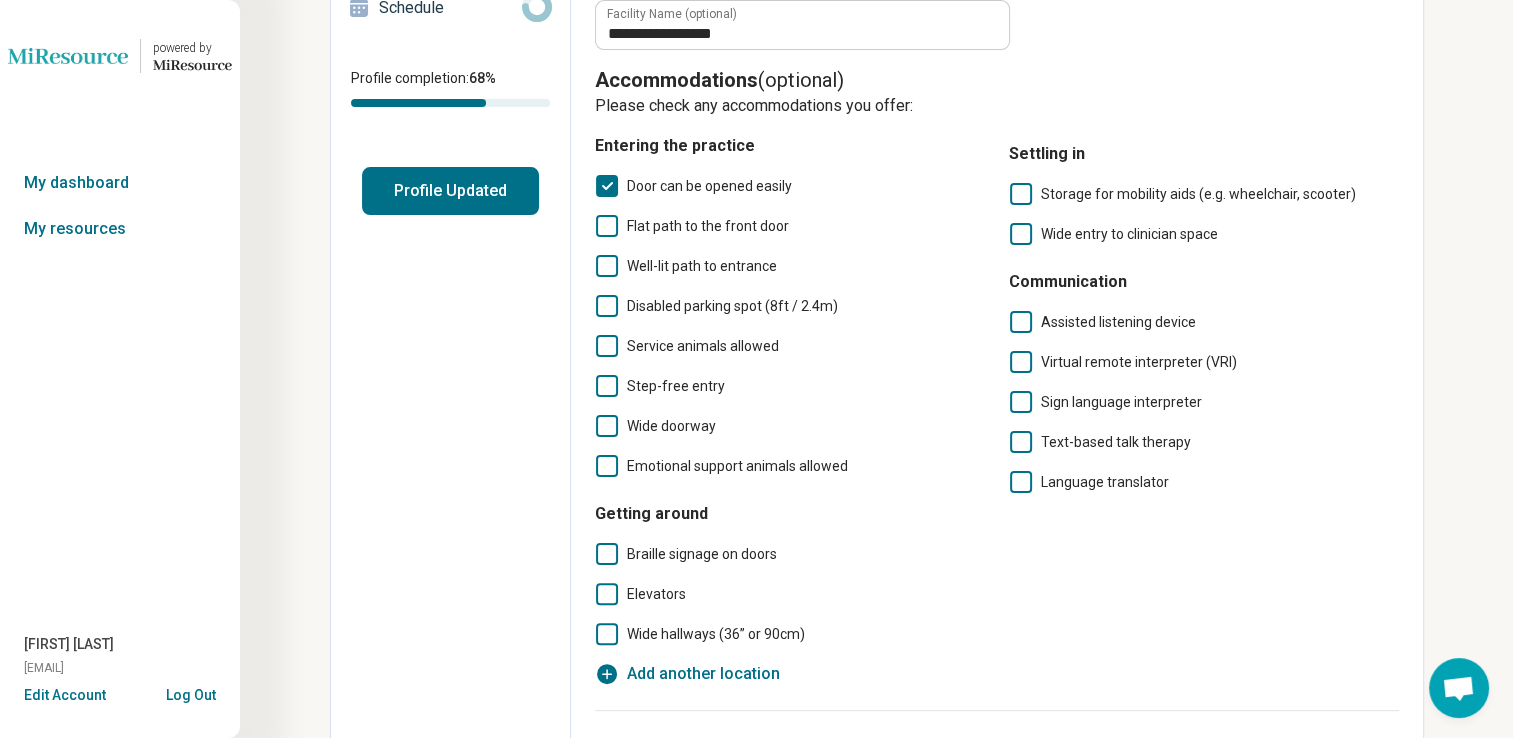 click 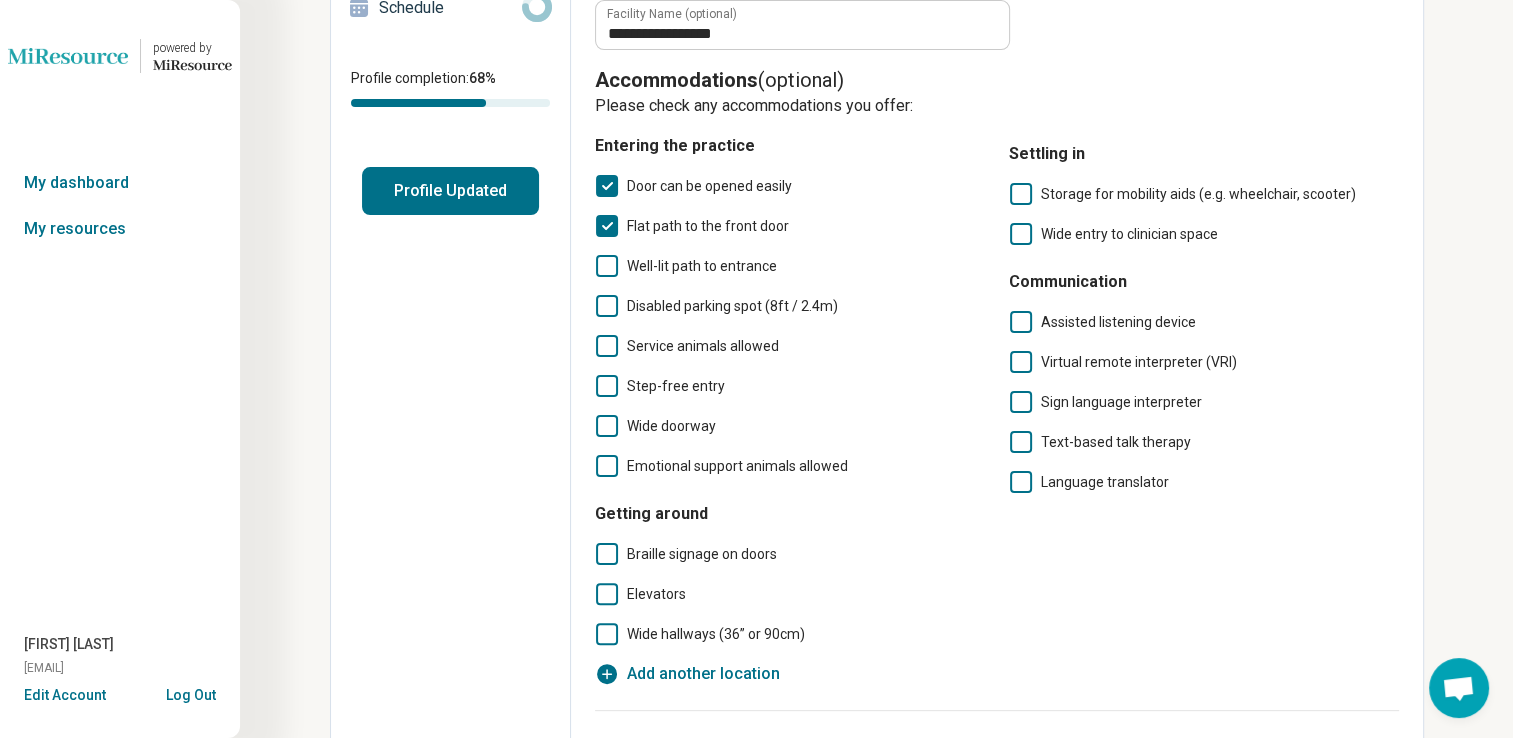 click 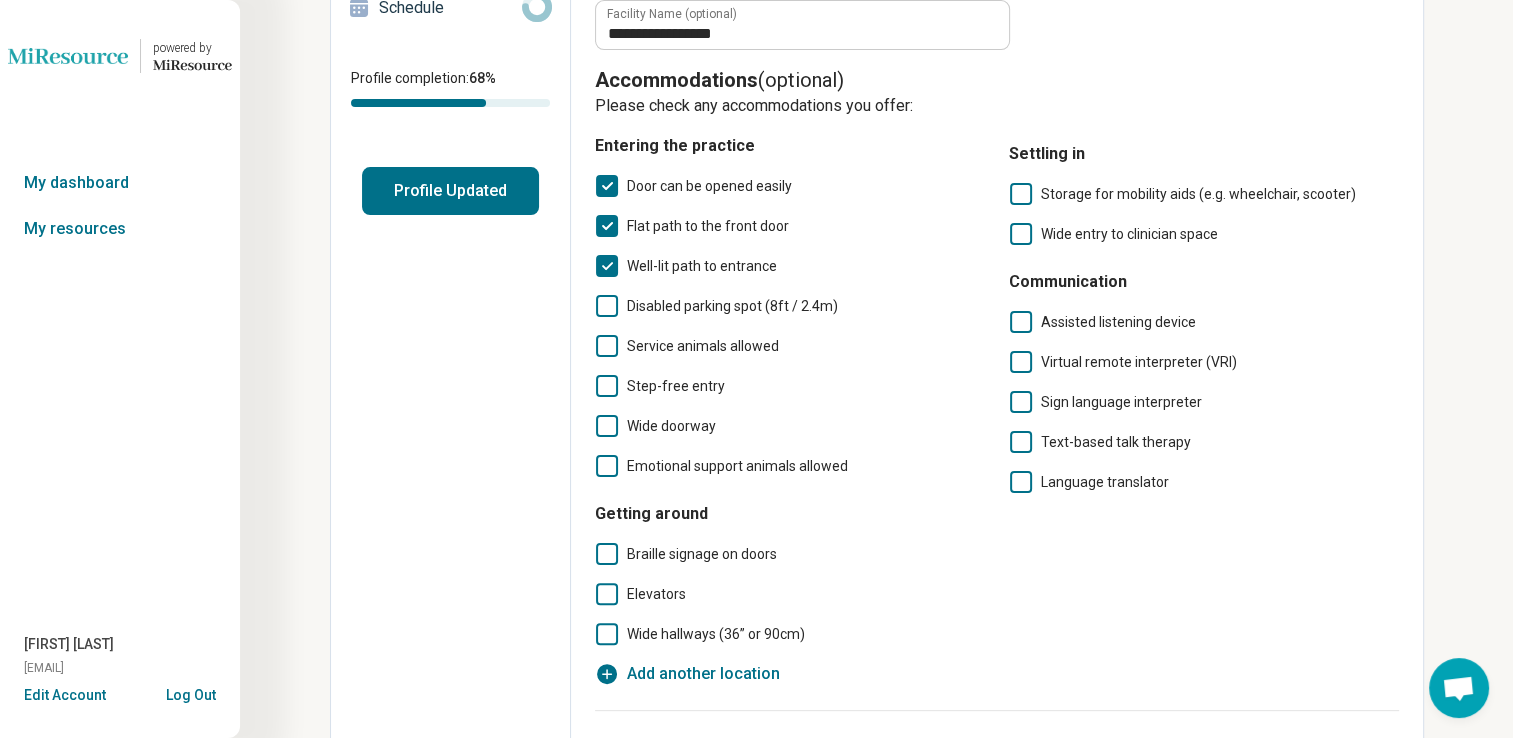 scroll, scrollTop: 10, scrollLeft: 0, axis: vertical 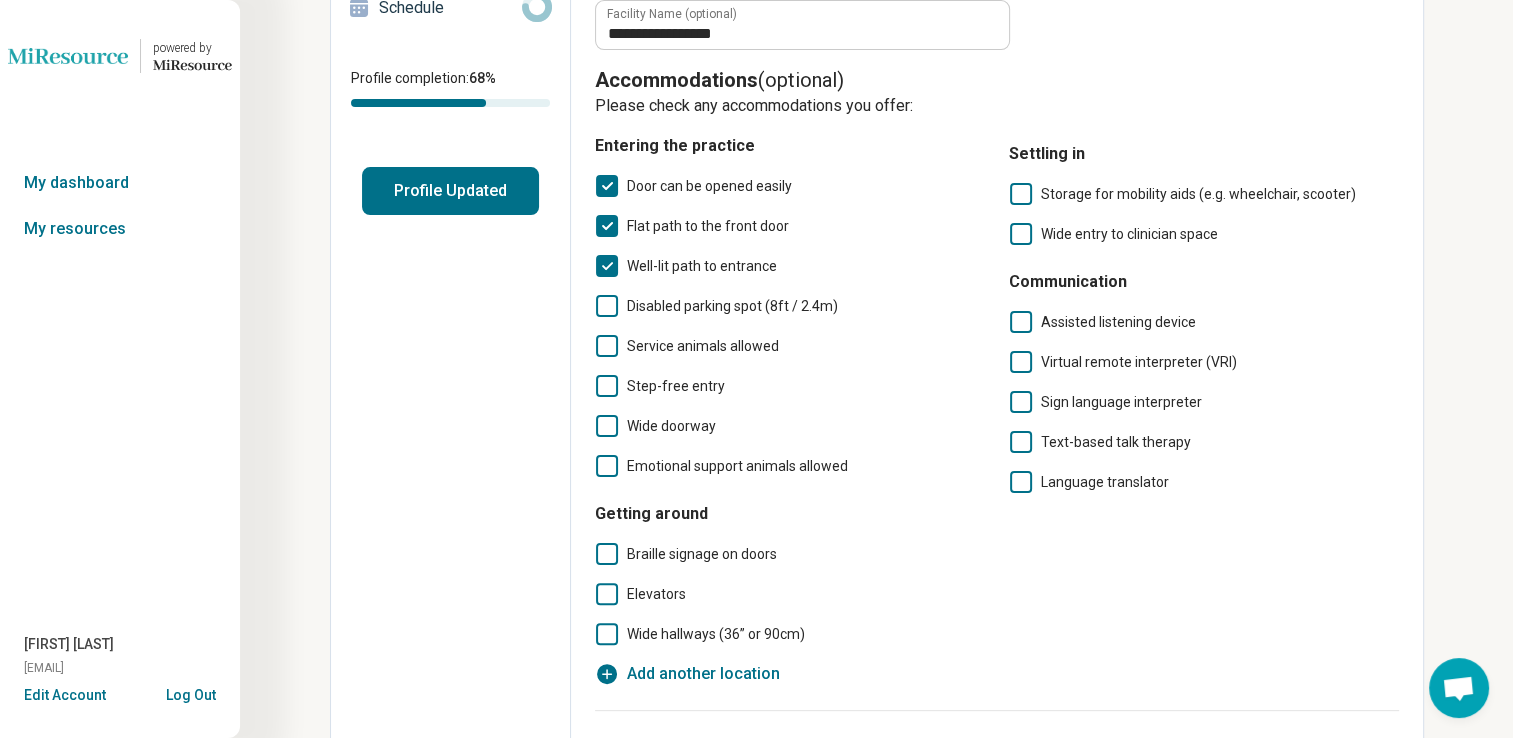 click 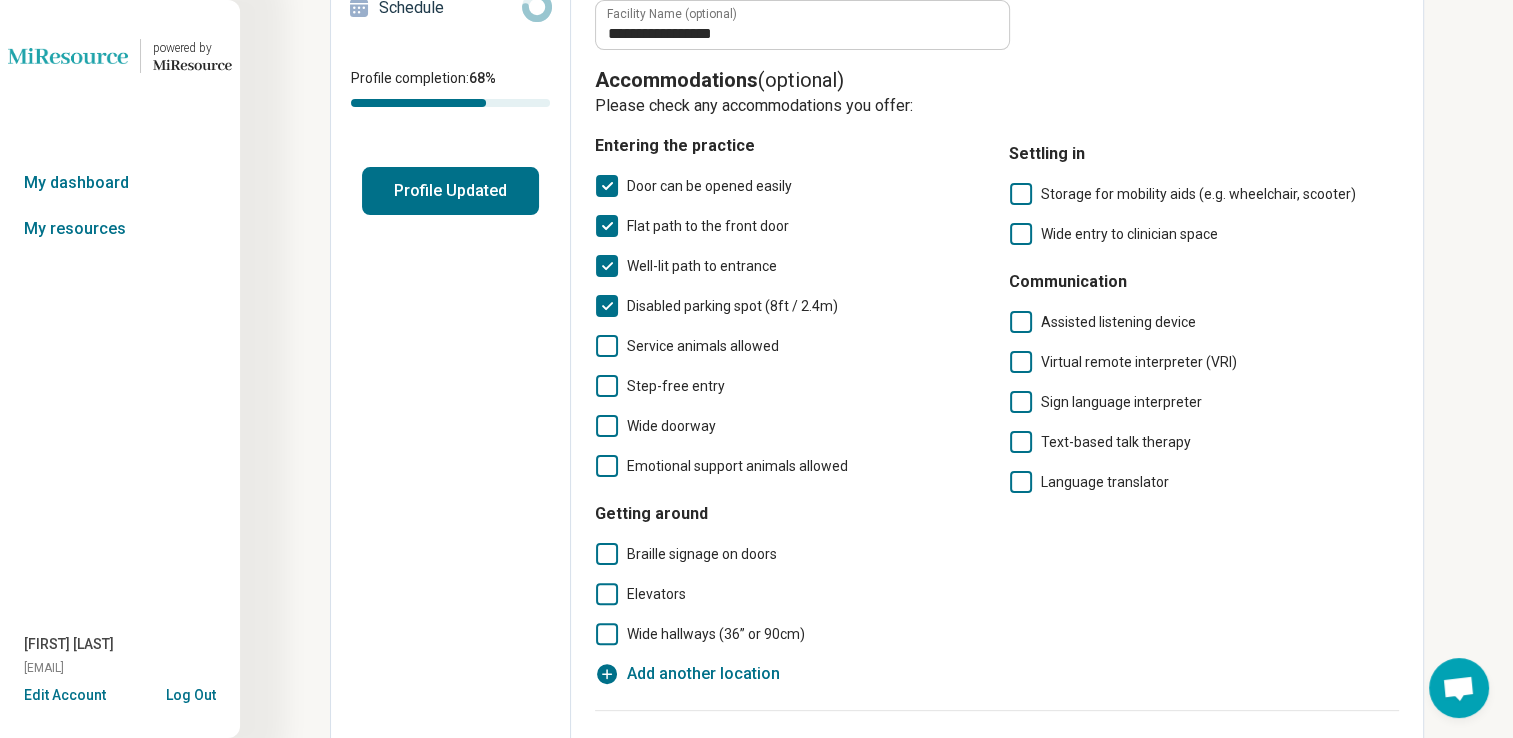 scroll, scrollTop: 10, scrollLeft: 0, axis: vertical 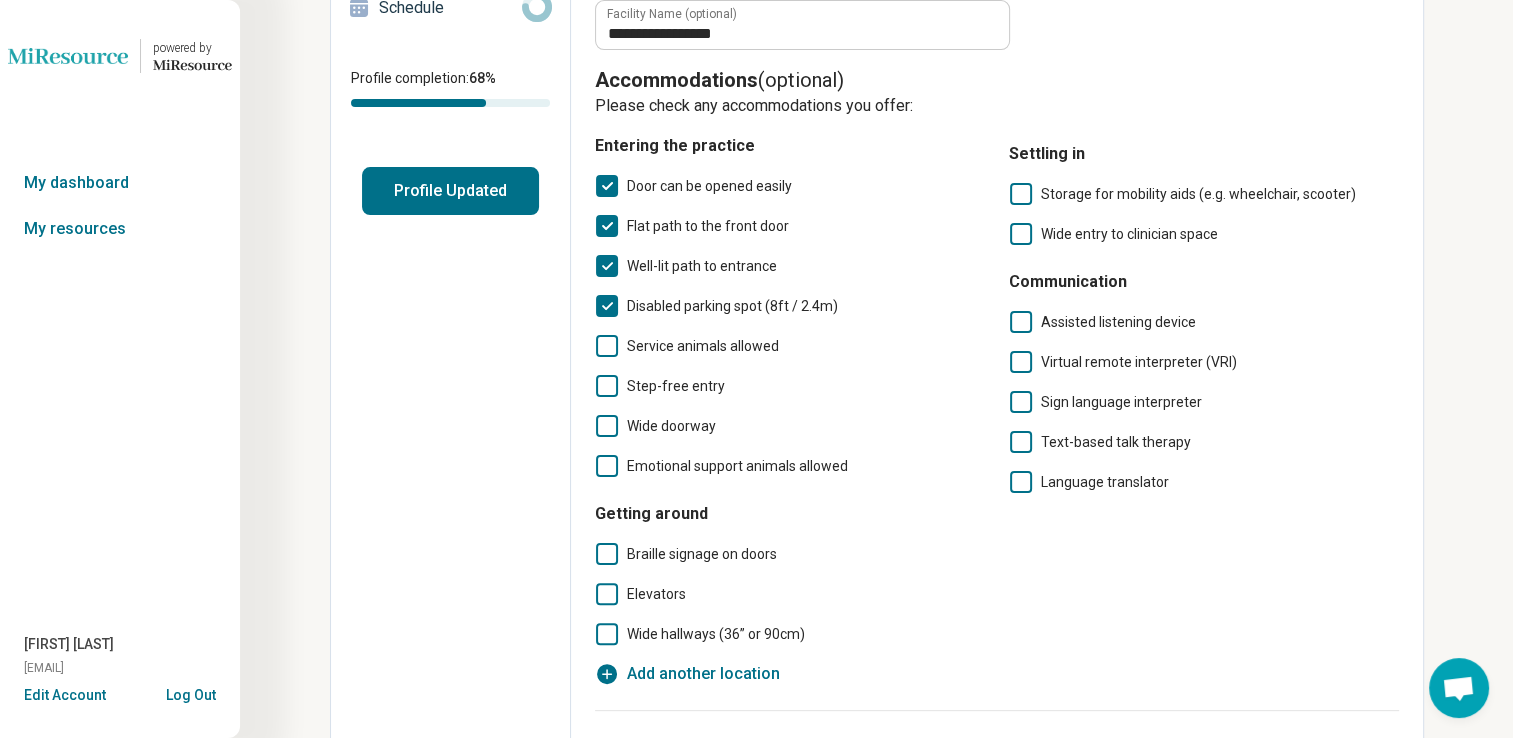click 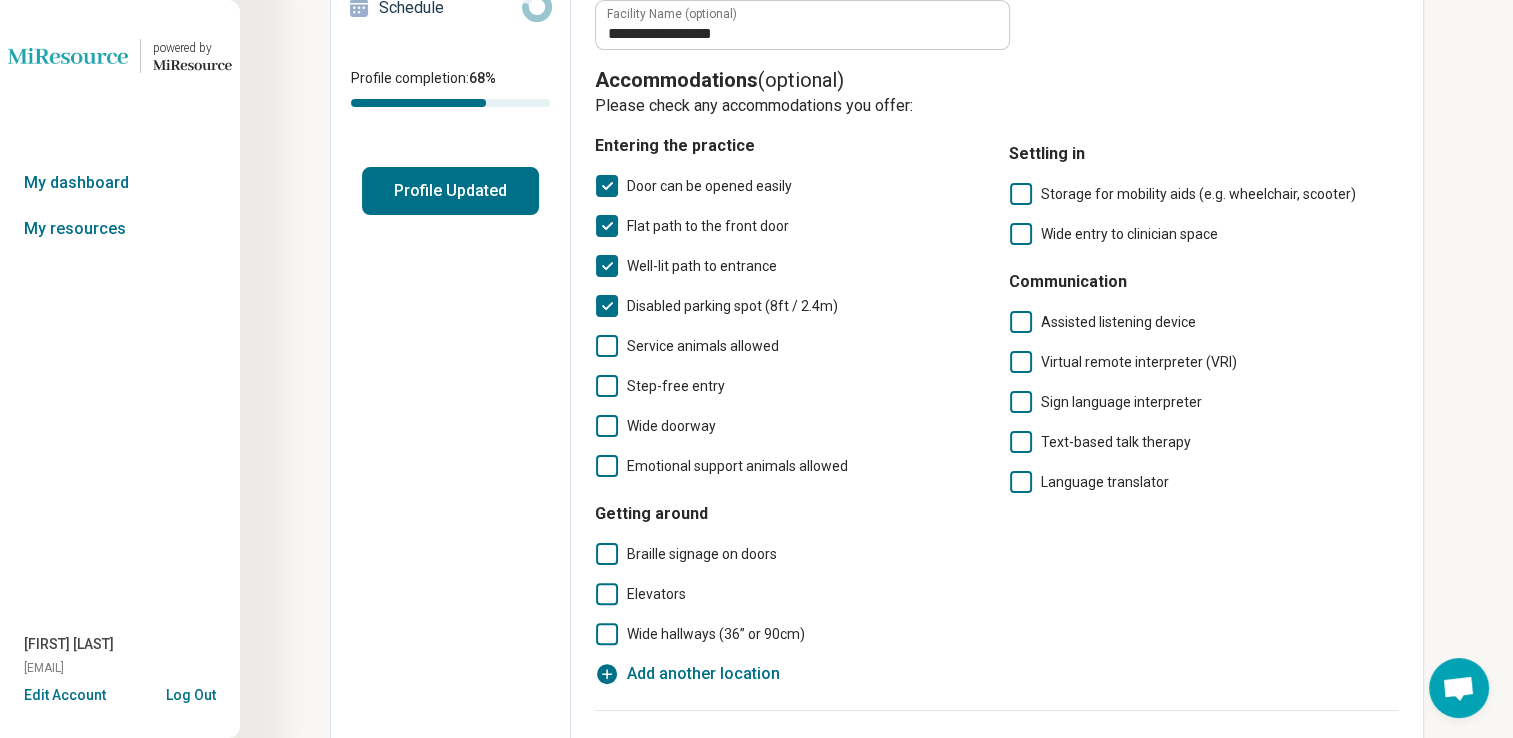 scroll, scrollTop: 10, scrollLeft: 0, axis: vertical 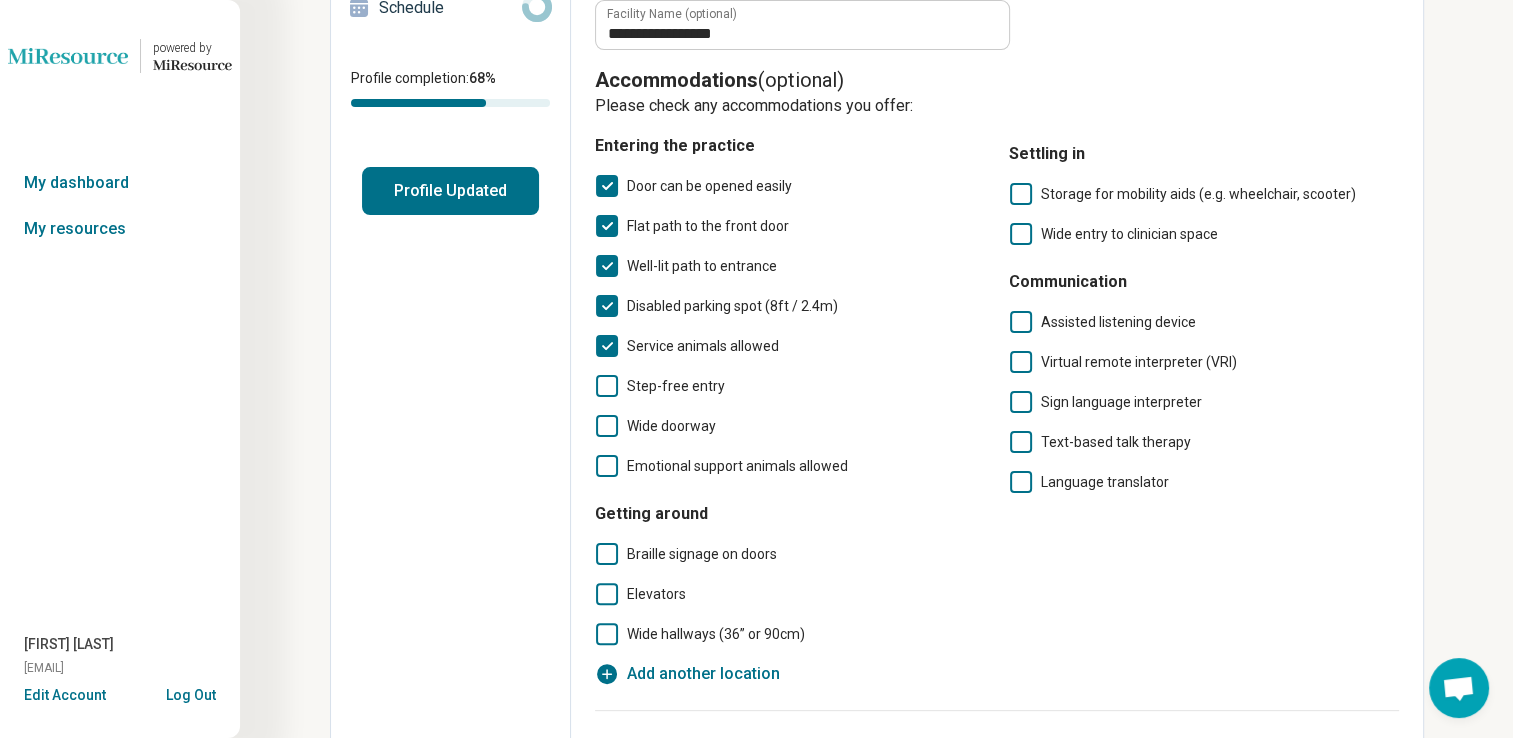 click 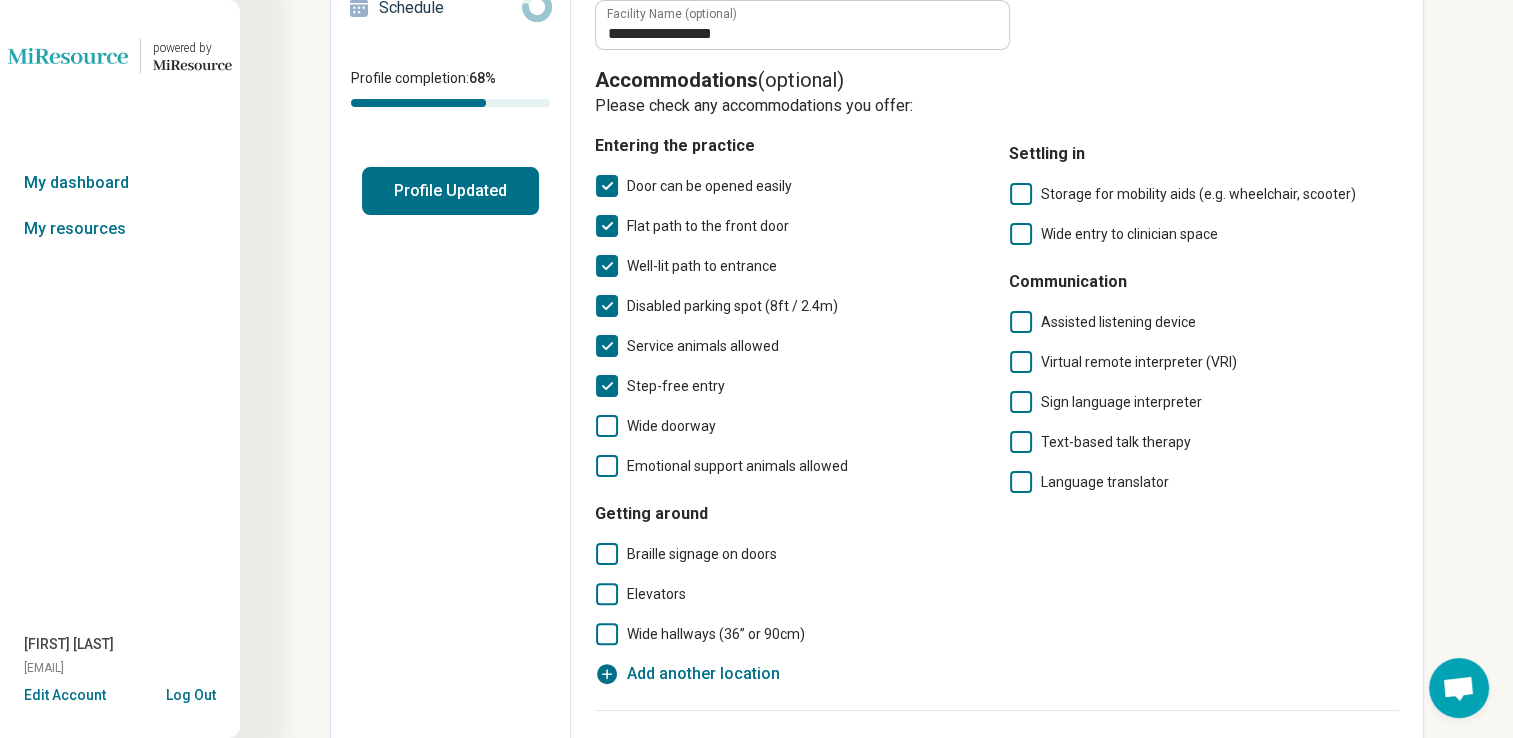 scroll, scrollTop: 10, scrollLeft: 0, axis: vertical 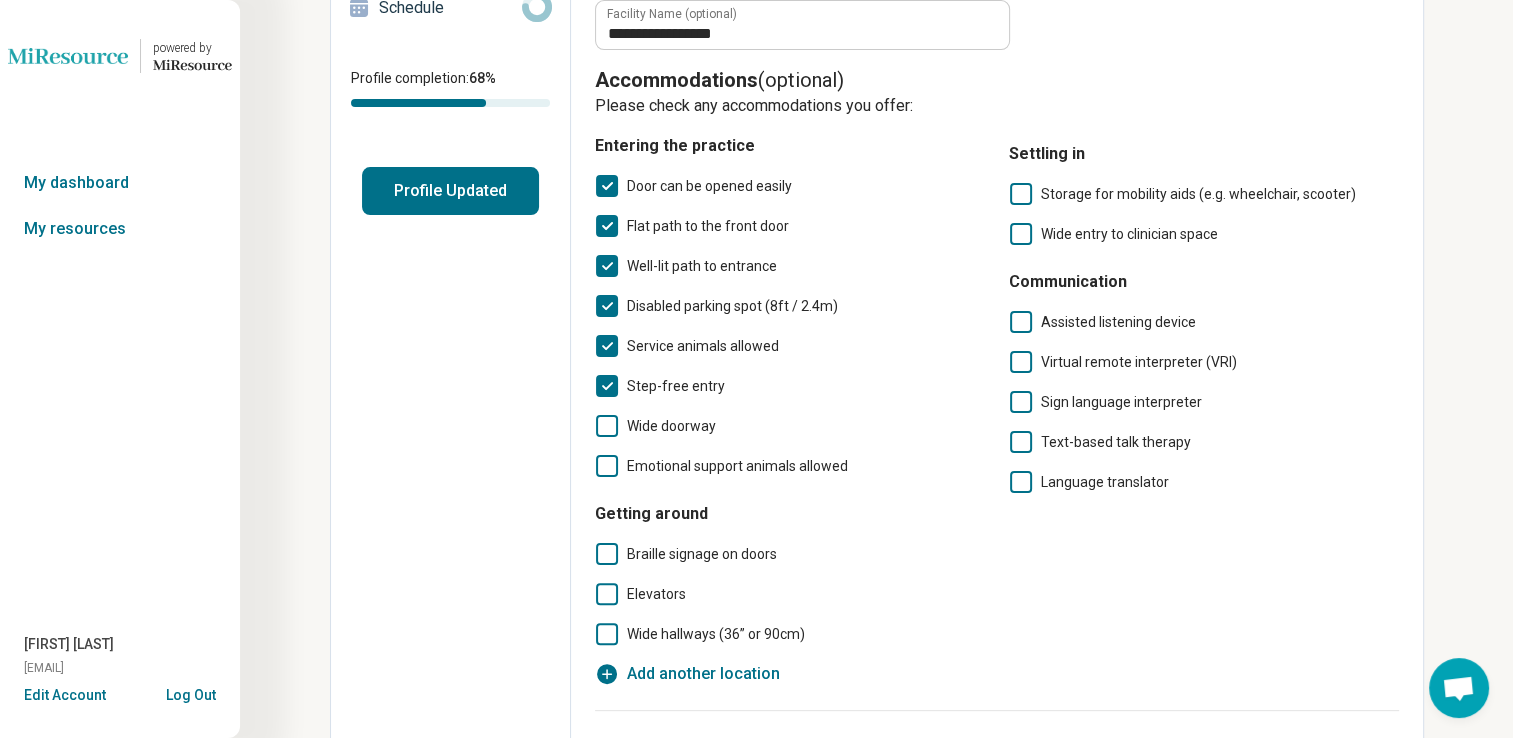 click 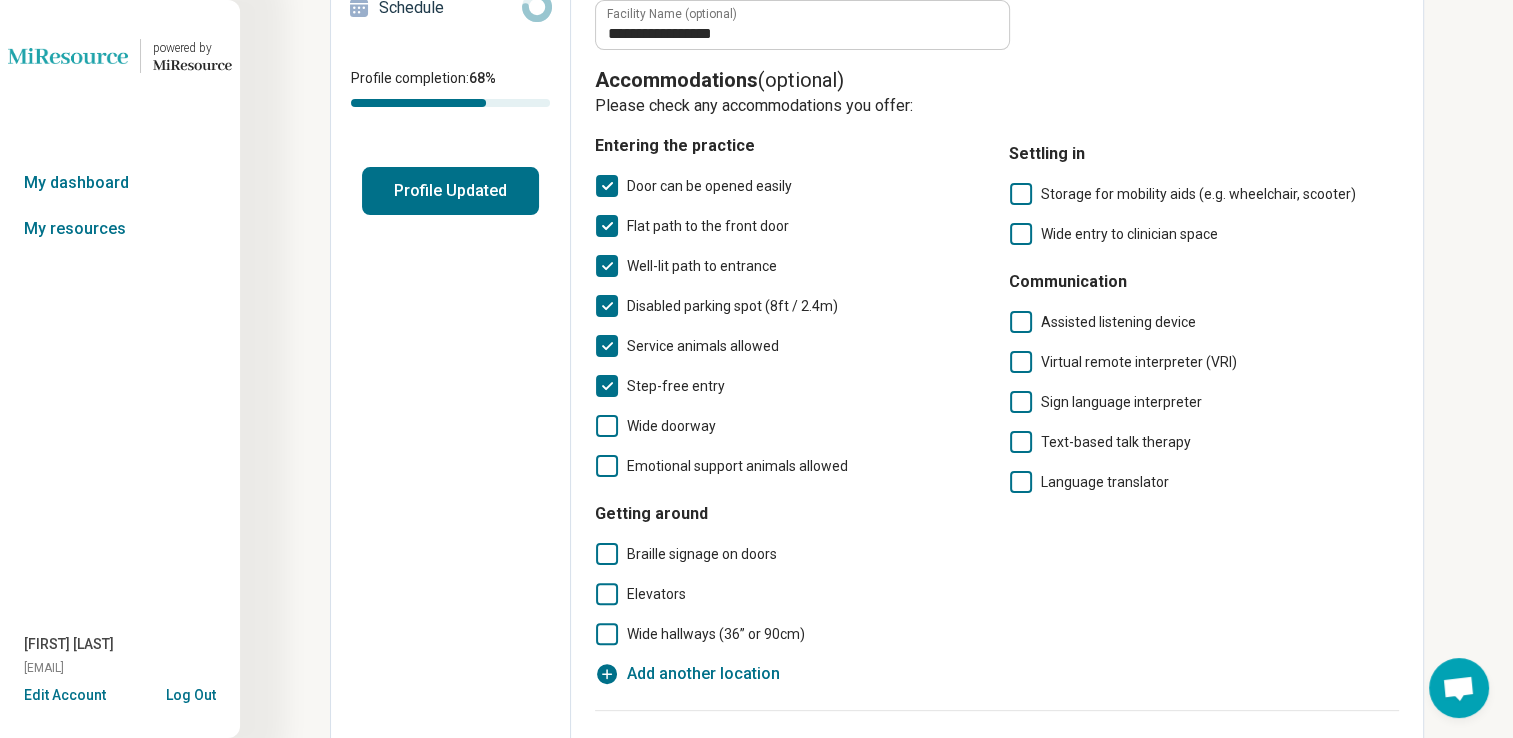 scroll, scrollTop: 10, scrollLeft: 0, axis: vertical 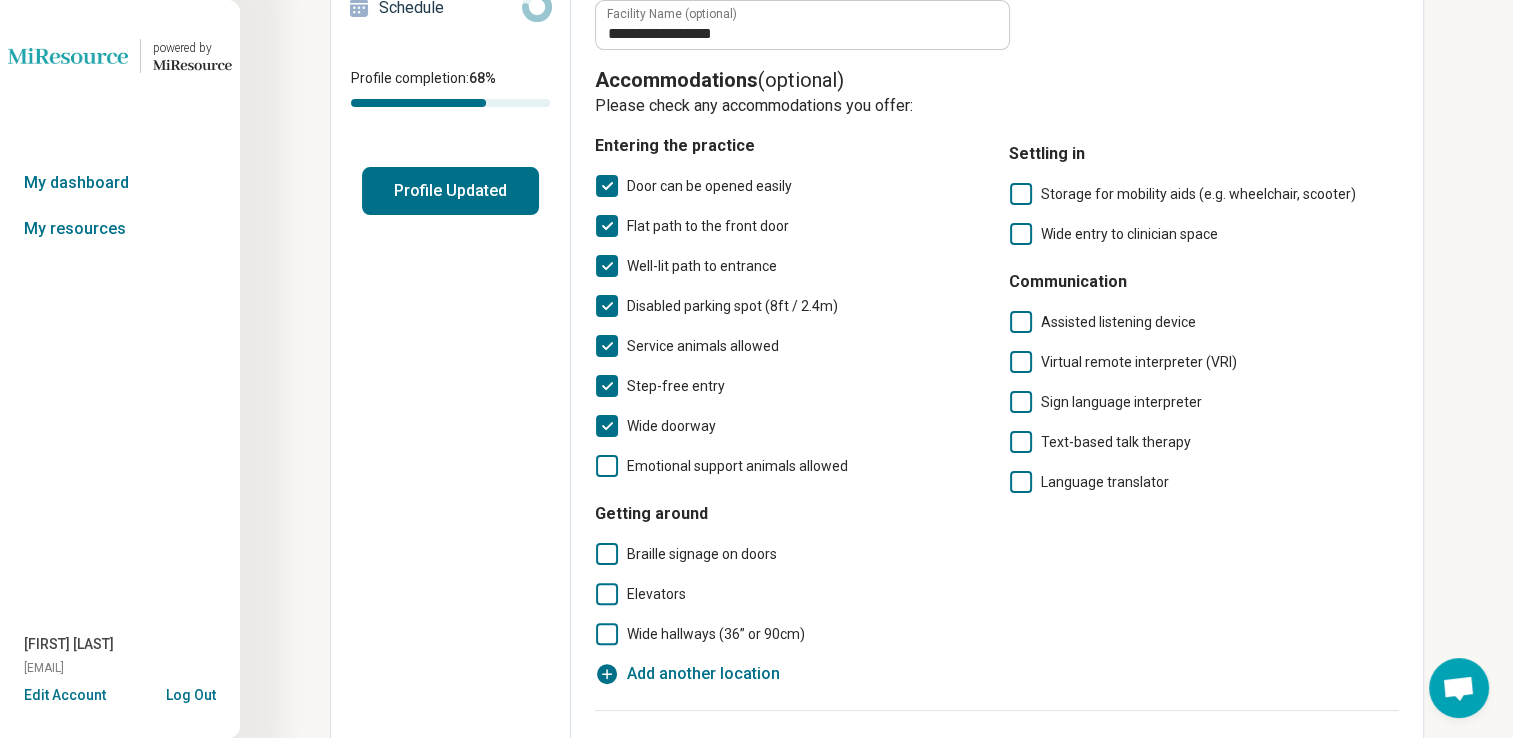 click 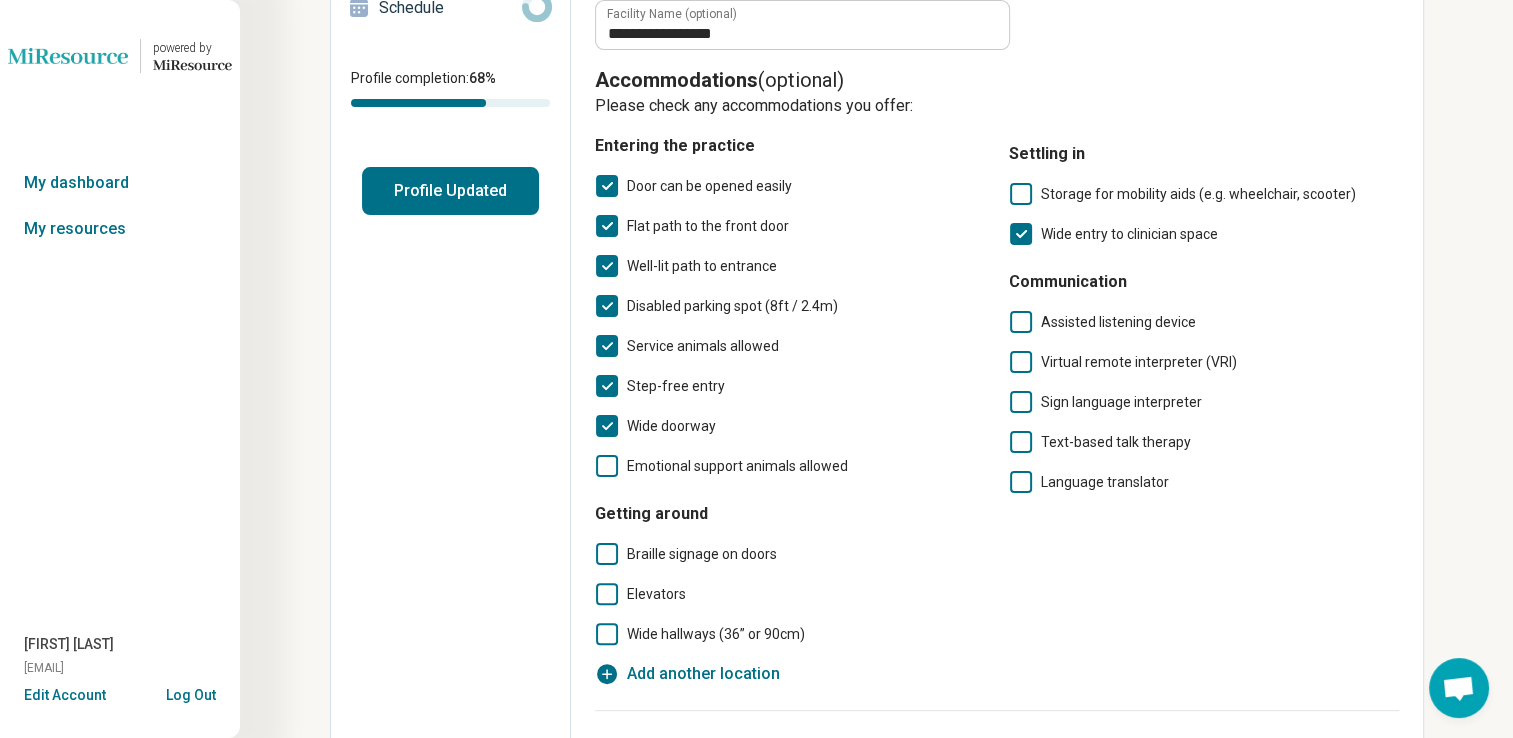 scroll, scrollTop: 10, scrollLeft: 0, axis: vertical 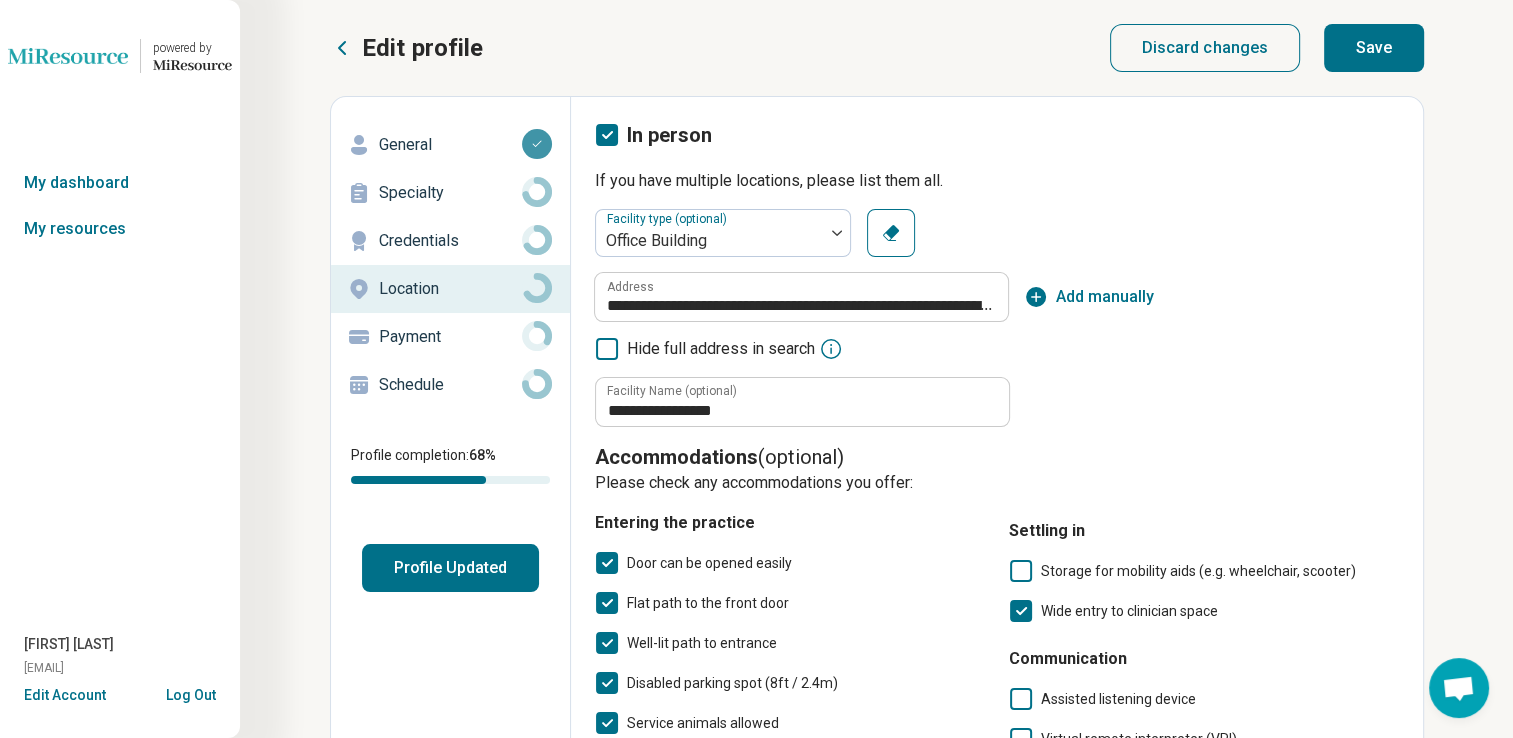 click on "Save" at bounding box center (1374, 48) 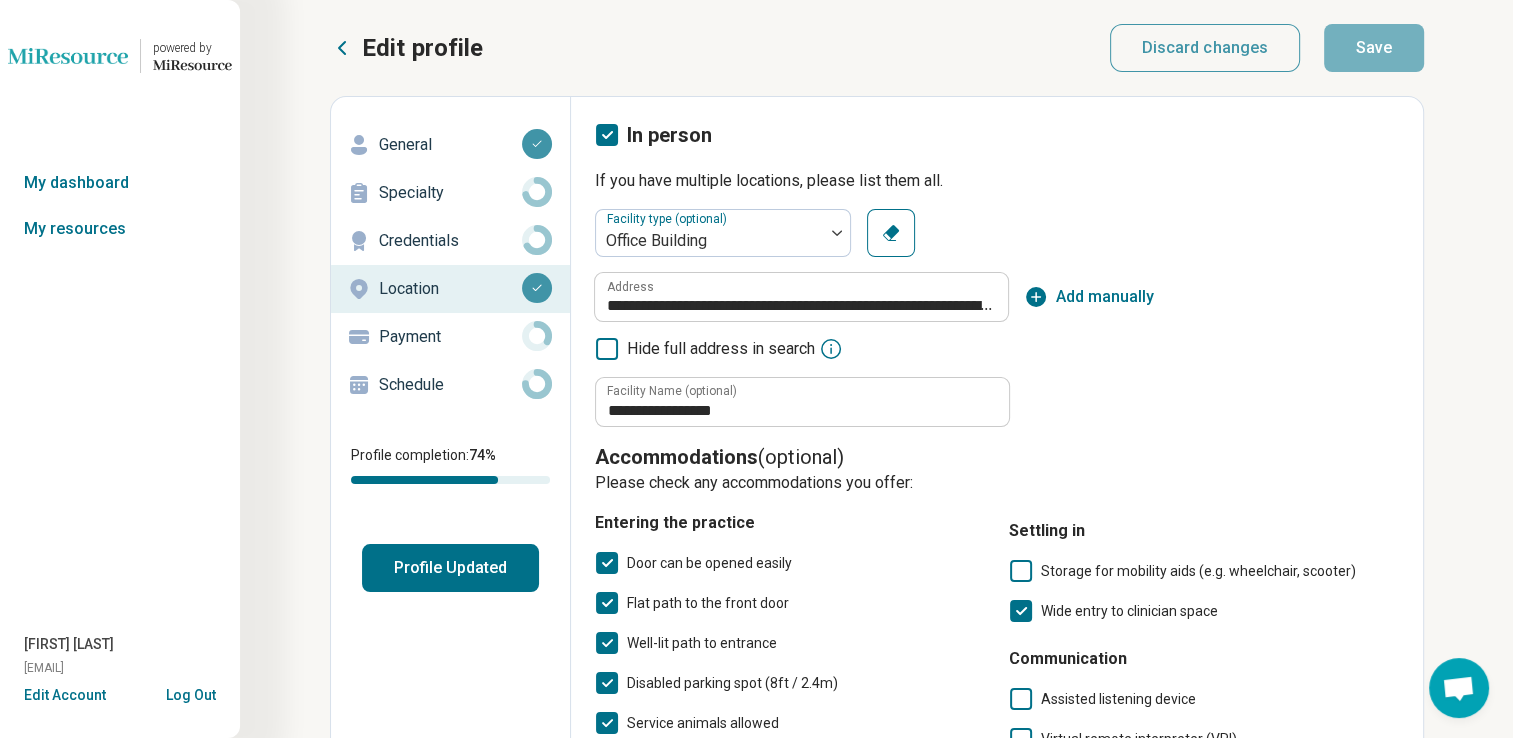 click on "Payment" at bounding box center [450, 337] 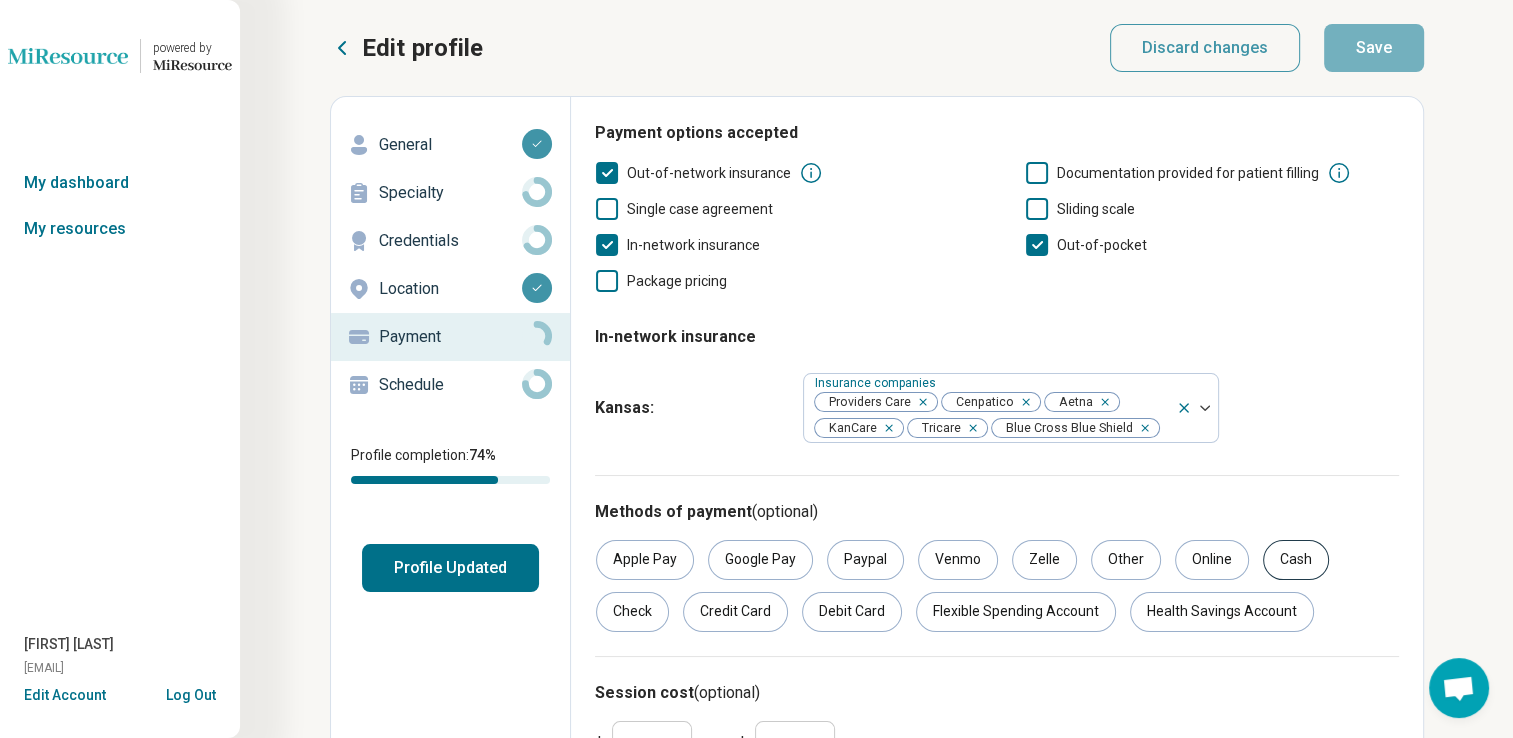 click on "Cash" at bounding box center [1296, 560] 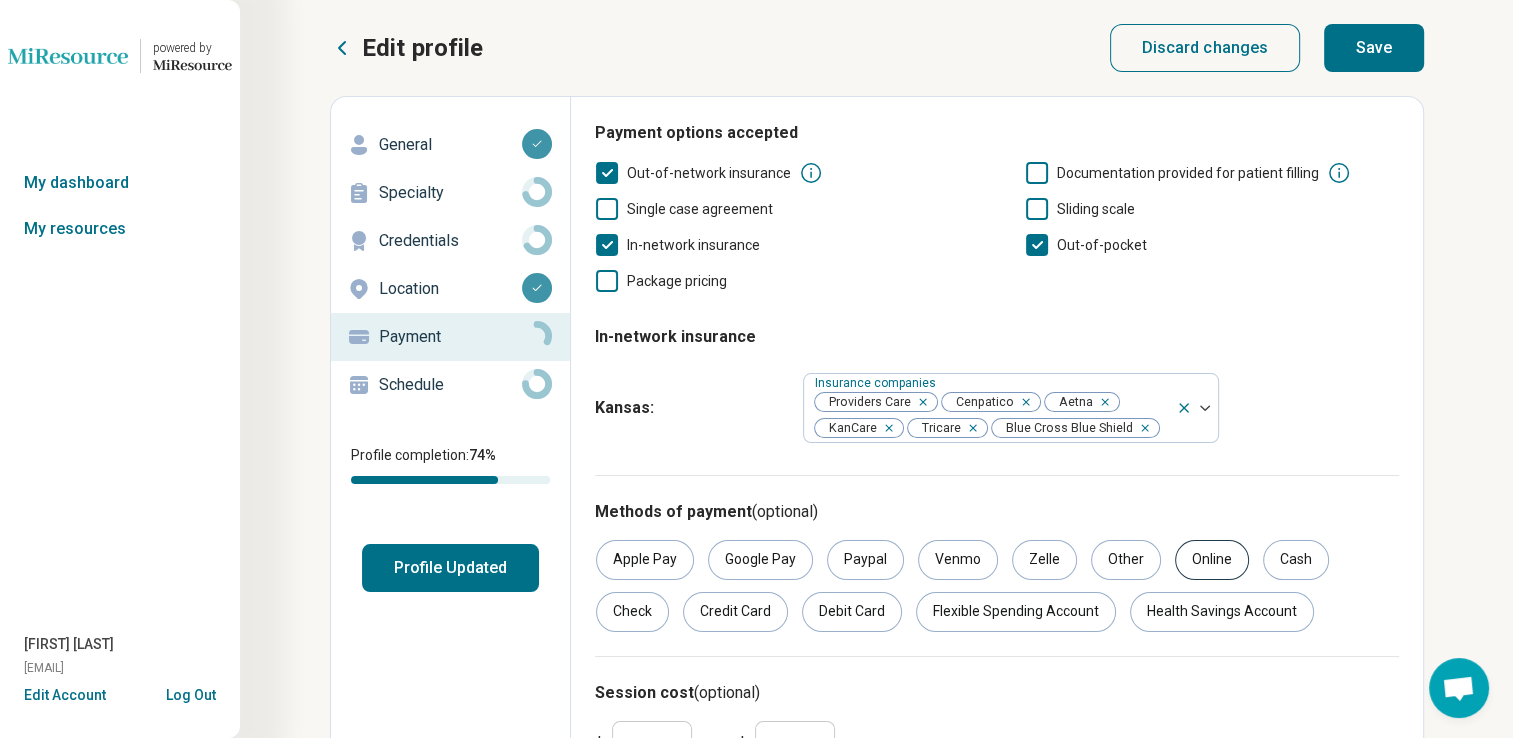 click on "Online" at bounding box center (1212, 560) 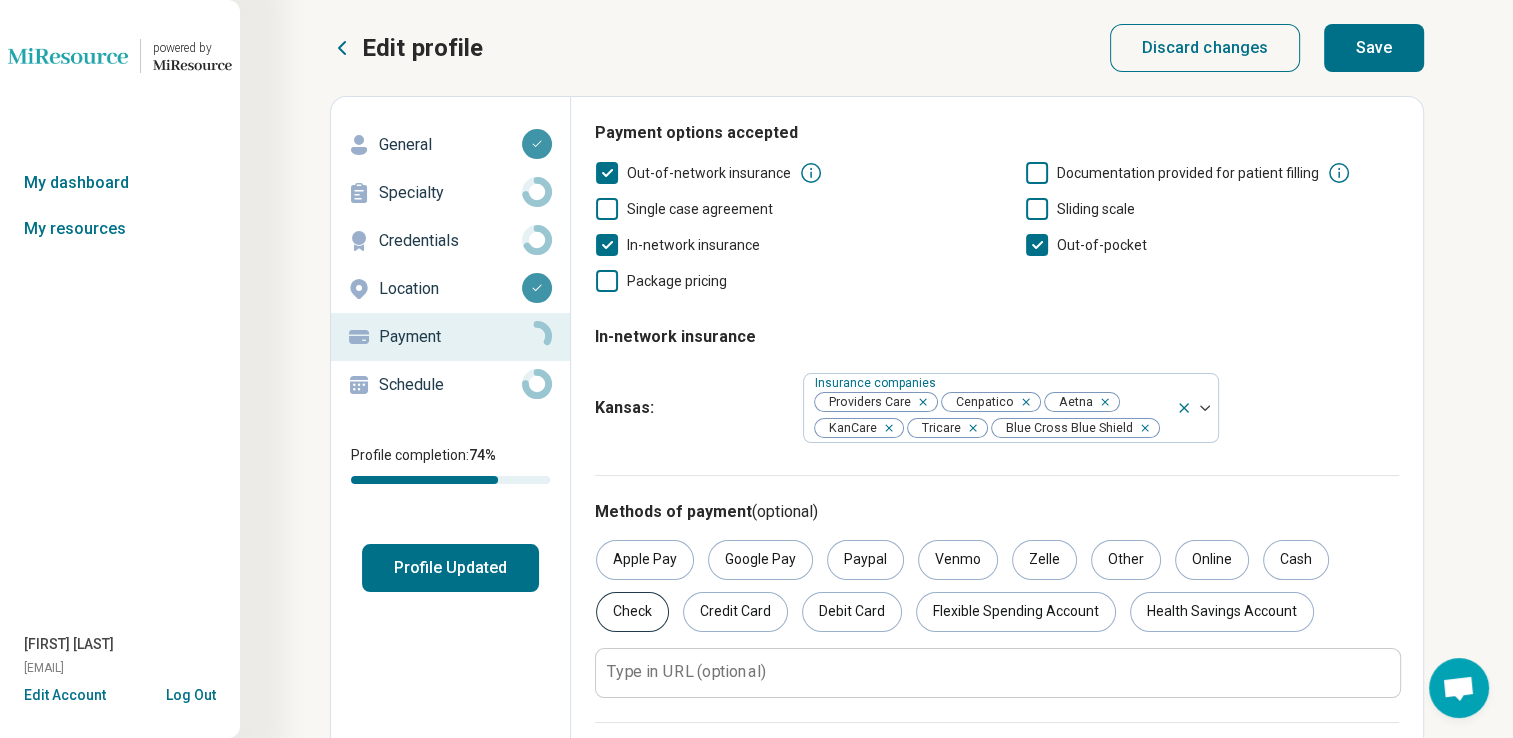 click on "Check" at bounding box center [632, 612] 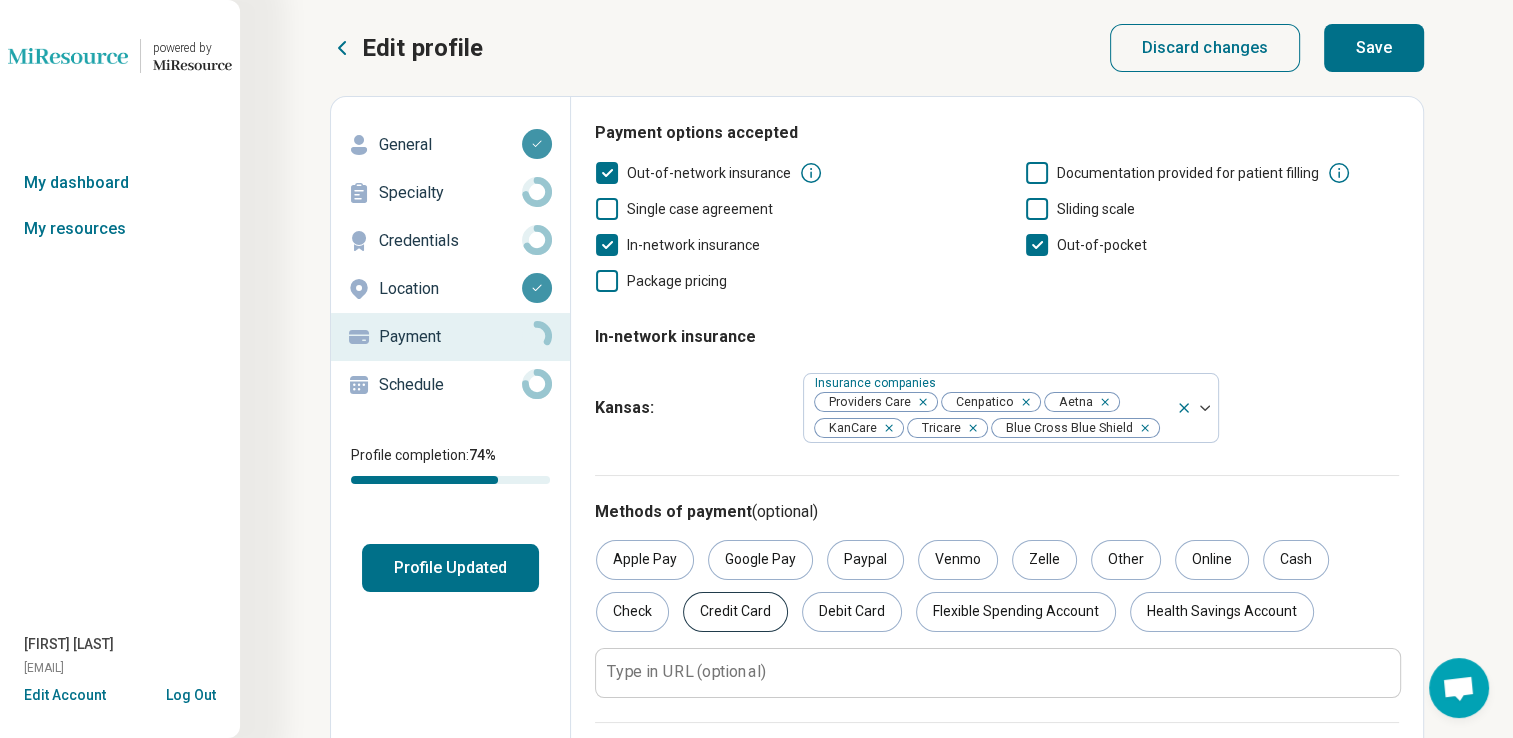 click on "Credit Card" at bounding box center [735, 612] 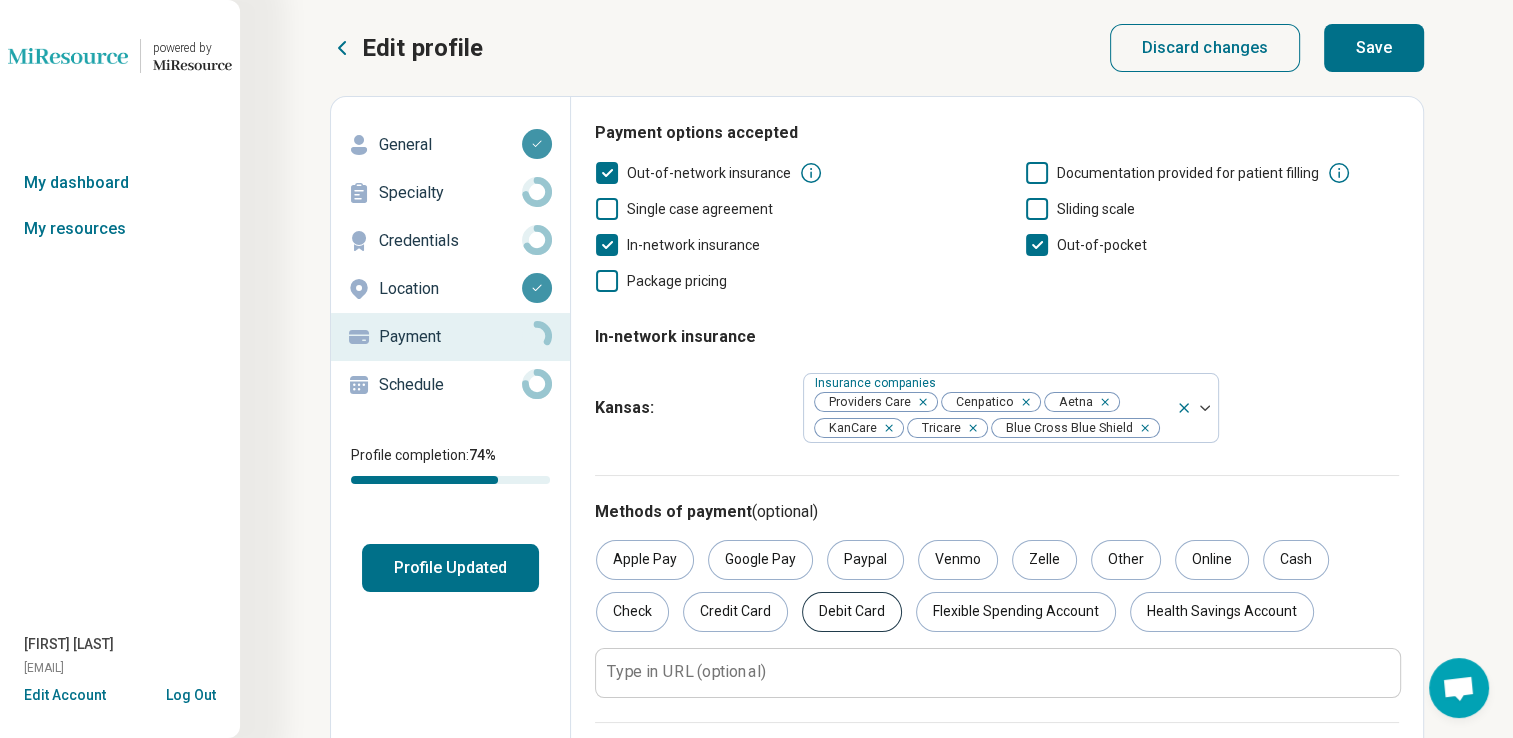click on "Debit Card" at bounding box center (852, 612) 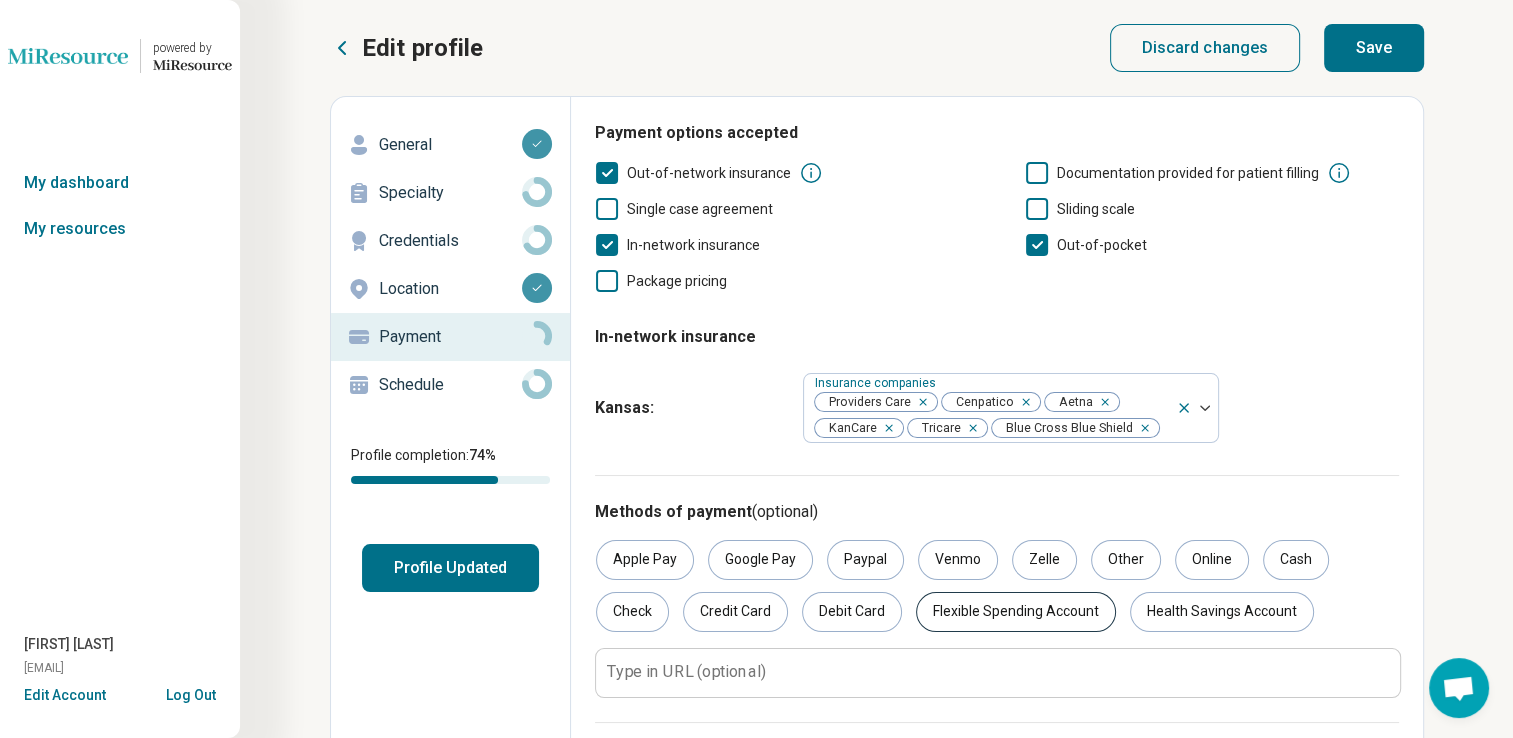 click on "Flexible Spending Account" at bounding box center [1016, 612] 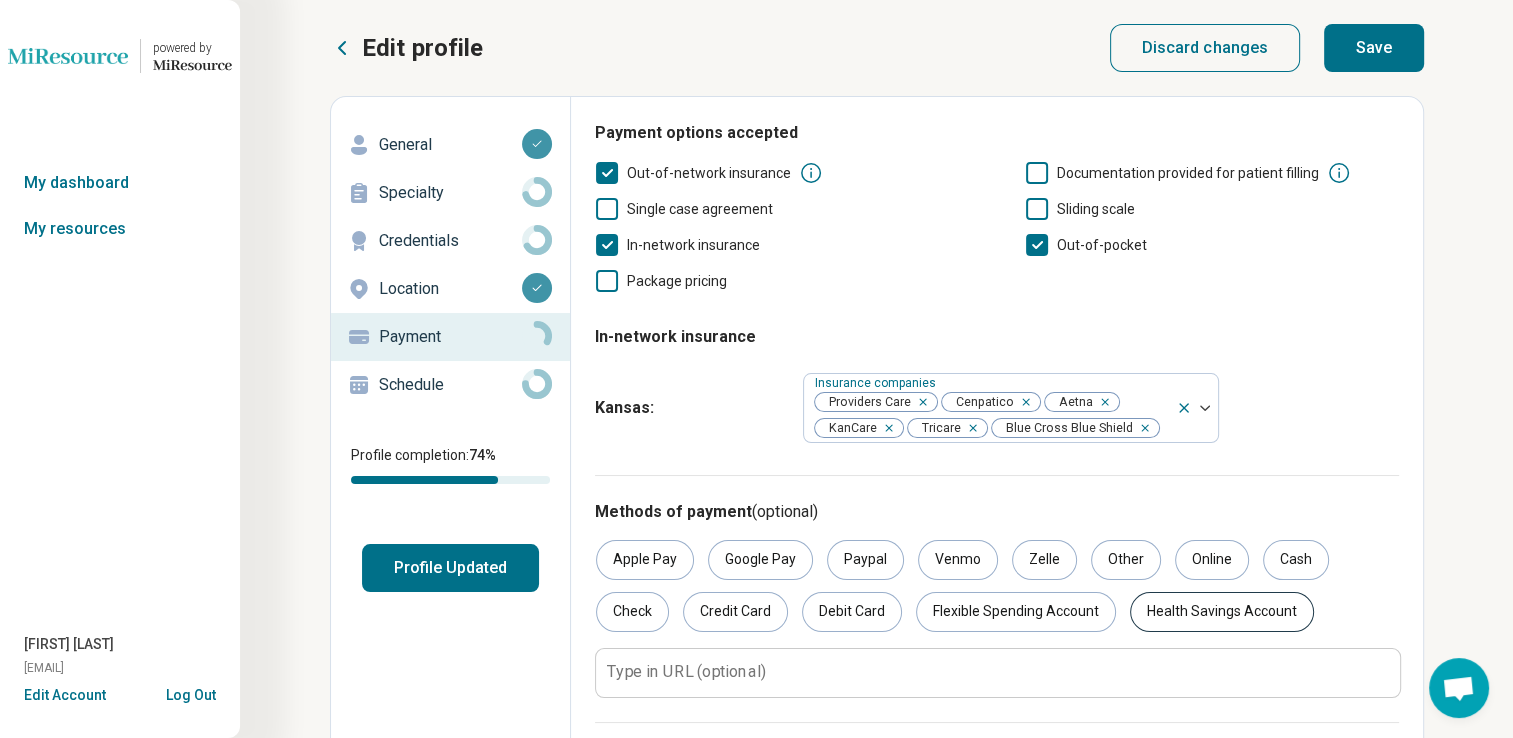 click on "Health Savings Account" at bounding box center (1222, 612) 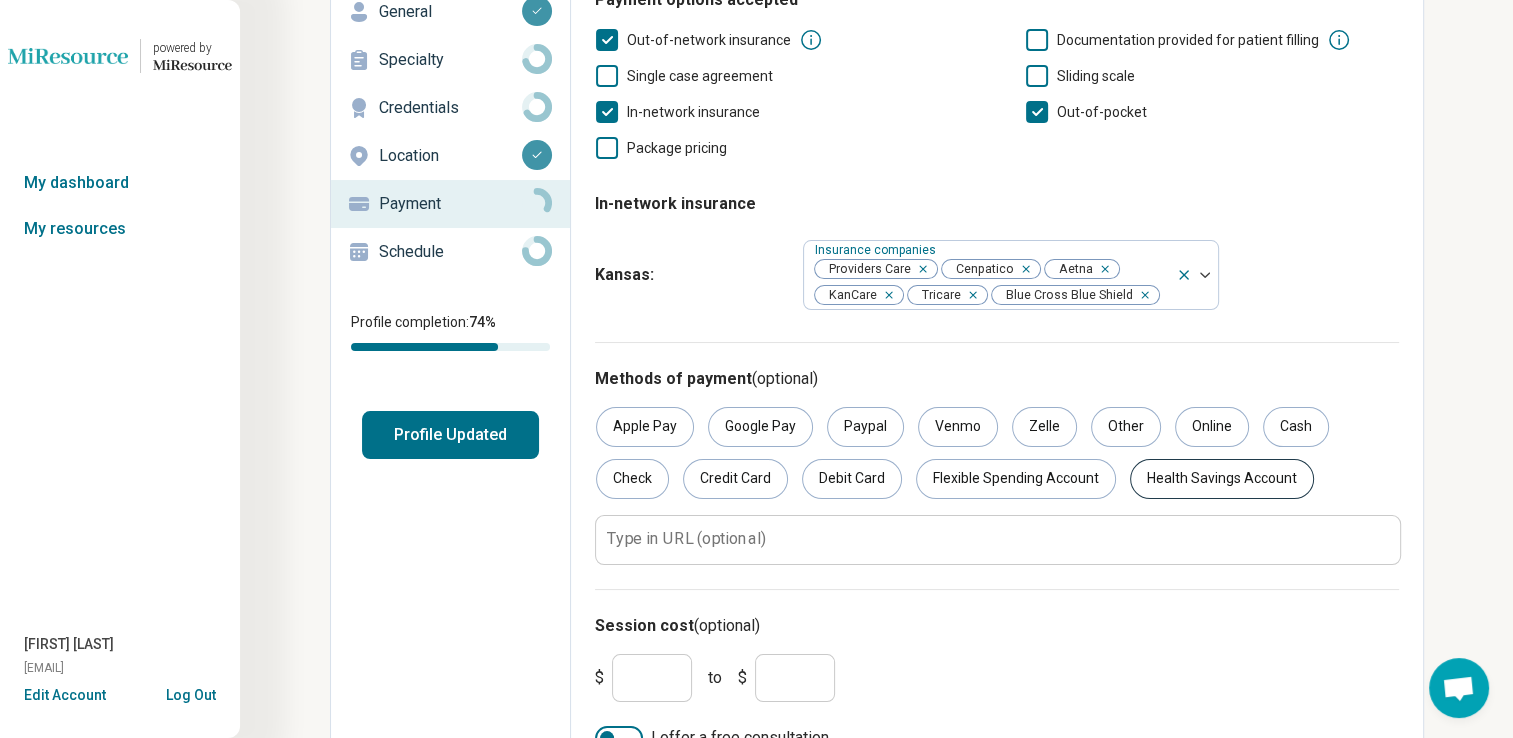 scroll, scrollTop: 167, scrollLeft: 0, axis: vertical 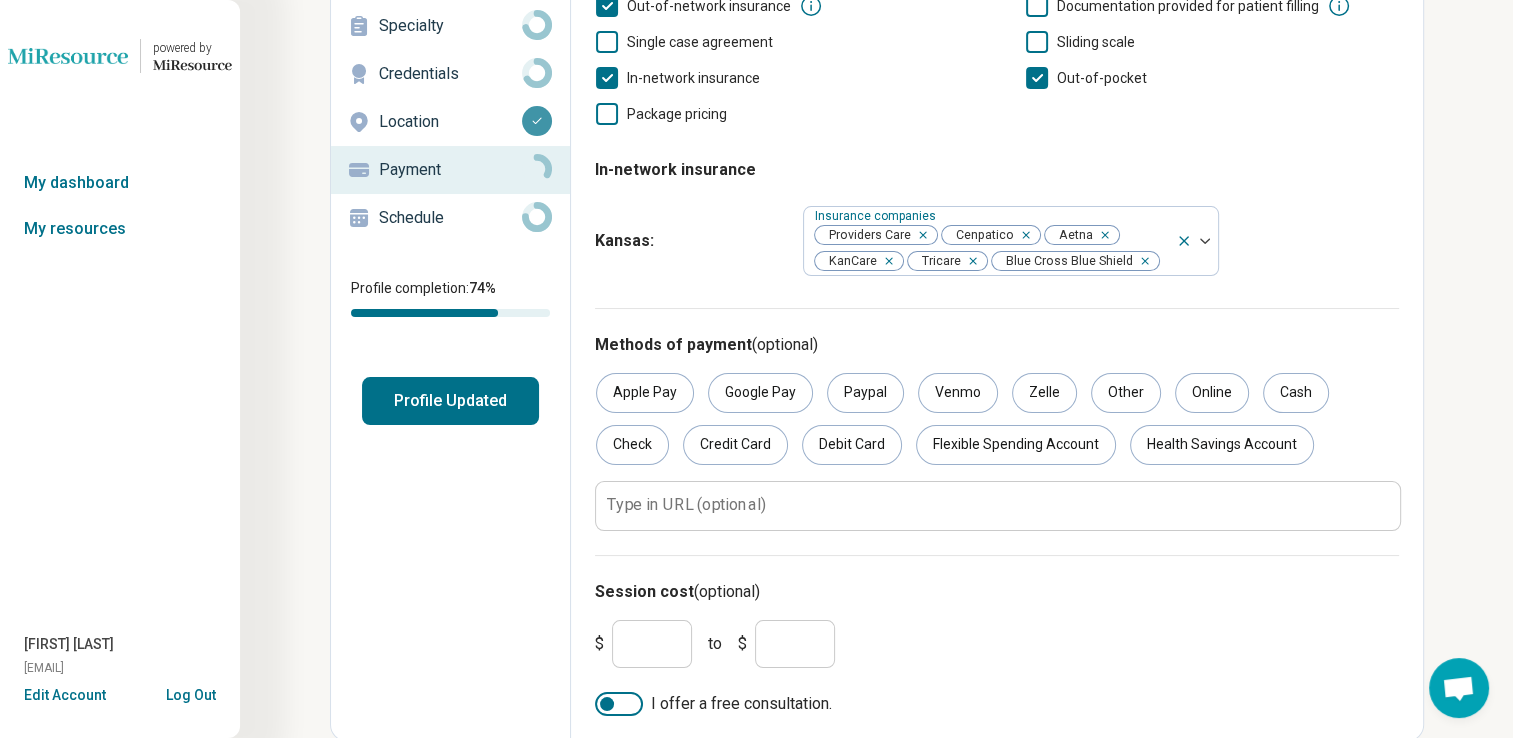 click at bounding box center (619, 704) 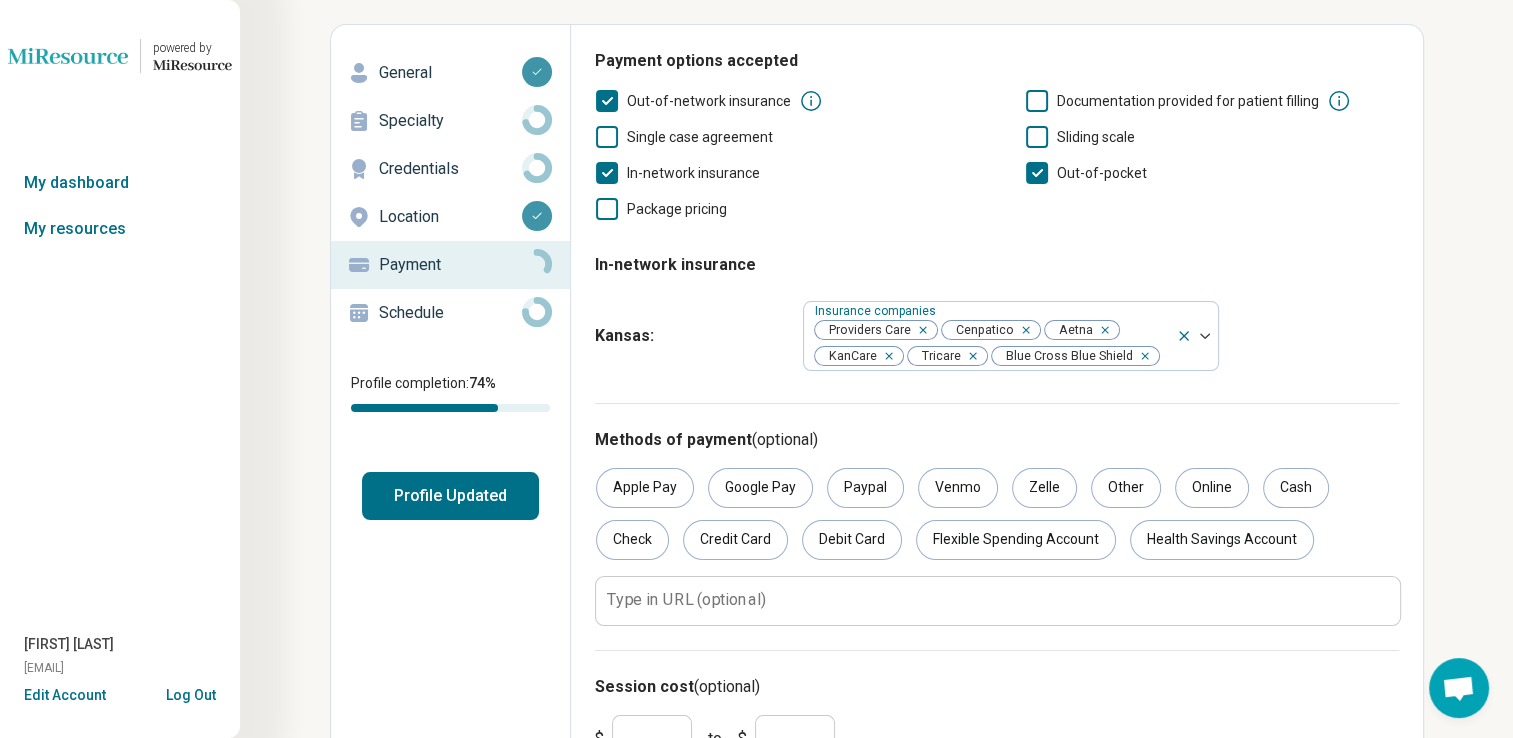 scroll, scrollTop: 0, scrollLeft: 0, axis: both 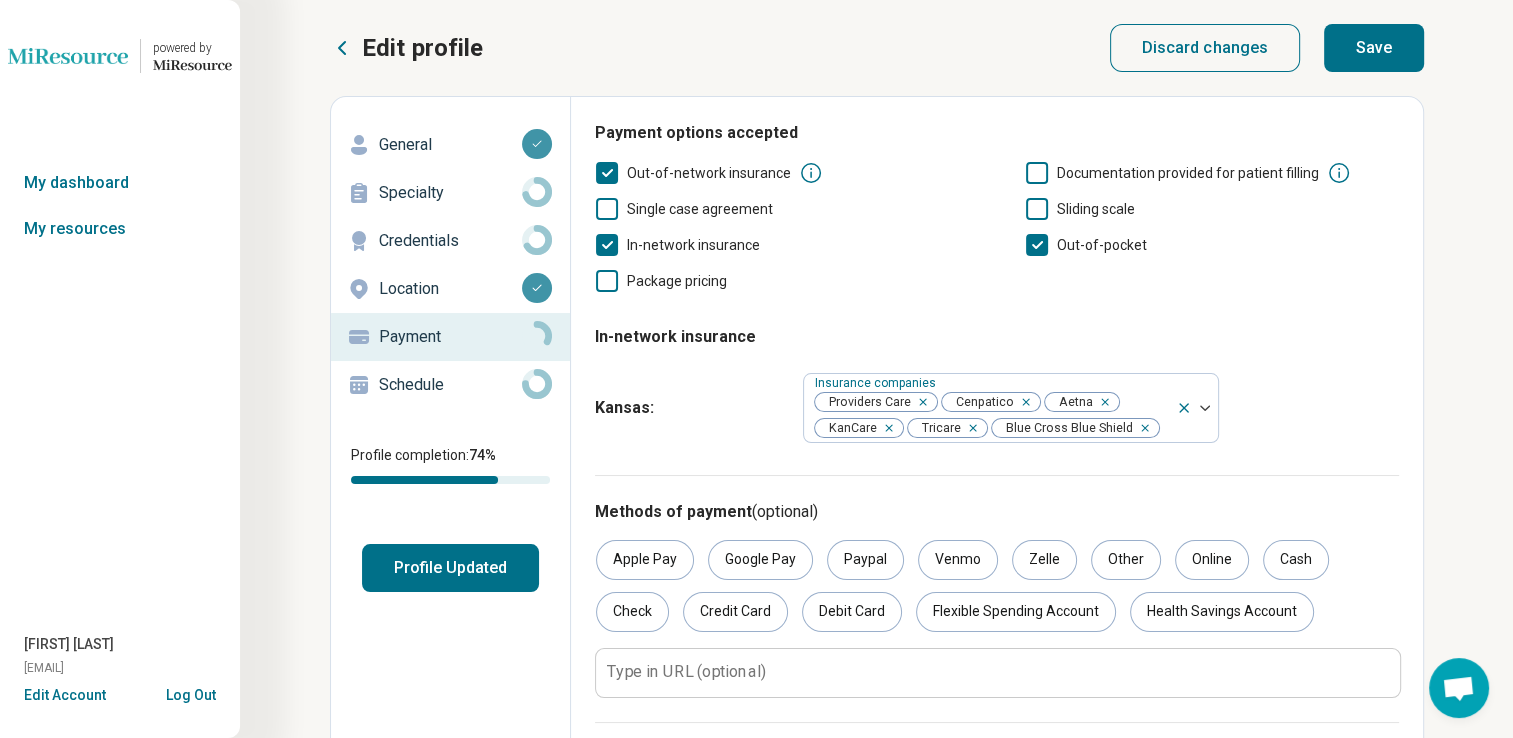 click on "Save" at bounding box center (1374, 48) 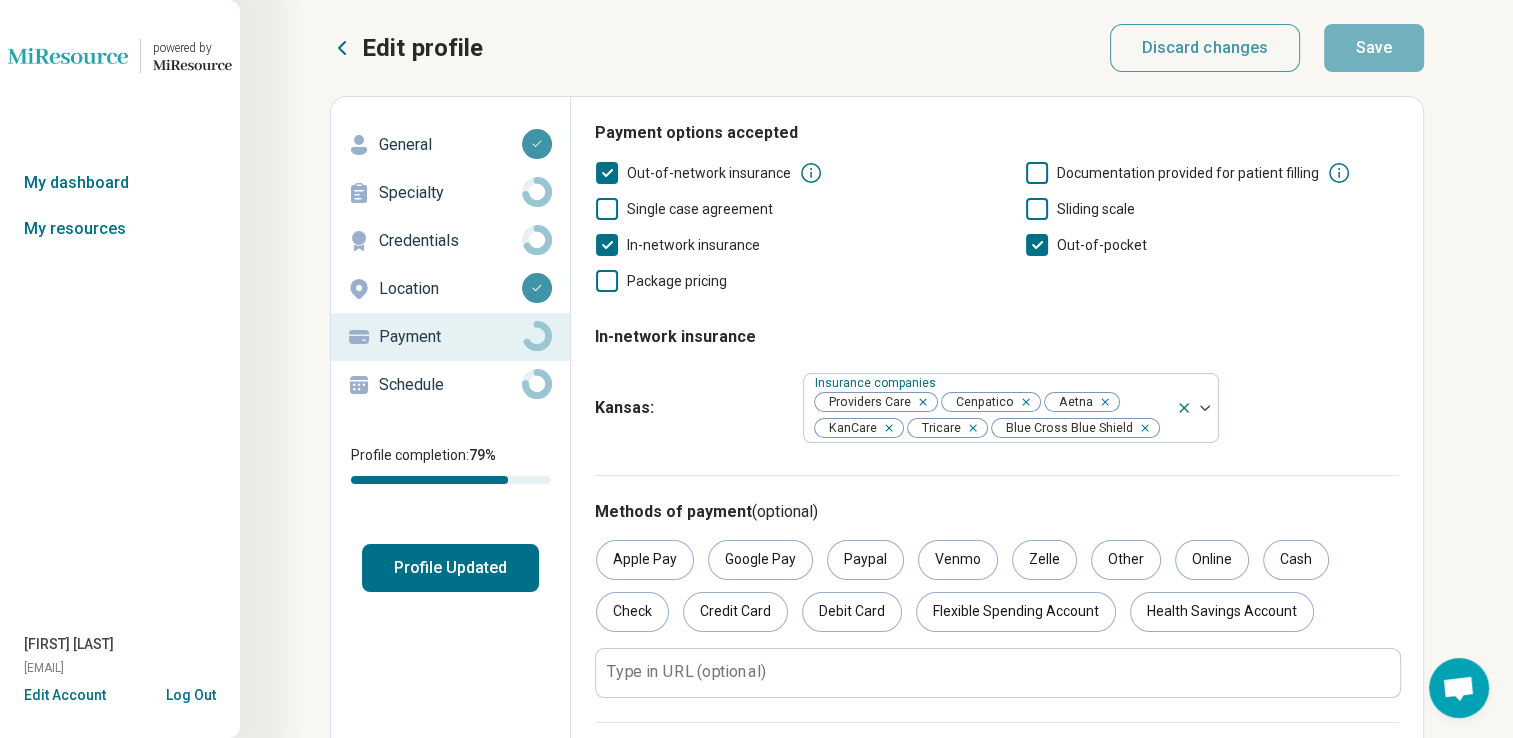 click on "Schedule" at bounding box center [450, 385] 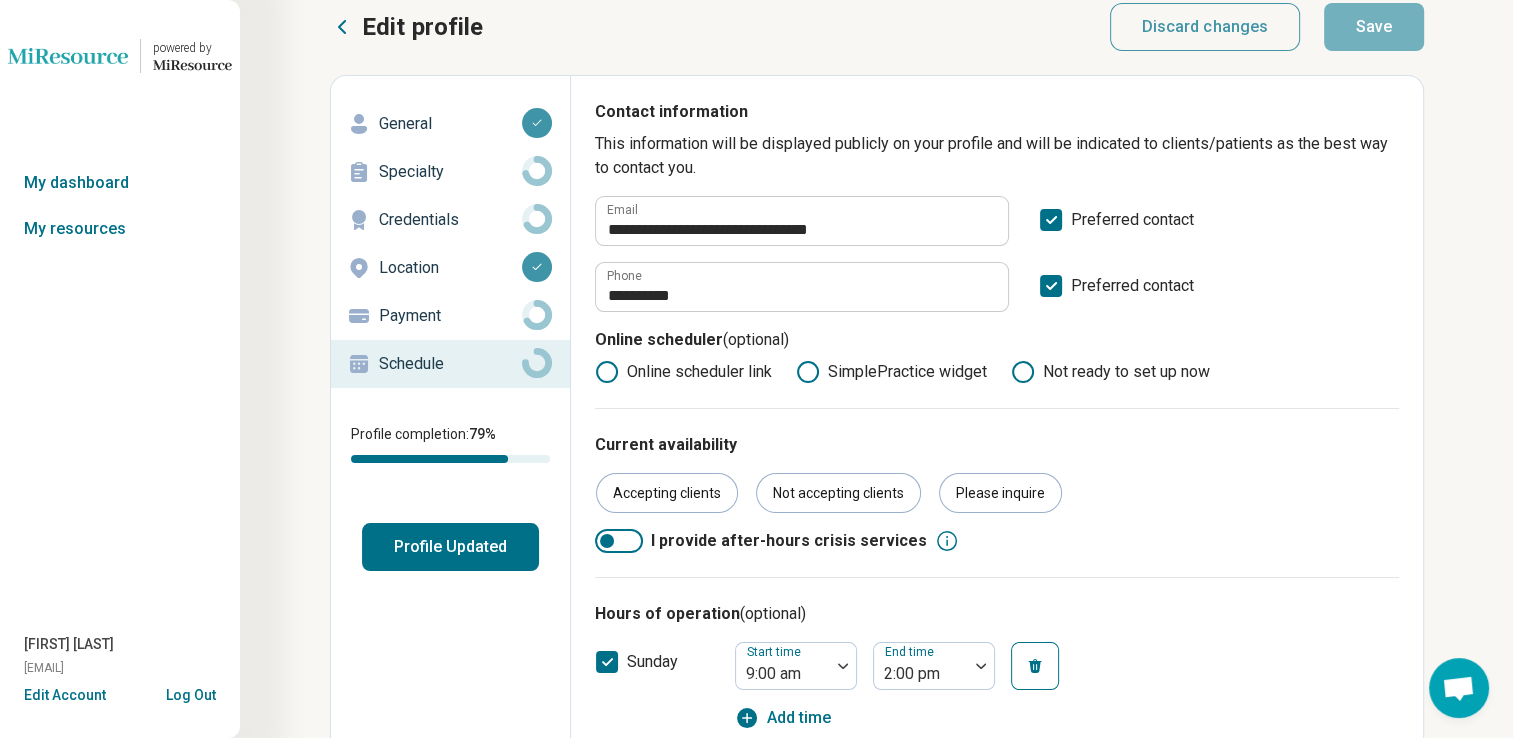 scroll, scrollTop: 0, scrollLeft: 0, axis: both 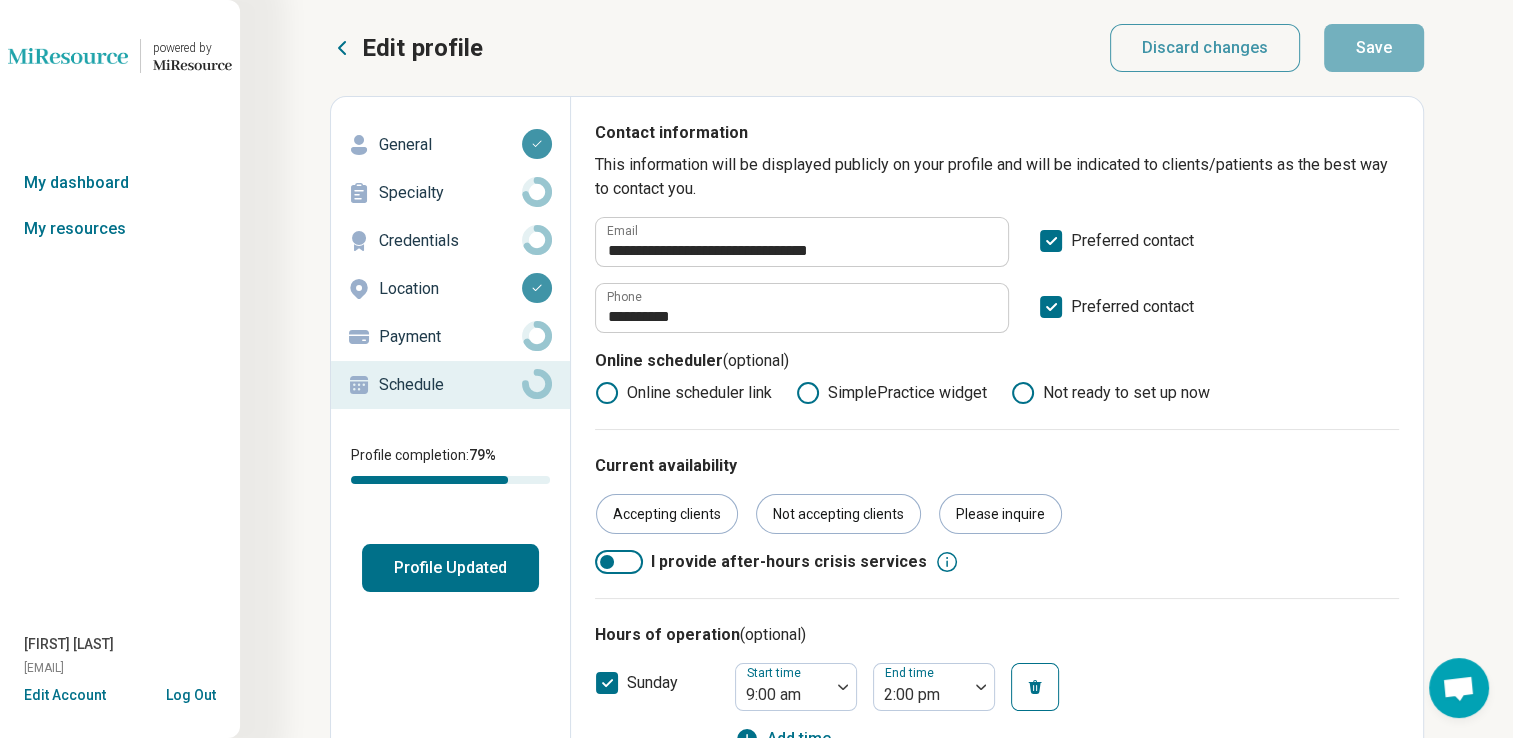 click on "Profile Updated" at bounding box center [450, 568] 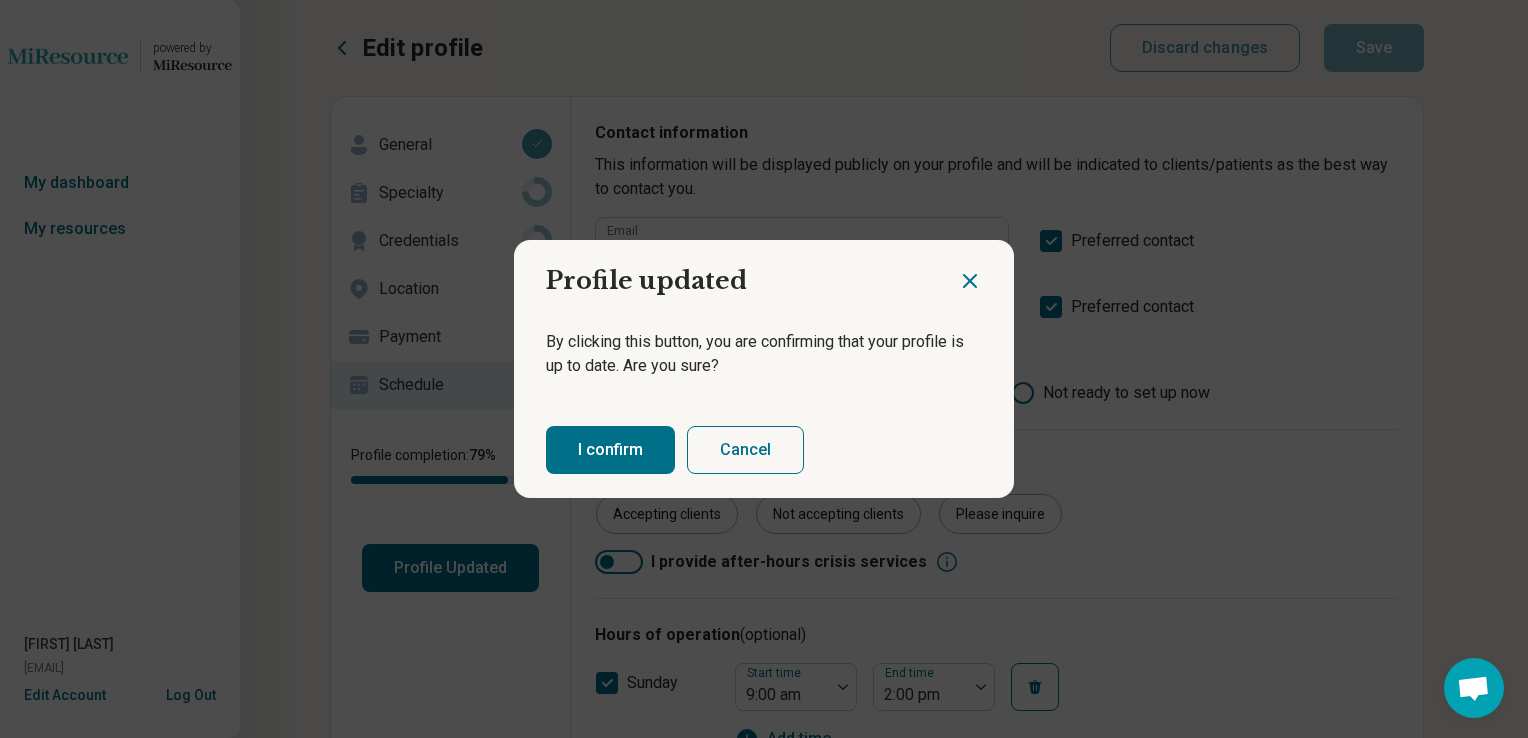 click on "Profile updated By clicking this button, you are confirming that your profile is up to date. Are you sure? I confirm Cancel" at bounding box center (764, 369) 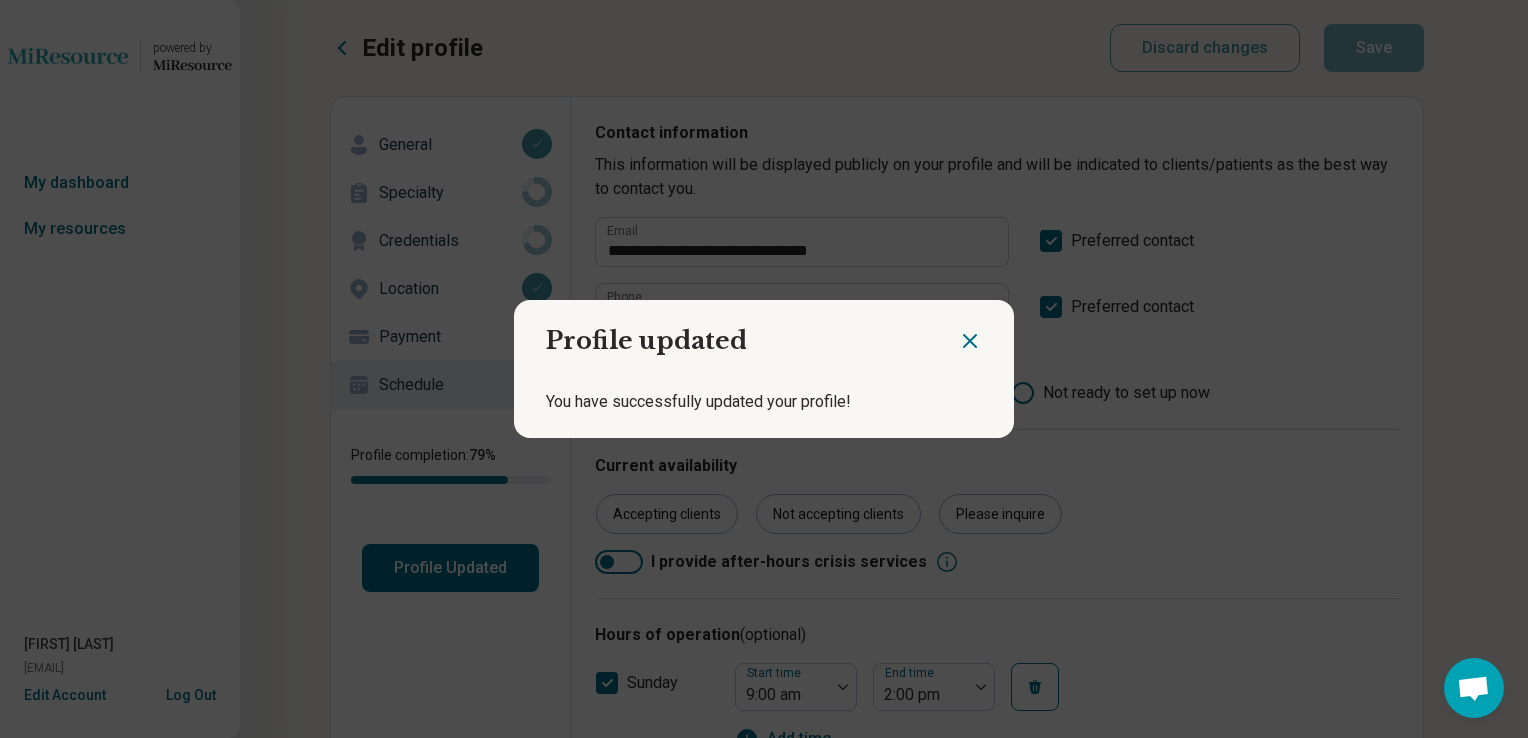 click 